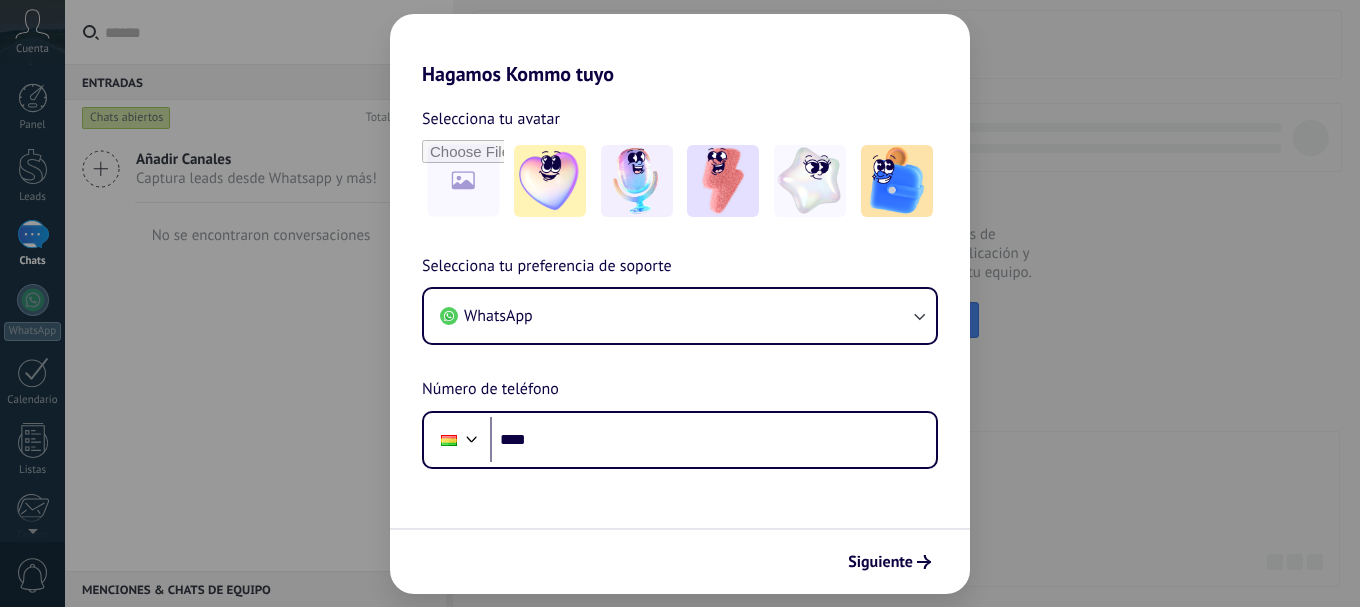 scroll, scrollTop: 0, scrollLeft: 0, axis: both 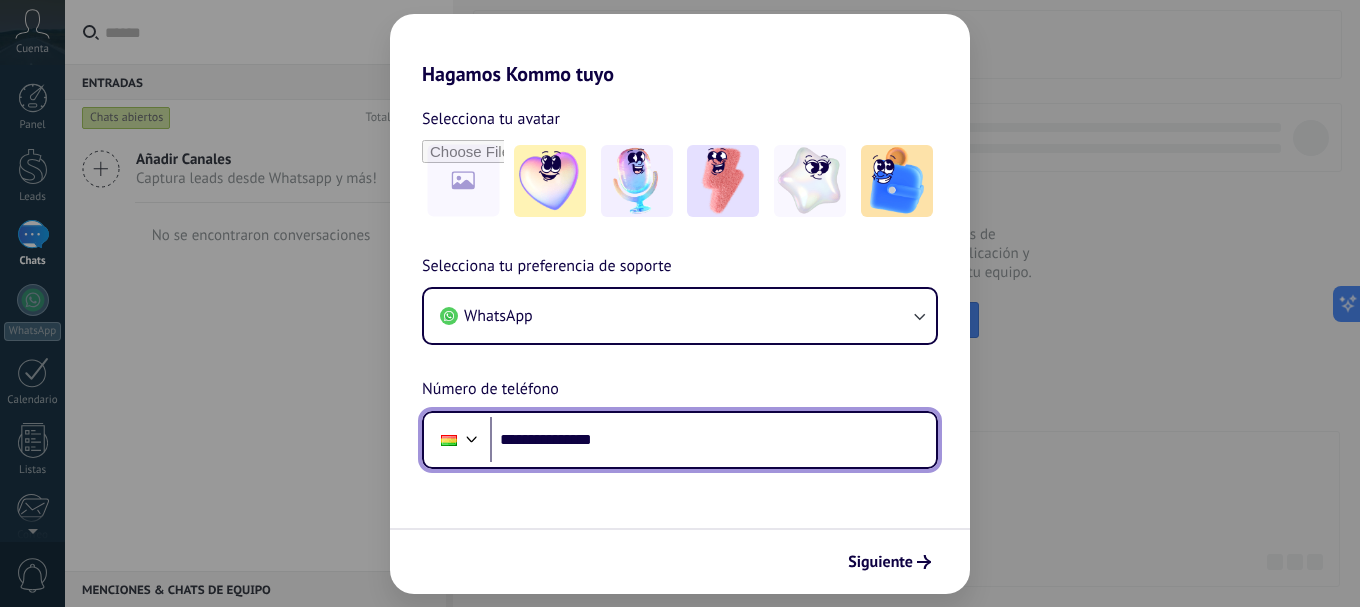 type on "**********" 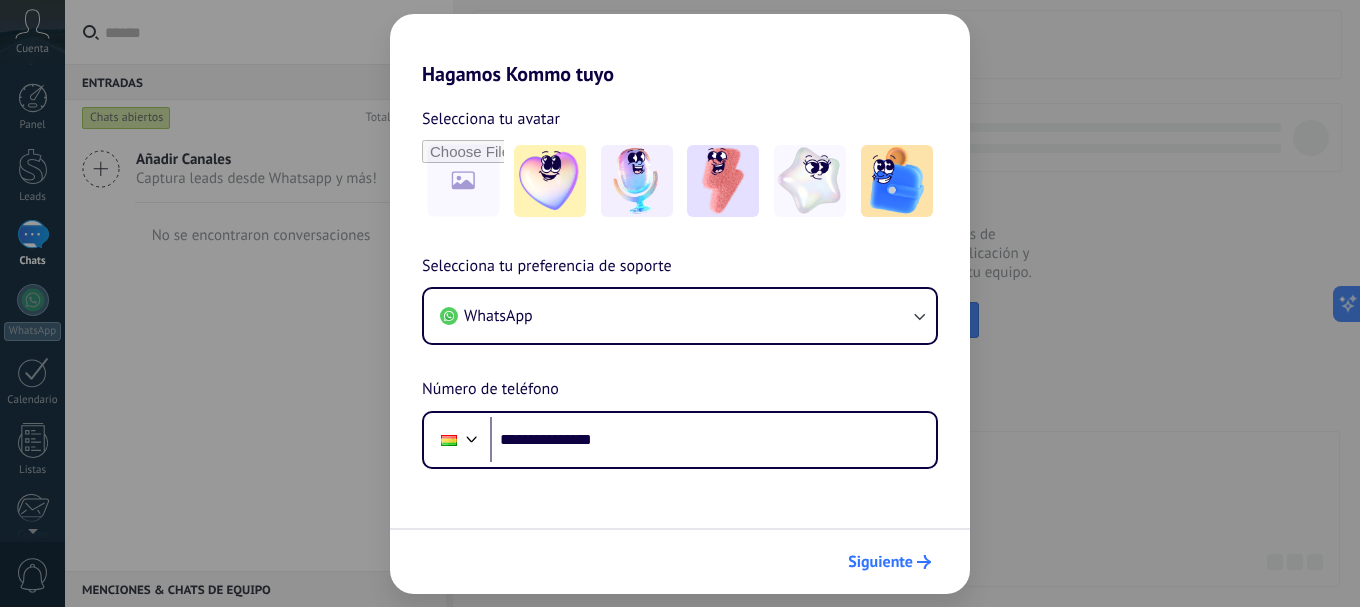click on "Siguiente" at bounding box center [880, 562] 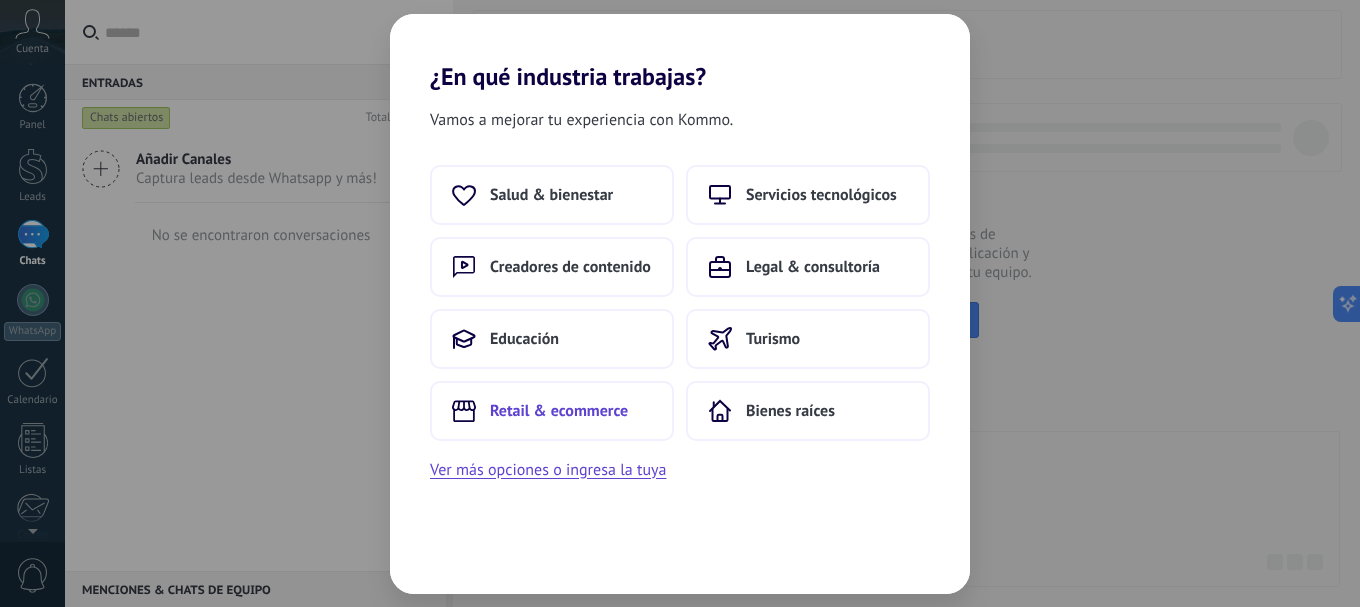 click on "Retail & ecommerce" at bounding box center (559, 411) 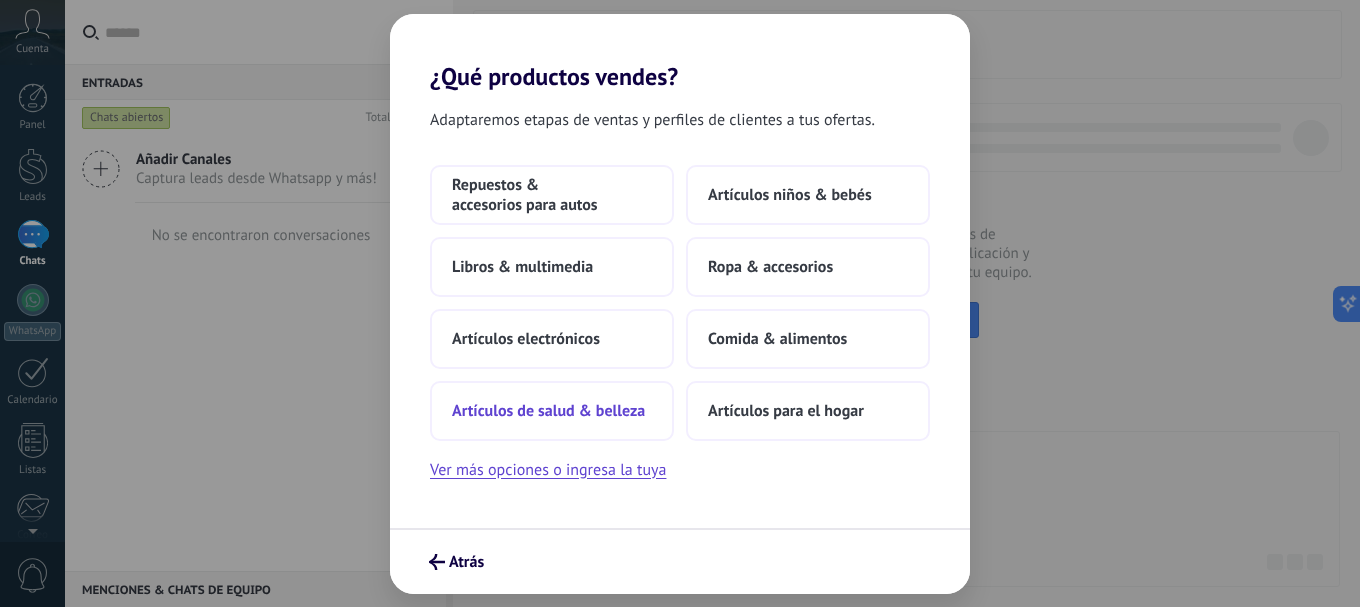 click on "Artículos de salud & belleza" at bounding box center [548, 411] 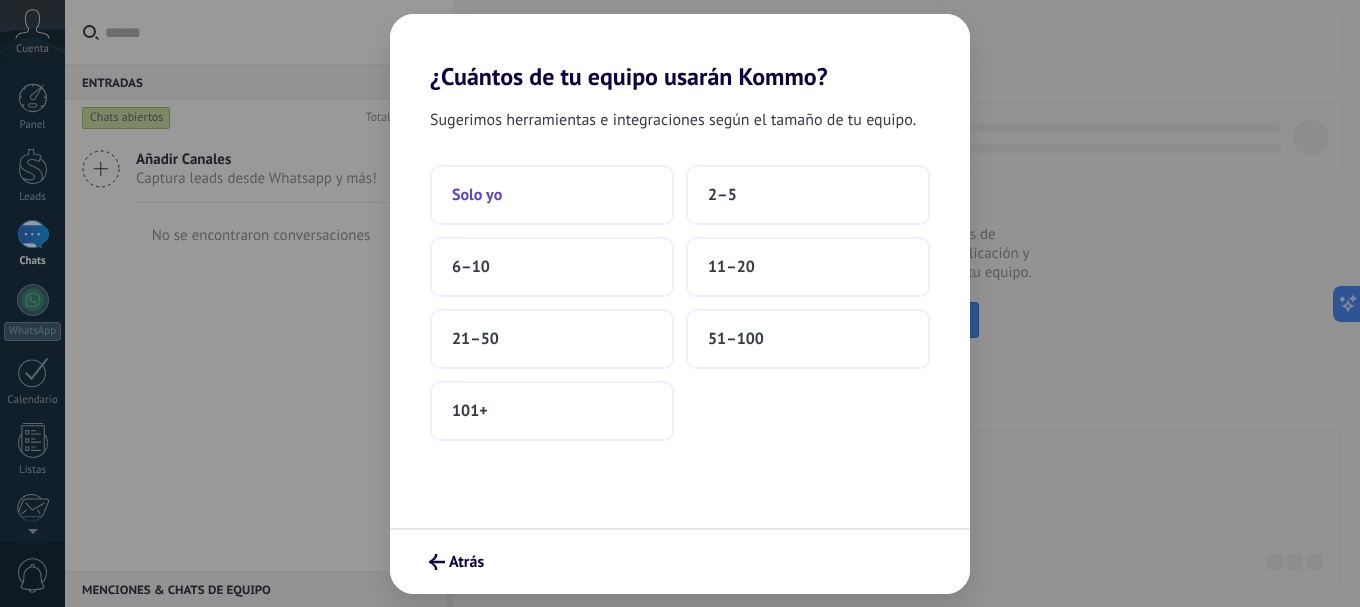 click on "Solo yo" at bounding box center [552, 195] 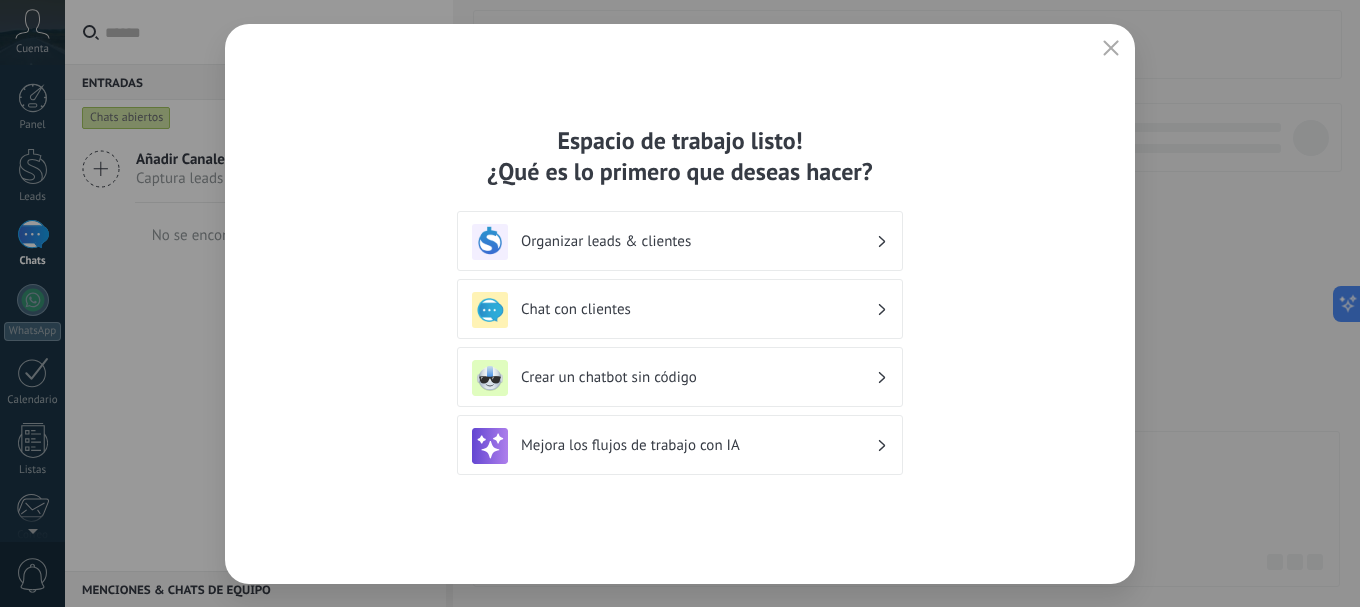 click on "Chat con clientes" at bounding box center [698, 309] 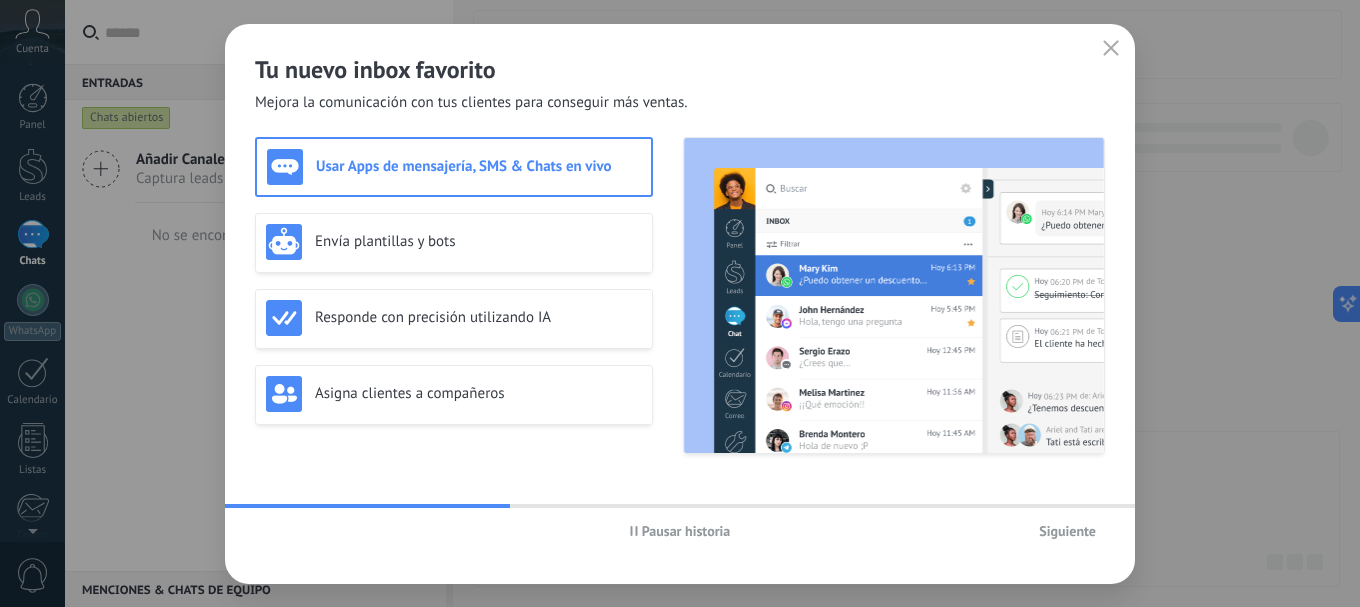 click on "Siguiente" at bounding box center [1067, 531] 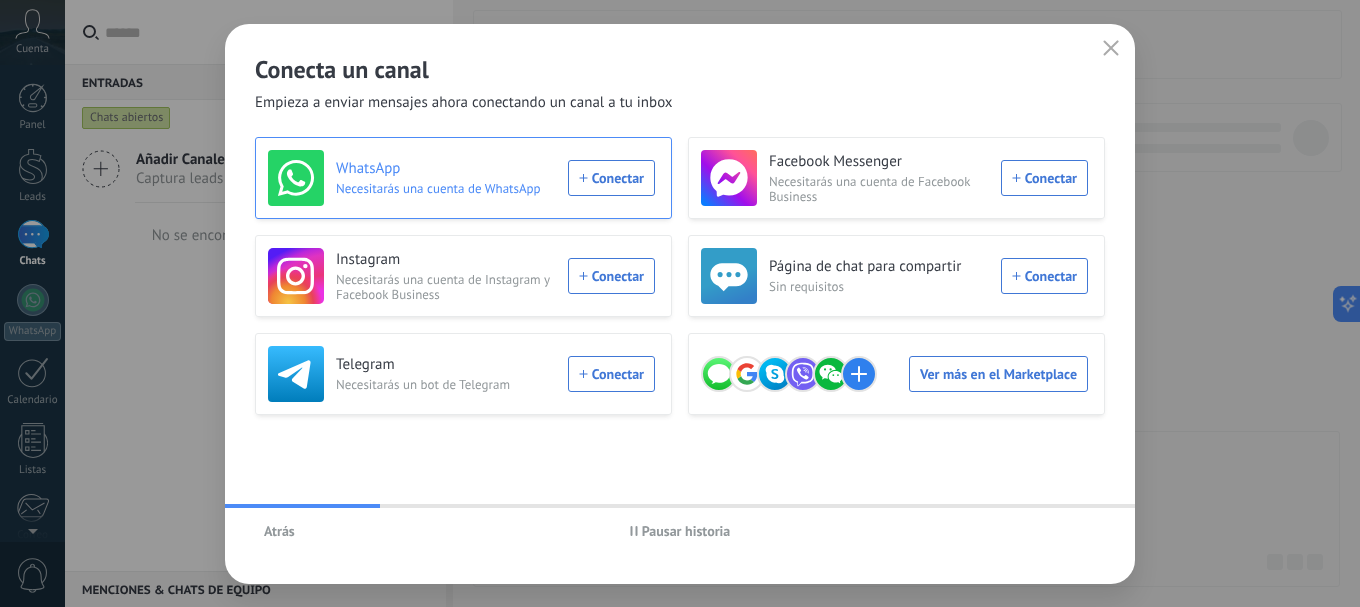 click on "WhatsApp Necesitarás una cuenta de WhatsApp Conectar" at bounding box center (461, 178) 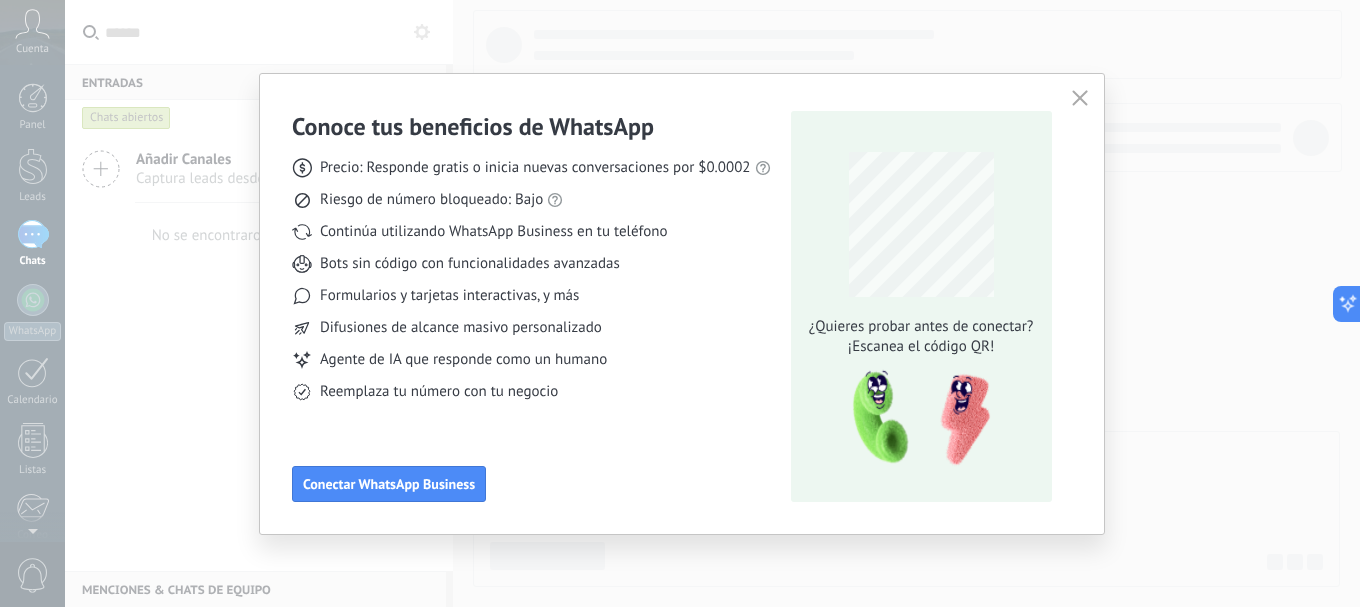 click at bounding box center (1080, 99) 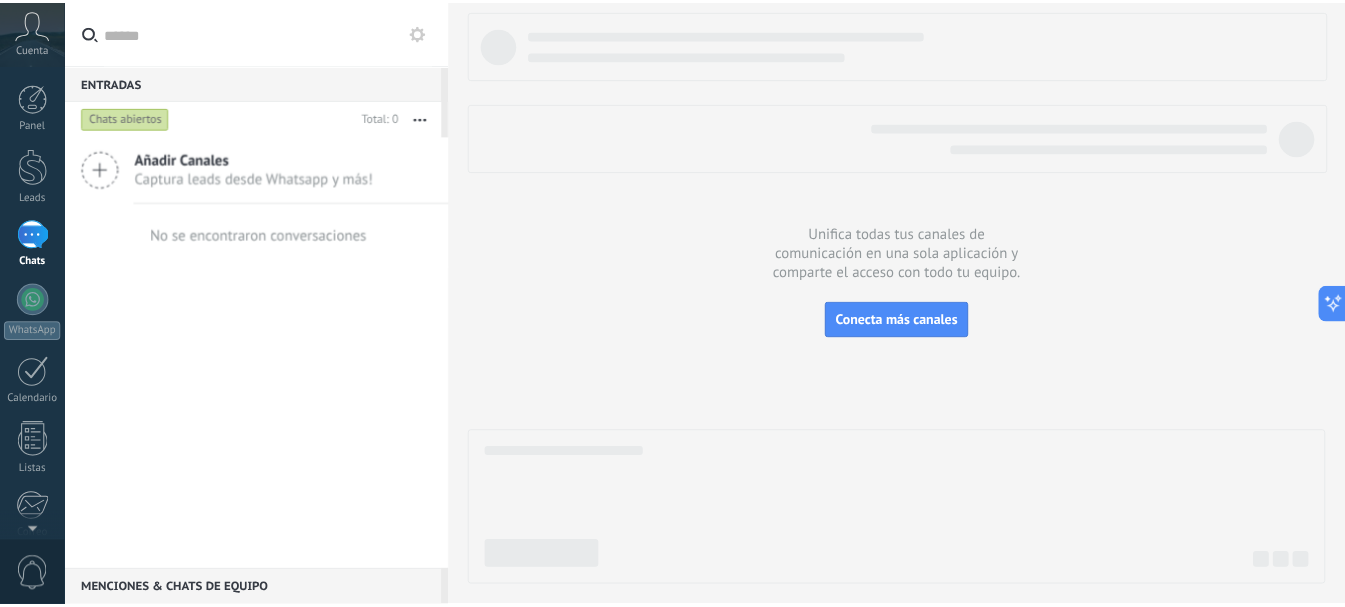 scroll, scrollTop: 225, scrollLeft: 0, axis: vertical 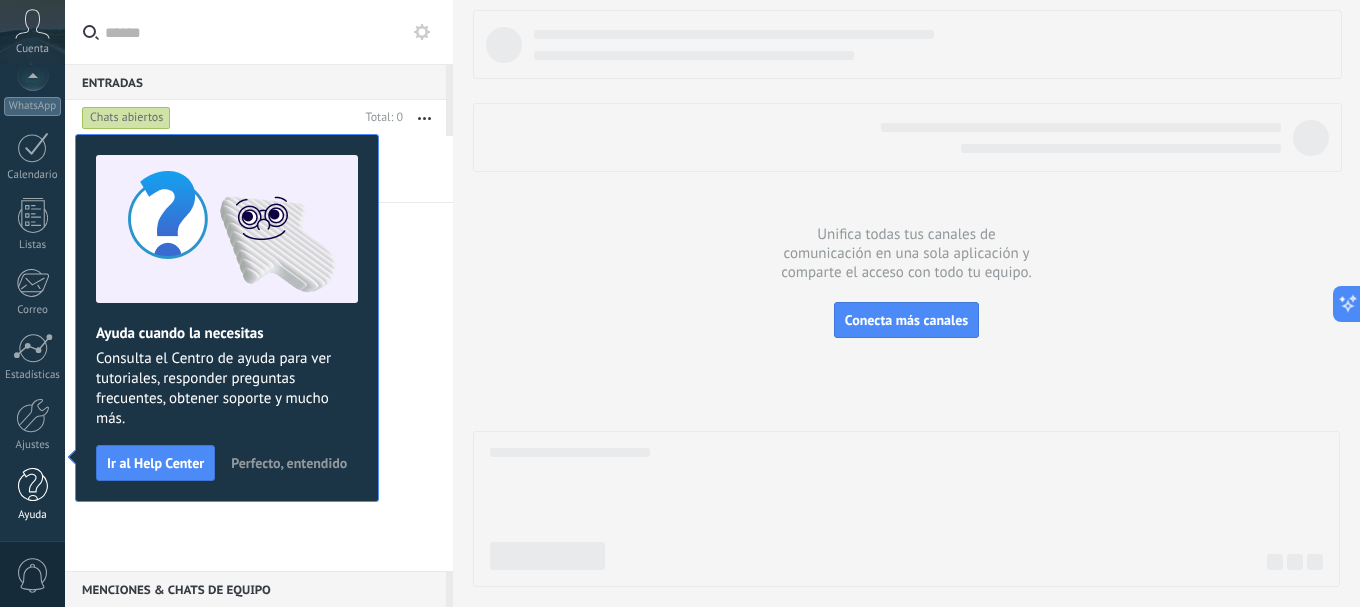 click at bounding box center (33, 485) 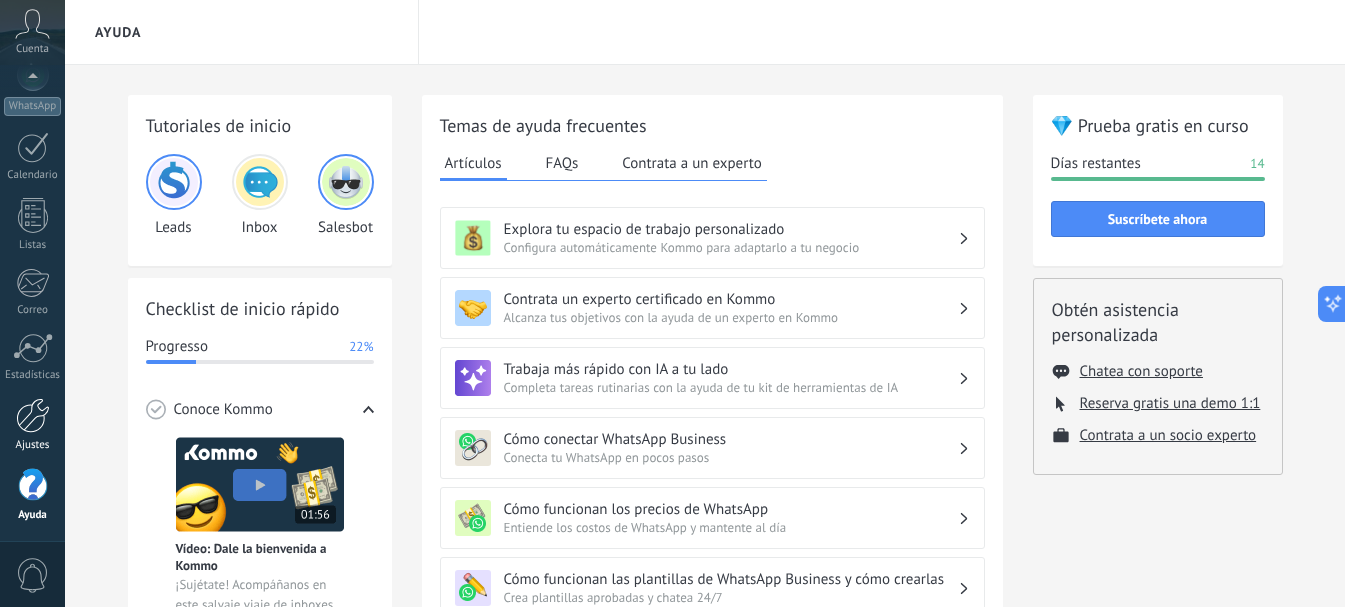 click on "Ajustes" at bounding box center [32, 425] 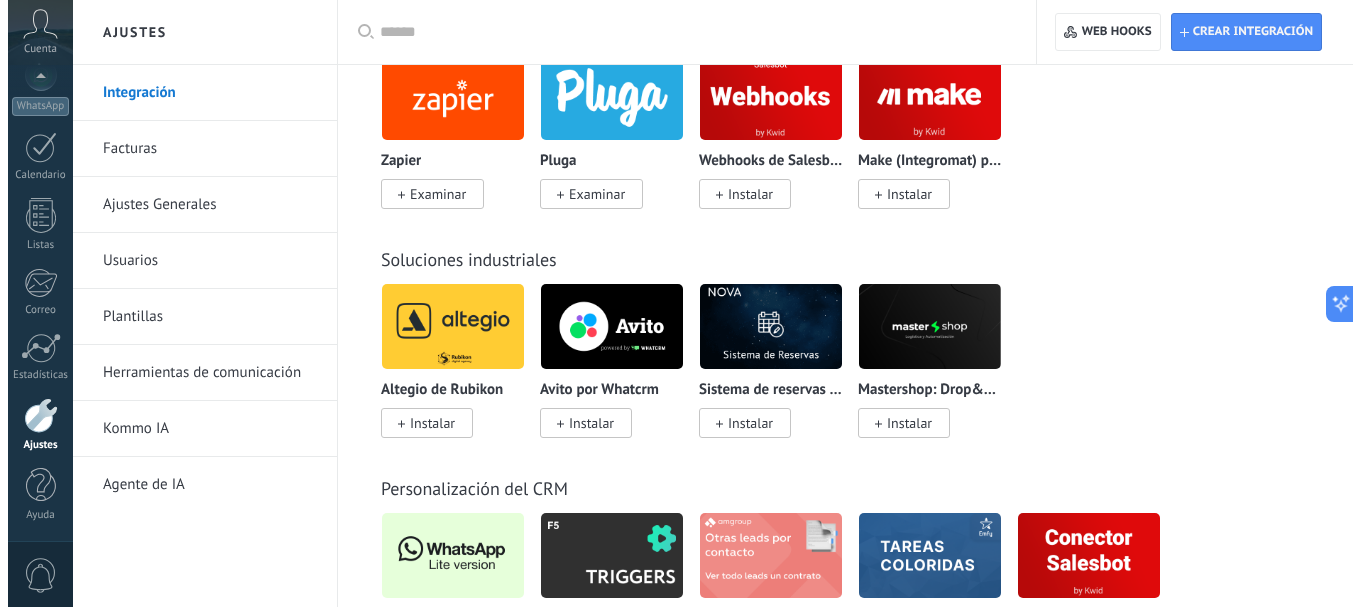 scroll, scrollTop: 4933, scrollLeft: 0, axis: vertical 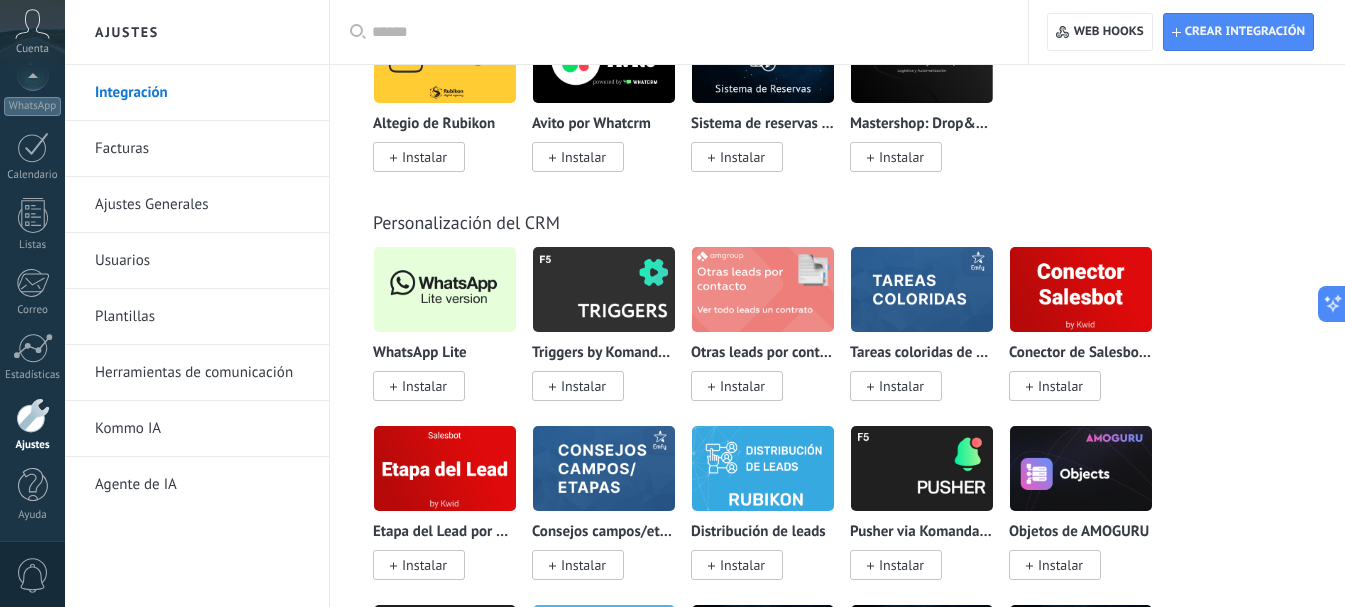 click on "Instalar" at bounding box center (424, 386) 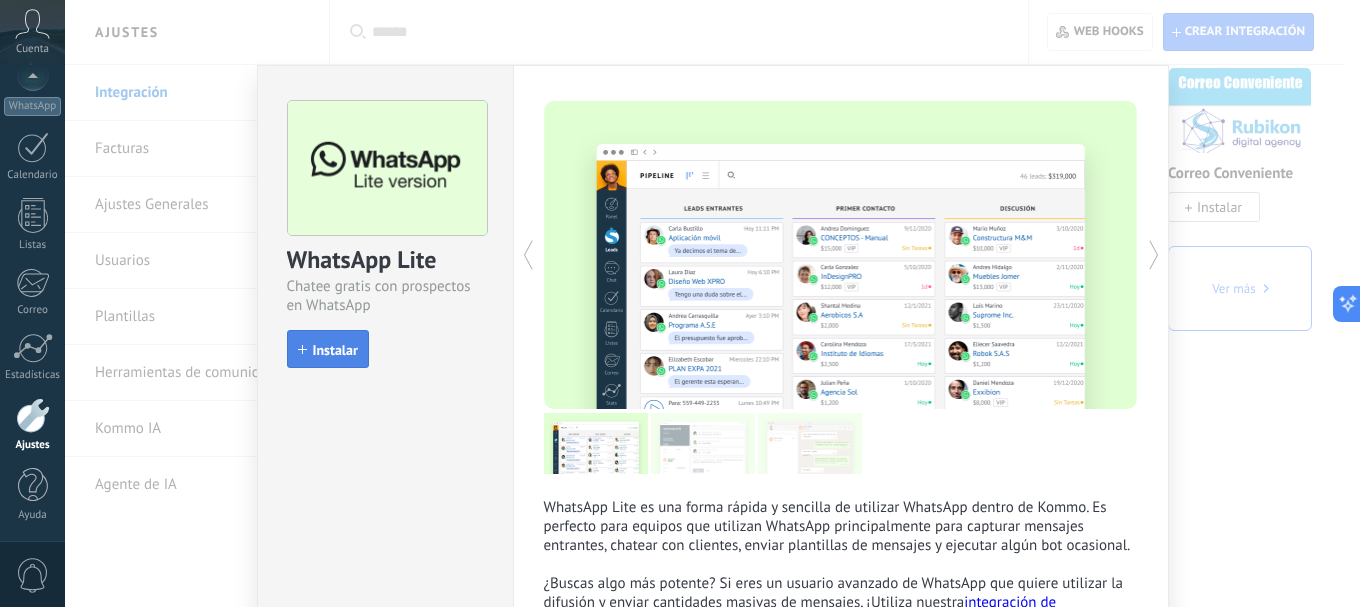 click on "Instalar" at bounding box center (335, 350) 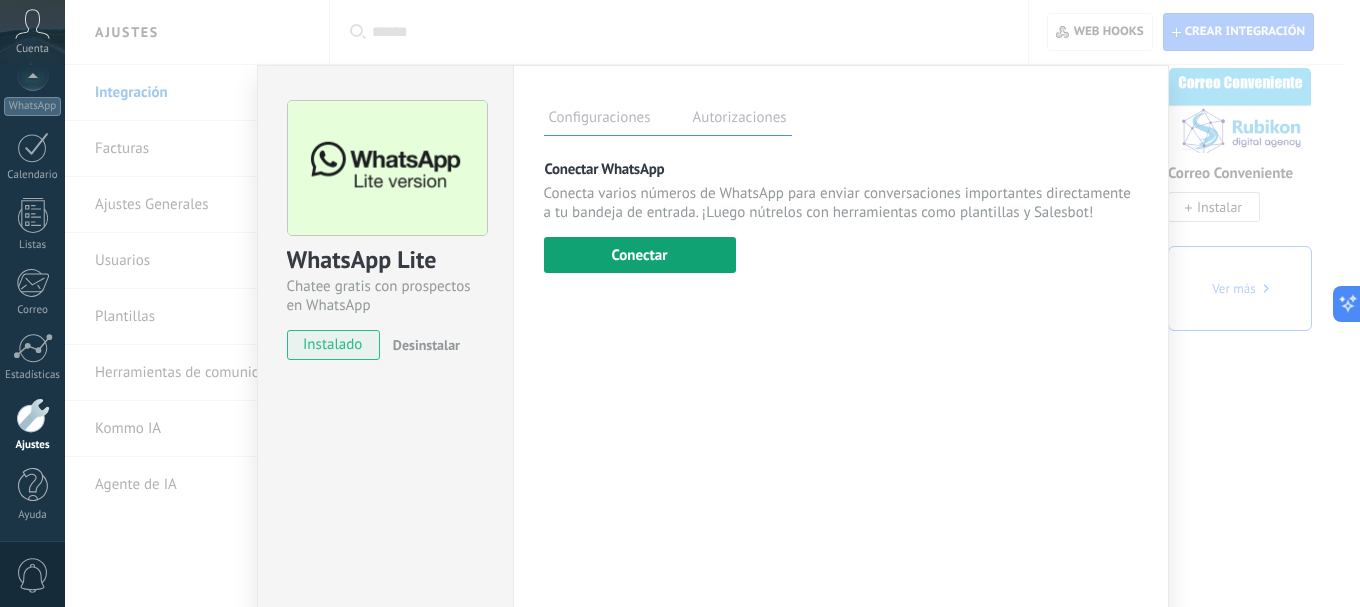 click on "Conectar" at bounding box center (640, 255) 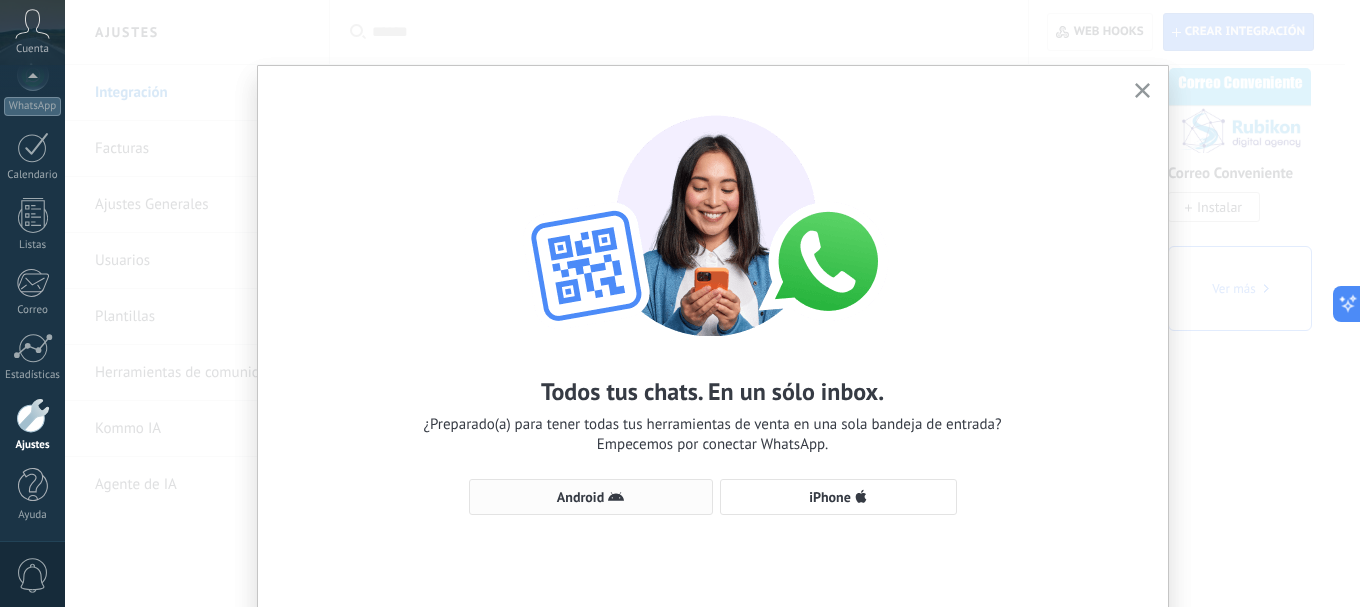 click on "Android" at bounding box center [580, 497] 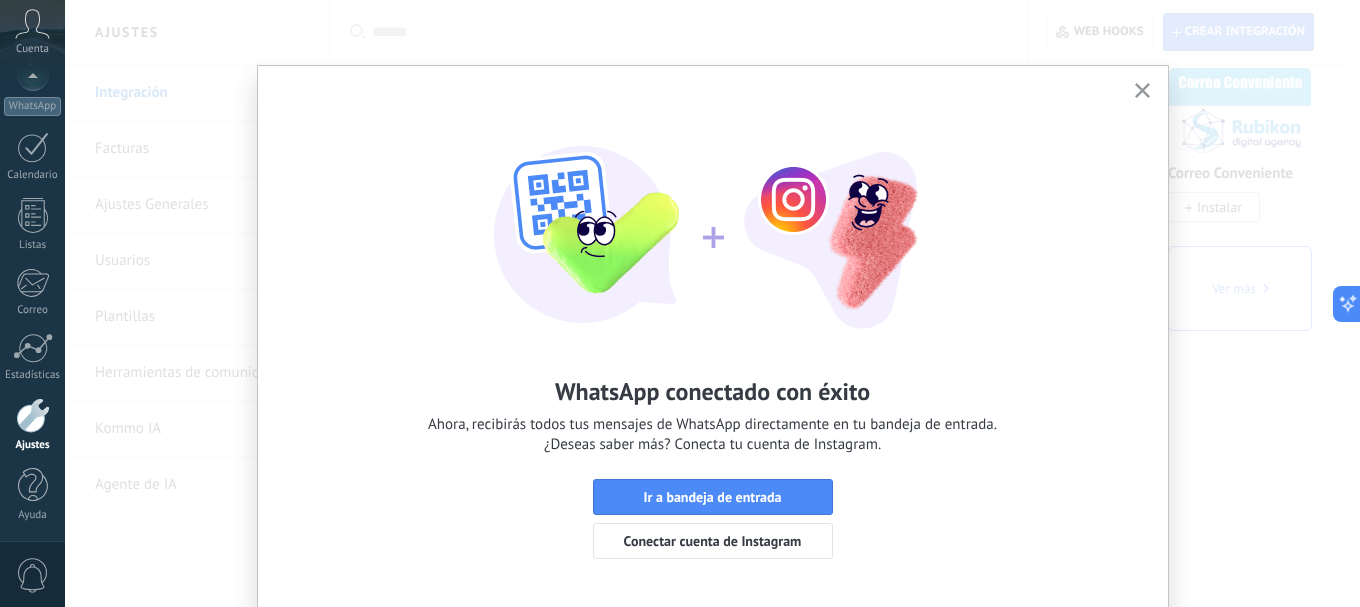 scroll, scrollTop: 0, scrollLeft: 0, axis: both 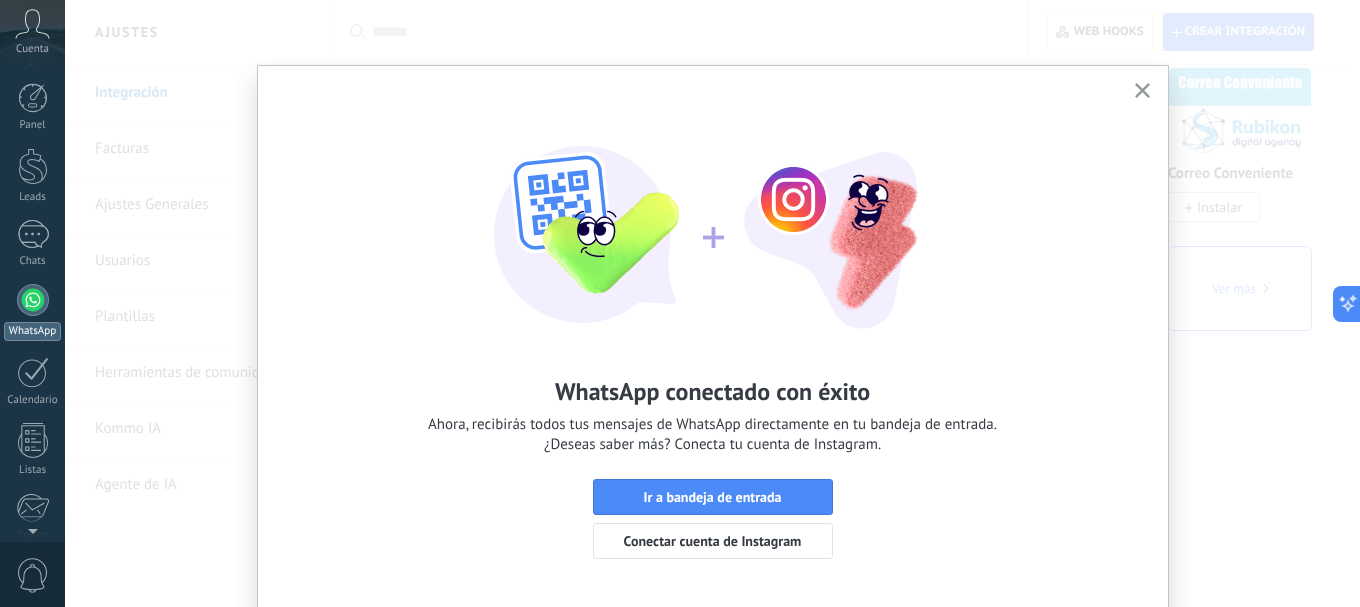 click on "WhatsApp" at bounding box center (32, 312) 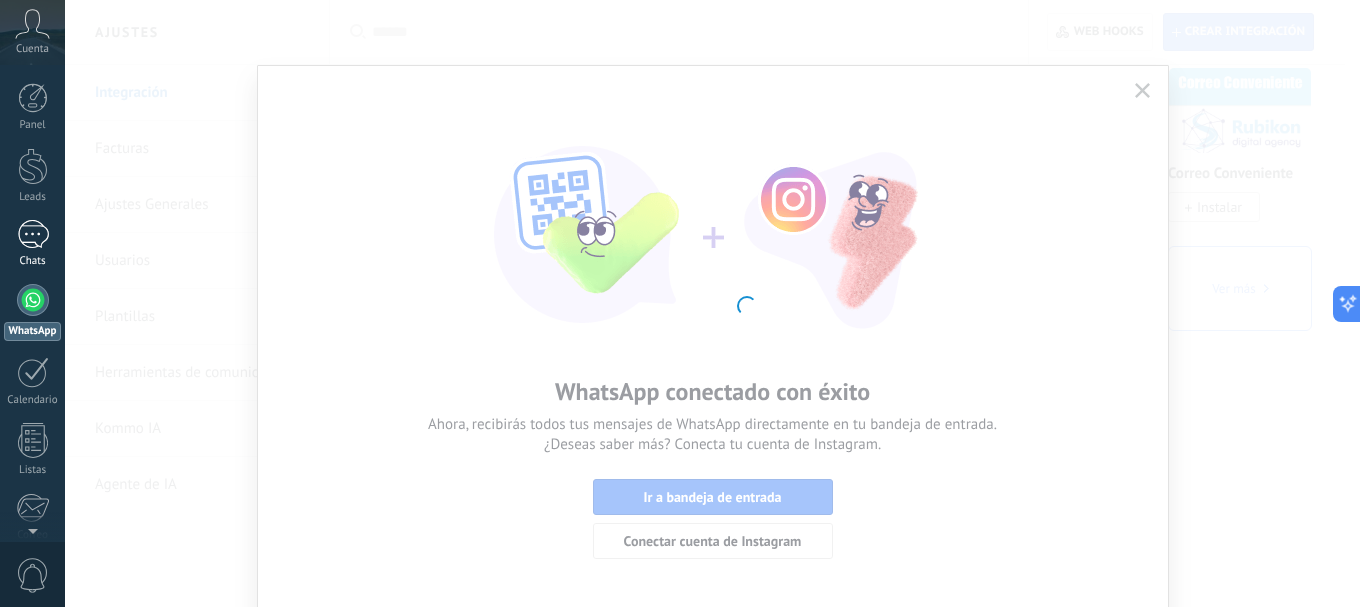 drag, startPoint x: 44, startPoint y: 229, endPoint x: 31, endPoint y: 241, distance: 17.691807 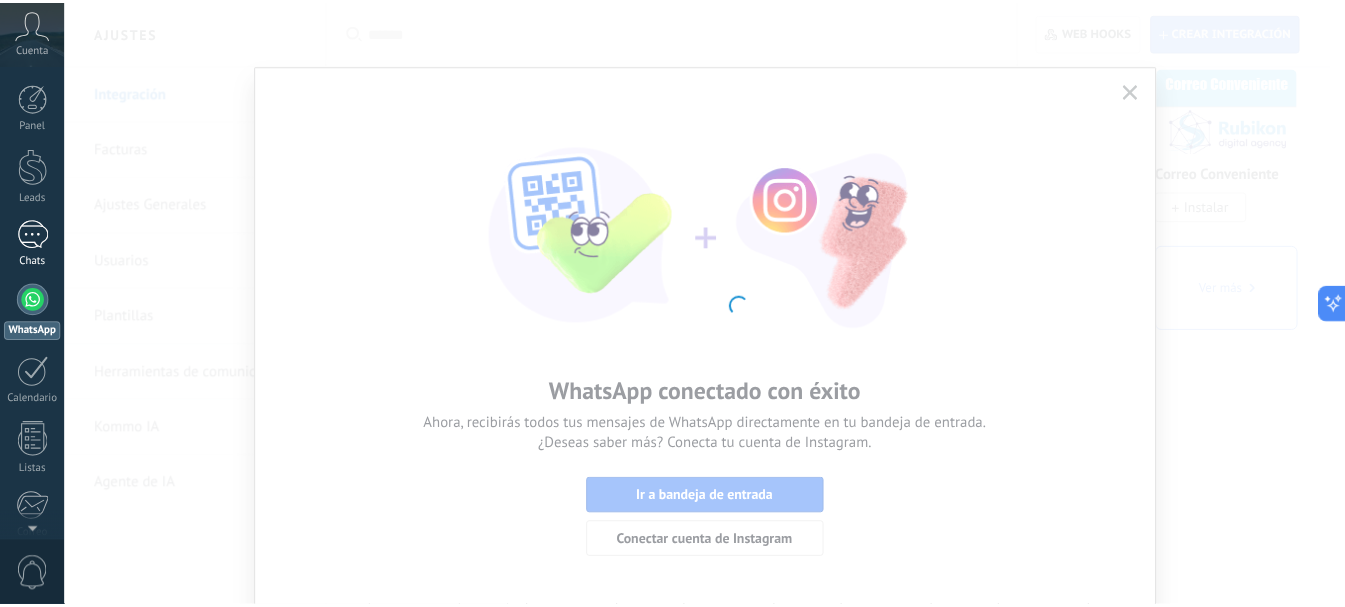 scroll, scrollTop: 0, scrollLeft: 0, axis: both 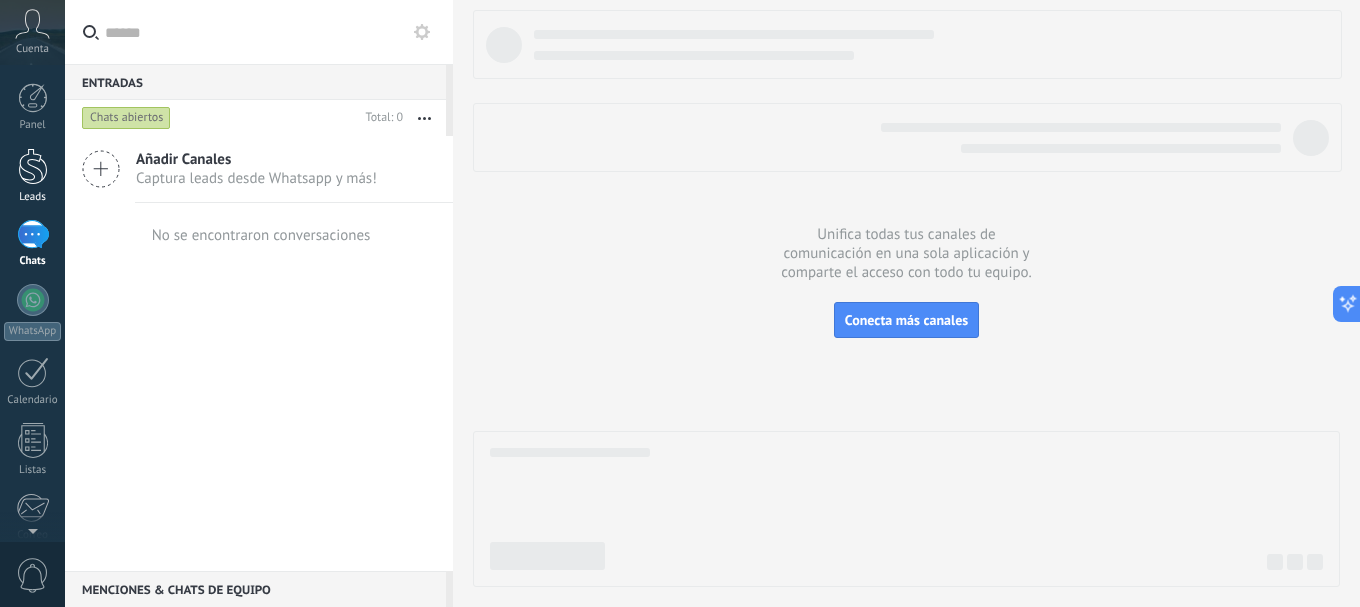 click on "Leads" at bounding box center [32, 176] 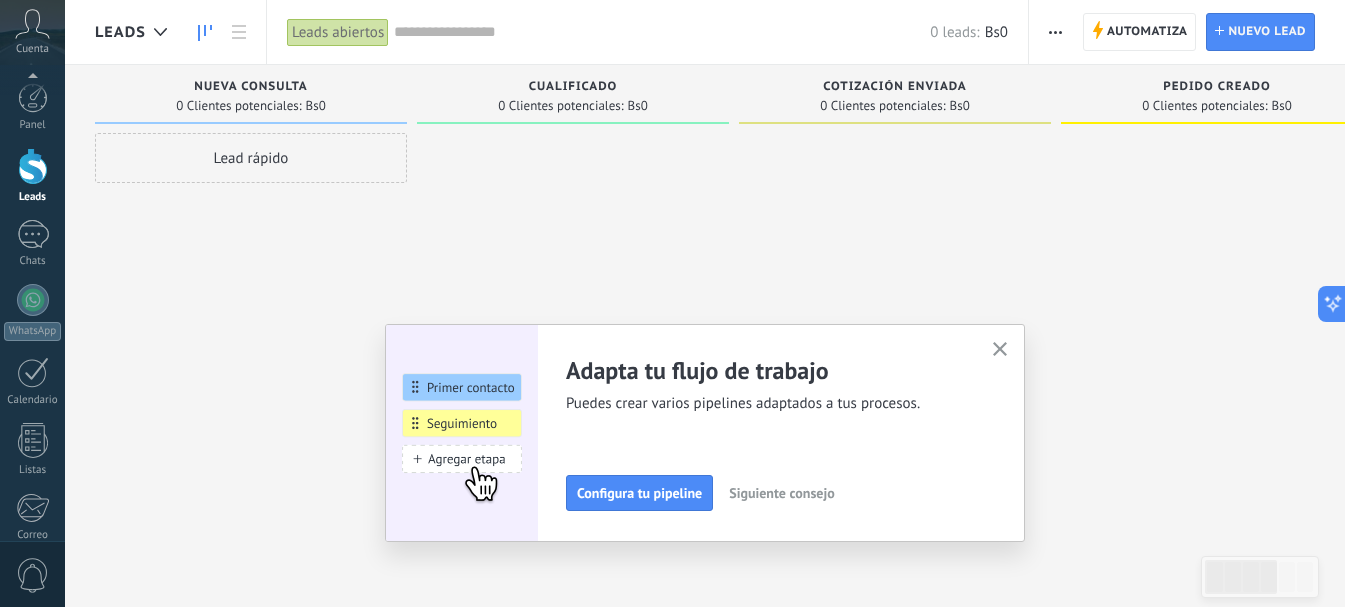 scroll, scrollTop: 34, scrollLeft: 0, axis: vertical 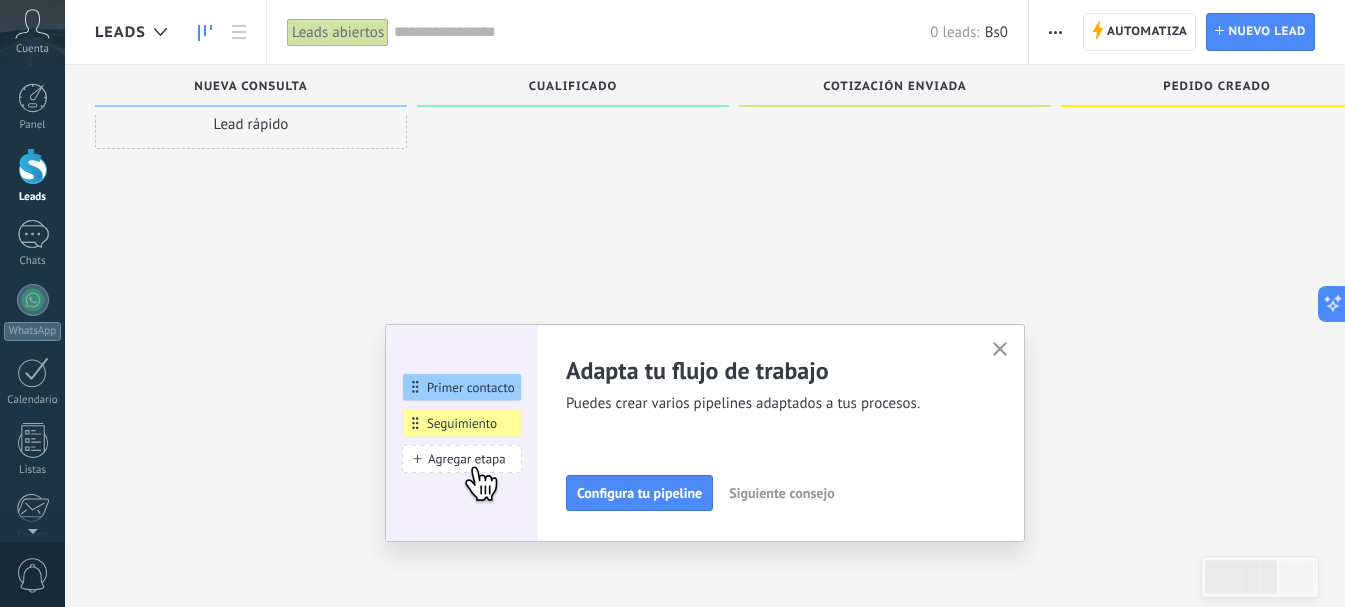 click on "Leads" at bounding box center (32, 176) 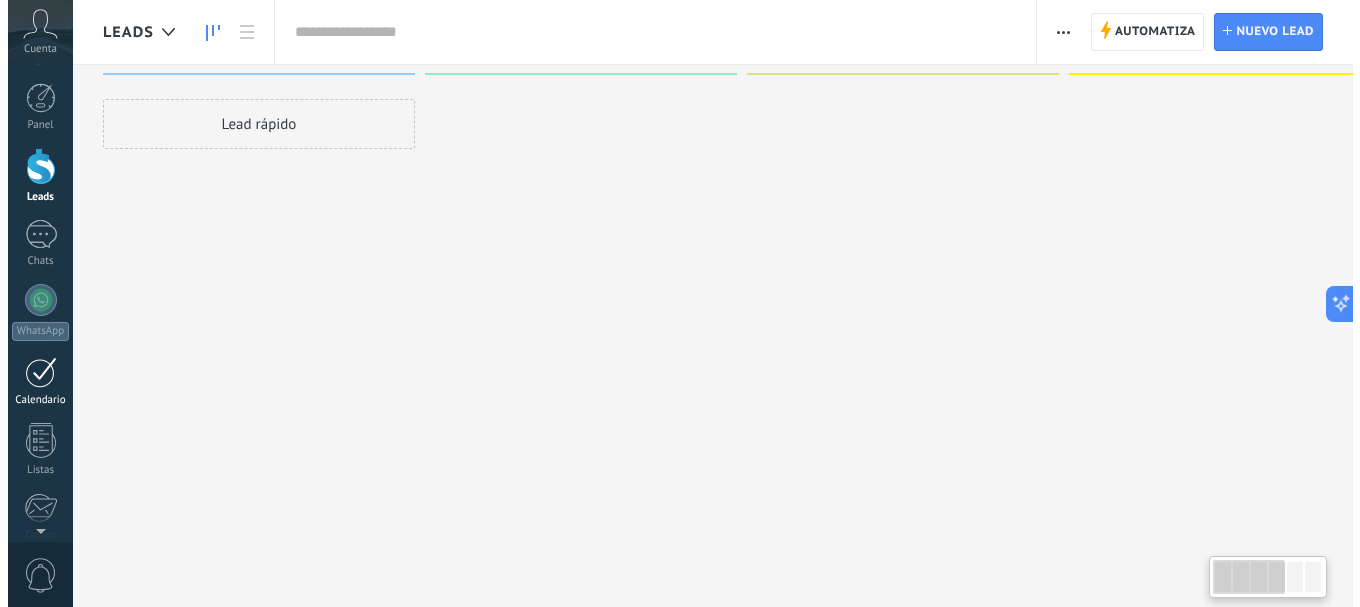 scroll, scrollTop: 0, scrollLeft: 0, axis: both 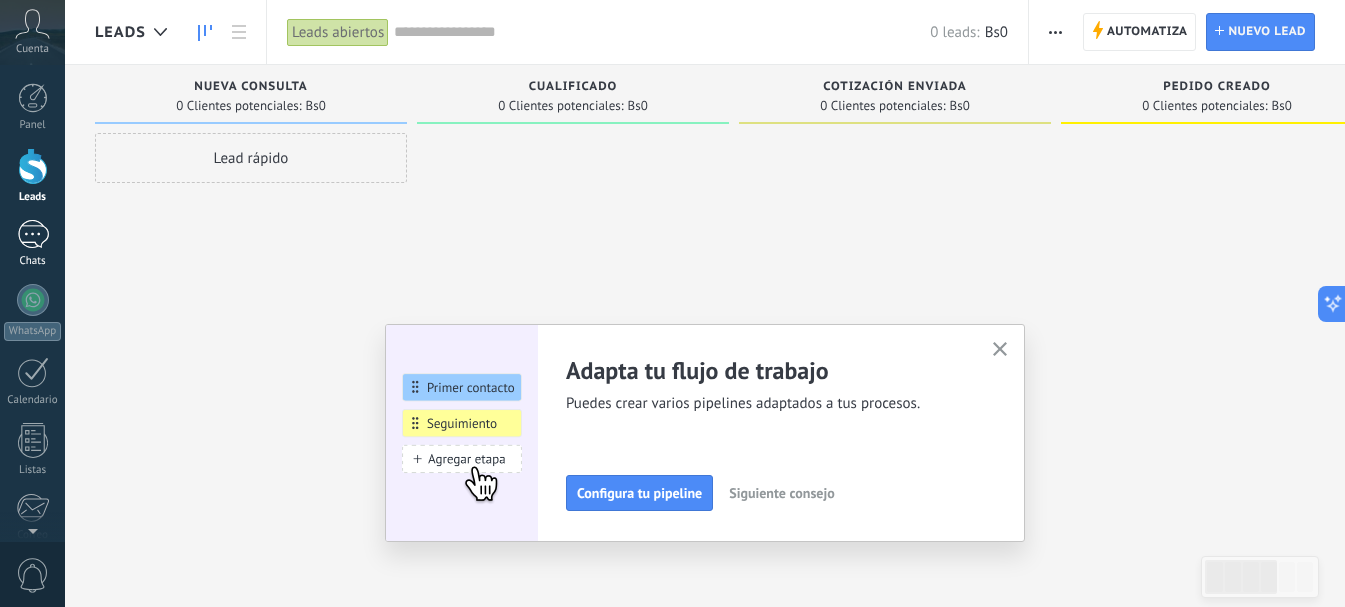 click at bounding box center [33, 234] 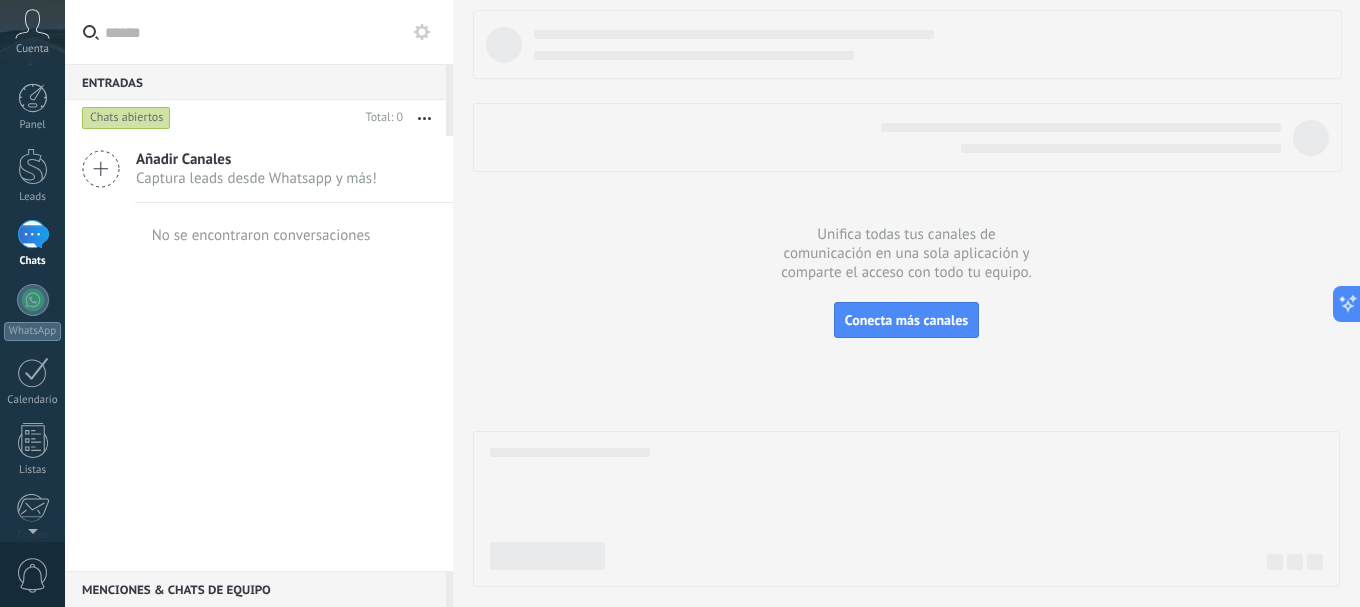 click at bounding box center [271, 32] 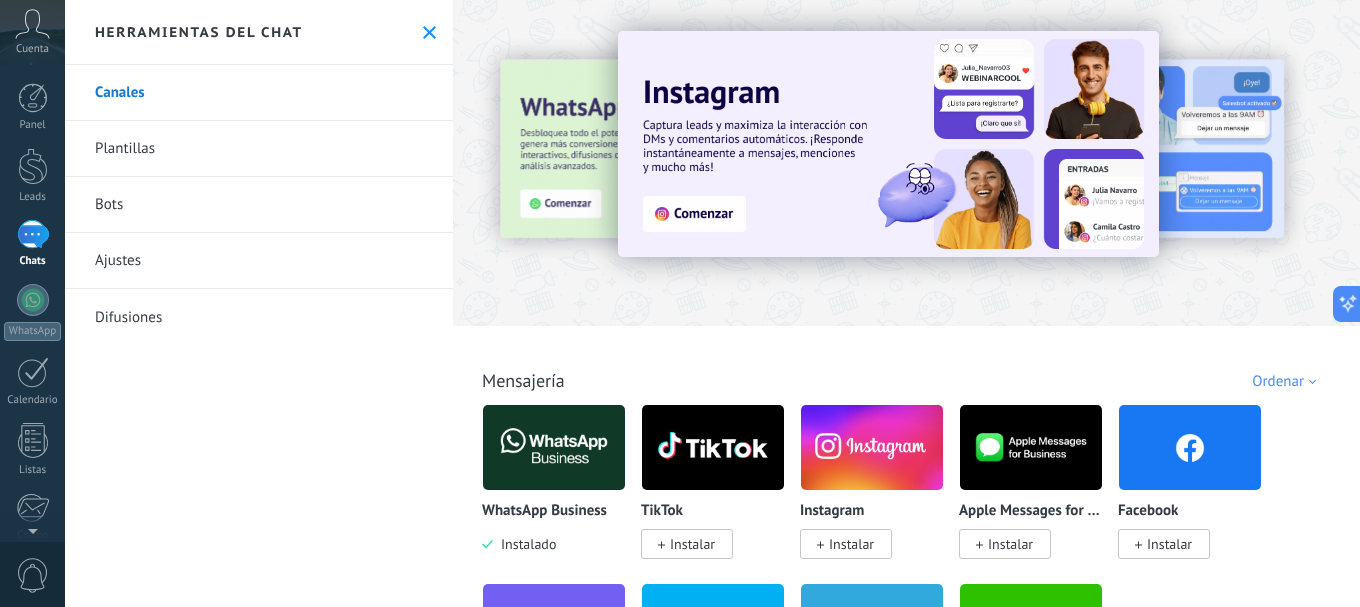 scroll, scrollTop: 133, scrollLeft: 0, axis: vertical 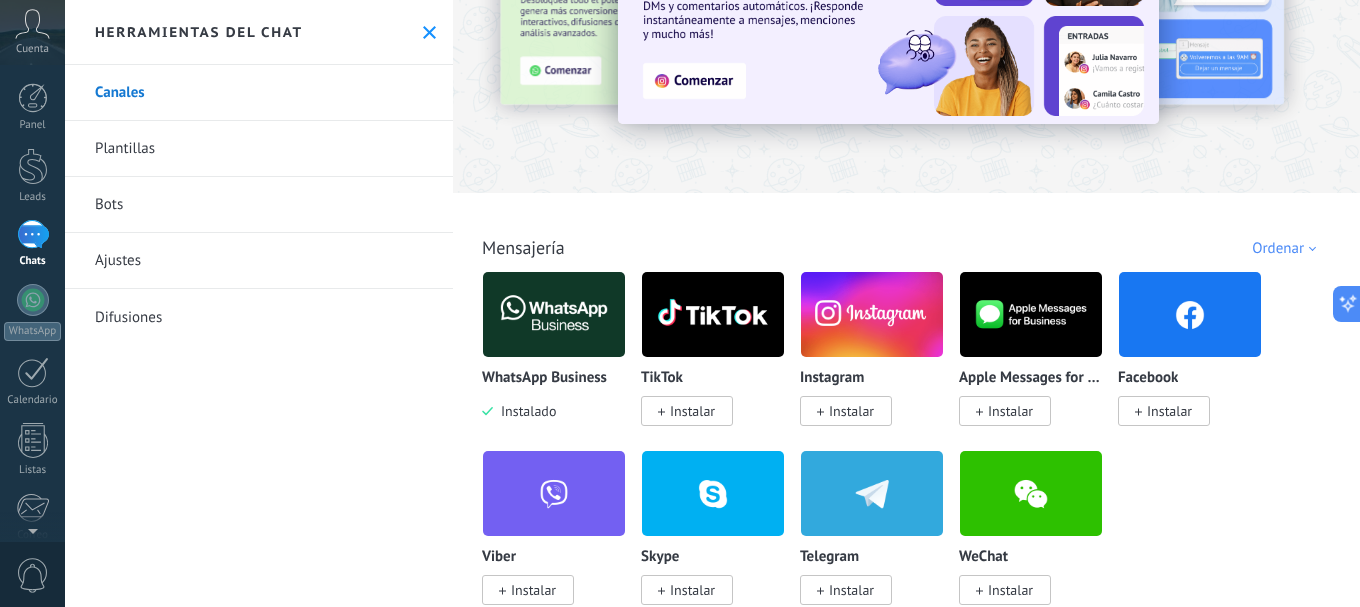 click at bounding box center (554, 314) 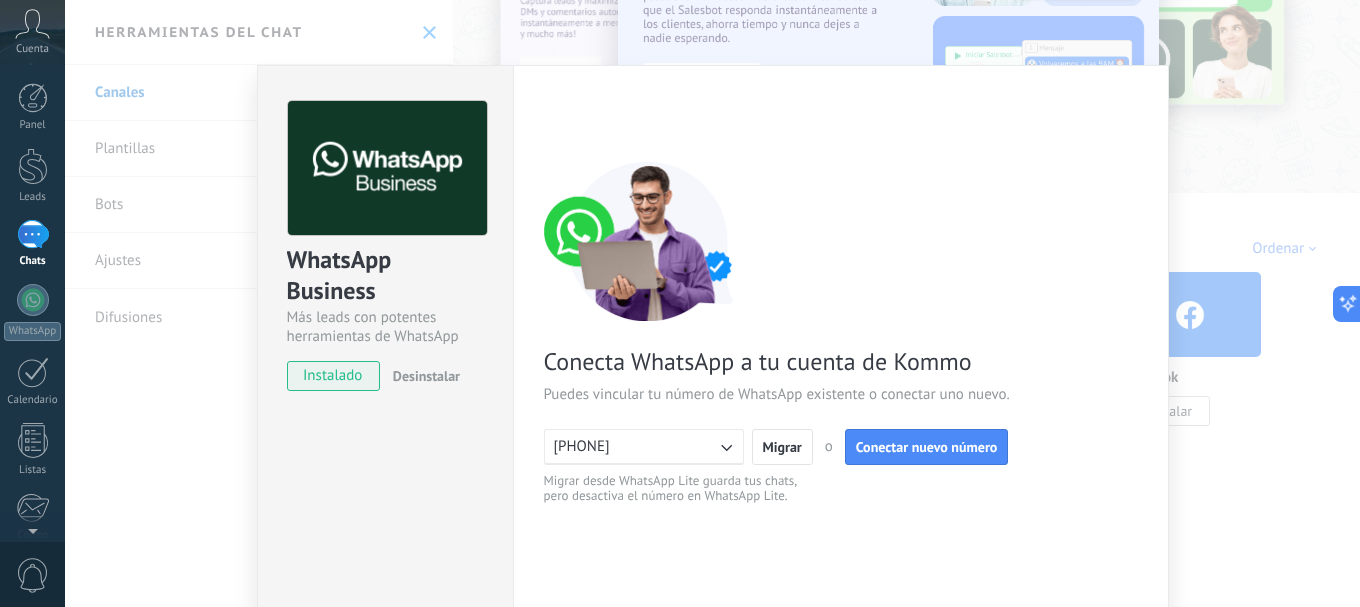 click on "WhatsApp Business Más leads con potentes herramientas de WhatsApp instalado Desinstalar ¿Quieres probar la integración primero?   Escanea el código QR   para ver cómo funciona. Configuraciones Autorizaciones Esta pestaña registra a los usuarios que han concedido acceso a las integración a esta cuenta. Si deseas remover la posibilidad que un usuario pueda enviar solicitudes a la cuenta en nombre de esta integración, puedes revocar el acceso. Si el acceso a todos los usuarios es revocado, la integración dejará de funcionar. Esta aplicacion está instalada, pero nadie le ha dado acceso aun. WhatsApp Cloud API más _:  Guardar < Volver 1 Conectar Facebook  2 Finalizar configuración Conecta WhatsApp a tu cuenta de Kommo Puedes vincular tu número de WhatsApp existente o conectar uno nuevo. +59169066402 Migrar o Conectar nuevo número Migrar desde WhatsApp Lite guarda tus chats, pero desactiva el número en WhatsApp Lite. ¿Necesitas ayuda?" at bounding box center (712, 303) 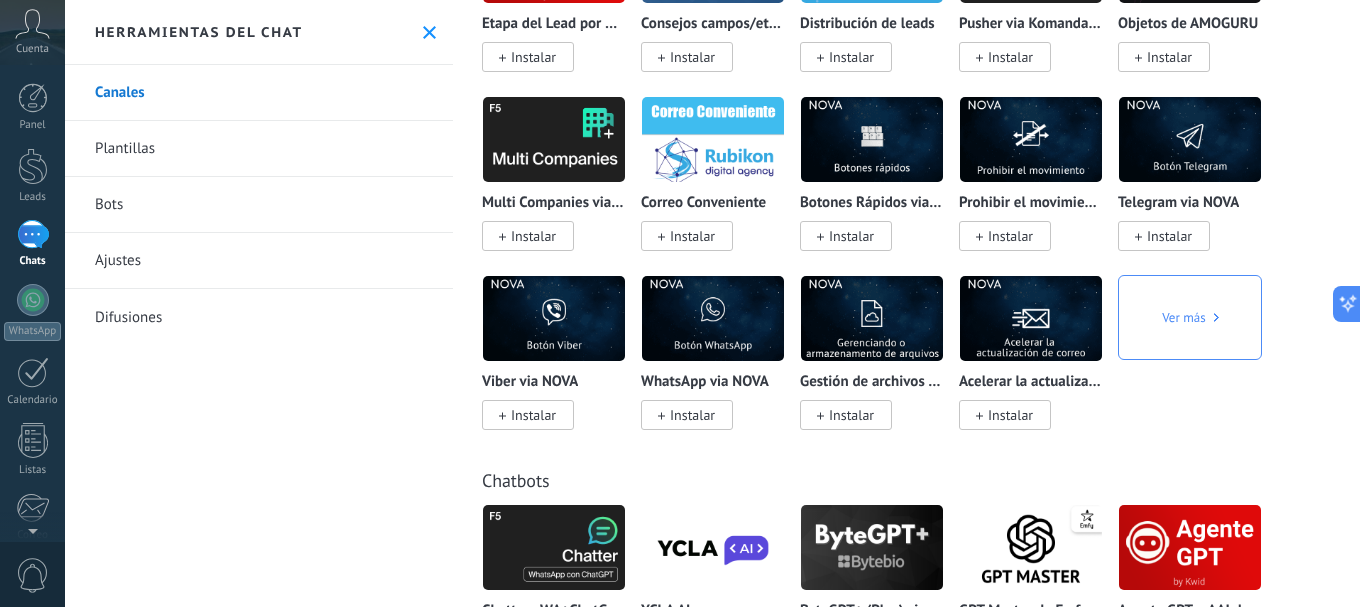 scroll, scrollTop: 4800, scrollLeft: 0, axis: vertical 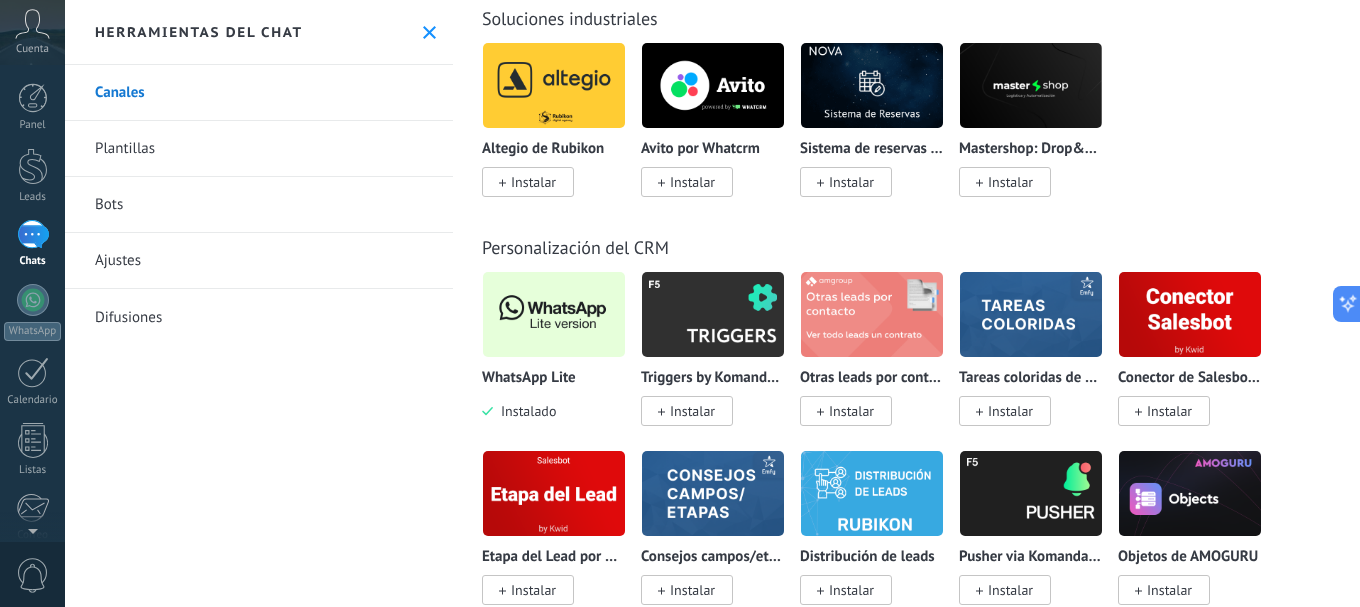 click at bounding box center [554, 314] 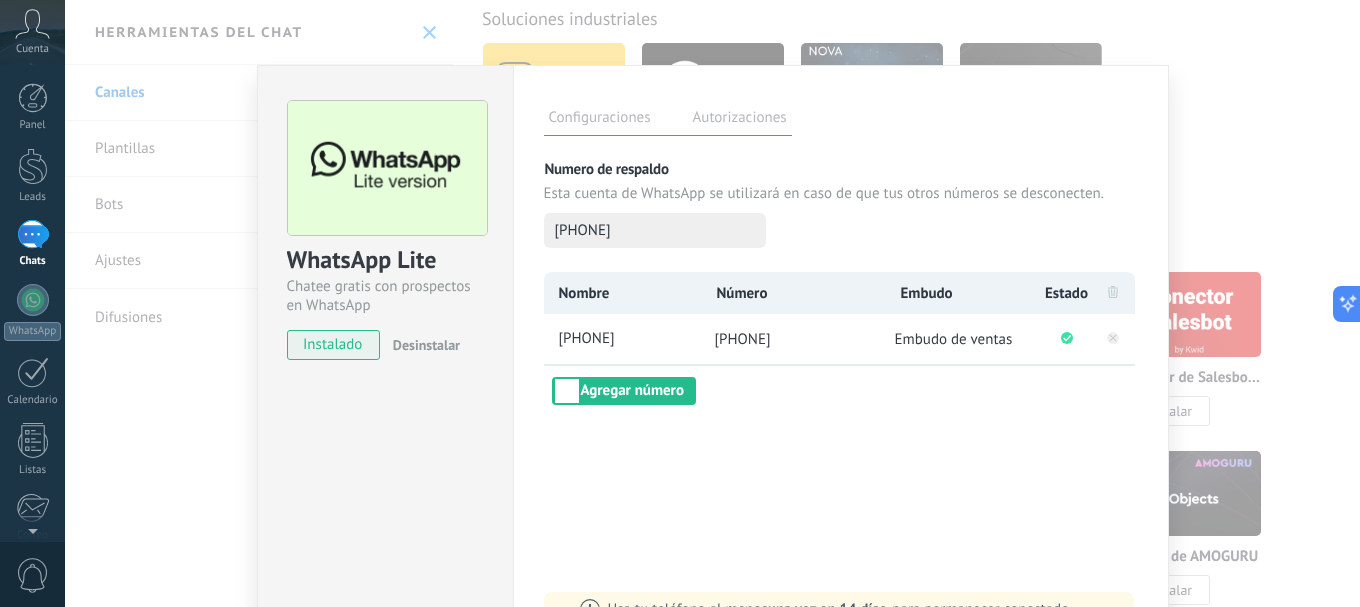 click on "Configuraciones Autorizaciones" at bounding box center (841, 118) 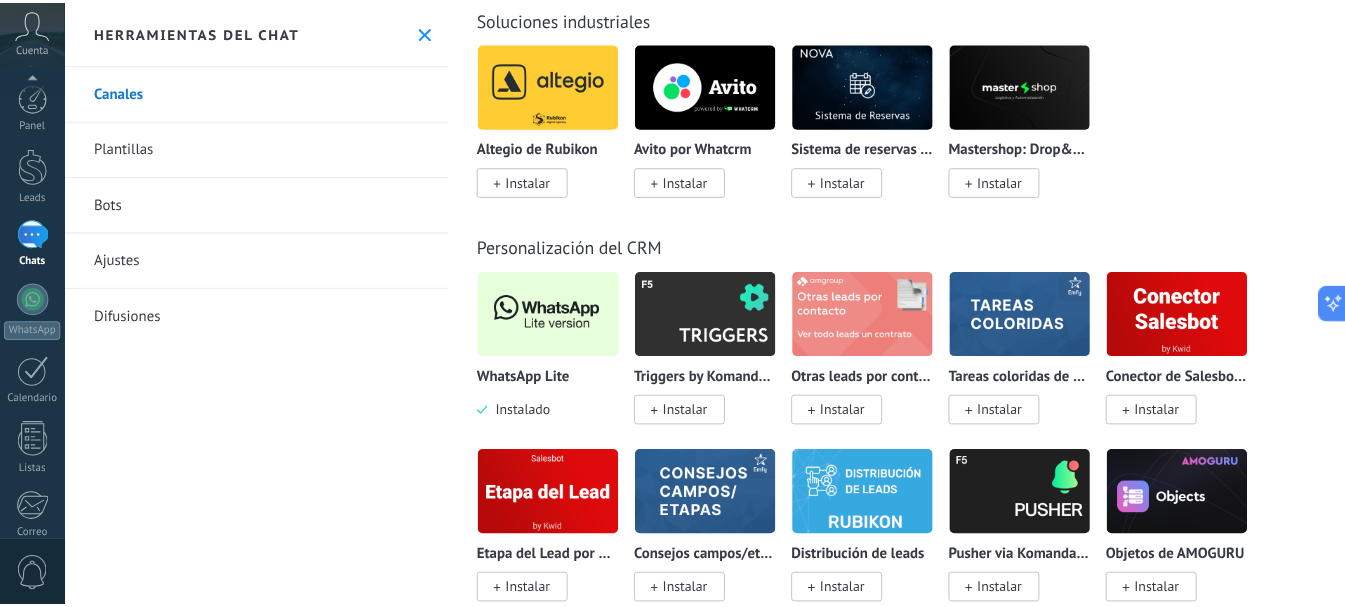 scroll, scrollTop: 225, scrollLeft: 0, axis: vertical 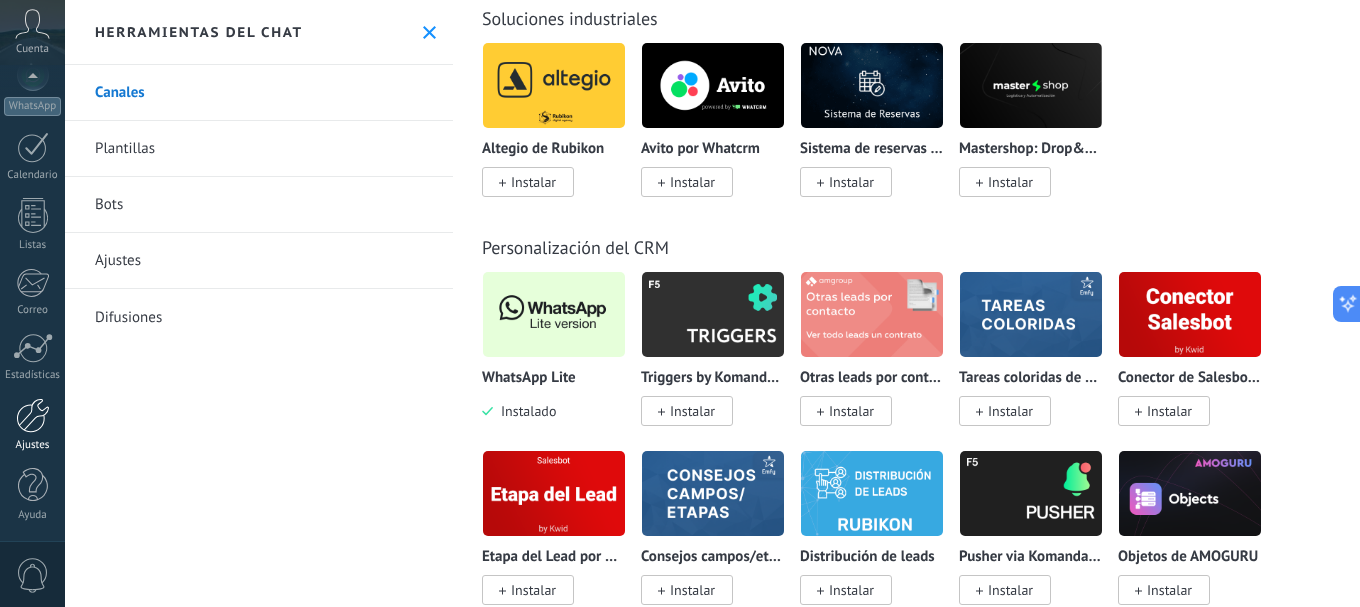 click on "Ajustes" at bounding box center (32, 425) 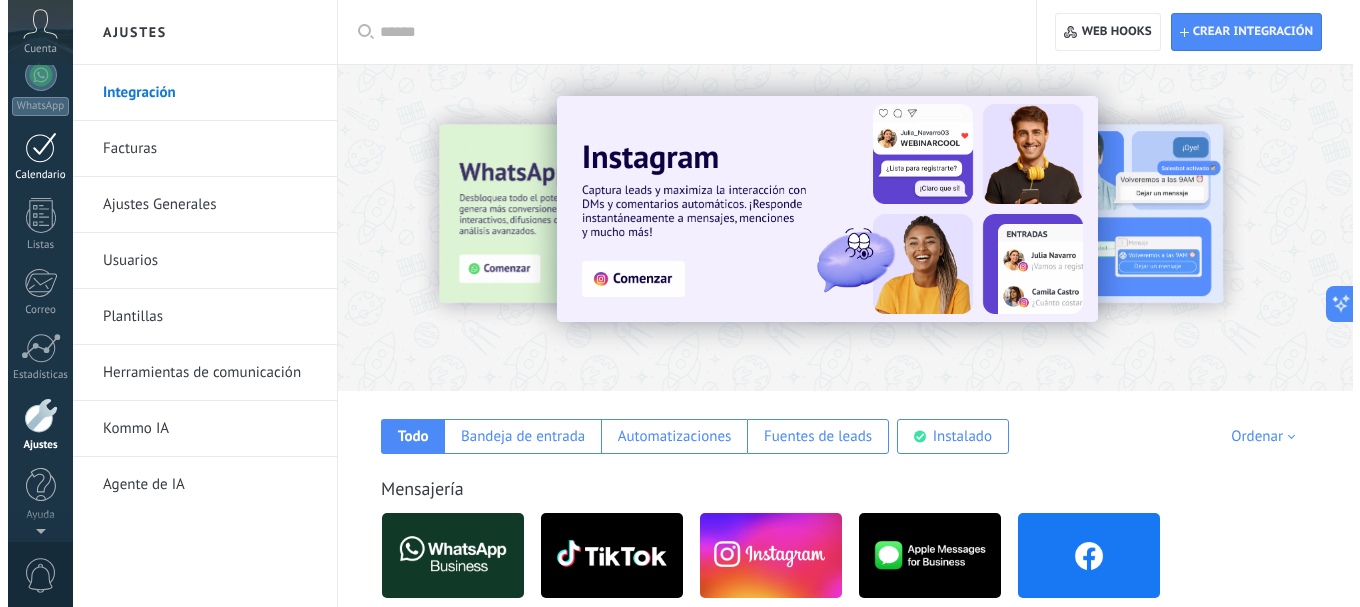 scroll, scrollTop: 0, scrollLeft: 0, axis: both 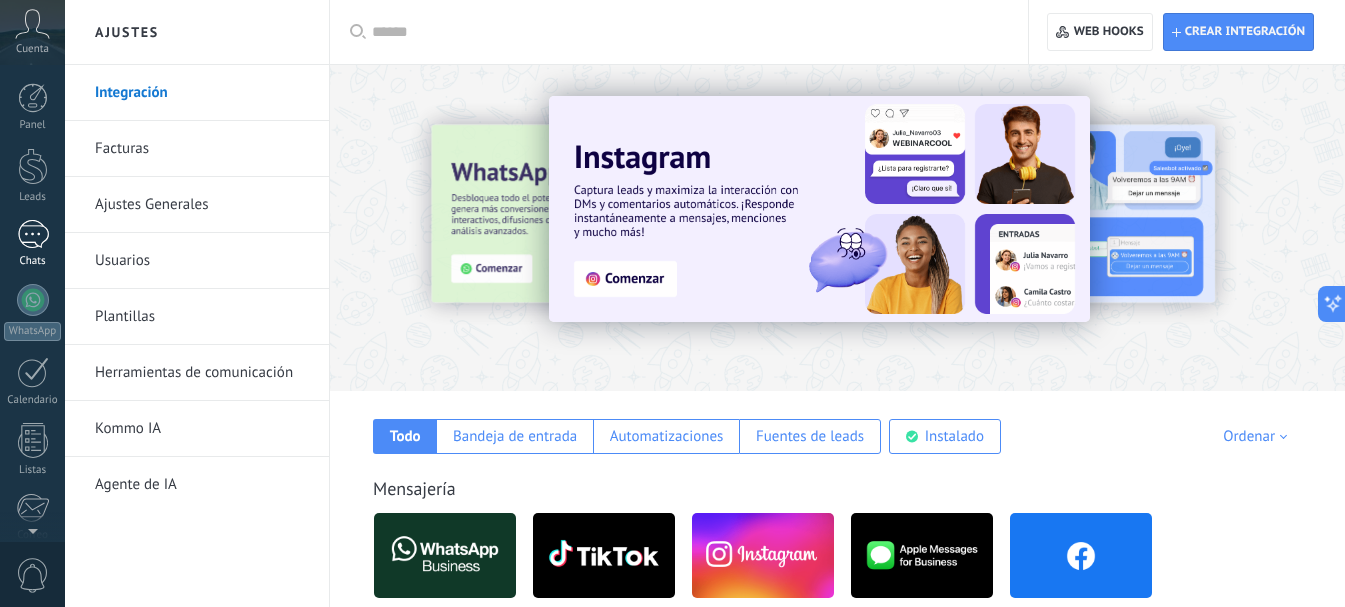 click on "Chats" at bounding box center (32, 244) 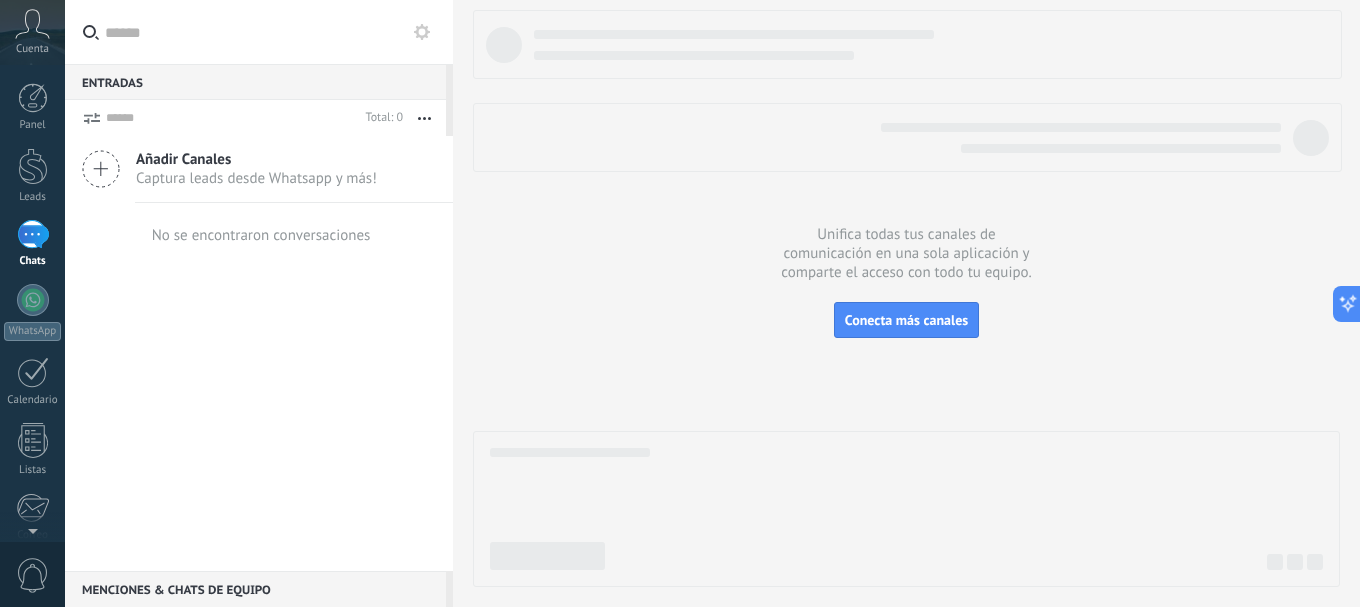 click 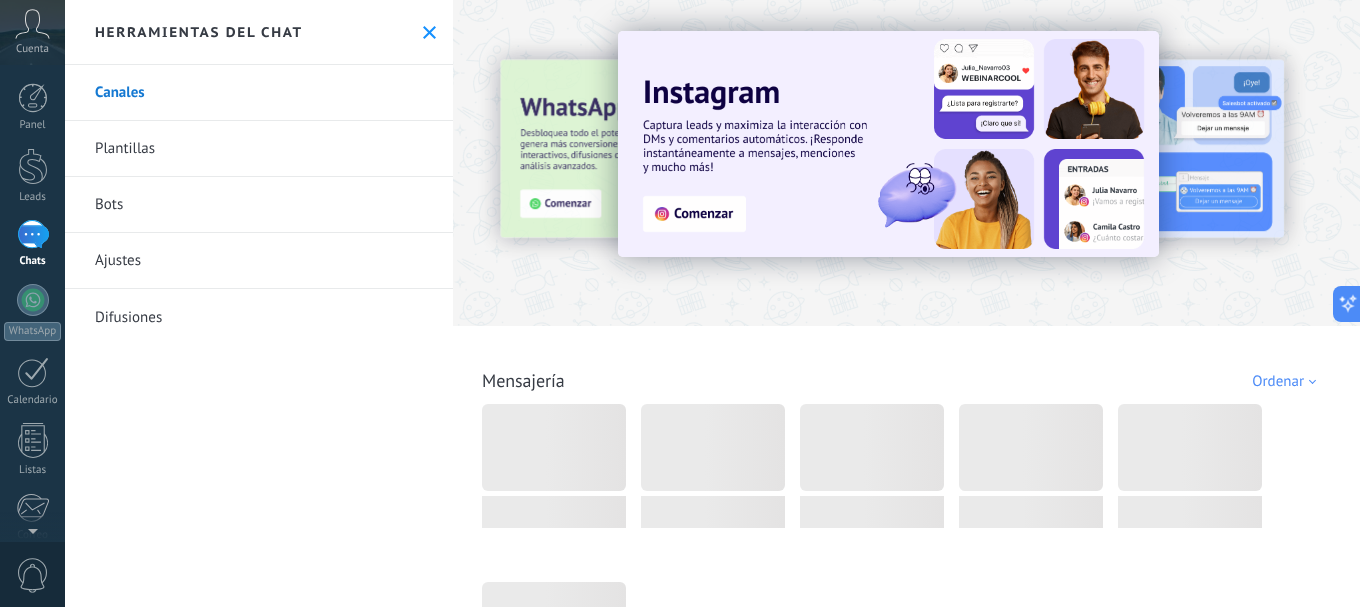 click on "Bots" at bounding box center [259, 205] 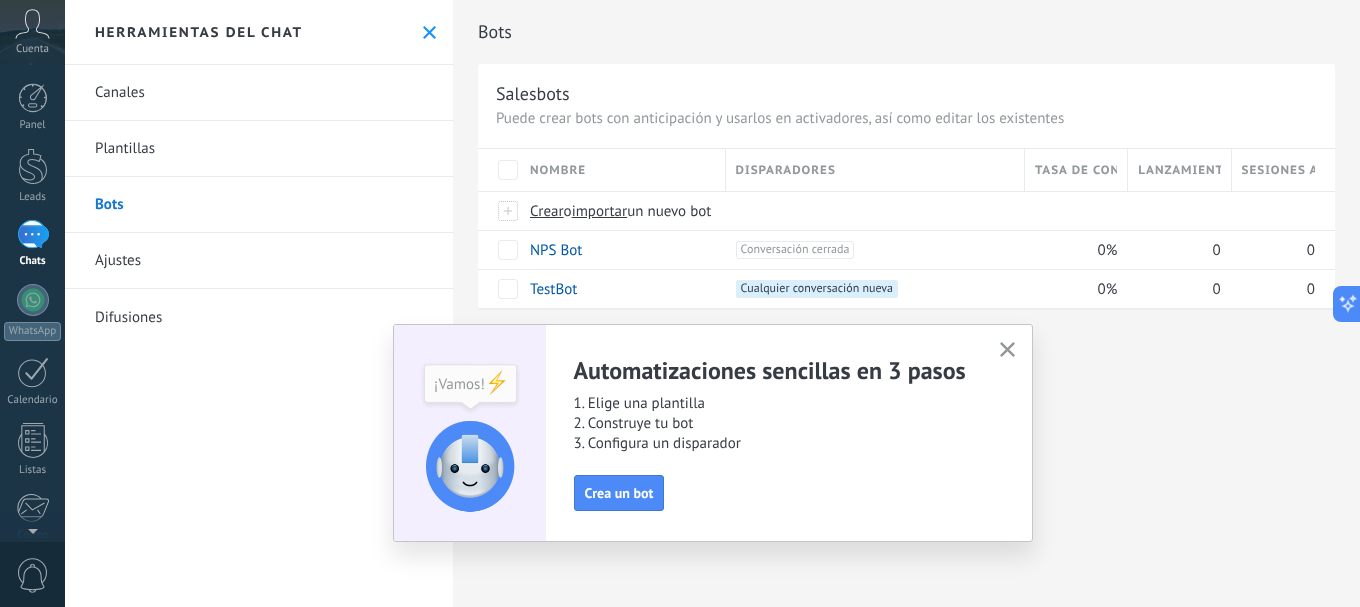 click 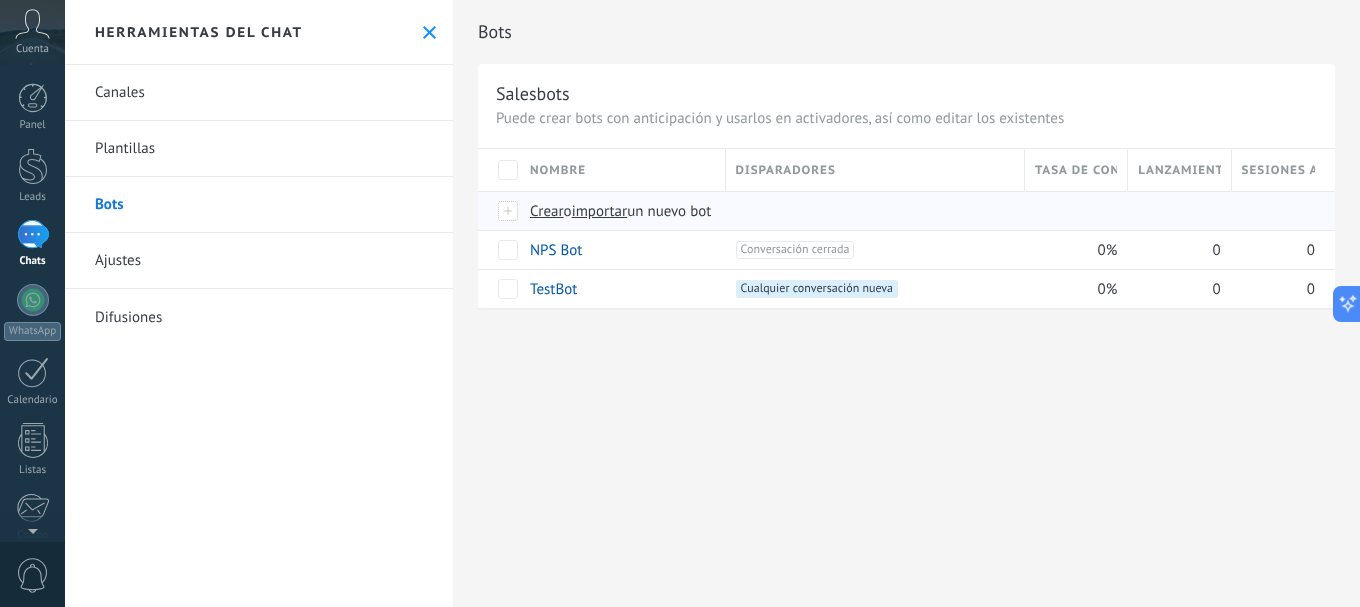 click on "importar" at bounding box center [600, 211] 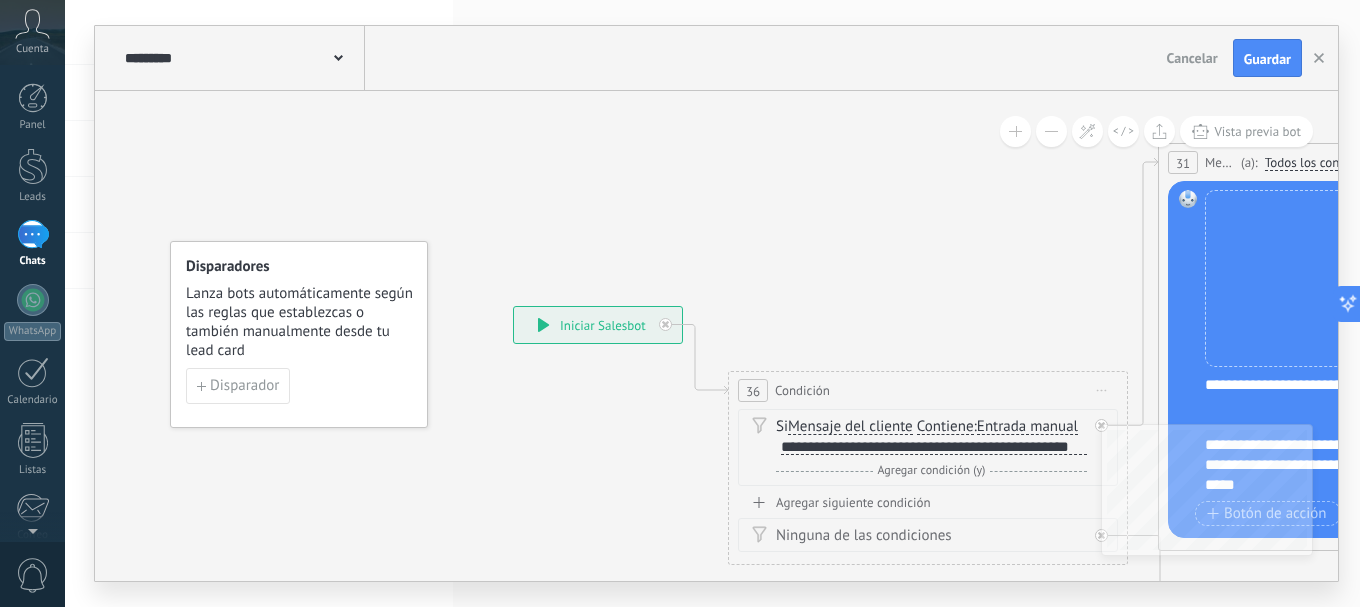 click 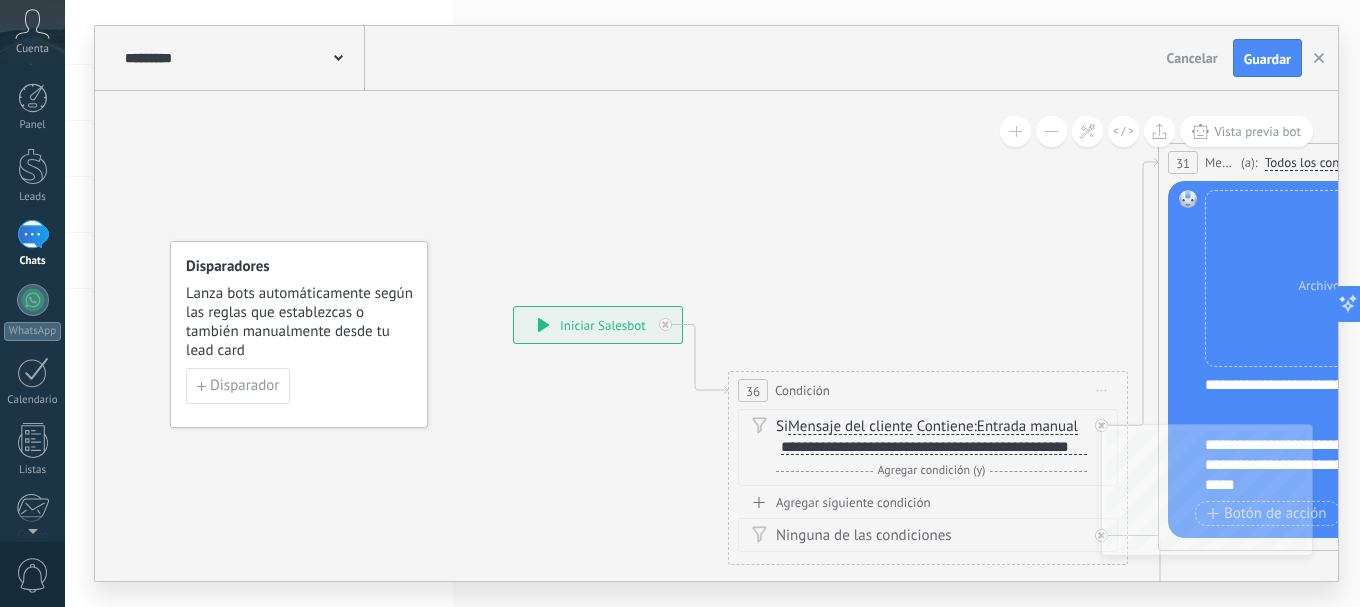 click 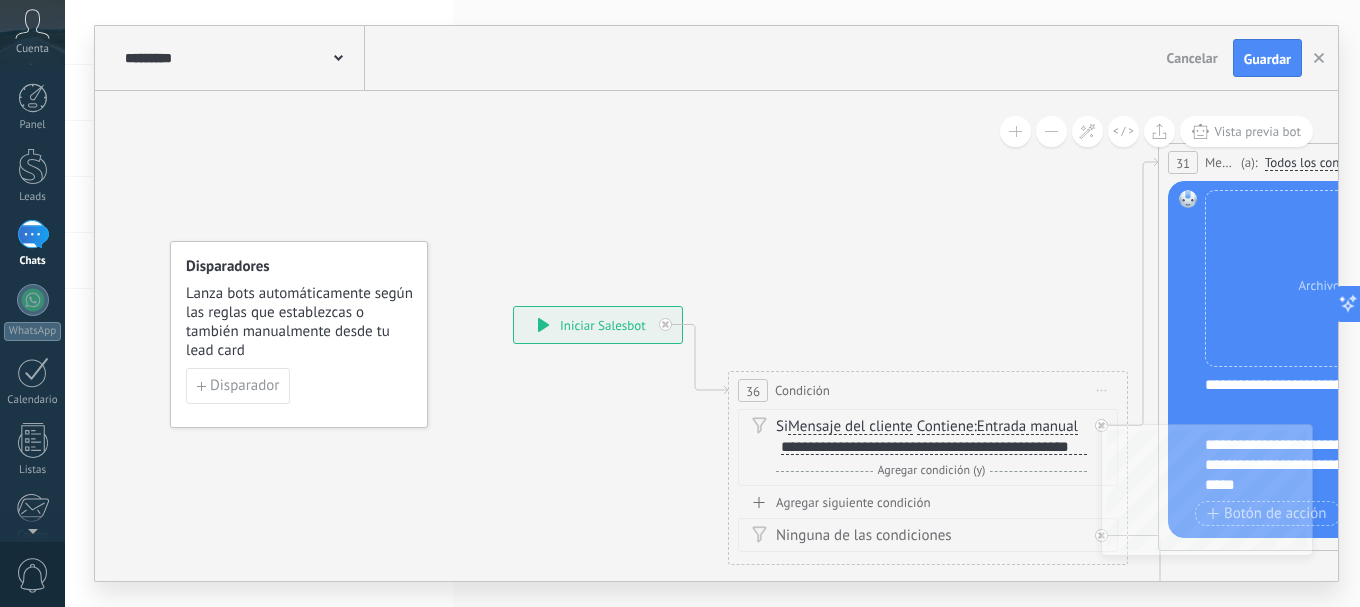 click at bounding box center [338, 56] 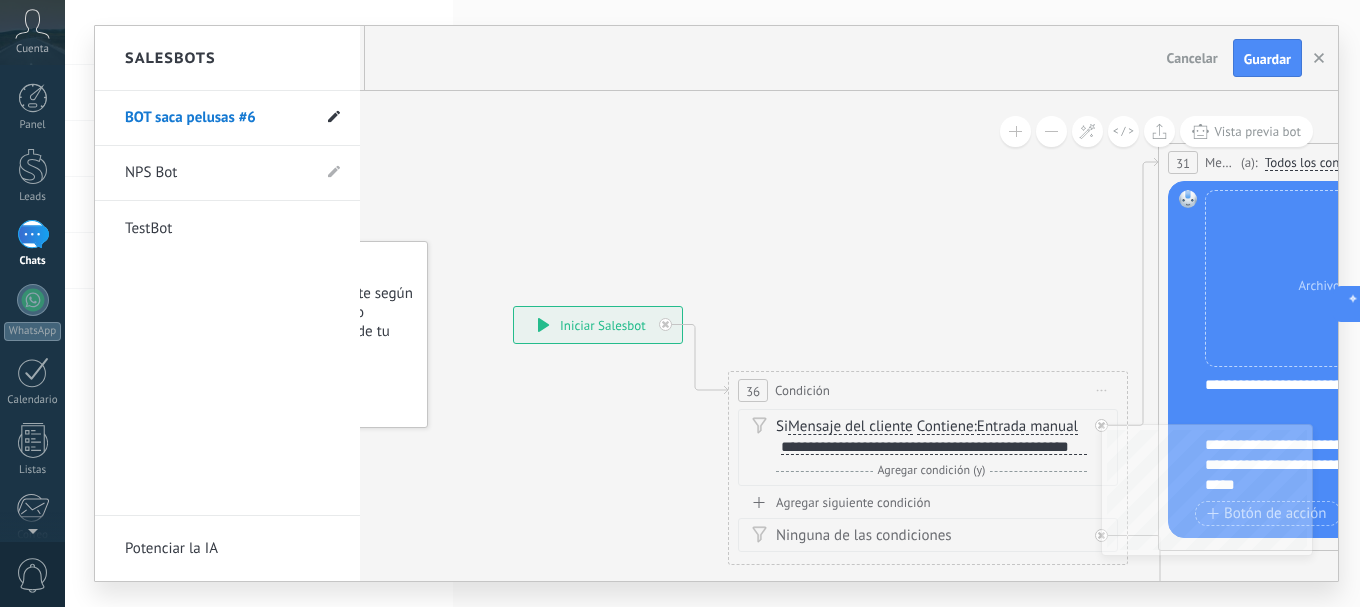 click 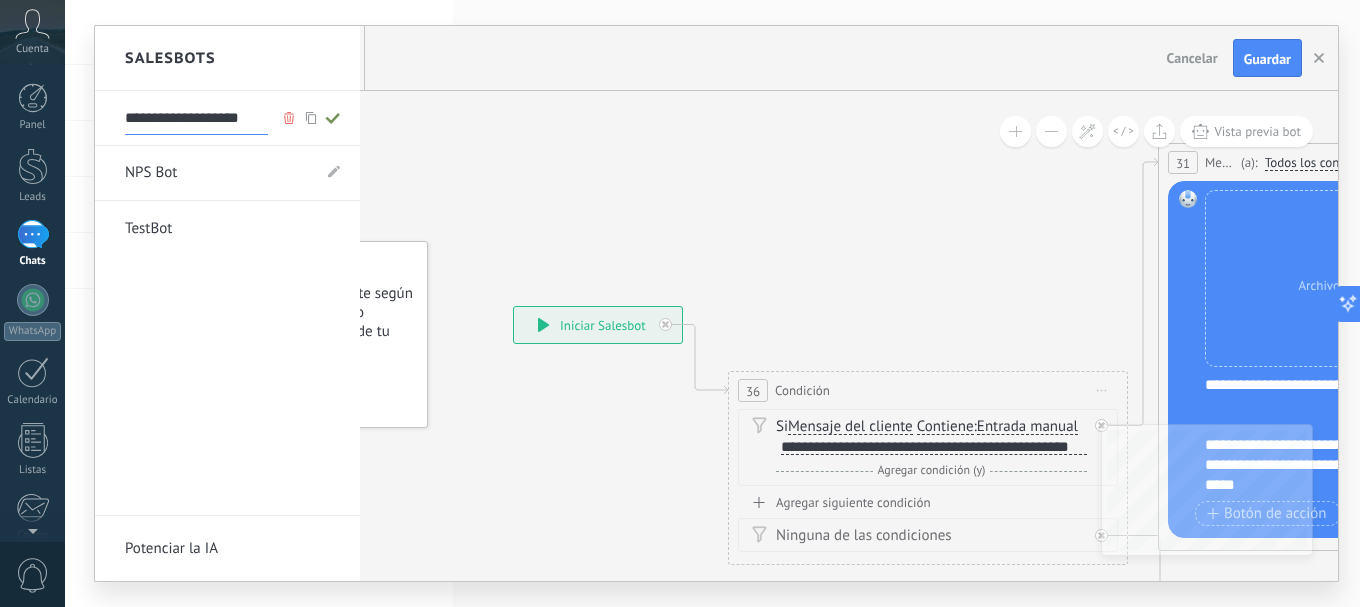 click on "**********" at bounding box center [196, 119] 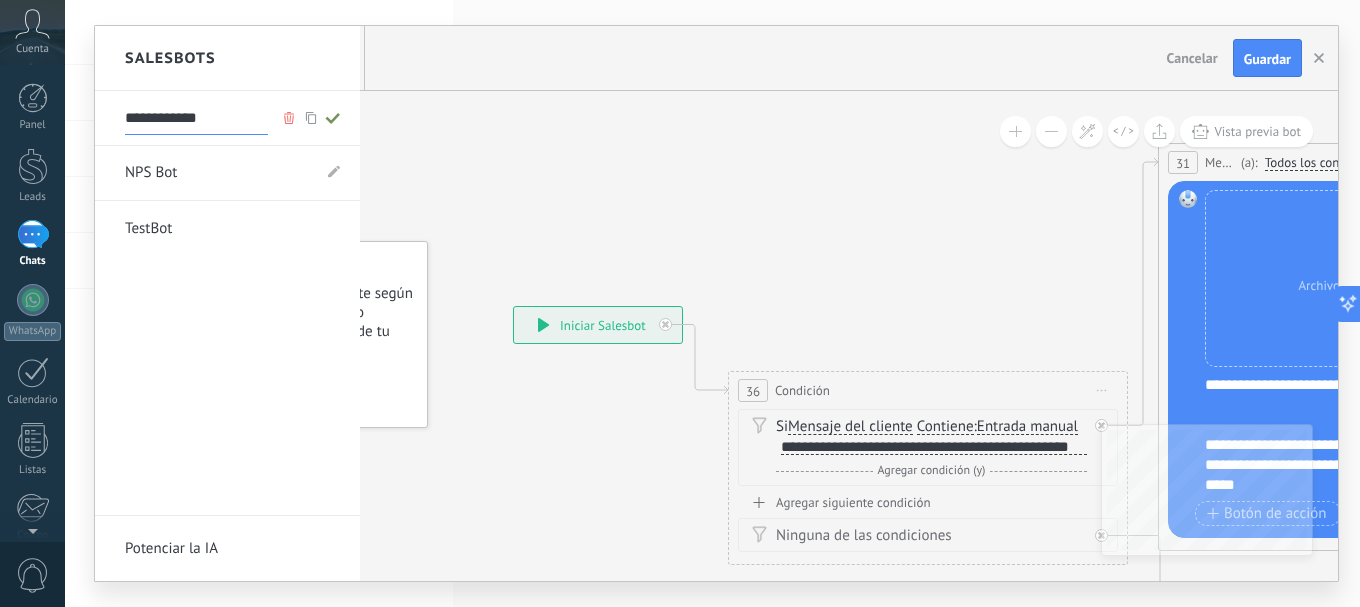 type on "**********" 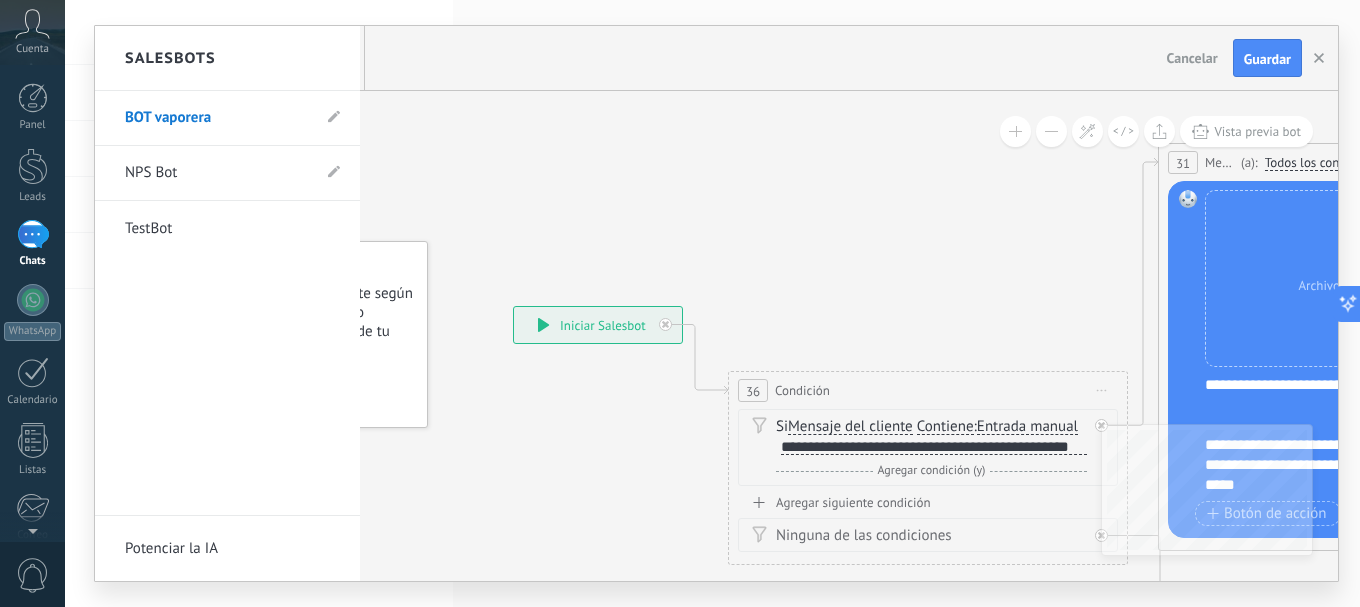 click at bounding box center (716, 303) 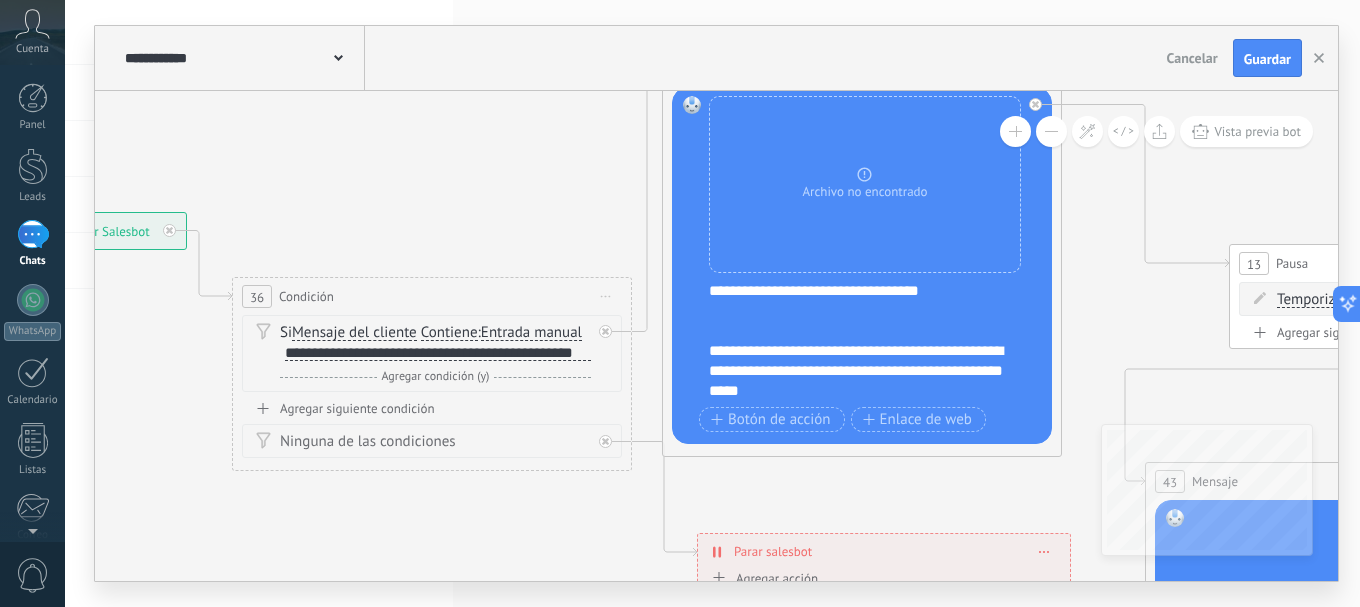 drag, startPoint x: 903, startPoint y: 306, endPoint x: 364, endPoint y: 214, distance: 546.7952 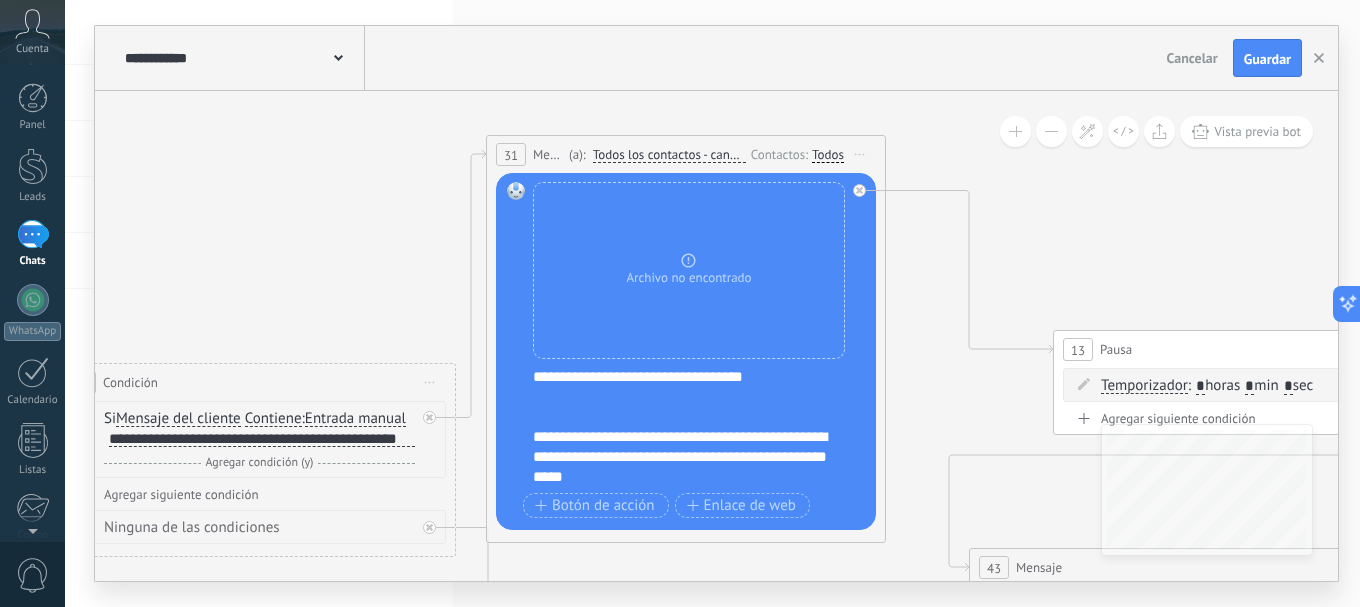 drag, startPoint x: 525, startPoint y: 221, endPoint x: 393, endPoint y: 308, distance: 158.09175 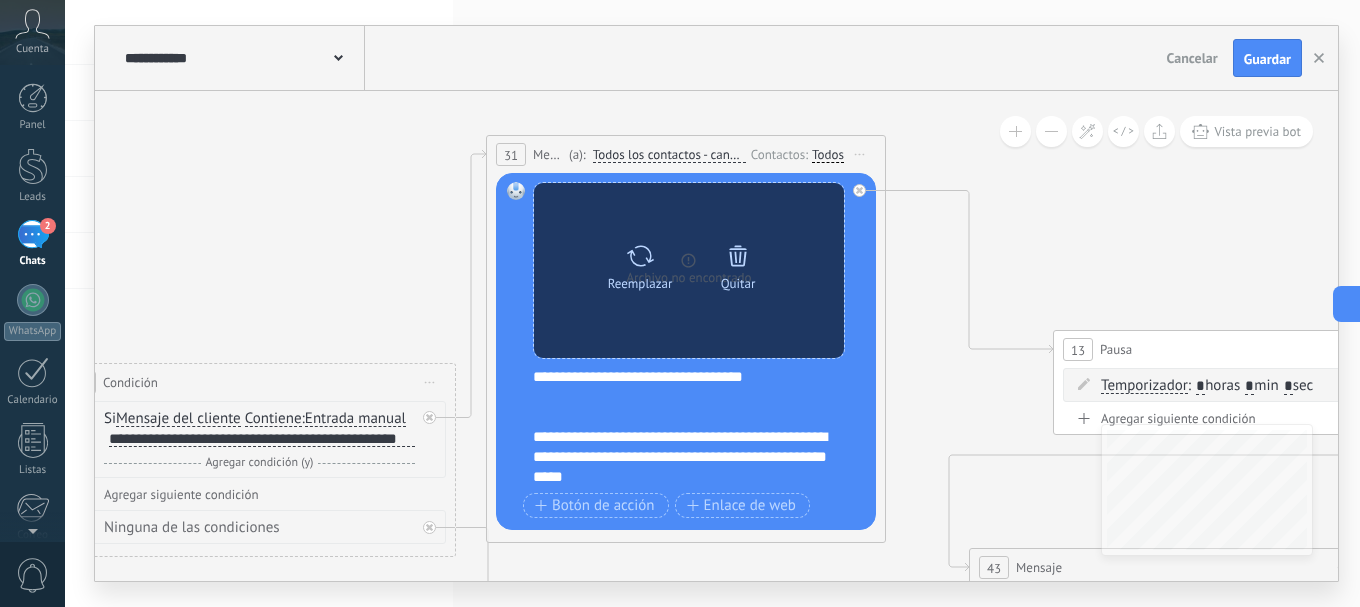click on "Reemplazar" at bounding box center [640, 283] 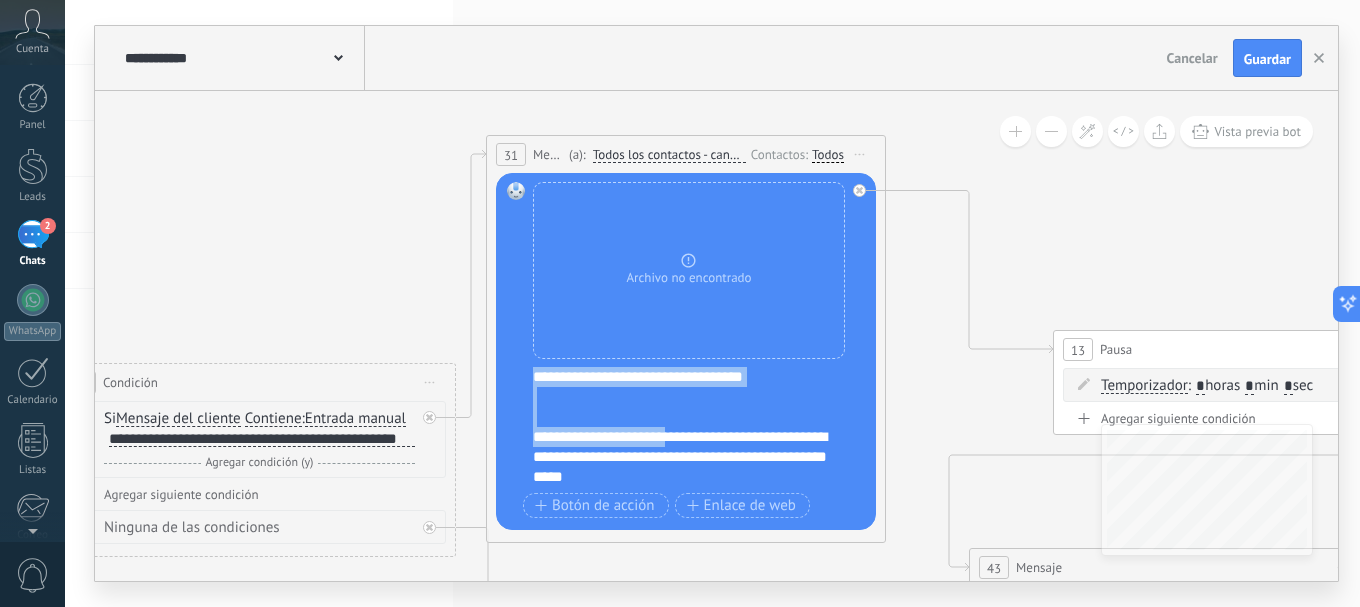 scroll, scrollTop: 400, scrollLeft: 0, axis: vertical 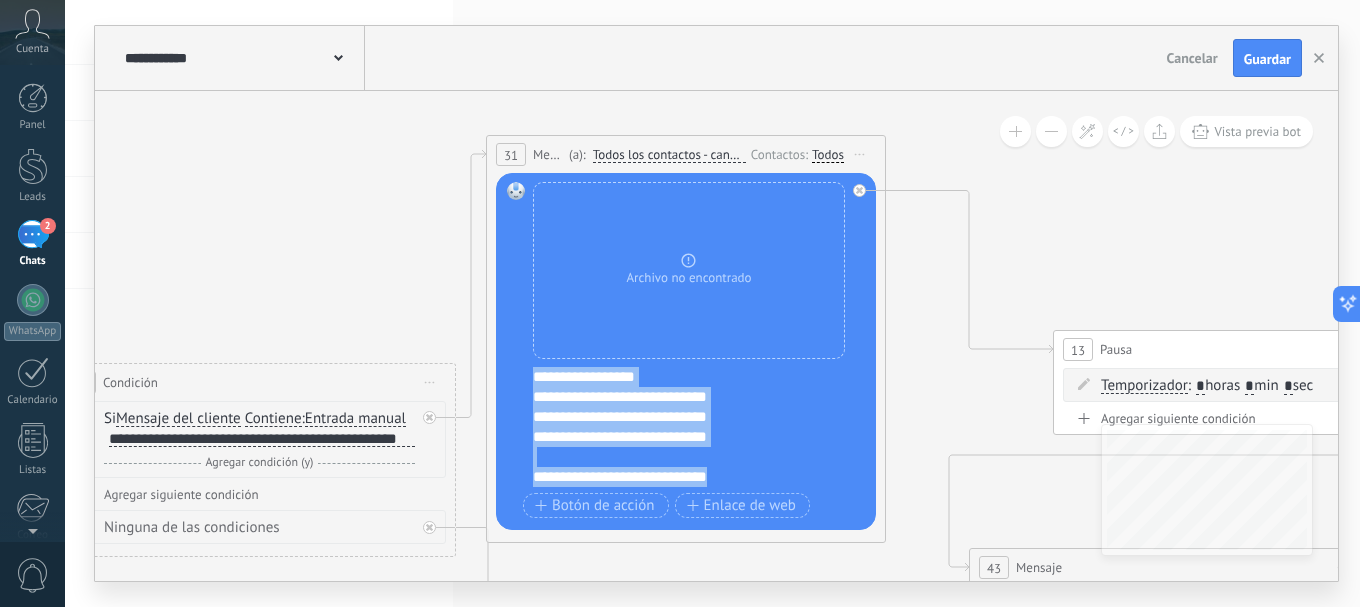drag, startPoint x: 534, startPoint y: 371, endPoint x: 755, endPoint y: 487, distance: 249.59367 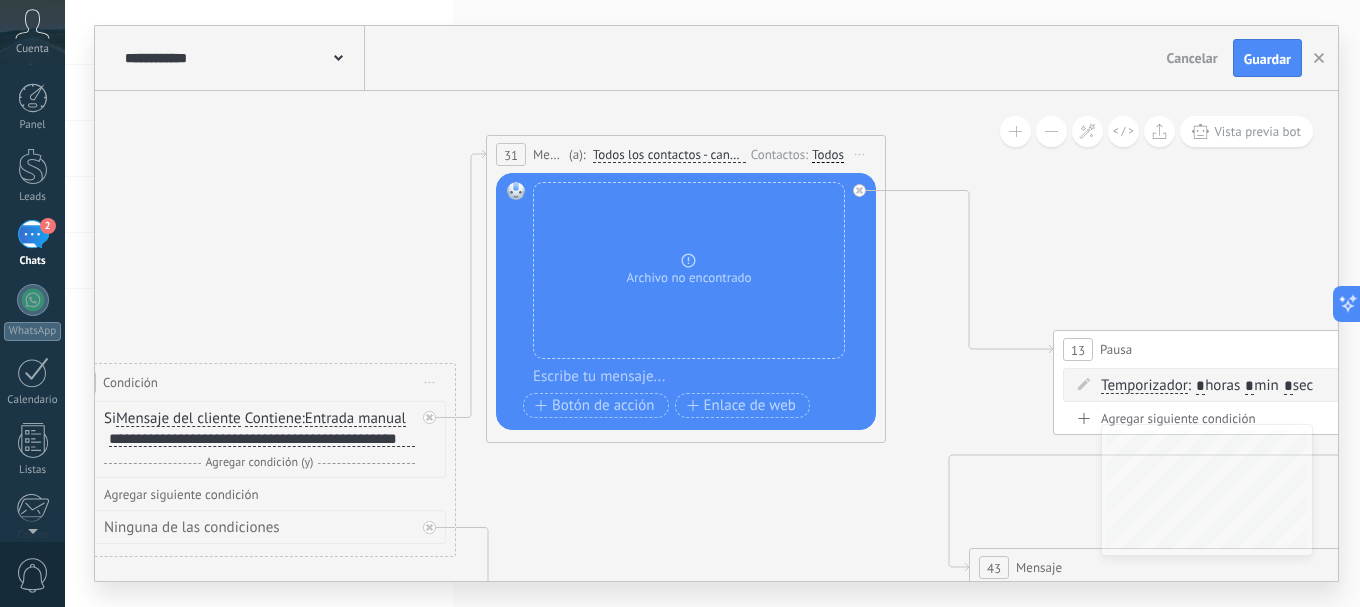 scroll, scrollTop: 0, scrollLeft: 0, axis: both 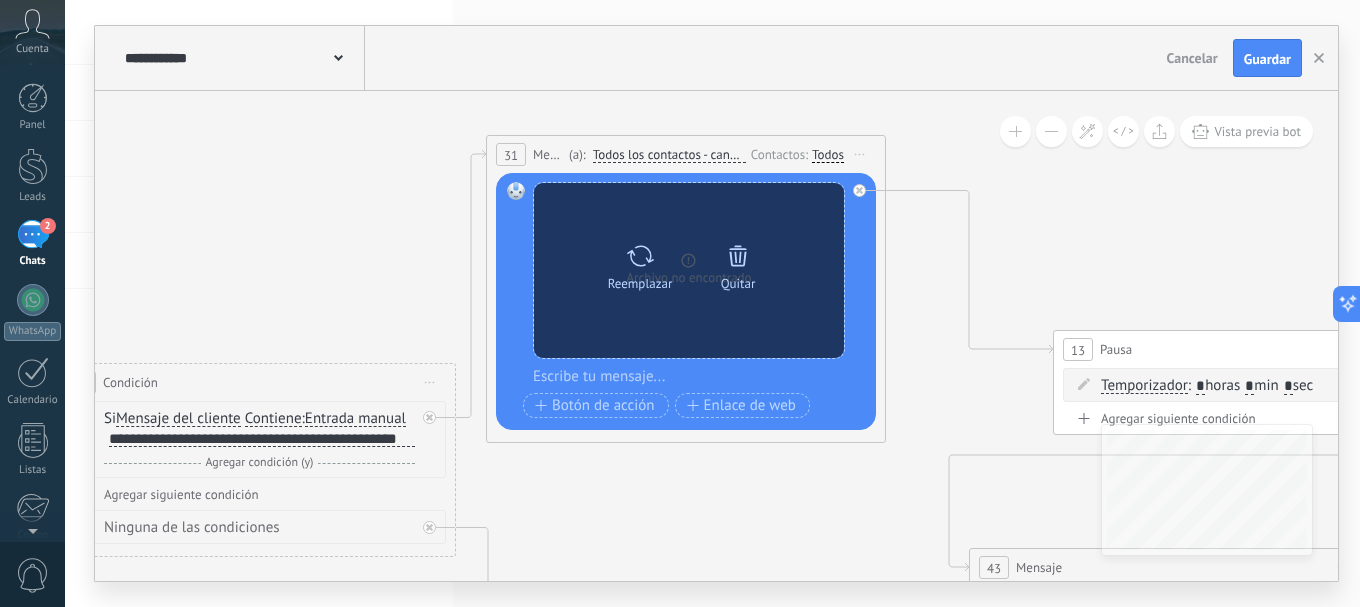 click 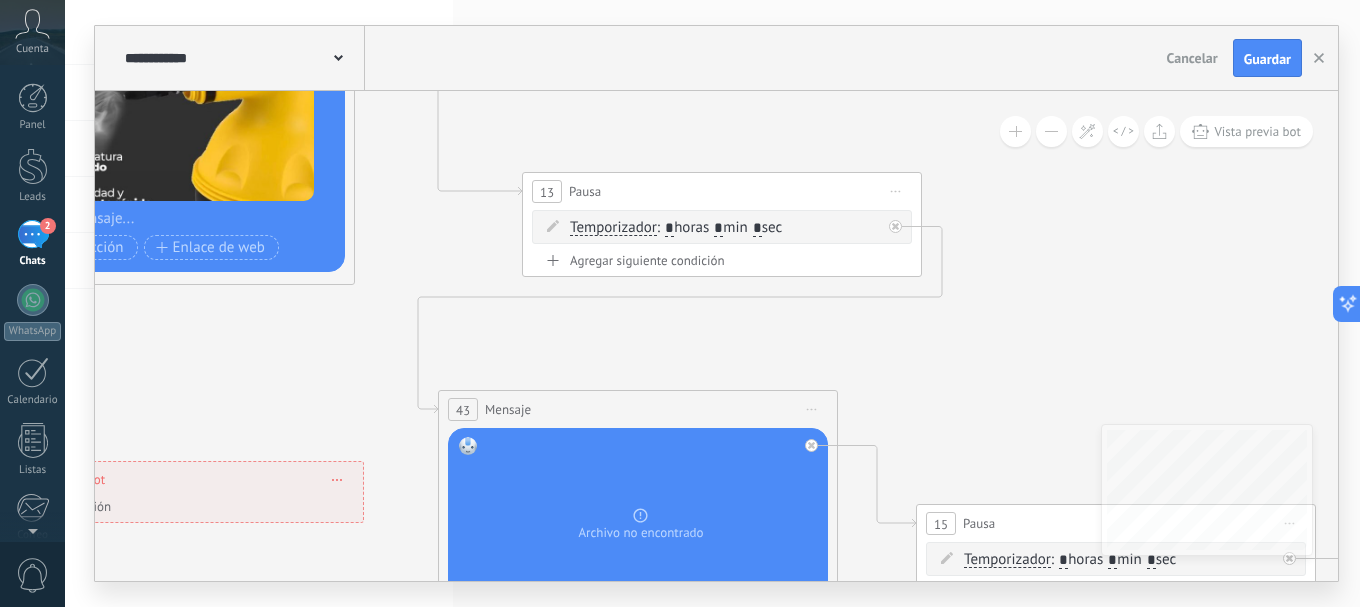 drag, startPoint x: 1123, startPoint y: 241, endPoint x: 592, endPoint y: 83, distance: 554.0081 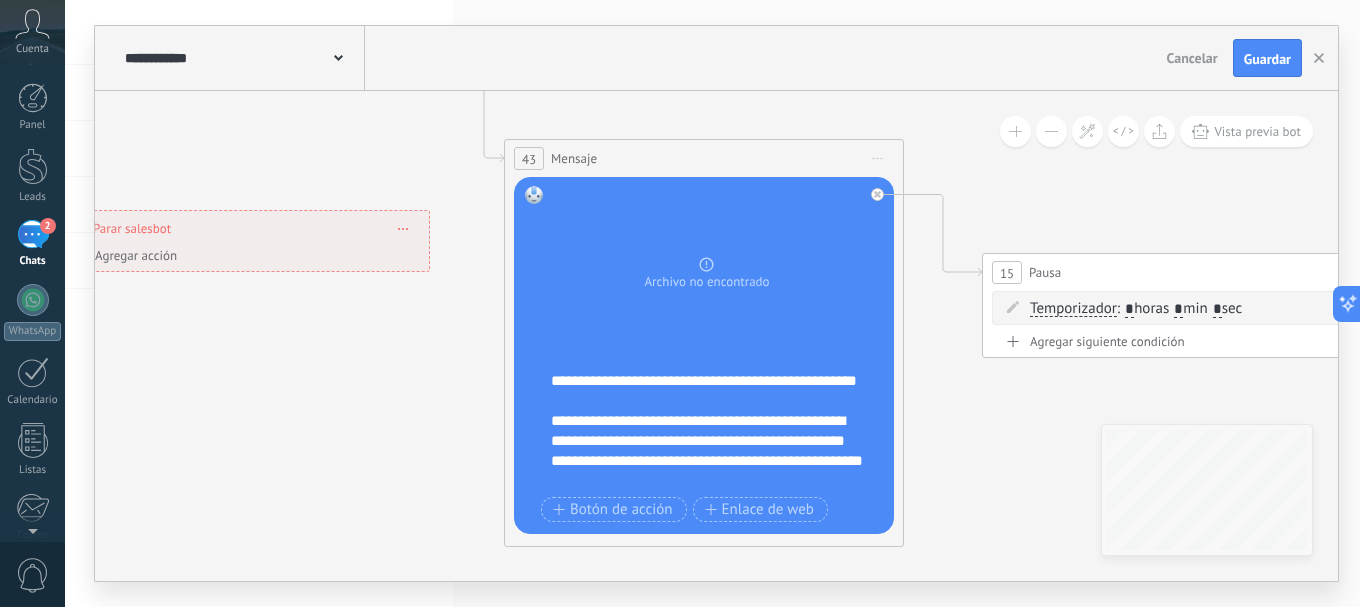 drag, startPoint x: 933, startPoint y: 391, endPoint x: 999, endPoint y: 140, distance: 259.53226 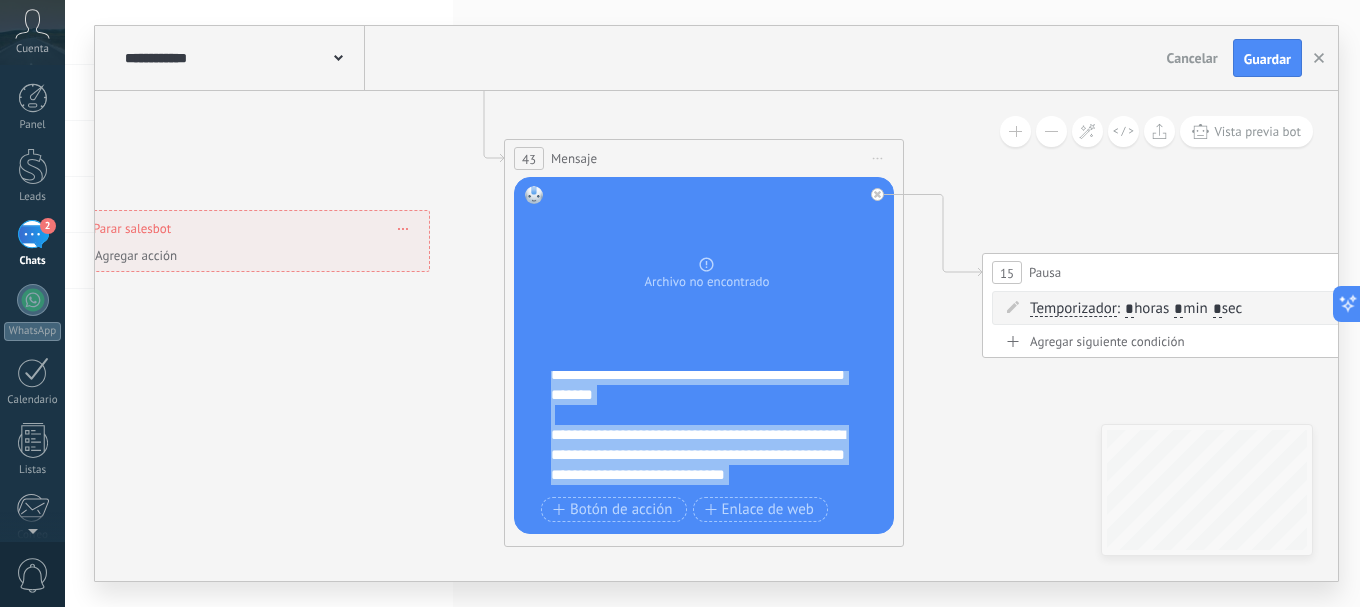 scroll, scrollTop: 500, scrollLeft: 0, axis: vertical 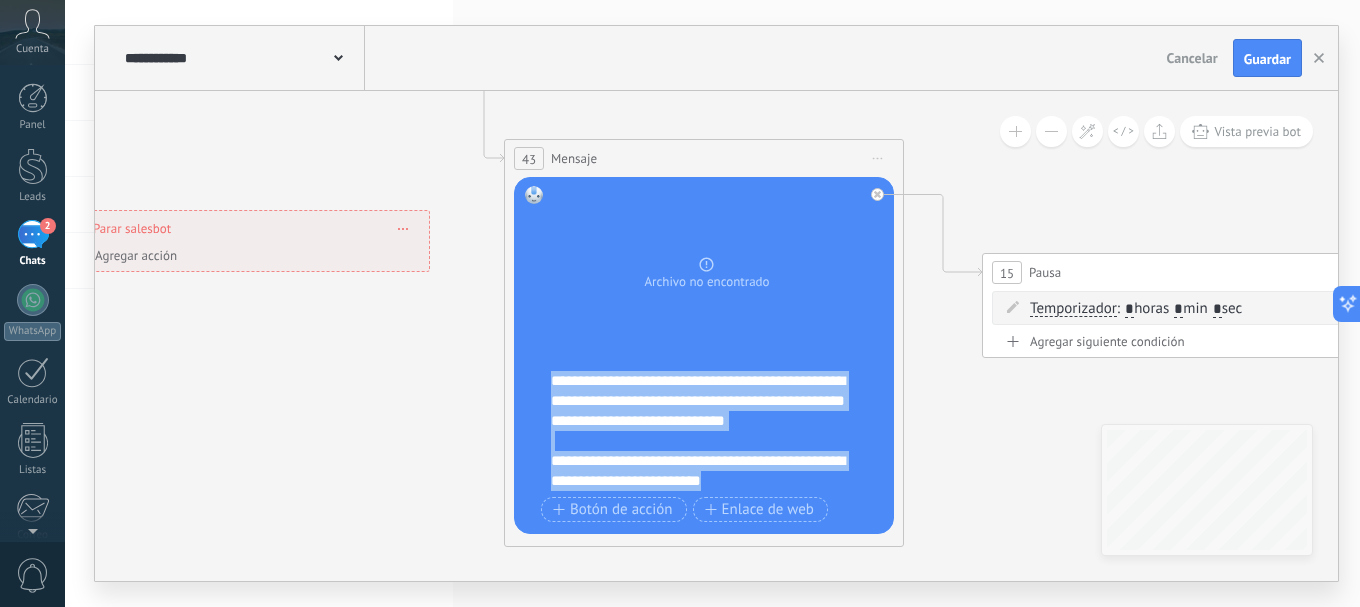 drag, startPoint x: 552, startPoint y: 382, endPoint x: 825, endPoint y: 493, distance: 294.70325 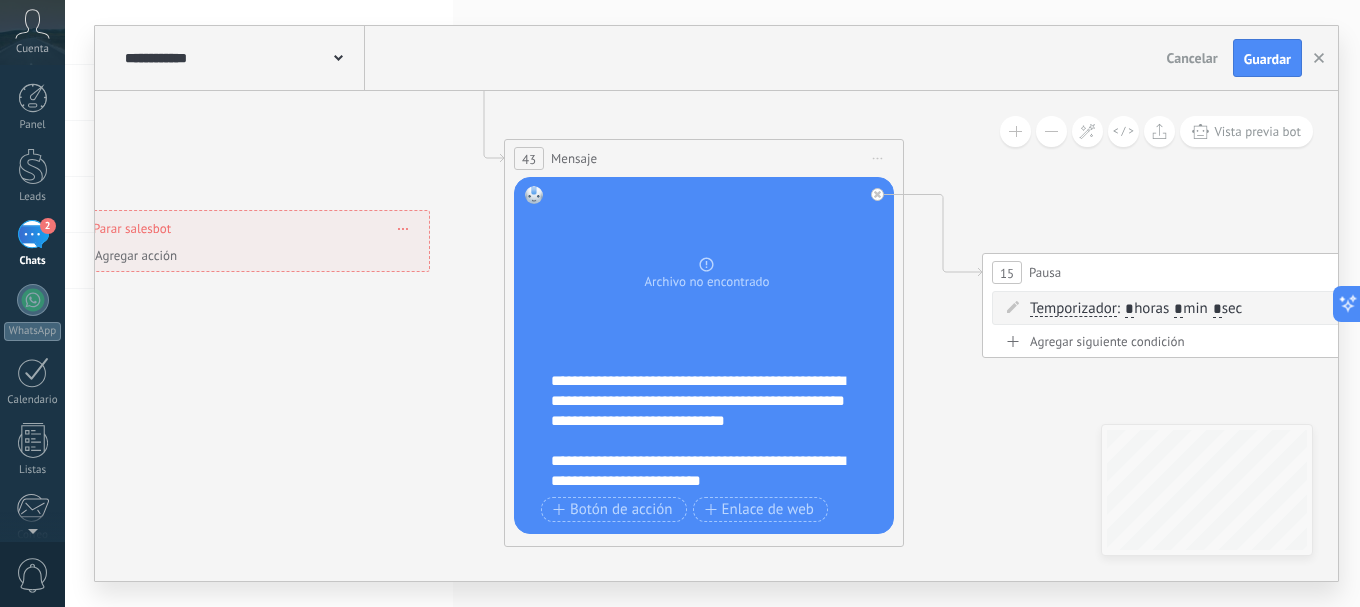 scroll, scrollTop: 0, scrollLeft: 0, axis: both 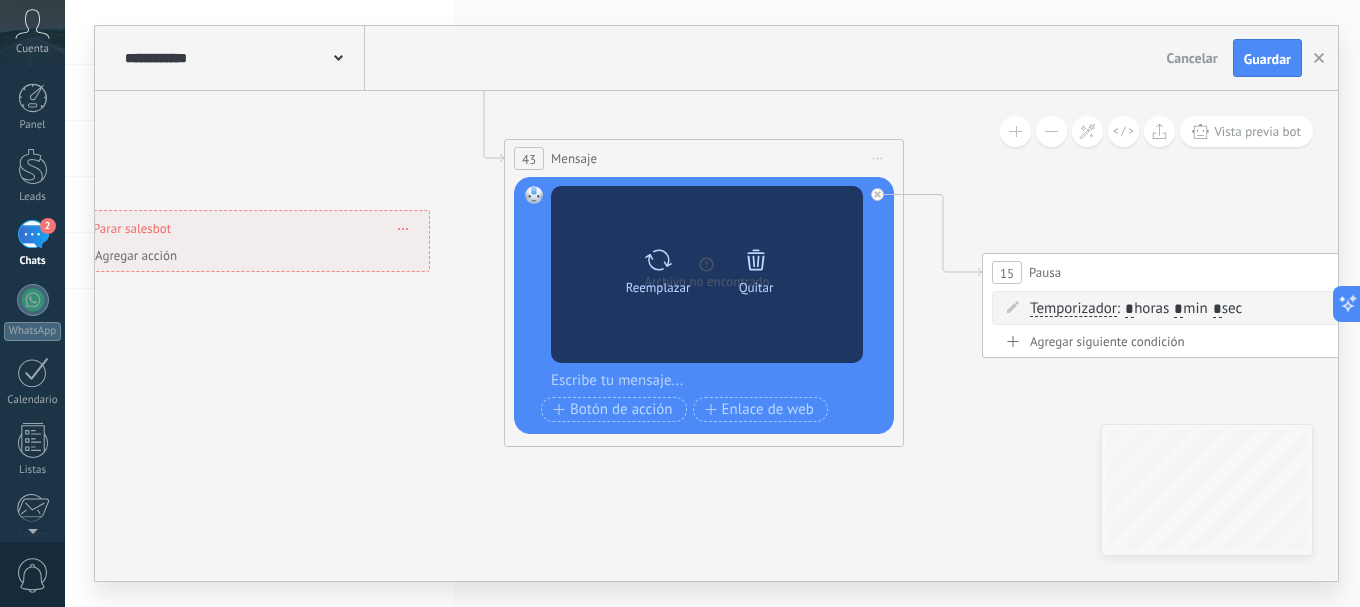 click 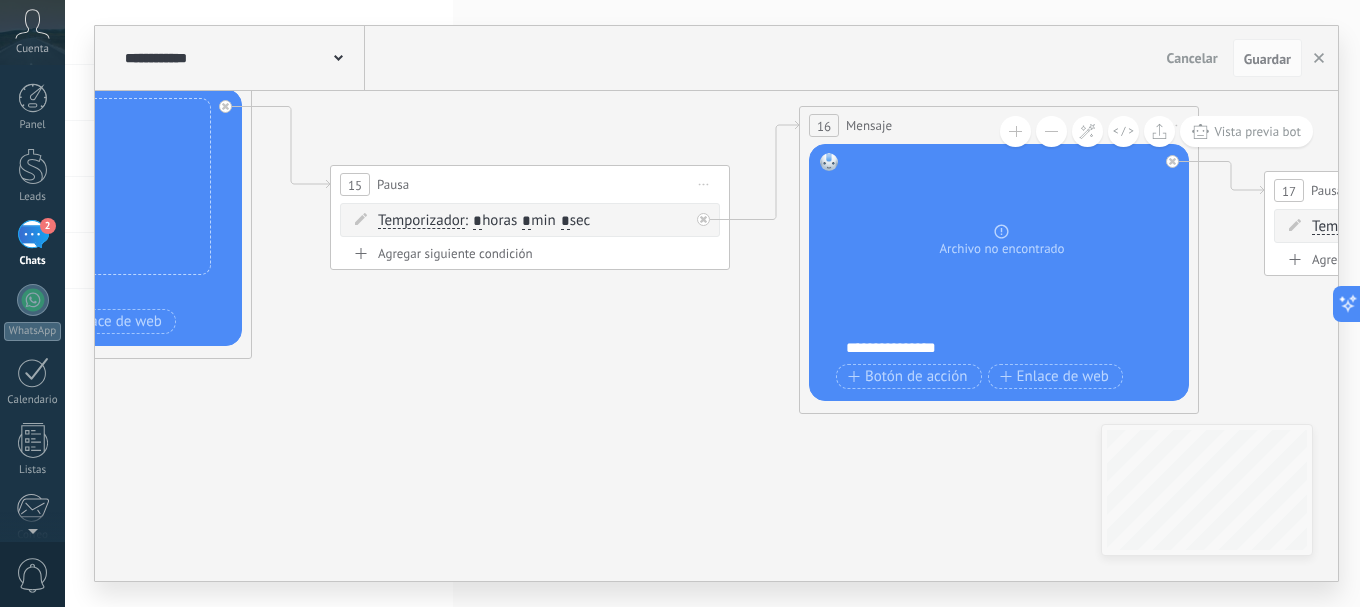 drag, startPoint x: 1006, startPoint y: 453, endPoint x: 430, endPoint y: 356, distance: 584.1104 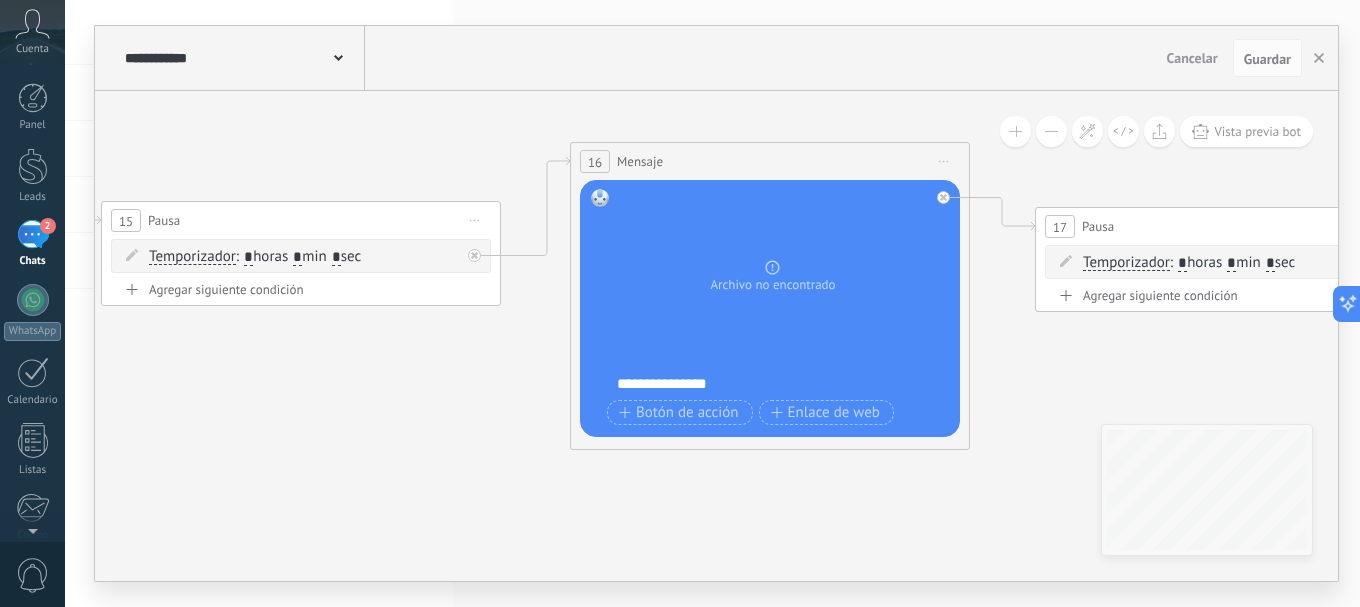 drag, startPoint x: 678, startPoint y: 417, endPoint x: 374, endPoint y: 450, distance: 305.78586 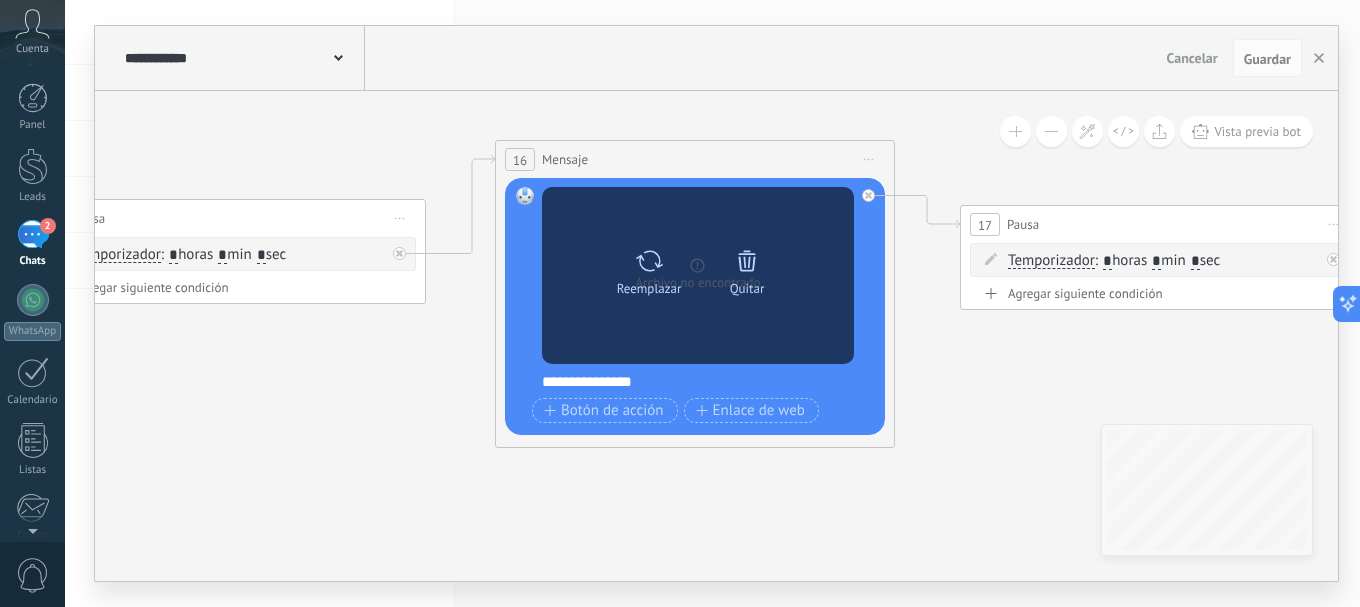 click on "Reemplazar" at bounding box center [649, 268] 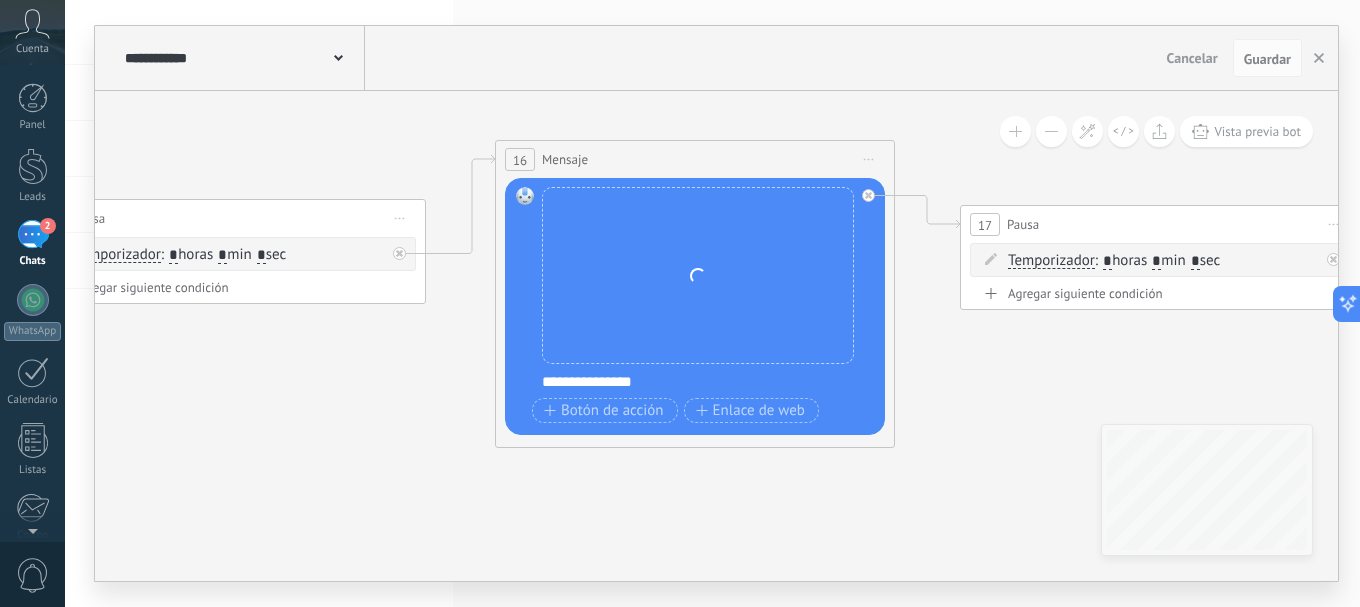 drag, startPoint x: 675, startPoint y: 396, endPoint x: 598, endPoint y: 386, distance: 77.64664 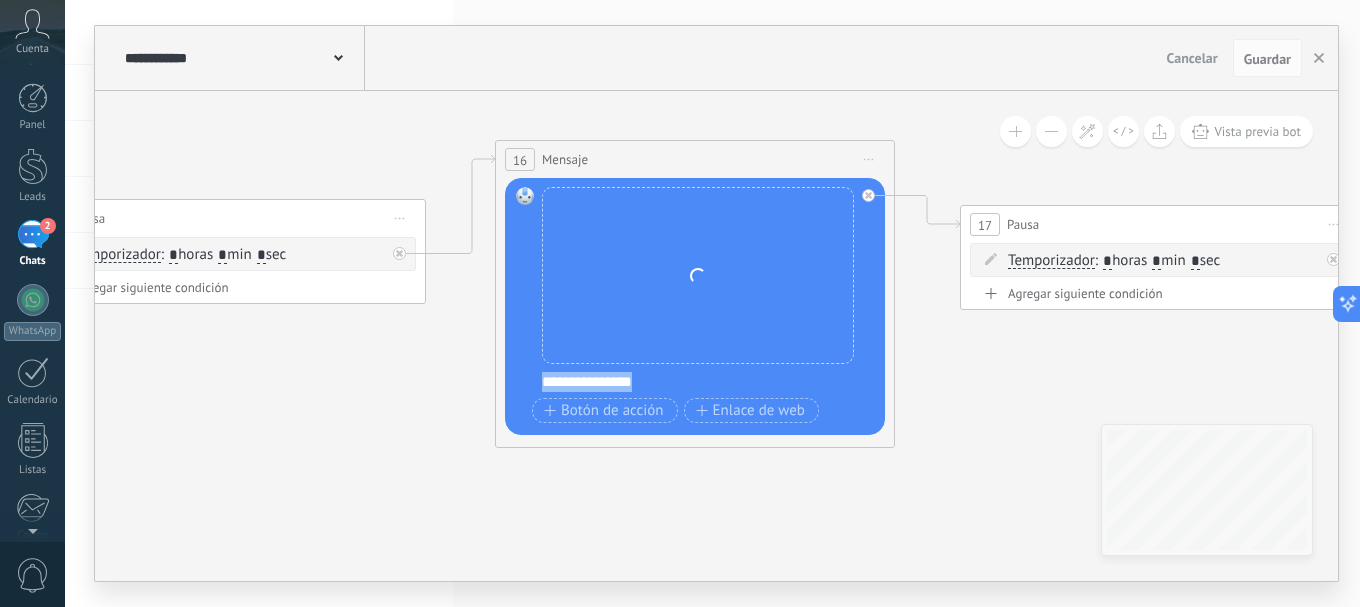 drag, startPoint x: 669, startPoint y: 384, endPoint x: 540, endPoint y: 382, distance: 129.0155 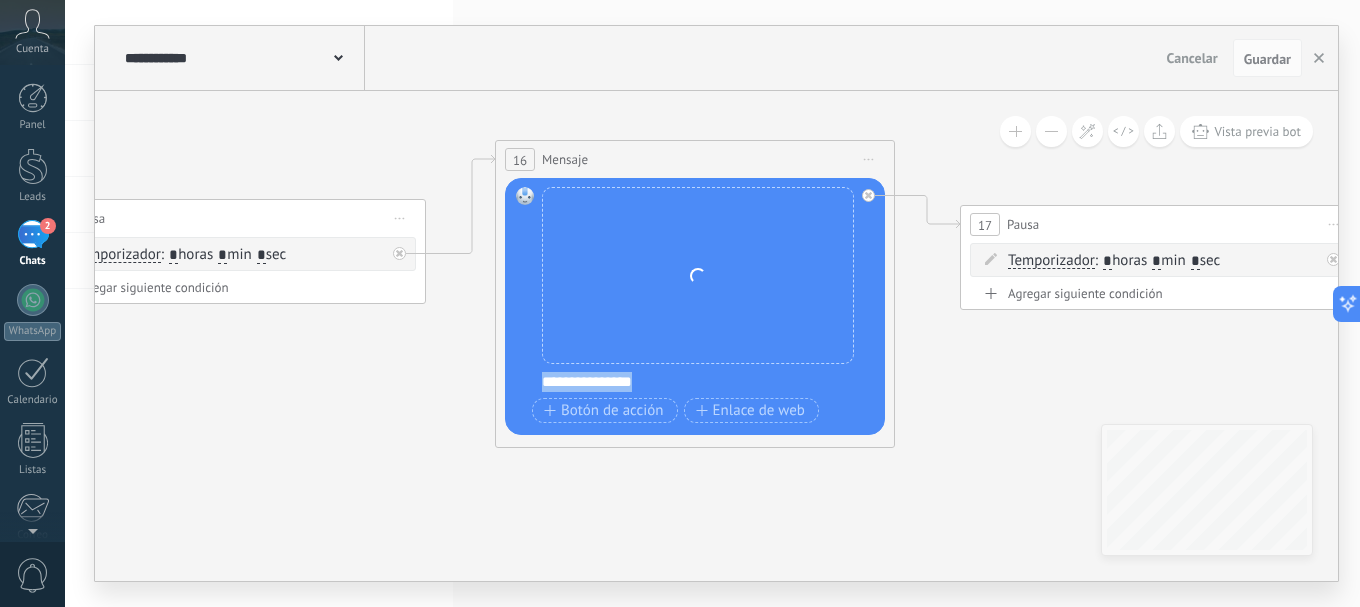 click on "Reemplazar
Quitar
Convertir a mensaje de voz
Arrastre la imagen aquí para adjuntarla.
Añadir imagen
Subir
Arrastrar y soltar
Archivo no encontrado
Escribe tu mensaje..." at bounding box center (695, 306) 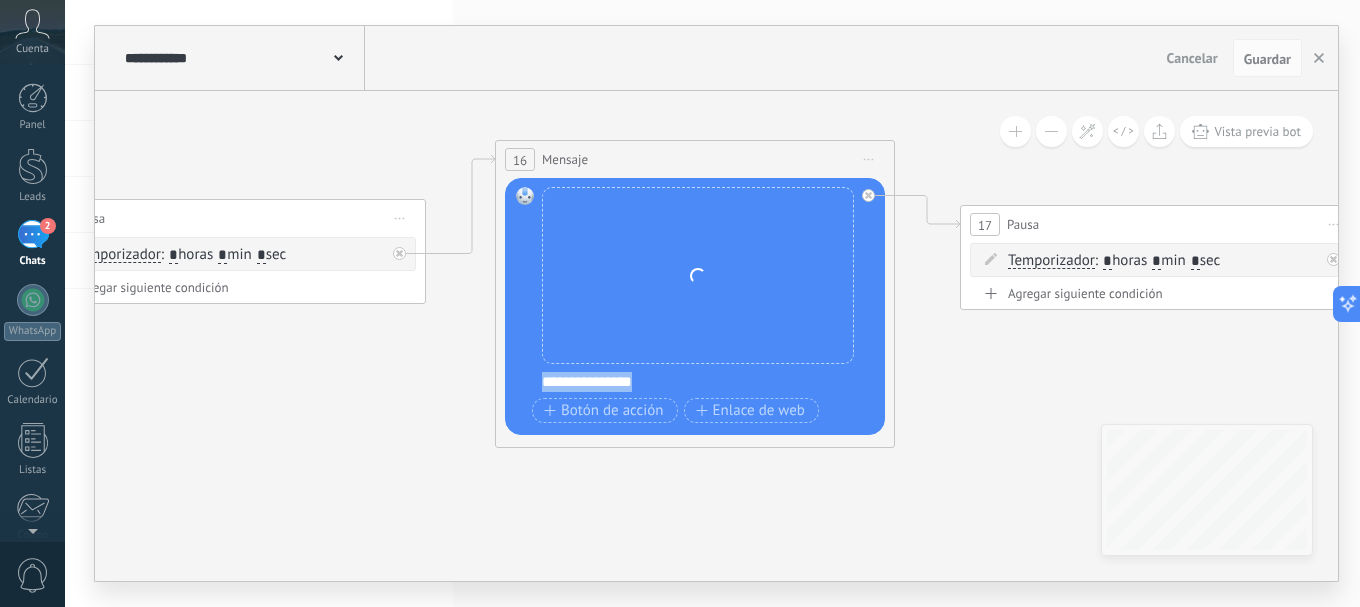type 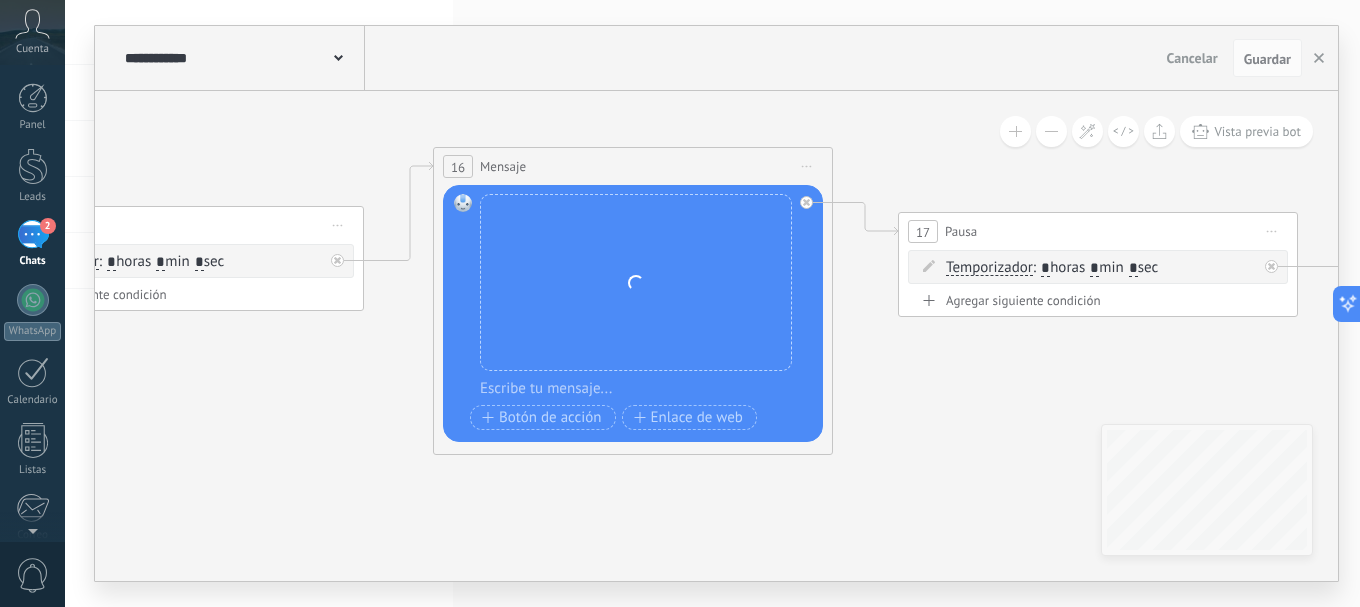 drag, startPoint x: 383, startPoint y: 409, endPoint x: 301, endPoint y: 412, distance: 82.05486 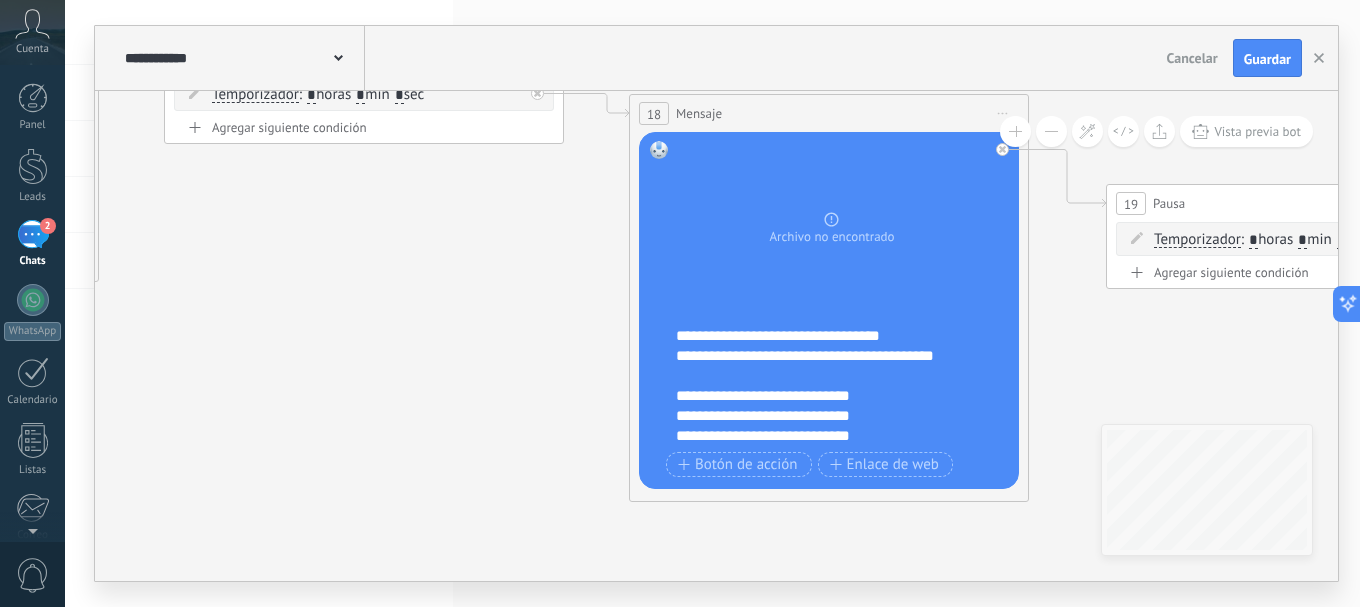drag, startPoint x: 882, startPoint y: 432, endPoint x: 260, endPoint y: 264, distance: 644.28876 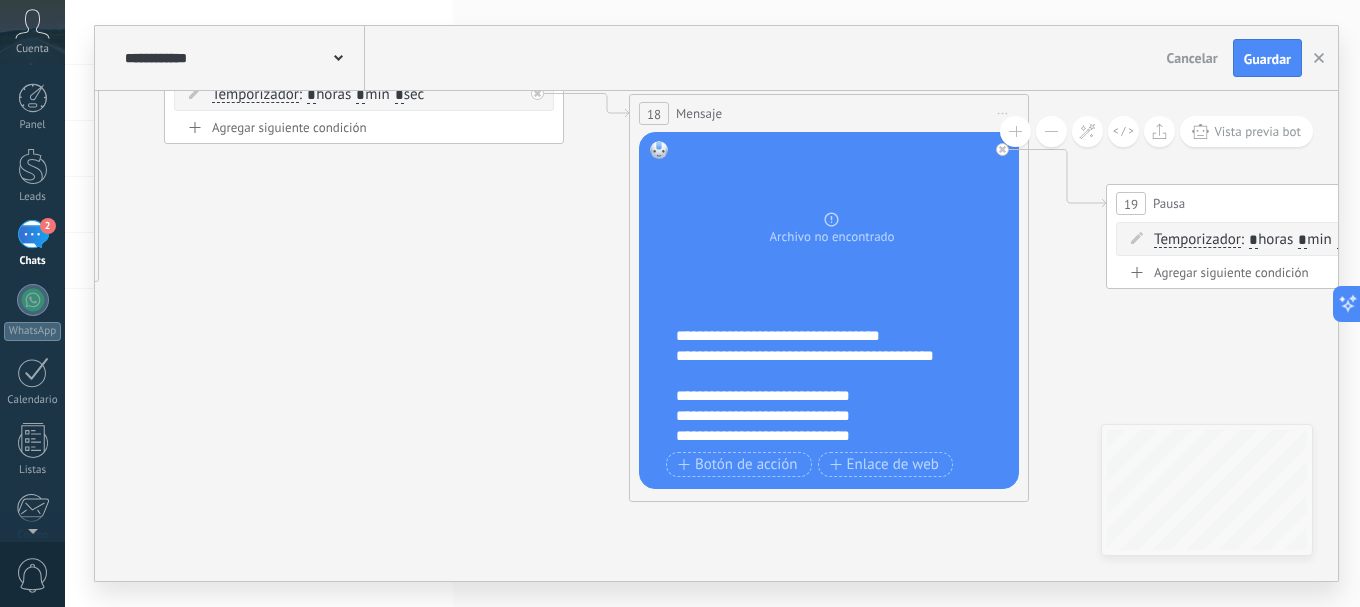 click 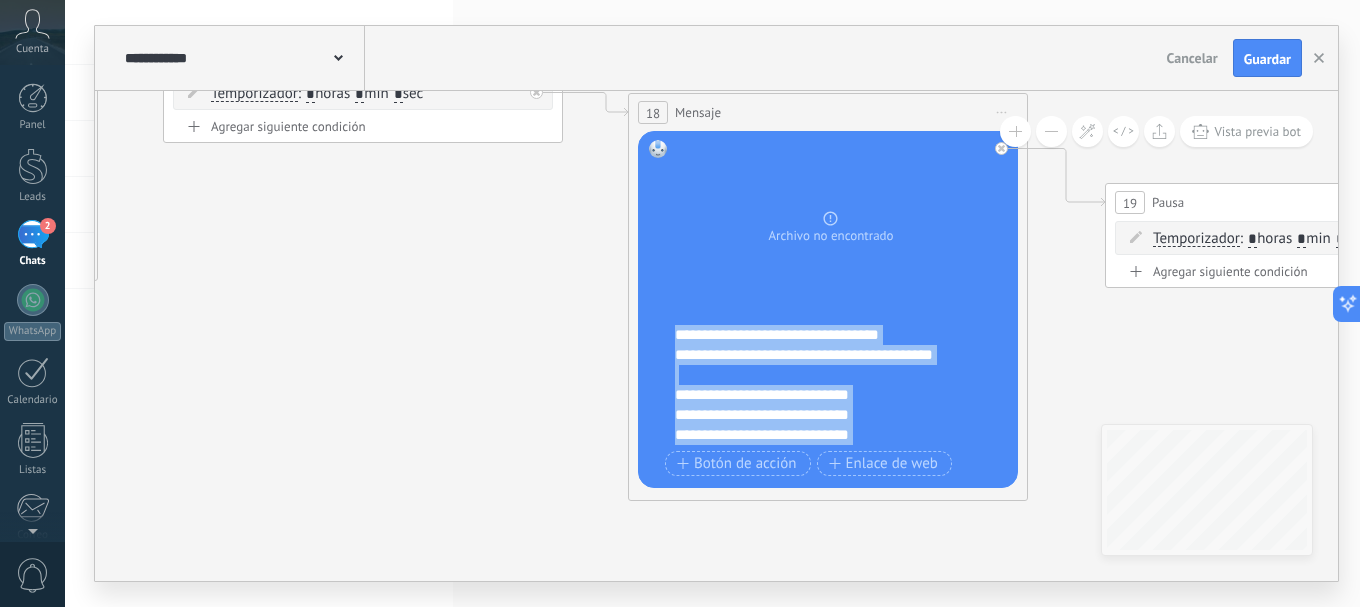 scroll, scrollTop: 100, scrollLeft: 0, axis: vertical 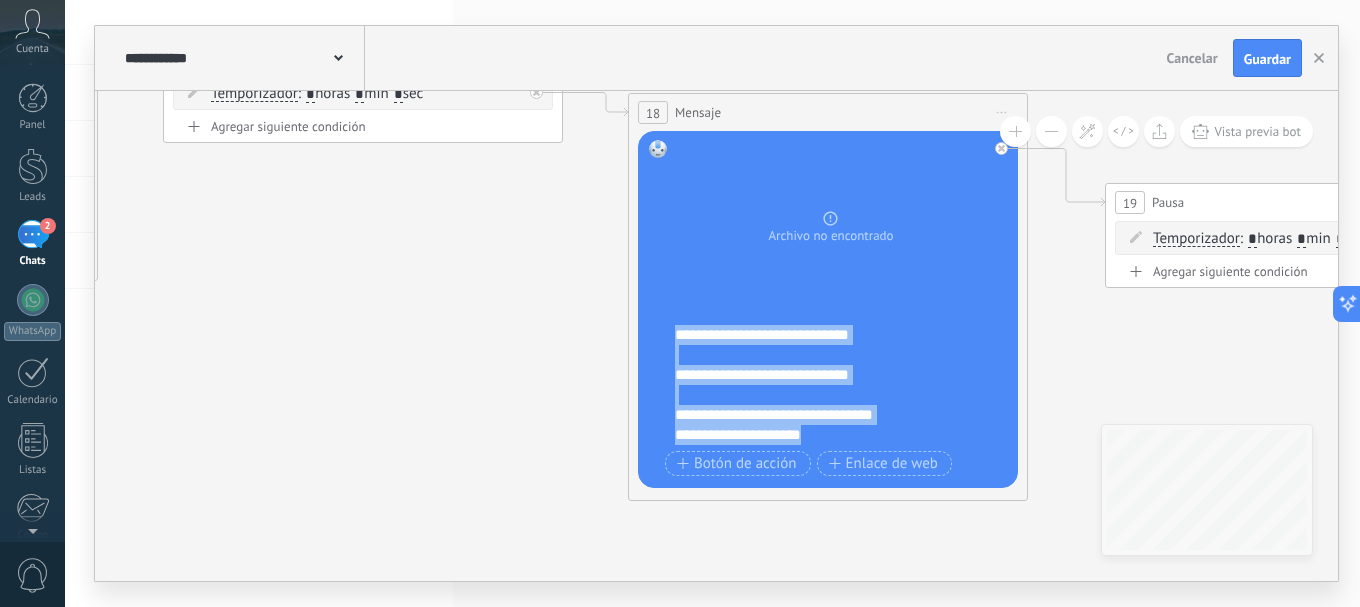 drag, startPoint x: 683, startPoint y: 336, endPoint x: 833, endPoint y: 447, distance: 186.60385 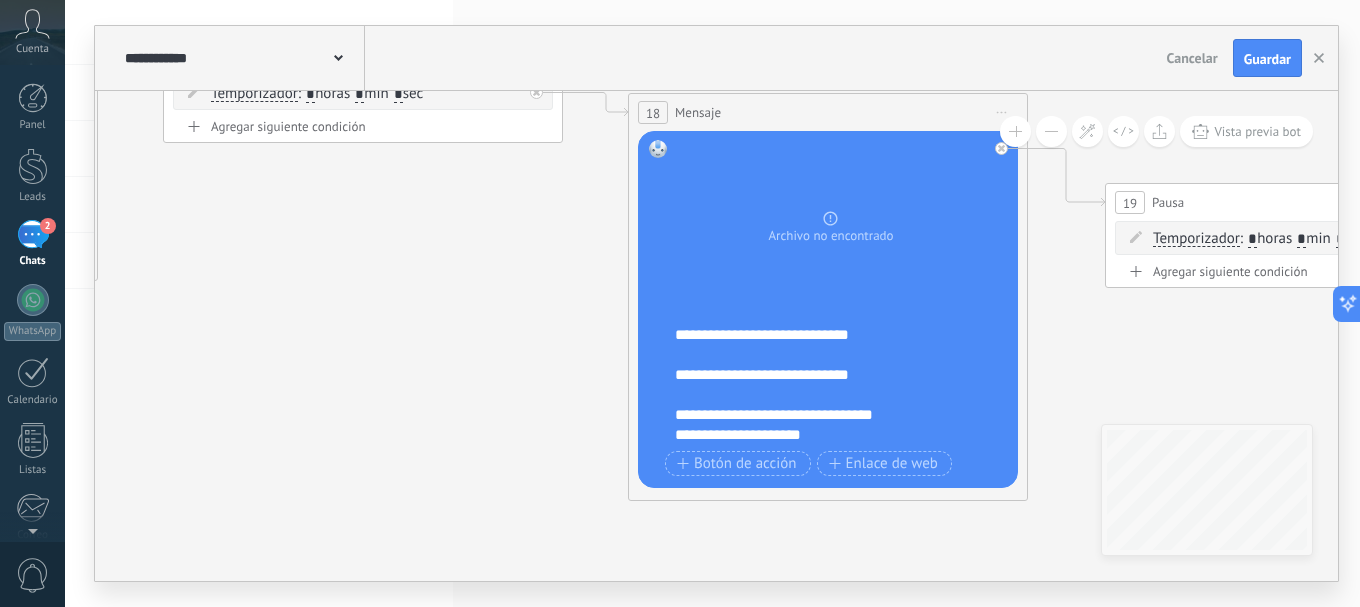 scroll, scrollTop: 0, scrollLeft: 0, axis: both 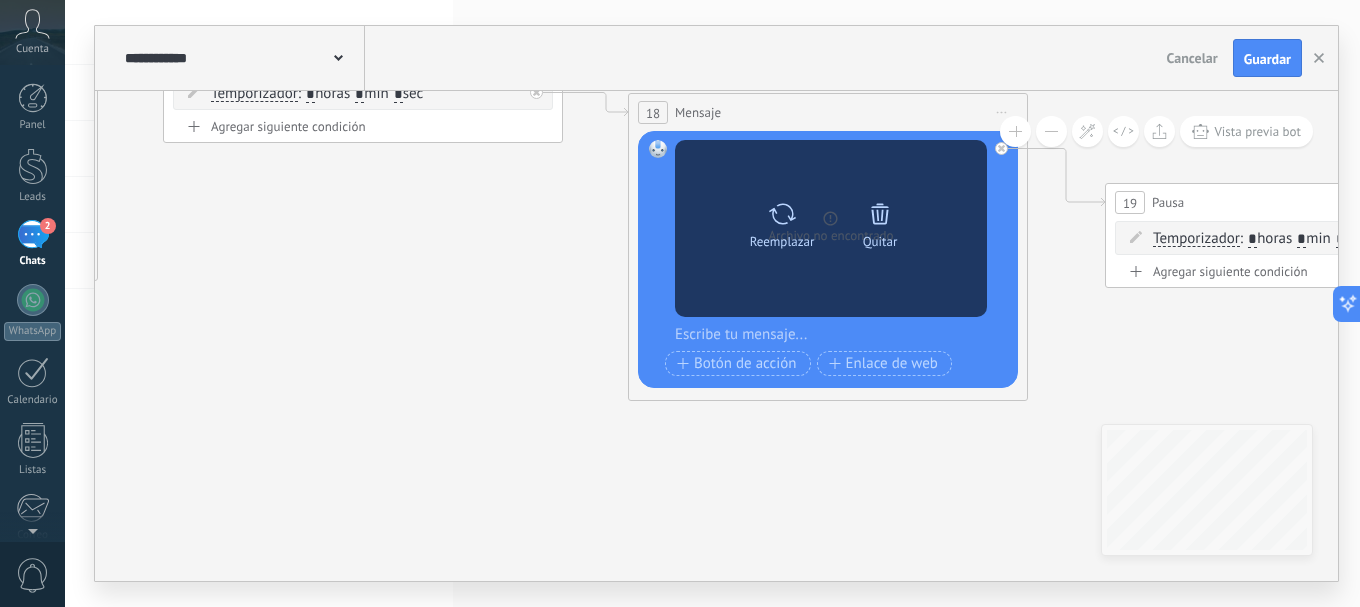 click 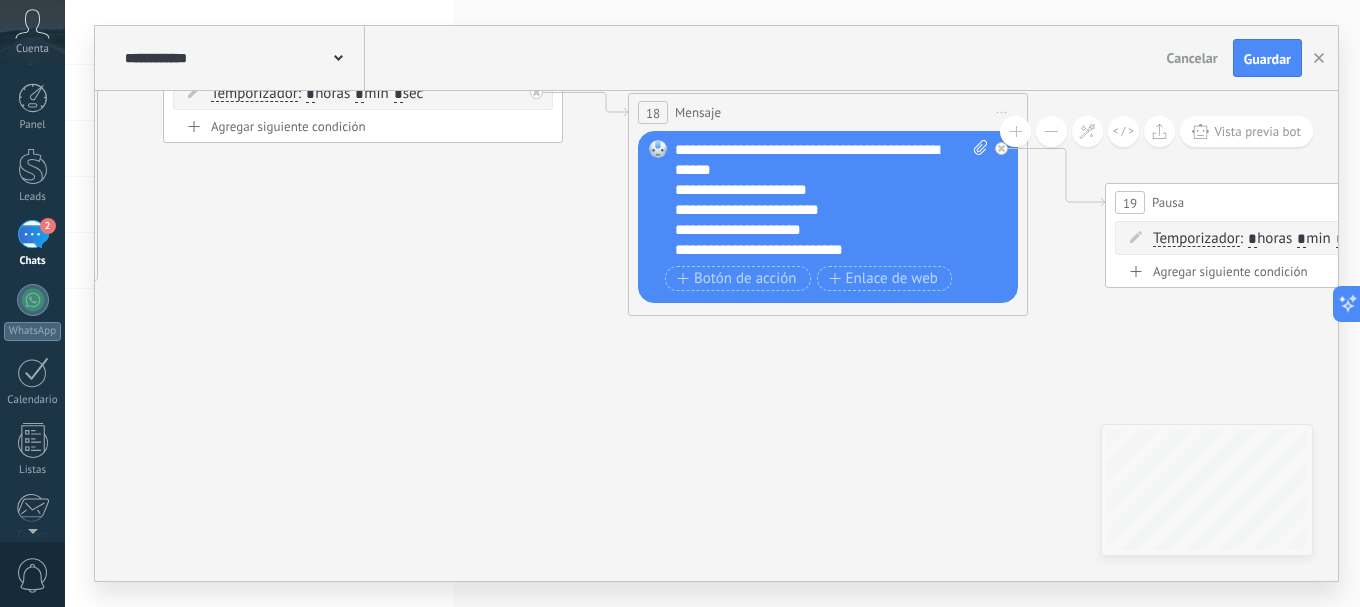 click on "**********" at bounding box center [831, 200] 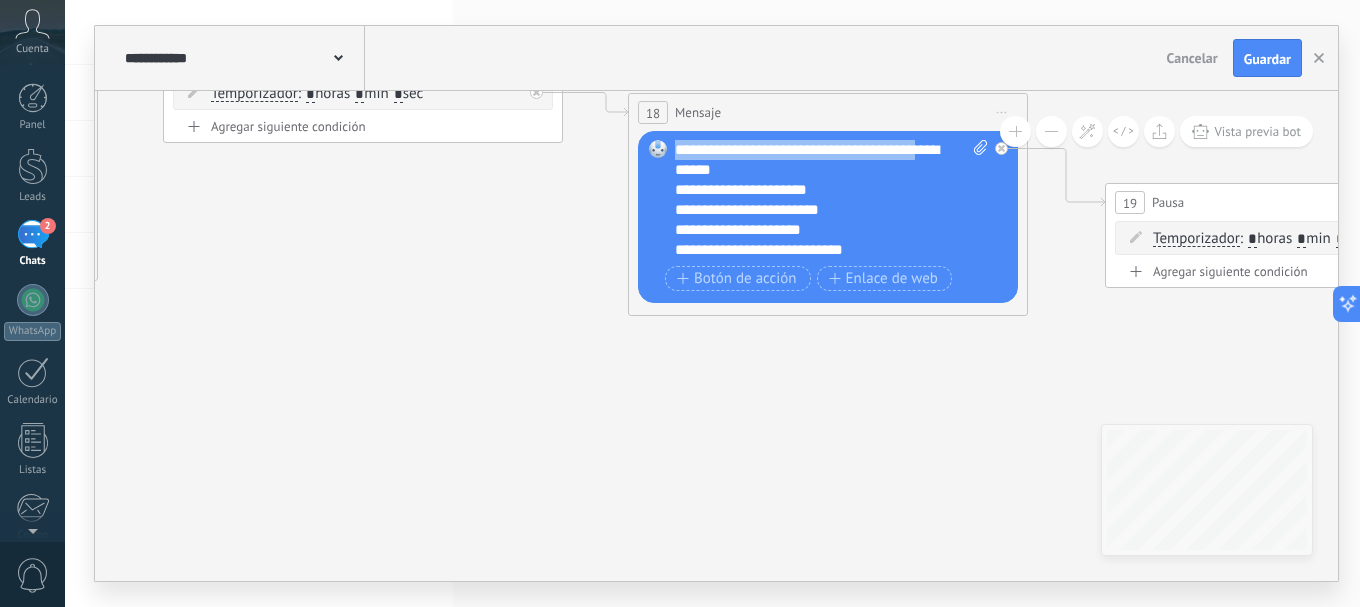 drag, startPoint x: 931, startPoint y: 155, endPoint x: 655, endPoint y: 151, distance: 276.029 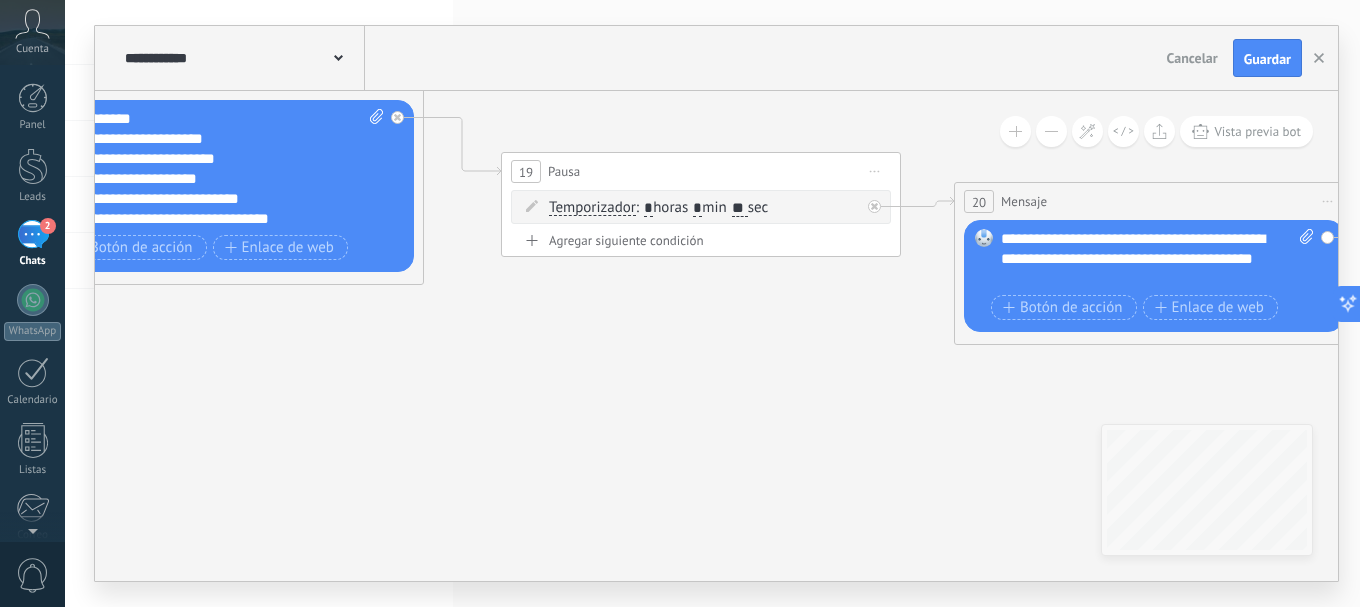 drag, startPoint x: 1054, startPoint y: 423, endPoint x: 566, endPoint y: 360, distance: 492.0498 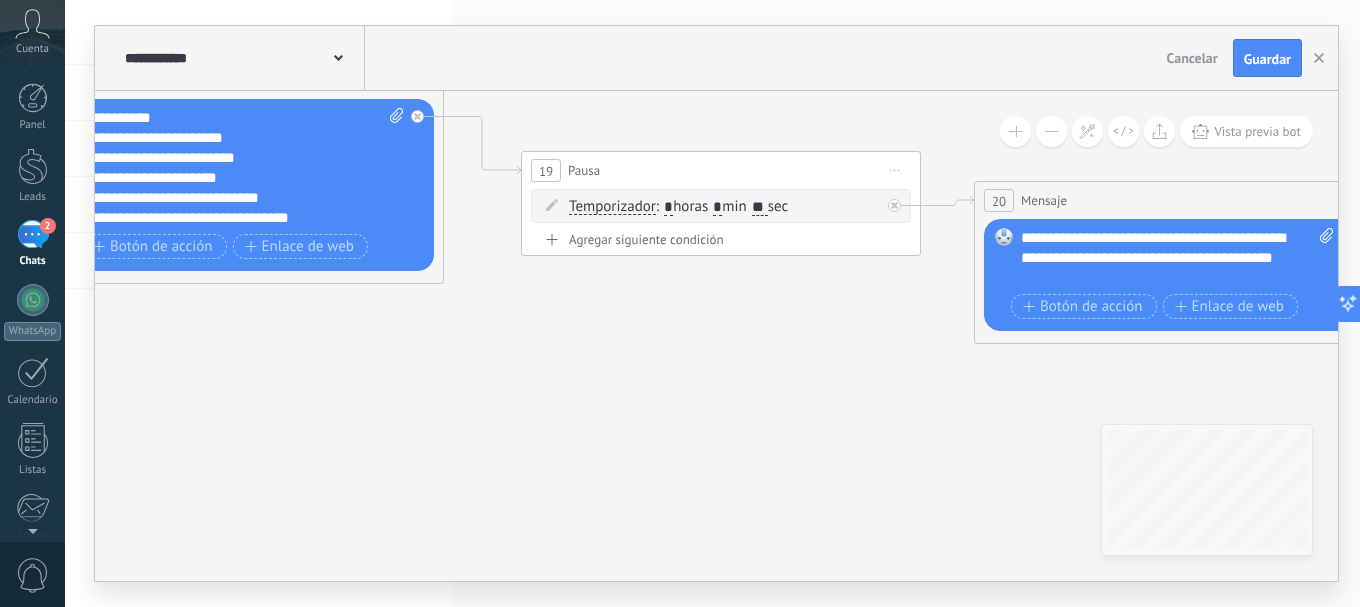click on "**********" at bounding box center [1177, 258] 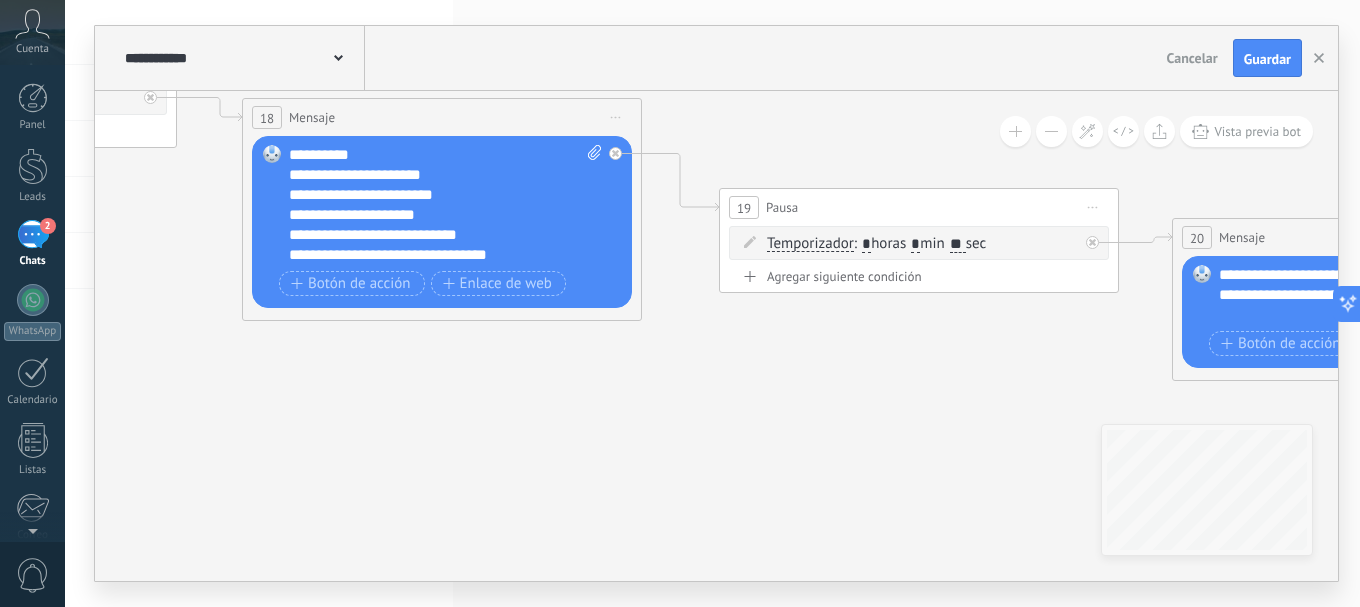 drag, startPoint x: 505, startPoint y: 387, endPoint x: 692, endPoint y: 411, distance: 188.53381 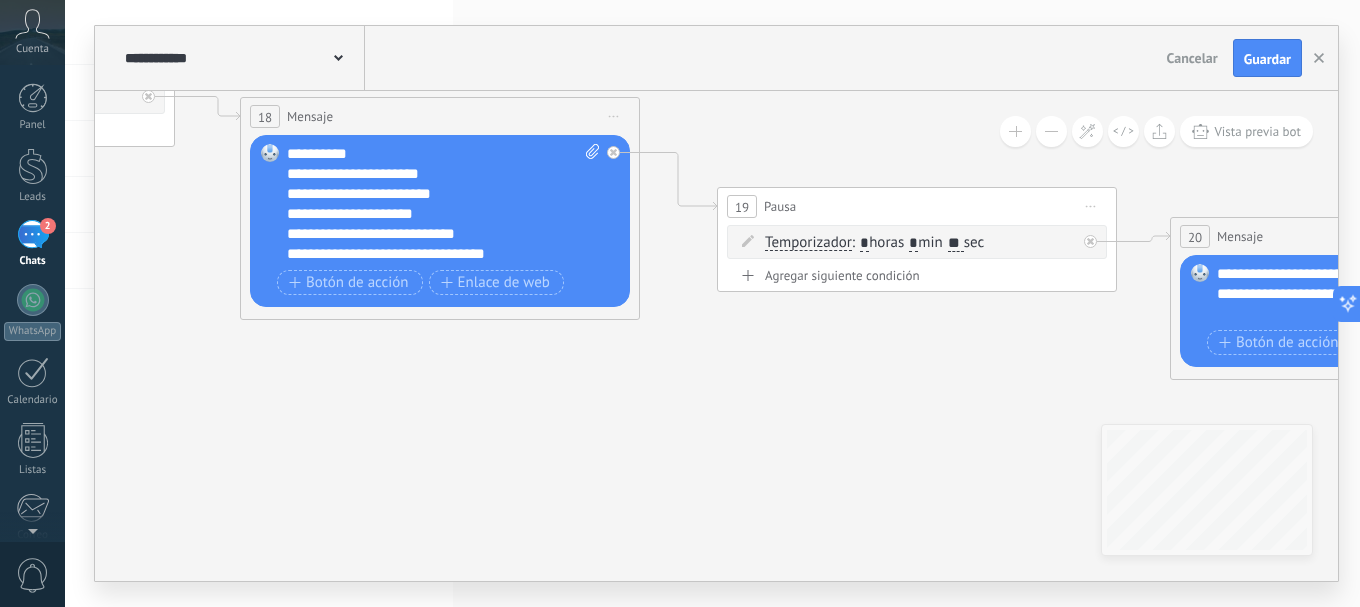 click on "Reemplazar
Quitar
Convertir a mensaje de voz
Arrastre la imagen aquí para adjuntarla.
Añadir imagen
Subir
Arrastrar y soltar
Archivo no encontrado
Escribe tu mensaje..." at bounding box center (440, 221) 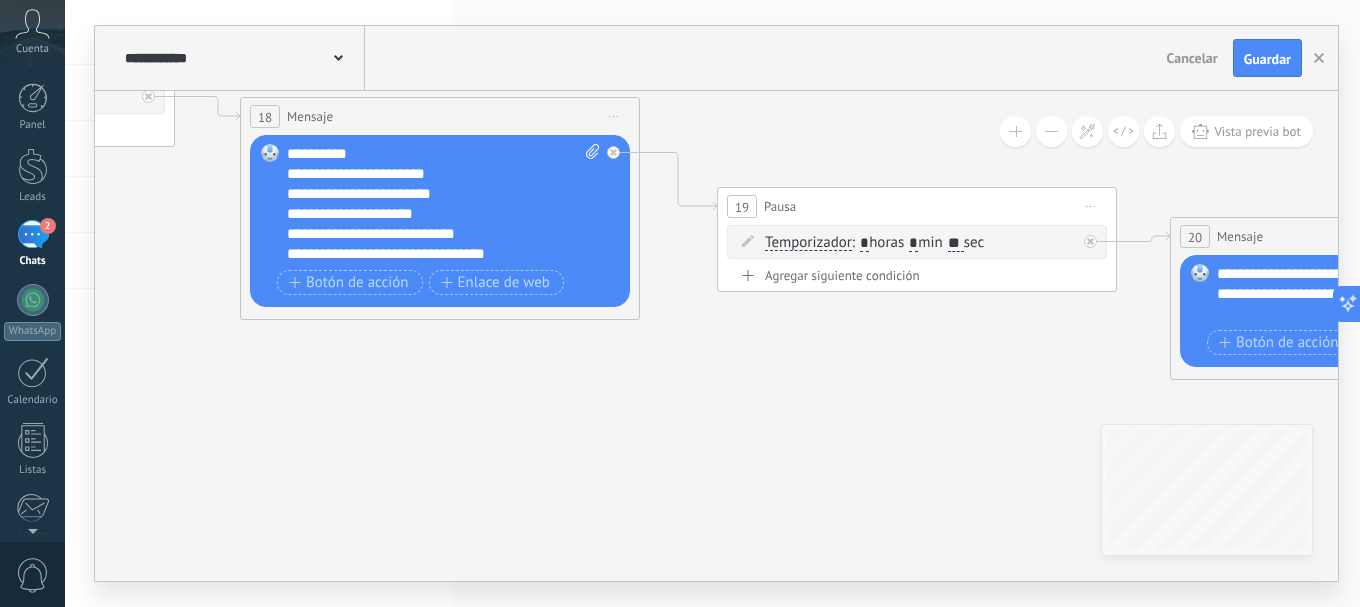 click on "**********" at bounding box center [426, 174] 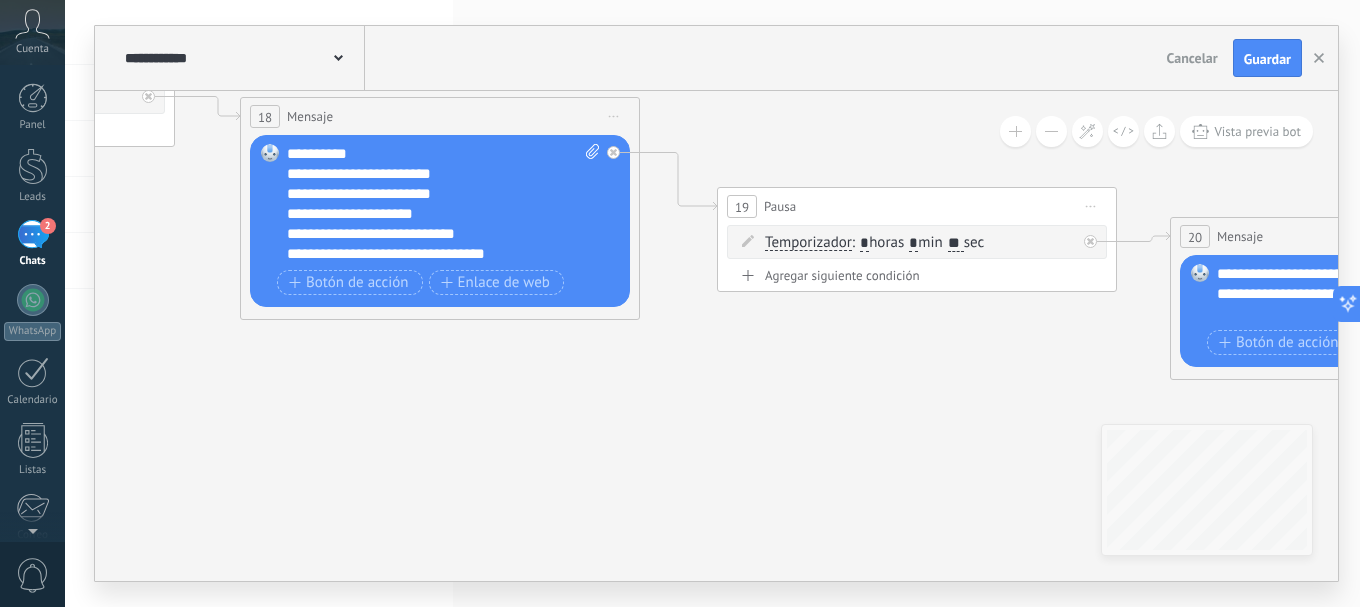 scroll, scrollTop: 133, scrollLeft: 0, axis: vertical 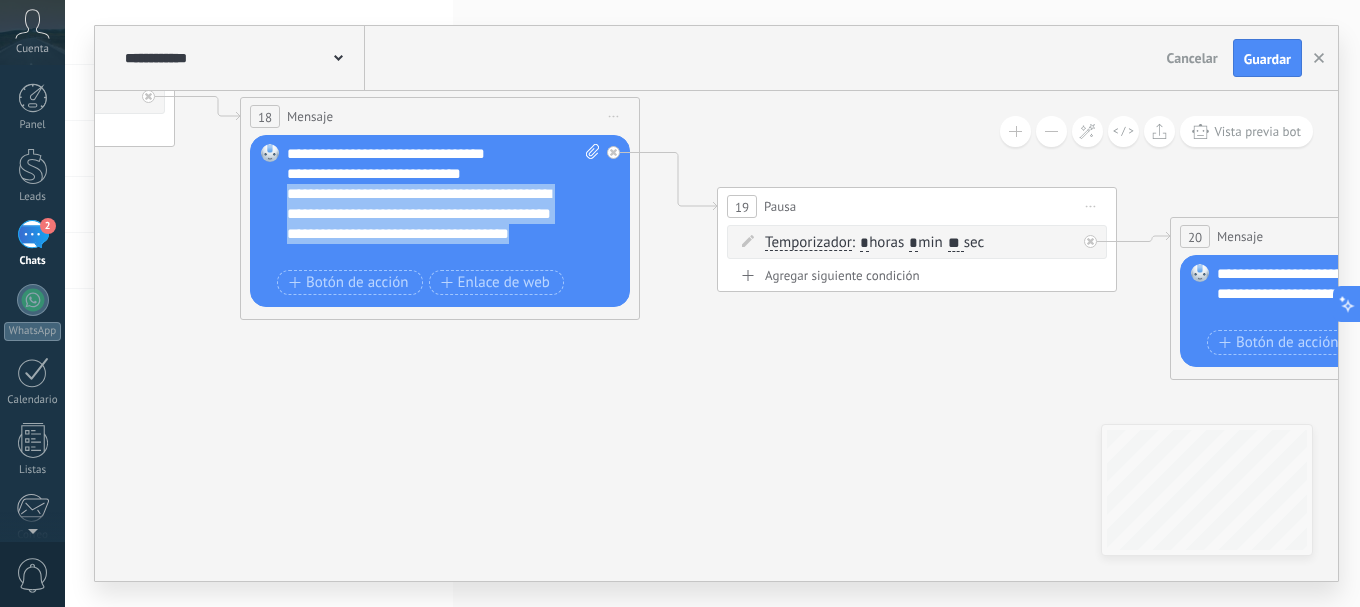 drag, startPoint x: 287, startPoint y: 190, endPoint x: 413, endPoint y: 256, distance: 142.23924 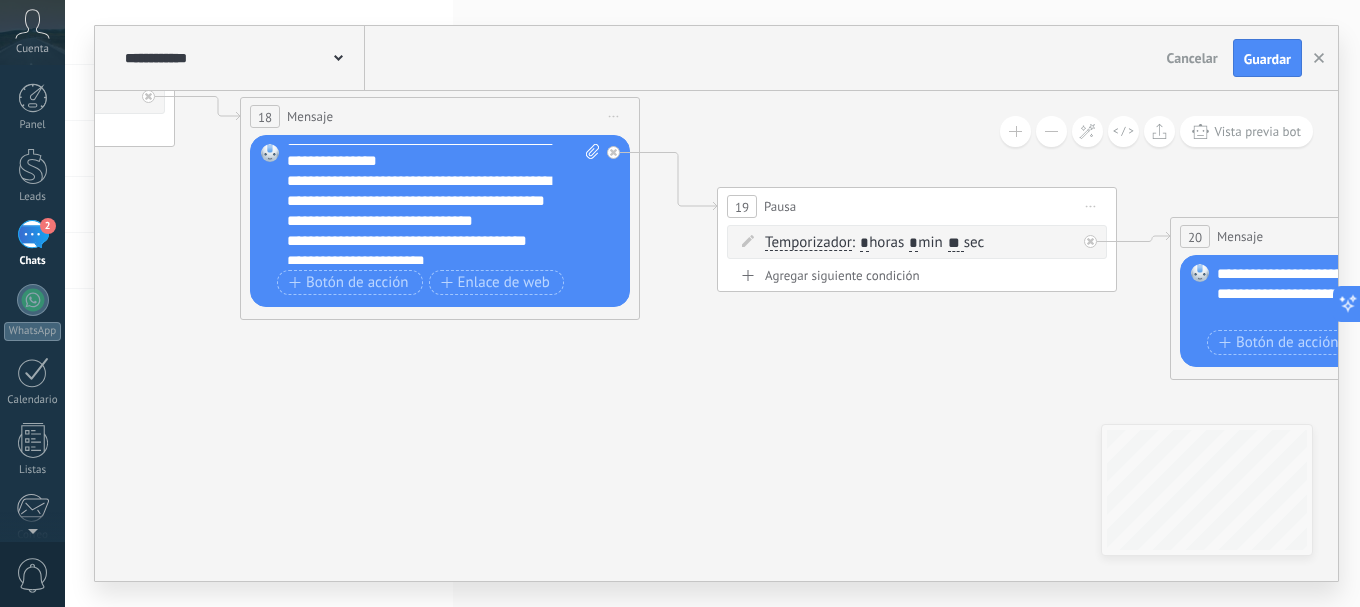 scroll, scrollTop: 220, scrollLeft: 0, axis: vertical 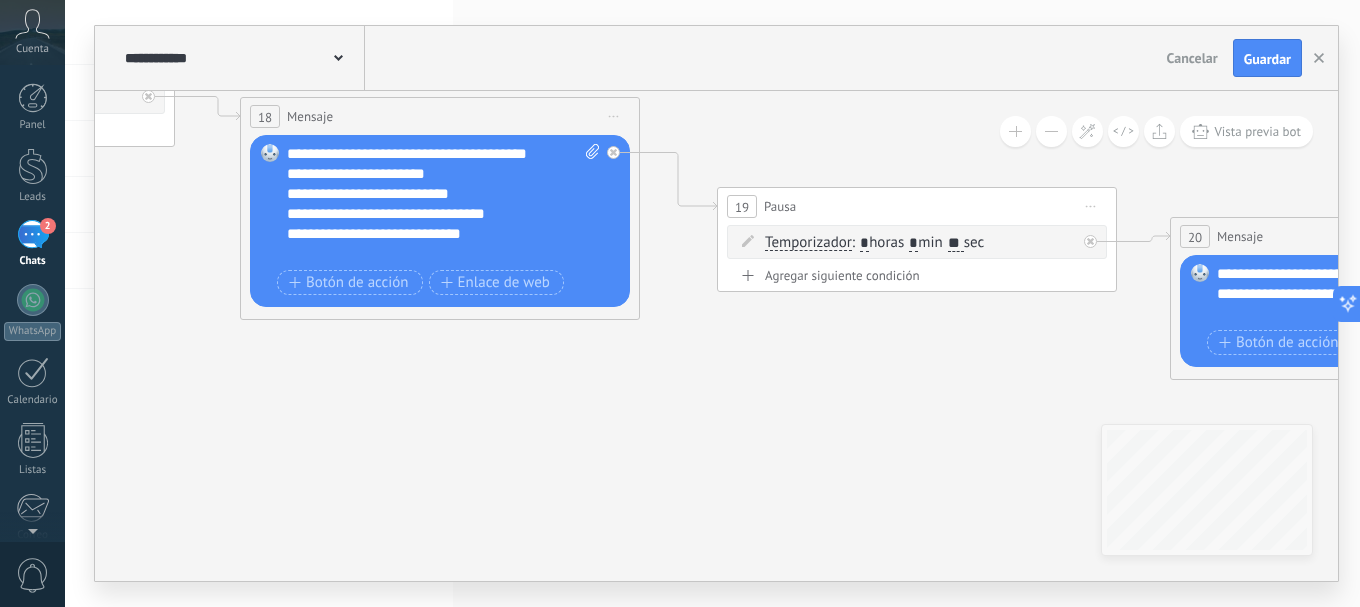 click on "Reemplazar
Quitar
Convertir a mensaje de voz
Arrastre la imagen aquí para adjuntarla.
Añadir imagen
Subir
Arrastrar y soltar
Archivo no encontrado
Escribe tu mensaje..." at bounding box center (440, 221) 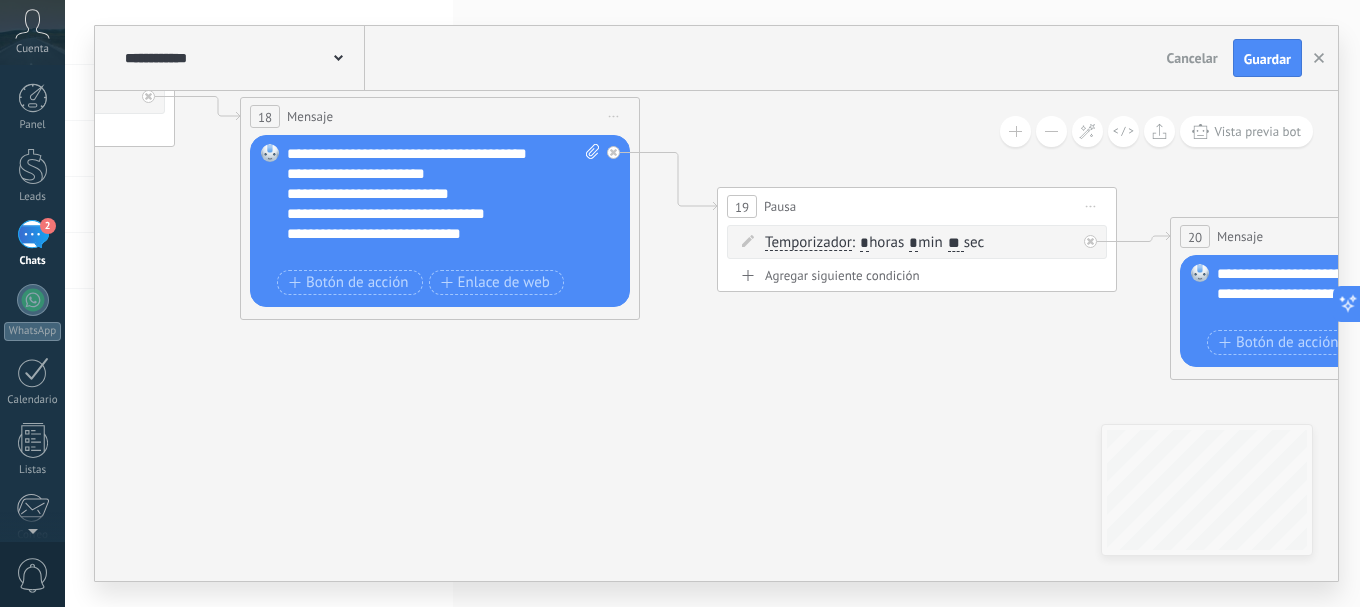 click on "**********" at bounding box center [426, 214] 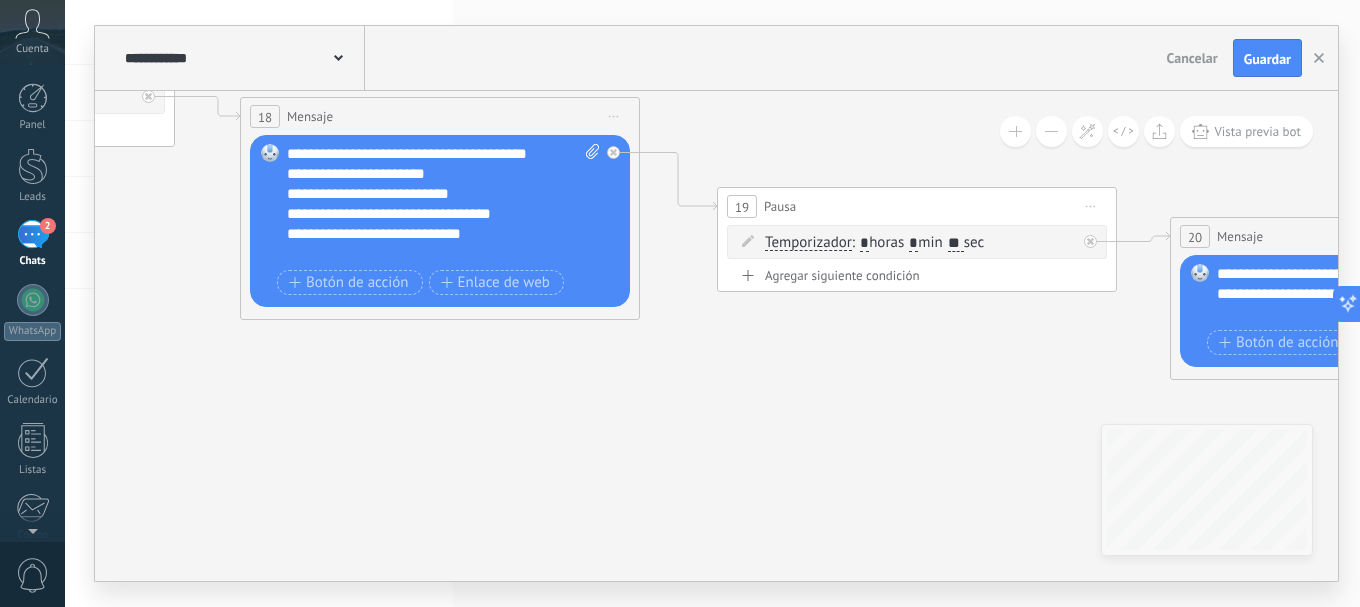 click on "**********" at bounding box center [426, 194] 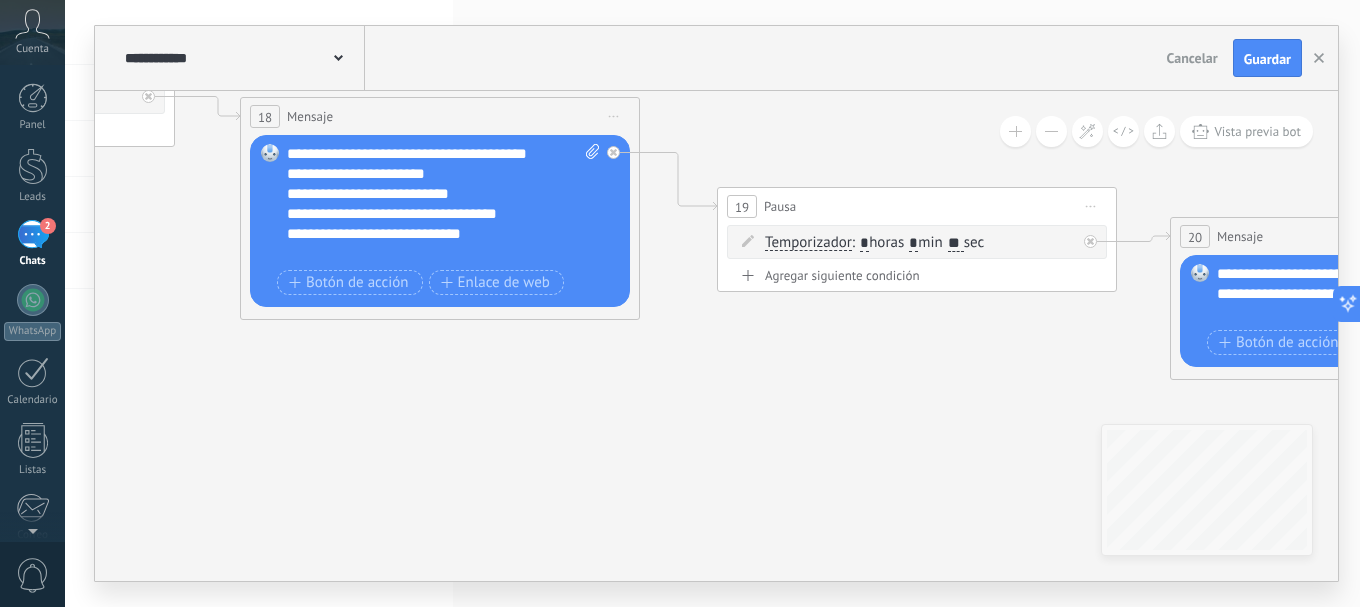 click 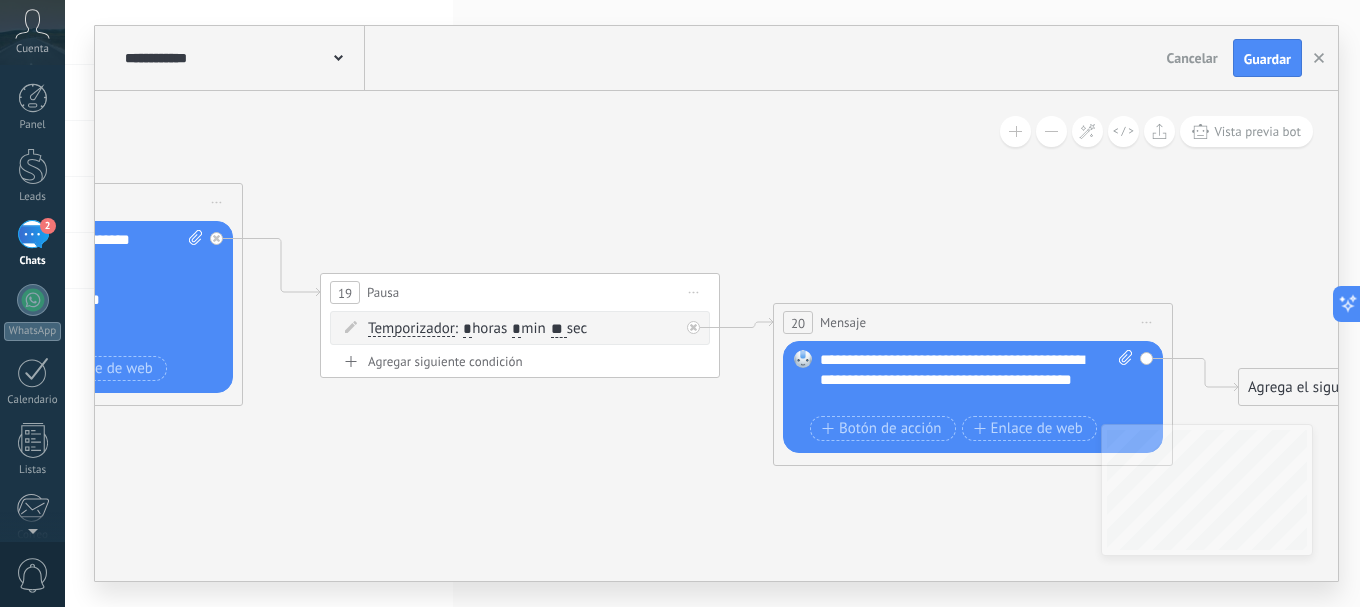 drag, startPoint x: 900, startPoint y: 400, endPoint x: 540, endPoint y: 486, distance: 370.1297 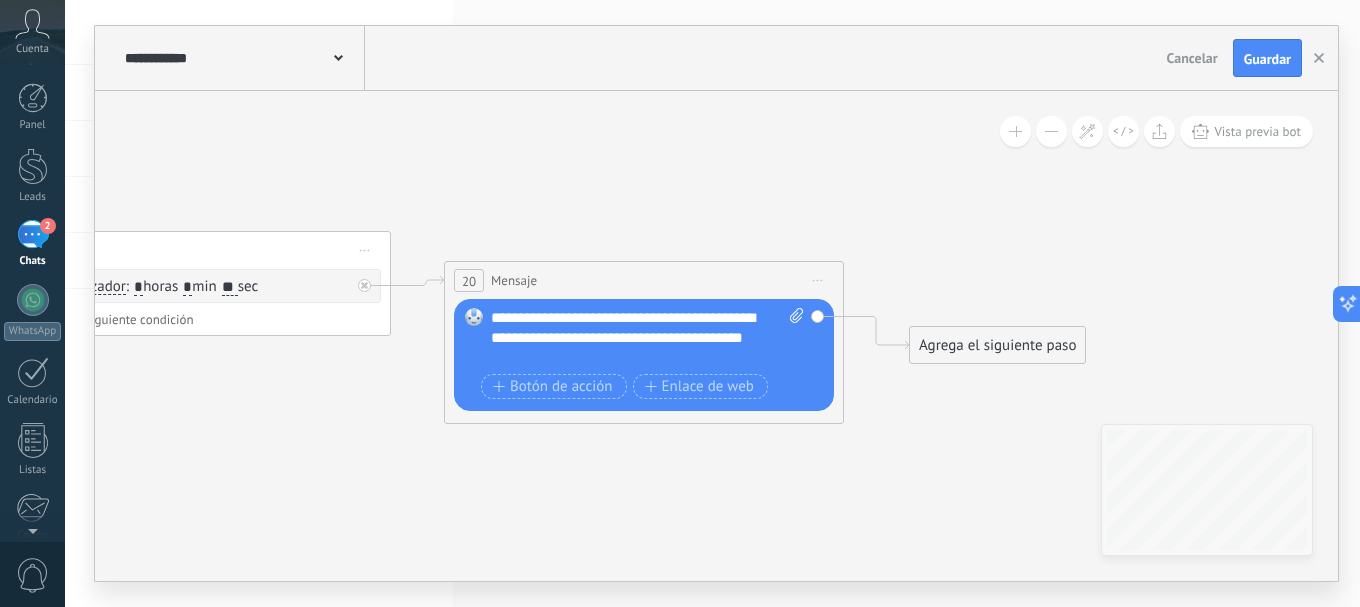 drag, startPoint x: 935, startPoint y: 515, endPoint x: 612, endPoint y: 473, distance: 325.7192 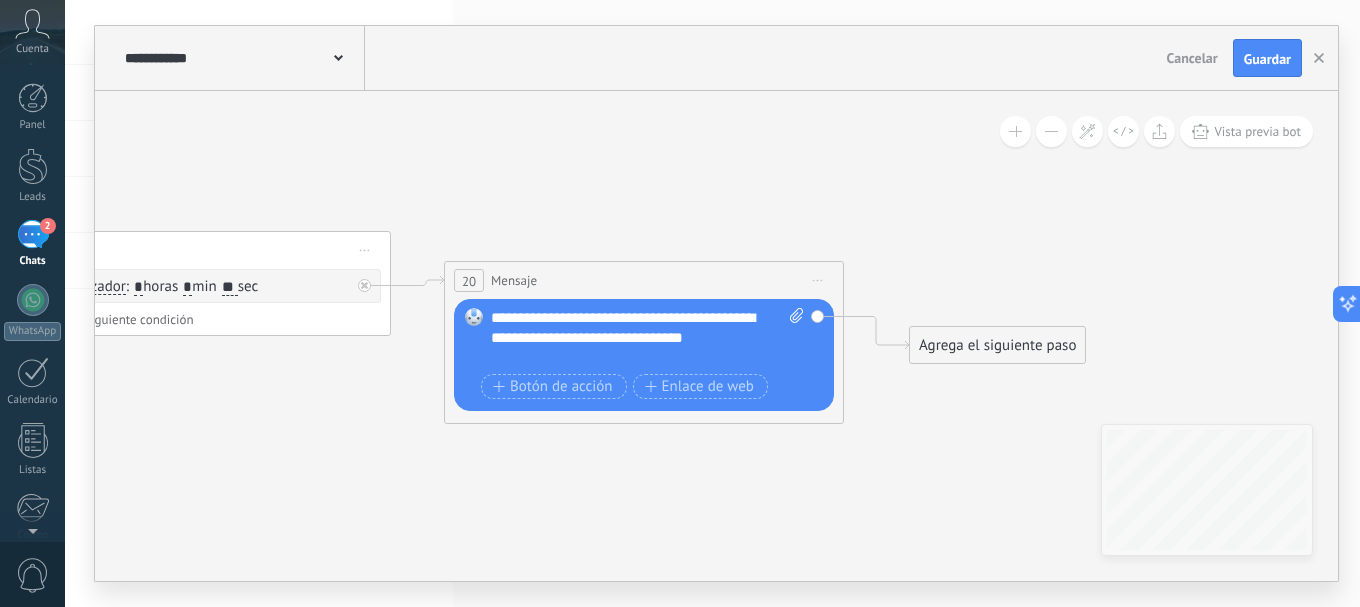 click 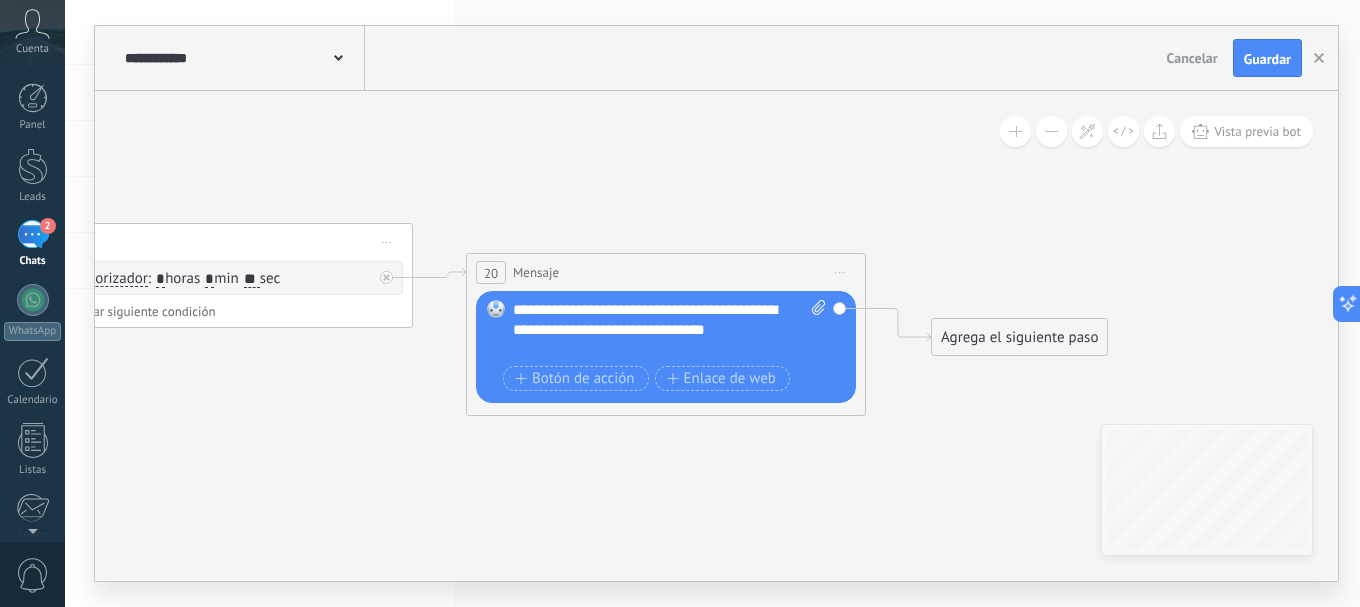 drag, startPoint x: 985, startPoint y: 500, endPoint x: 1016, endPoint y: 482, distance: 35.846897 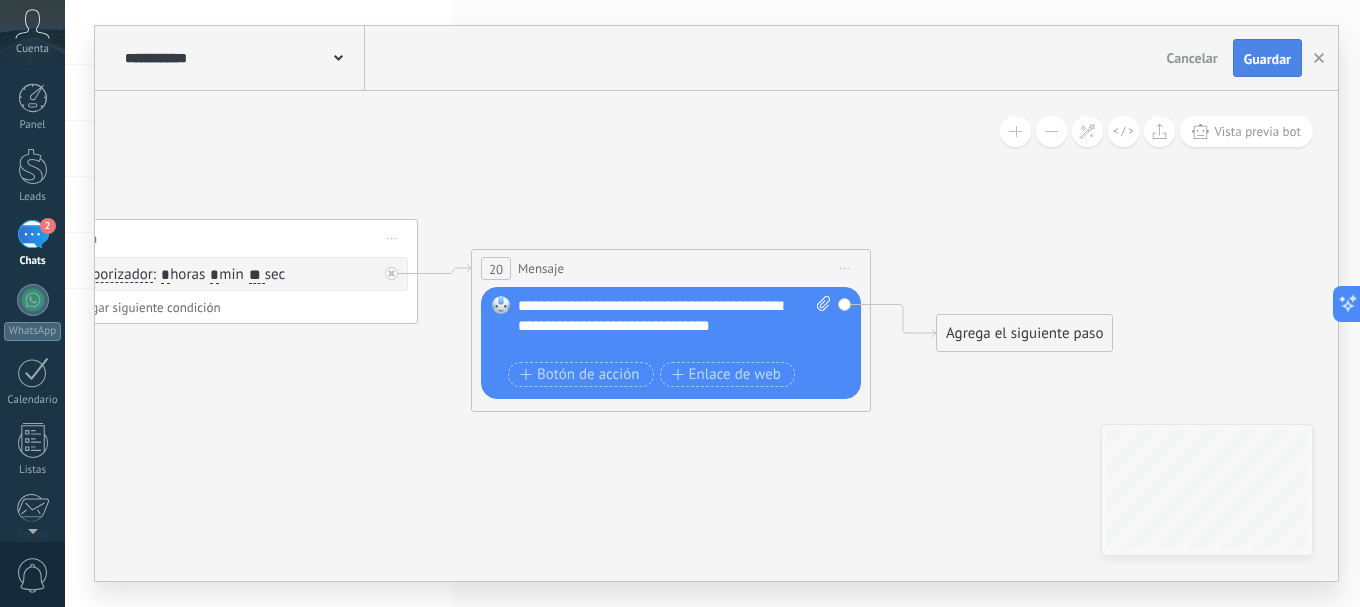 click on "Guardar" at bounding box center (1267, 59) 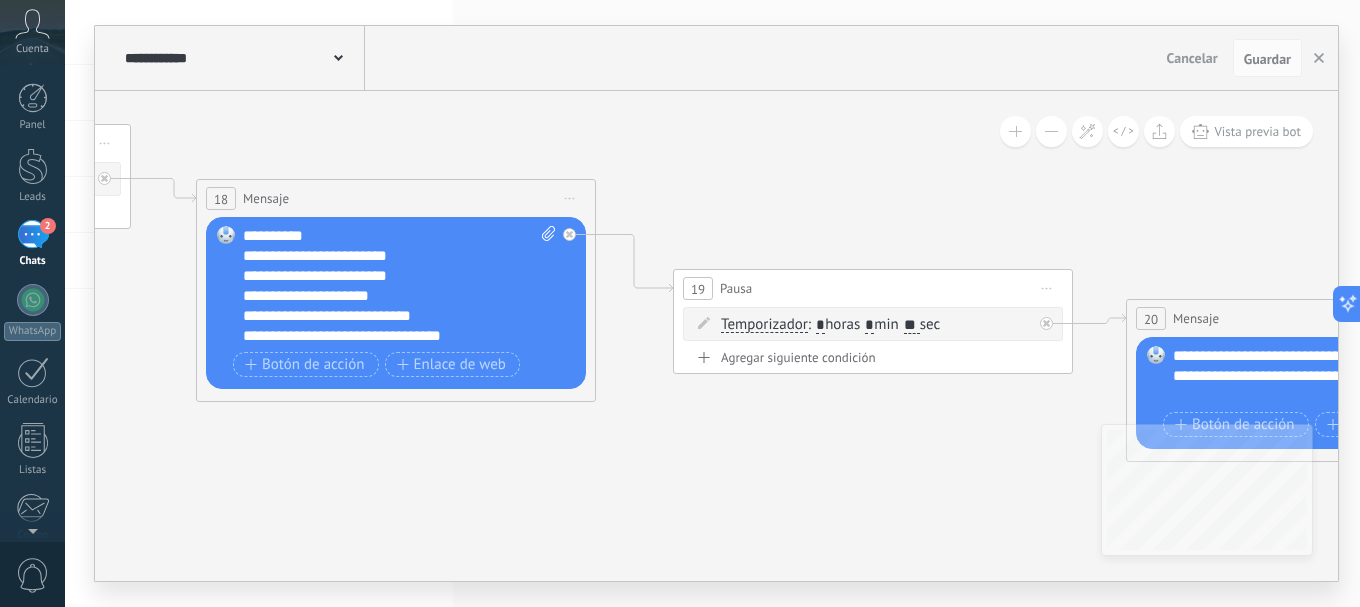 drag, startPoint x: 224, startPoint y: 415, endPoint x: 887, endPoint y: 458, distance: 664.39294 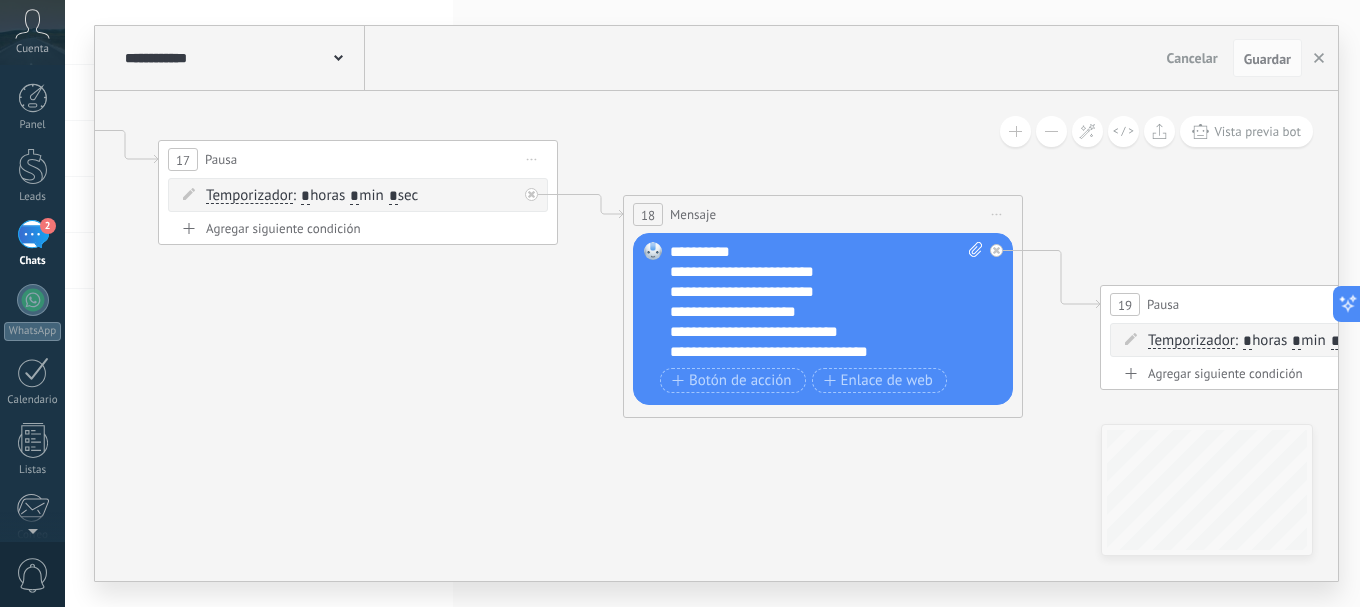 drag, startPoint x: 313, startPoint y: 469, endPoint x: 837, endPoint y: 484, distance: 524.21466 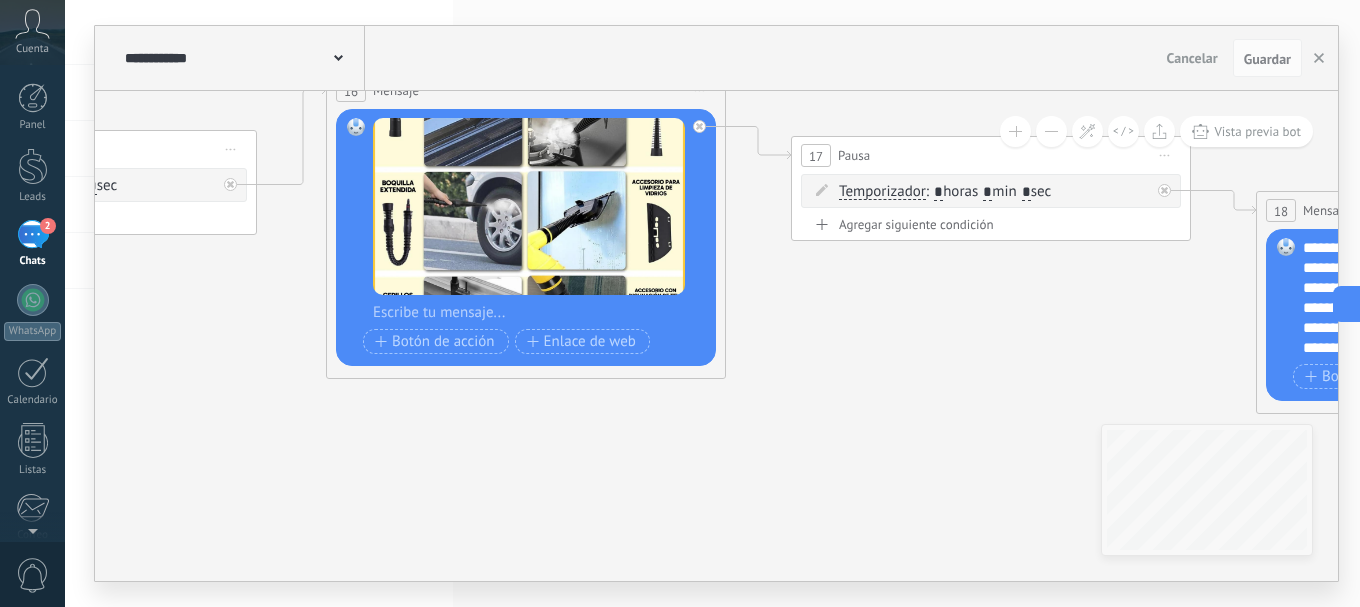 drag, startPoint x: 345, startPoint y: 424, endPoint x: 817, endPoint y: 427, distance: 472.00952 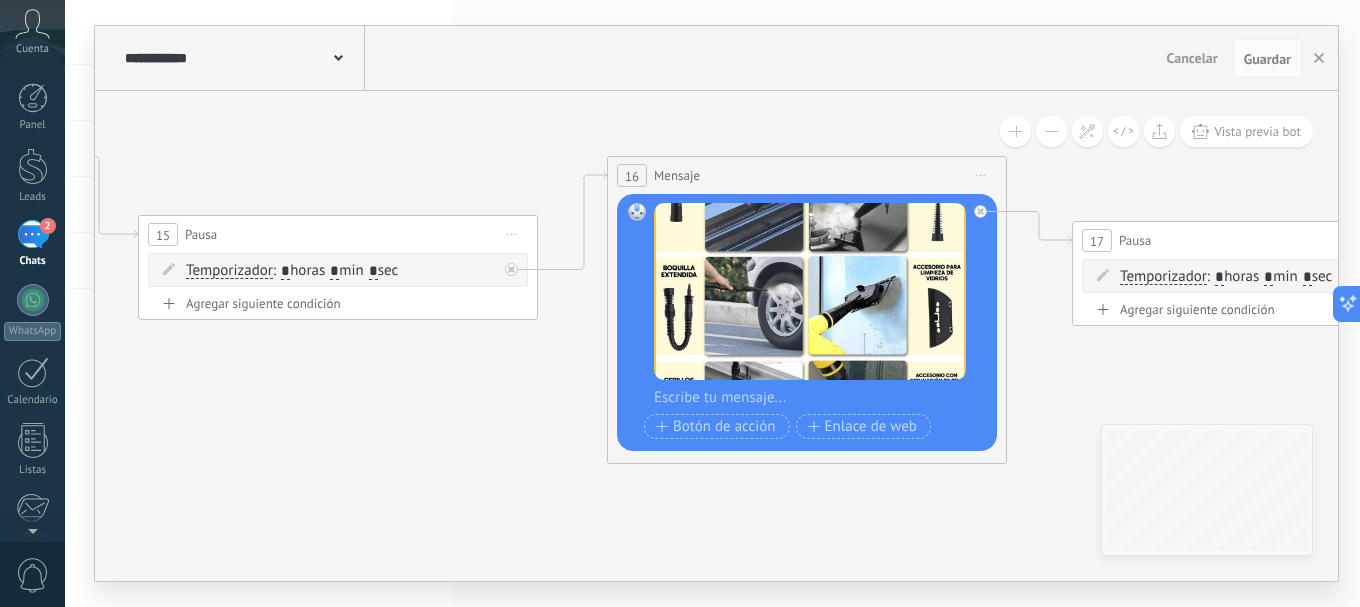 drag, startPoint x: 203, startPoint y: 393, endPoint x: 408, endPoint y: 459, distance: 215.36249 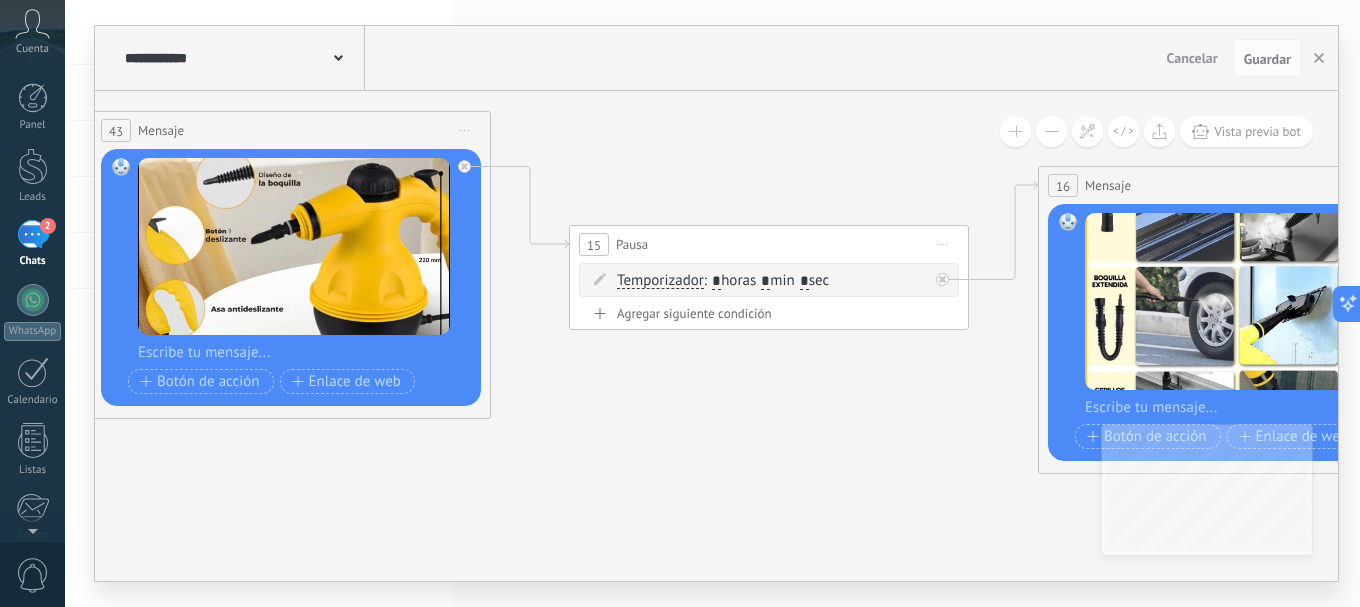 drag, startPoint x: 289, startPoint y: 420, endPoint x: 795, endPoint y: 442, distance: 506.47803 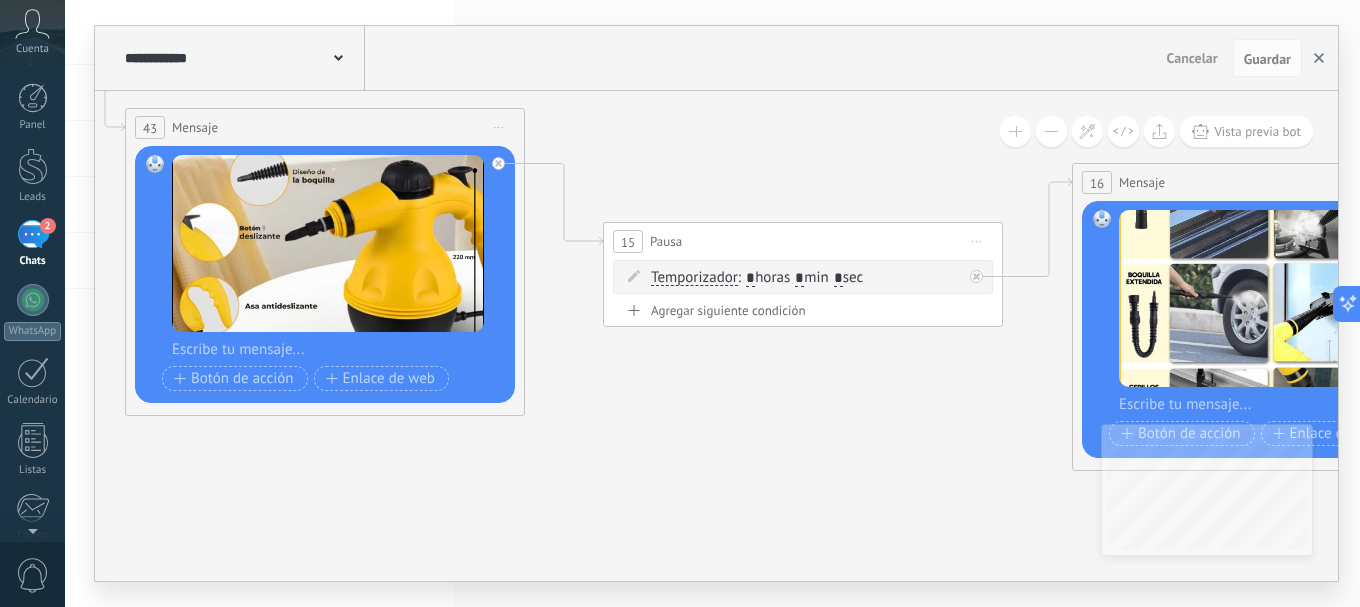 click at bounding box center [1319, 58] 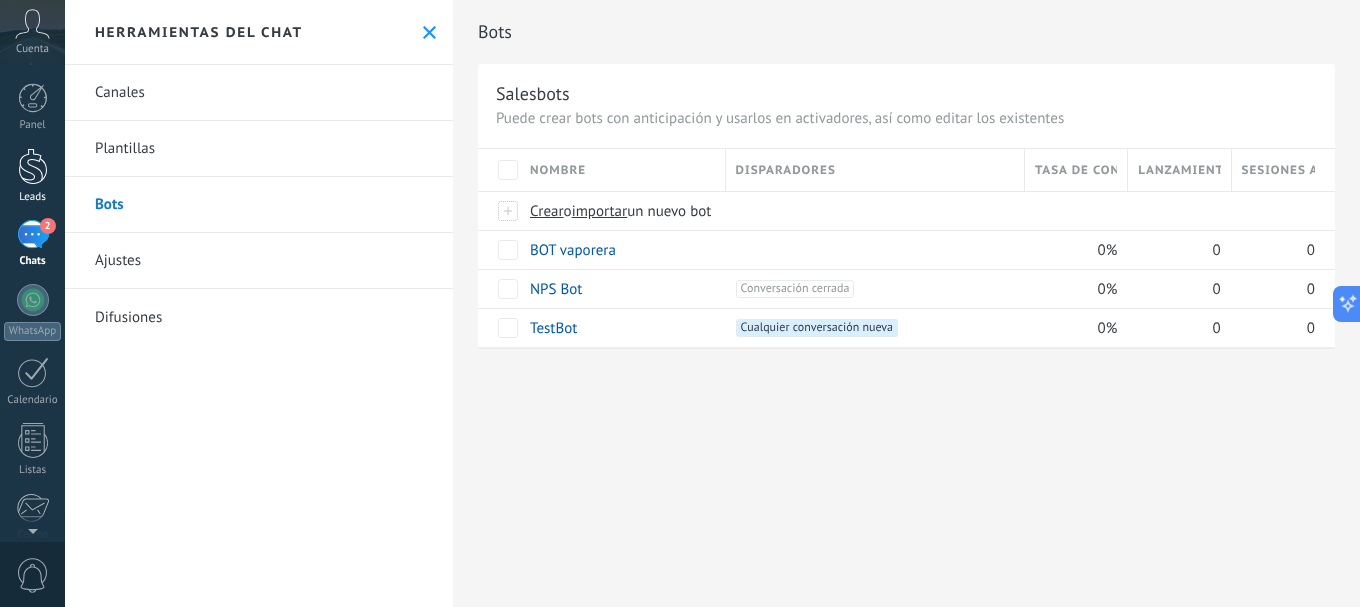 click at bounding box center [33, 166] 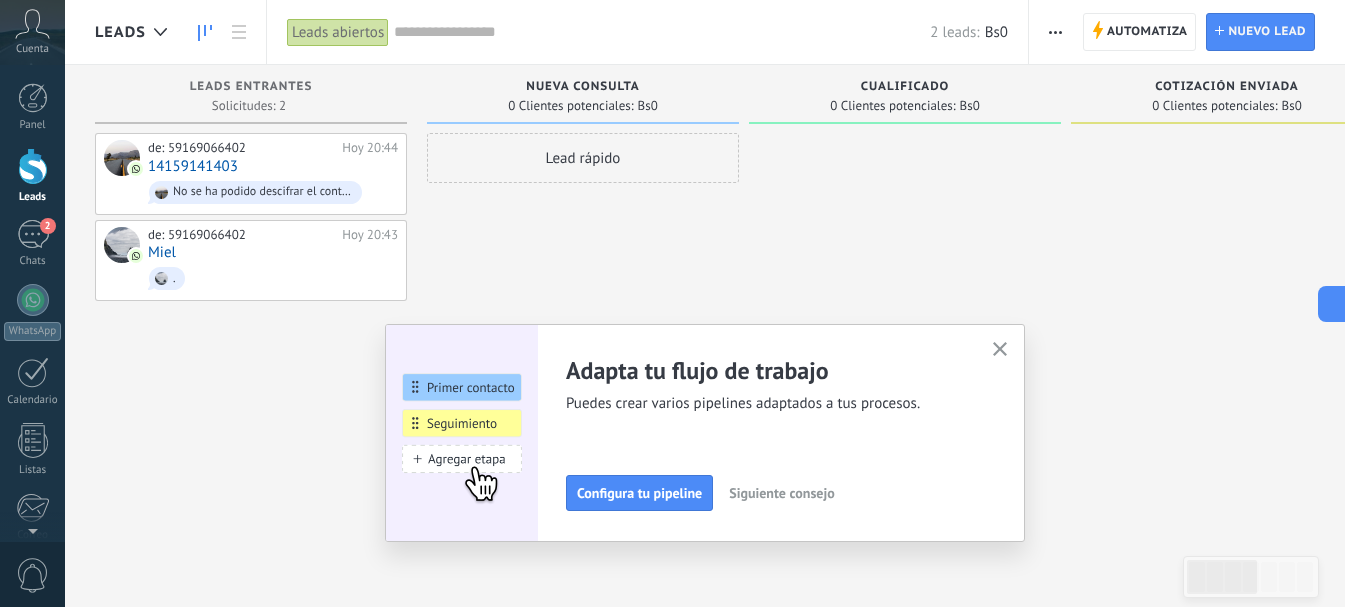 drag, startPoint x: 1017, startPoint y: 348, endPoint x: 995, endPoint y: 350, distance: 22.090721 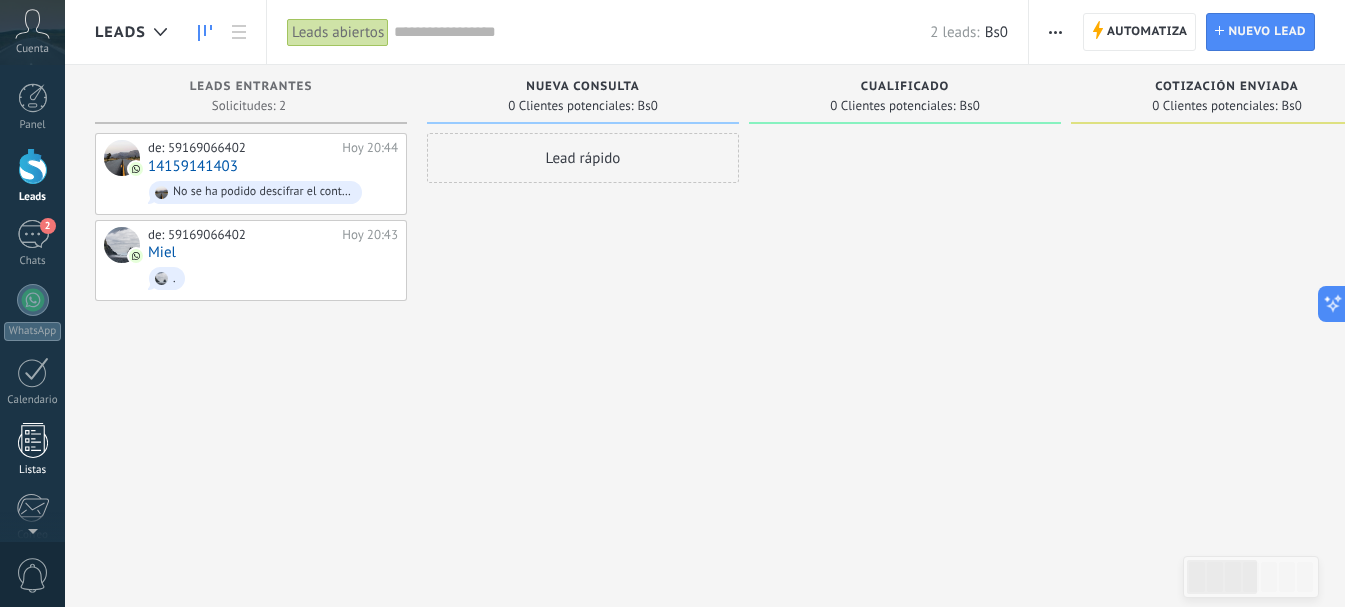 scroll, scrollTop: 225, scrollLeft: 0, axis: vertical 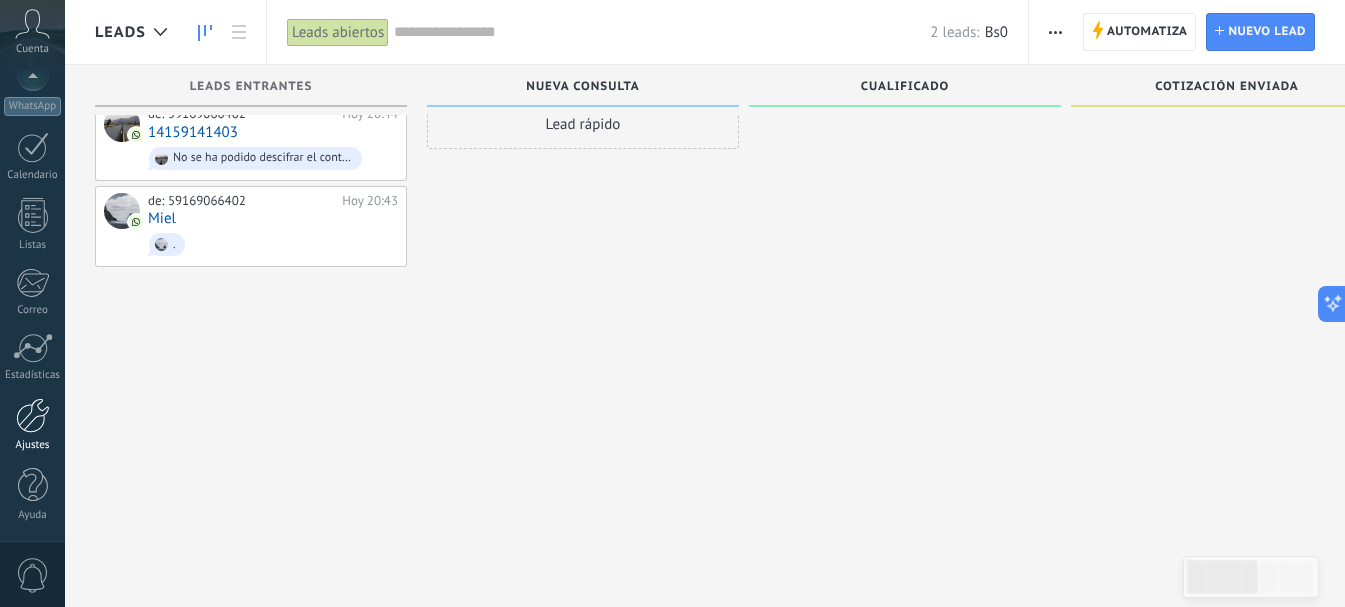 click on "Ajustes" at bounding box center [32, 425] 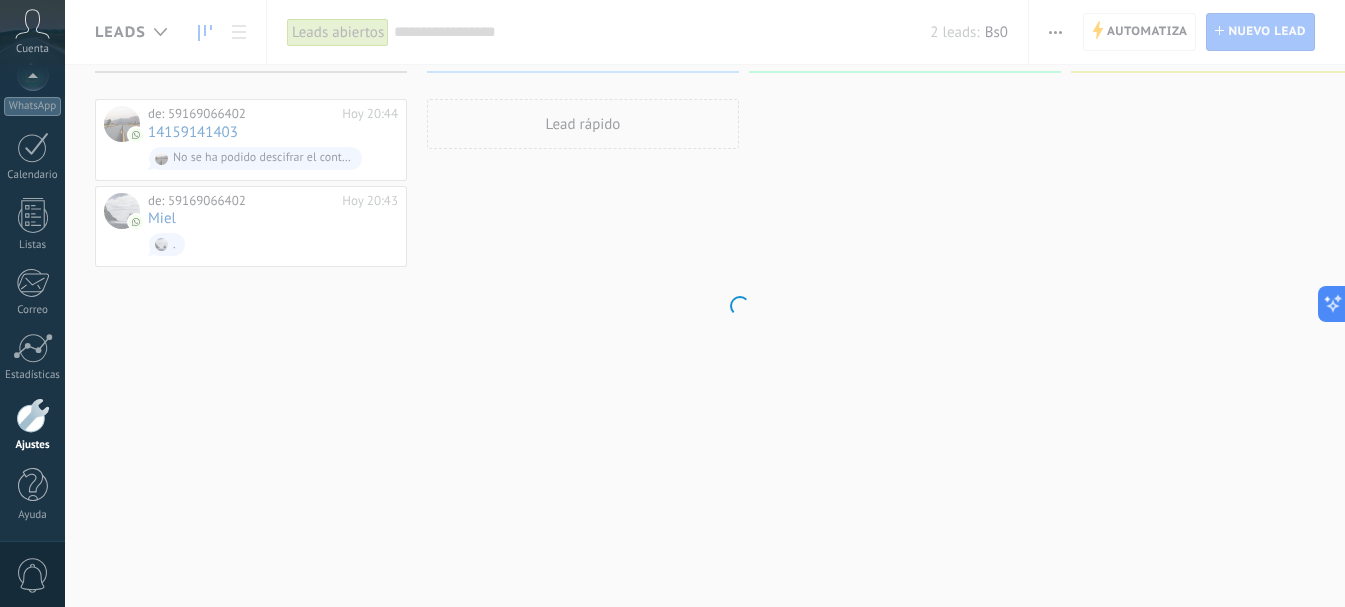 scroll, scrollTop: 0, scrollLeft: 0, axis: both 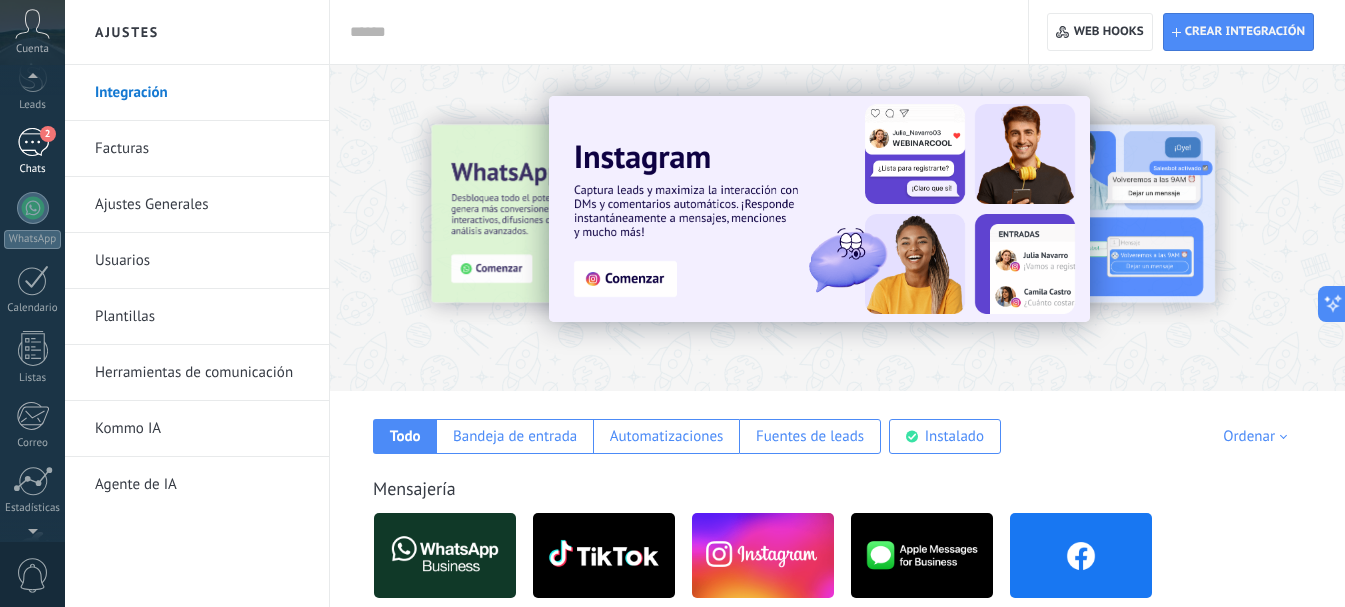 click on "2" at bounding box center (33, 142) 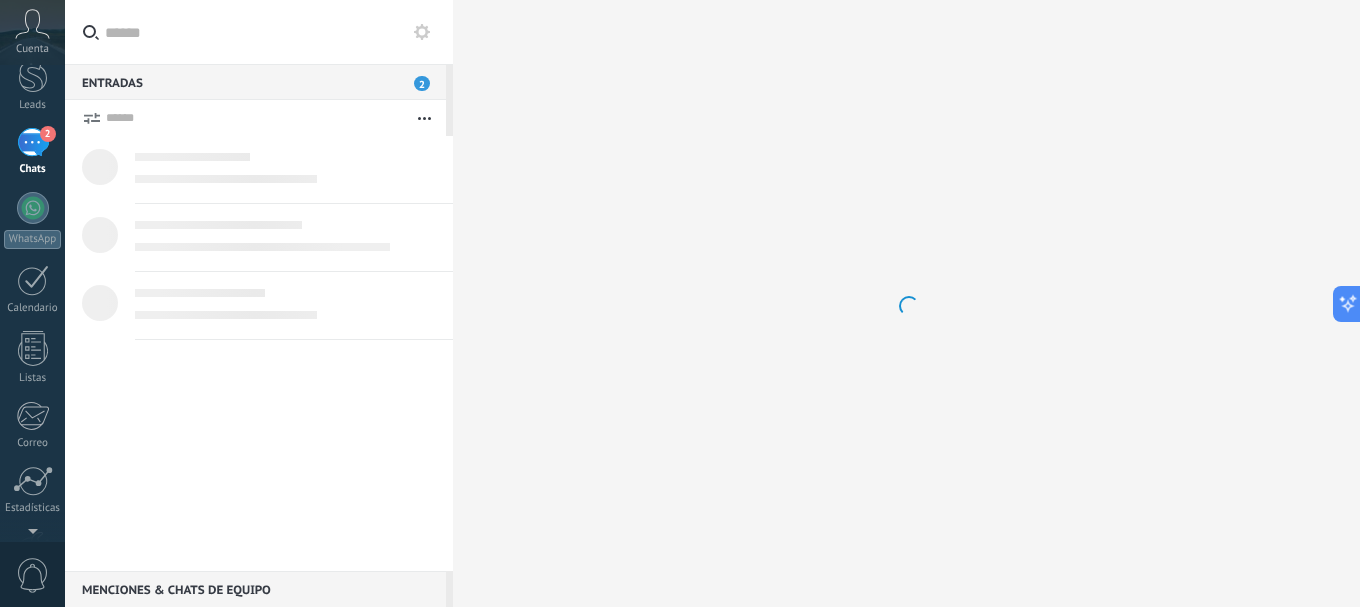 scroll, scrollTop: 0, scrollLeft: 0, axis: both 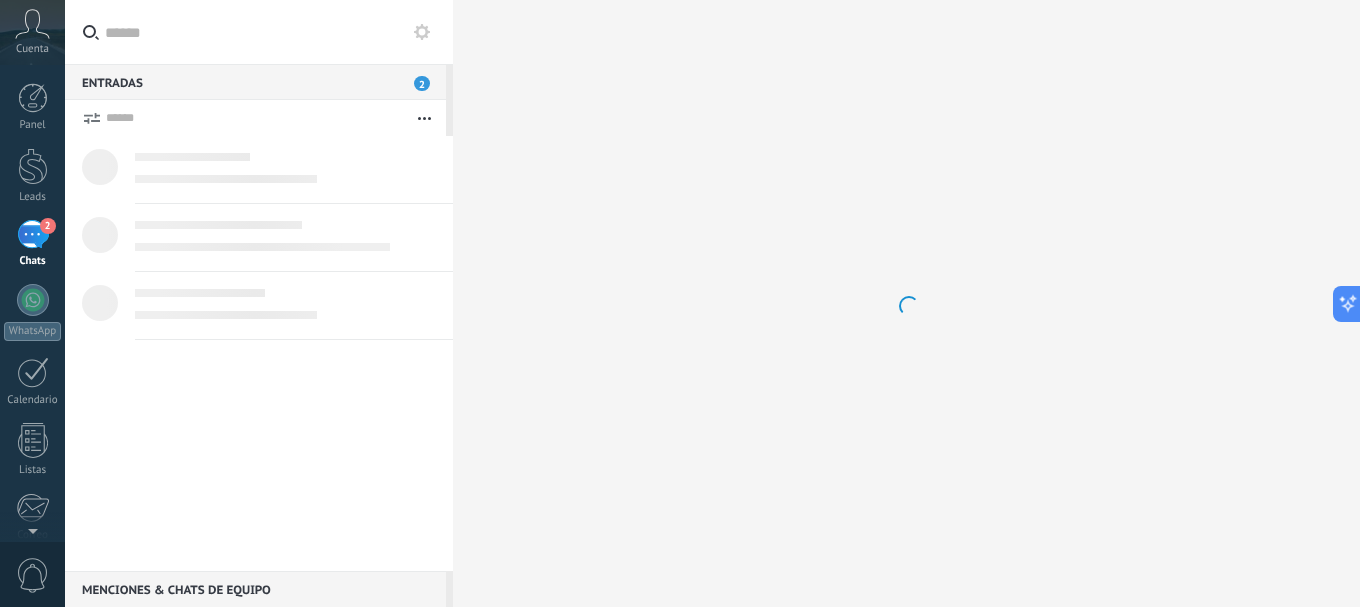 click 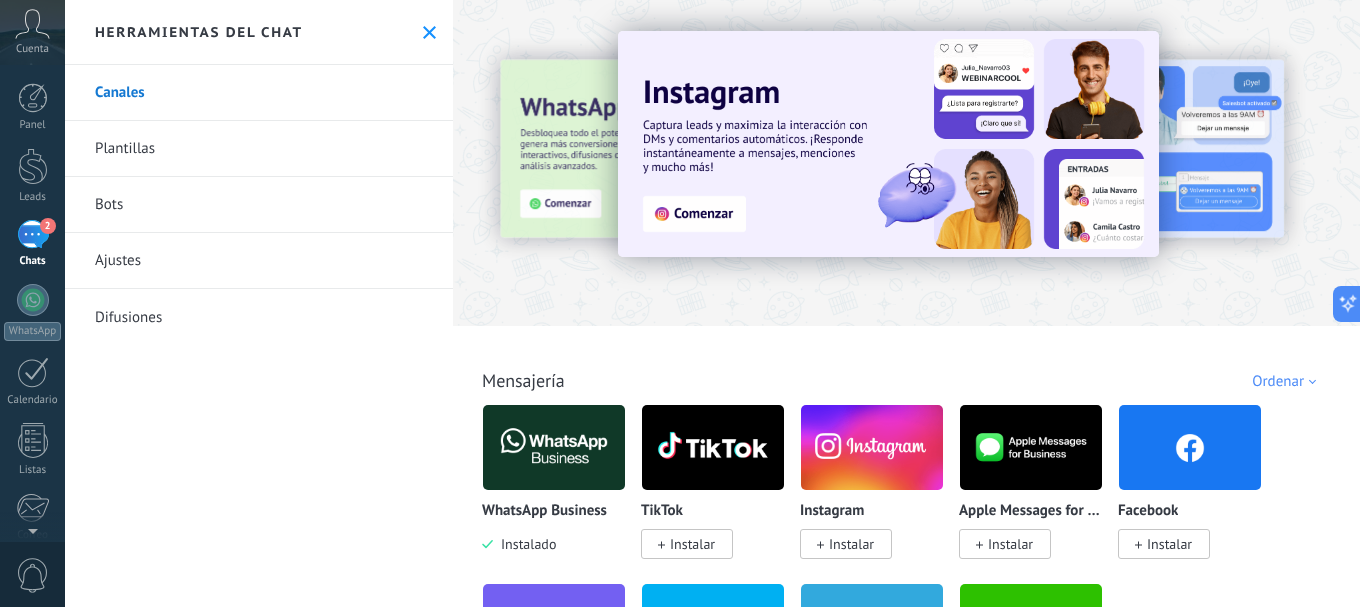 drag, startPoint x: 120, startPoint y: 149, endPoint x: 135, endPoint y: 146, distance: 15.297058 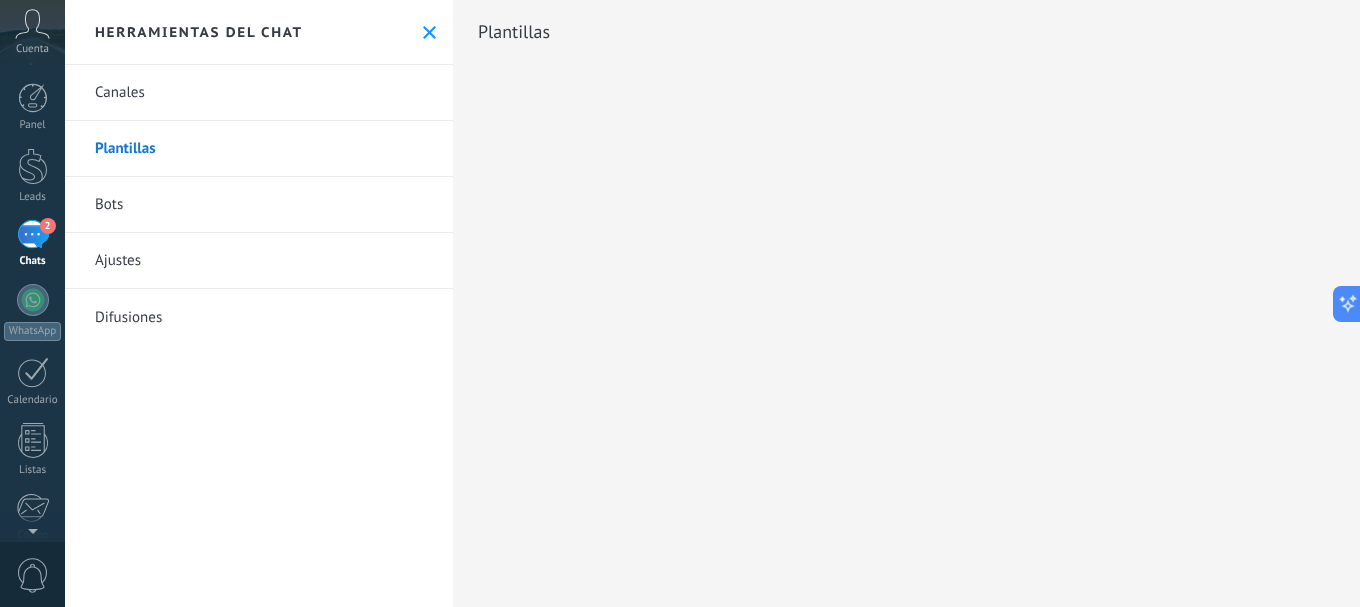 click on "Bots" at bounding box center [259, 205] 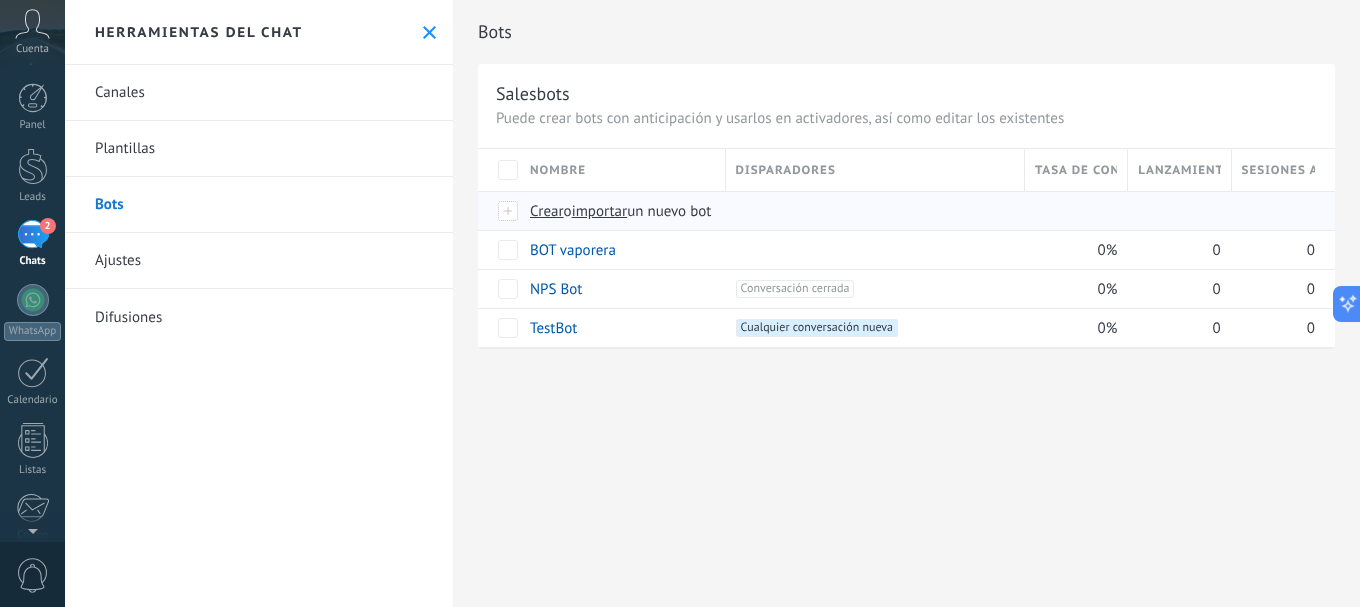 click on "importar" at bounding box center [600, 211] 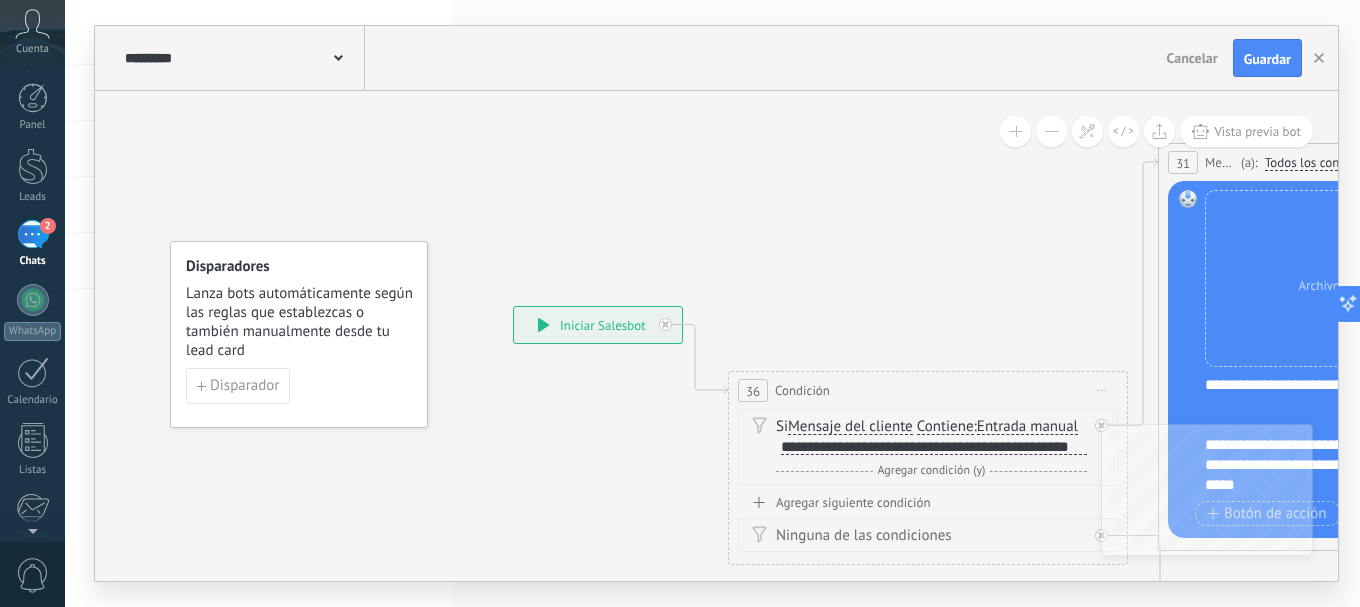 click at bounding box center [338, 56] 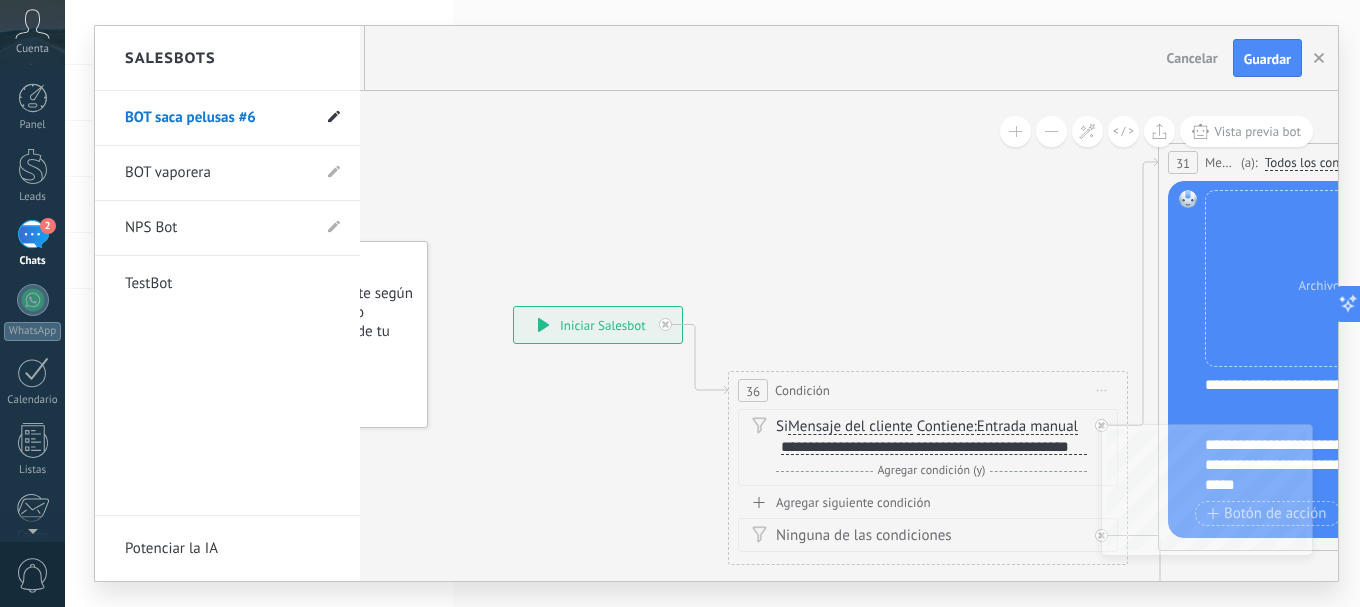 click 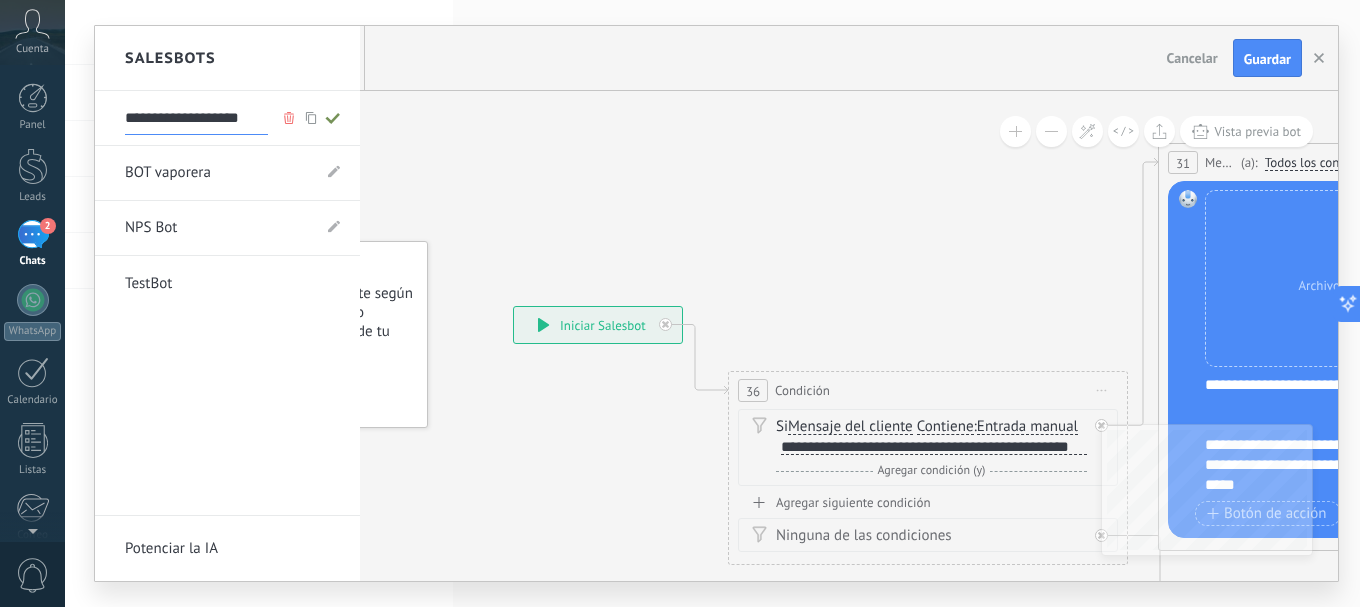 drag, startPoint x: 252, startPoint y: 115, endPoint x: 157, endPoint y: 120, distance: 95.131485 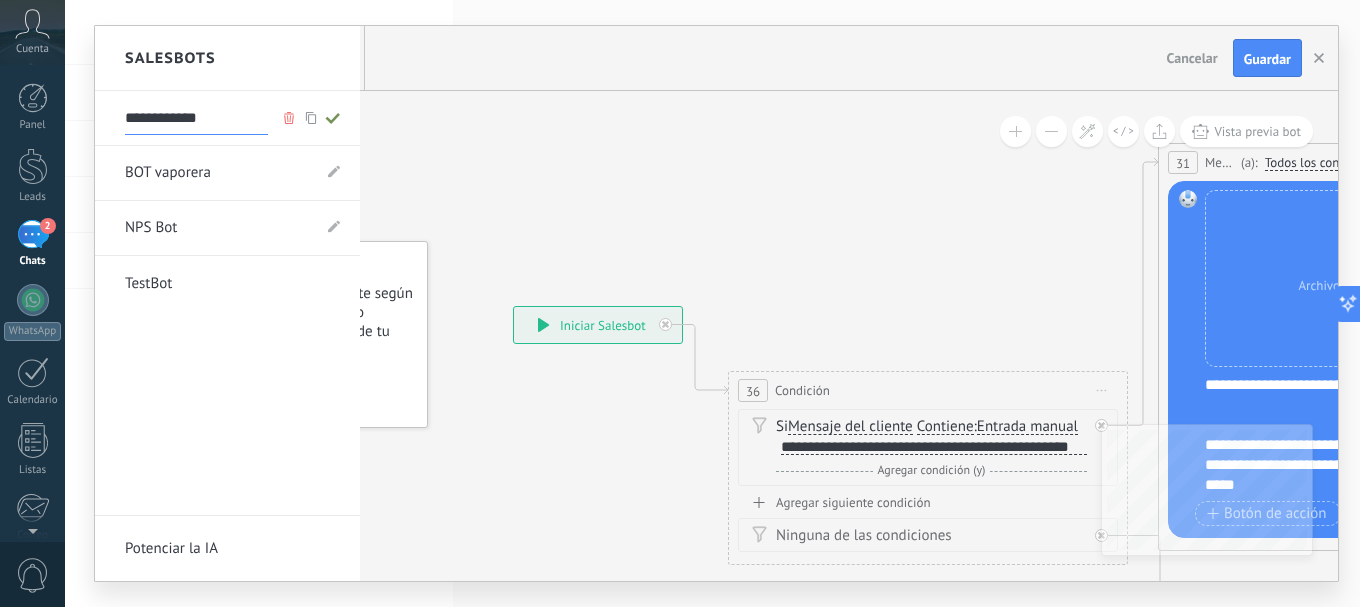 type on "**********" 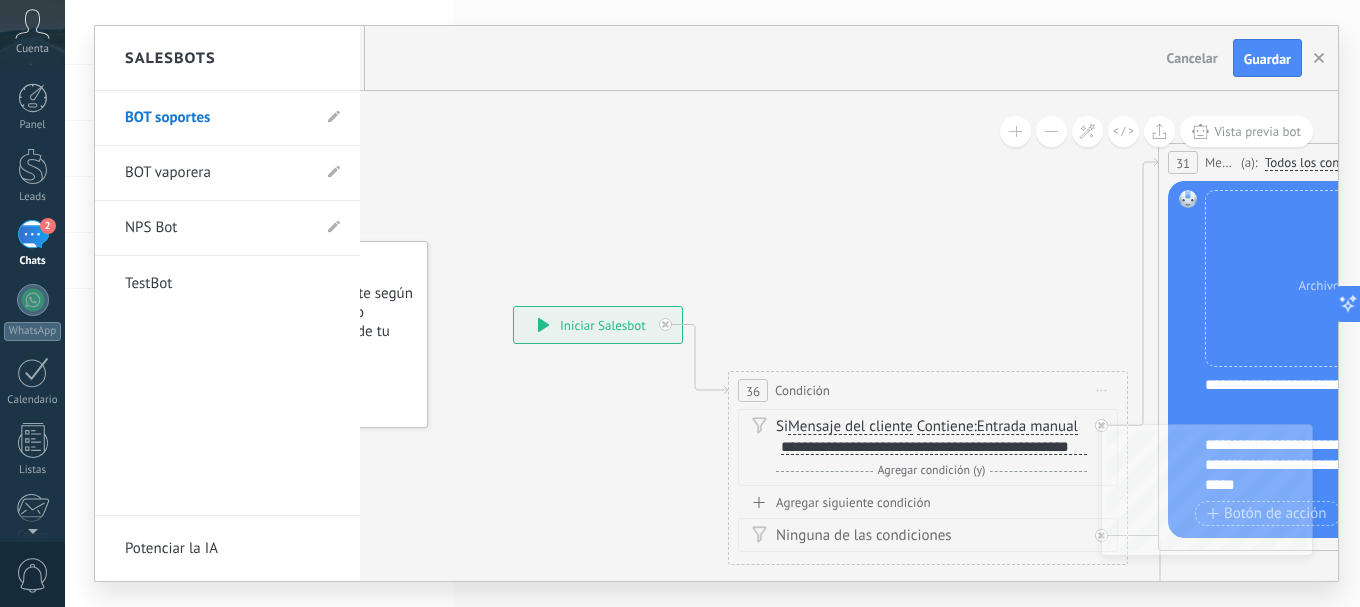 click at bounding box center (716, 303) 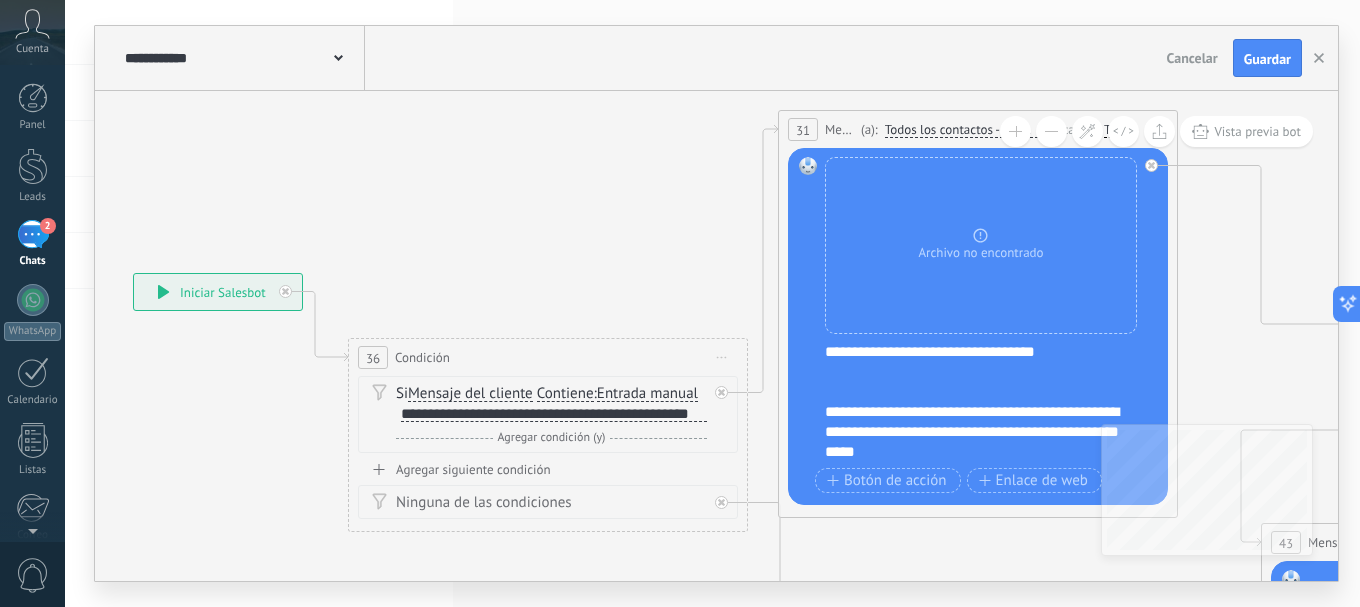 drag, startPoint x: 905, startPoint y: 257, endPoint x: 414, endPoint y: 131, distance: 506.90927 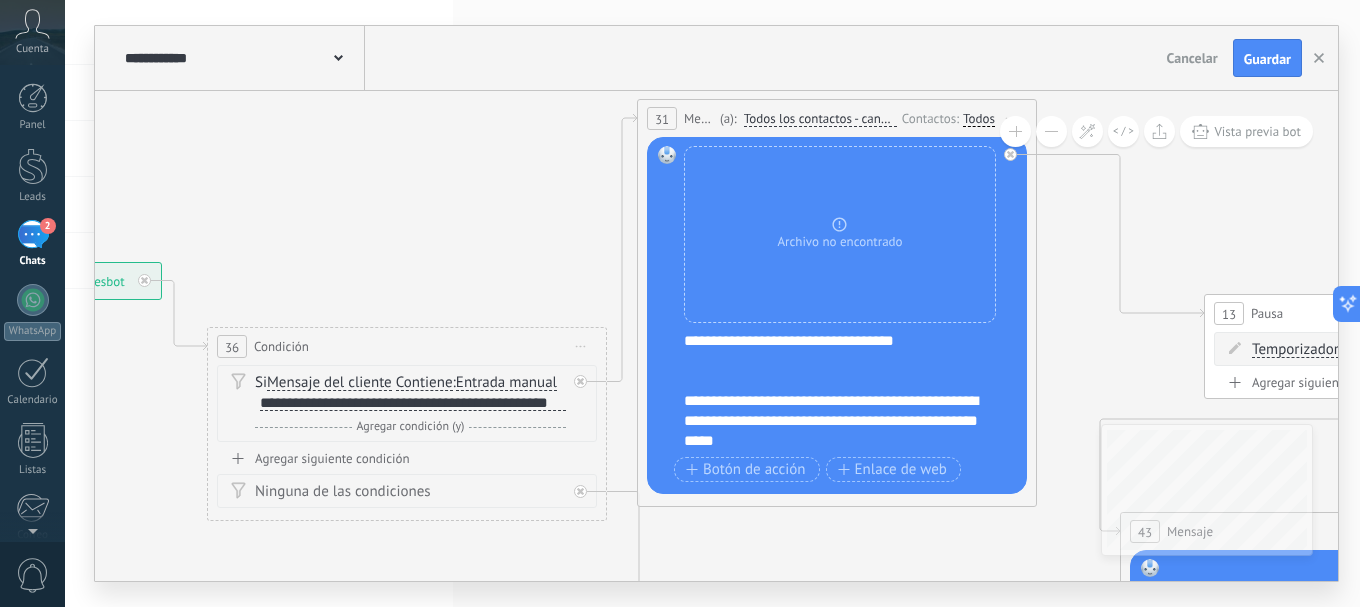 drag, startPoint x: 682, startPoint y: 343, endPoint x: 769, endPoint y: 373, distance: 92.02717 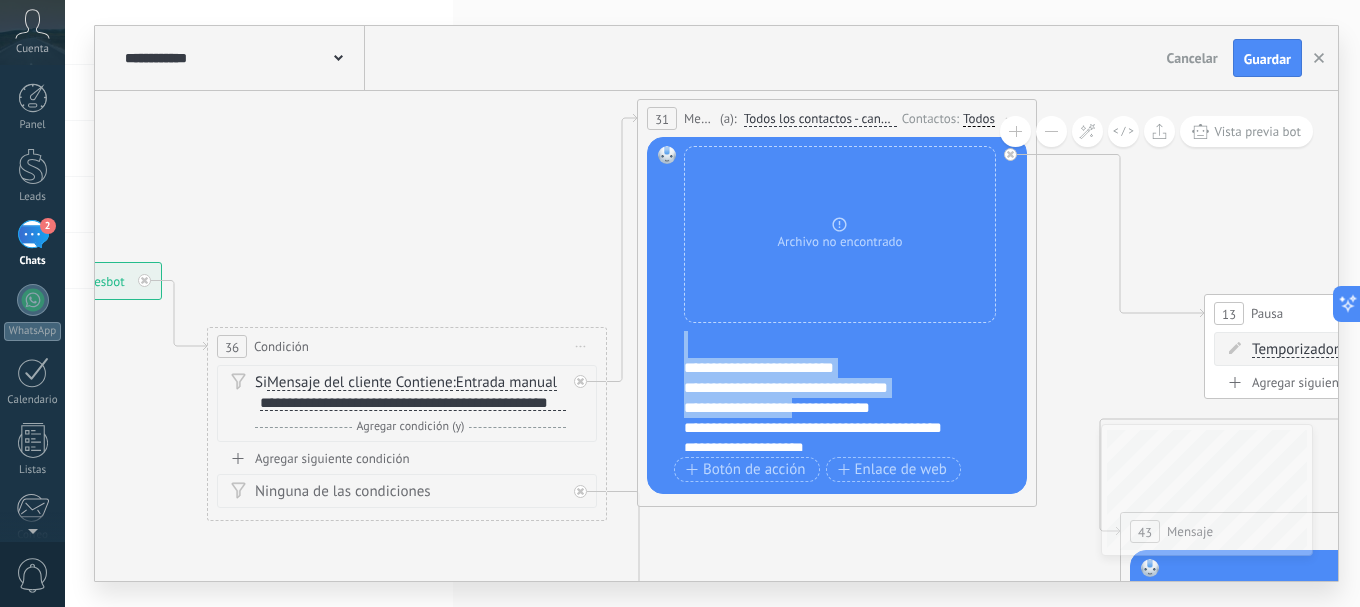 scroll, scrollTop: 400, scrollLeft: 0, axis: vertical 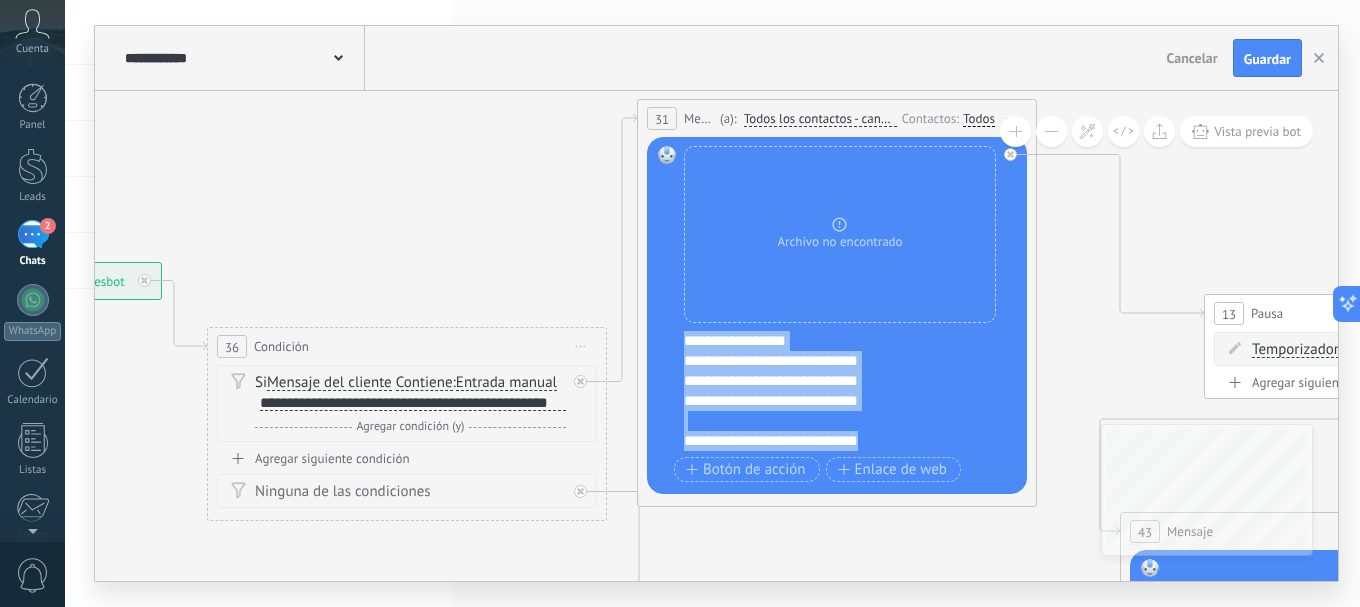 drag, startPoint x: 690, startPoint y: 341, endPoint x: 890, endPoint y: 448, distance: 226.82372 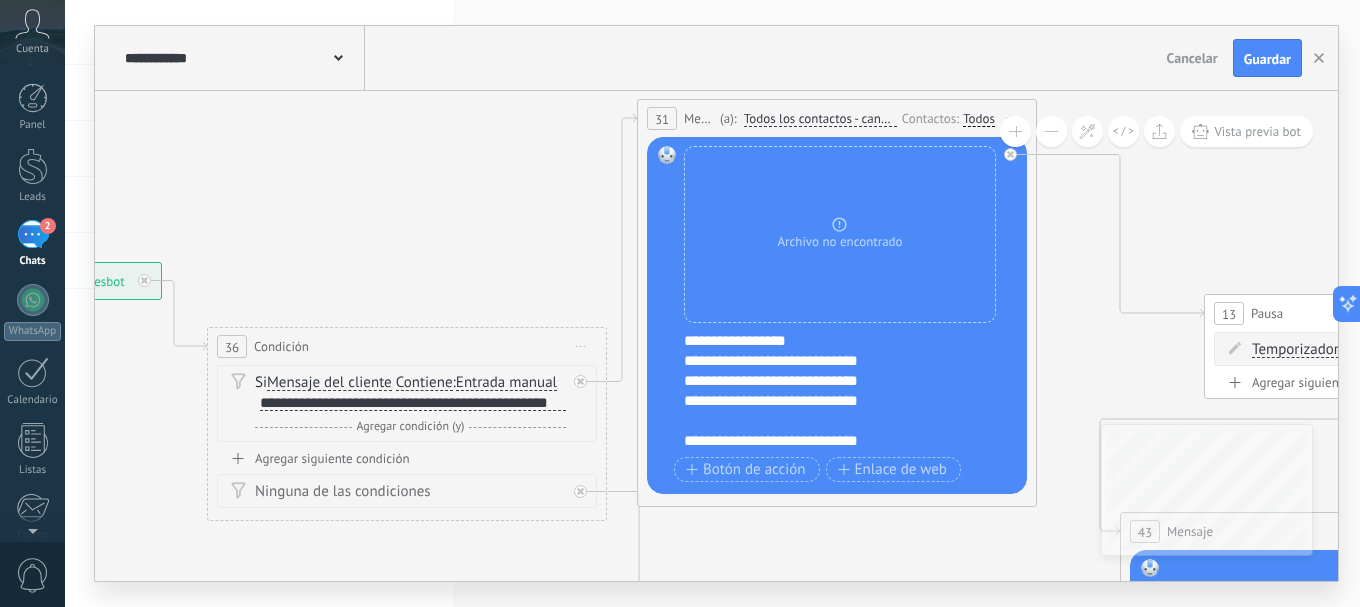scroll, scrollTop: 0, scrollLeft: 0, axis: both 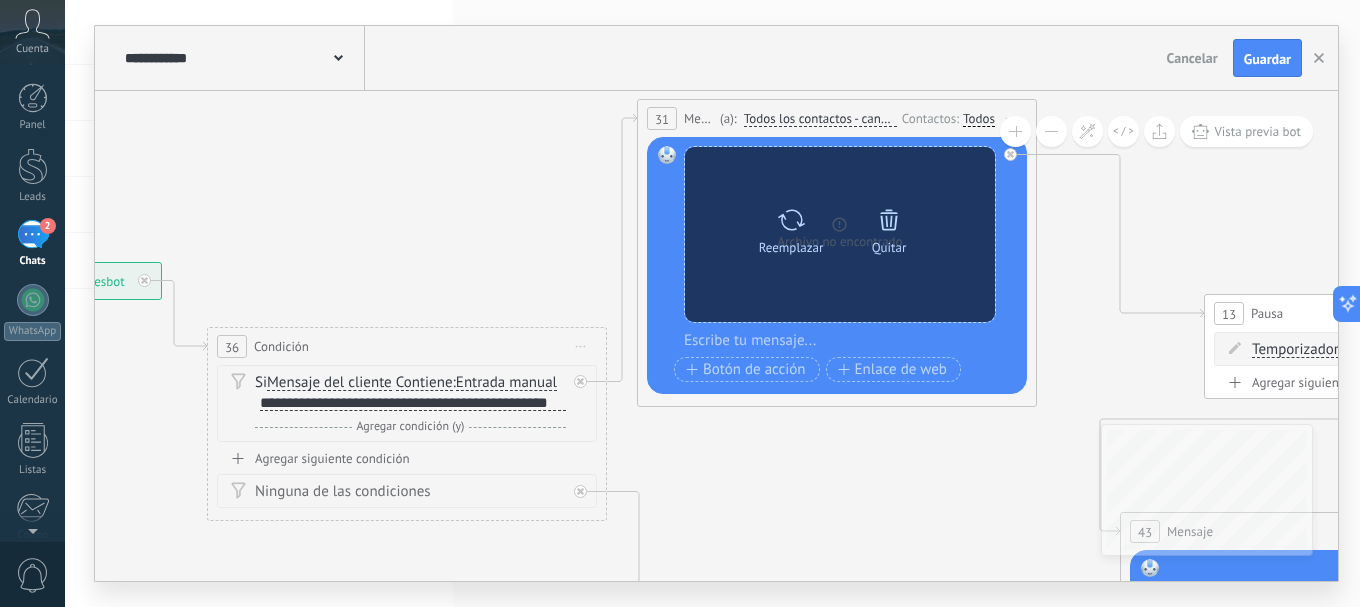 click 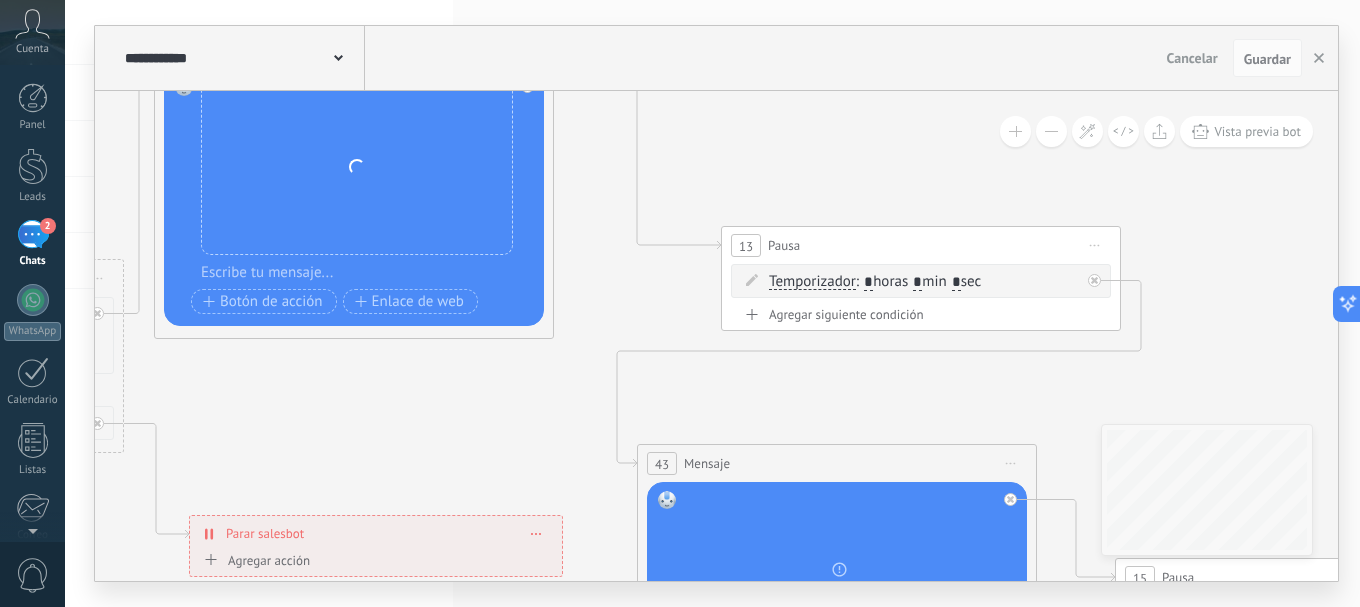 drag, startPoint x: 940, startPoint y: 512, endPoint x: 471, endPoint y: 444, distance: 473.904 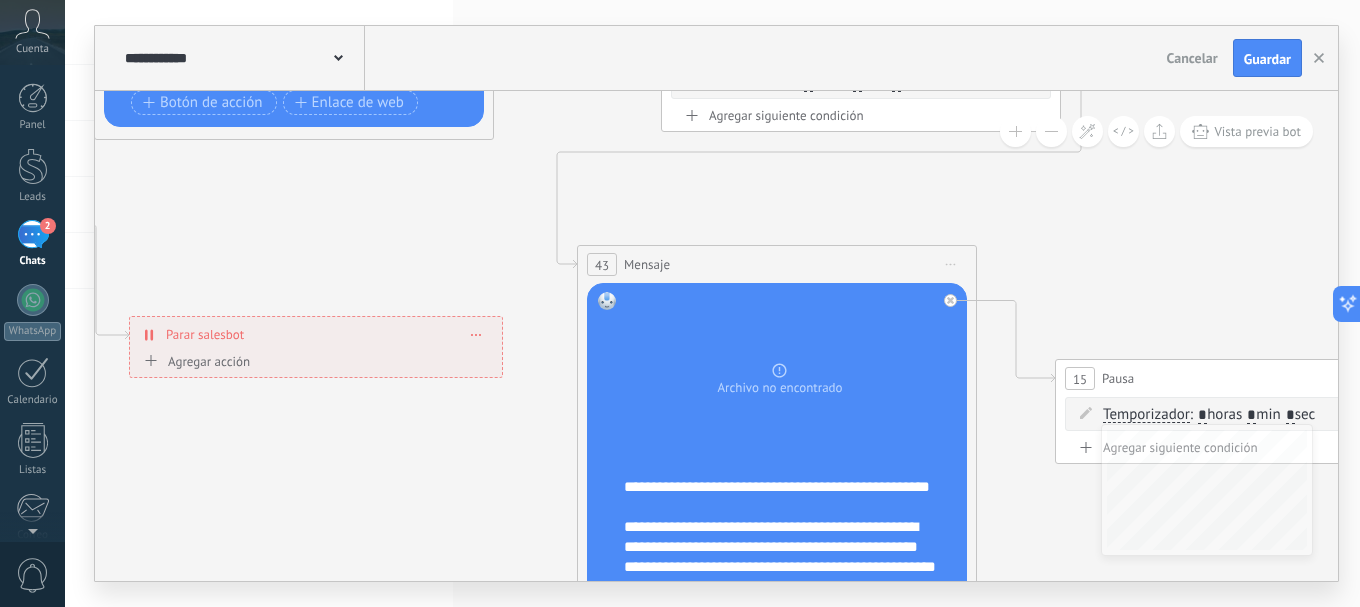 drag, startPoint x: 475, startPoint y: 443, endPoint x: 377, endPoint y: 166, distance: 293.82477 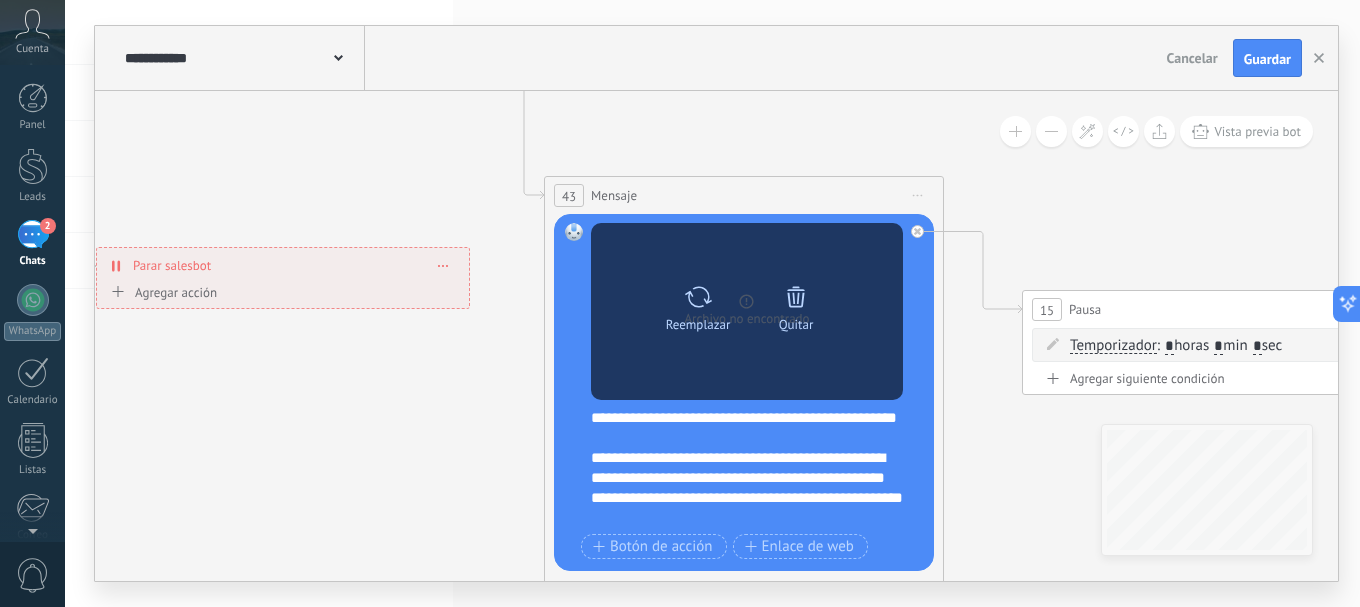 click on "Reemplazar" at bounding box center [698, 324] 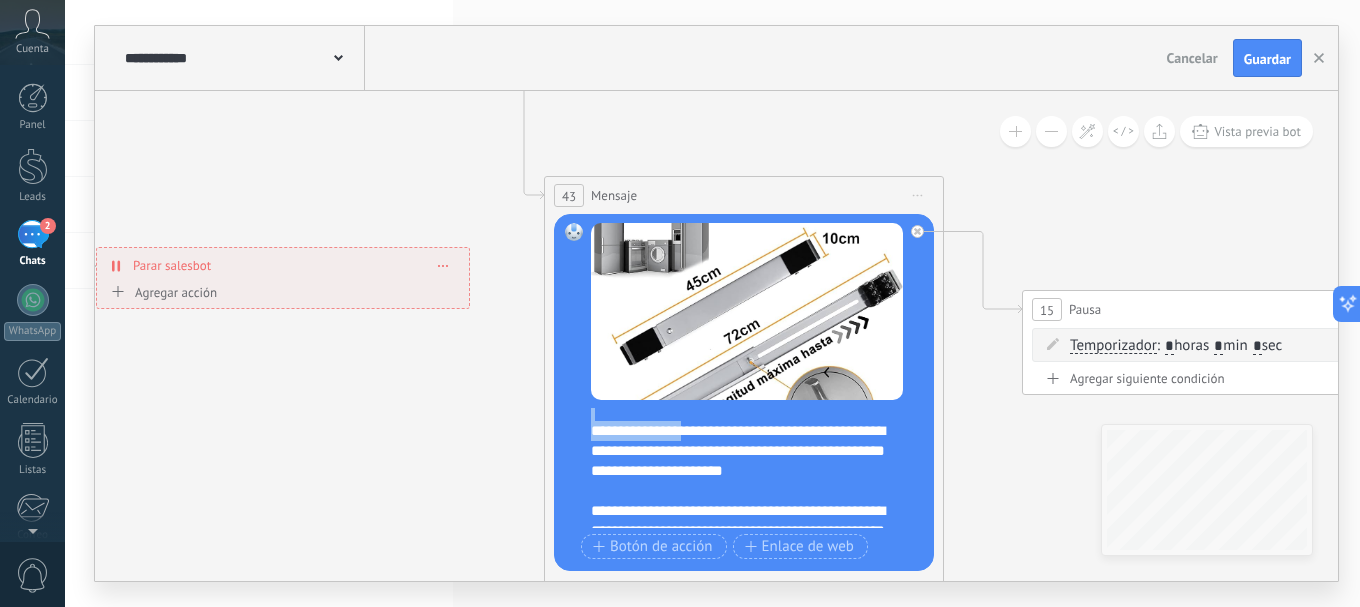 scroll, scrollTop: 500, scrollLeft: 0, axis: vertical 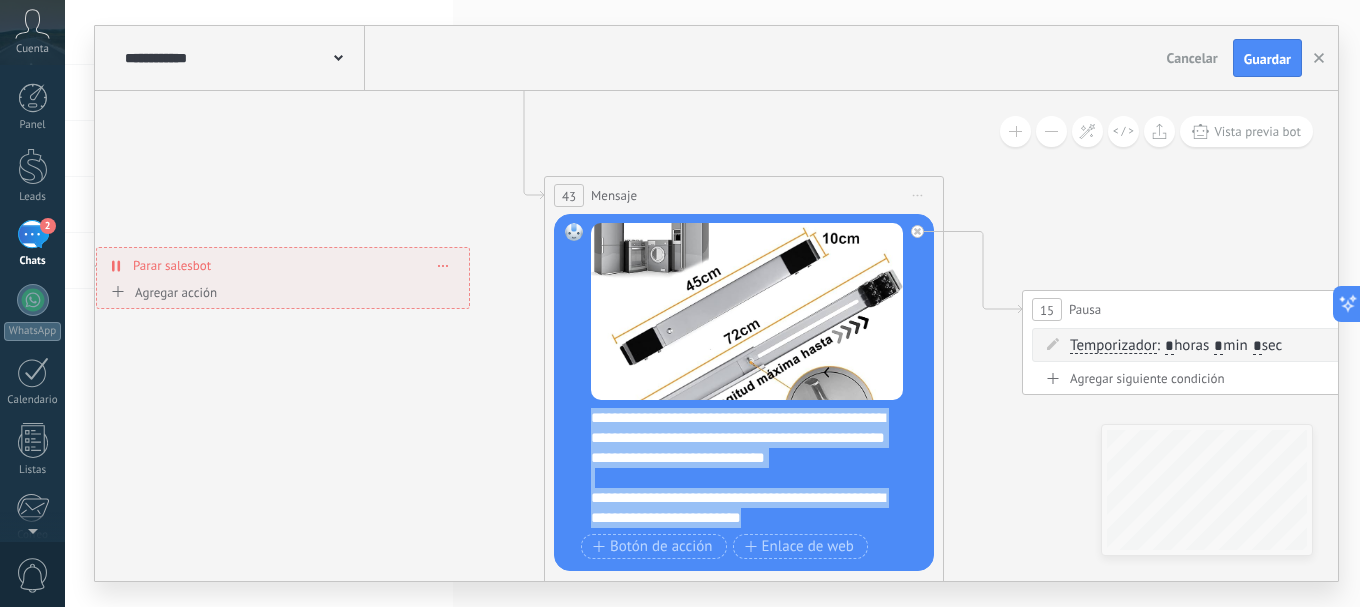 drag, startPoint x: 597, startPoint y: 416, endPoint x: 834, endPoint y: 521, distance: 259.21805 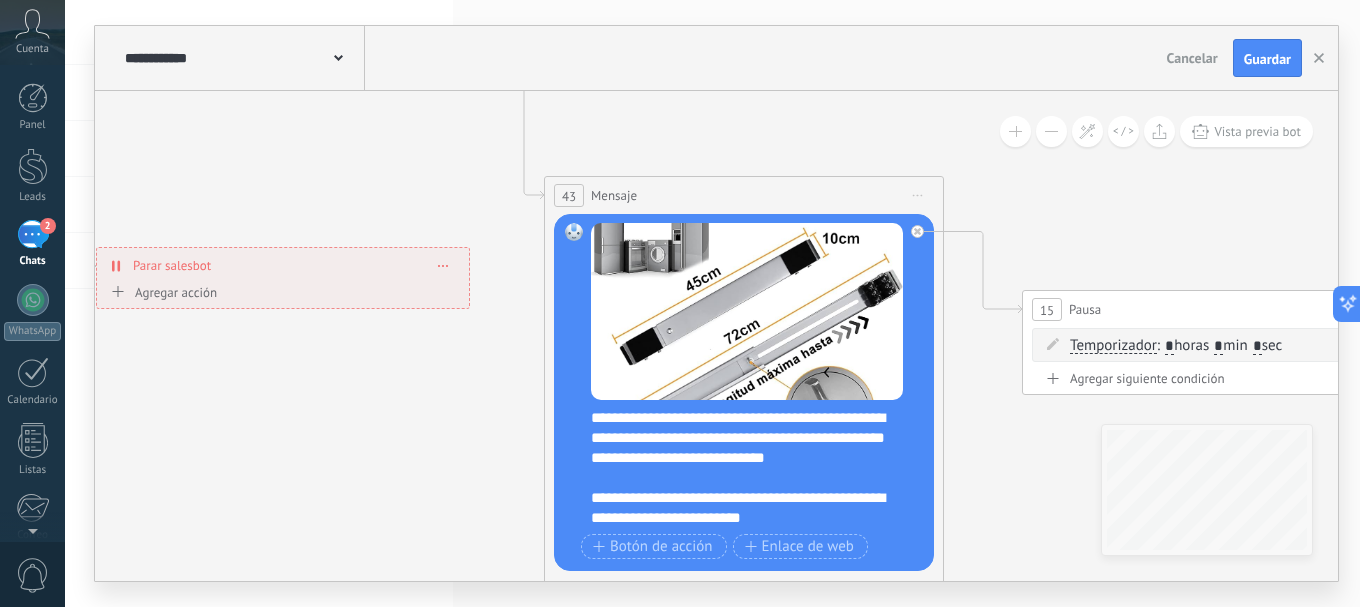 scroll, scrollTop: 0, scrollLeft: 0, axis: both 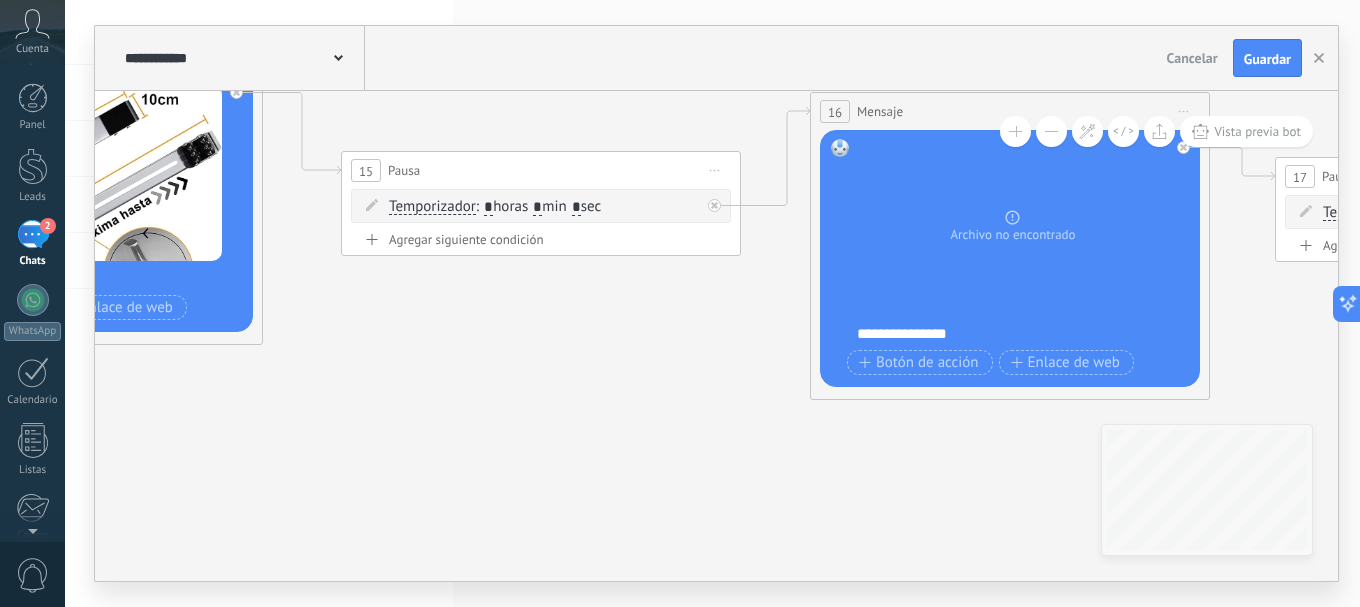 drag, startPoint x: 924, startPoint y: 531, endPoint x: 222, endPoint y: 382, distance: 717.6385 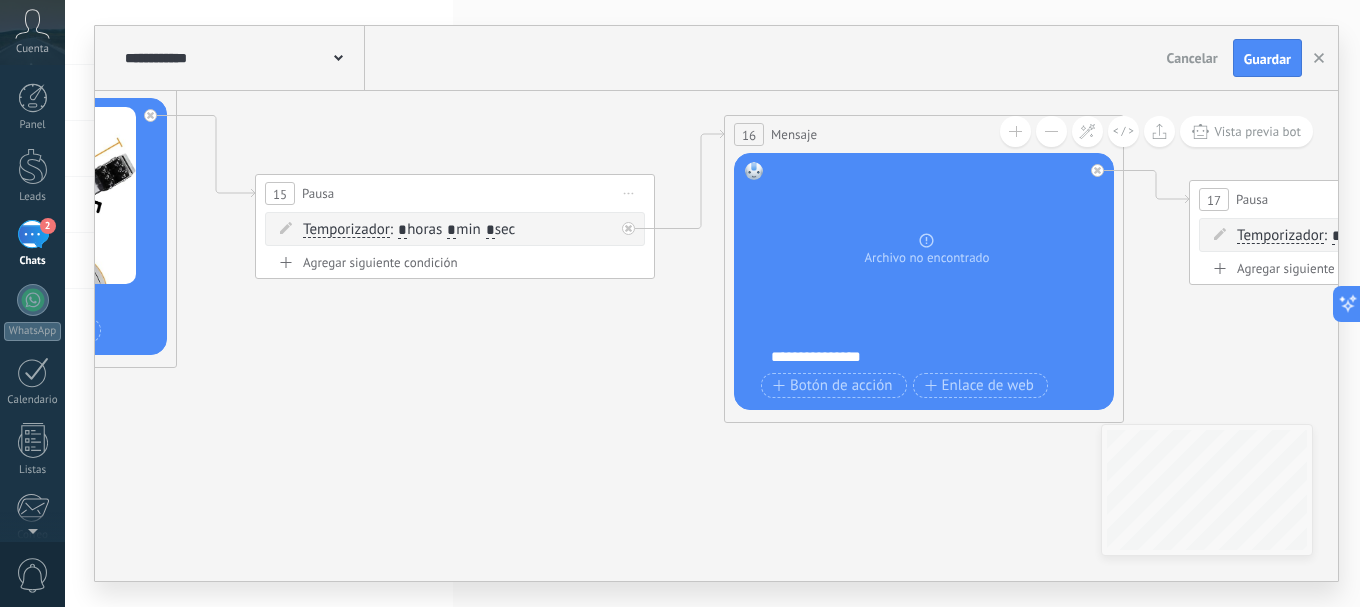 drag, startPoint x: 650, startPoint y: 385, endPoint x: 385, endPoint y: 441, distance: 270.85236 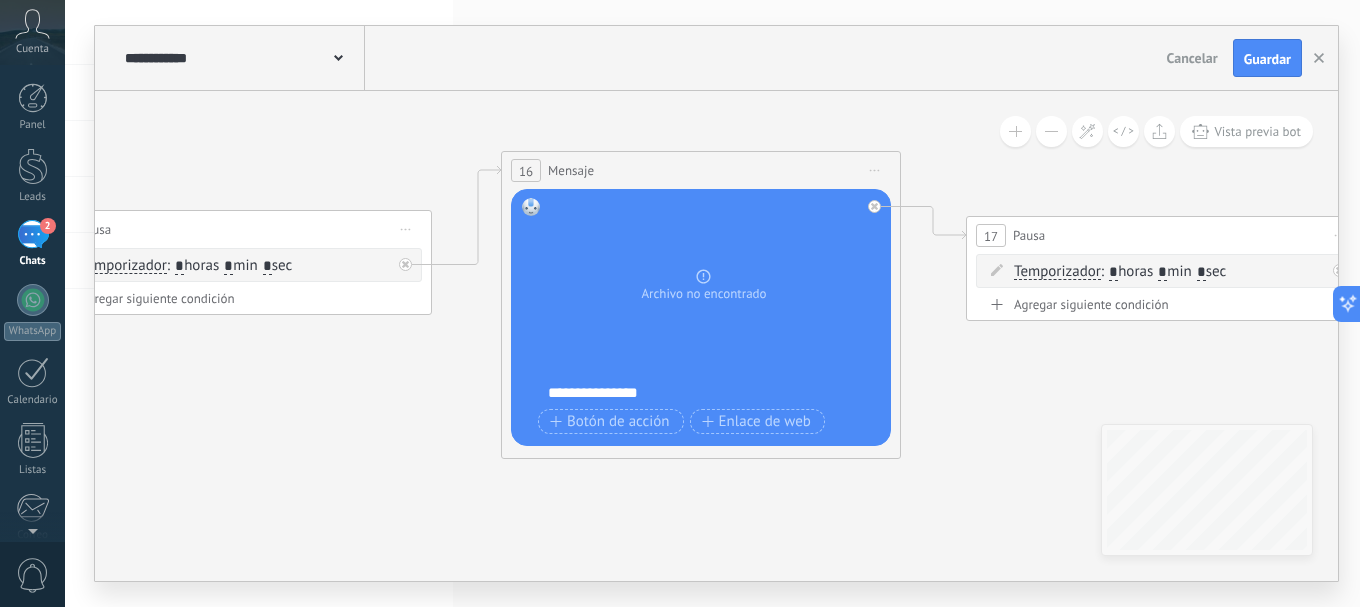 click on "**********" at bounding box center (714, 393) 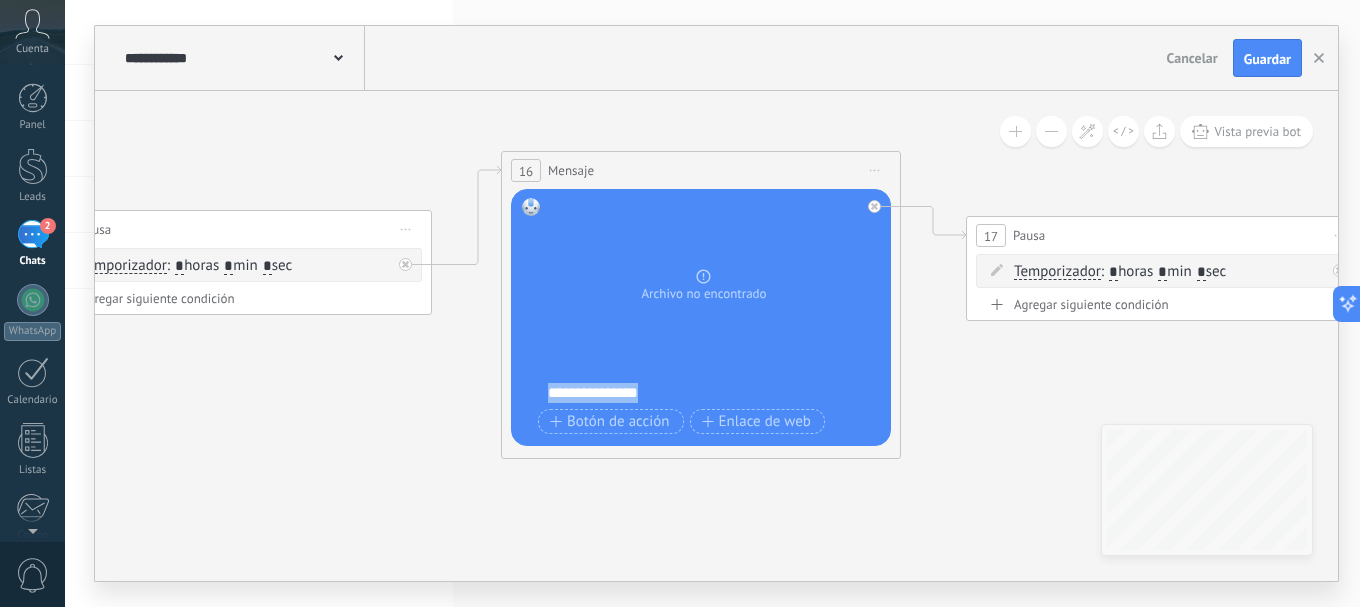 drag, startPoint x: 698, startPoint y: 386, endPoint x: 452, endPoint y: 402, distance: 246.51978 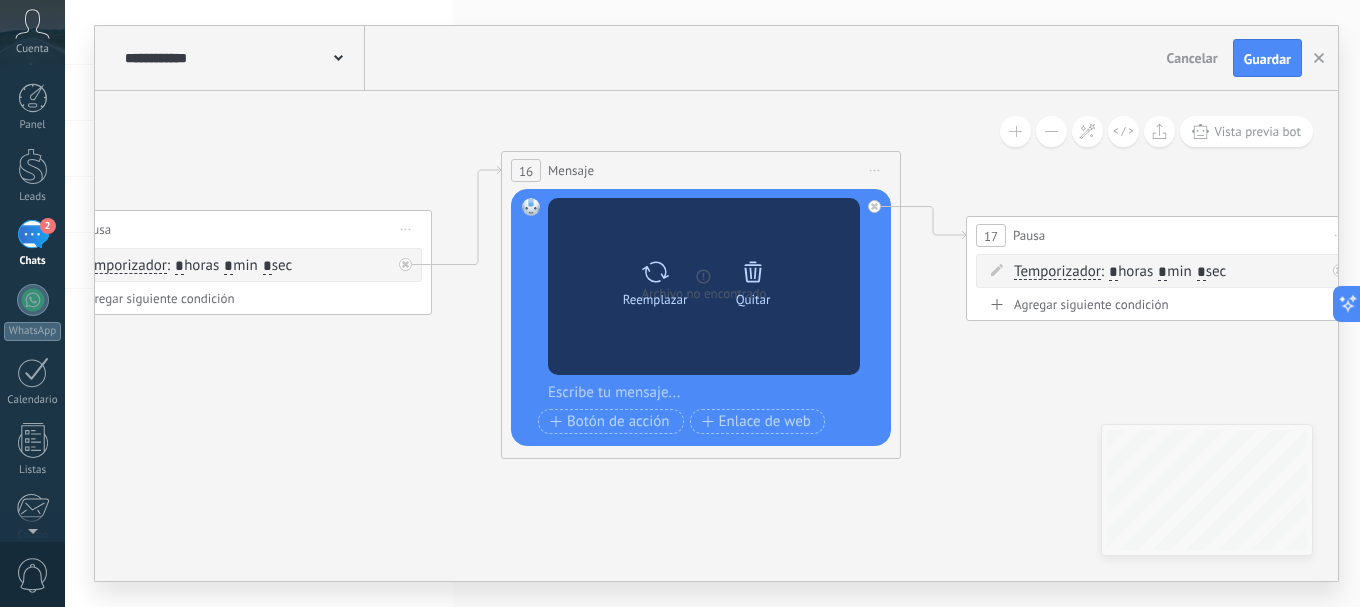 click 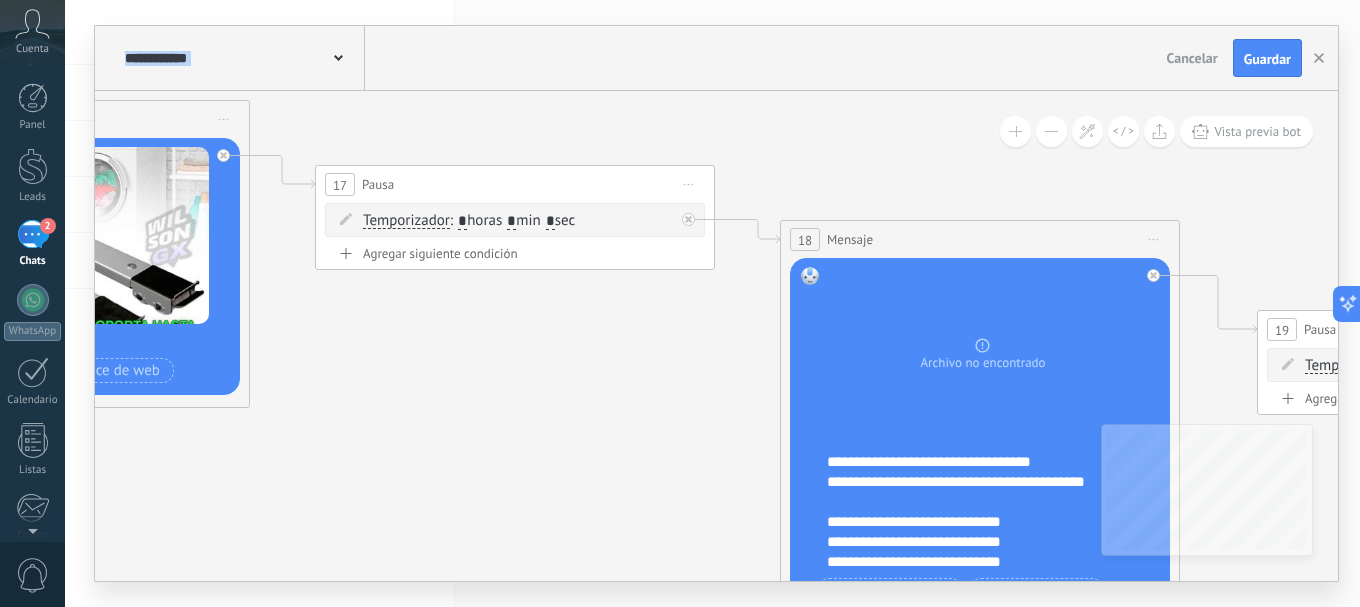drag, startPoint x: 846, startPoint y: 510, endPoint x: 209, endPoint y: 452, distance: 639.6351 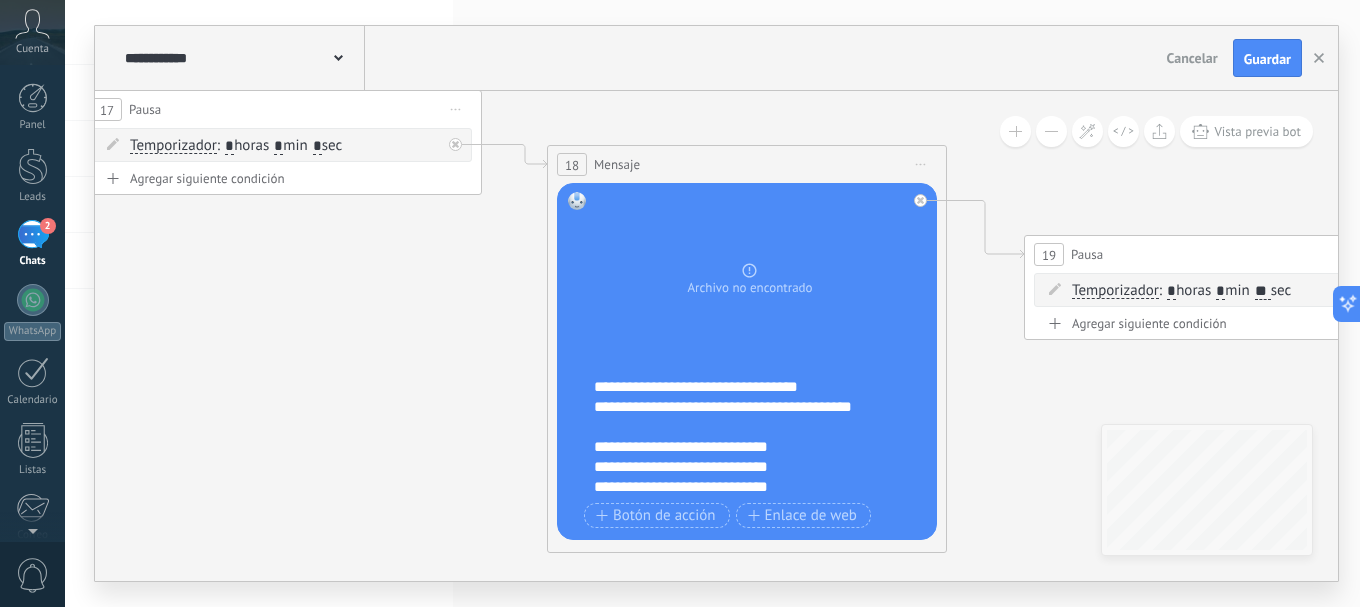 drag, startPoint x: 492, startPoint y: 459, endPoint x: 304, endPoint y: 388, distance: 200.96019 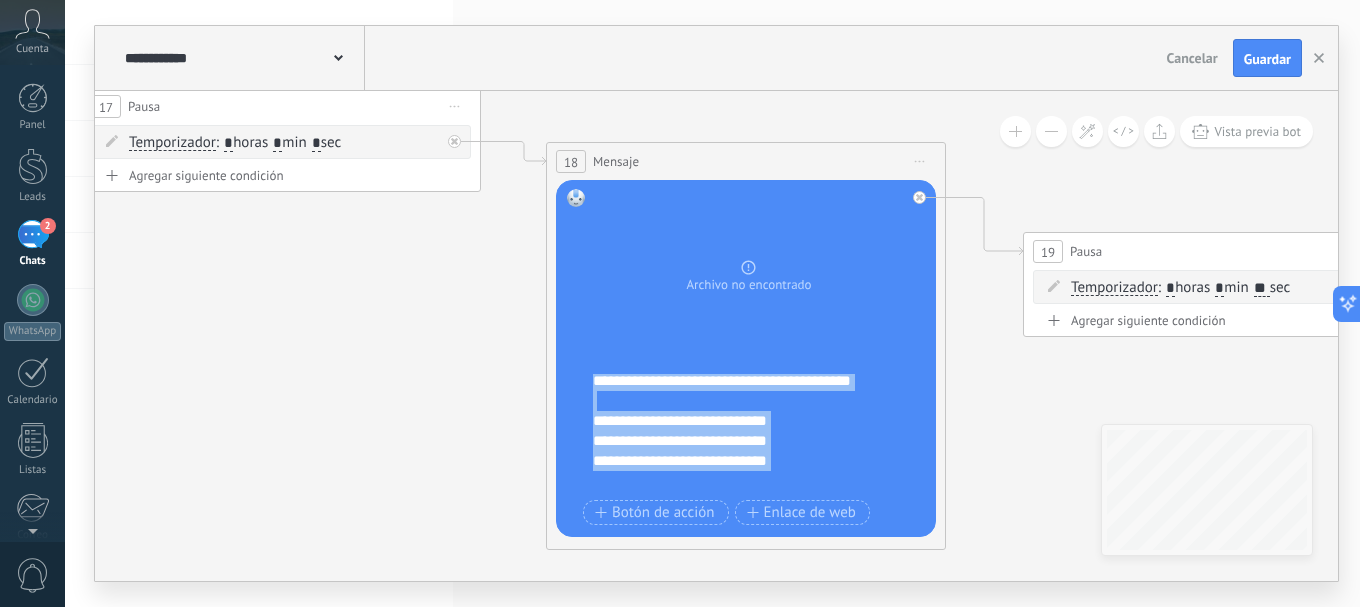 scroll, scrollTop: 100, scrollLeft: 0, axis: vertical 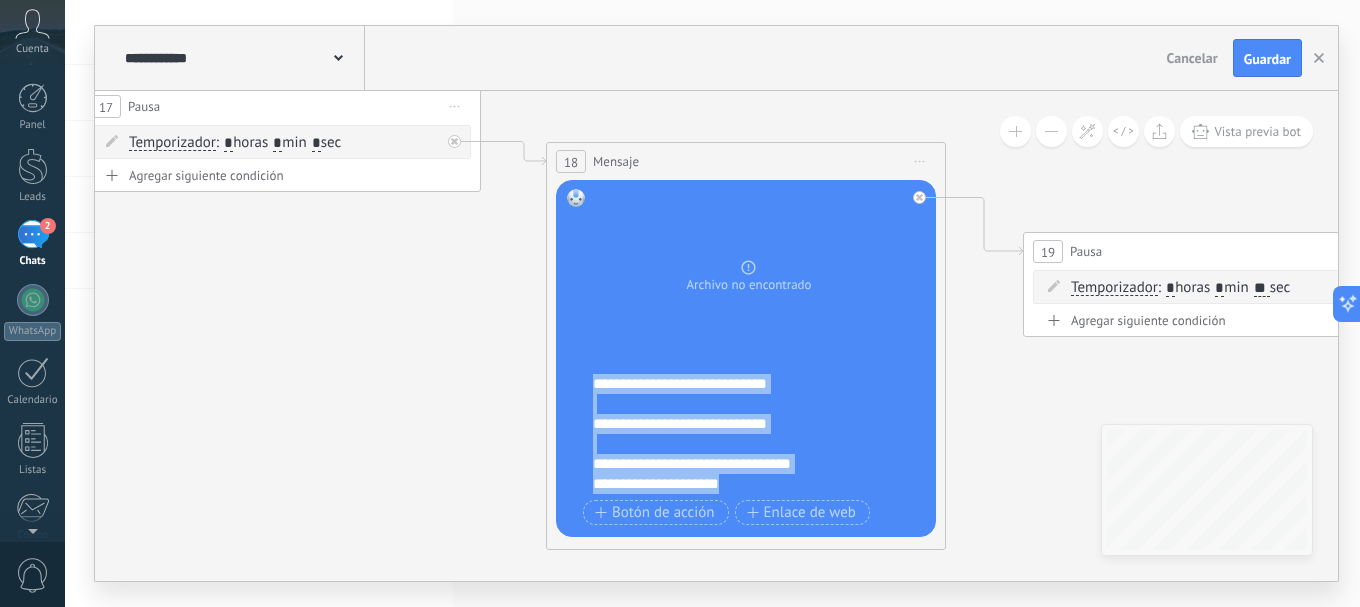 drag, startPoint x: 596, startPoint y: 385, endPoint x: 788, endPoint y: 479, distance: 213.77559 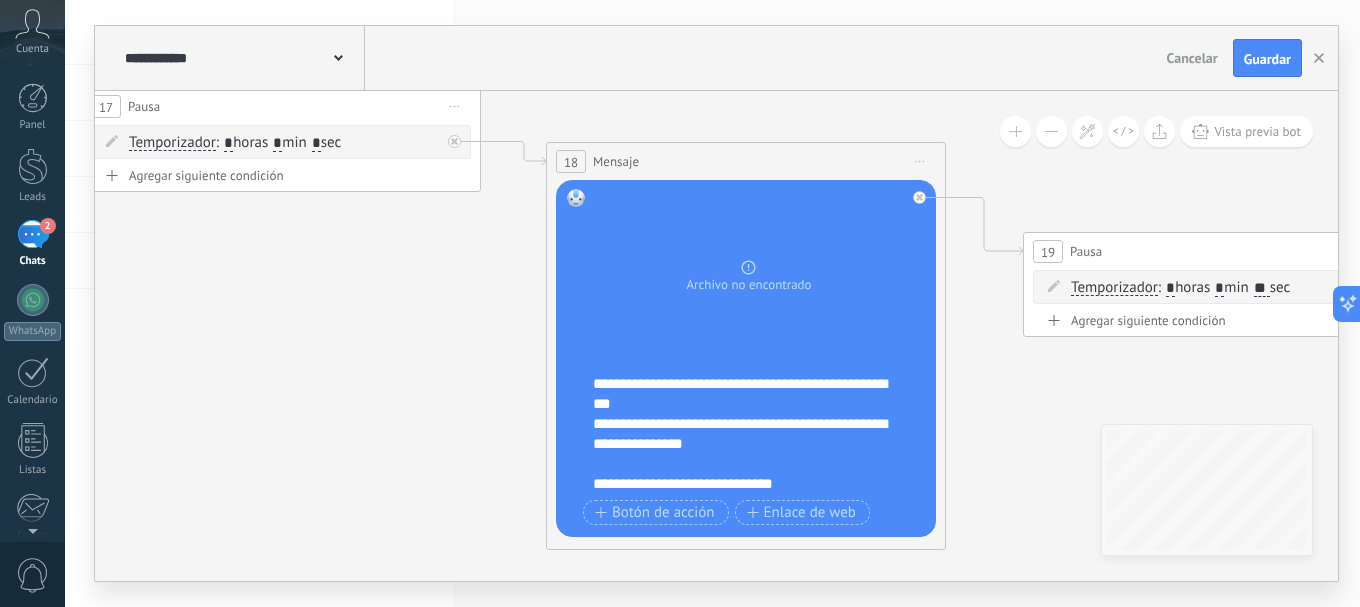 scroll, scrollTop: 0, scrollLeft: 0, axis: both 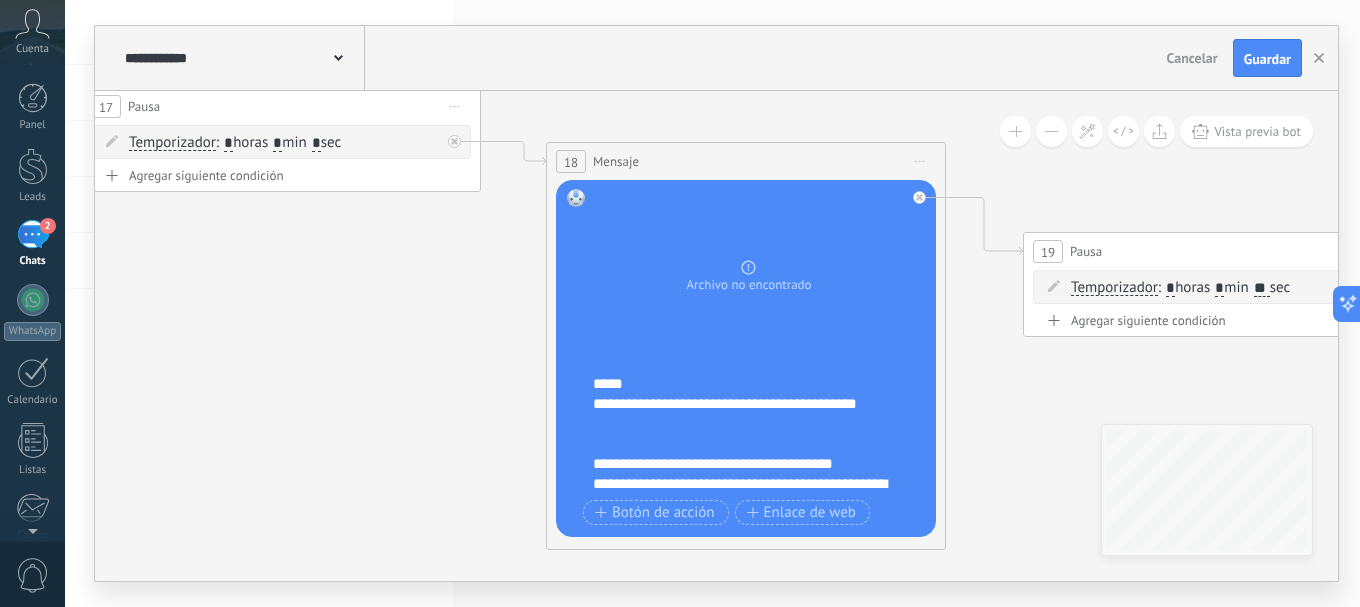drag, startPoint x: 592, startPoint y: 401, endPoint x: 614, endPoint y: 398, distance: 22.203604 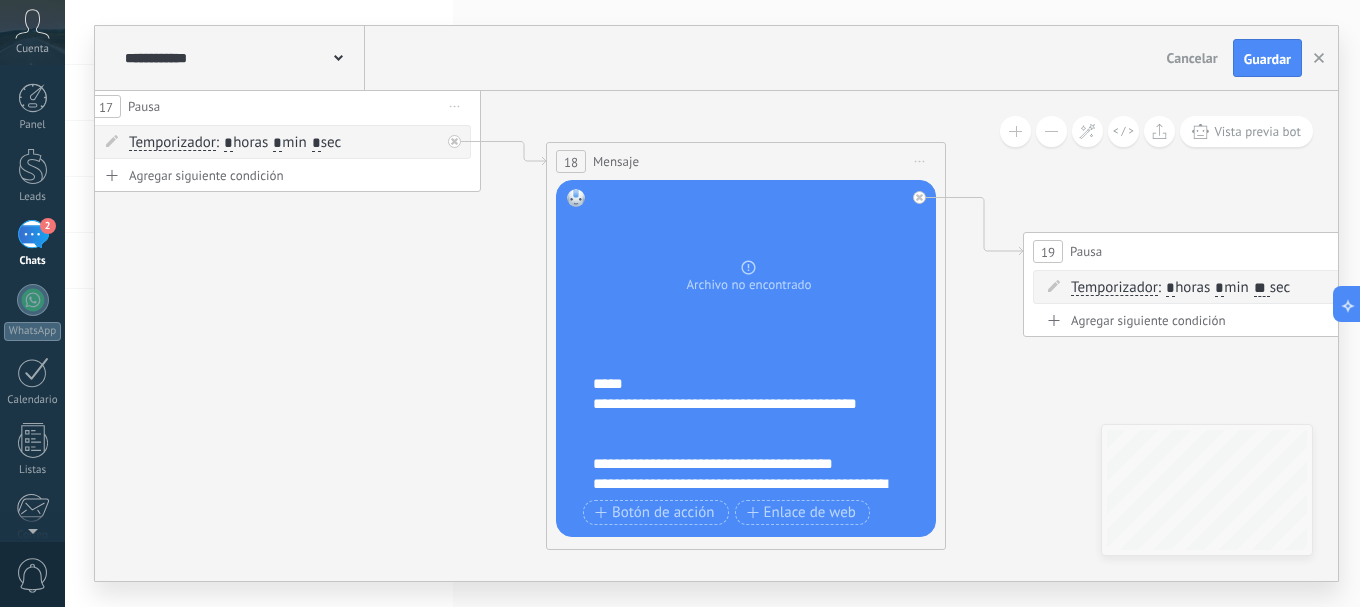 click on "**********" at bounding box center (741, 414) 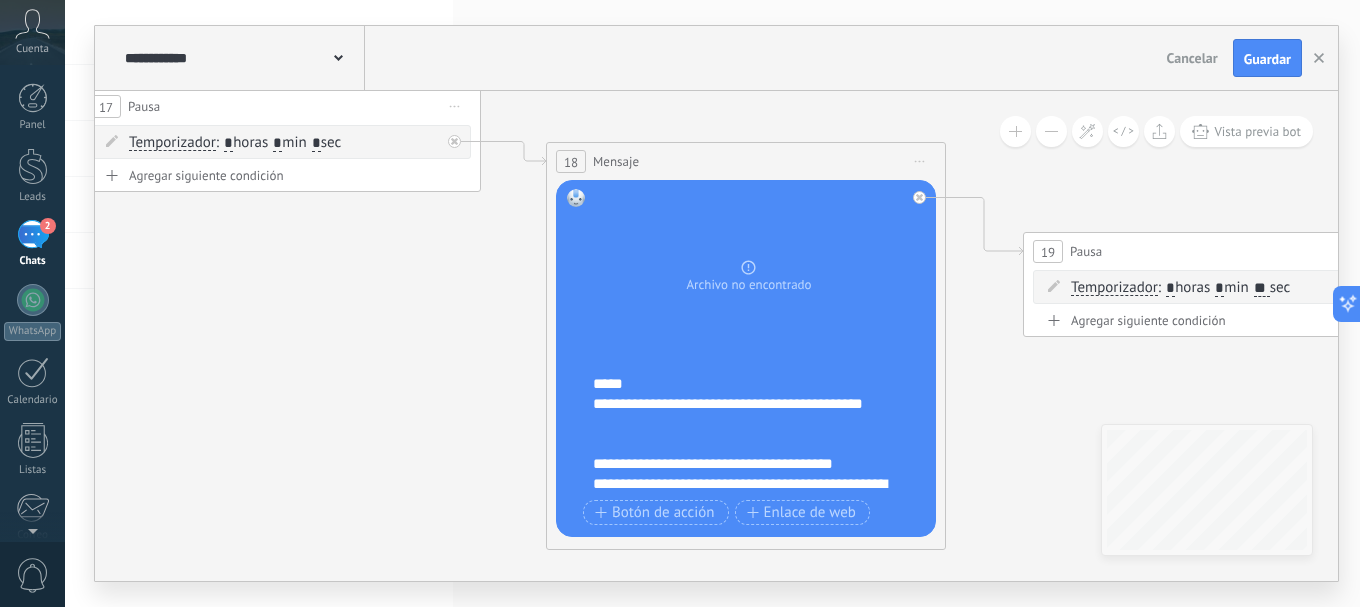 click on "**********" at bounding box center [741, 414] 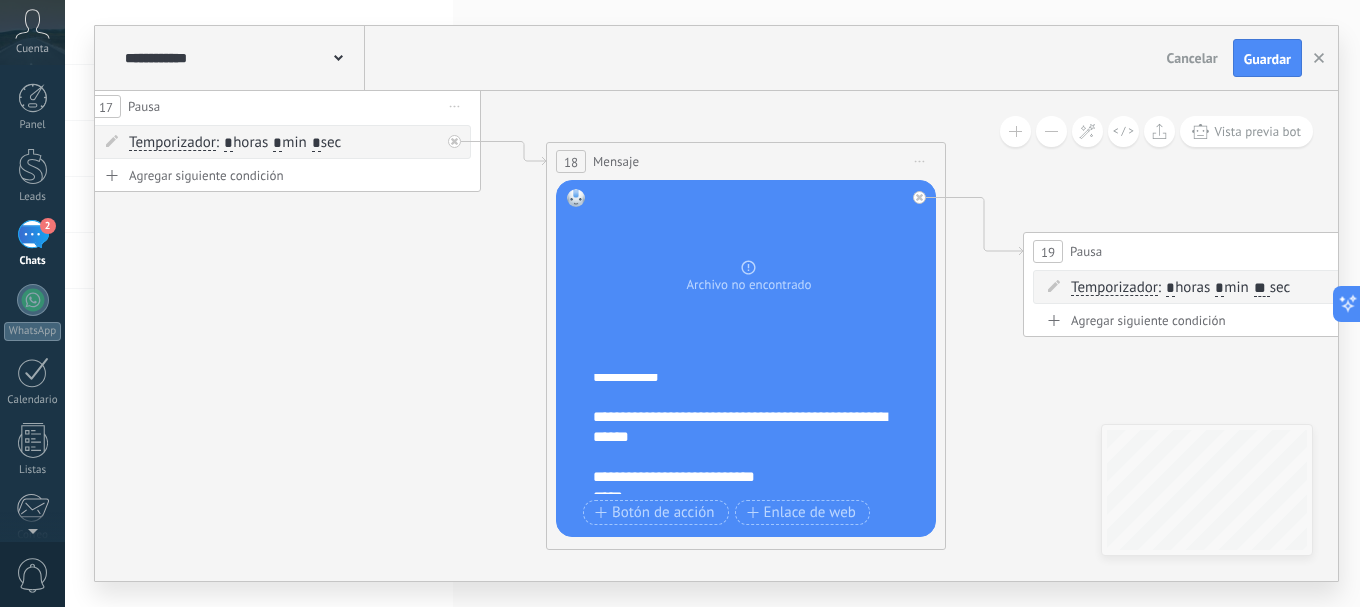 scroll, scrollTop: 400, scrollLeft: 0, axis: vertical 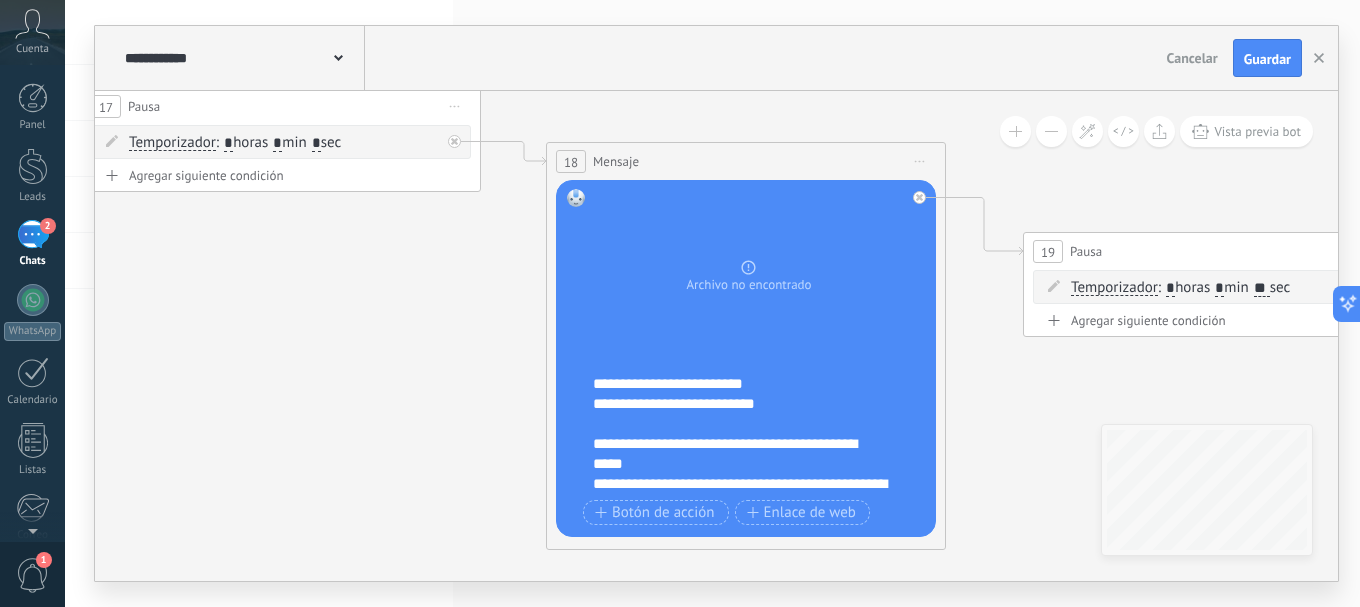 click on "**********" at bounding box center [741, 404] 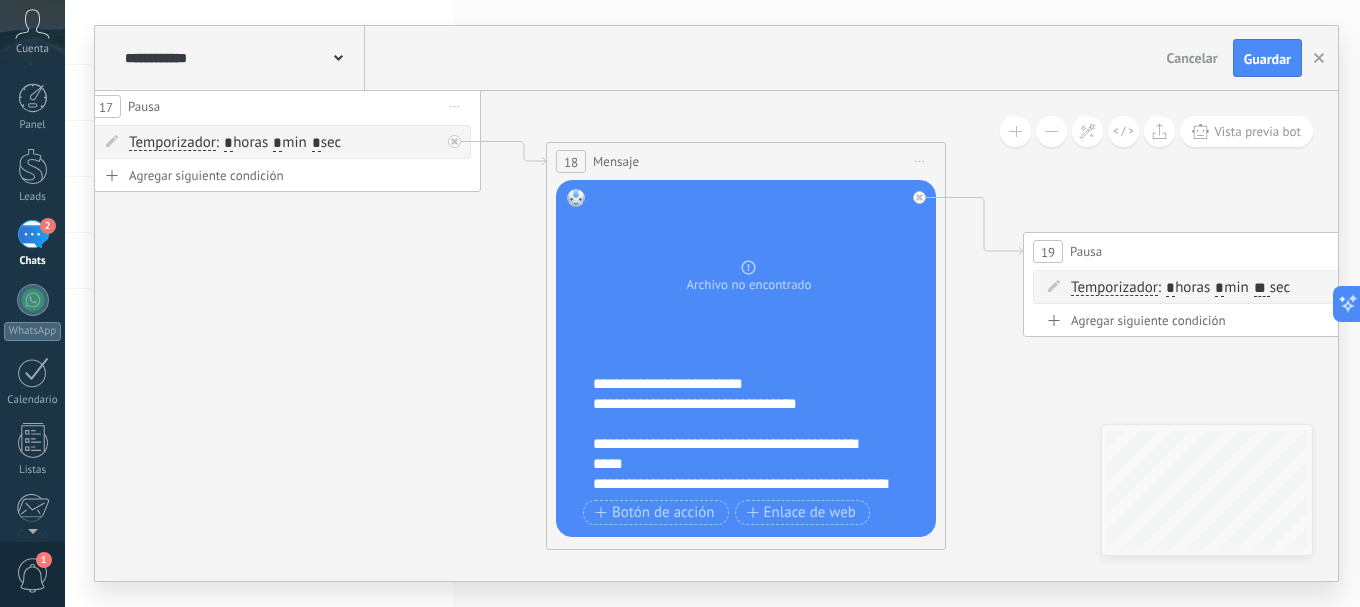 drag, startPoint x: 774, startPoint y: 408, endPoint x: 836, endPoint y: 408, distance: 62 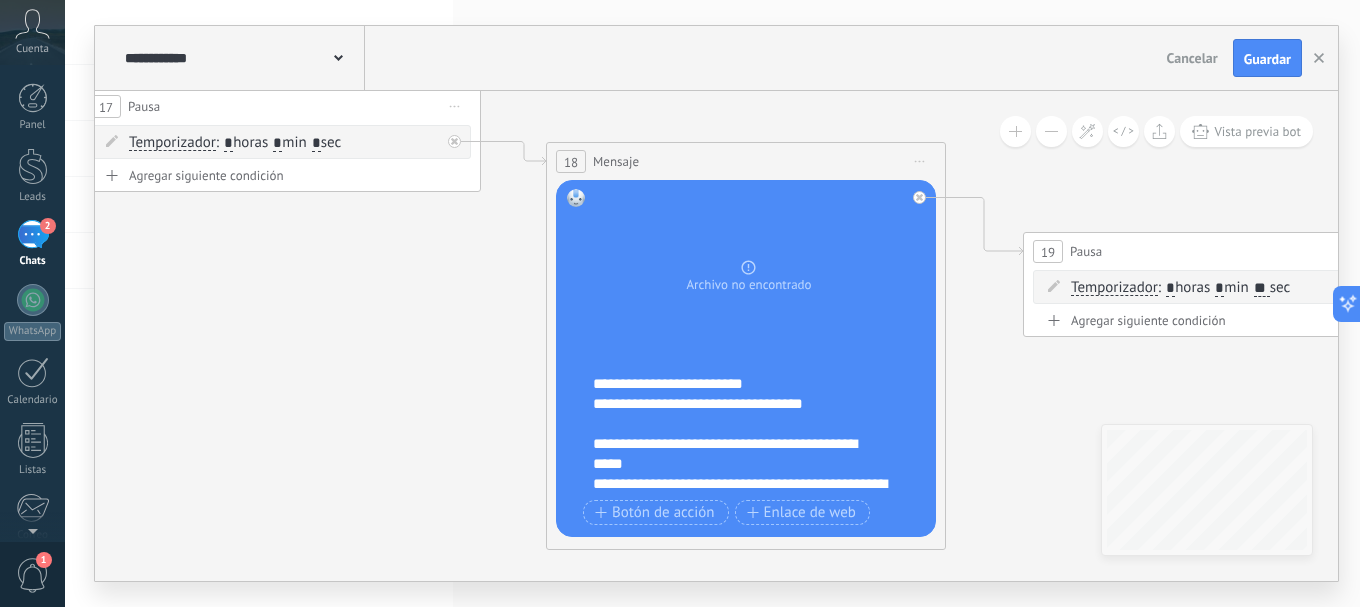 click on "**********" at bounding box center (741, 404) 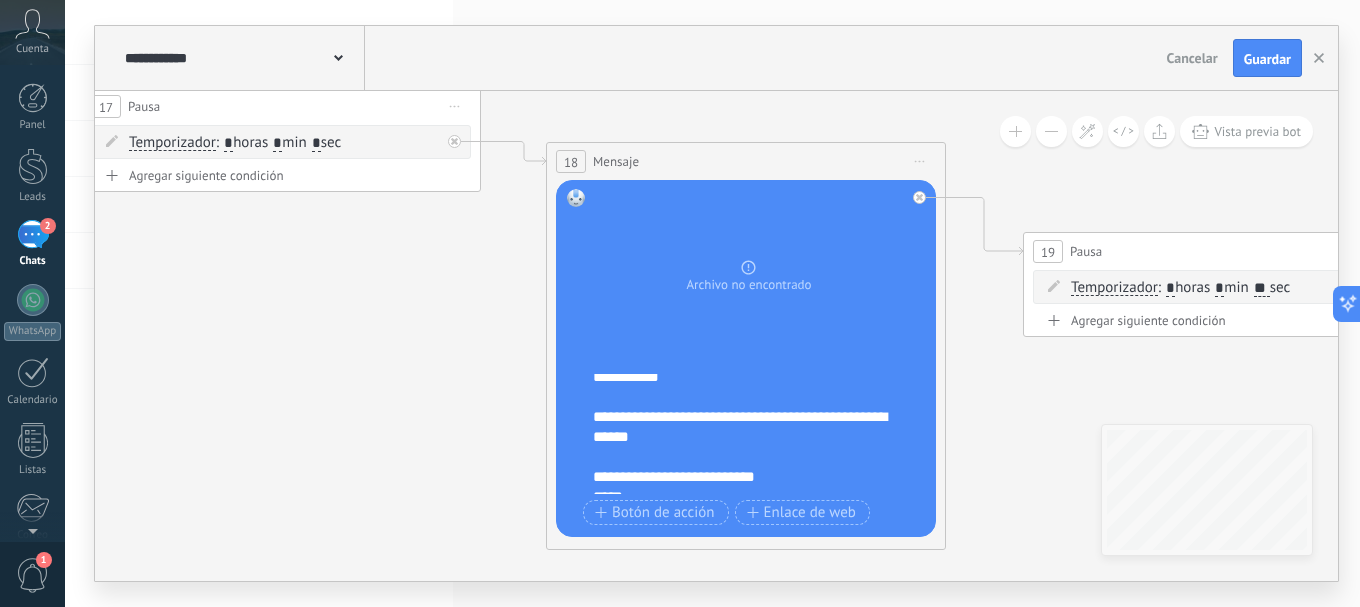 scroll, scrollTop: 400, scrollLeft: 0, axis: vertical 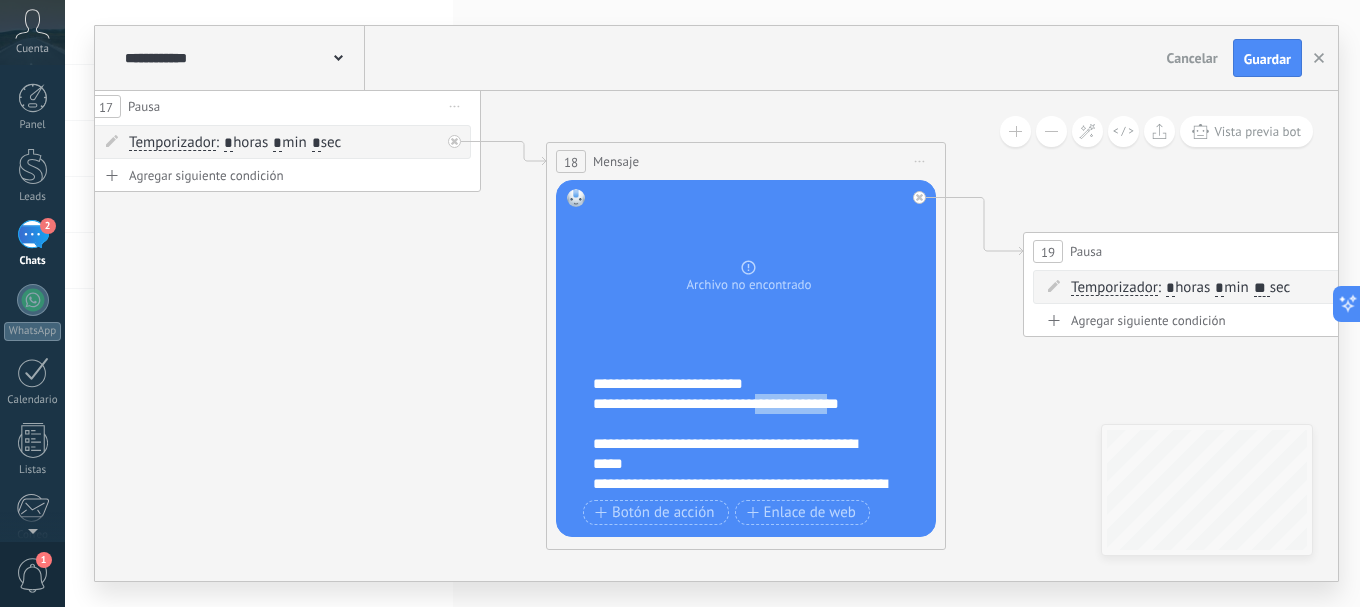 drag, startPoint x: 851, startPoint y: 411, endPoint x: 777, endPoint y: 402, distance: 74.54529 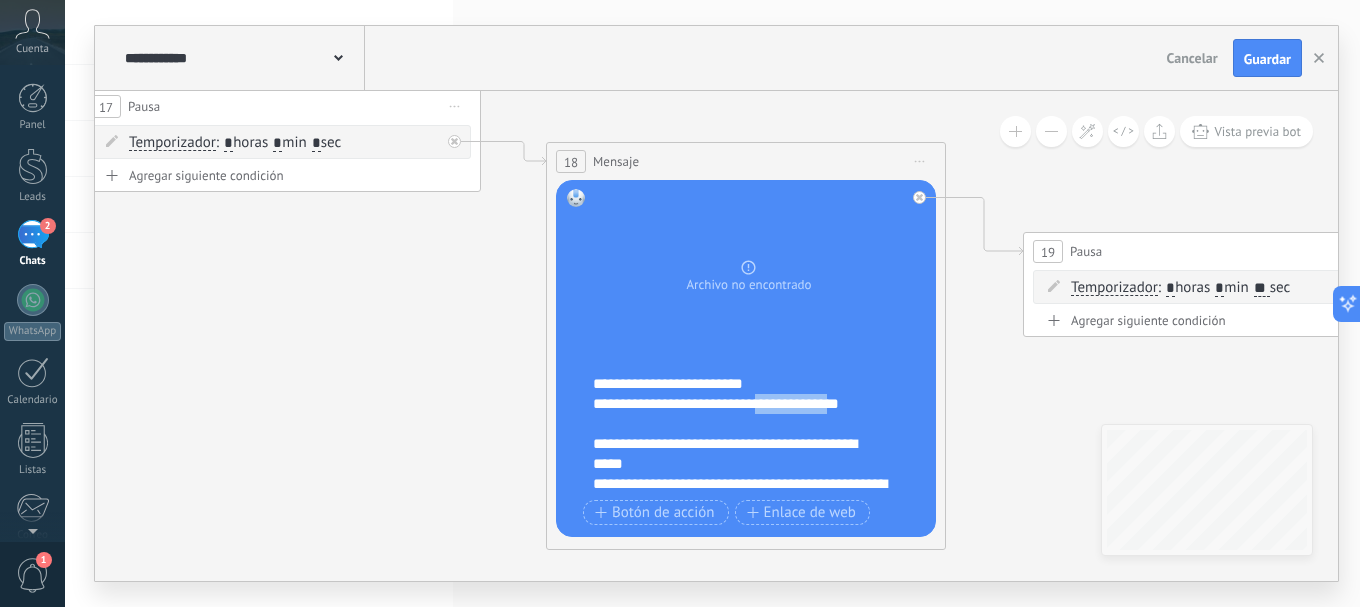 click on "**********" at bounding box center (741, 404) 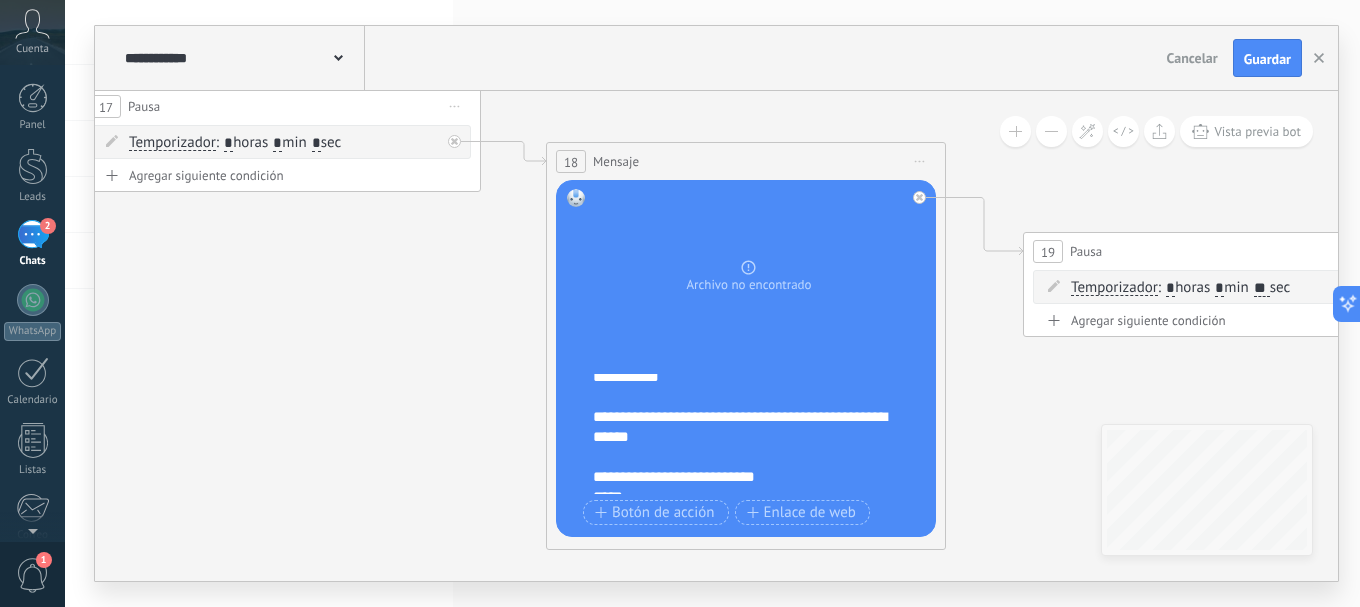 scroll, scrollTop: 400, scrollLeft: 0, axis: vertical 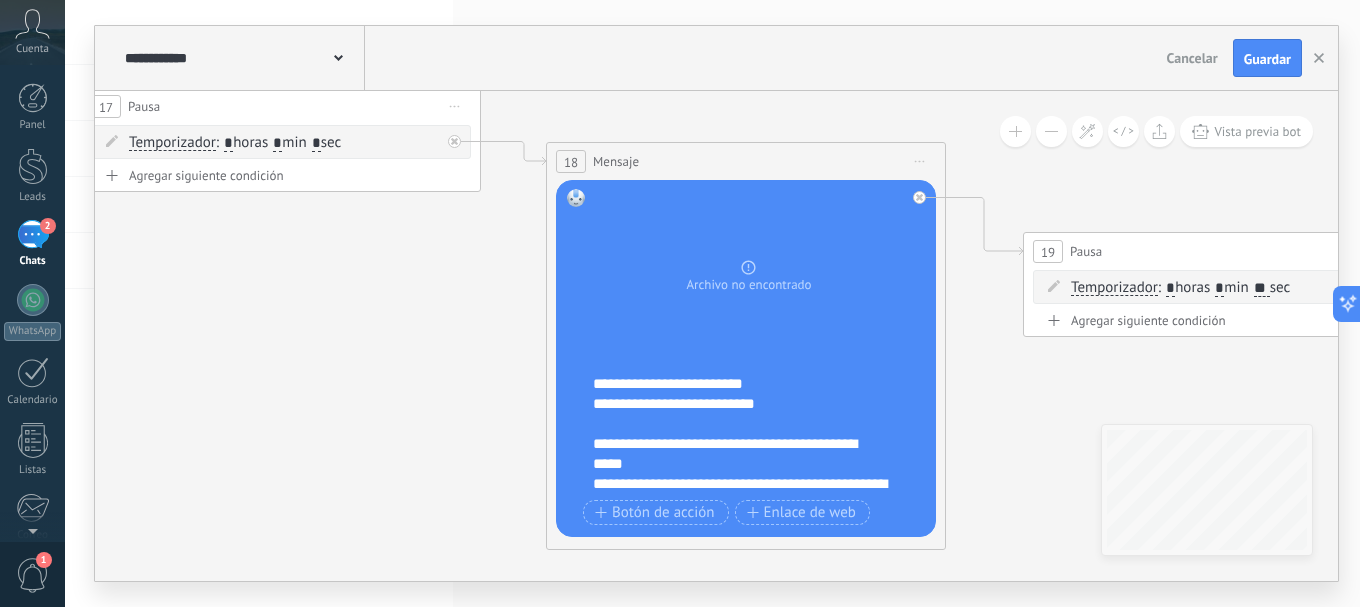 drag, startPoint x: 596, startPoint y: 382, endPoint x: 616, endPoint y: 383, distance: 20.024984 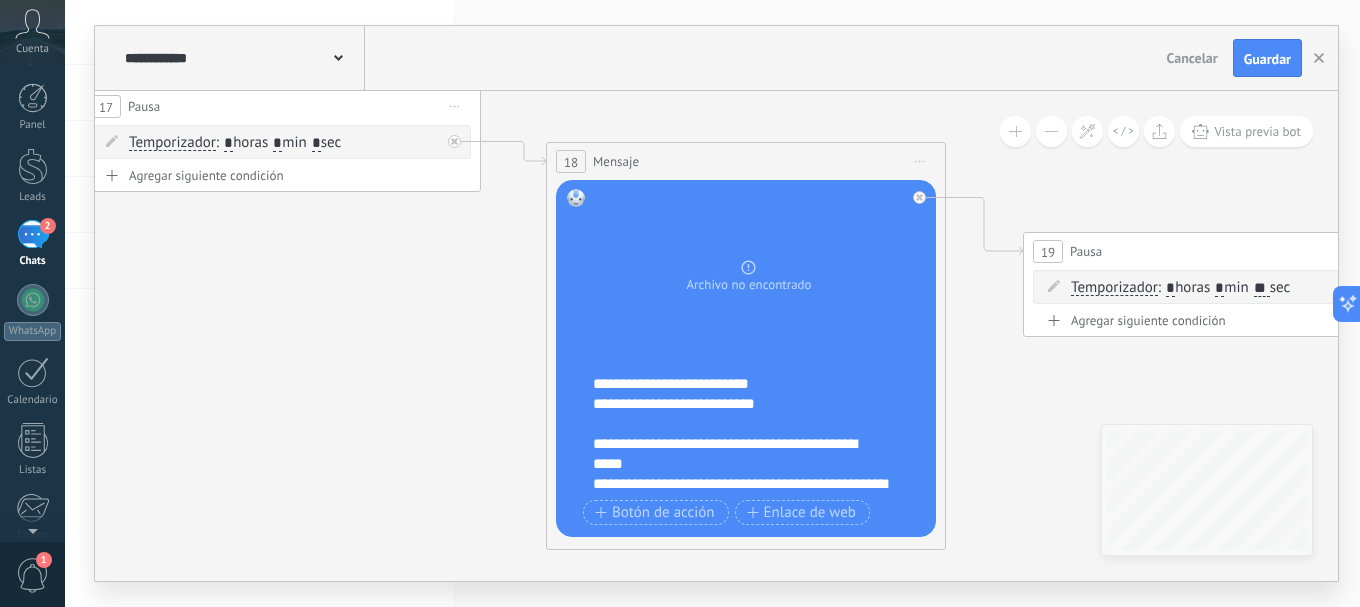 click on "**********" at bounding box center [741, 384] 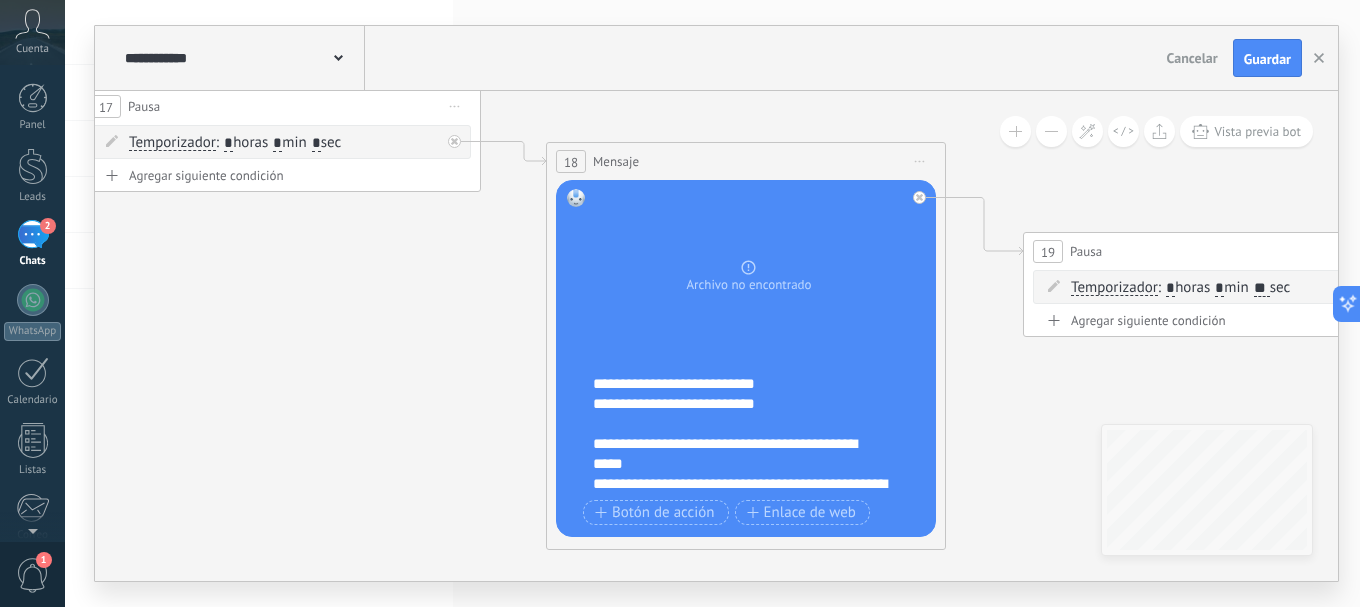 click on "**********" at bounding box center [741, 384] 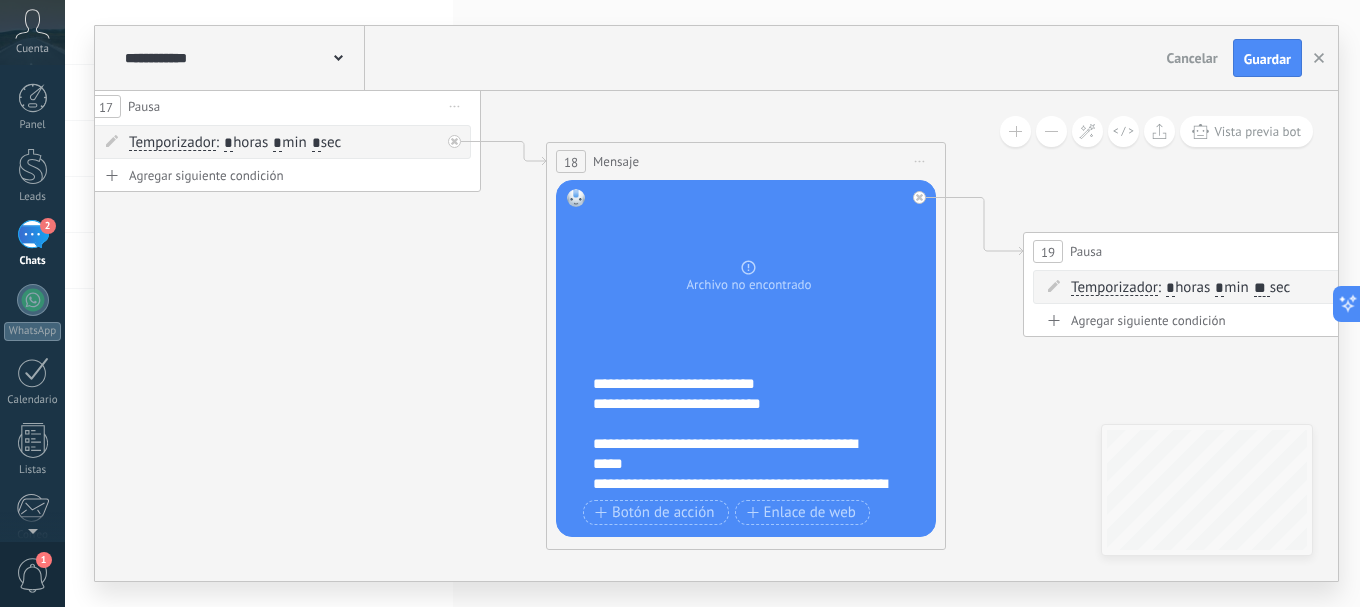 click on "Reemplazar
Quitar
Convertir a mensaje de voz
Arrastre la imagen aquí para adjuntarla.
Añadir imagen
Subir
Arrastrar y soltar
Archivo no encontrado
Escribe tu mensaje..." at bounding box center [746, 358] 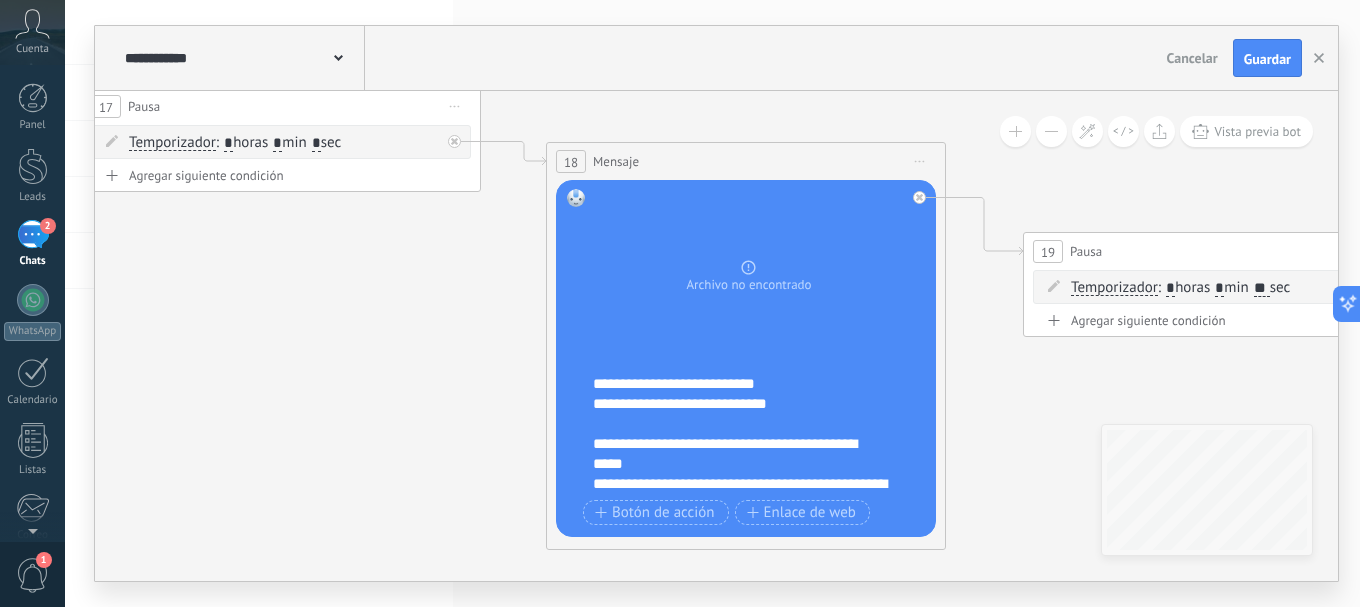 scroll, scrollTop: 420, scrollLeft: 0, axis: vertical 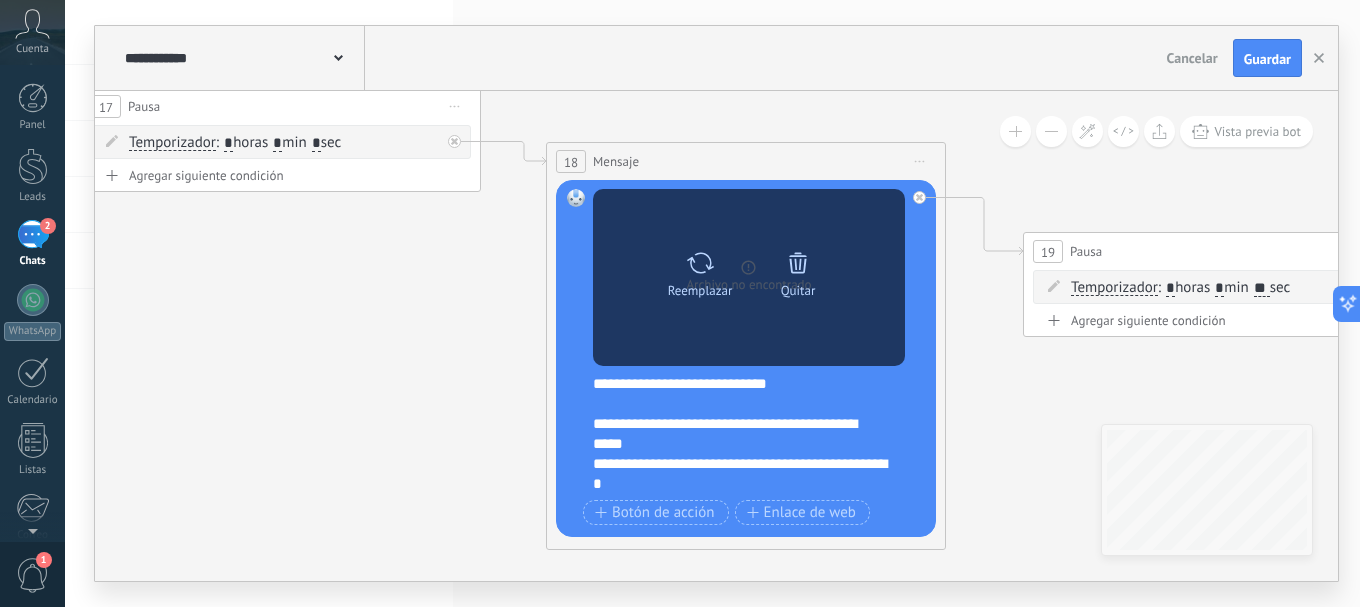 click on "Reemplazar
Quitar
Convertir a mensaje de voz" at bounding box center [749, 278] 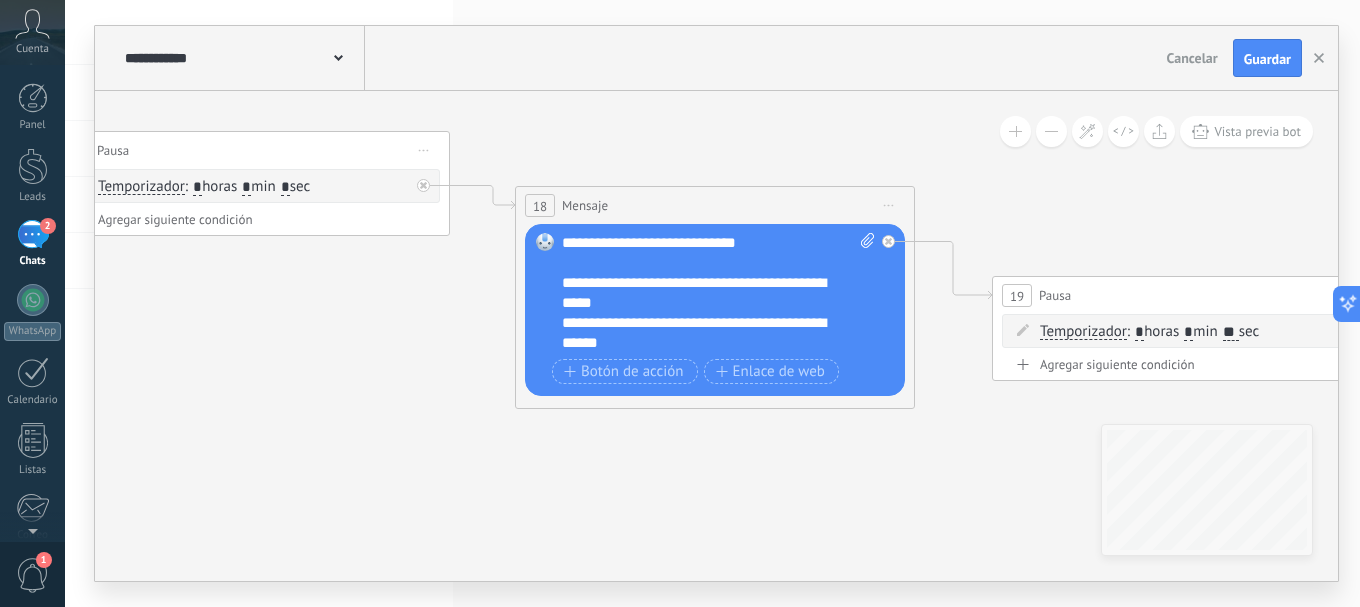 drag, startPoint x: 452, startPoint y: 454, endPoint x: 303, endPoint y: 487, distance: 152.61061 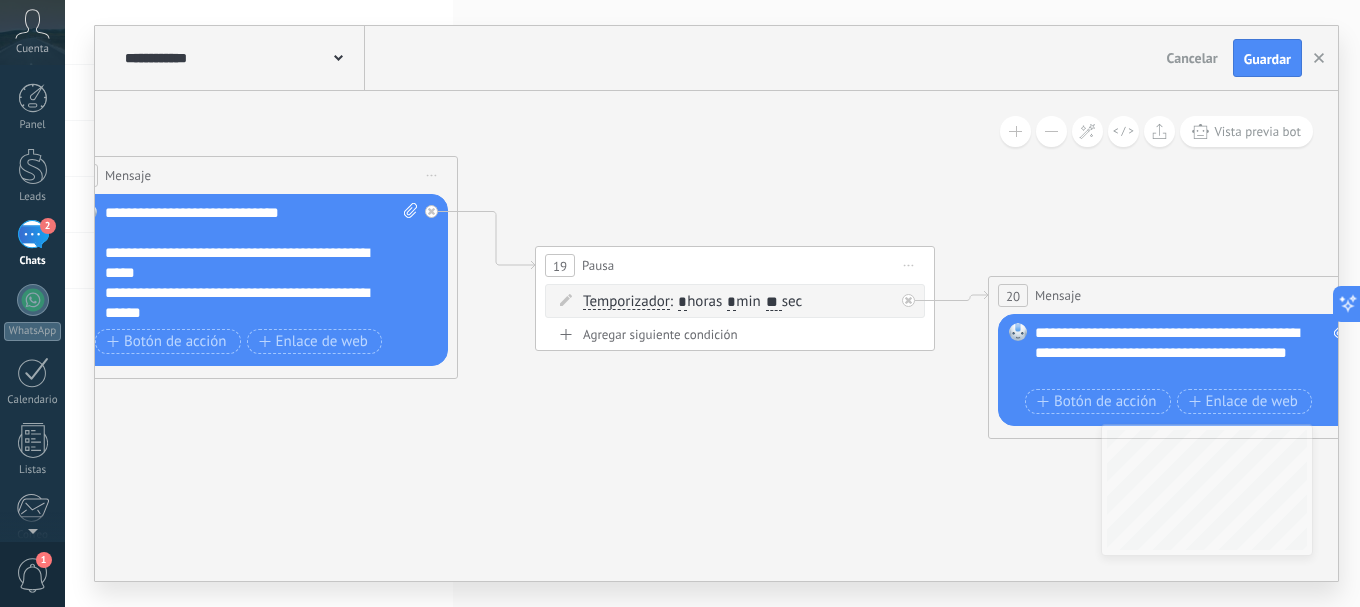 drag, startPoint x: 775, startPoint y: 492, endPoint x: 302, endPoint y: 448, distance: 475.0421 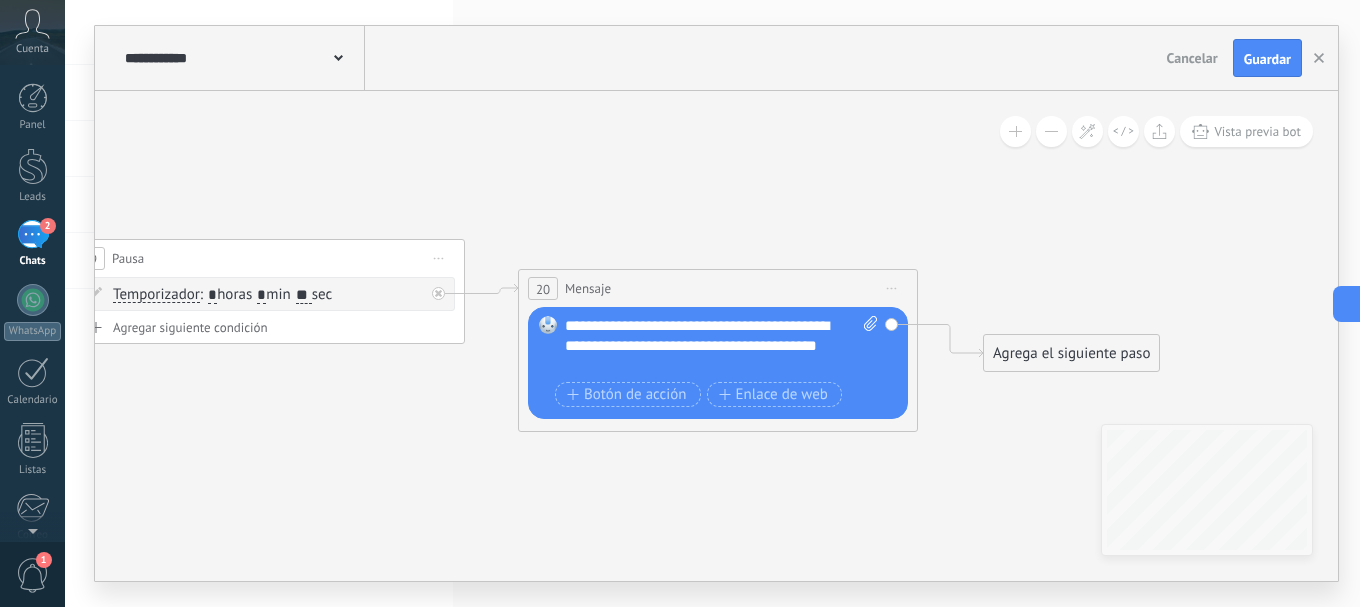 drag, startPoint x: 666, startPoint y: 454, endPoint x: 330, endPoint y: 469, distance: 336.33466 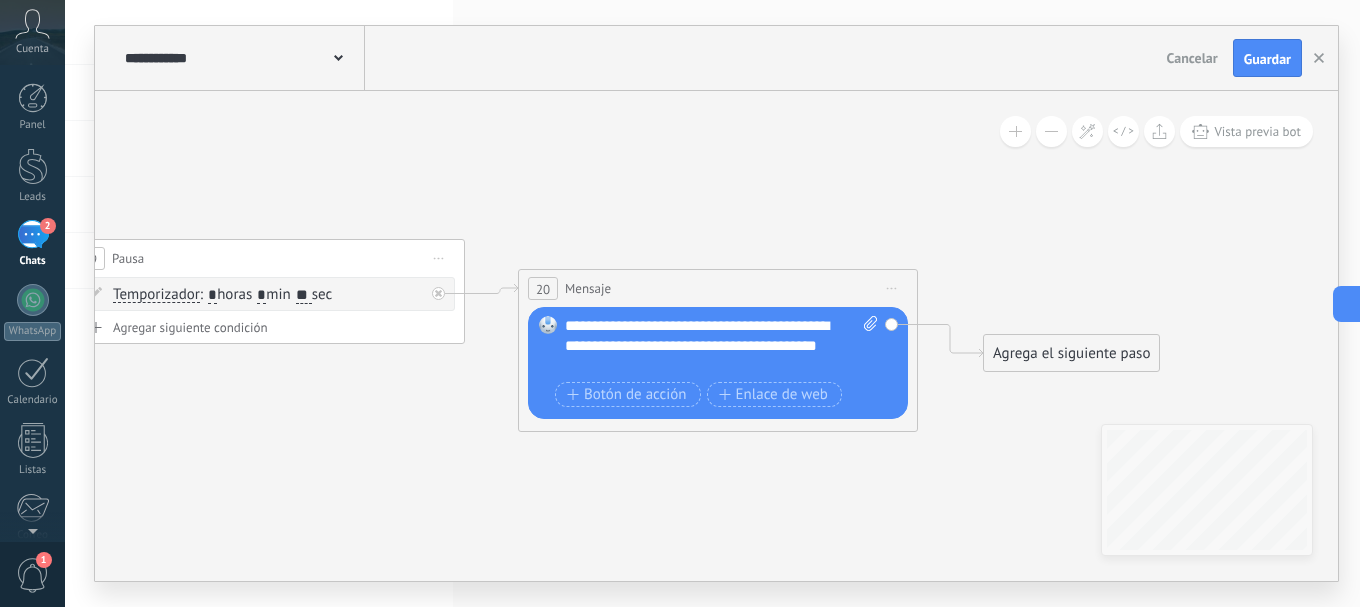 click 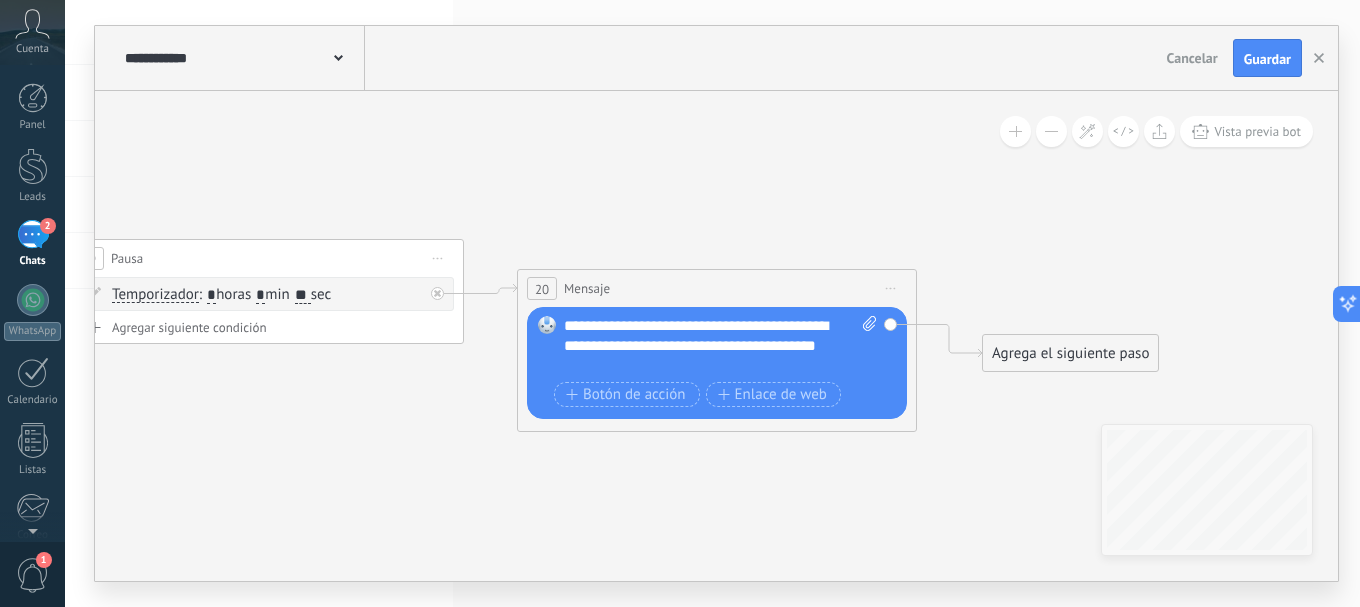 click on "**********" at bounding box center [720, 346] 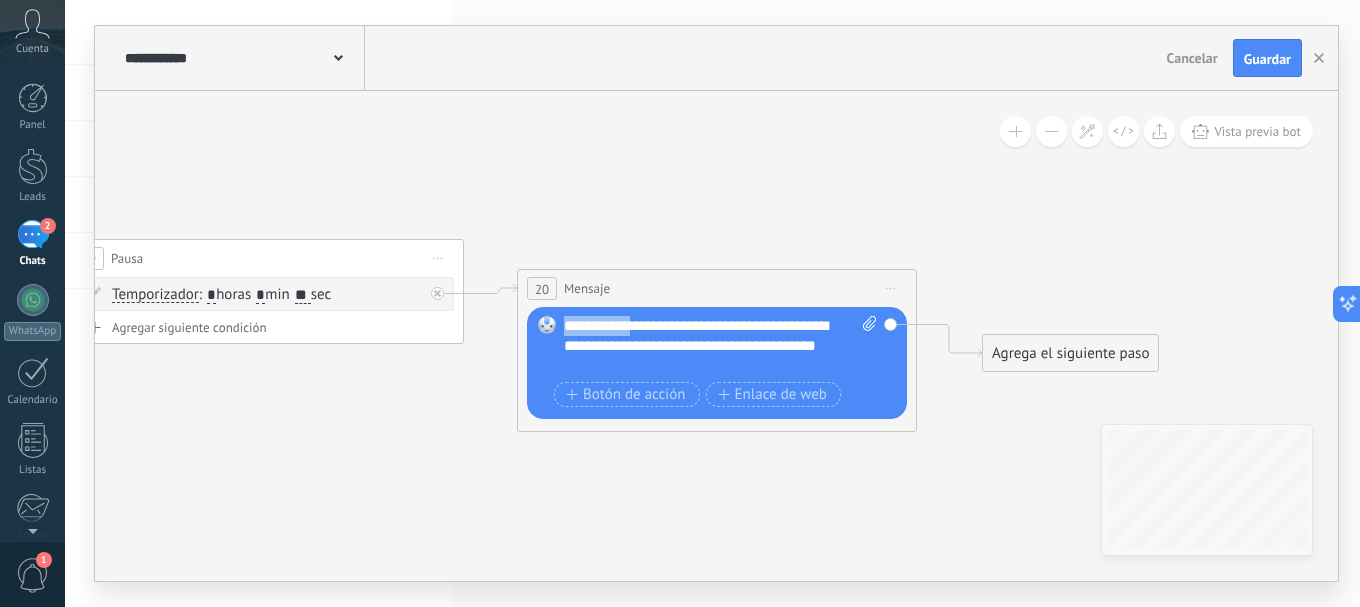 drag, startPoint x: 639, startPoint y: 328, endPoint x: 558, endPoint y: 331, distance: 81.055534 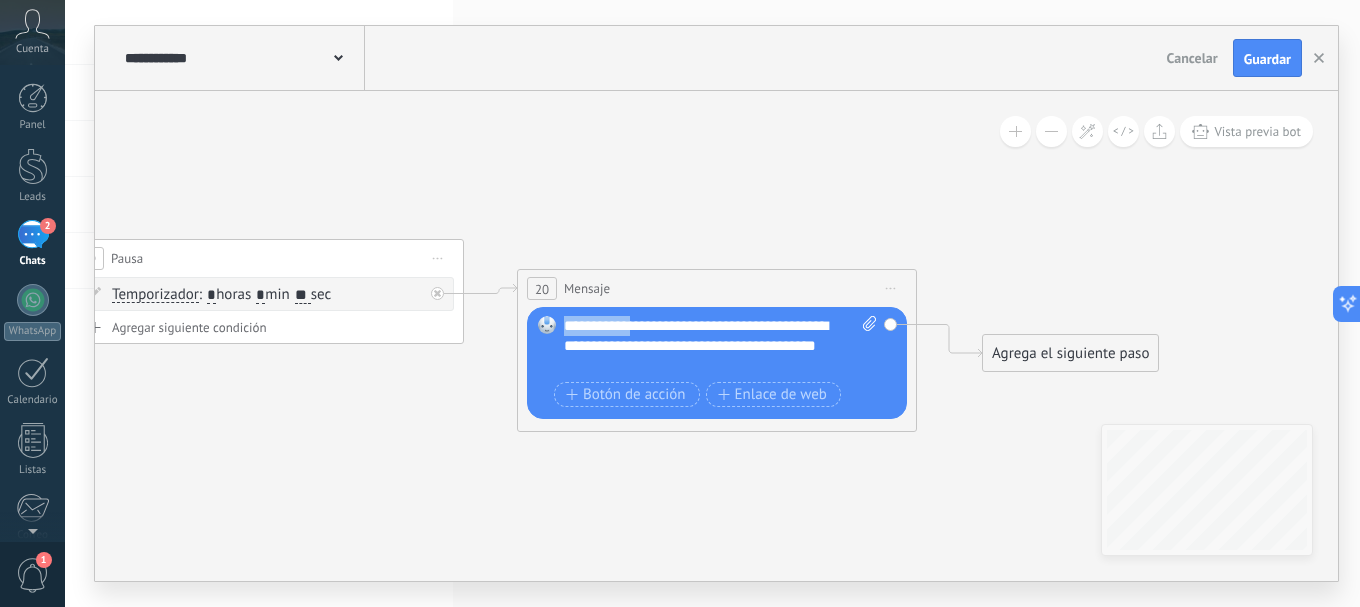 click on "**********" at bounding box center (720, 346) 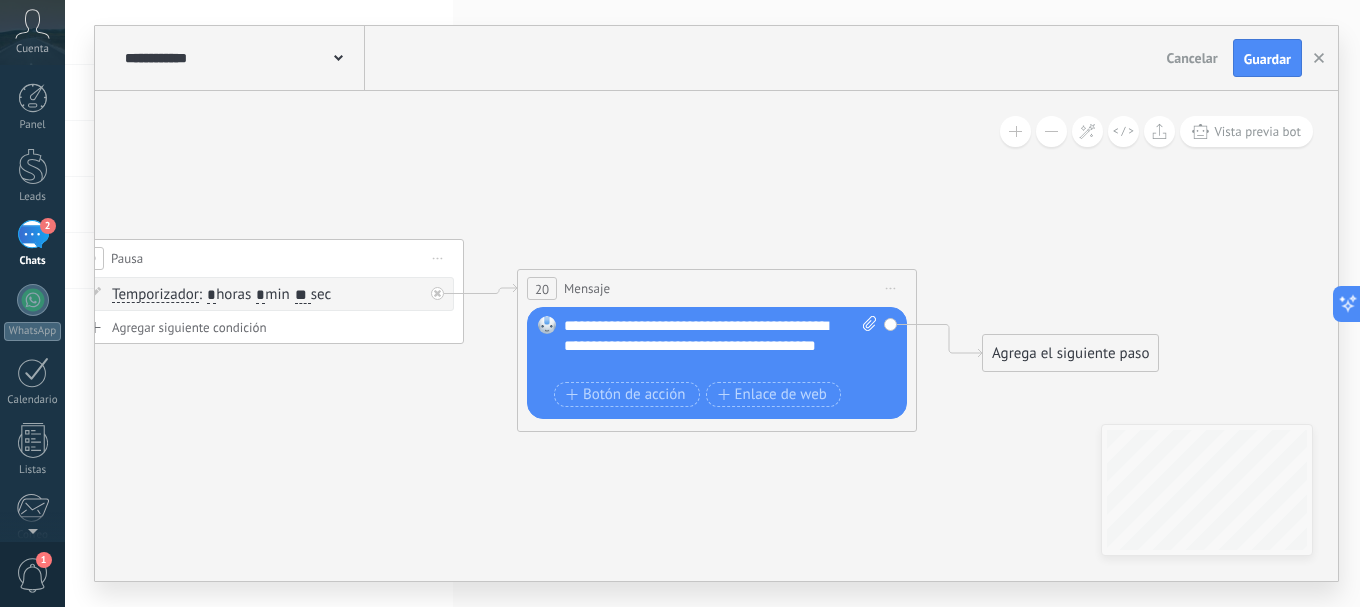 click on "**********" at bounding box center [720, 346] 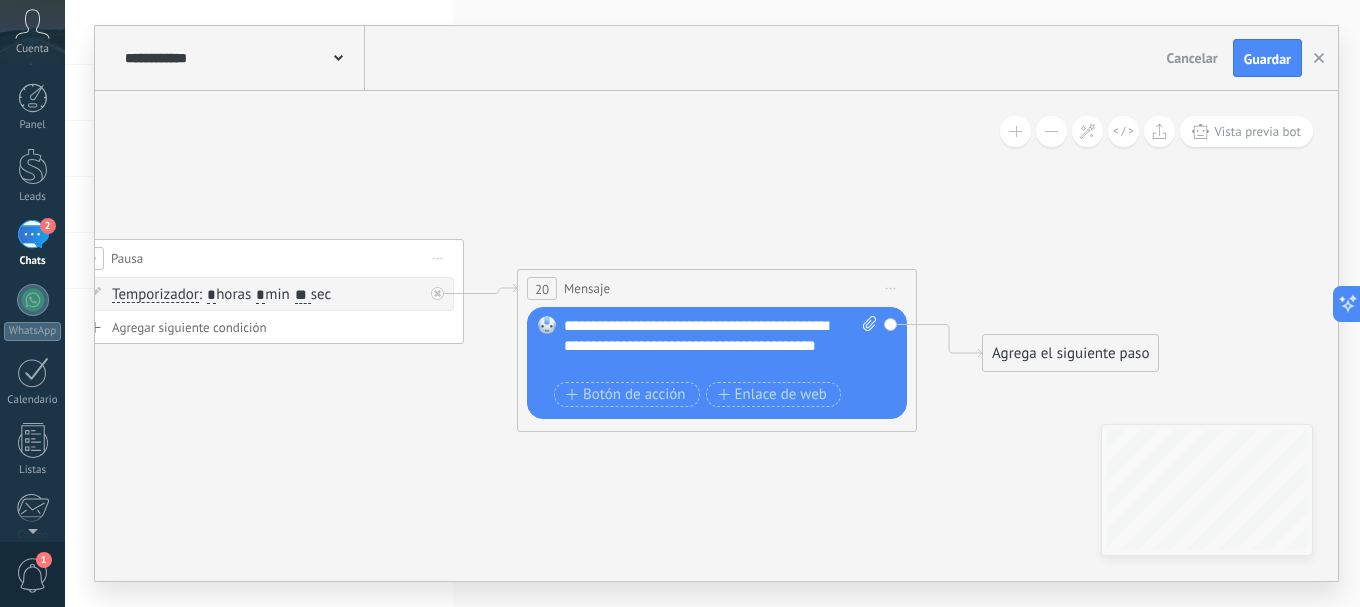 click on "**********" at bounding box center [720, 346] 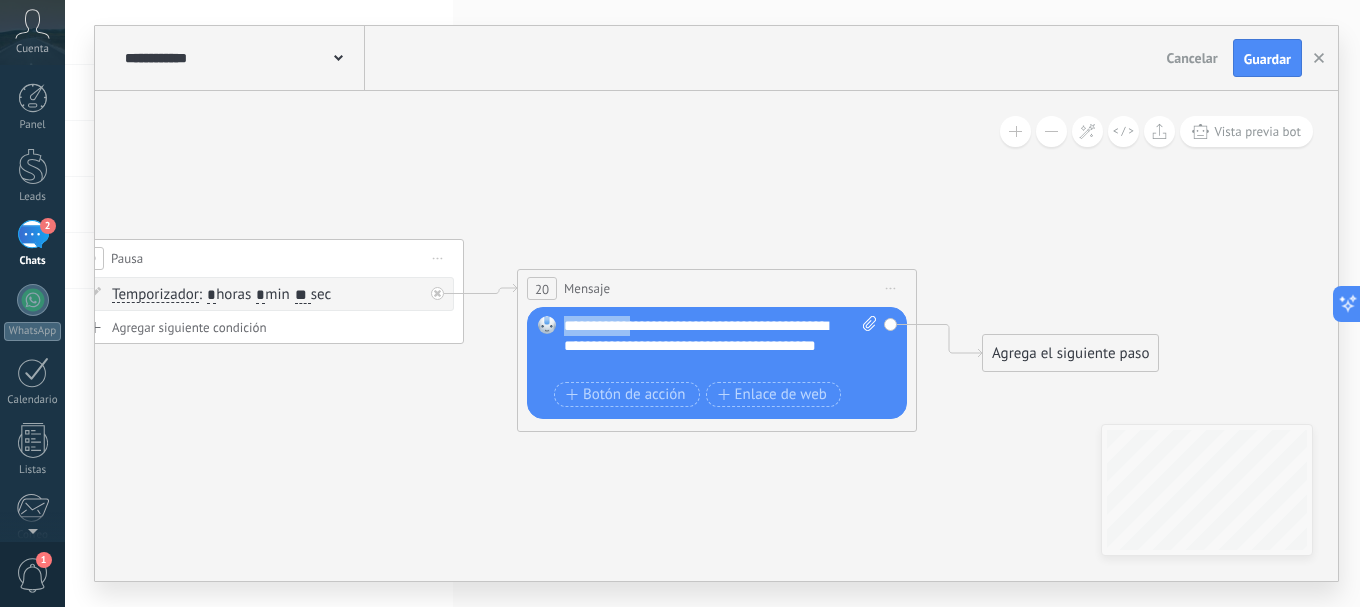 drag, startPoint x: 635, startPoint y: 327, endPoint x: 548, endPoint y: 329, distance: 87.02299 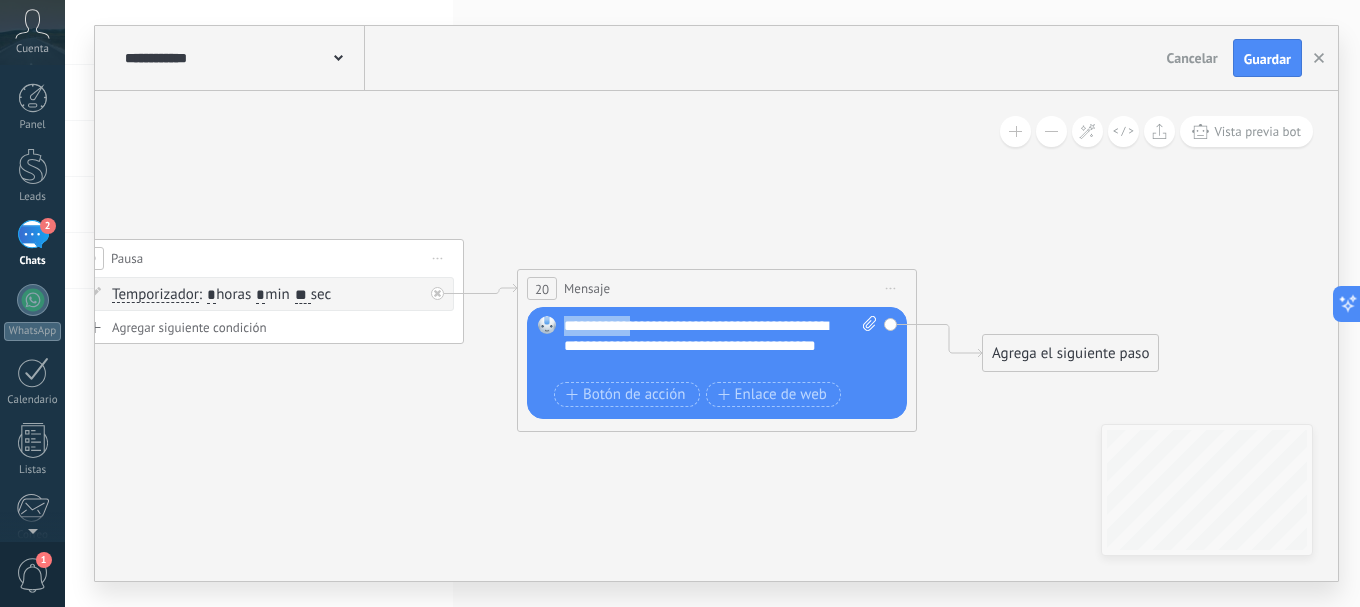 click on "Reemplazar
Quitar
Convertir a mensaje de voz
Arrastre la imagen aquí para adjuntarla.
Añadir imagen
Subir
Arrastrar y soltar
Archivo no encontrado
Escribe tu mensaje..." at bounding box center (717, 363) 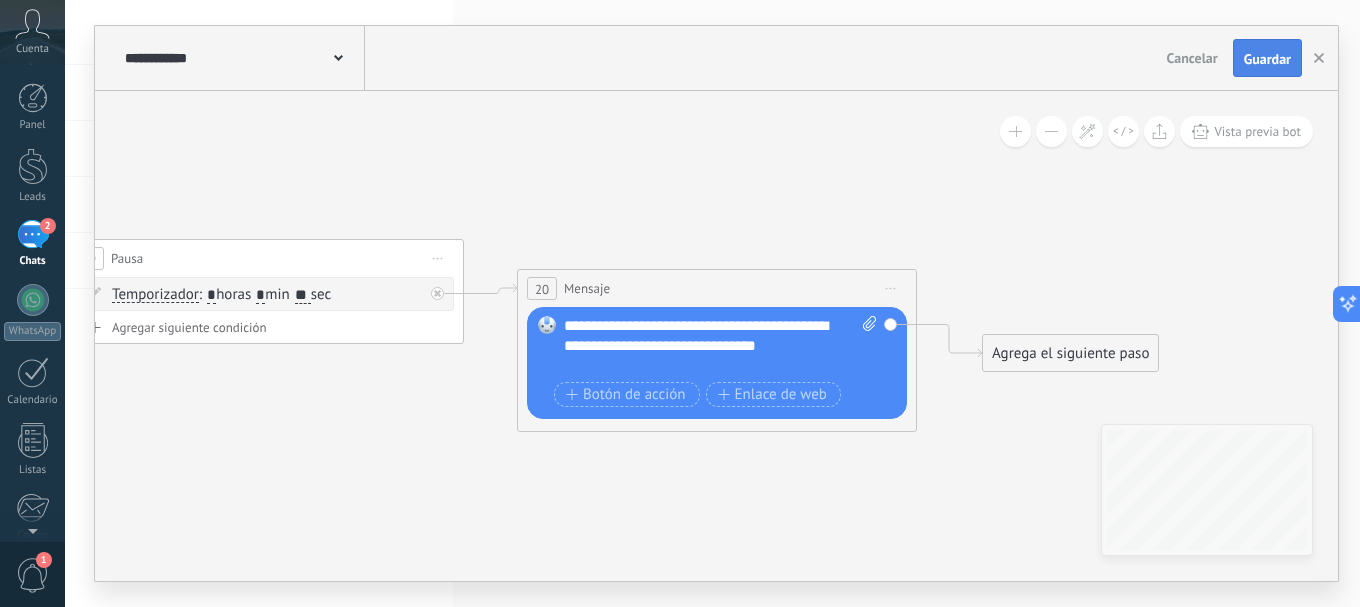 click on "Guardar" at bounding box center (1267, 59) 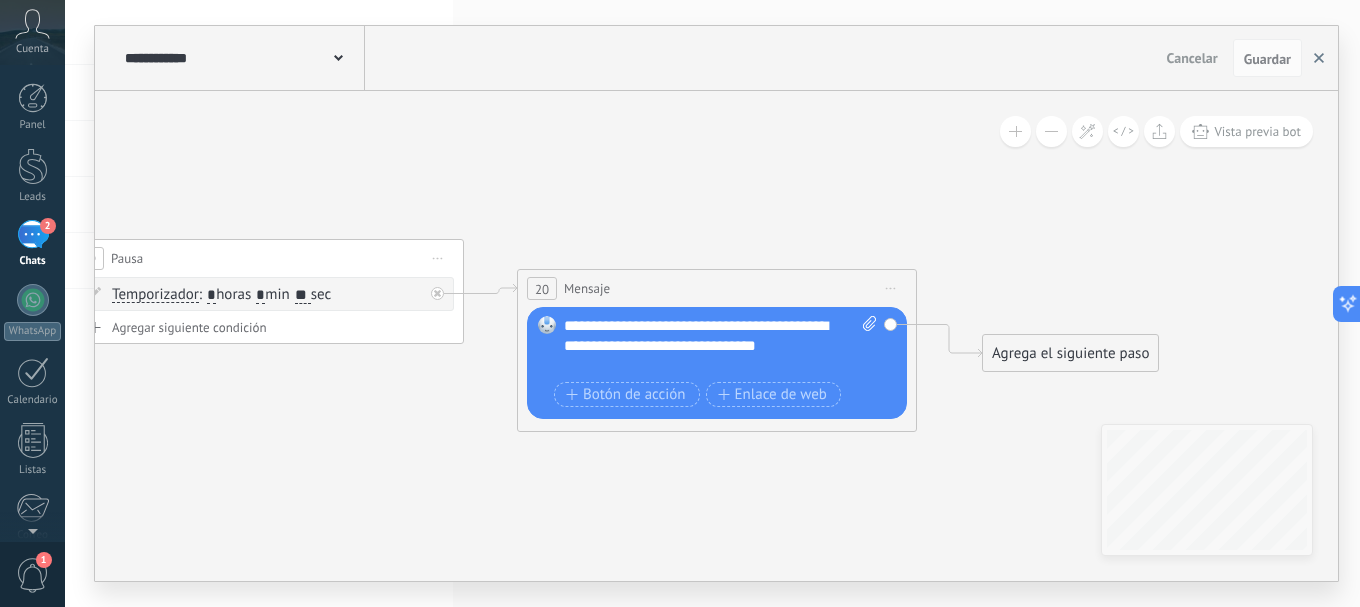 click at bounding box center (1319, 58) 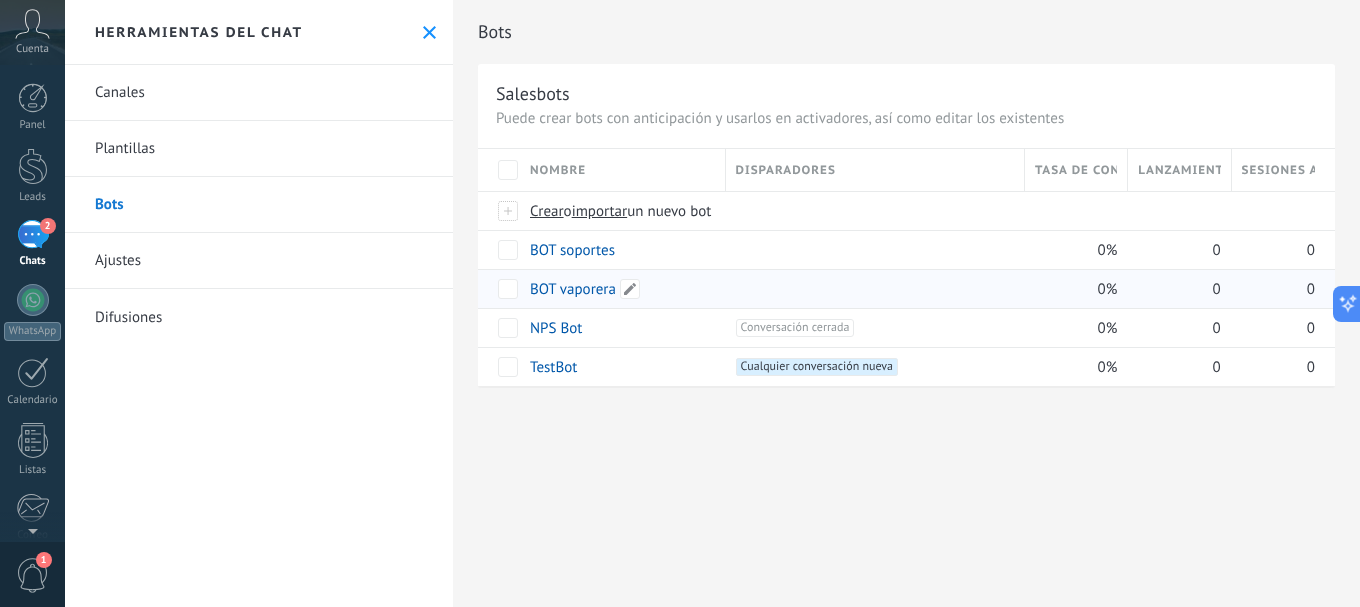 click on "BOT vaporera" at bounding box center (573, 289) 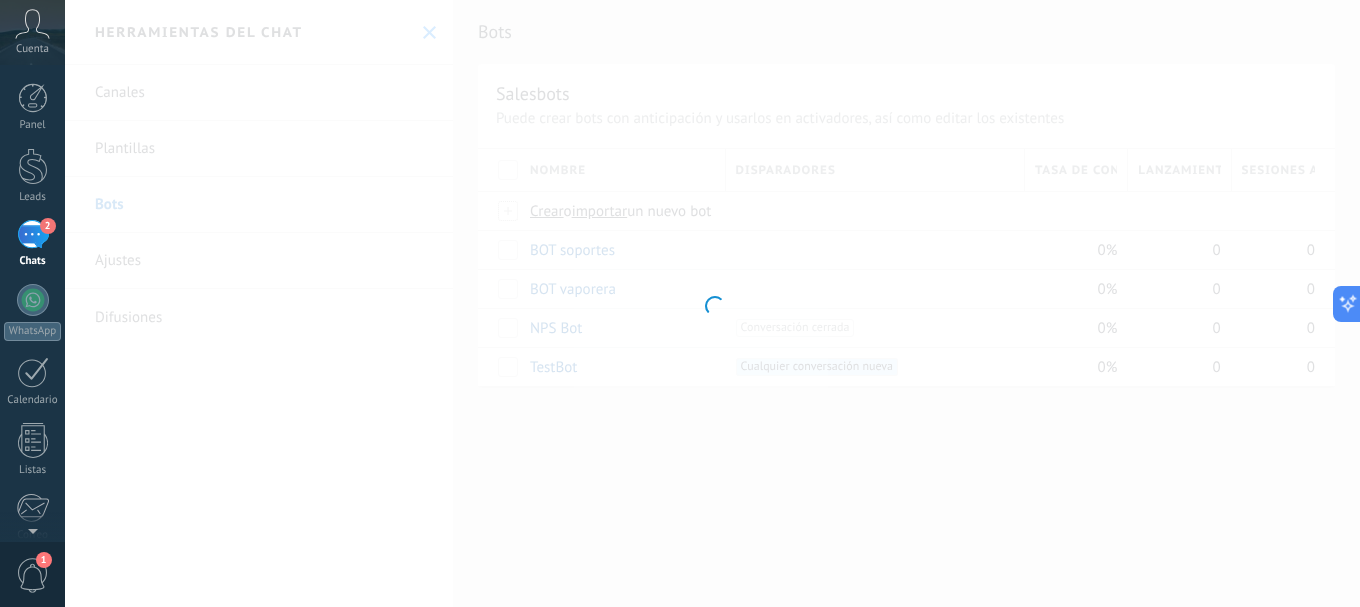 type on "**********" 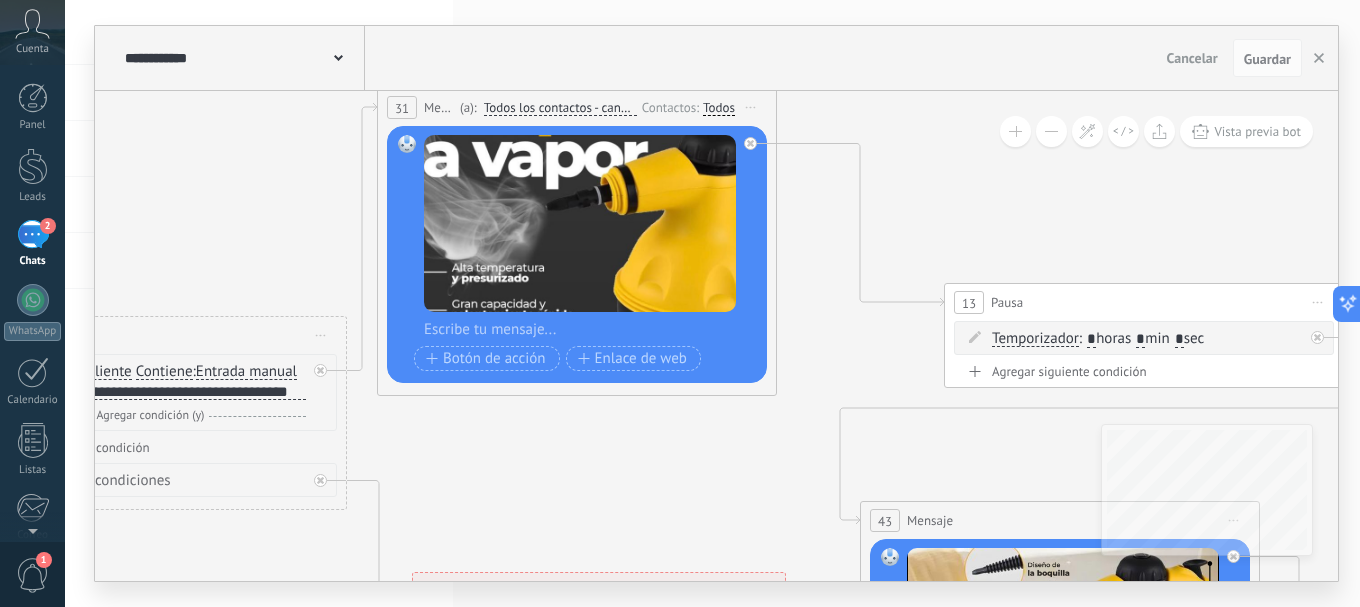 drag, startPoint x: 908, startPoint y: 313, endPoint x: 64, endPoint y: 251, distance: 846.2742 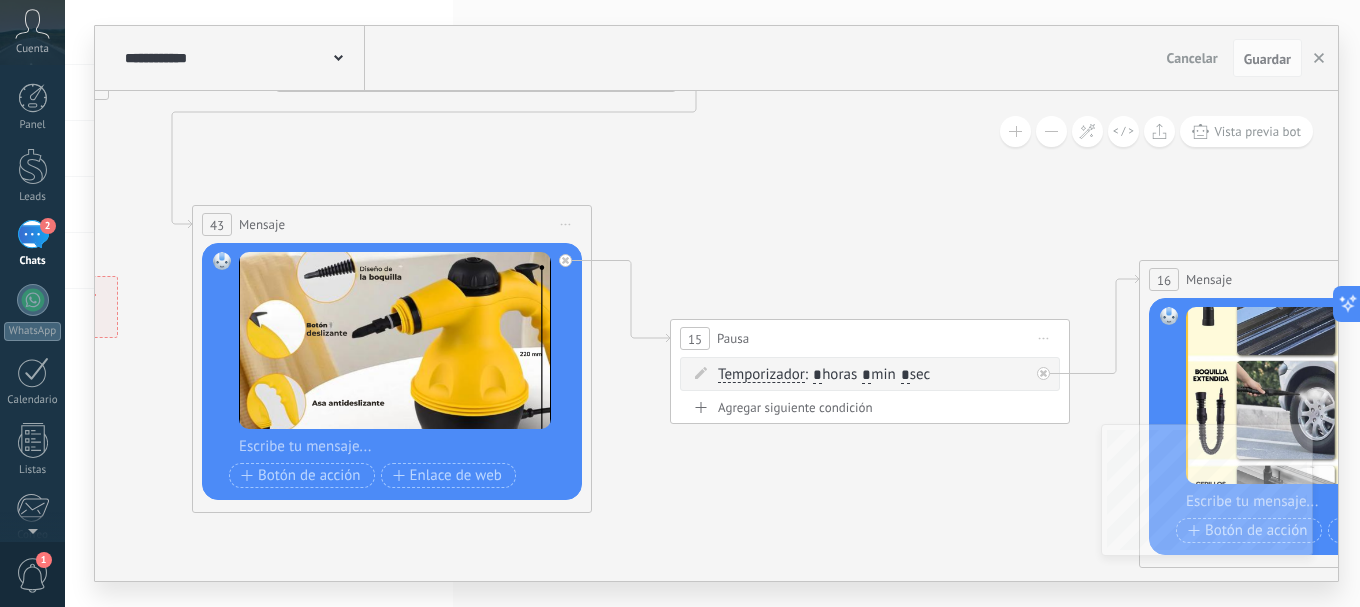 drag, startPoint x: 882, startPoint y: 434, endPoint x: 333, endPoint y: 139, distance: 623.23834 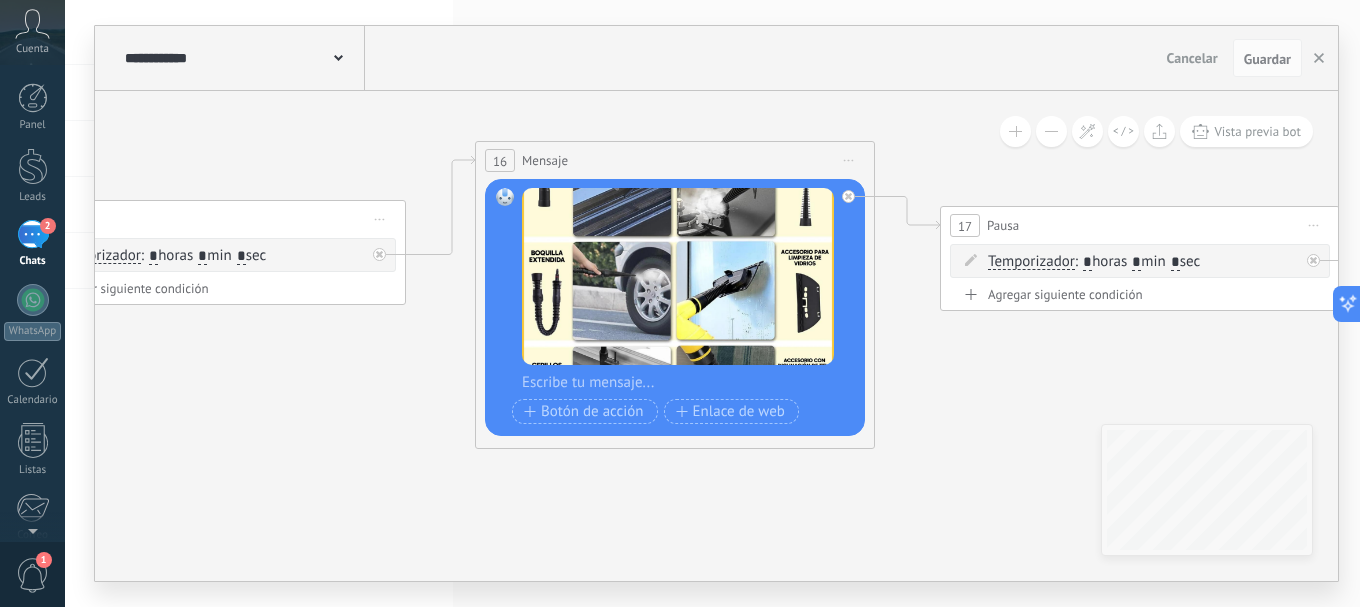 drag, startPoint x: 800, startPoint y: 462, endPoint x: 67, endPoint y: 371, distance: 738.6271 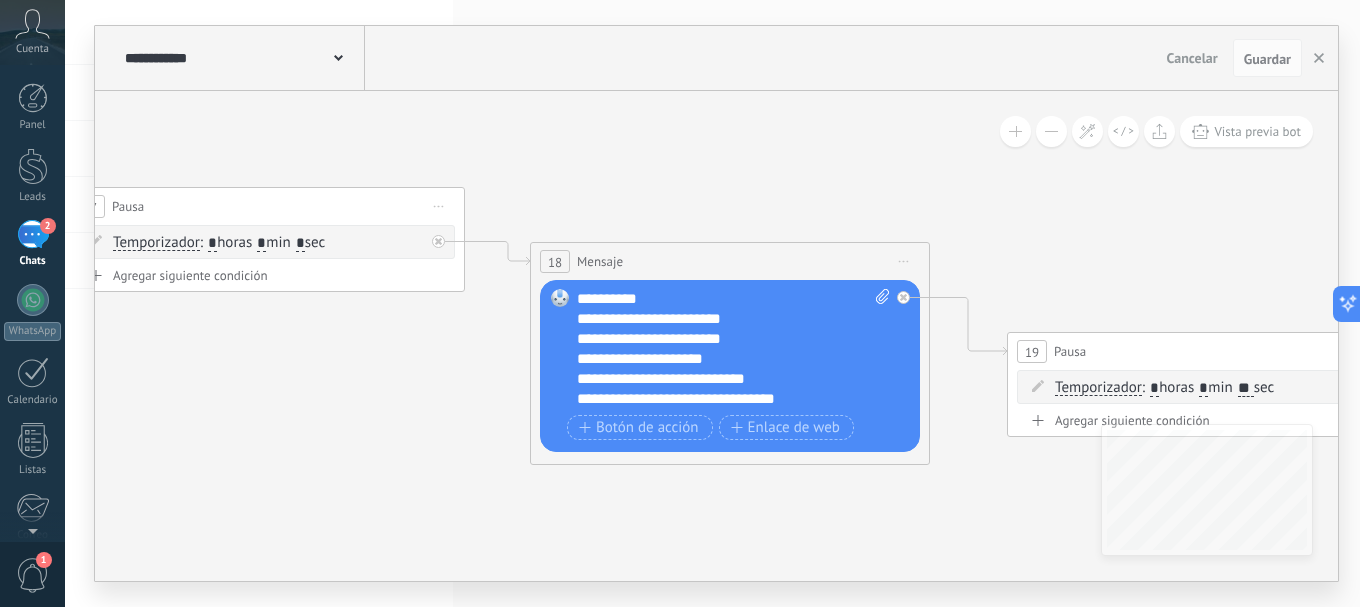 drag, startPoint x: 905, startPoint y: 436, endPoint x: 282, endPoint y: 420, distance: 623.20544 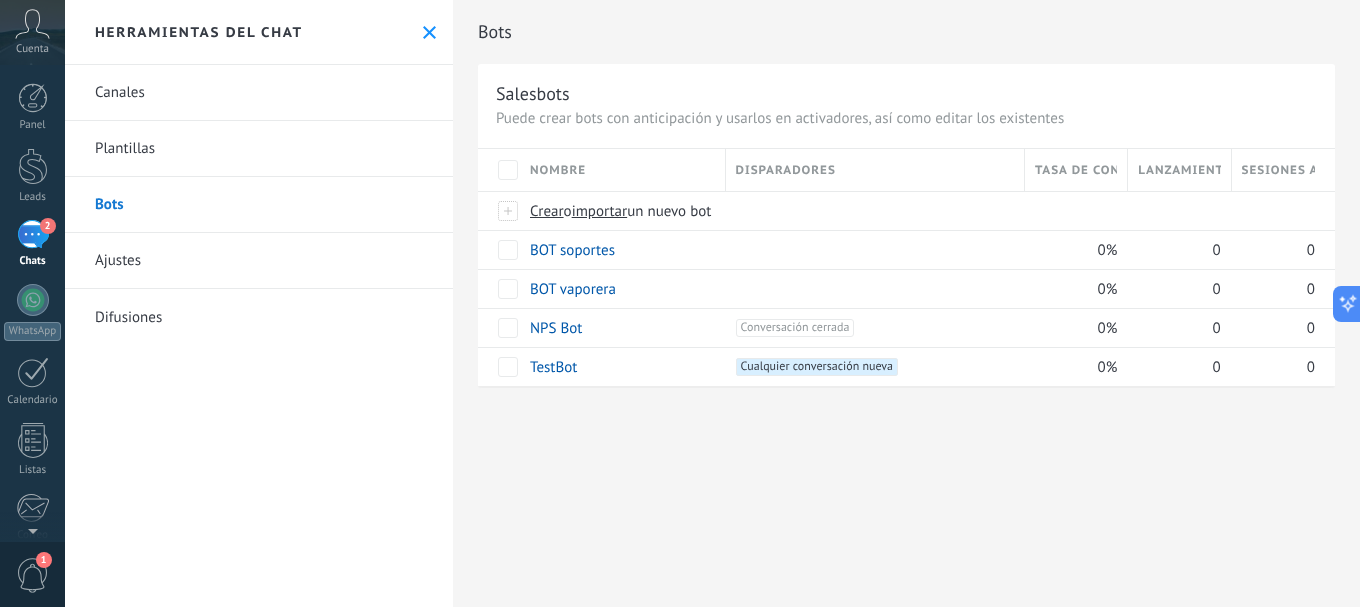 click on "Bots Salesbots Puede crear bots con anticipación y usarlos en activadores, así como editar los existentes Actualizar a Avanzado Nombre Disparadores Tasa de conversión Lanzamientos totales Sesiones activas        Crear  o  importar  un nuevo bot              BOT soportes 0% 0 0        BOT vaporera 0% 0 0        NPS Bot +1 Conversación cerrada +0 0% 0 0        TestBot +1 Cualquier conversación nueva +0 0% 0 0 Mostrar más avanzado Rastrear clics en links Reducir links largos y rastrear clics: cuando se habilita, los URLs que envías serán reemplazados con links de rastreo. Una vez clickeados, un evento se registrará en el feed del lead. Abajo seleccione las fuentes que utilizan esta característica WhatsApp Business WhatsApp Lite (WhatsApp Lite) Potenciar la IA Rusa Inglés Español Portugués Indonesio Turco Inglés Última actualización: Actualizar conjunto de datos Dejar el mensaje sin respuesta Cuando un usuario de Kommo se une a un chat, el bot entrará en modo descanso. Después de  1 hora" at bounding box center [906, 303] 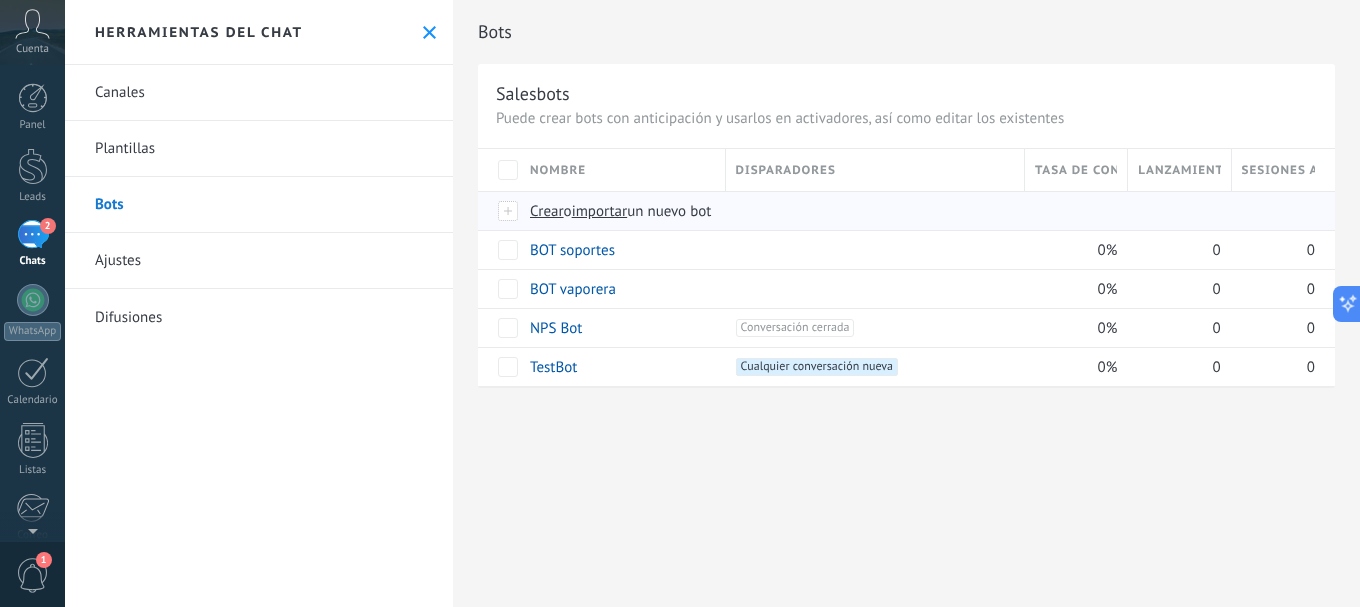 click on "importar" at bounding box center (600, 211) 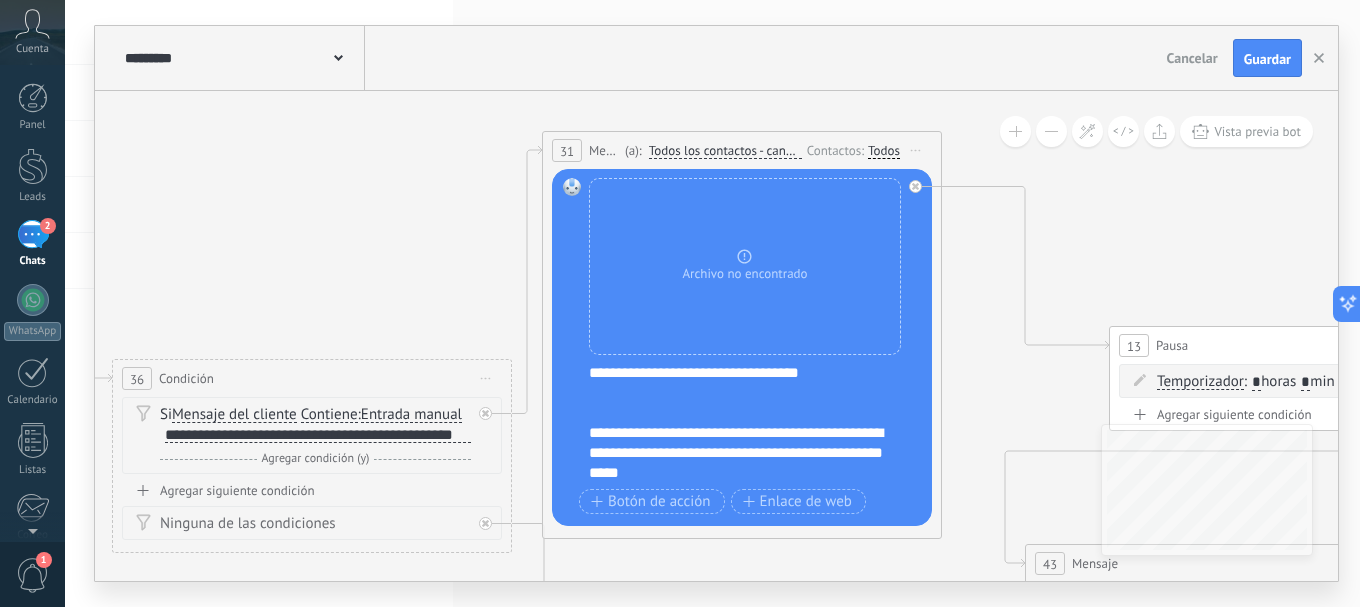 drag, startPoint x: 663, startPoint y: 233, endPoint x: 102, endPoint y: 221, distance: 561.12836 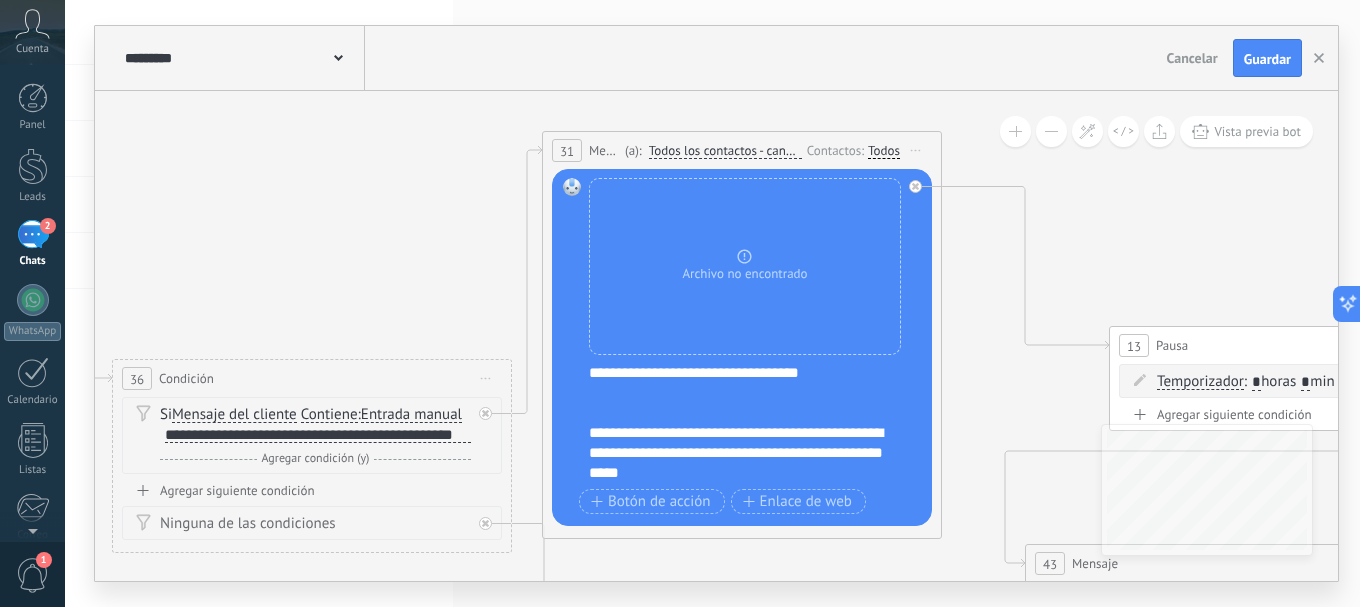 click on "**********" at bounding box center (712, 303) 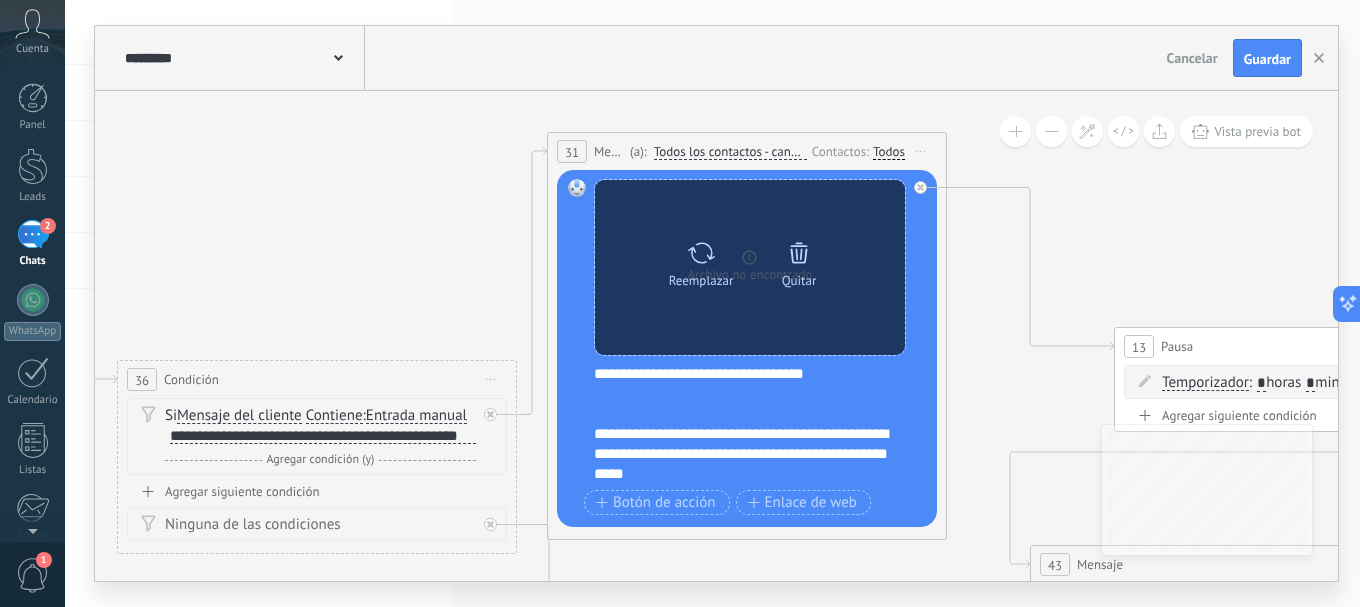 click on "Reemplazar" at bounding box center [701, 280] 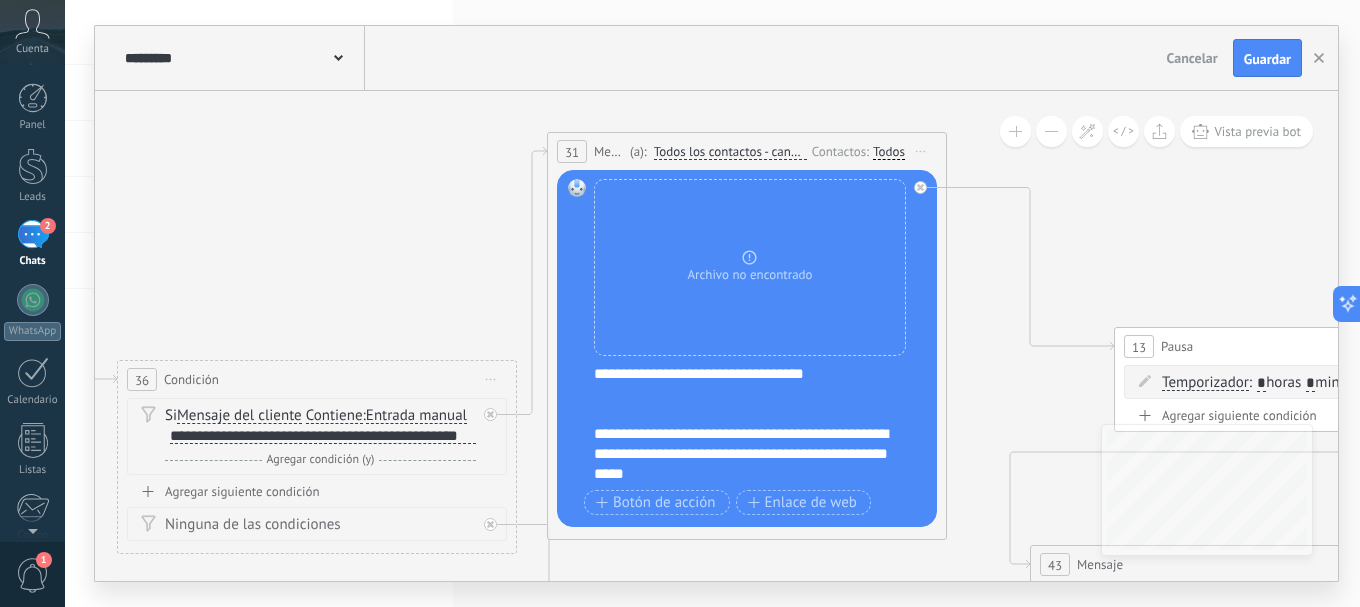 click on "Cancelar" at bounding box center [1192, 58] 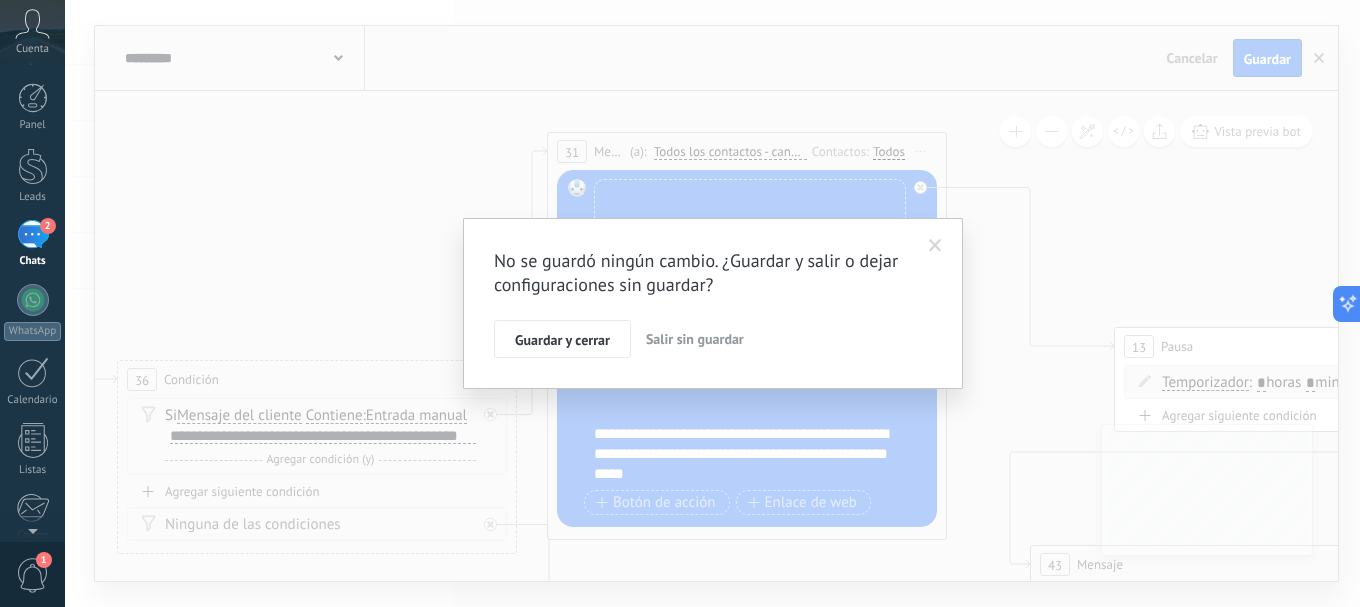 click on "Salir sin guardar" at bounding box center (695, 339) 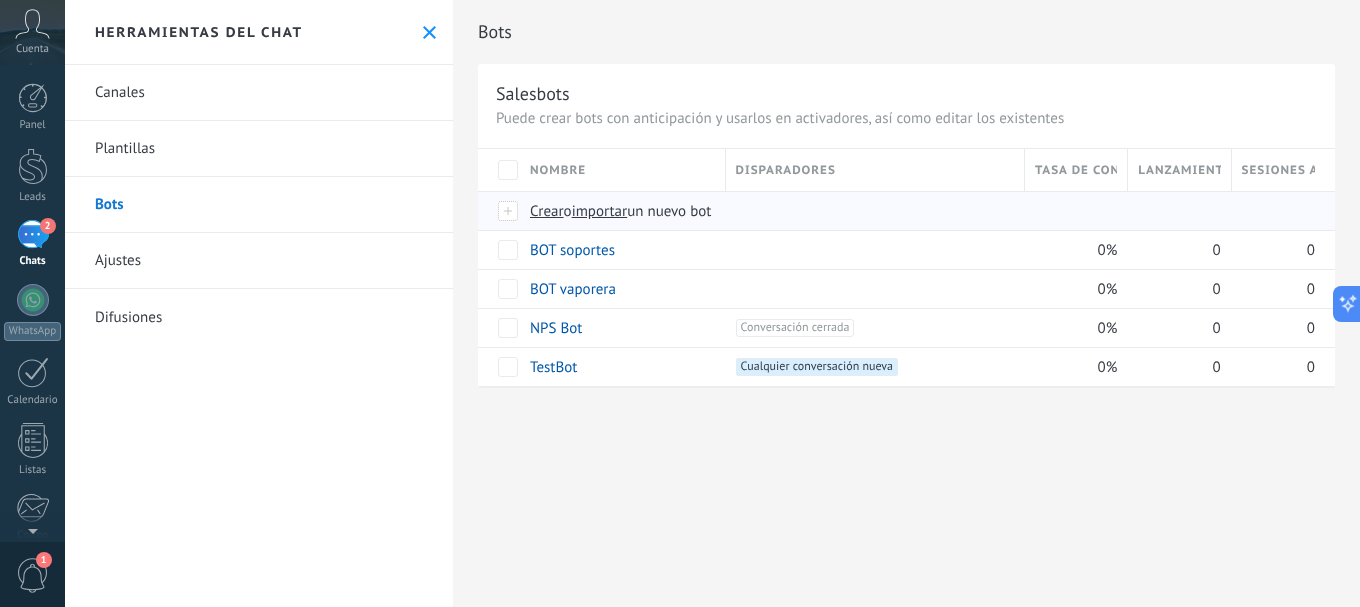 click on "importar" at bounding box center [600, 211] 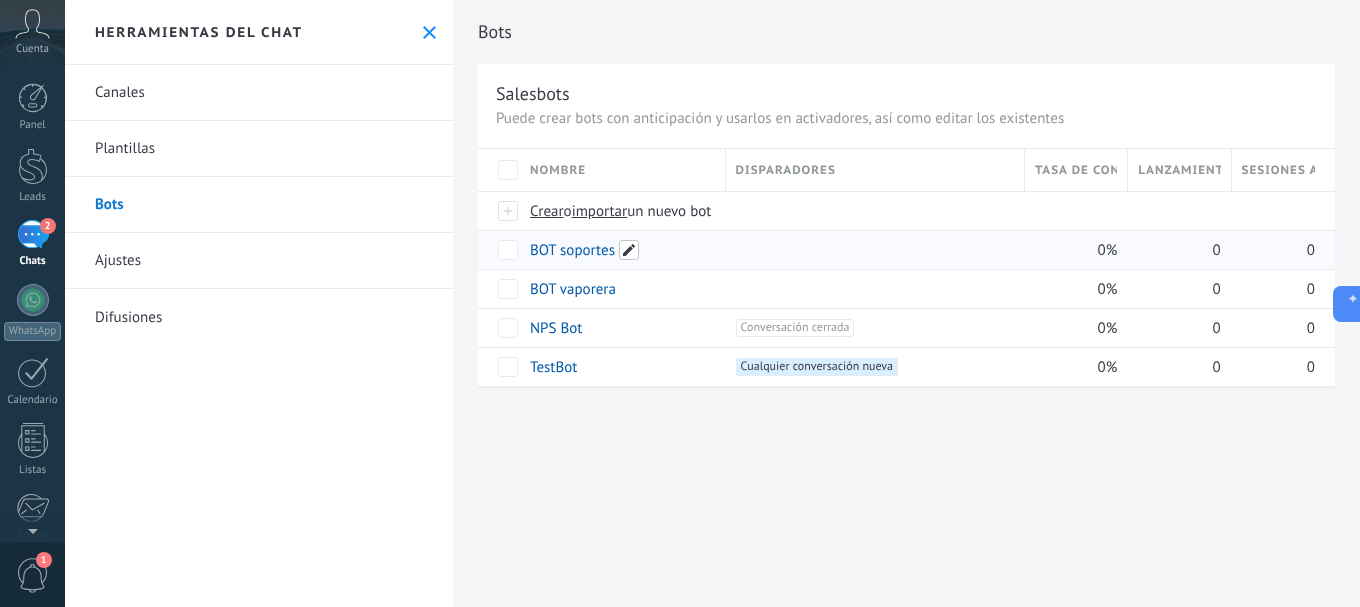 click at bounding box center (629, 250) 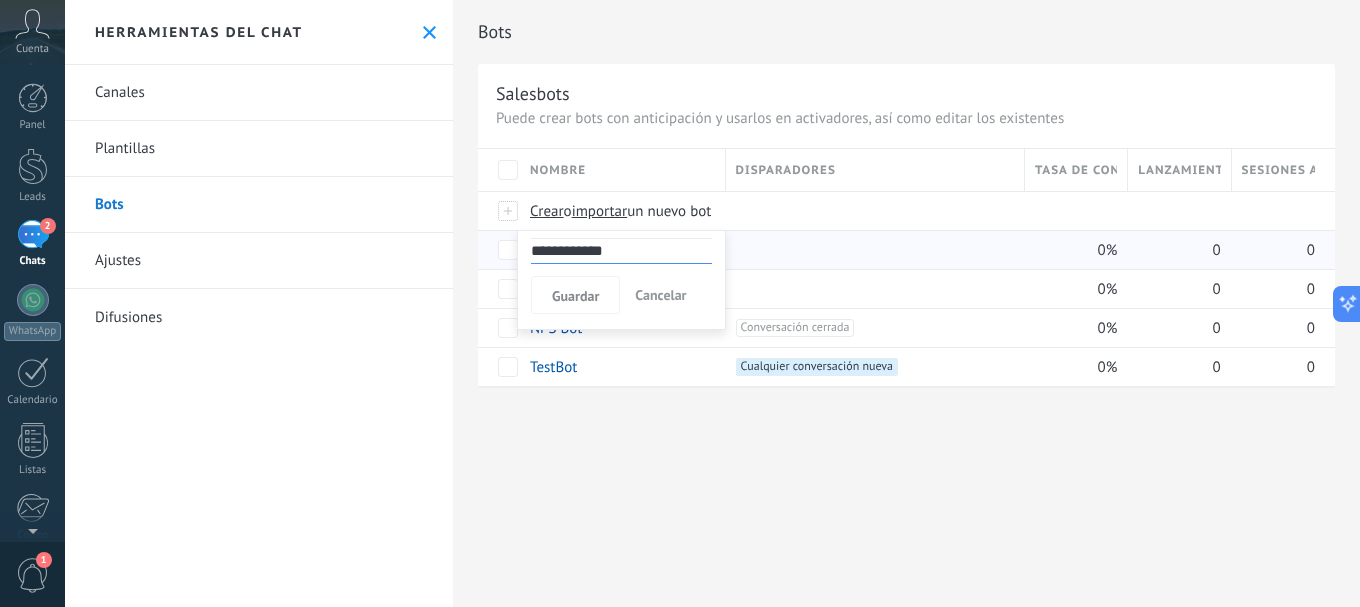 click on "Cancelar" at bounding box center (660, 295) 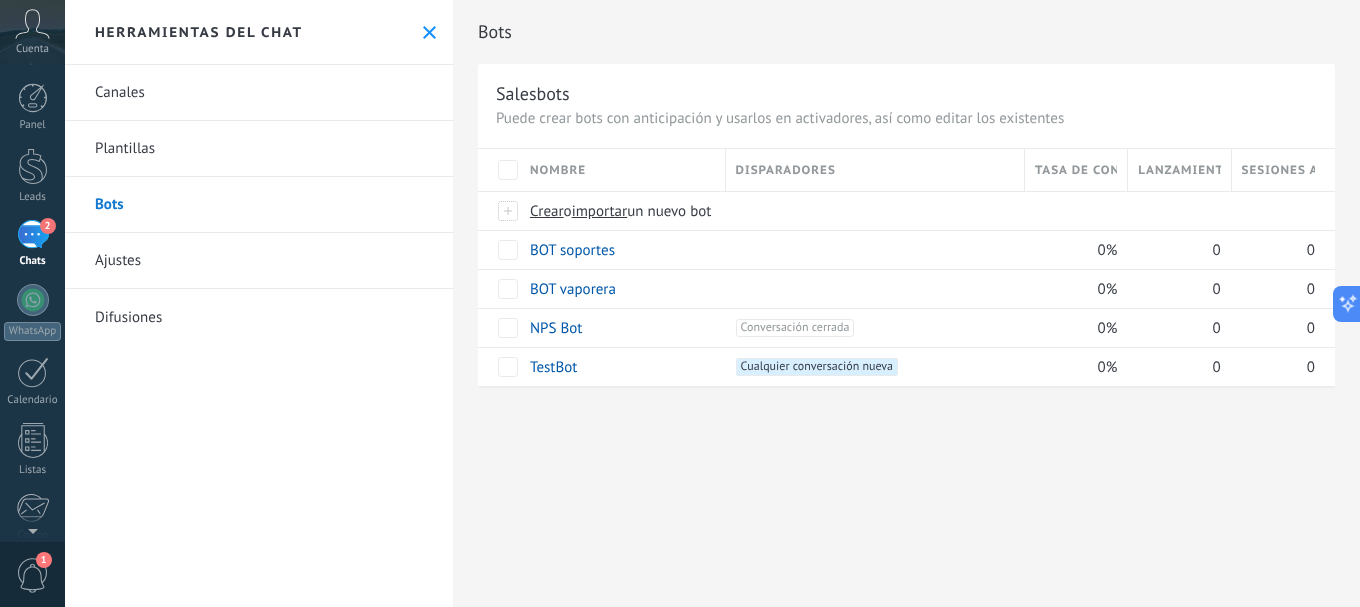 drag, startPoint x: 600, startPoint y: 255, endPoint x: 513, endPoint y: 424, distance: 190.07893 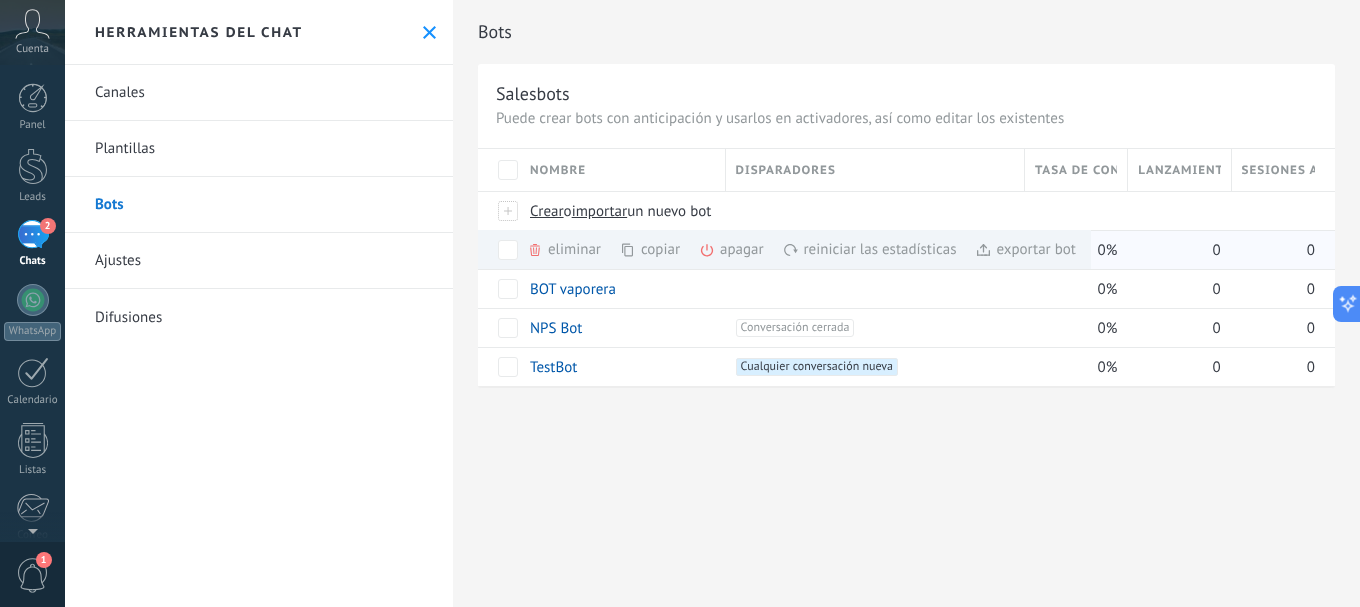 click on "copiar màs" at bounding box center [684, 249] 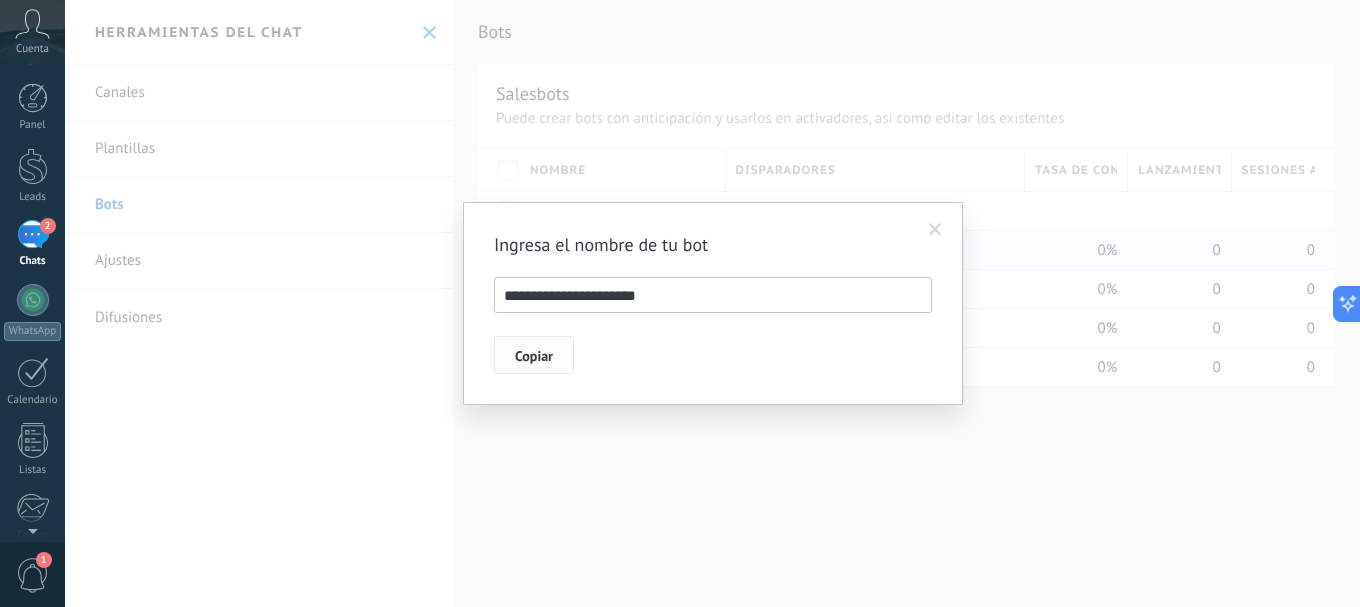 click on "Copiar" at bounding box center (534, 356) 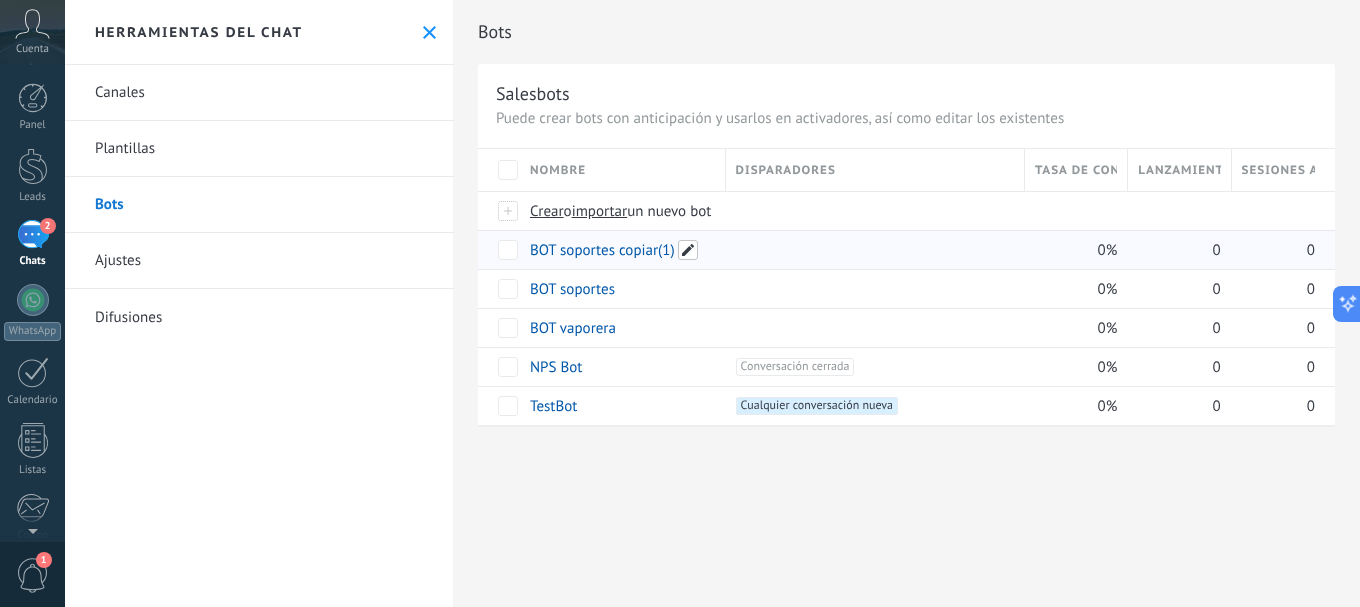 click at bounding box center (688, 250) 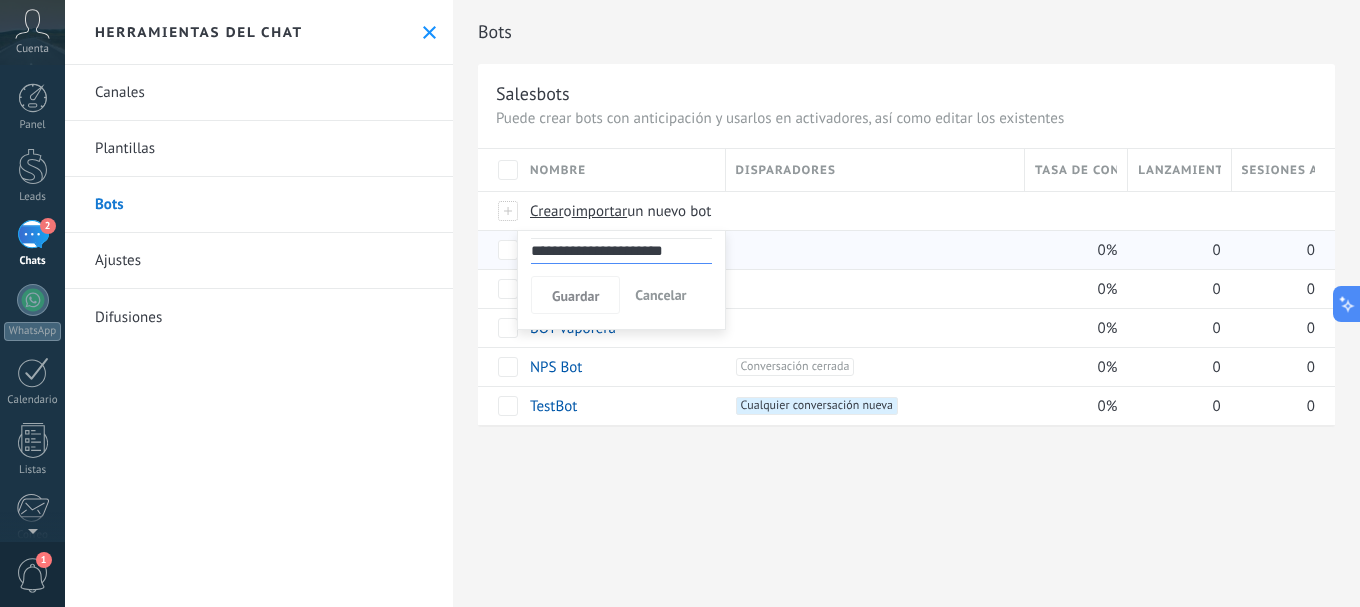 drag, startPoint x: 674, startPoint y: 253, endPoint x: 618, endPoint y: 251, distance: 56.0357 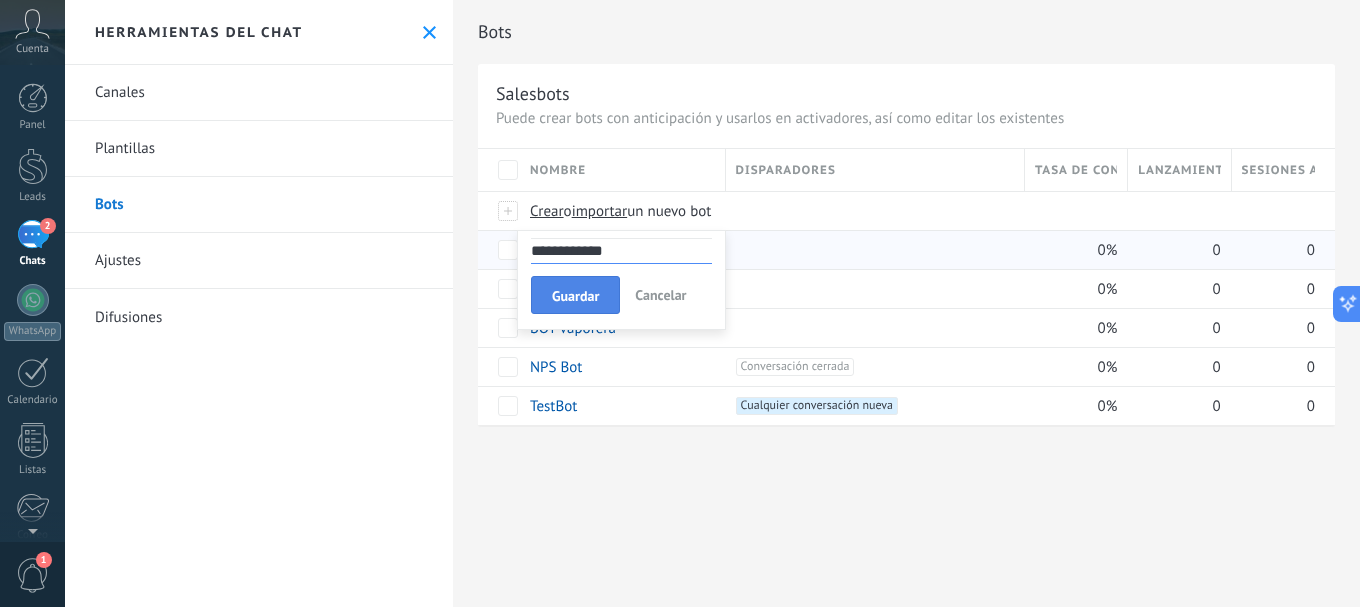 type on "**********" 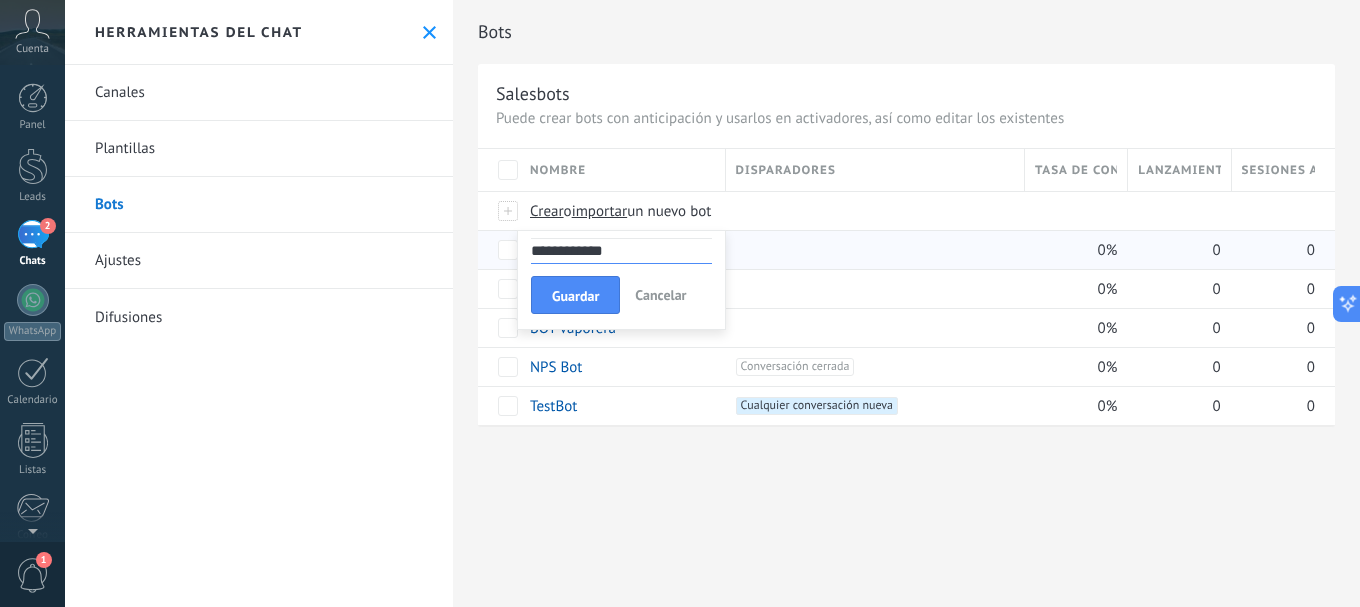click on "Guardar" at bounding box center (575, 295) 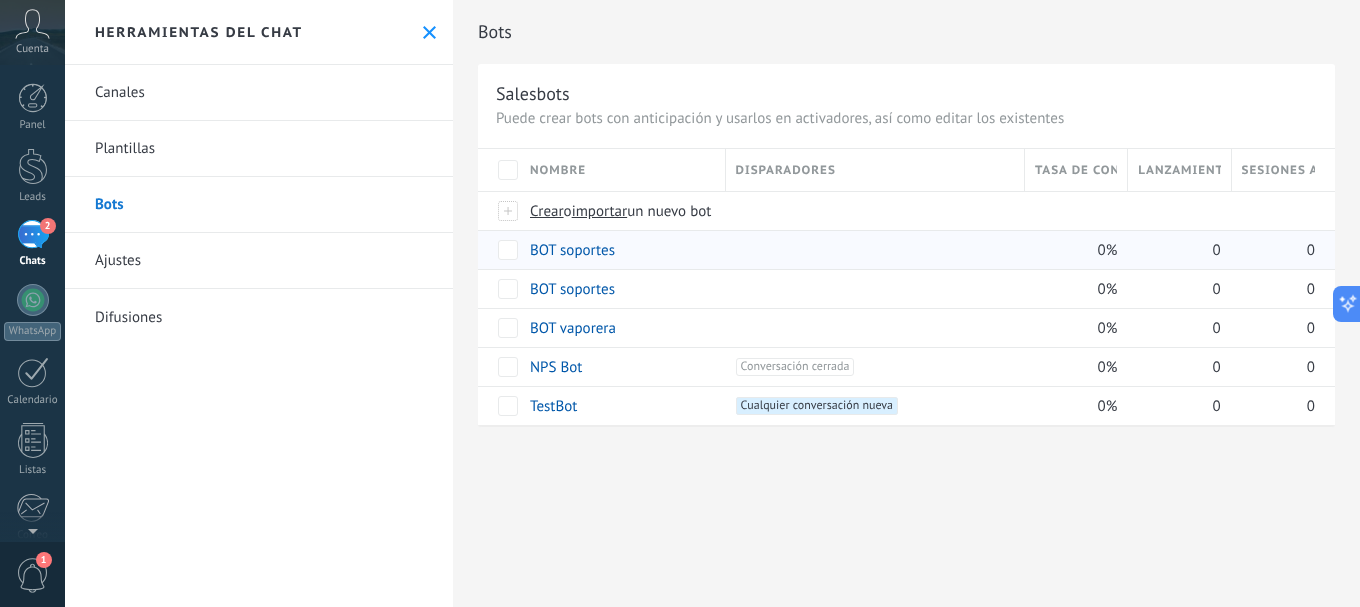click on "Bots Salesbots Puede crear bots con anticipación y usarlos en activadores, así como editar los existentes Actualizar a Avanzado Nombre Disparadores Tasa de conversión Lanzamientos totales Sesiones activas        Crear  o  importar  un nuevo bot              BOT soportes 0% 0 0        BOT soportes 0% 0 0        BOT vaporera 0% 0 0        NPS Bot +1 Conversación cerrada +0 0% 0 0        TestBot +1 Cualquier conversación nueva +0 0% 0 0 Mostrar más avanzado Rastrear clics en links Reducir links largos y rastrear clics: cuando se habilita, los URLs que envías serán reemplazados con links de rastreo. Una vez clickeados, un evento se registrará en el feed del lead. Abajo seleccione las fuentes que utilizan esta característica WhatsApp Business WhatsApp Lite (WhatsApp Lite) Potenciar la IA Rusa Inglés Español Portugués Indonesio Turco Inglés Última actualización: Actualizar conjunto de datos Dejar el mensaje sin respuesta 5 minutos 10 minutos 15 minutos 30 minutos 1 hora 6 horas 24 horas" at bounding box center (906, 303) 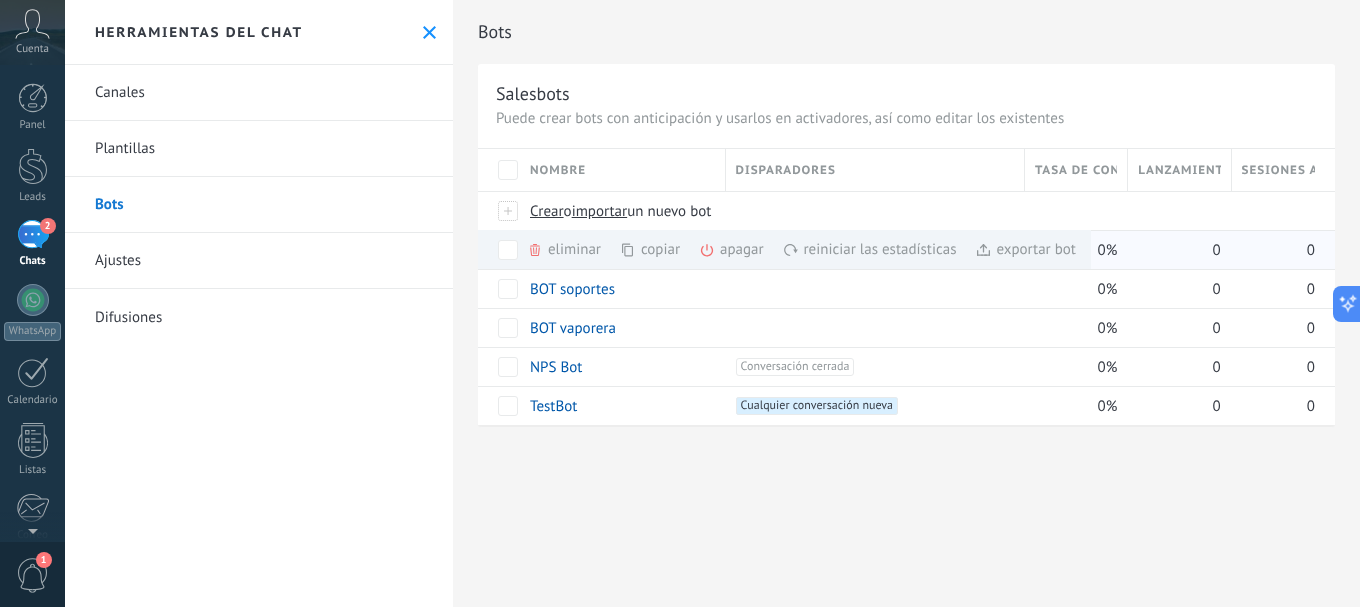 click on "eliminar màs" at bounding box center [598, 249] 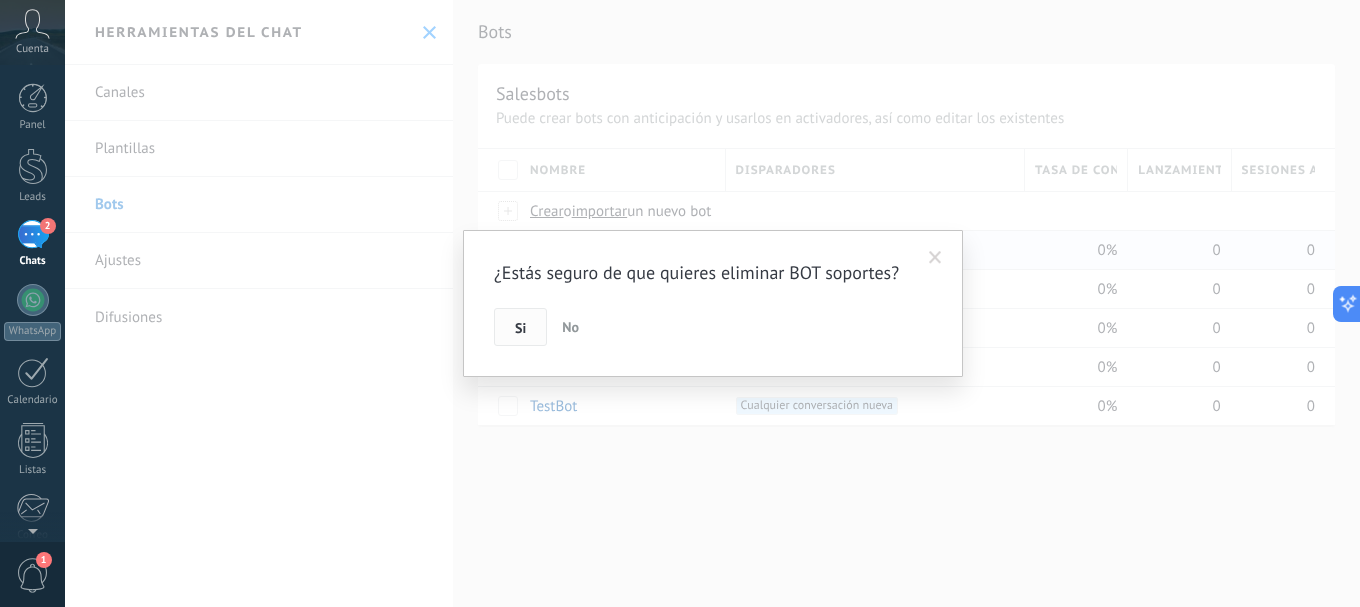 click on "Si" at bounding box center (520, 327) 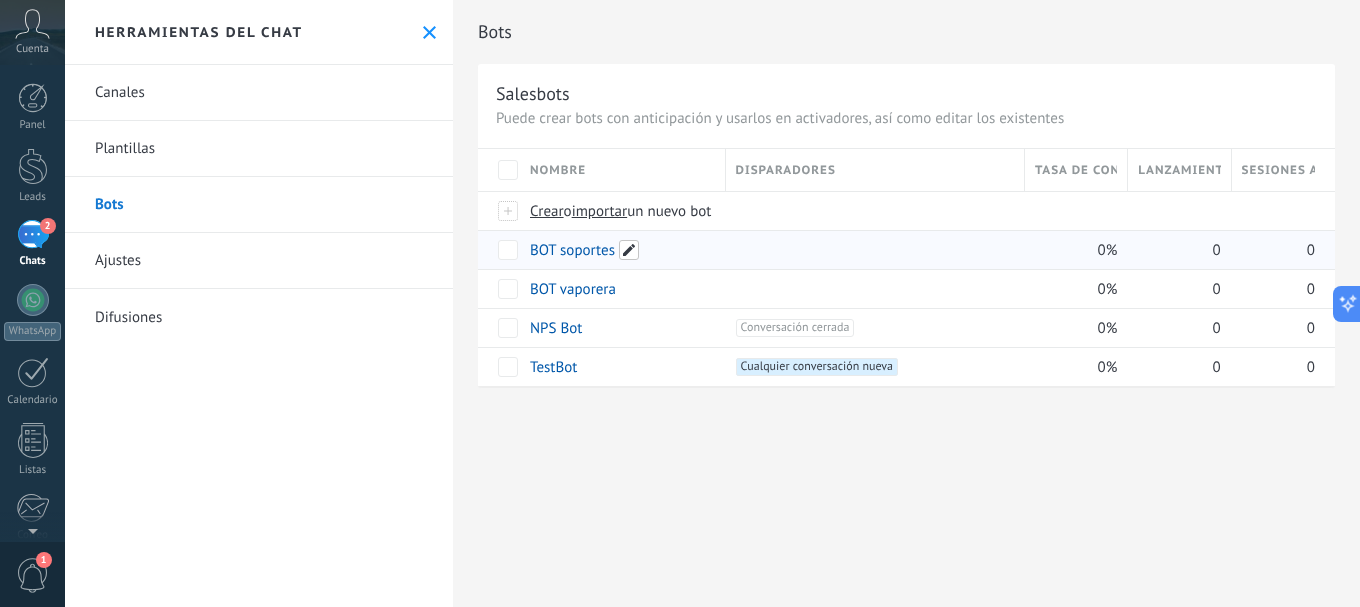 click at bounding box center [629, 250] 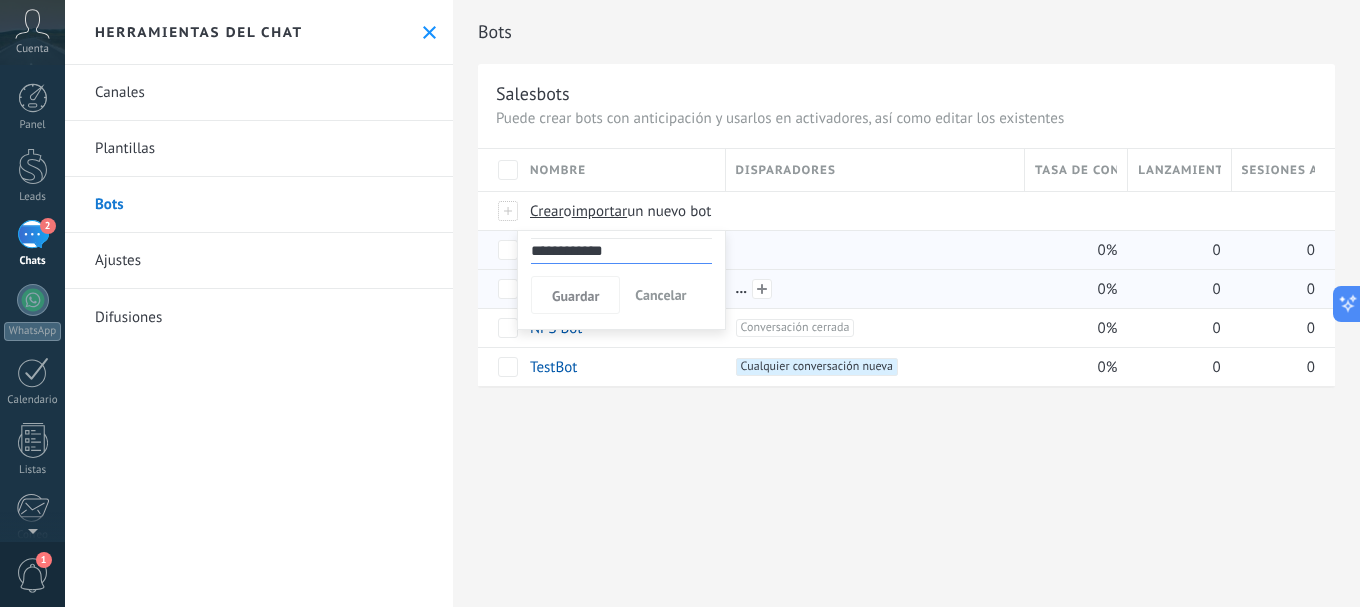 drag, startPoint x: 774, startPoint y: 300, endPoint x: 715, endPoint y: 316, distance: 61.13101 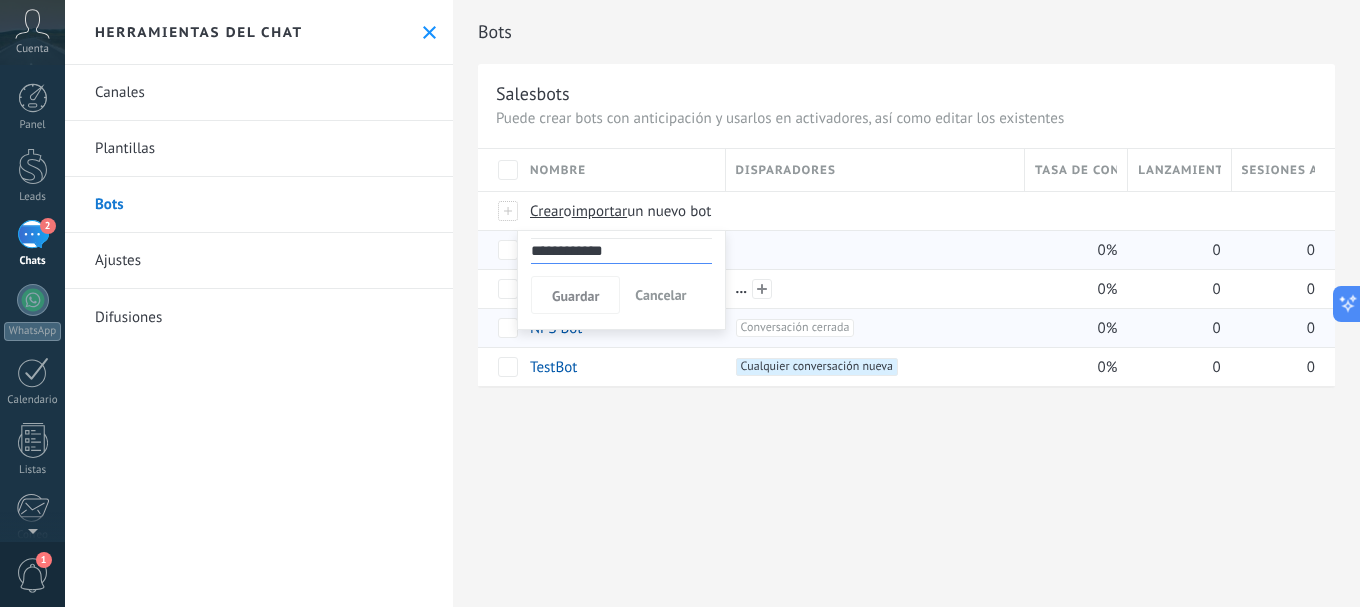 click at bounding box center (870, 289) 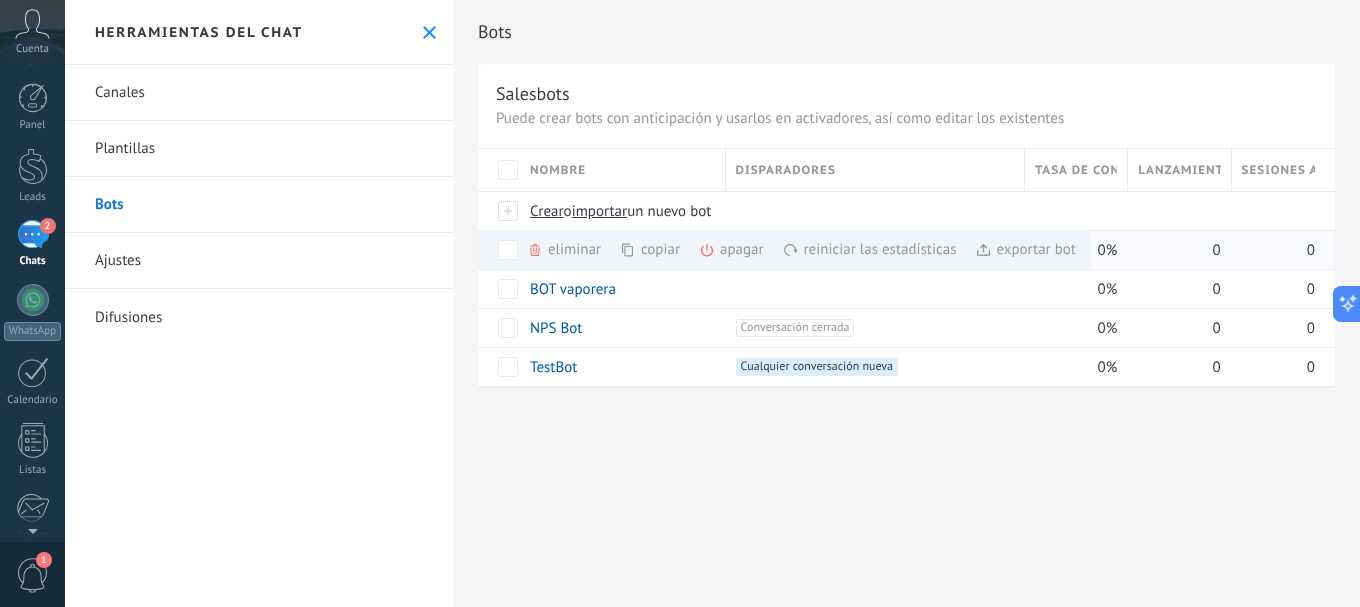 click on "copiar màs" at bounding box center [684, 249] 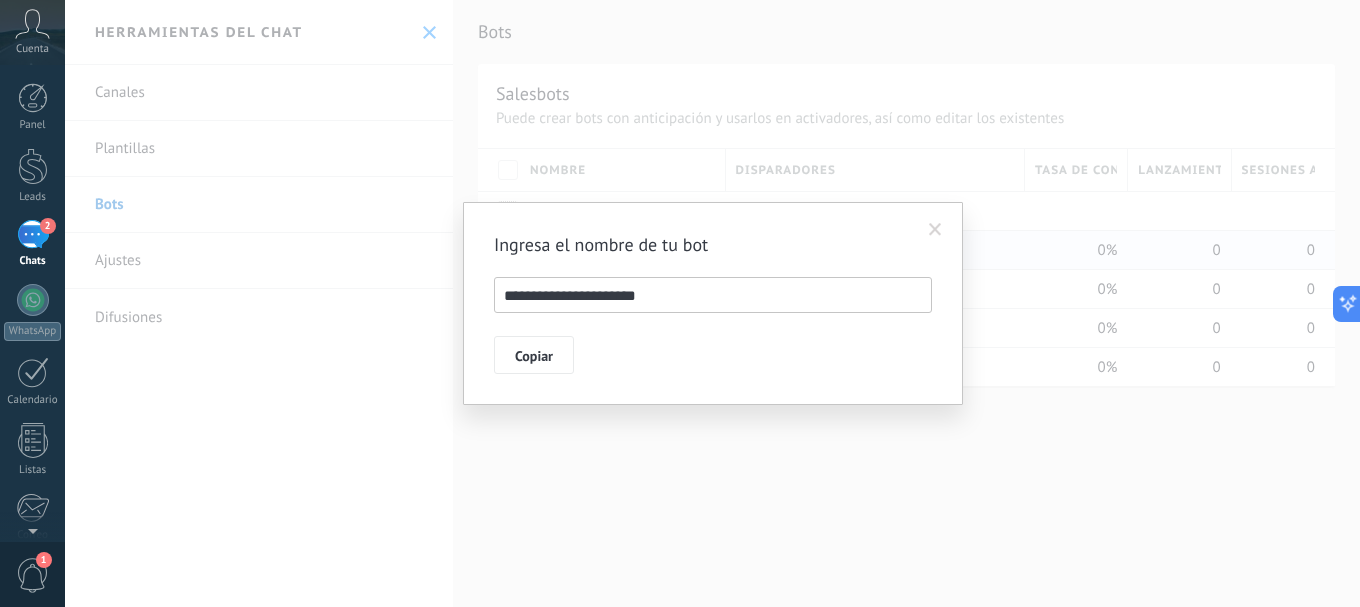 click at bounding box center [935, 230] 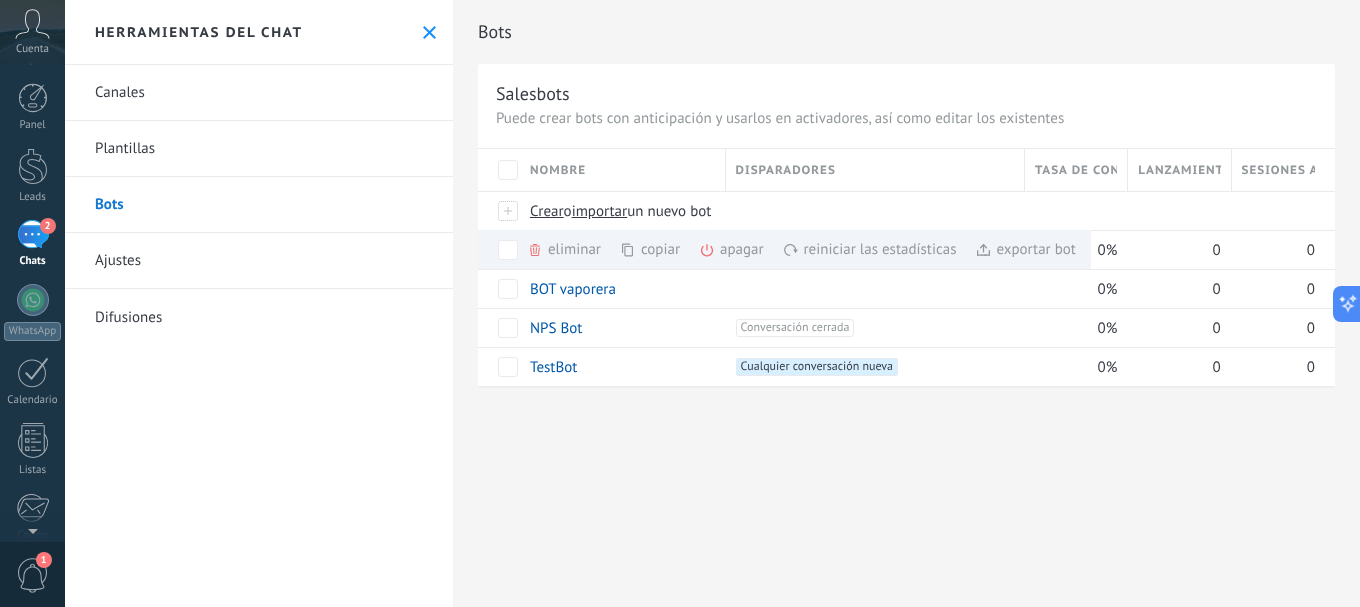 click on "exportar bot màs" at bounding box center (1025, 249) 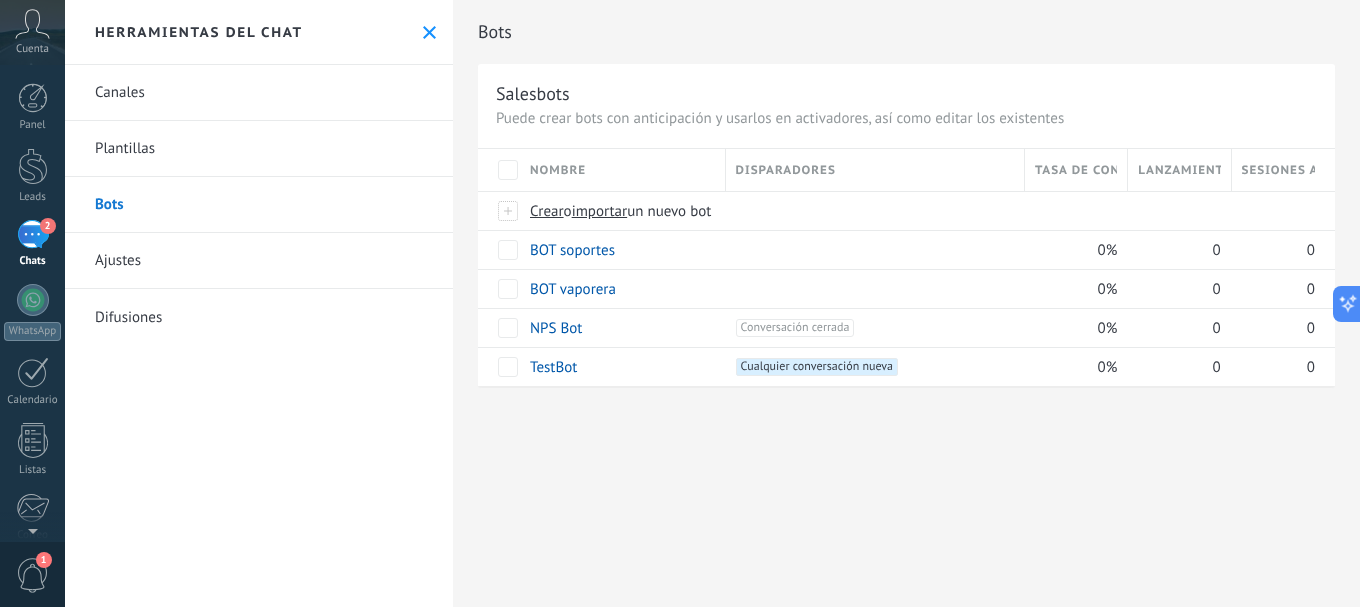 click on "Bots Salesbots Puede crear bots con anticipación y usarlos en activadores, así como editar los existentes Actualizar a Avanzado Nombre Disparadores Tasa de conversión Lanzamientos totales Sesiones activas        Crear  o  importar  un nuevo bot              BOT soportes 0% 0 0        BOT vaporera 0% 0 0        NPS Bot +1 Conversación cerrada +0 0% 0 0        TestBot +1 Cualquier conversación nueva +0 0% 0 0 Mostrar más avanzado Rastrear clics en links Reducir links largos y rastrear clics: cuando se habilita, los URLs que envías serán reemplazados con links de rastreo. Una vez clickeados, un evento se registrará en el feed del lead. Abajo seleccione las fuentes que utilizan esta característica WhatsApp Business WhatsApp Lite (WhatsApp Lite) Potenciar la IA Rusa Inglés Español Portugués Indonesio Turco Inglés Última actualización: Actualizar conjunto de datos Dejar el mensaje sin respuesta Cuando un usuario de Kommo se une a un chat, el bot entrará en modo descanso. Después de  1 hora" at bounding box center [906, 214] 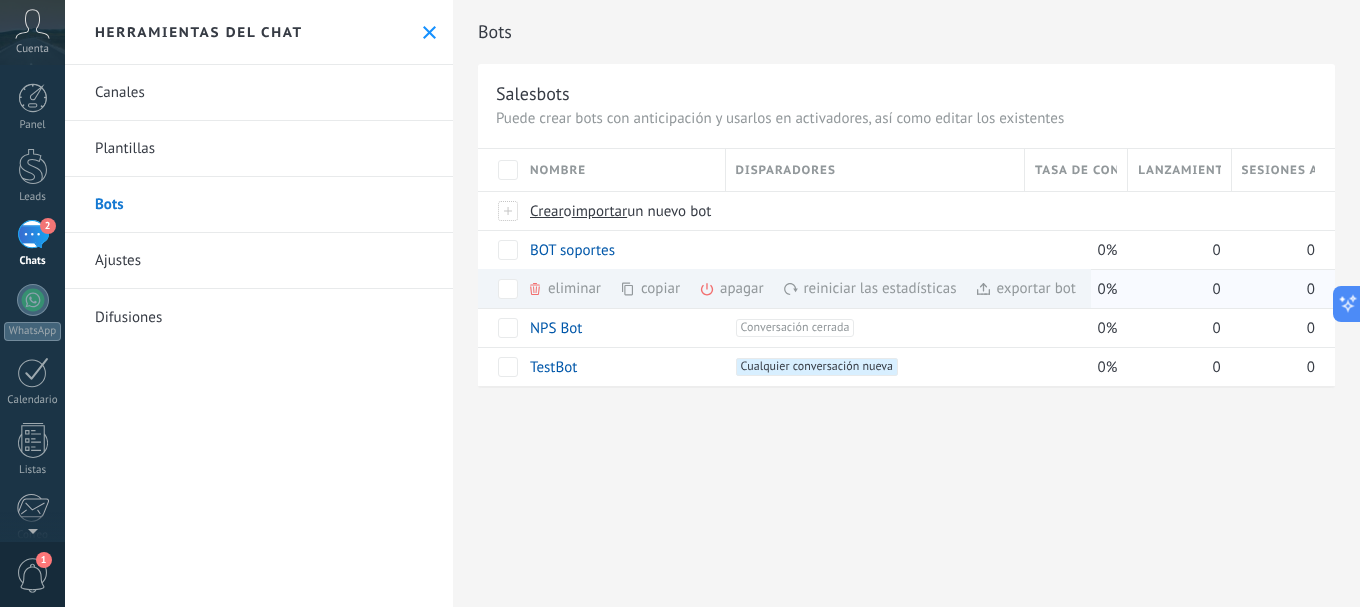 click on "exportar bot màs" at bounding box center [1025, 288] 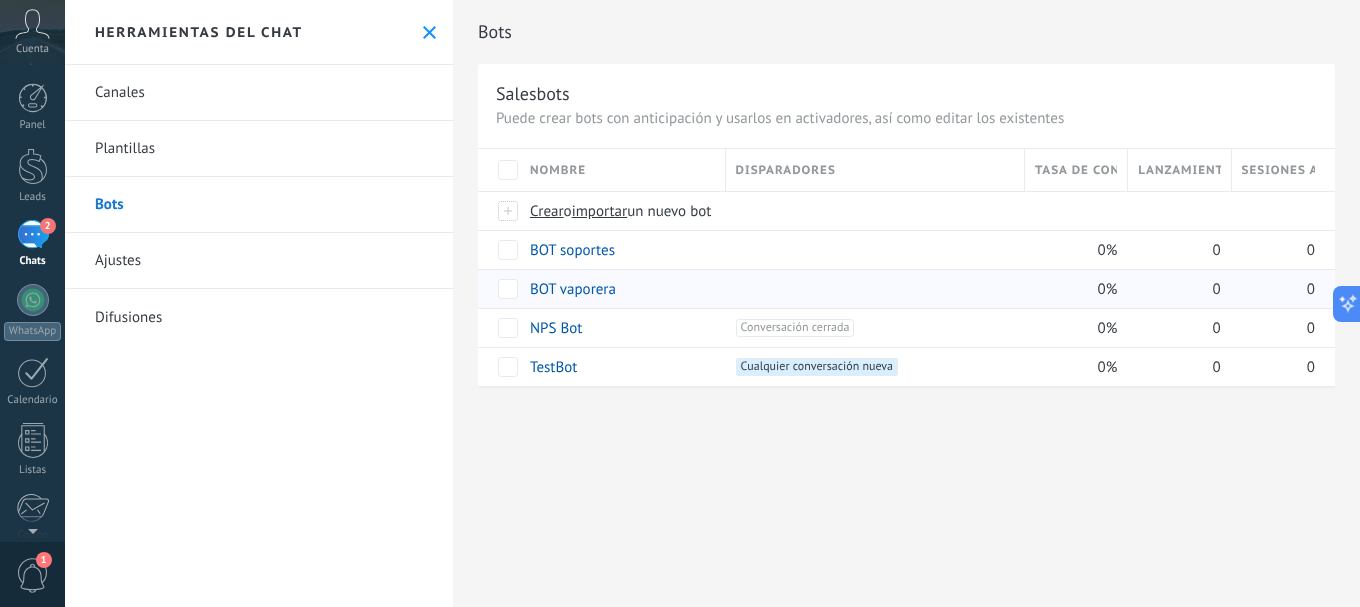drag, startPoint x: 703, startPoint y: 495, endPoint x: 635, endPoint y: 524, distance: 73.92564 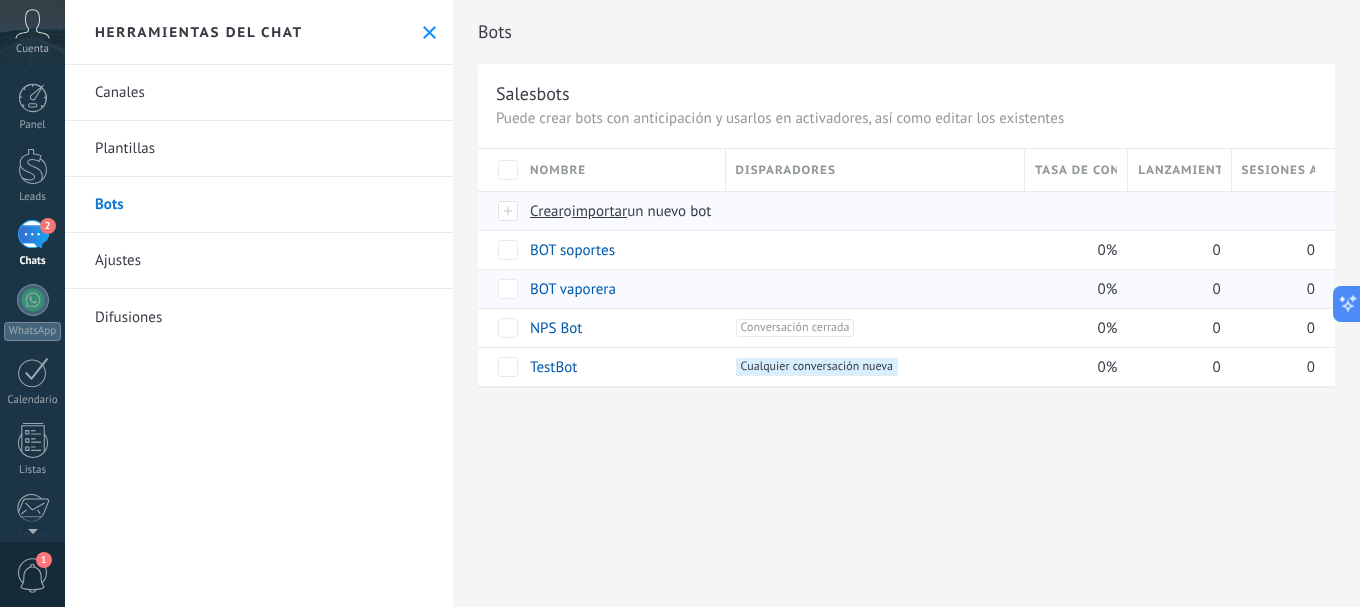 click on "Crear  o  importar  un nuevo bot" at bounding box center (875, 211) 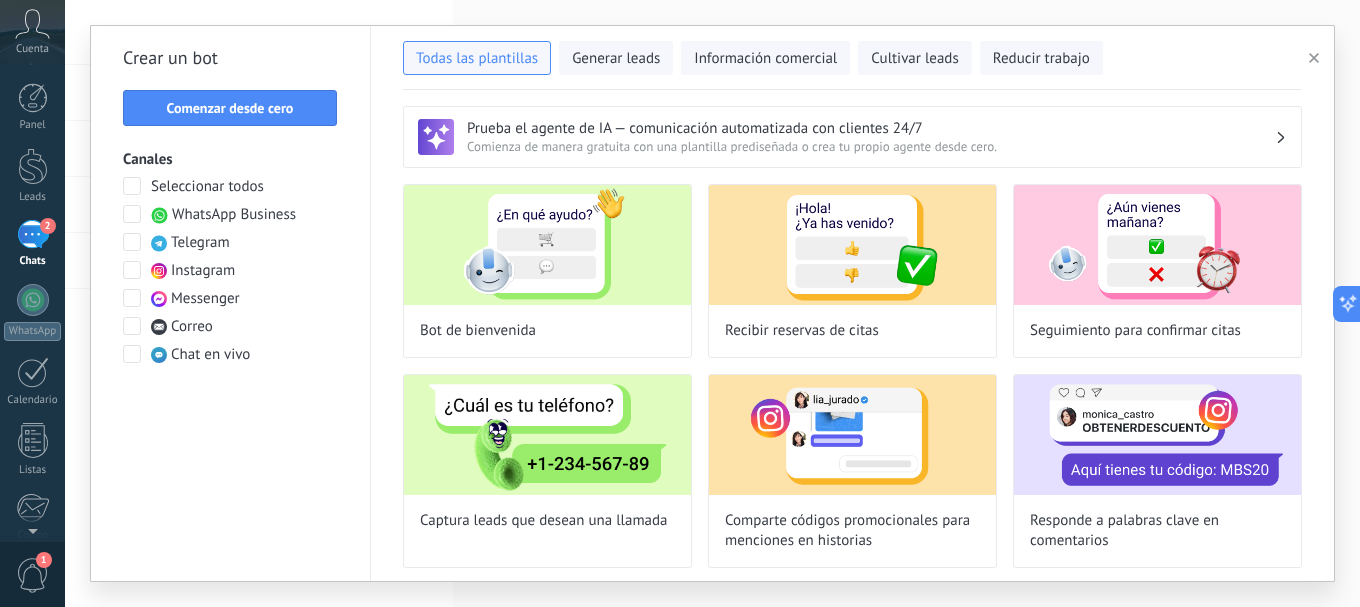 click 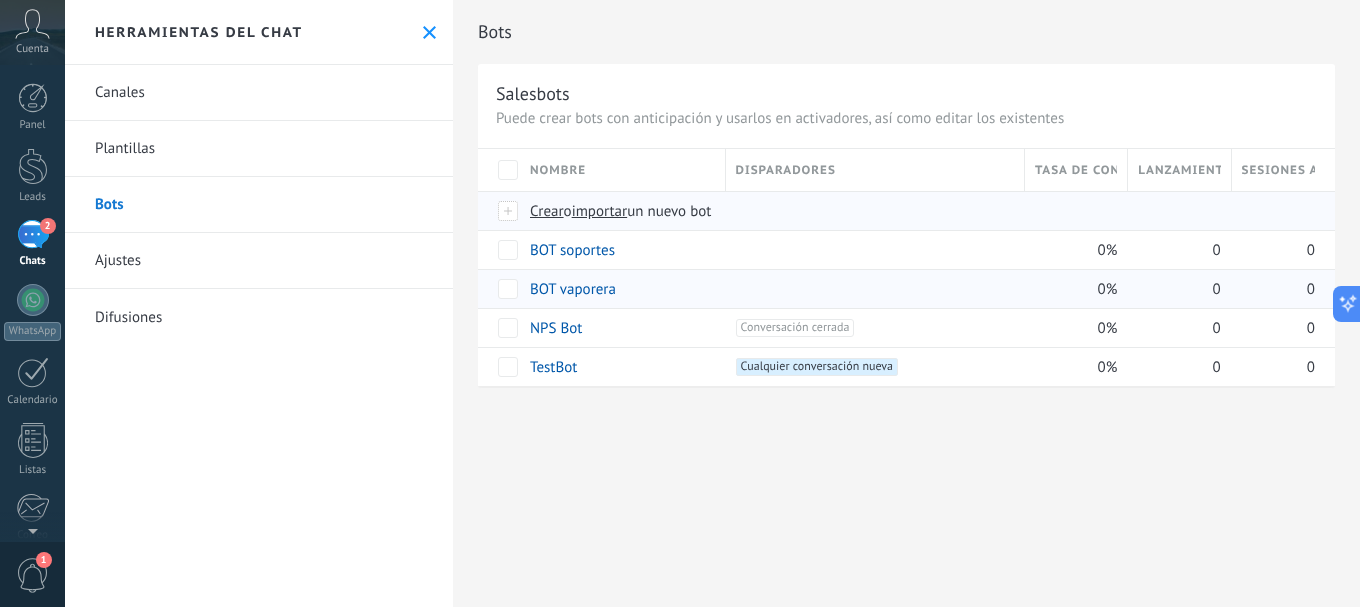 click on "importar" at bounding box center (600, 211) 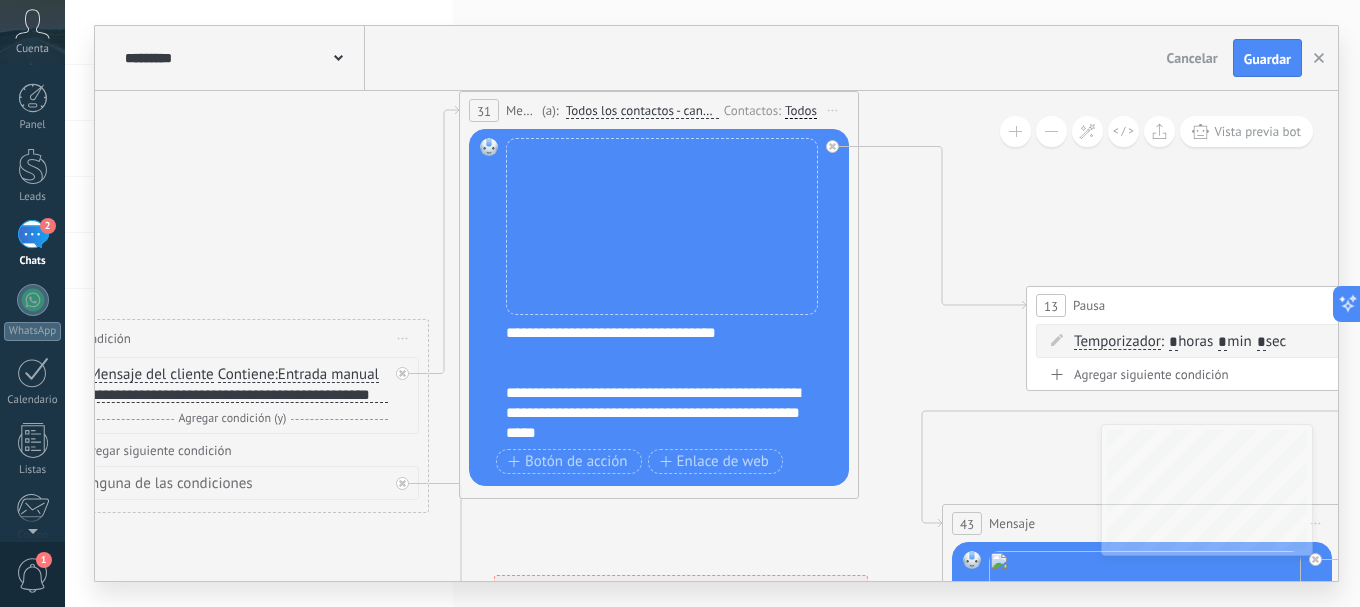 drag, startPoint x: 862, startPoint y: 263, endPoint x: 191, endPoint y: 198, distance: 674.1409 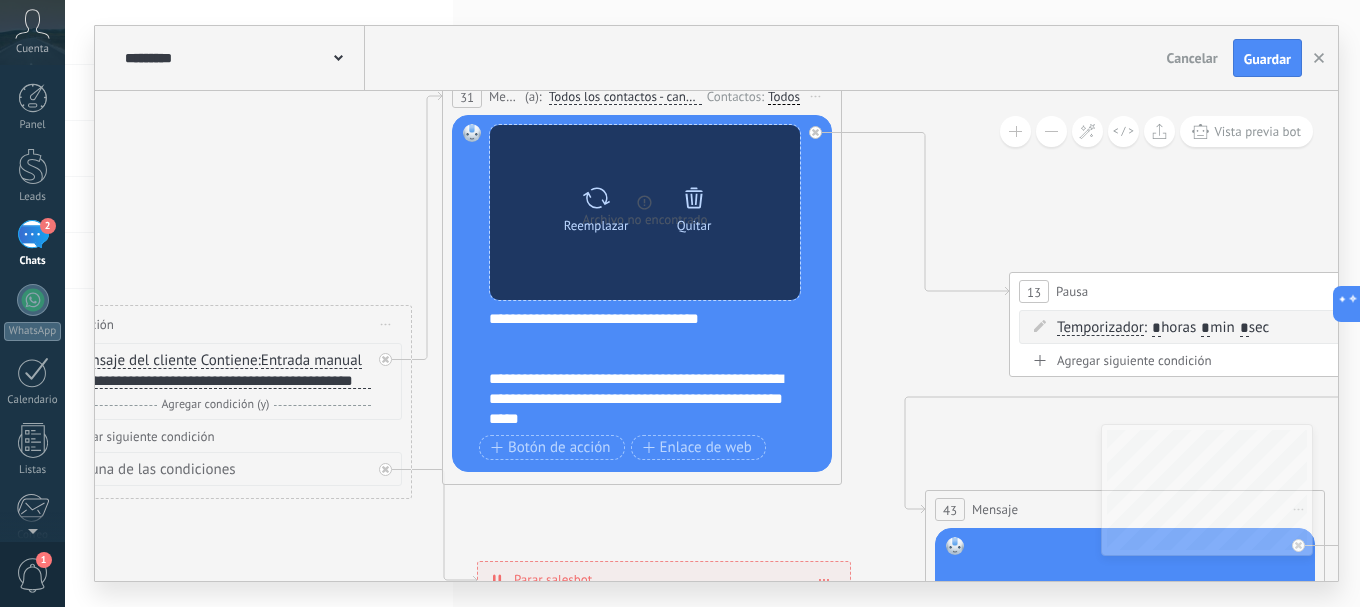 click on "Reemplazar" at bounding box center (596, 225) 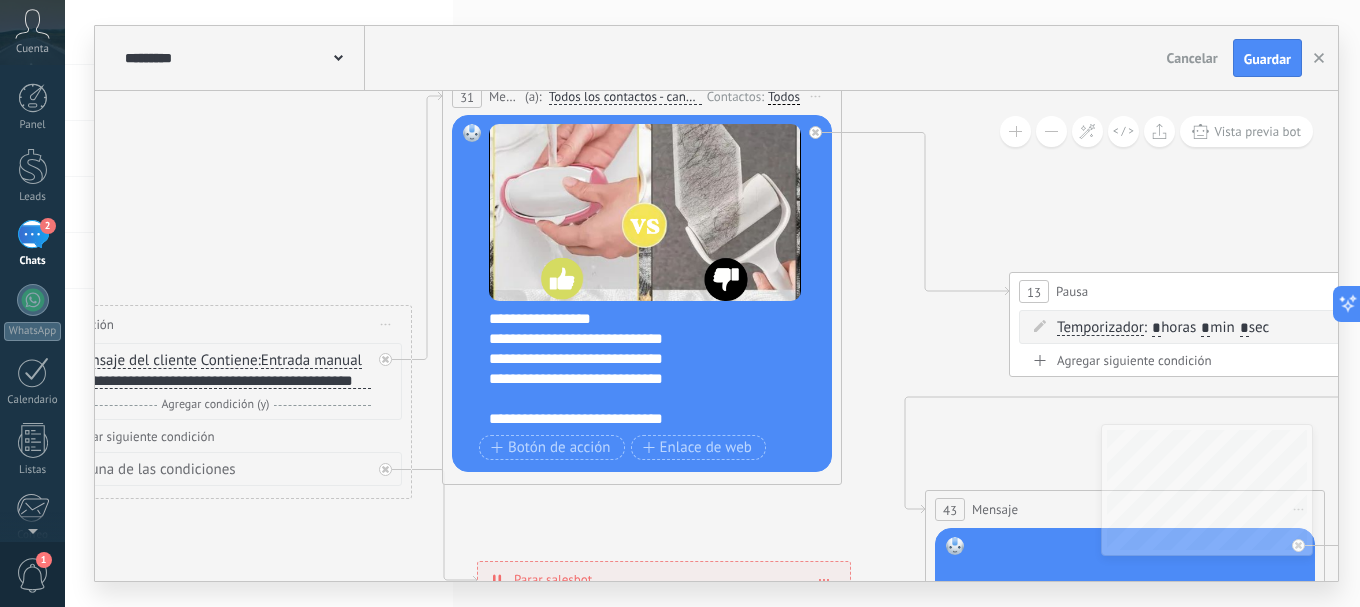 scroll, scrollTop: 0, scrollLeft: 0, axis: both 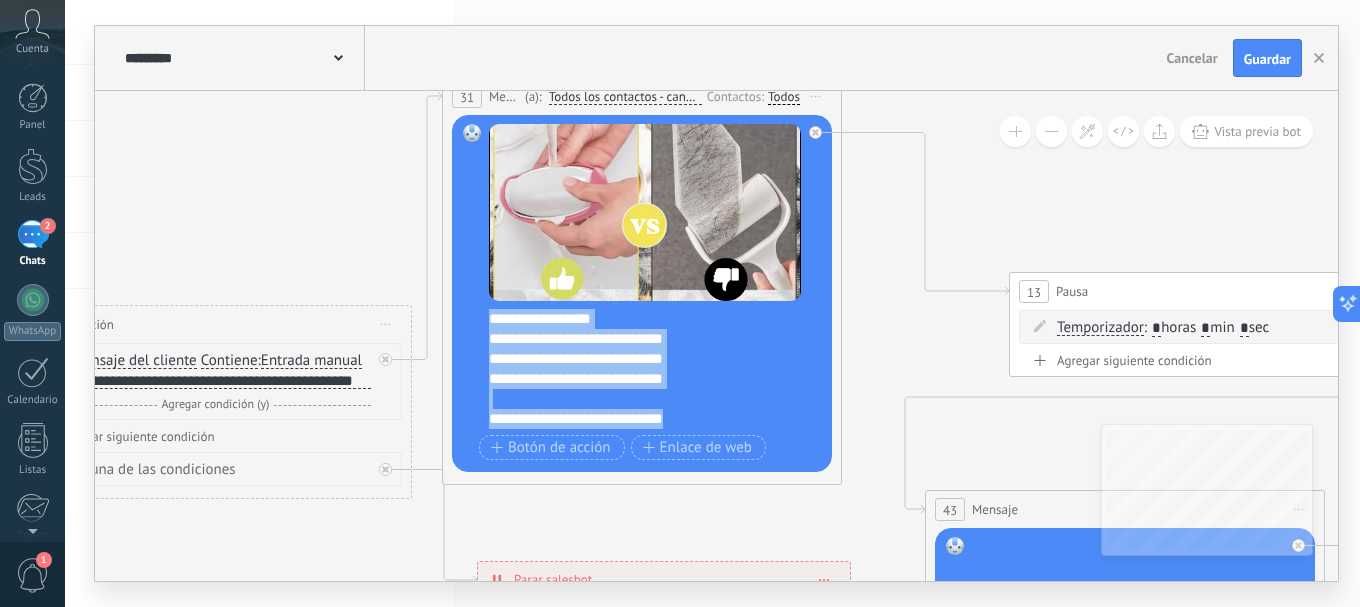 drag, startPoint x: 490, startPoint y: 317, endPoint x: 697, endPoint y: 426, distance: 233.94444 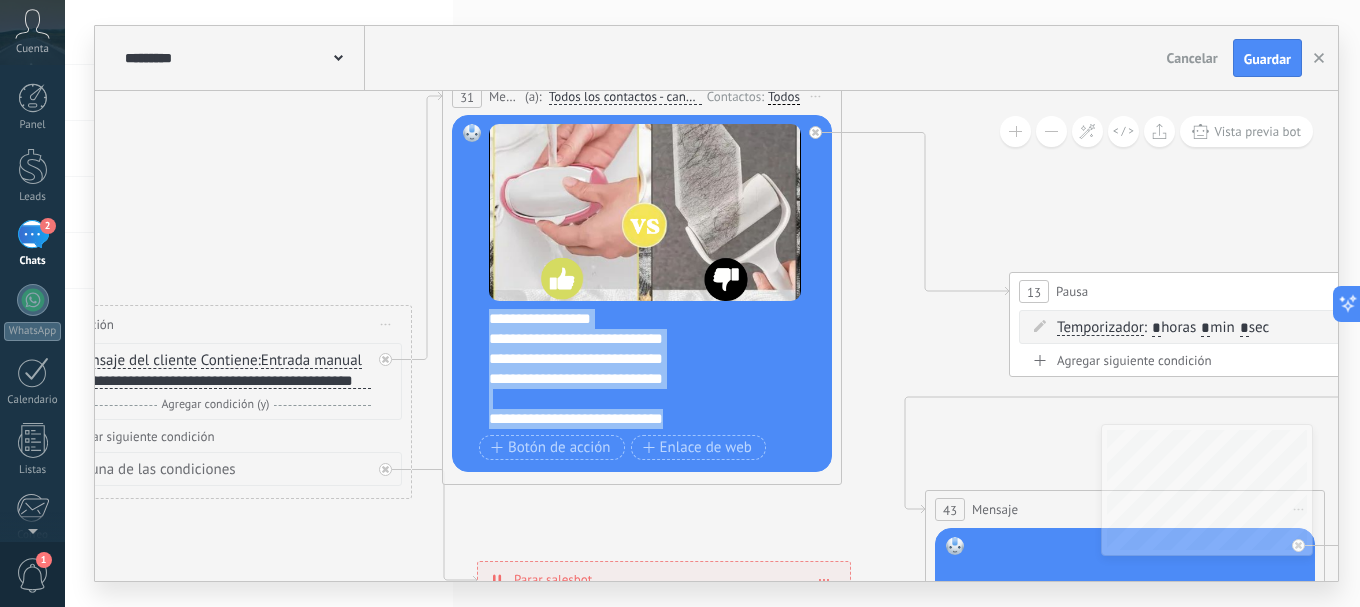click on "**********" at bounding box center [655, 369] 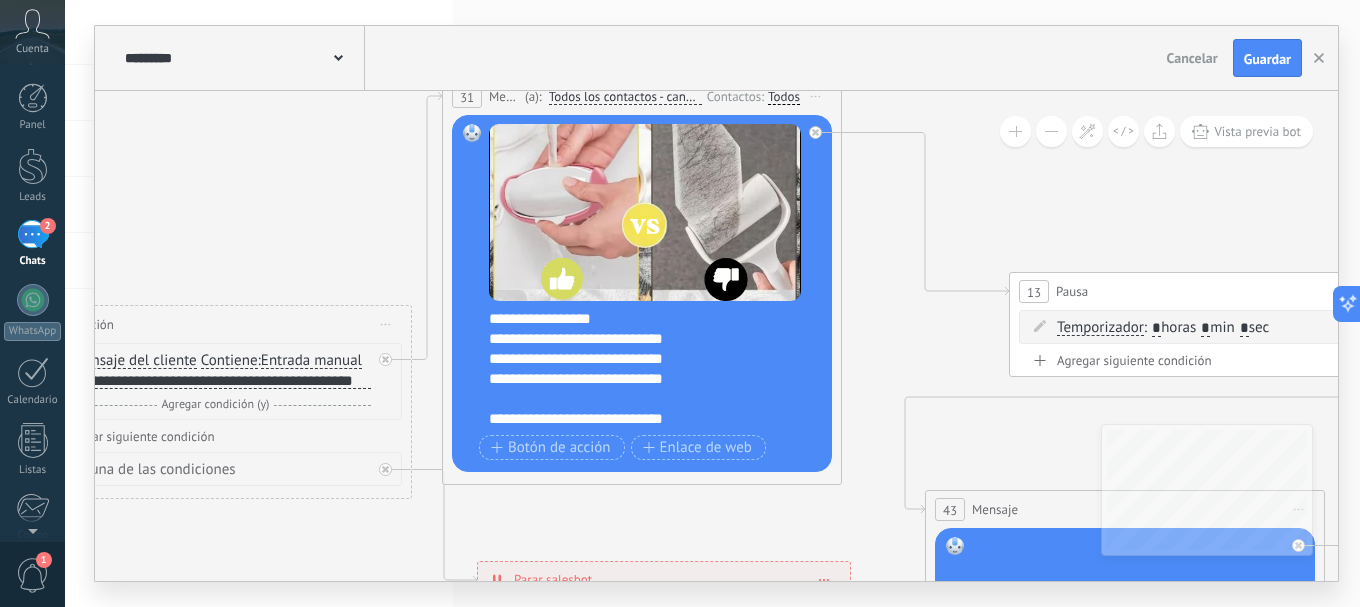 scroll, scrollTop: 0, scrollLeft: 0, axis: both 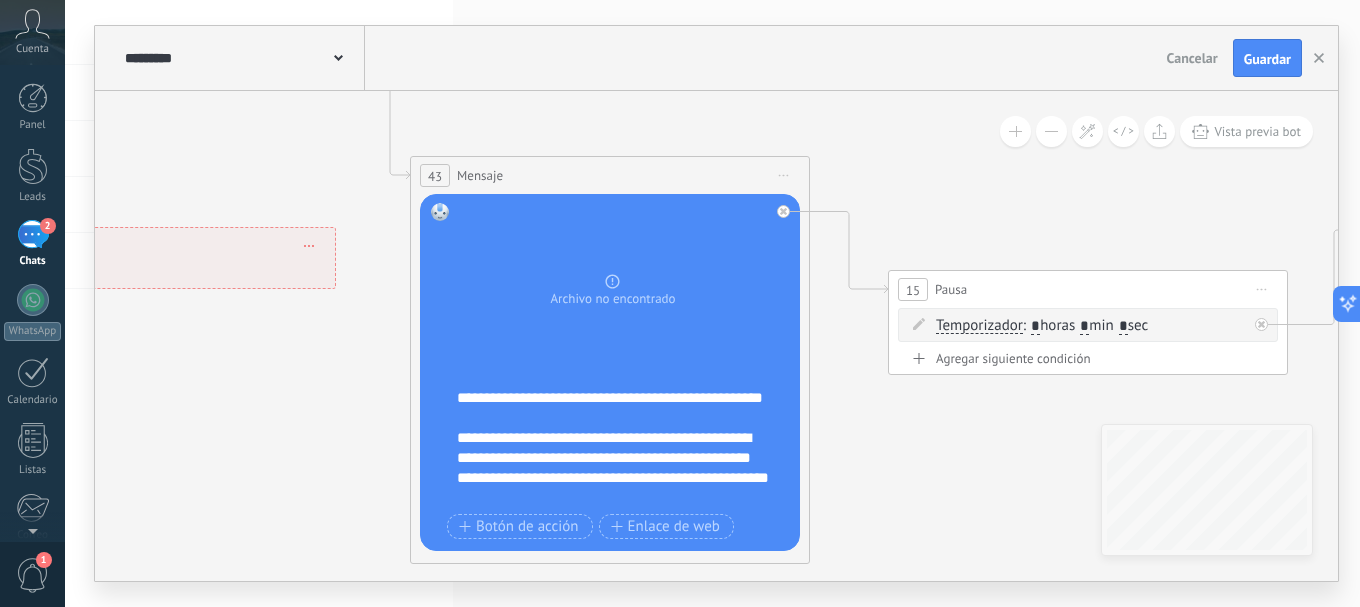 drag, startPoint x: 792, startPoint y: 461, endPoint x: 343, endPoint y: 145, distance: 549.051 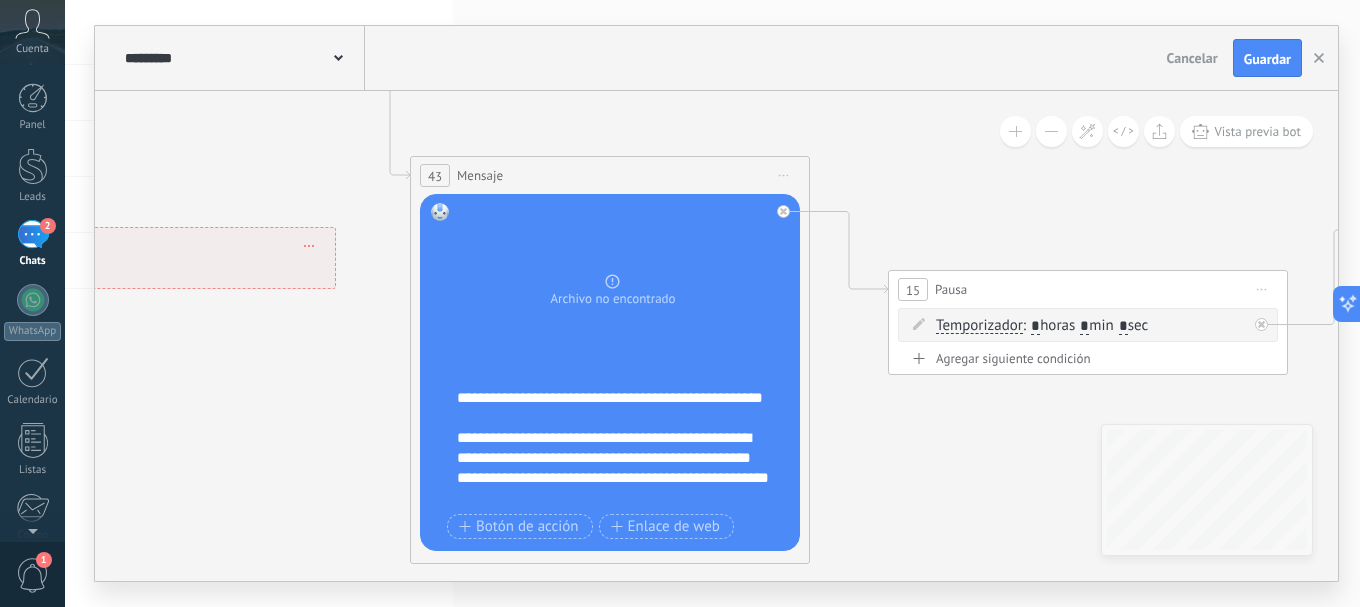 click 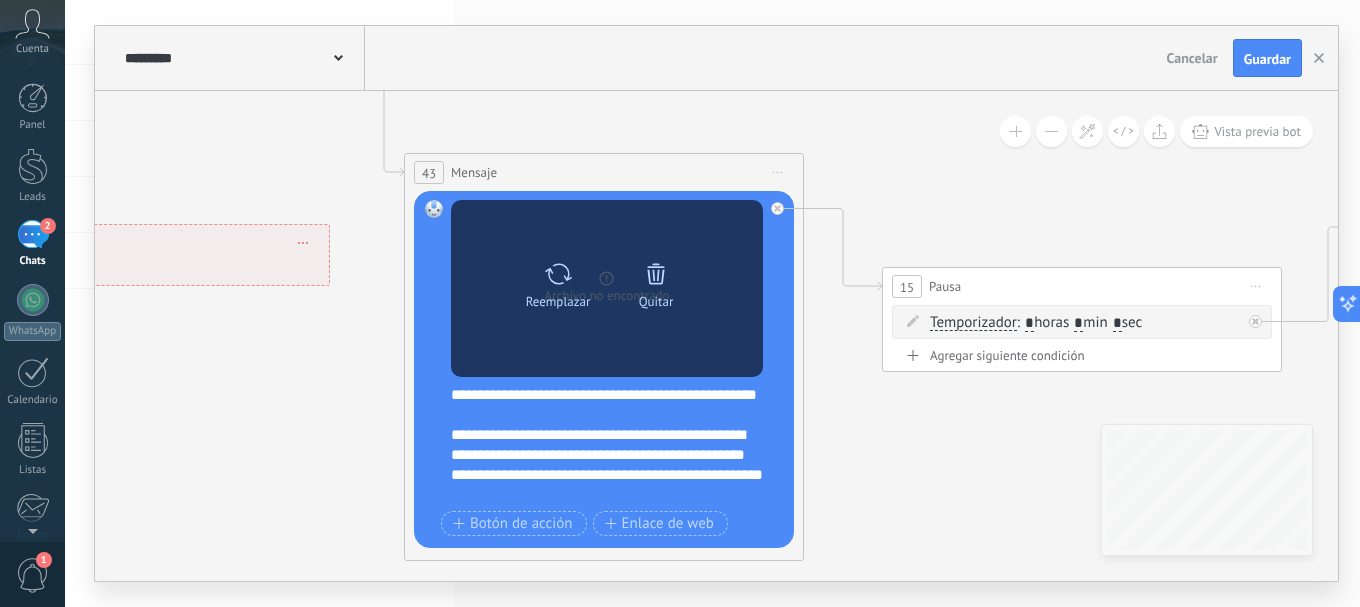 click on "Reemplazar" at bounding box center [558, 301] 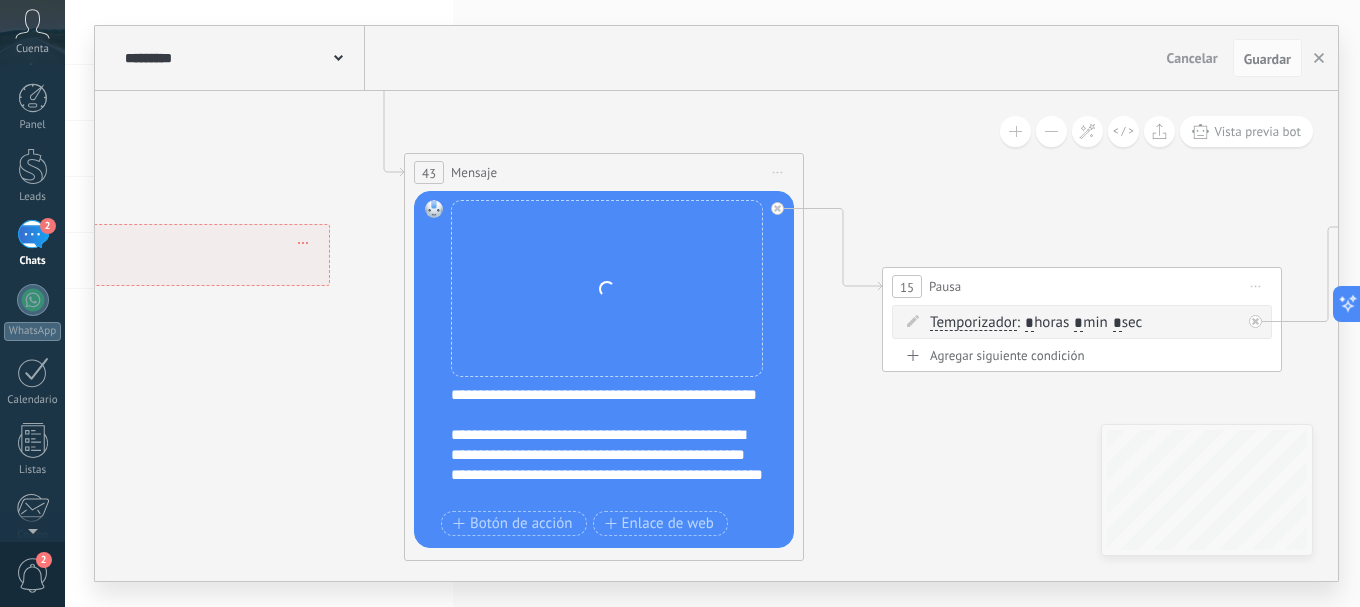 click on "Reemplazar
Quitar
Convertir a mensaje de voz
Arrastre la imagen aquí para adjuntarla.
Añadir imagen
Subir
Arrastrar y soltar
Archivo no encontrado
Escribe tu mensaje..." at bounding box center (604, 369) 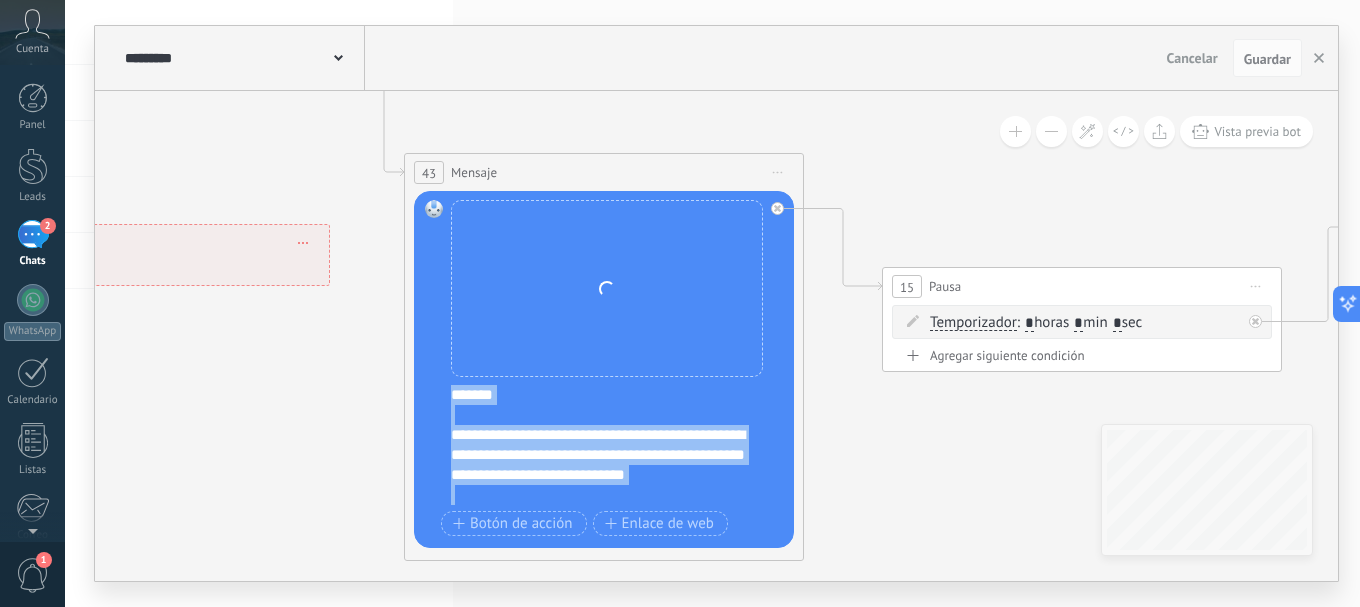 scroll, scrollTop: 500, scrollLeft: 0, axis: vertical 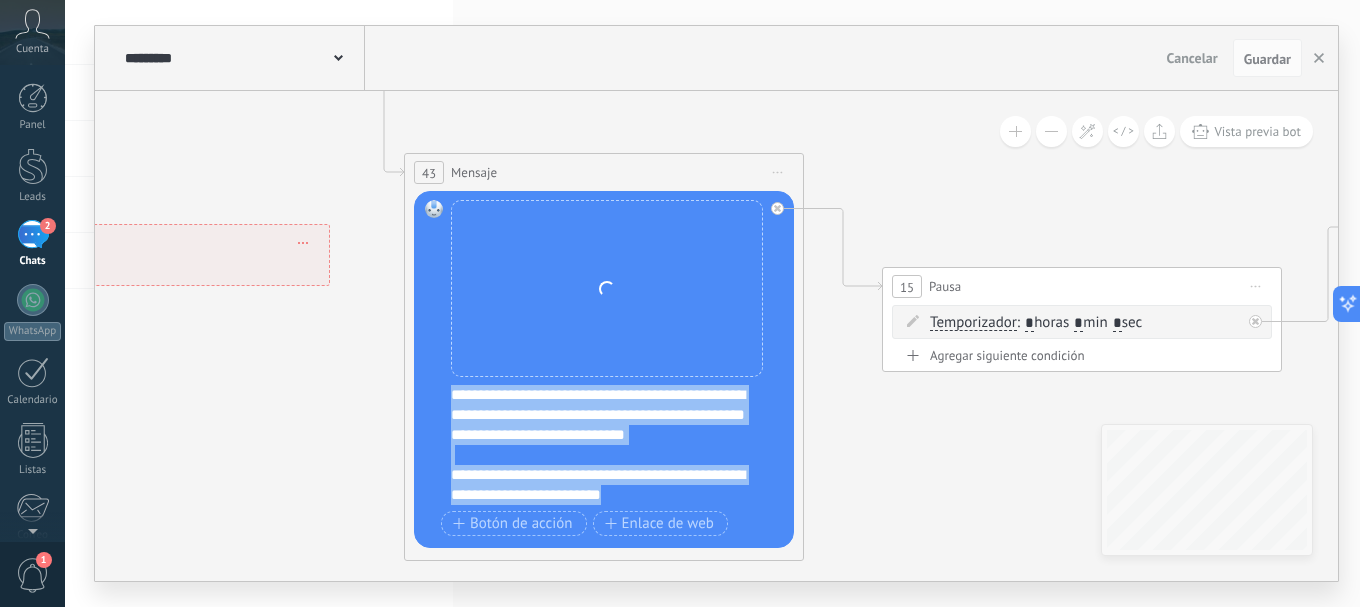 drag, startPoint x: 452, startPoint y: 393, endPoint x: 704, endPoint y: 508, distance: 277 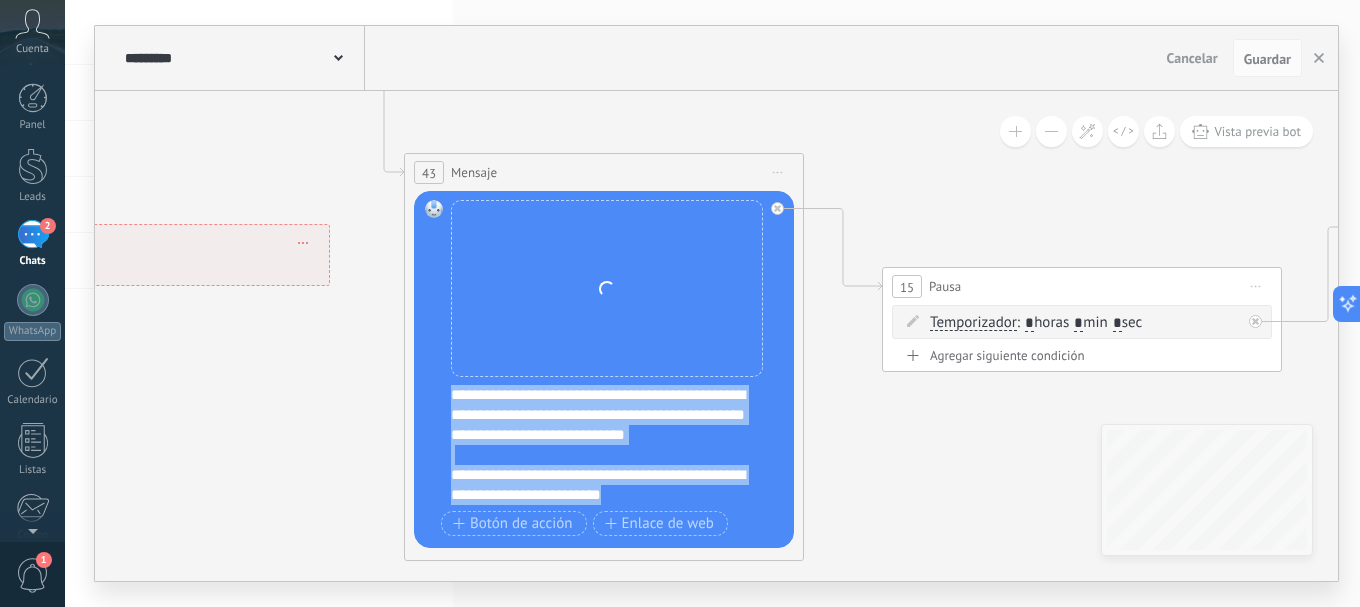 click on "**********" at bounding box center (607, 370) 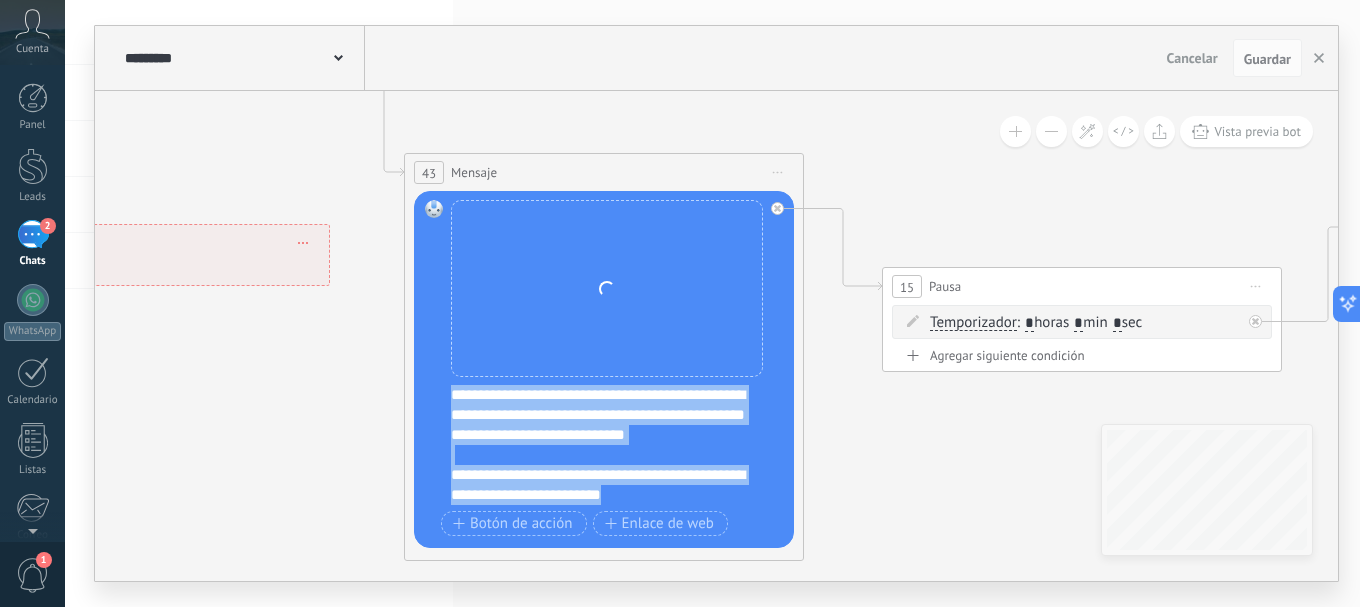 type 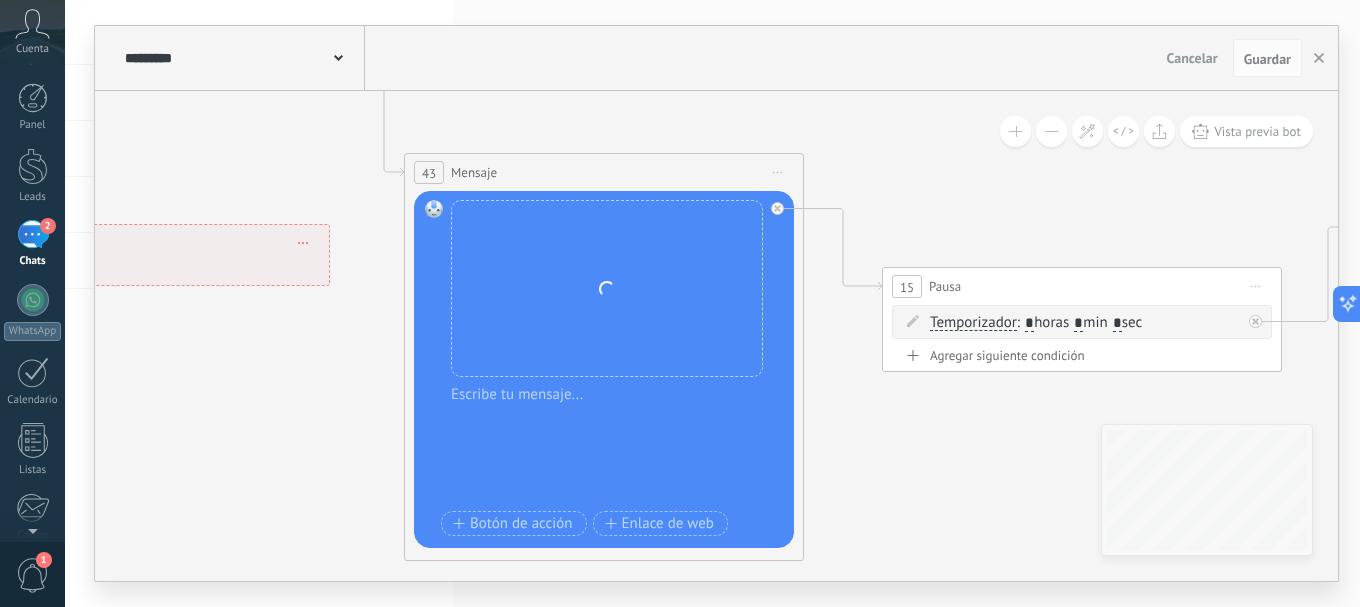 scroll, scrollTop: 0, scrollLeft: 0, axis: both 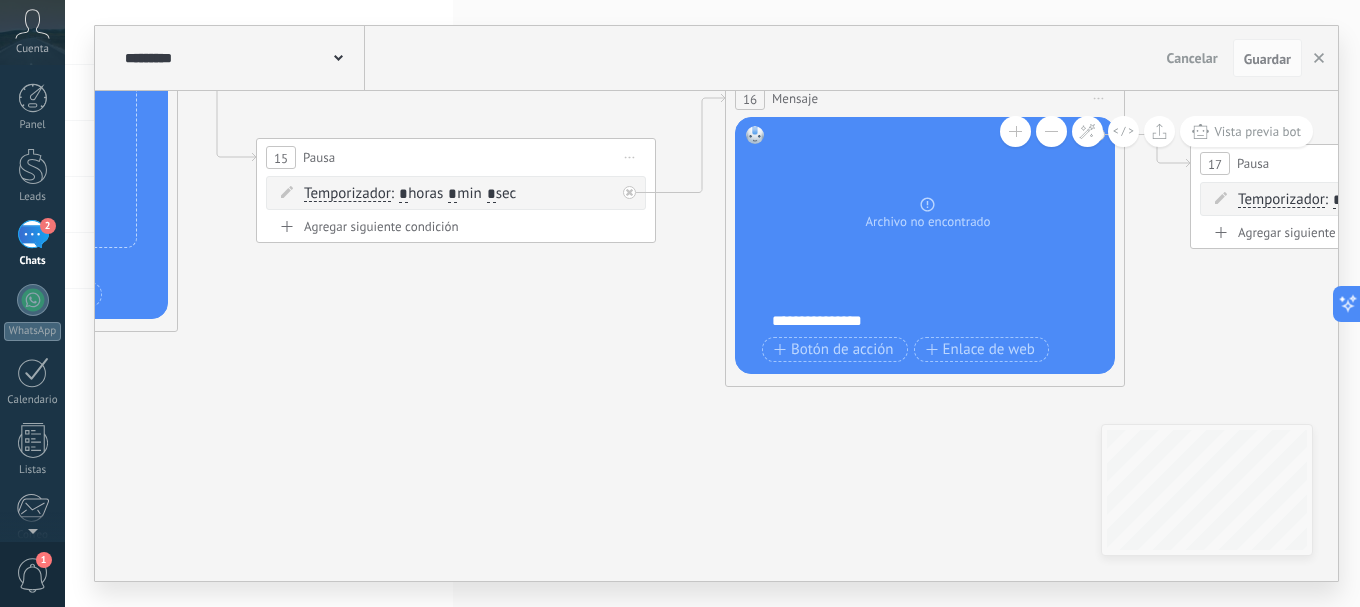 drag, startPoint x: 817, startPoint y: 505, endPoint x: 236, endPoint y: 392, distance: 591.88684 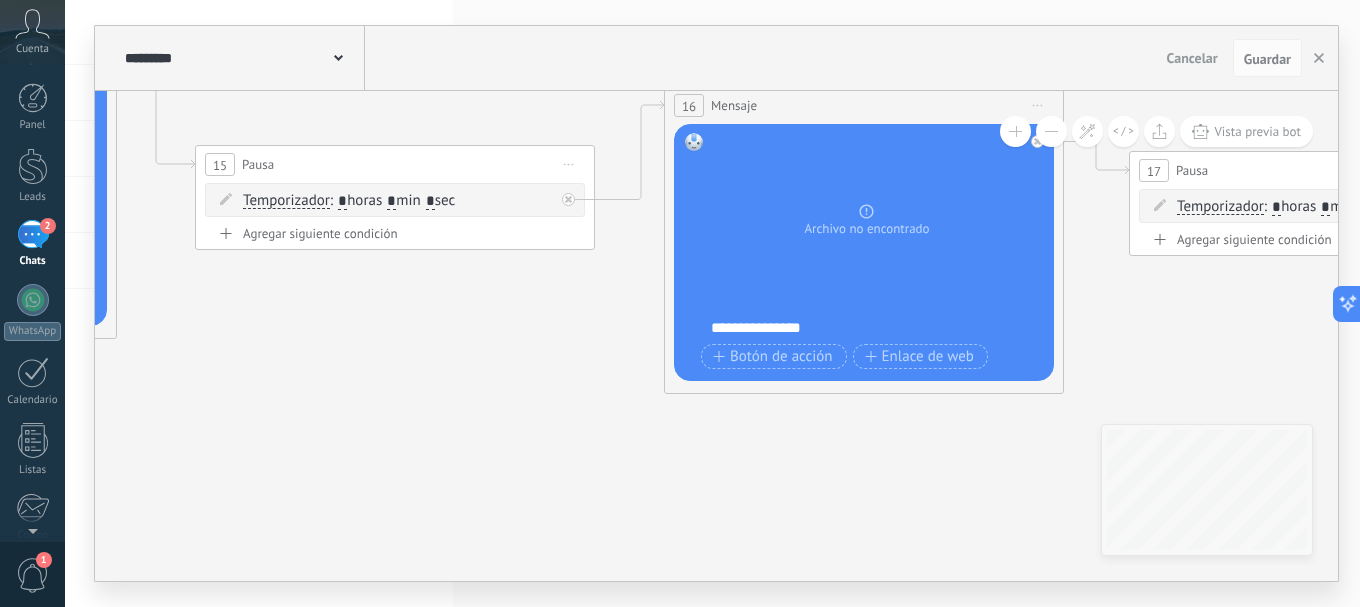 drag, startPoint x: 650, startPoint y: 455, endPoint x: 537, endPoint y: 451, distance: 113.07078 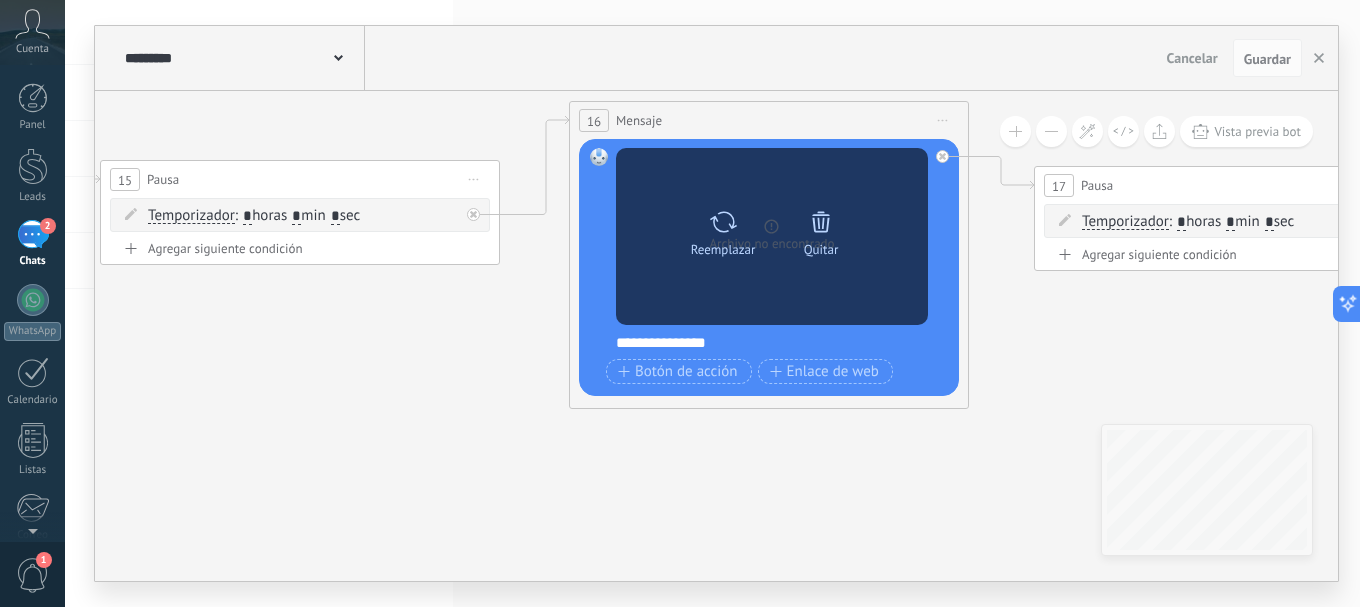 click on "Reemplazar" at bounding box center [723, 249] 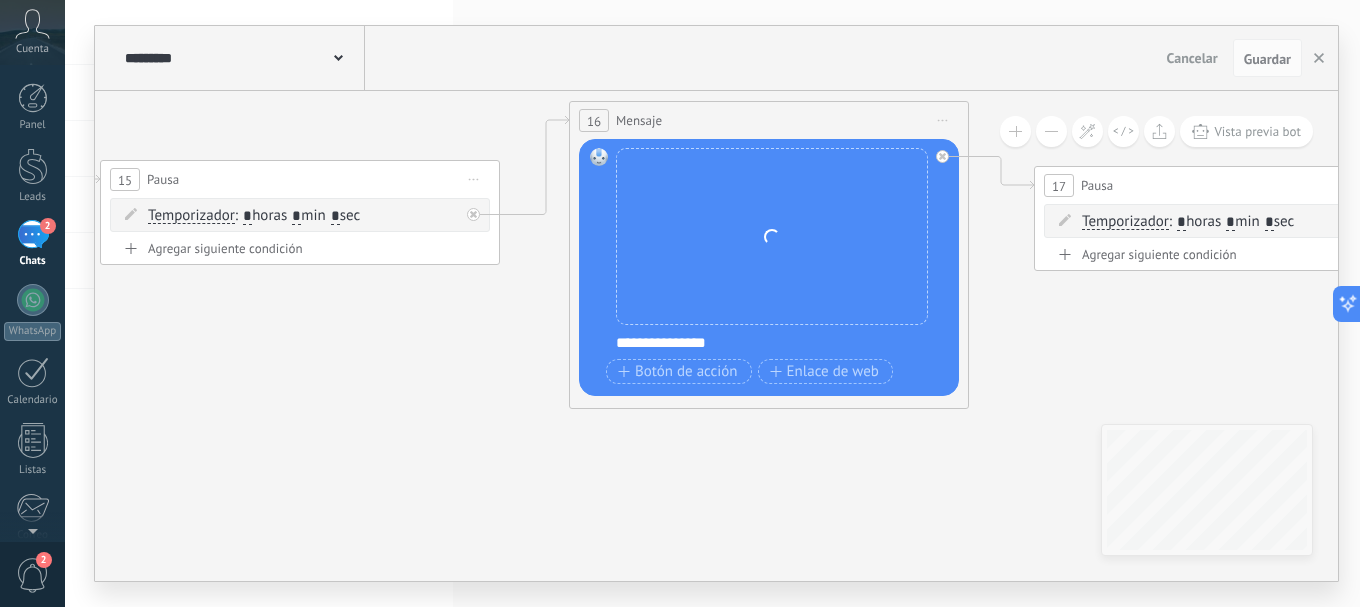 click on "**********" at bounding box center [782, 343] 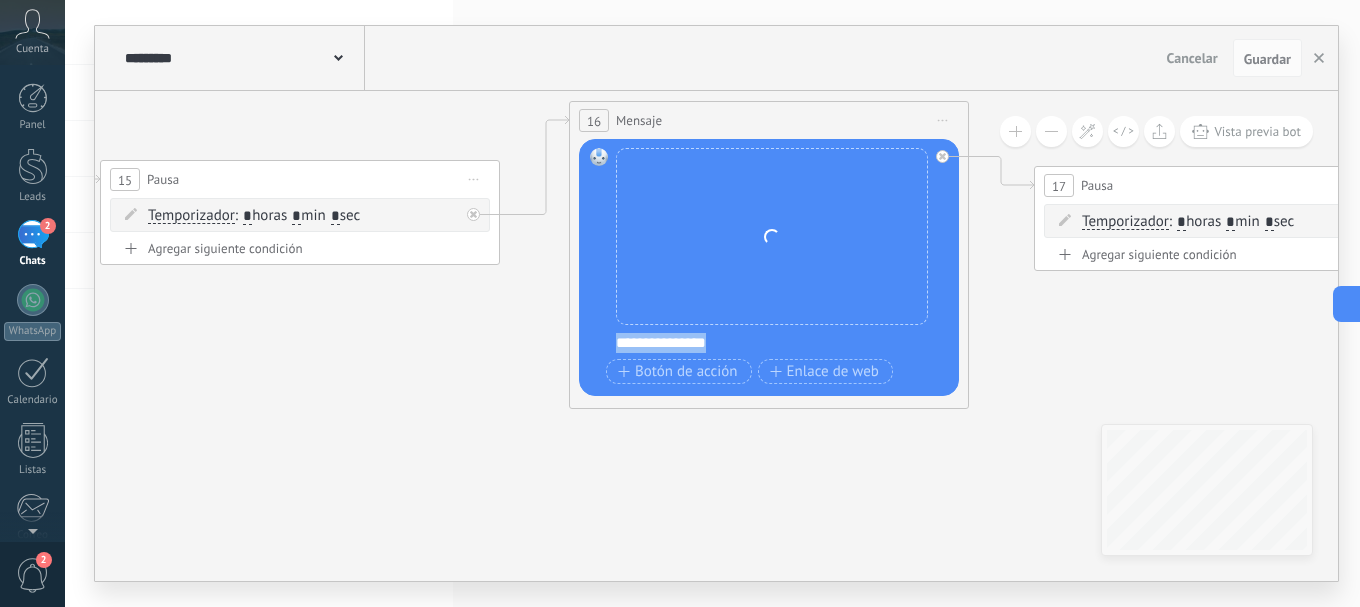 drag, startPoint x: 745, startPoint y: 348, endPoint x: 600, endPoint y: 344, distance: 145.05516 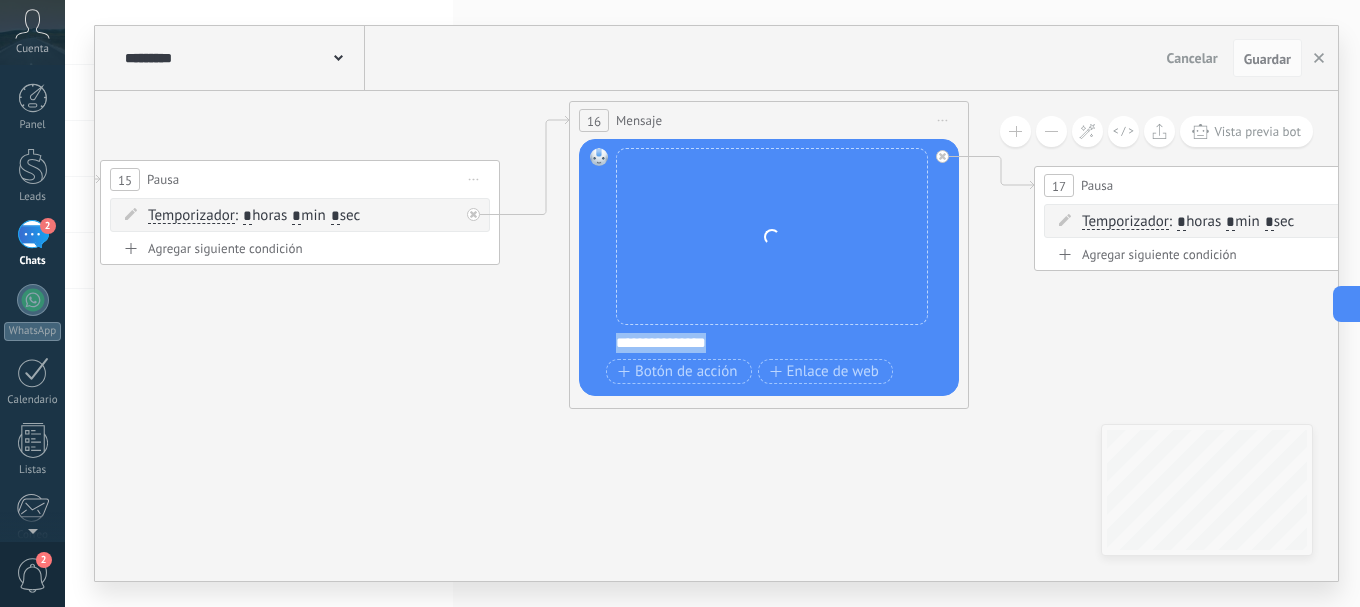 click on "Reemplazar
Quitar
Convertir a mensaje de voz
Arrastre la imagen aquí para adjuntarla.
Añadir imagen
Subir
Arrastrar y soltar
Archivo no encontrado
Escribe tu mensaje..." at bounding box center [769, 267] 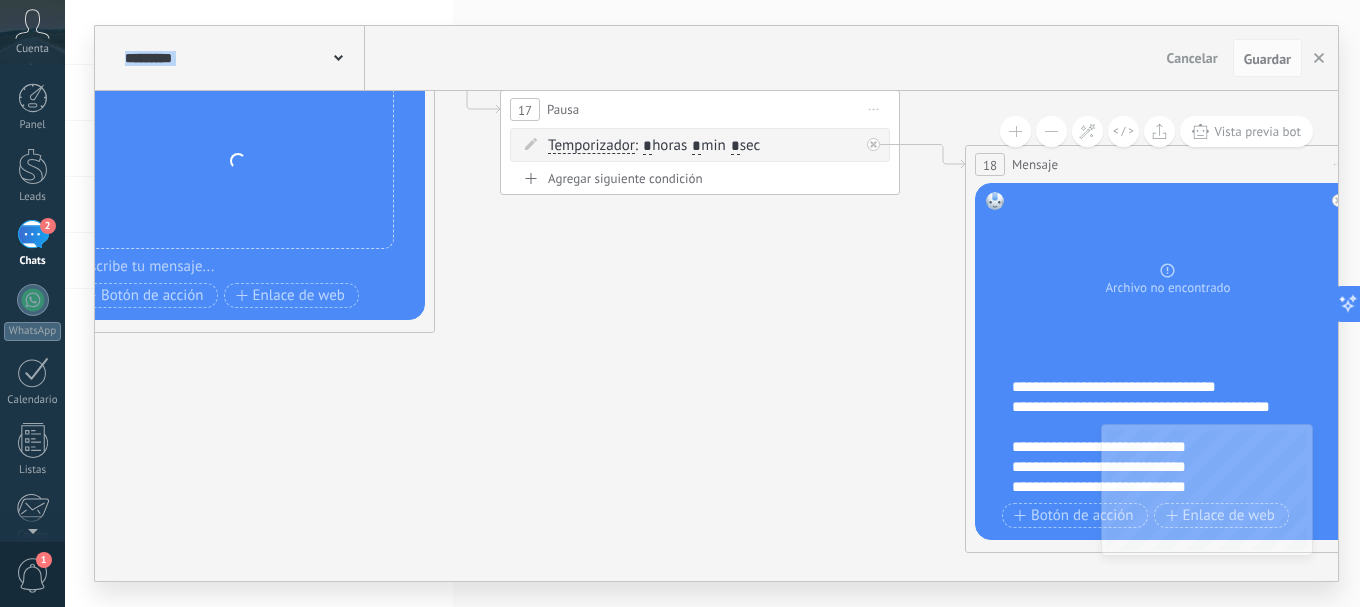drag, startPoint x: 849, startPoint y: 501, endPoint x: 418, endPoint y: 414, distance: 439.69308 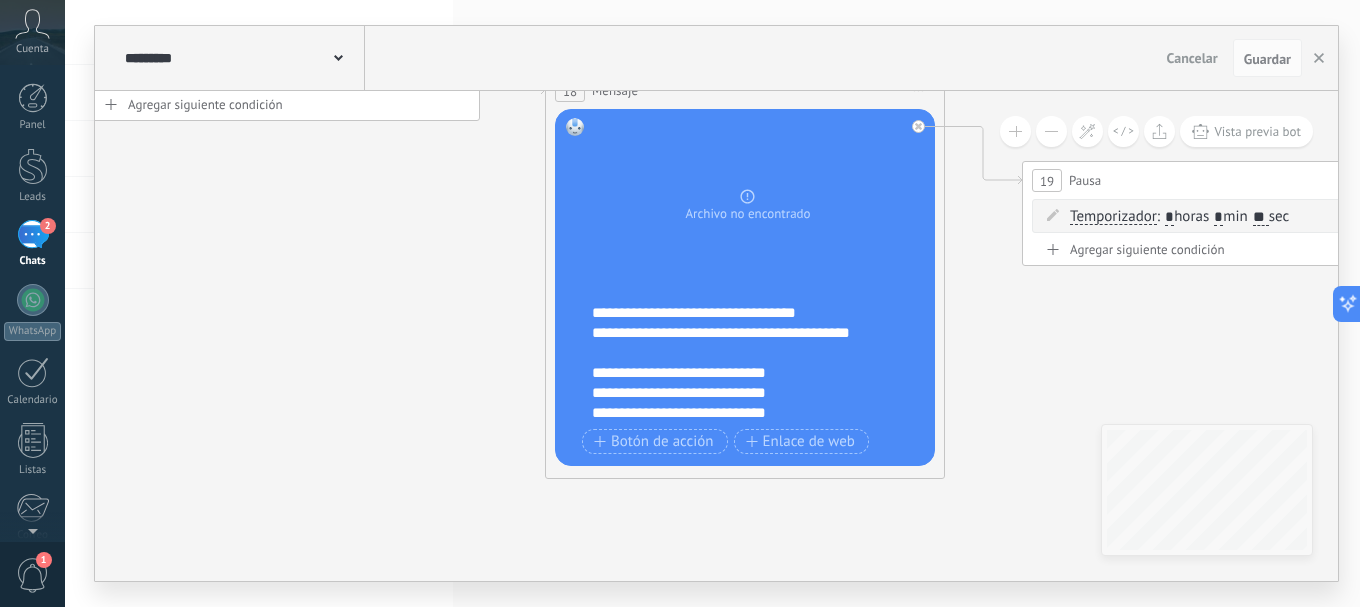 drag, startPoint x: 652, startPoint y: 450, endPoint x: 294, endPoint y: 392, distance: 362.66788 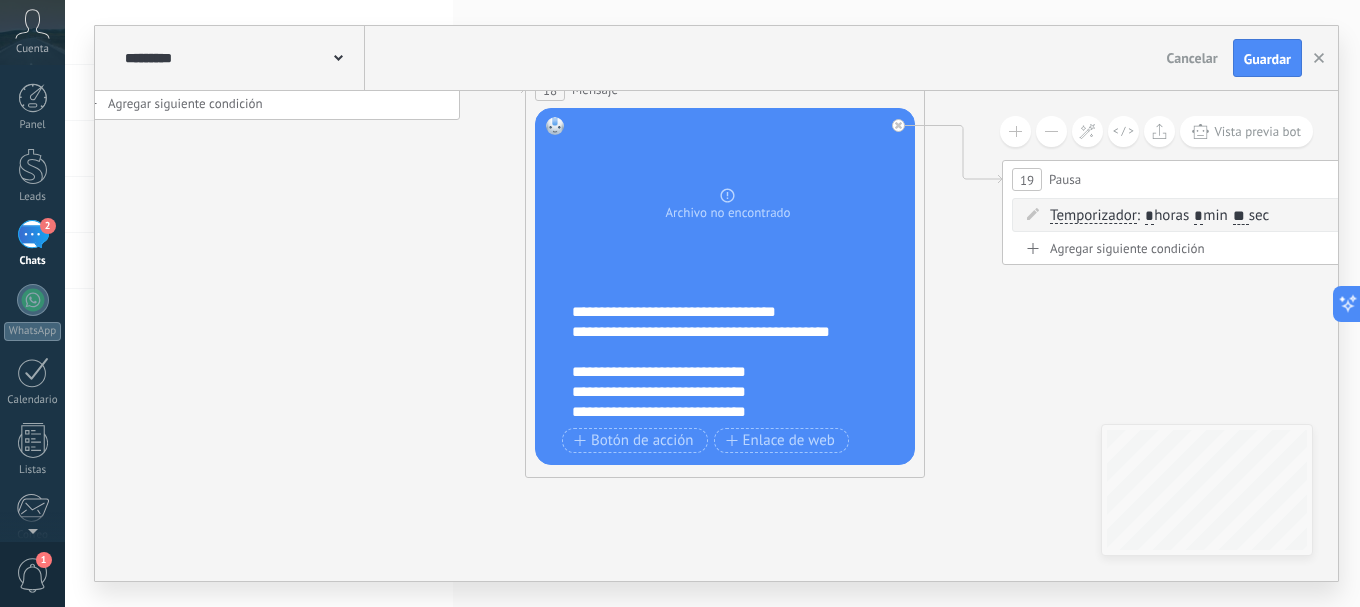 drag, startPoint x: 777, startPoint y: 212, endPoint x: 752, endPoint y: 229, distance: 30.232433 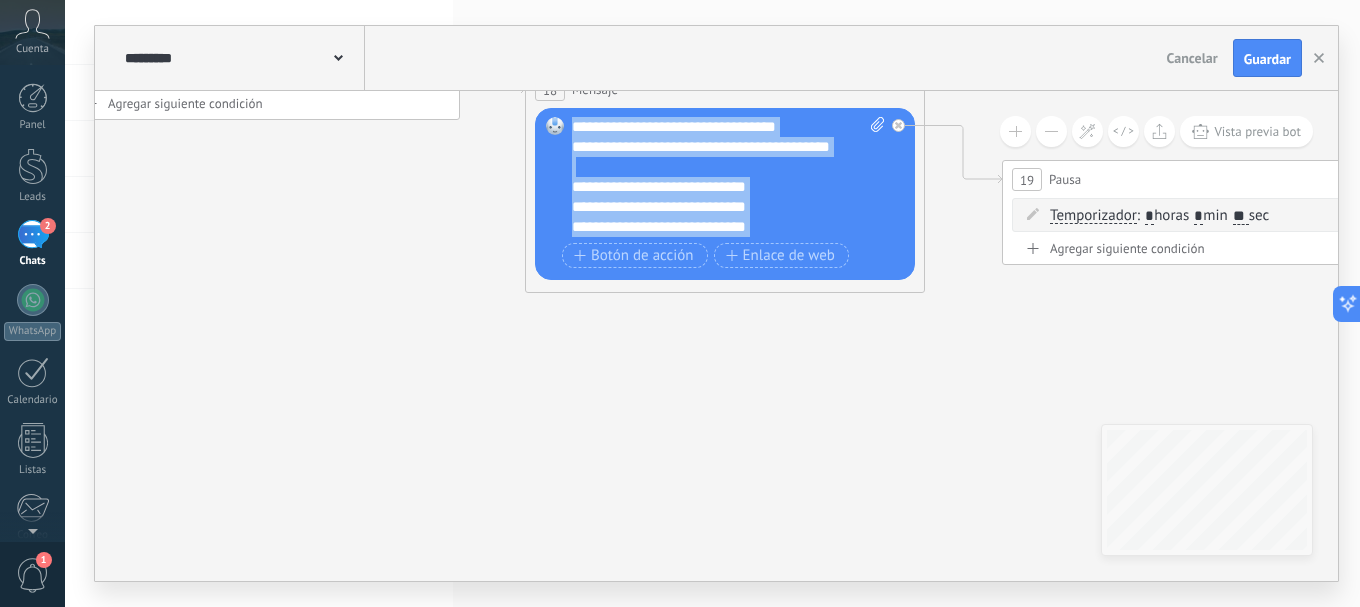 scroll, scrollTop: 120, scrollLeft: 0, axis: vertical 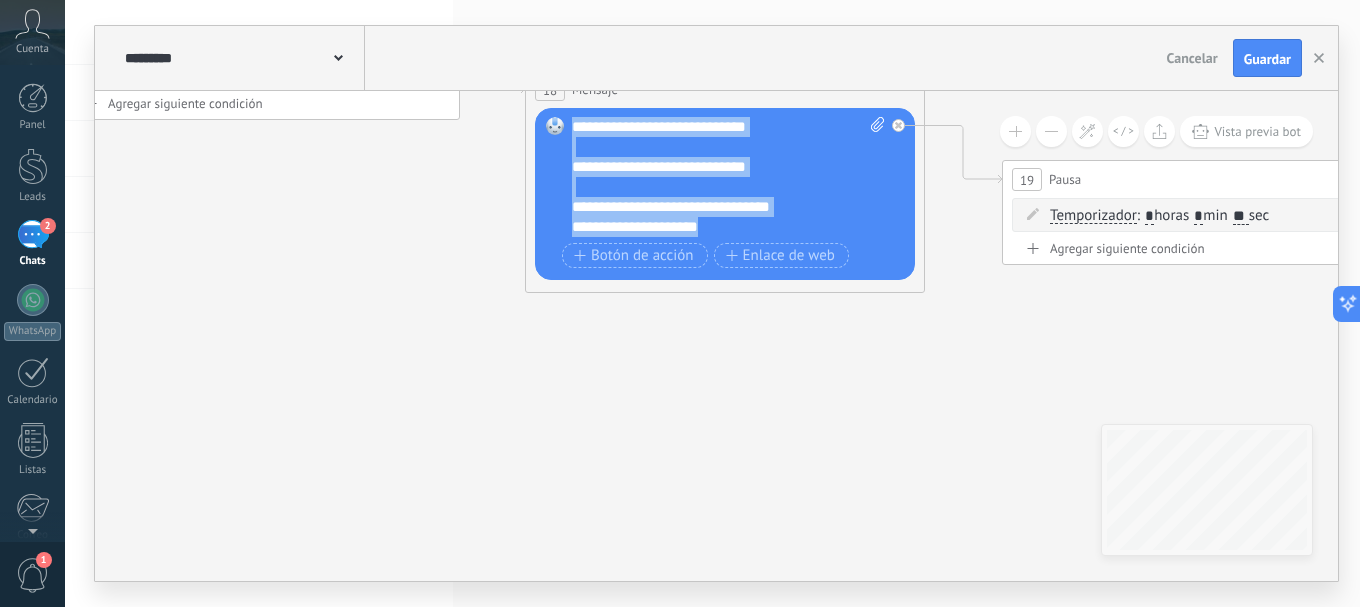 drag, startPoint x: 578, startPoint y: 124, endPoint x: 734, endPoint y: 226, distance: 186.38669 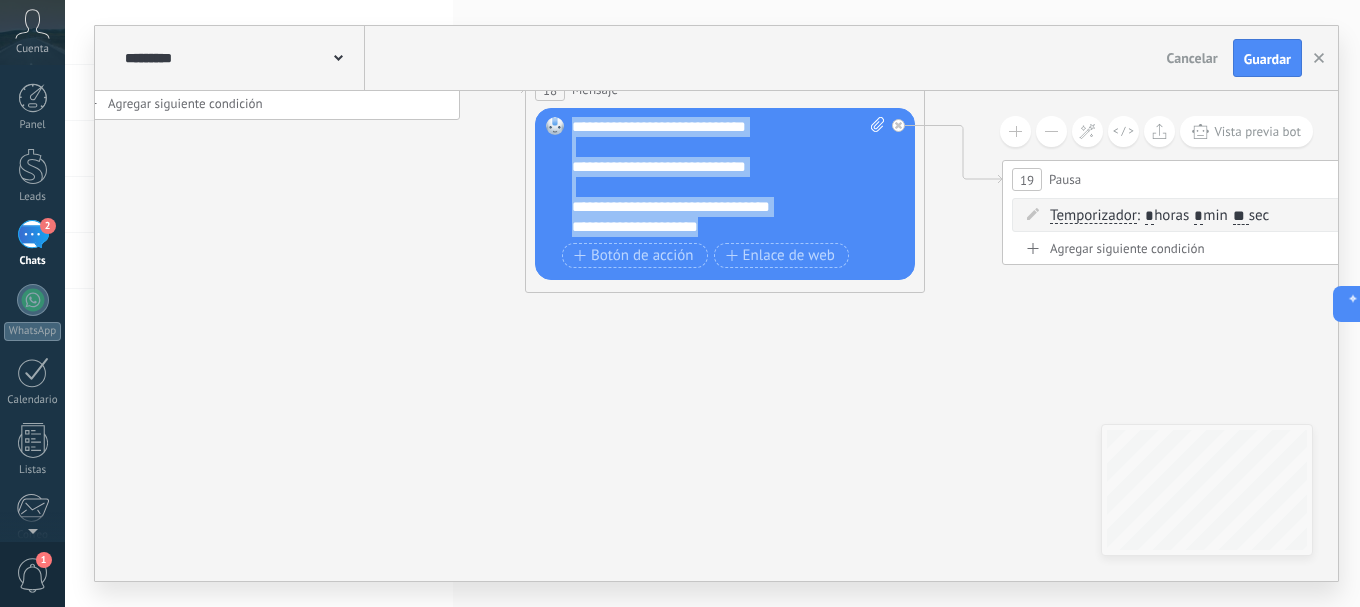 paste 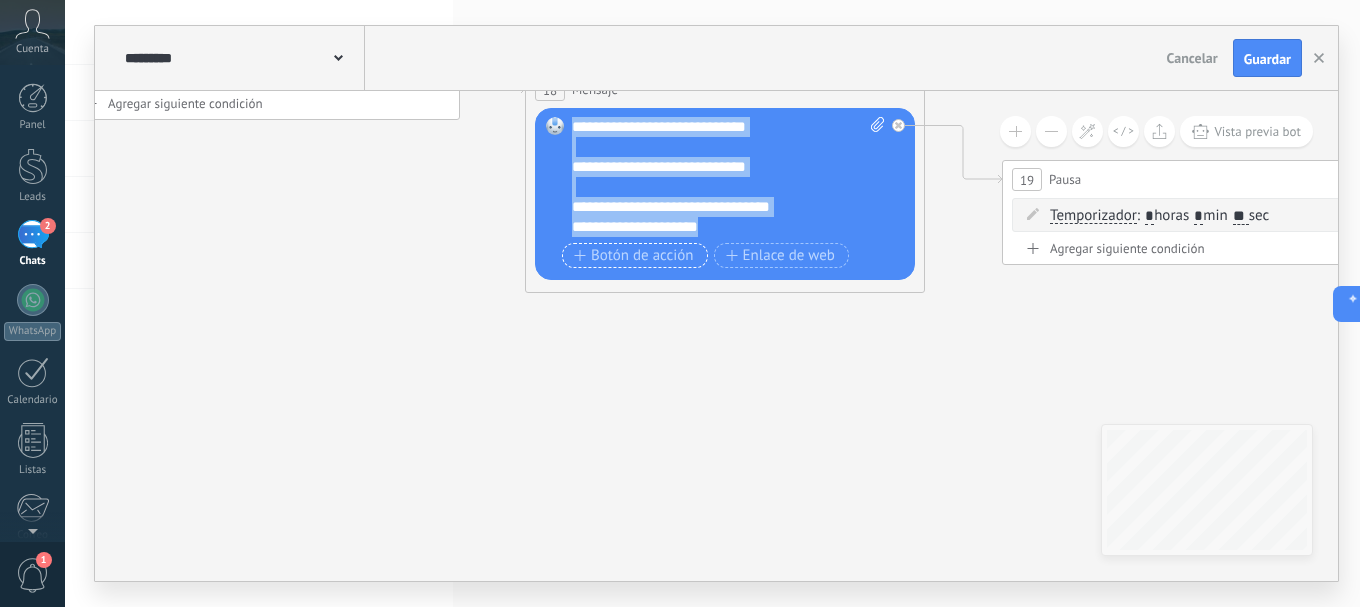 type 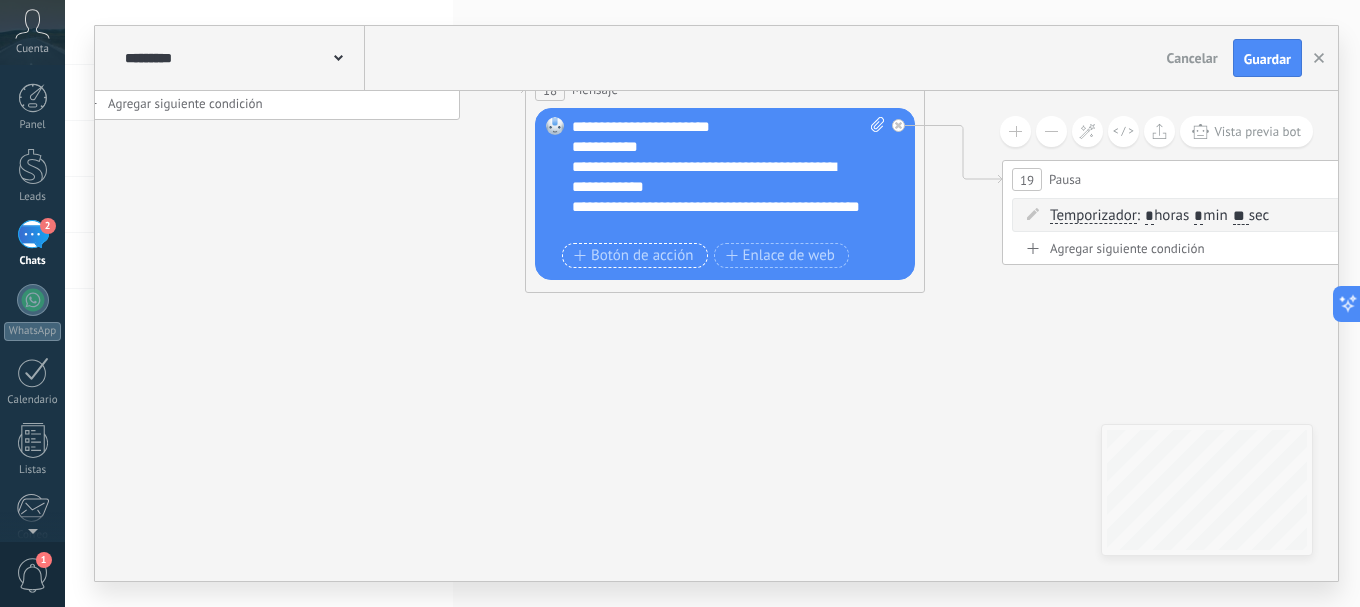 scroll, scrollTop: 0, scrollLeft: 0, axis: both 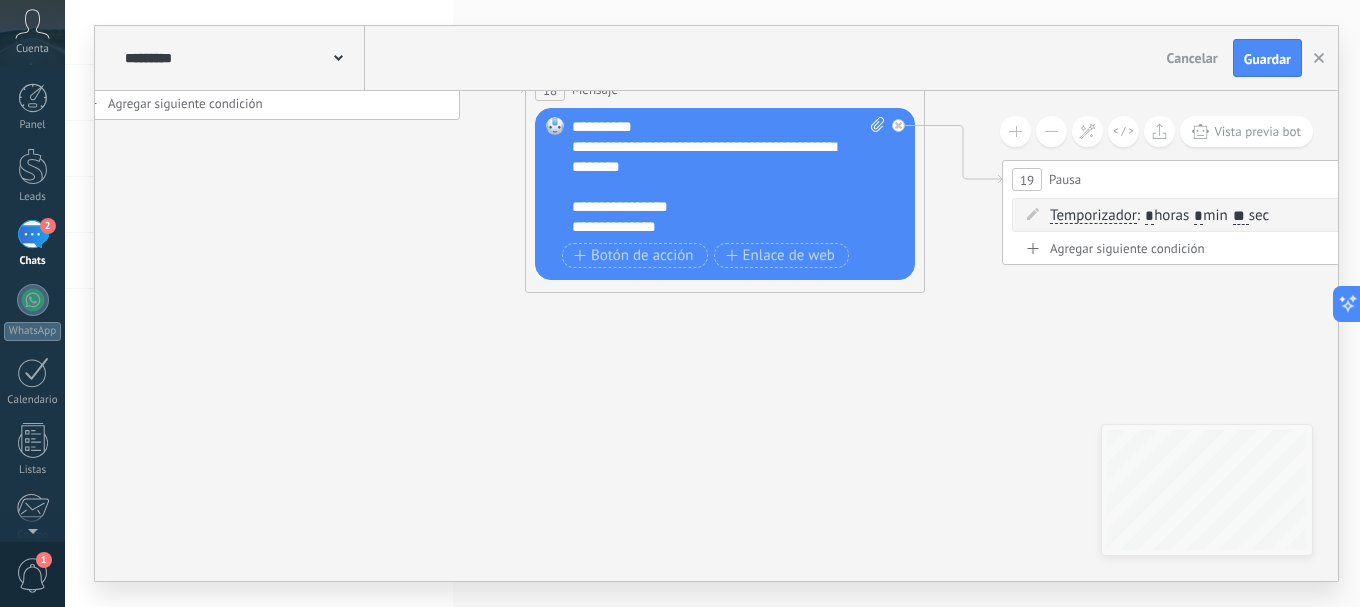 click on "**********" at bounding box center [728, 177] 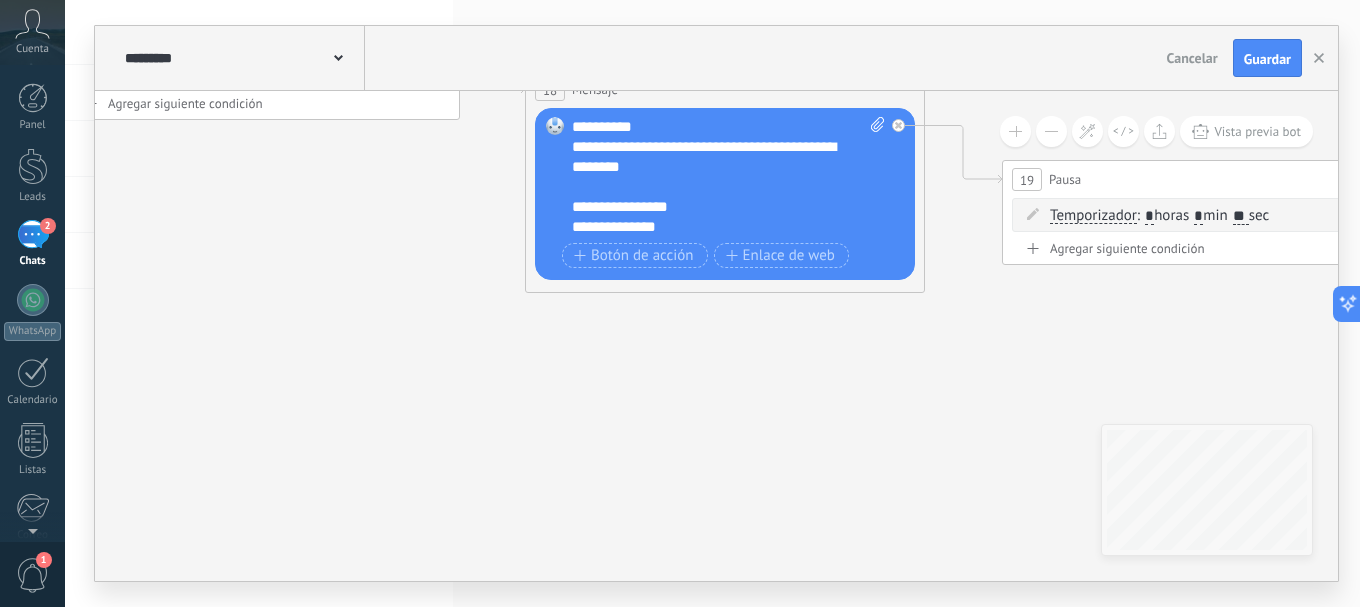 click on "**********" at bounding box center [711, 157] 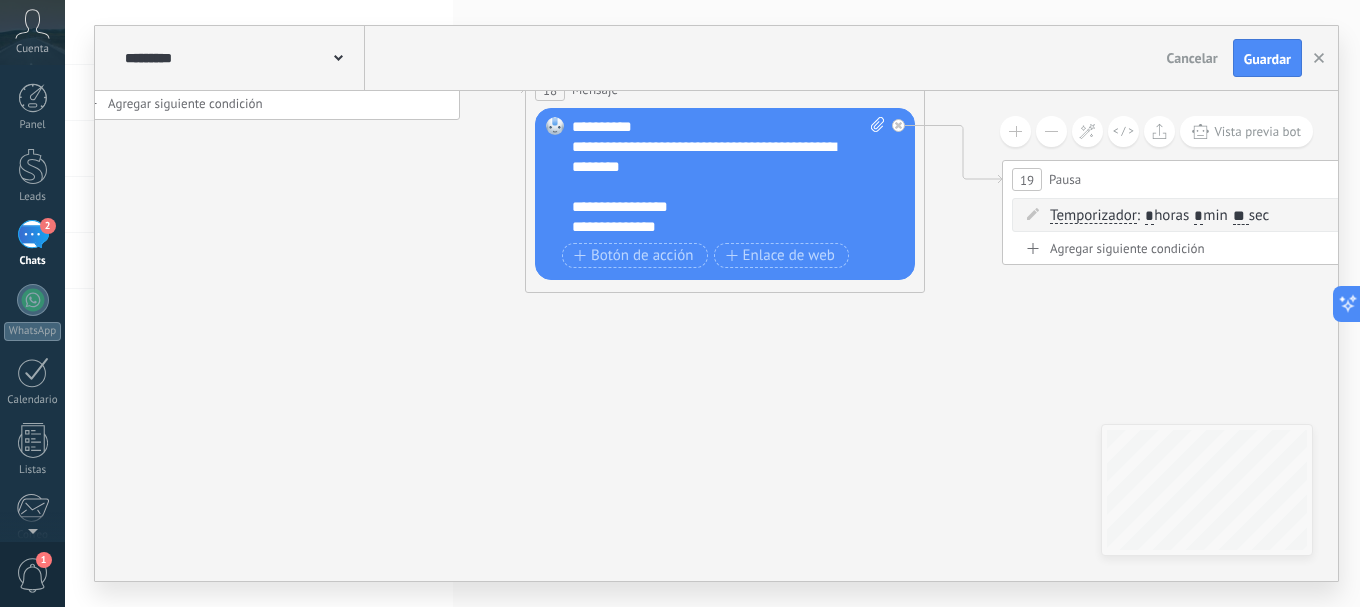 drag, startPoint x: 576, startPoint y: 145, endPoint x: 603, endPoint y: 138, distance: 27.89265 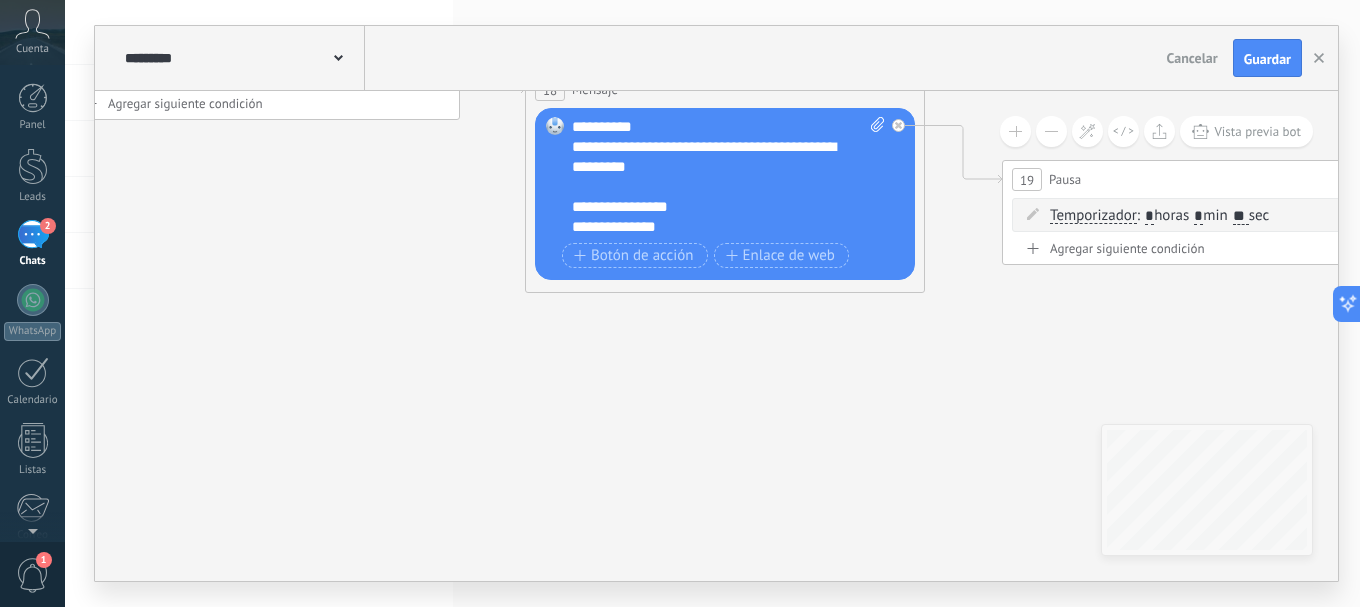 click at bounding box center [718, 187] 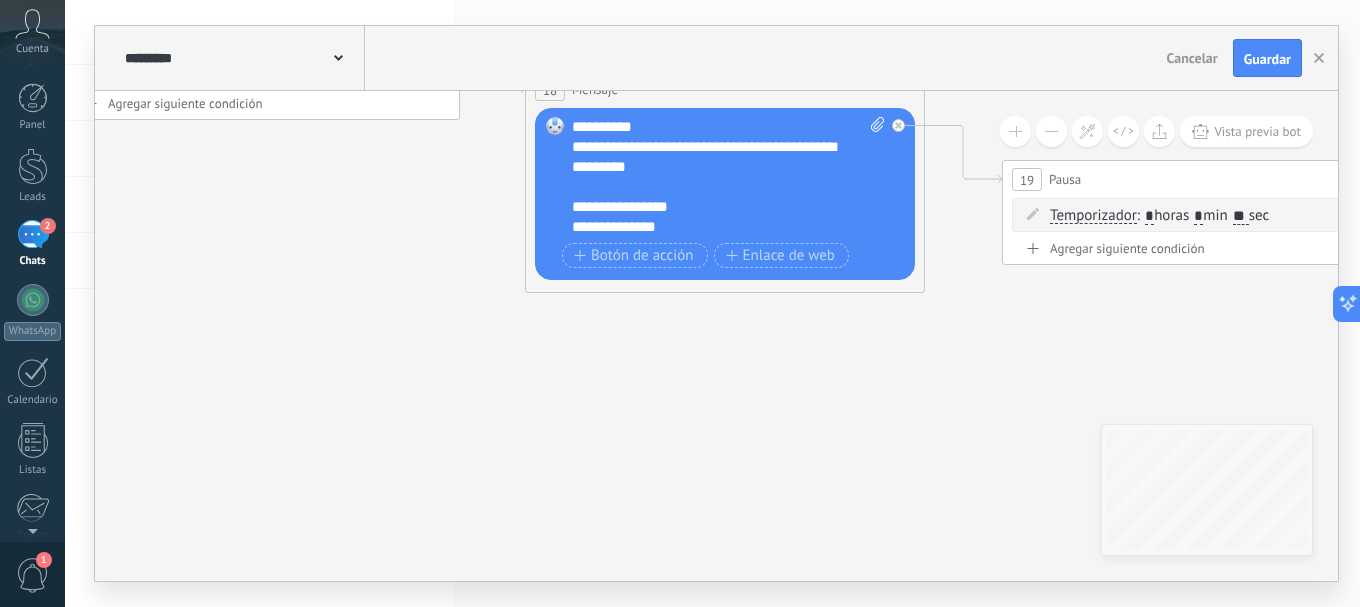 click at bounding box center [718, 187] 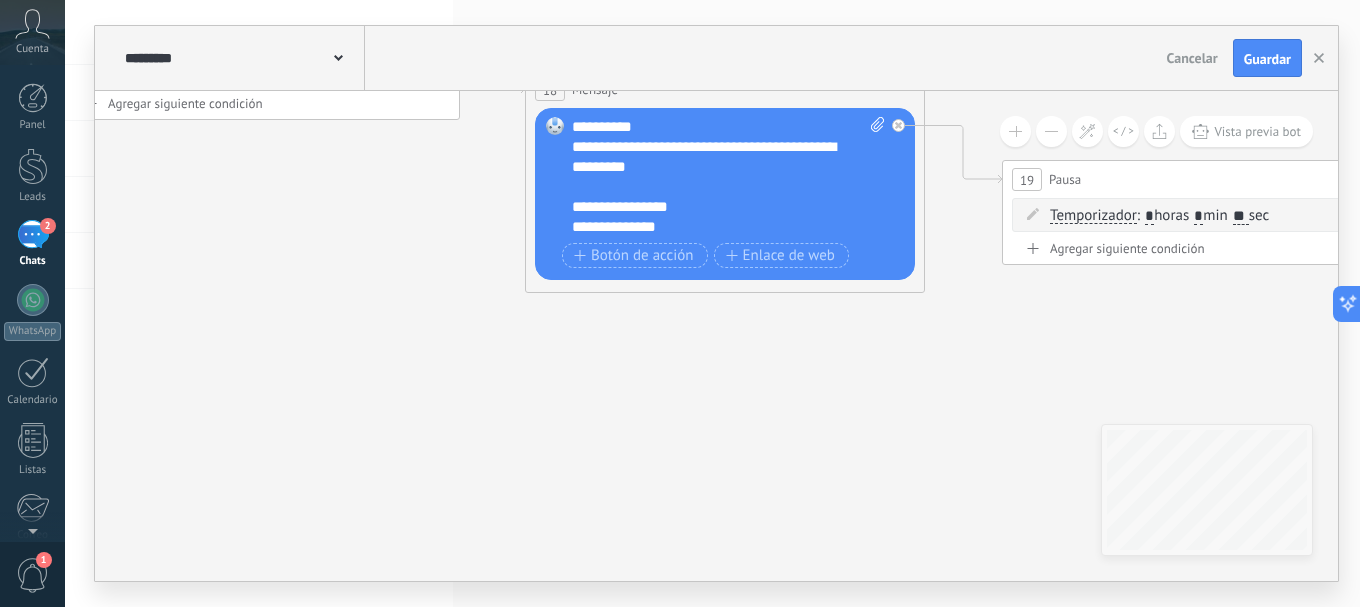 click on "**********" at bounding box center [711, 157] 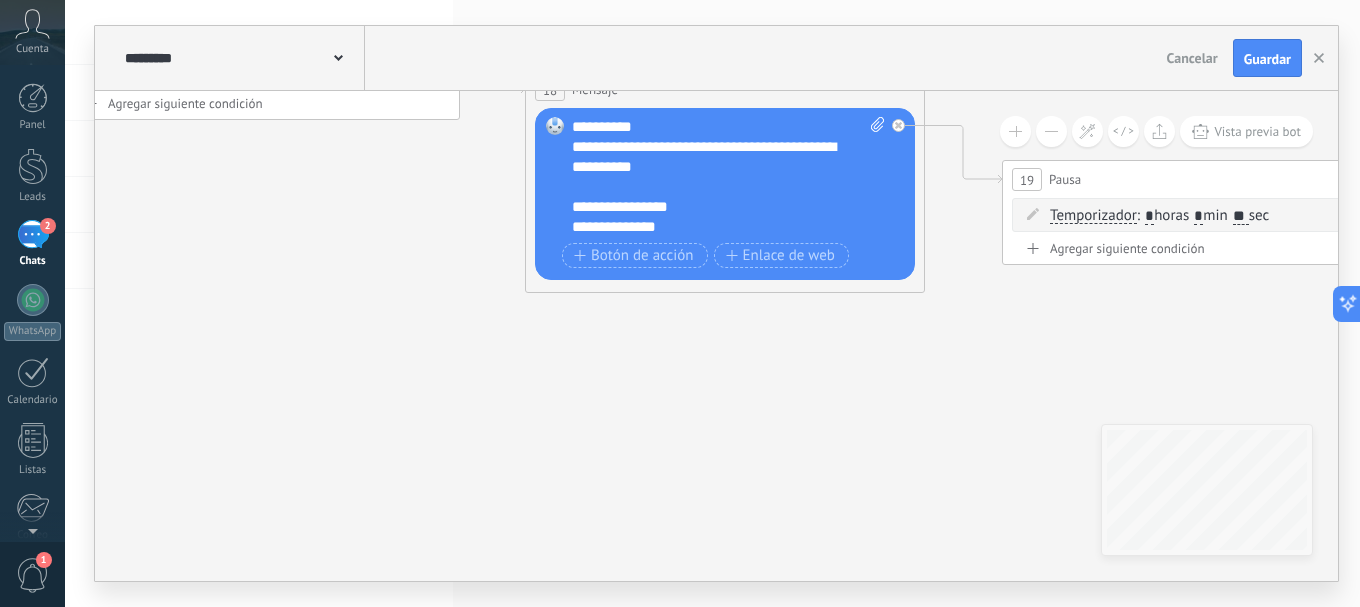 scroll, scrollTop: 133, scrollLeft: 0, axis: vertical 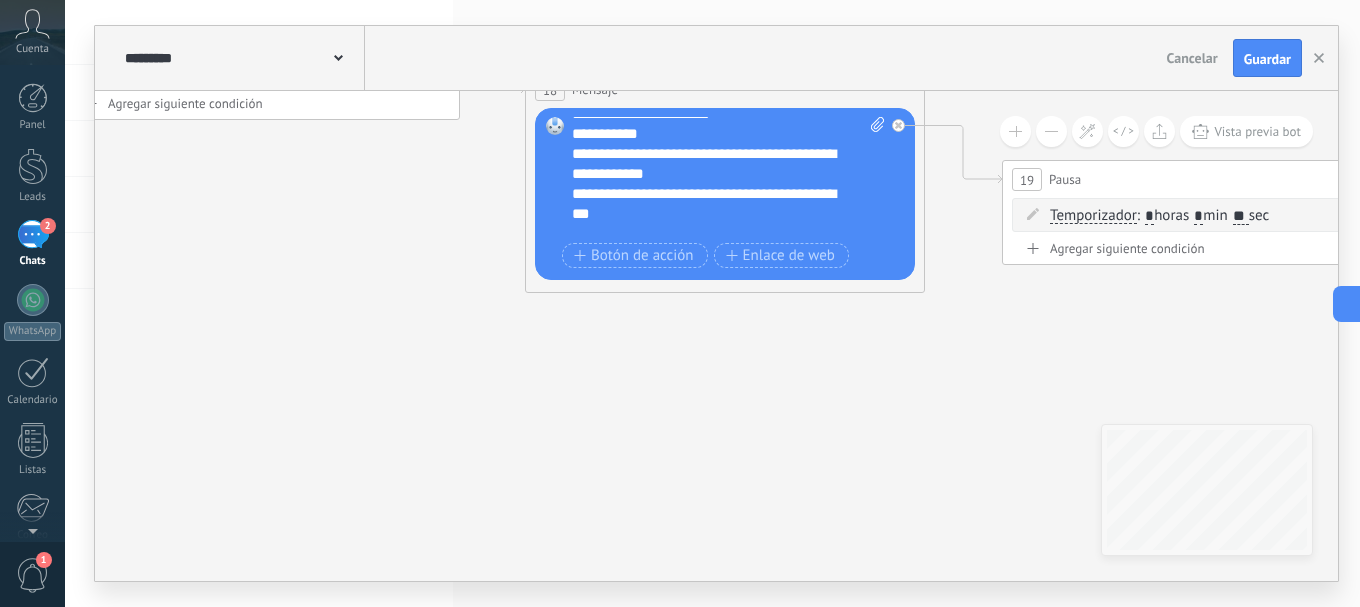 click on "**********" at bounding box center [711, 204] 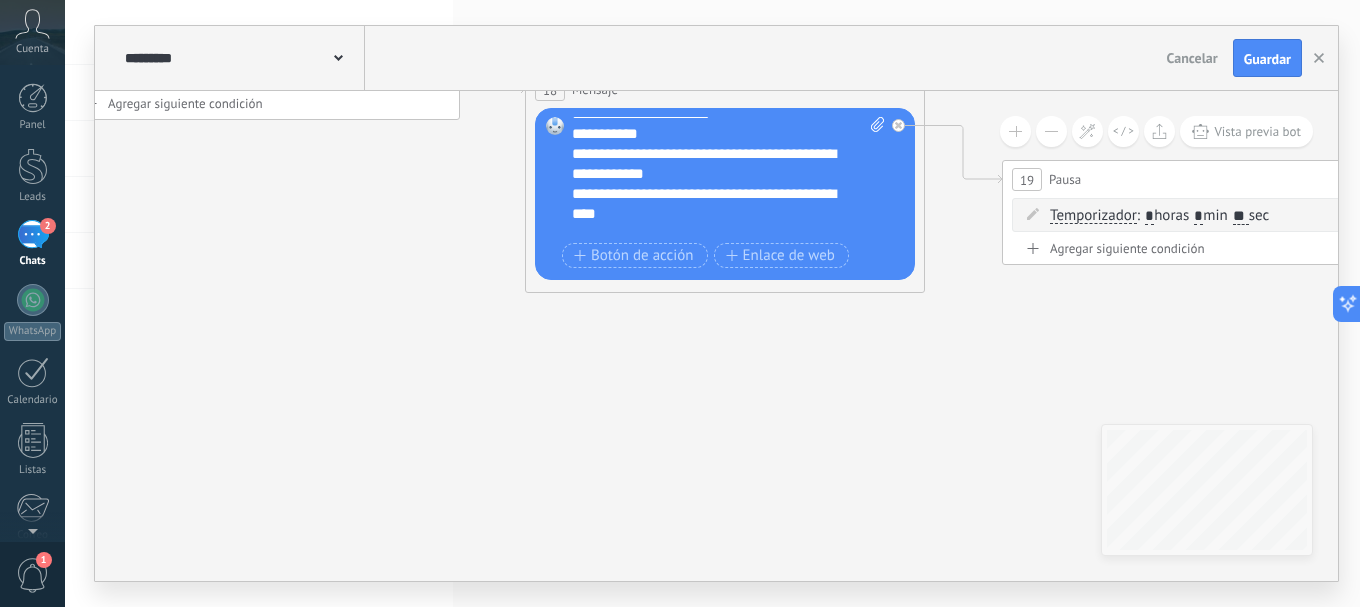 click on "**********" at bounding box center (711, 204) 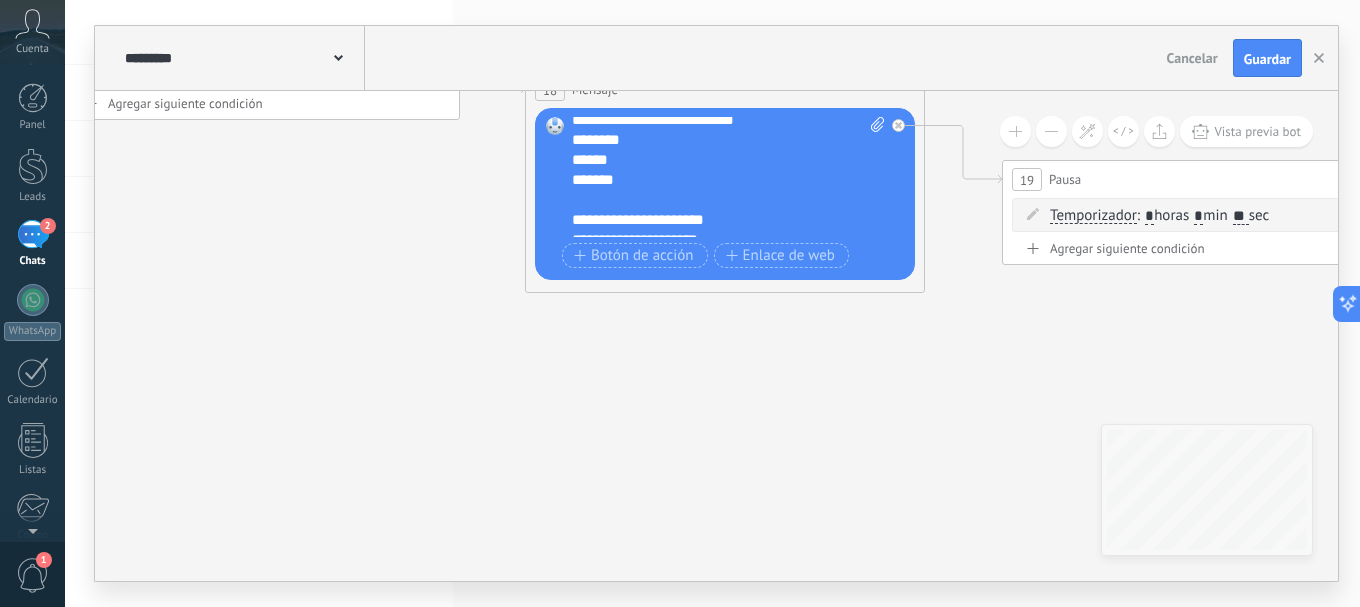 scroll, scrollTop: 360, scrollLeft: 0, axis: vertical 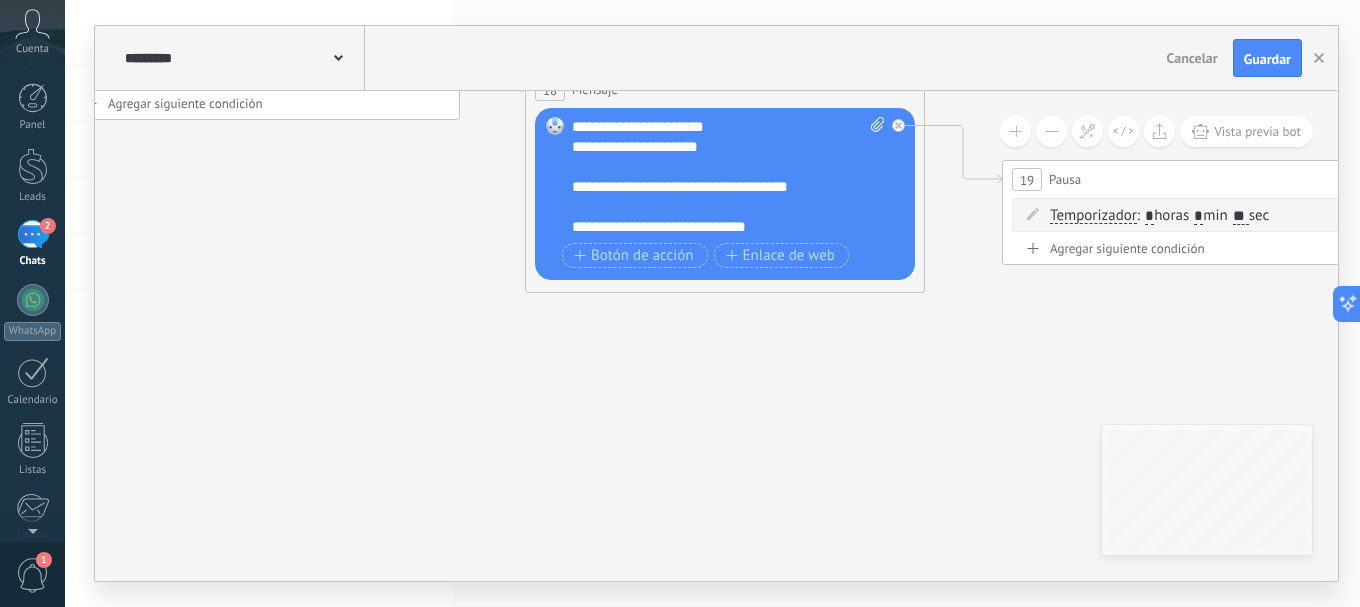 click at bounding box center [718, 167] 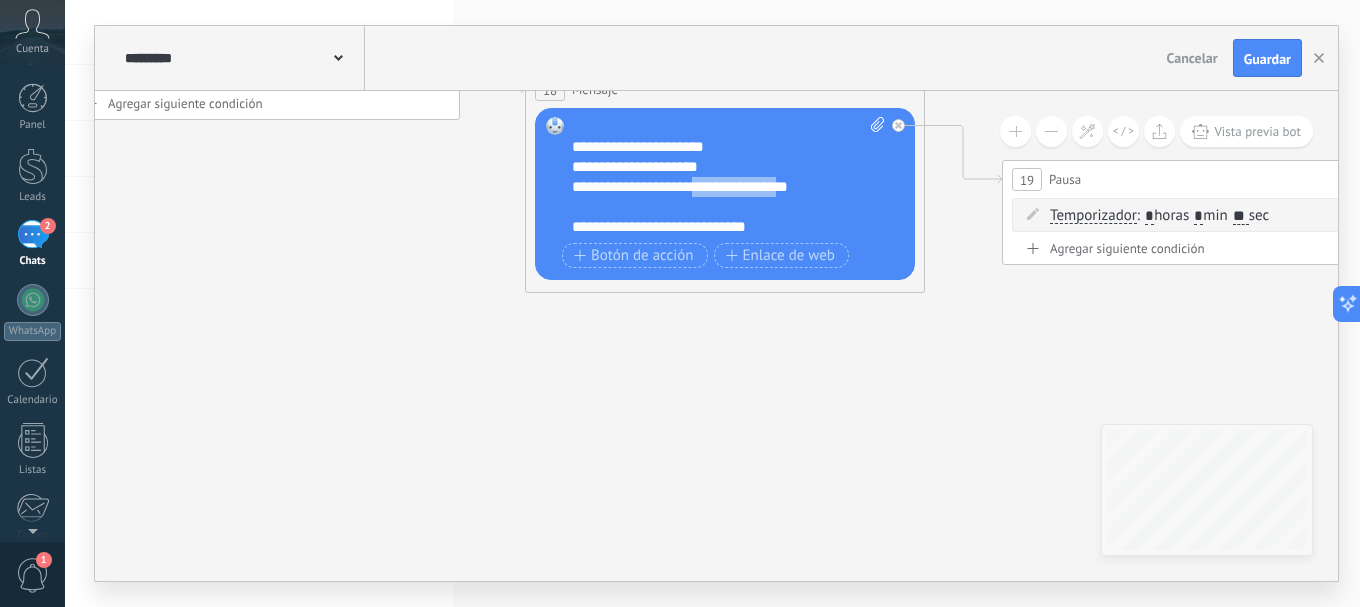 drag, startPoint x: 783, startPoint y: 188, endPoint x: 712, endPoint y: 195, distance: 71.34424 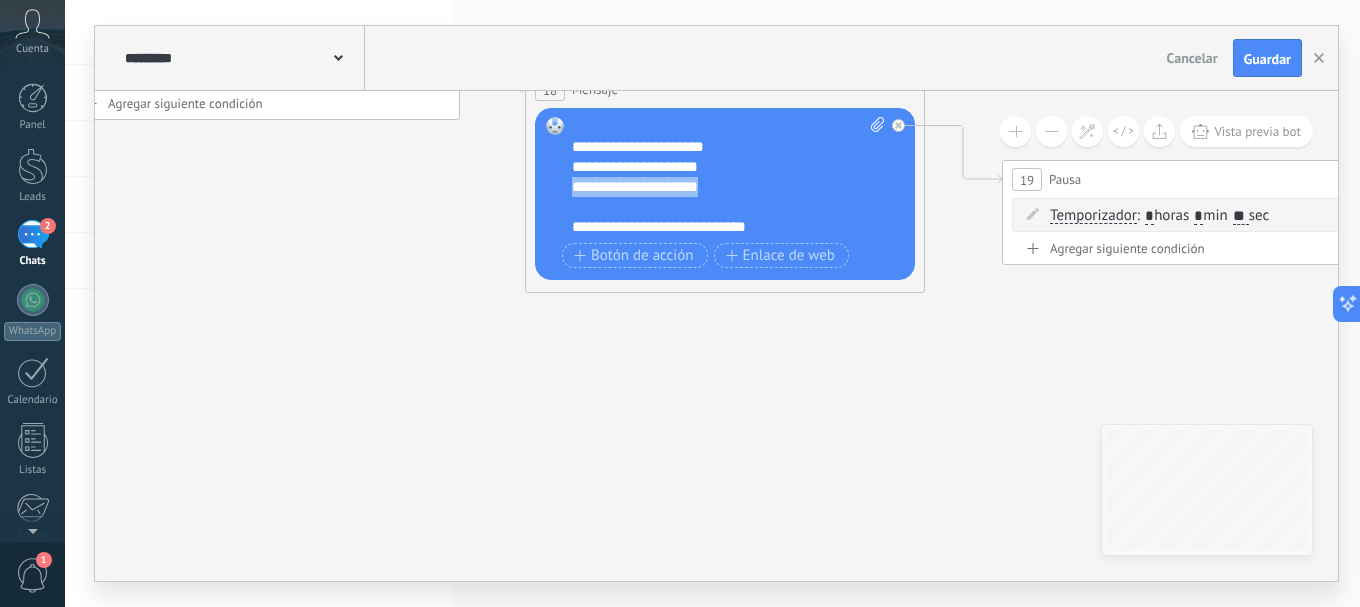 drag, startPoint x: 576, startPoint y: 183, endPoint x: 728, endPoint y: 189, distance: 152.11838 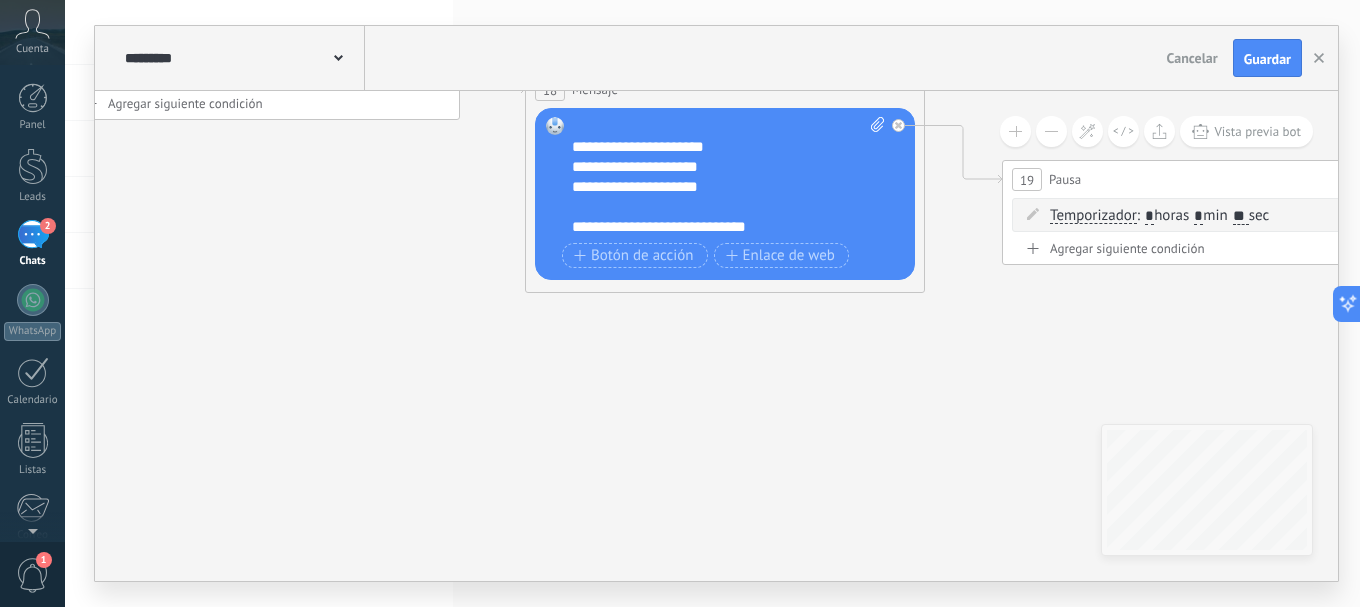 click on "**********" at bounding box center (711, 167) 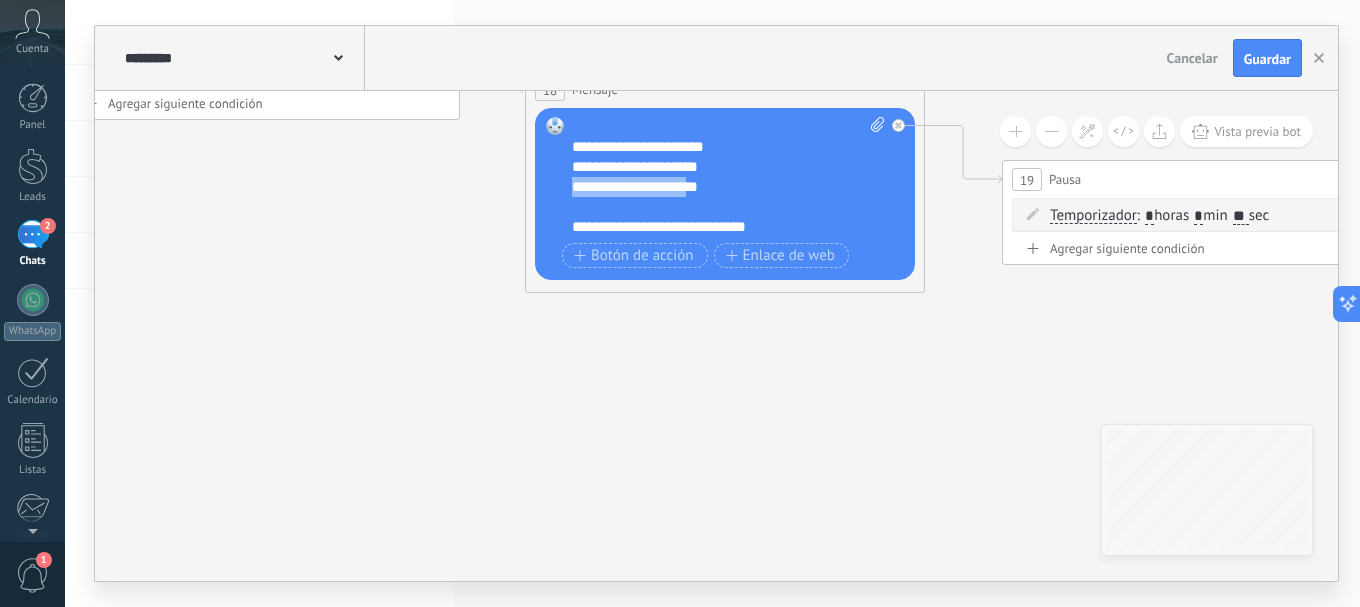 drag, startPoint x: 691, startPoint y: 186, endPoint x: 577, endPoint y: 182, distance: 114.07015 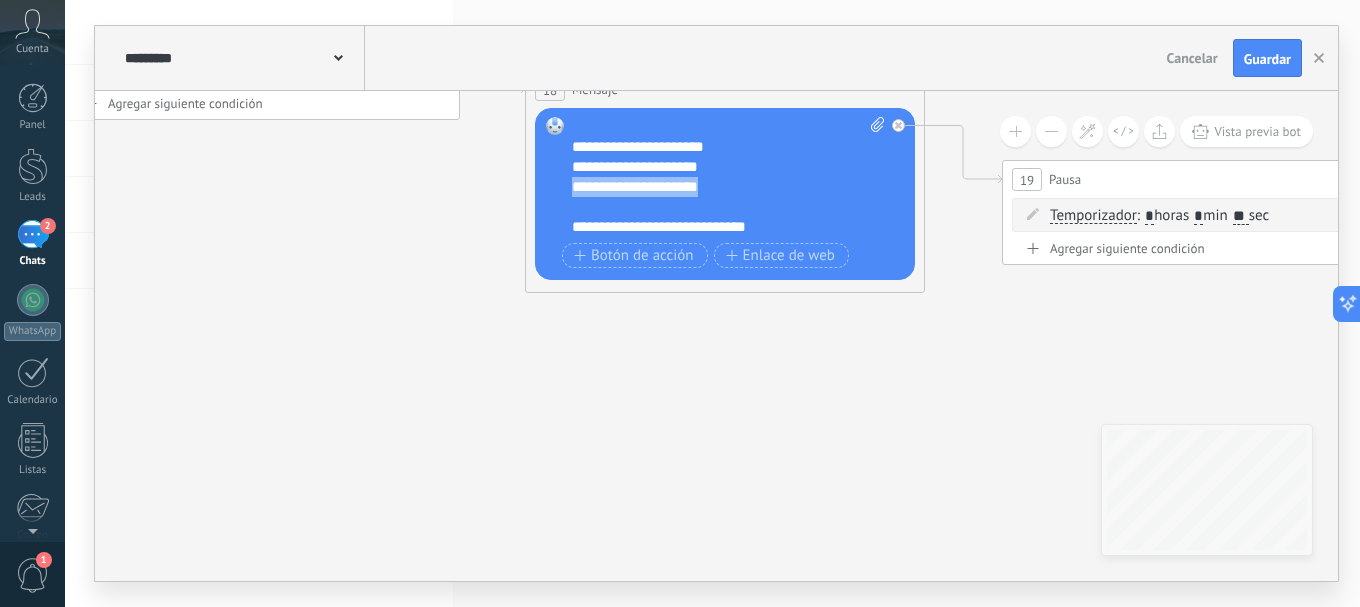drag, startPoint x: 747, startPoint y: 190, endPoint x: 569, endPoint y: 190, distance: 178 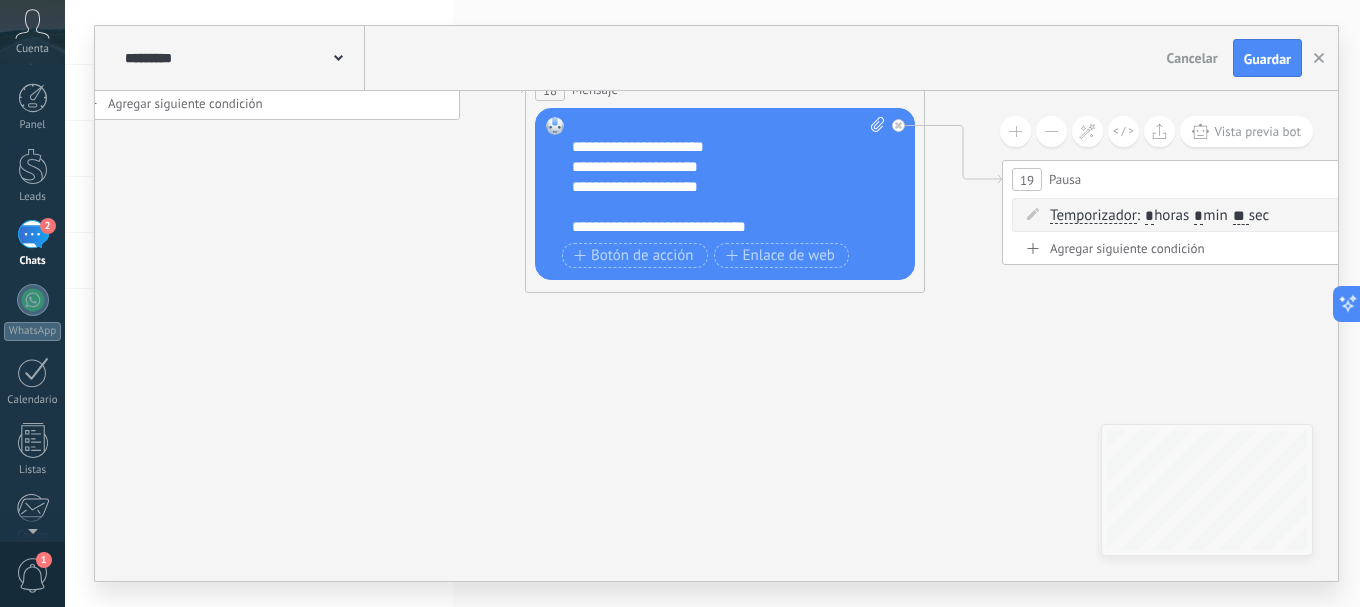 click at bounding box center [718, 207] 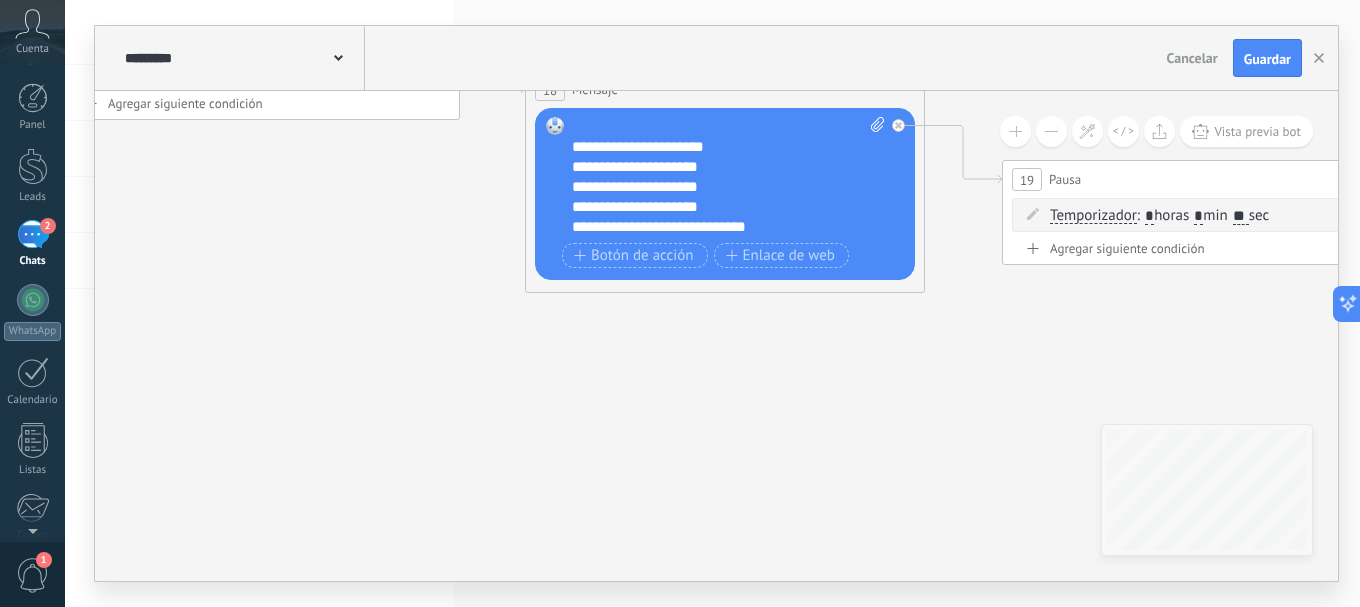 click on "**********" at bounding box center (711, 207) 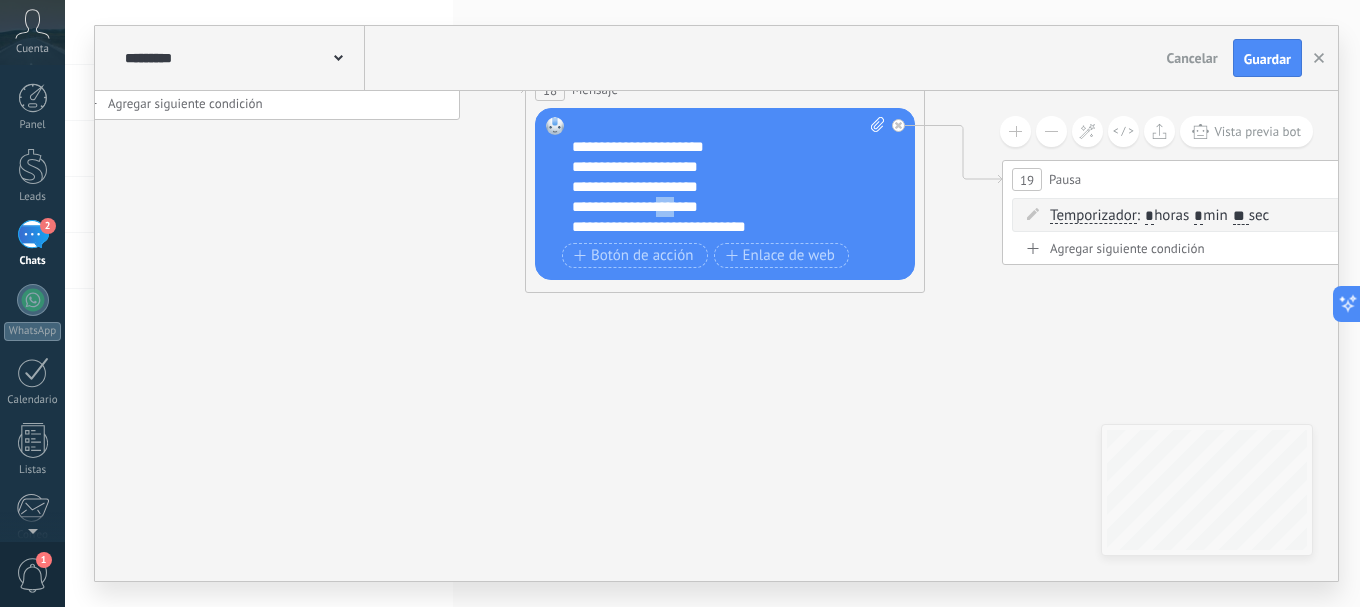 drag, startPoint x: 693, startPoint y: 208, endPoint x: 668, endPoint y: 206, distance: 25.079872 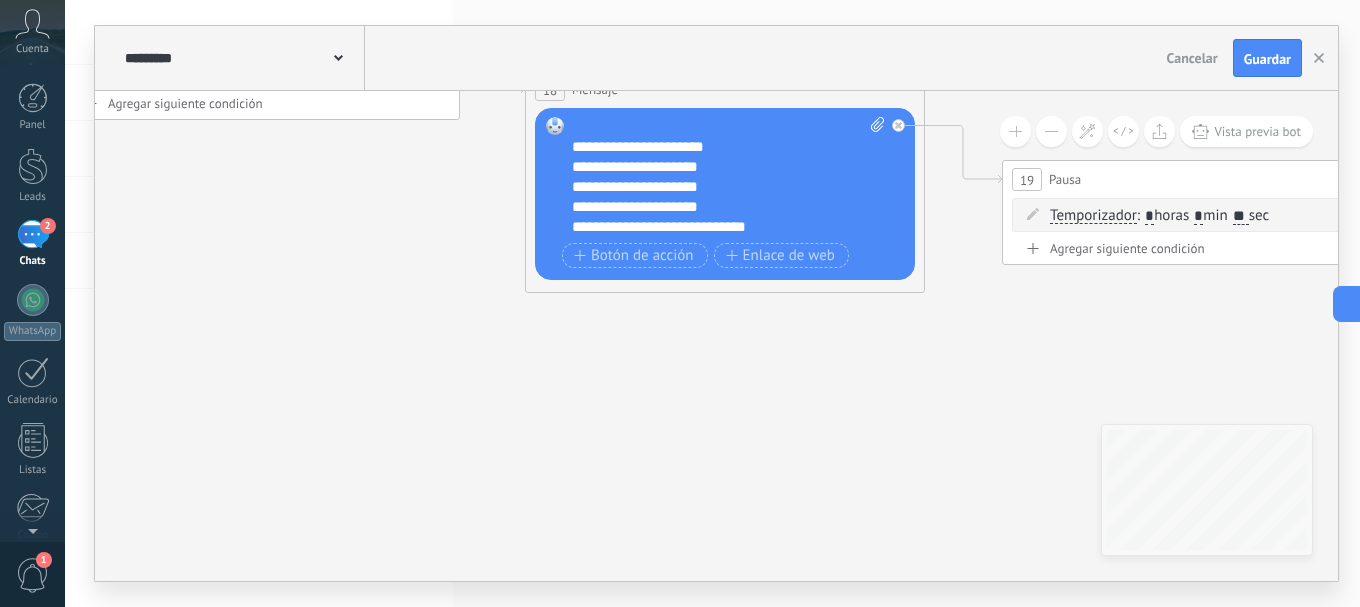 click on "**********" at bounding box center [711, 207] 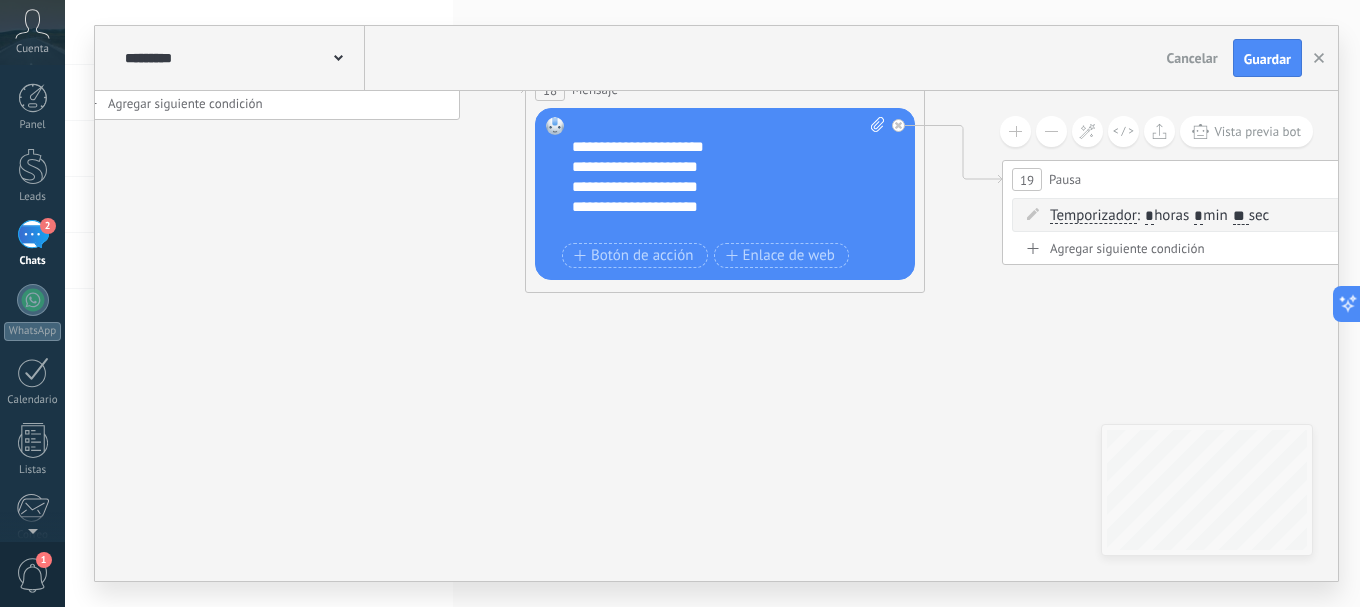 scroll, scrollTop: 360, scrollLeft: 0, axis: vertical 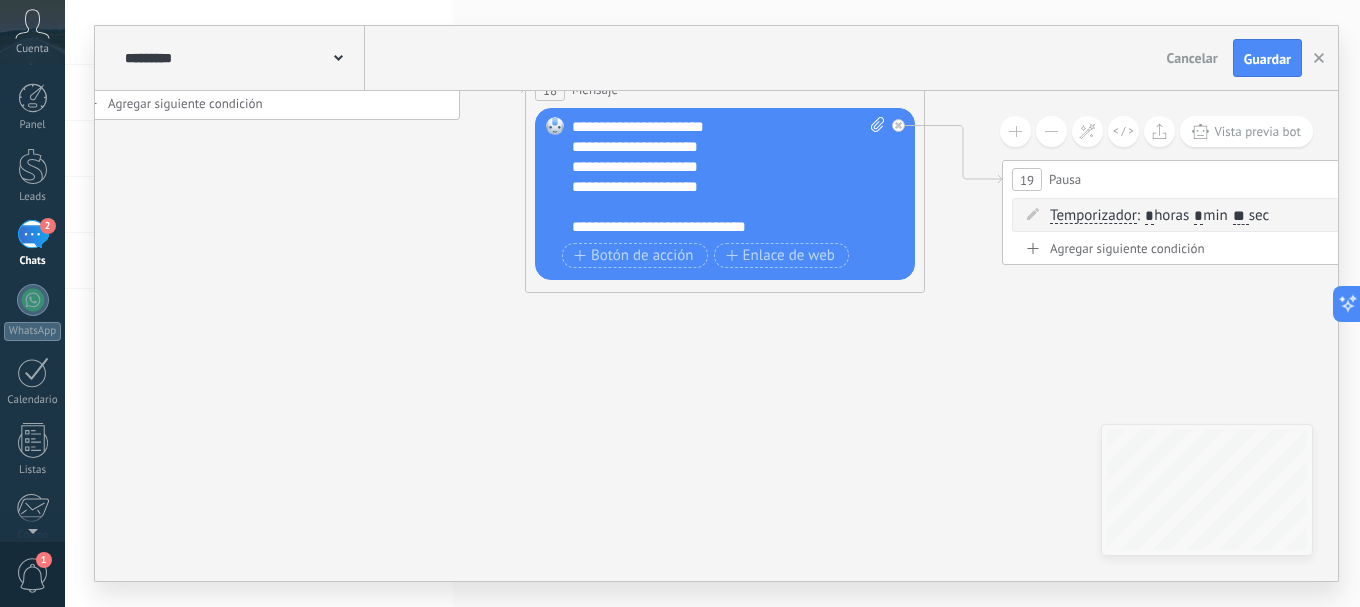click on "**********" at bounding box center [711, 187] 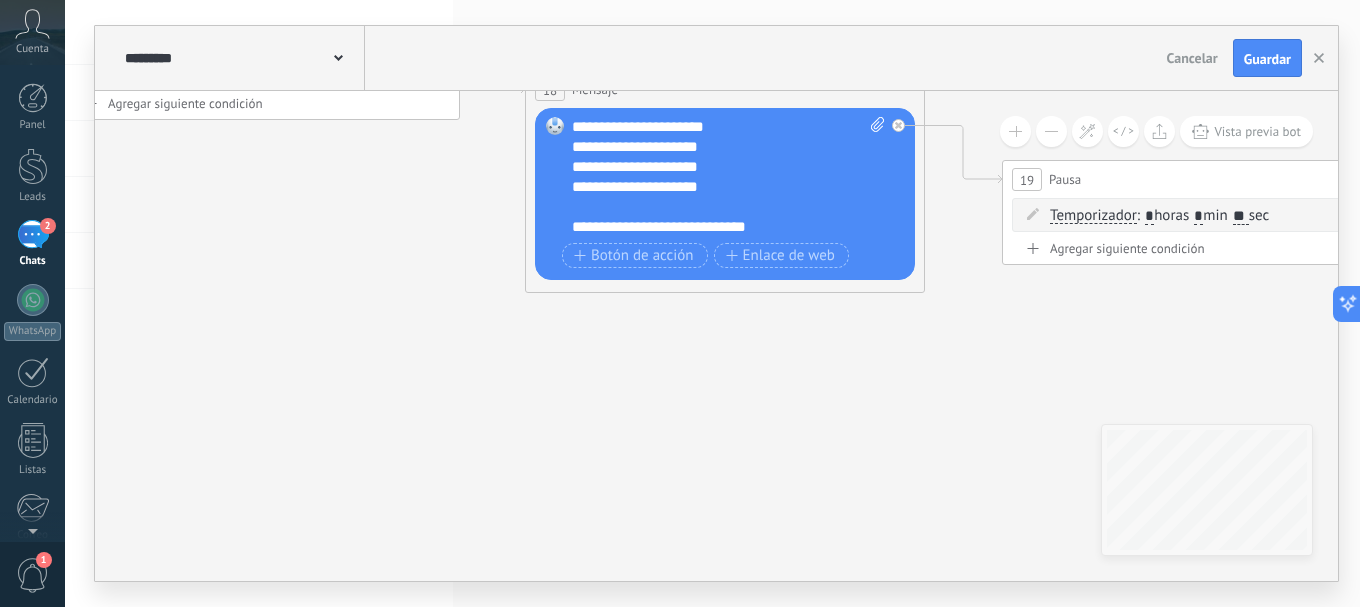 scroll, scrollTop: 227, scrollLeft: 0, axis: vertical 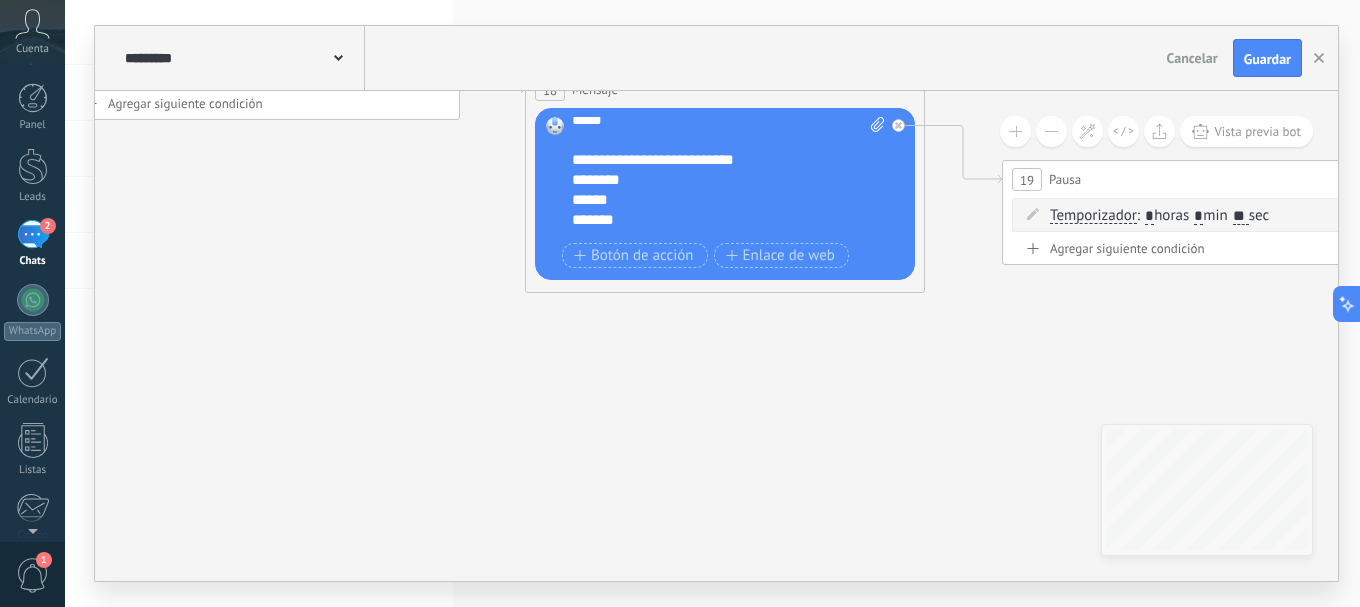 click on "********" at bounding box center [711, 180] 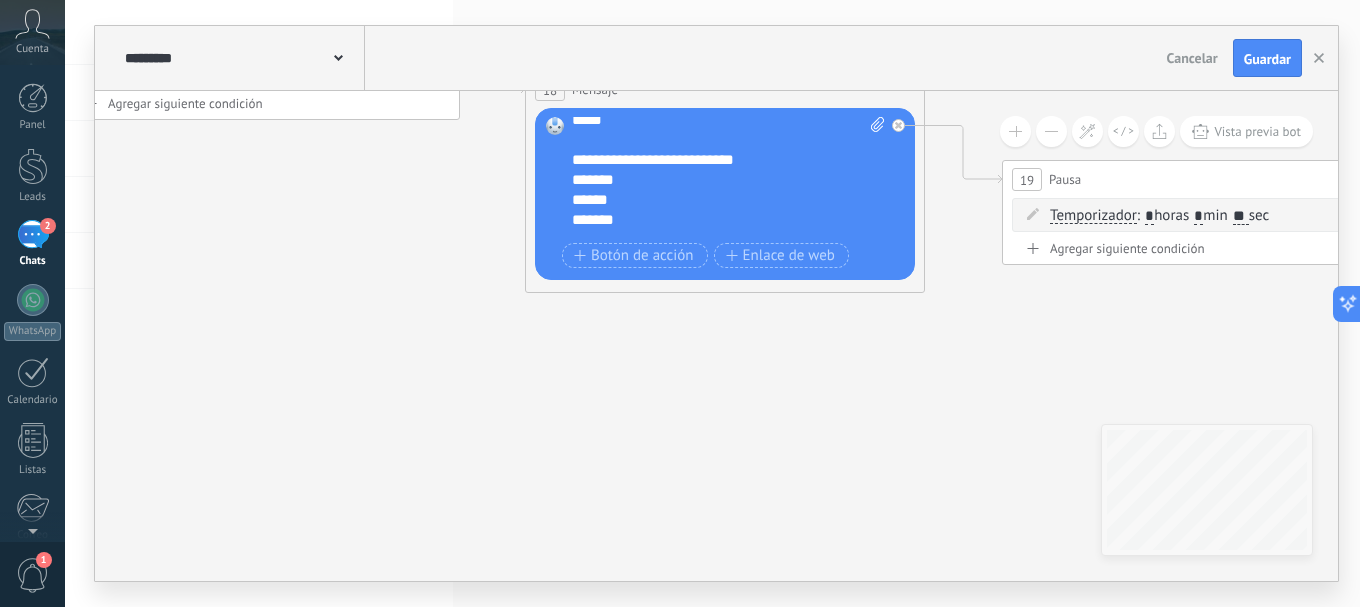 click on "*******" at bounding box center (711, 180) 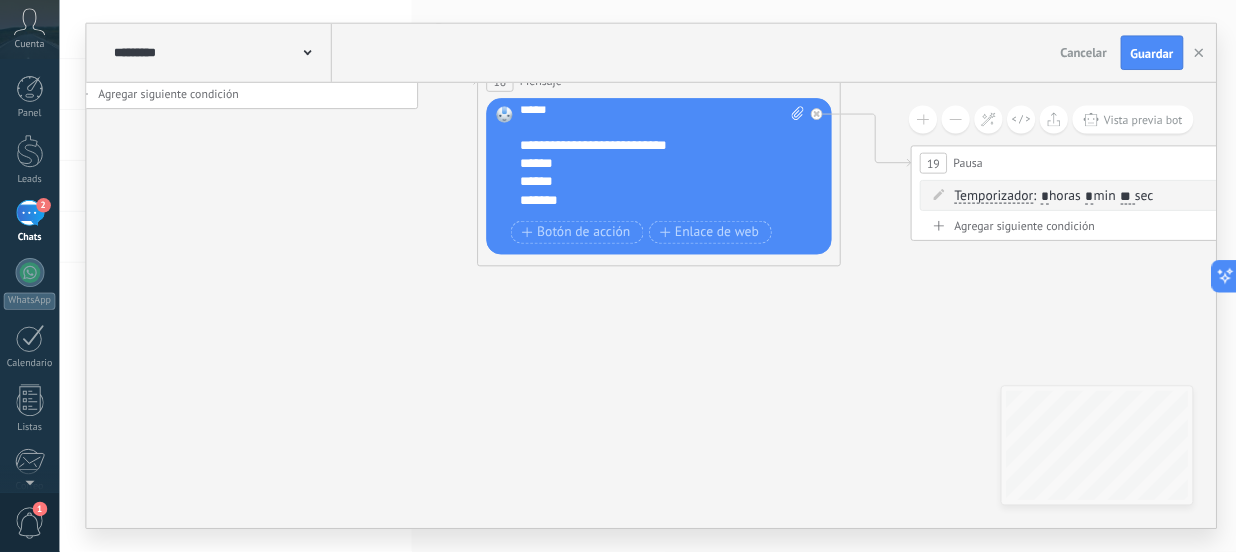 scroll, scrollTop: 360, scrollLeft: 0, axis: vertical 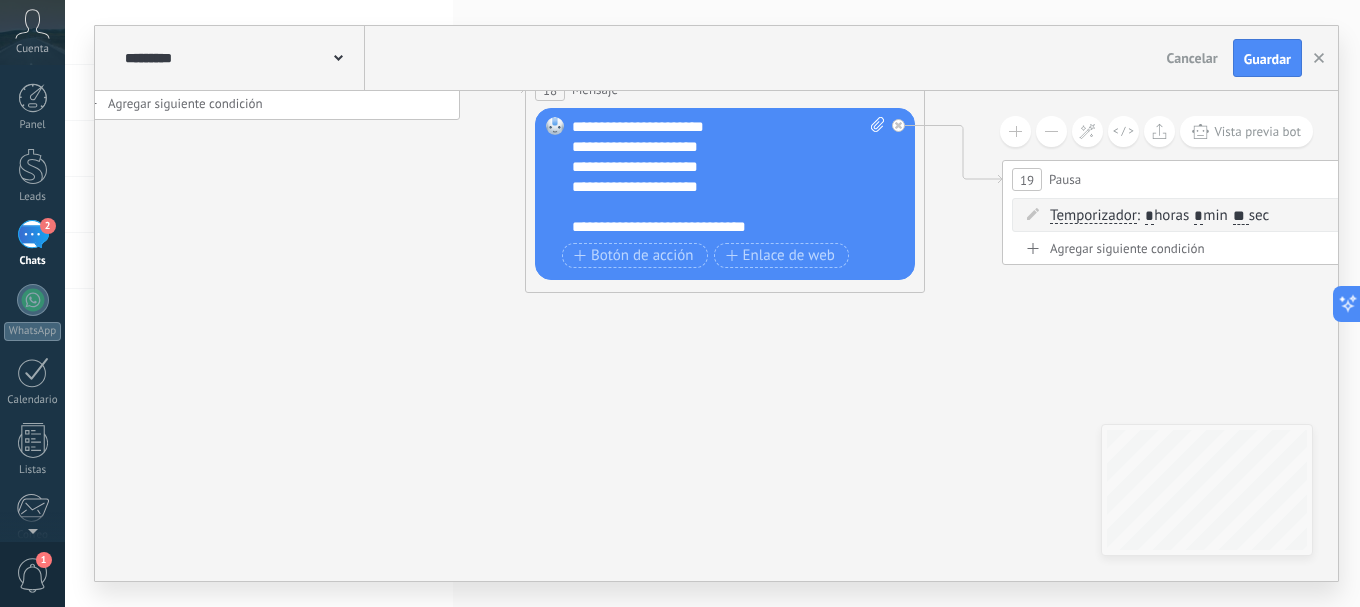click on "**********" at bounding box center (711, 147) 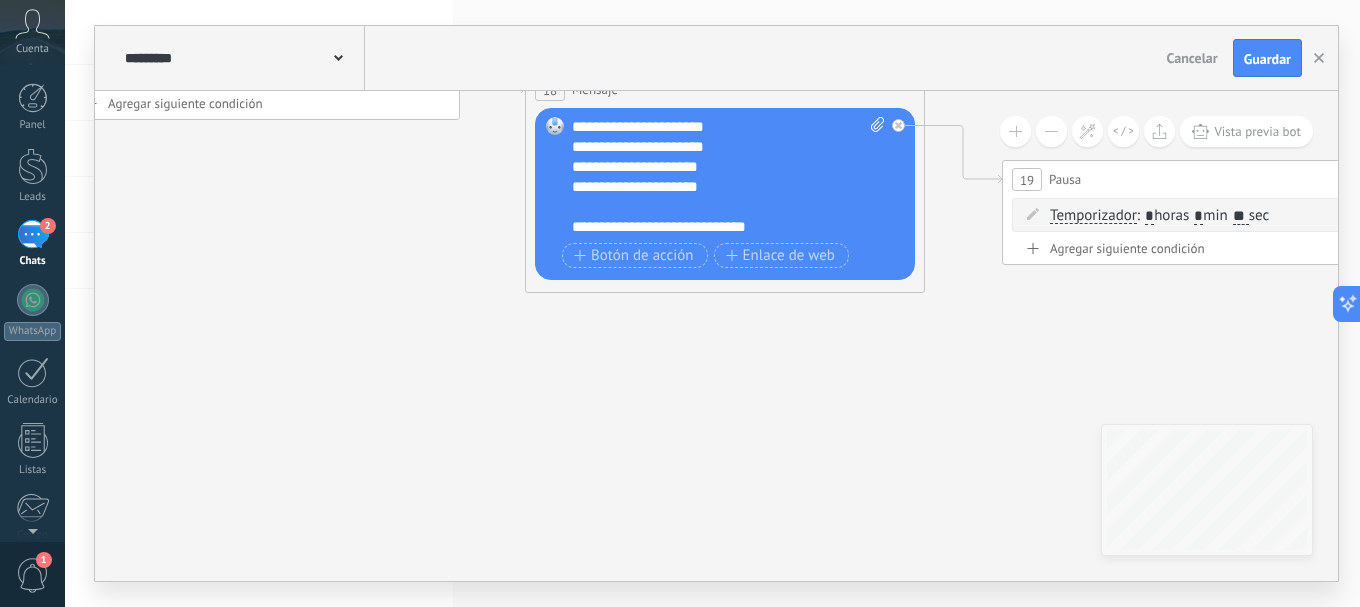 click on "**********" at bounding box center [711, 147] 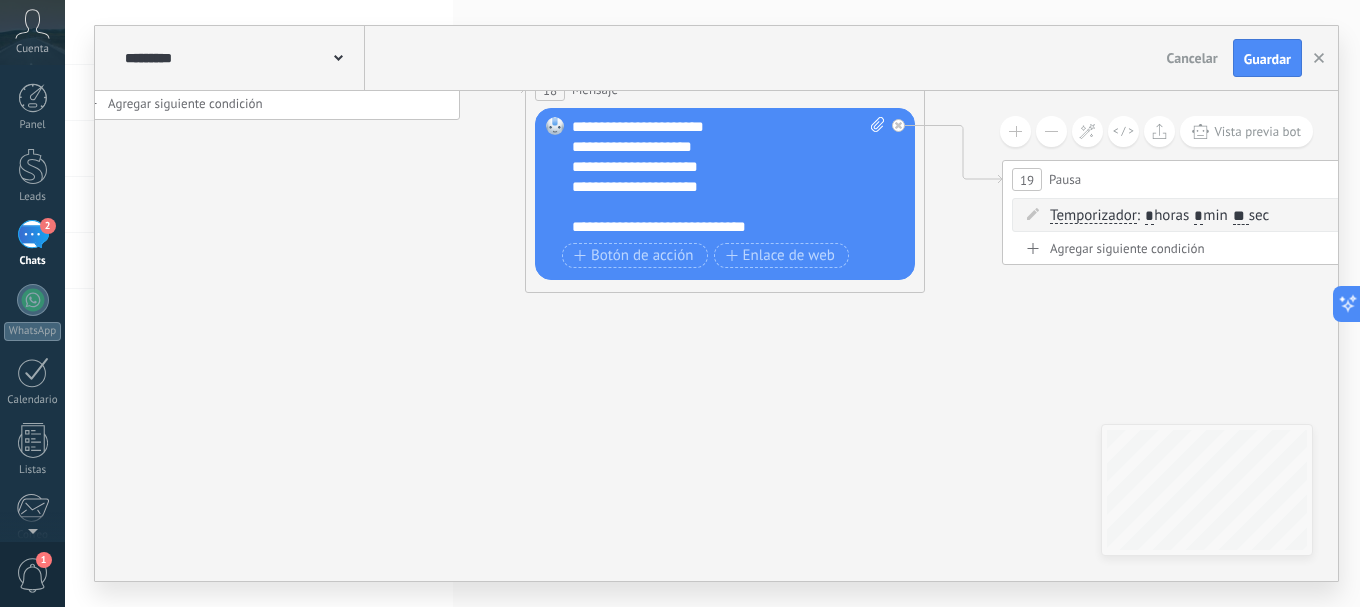 click on "**********" at bounding box center [711, 167] 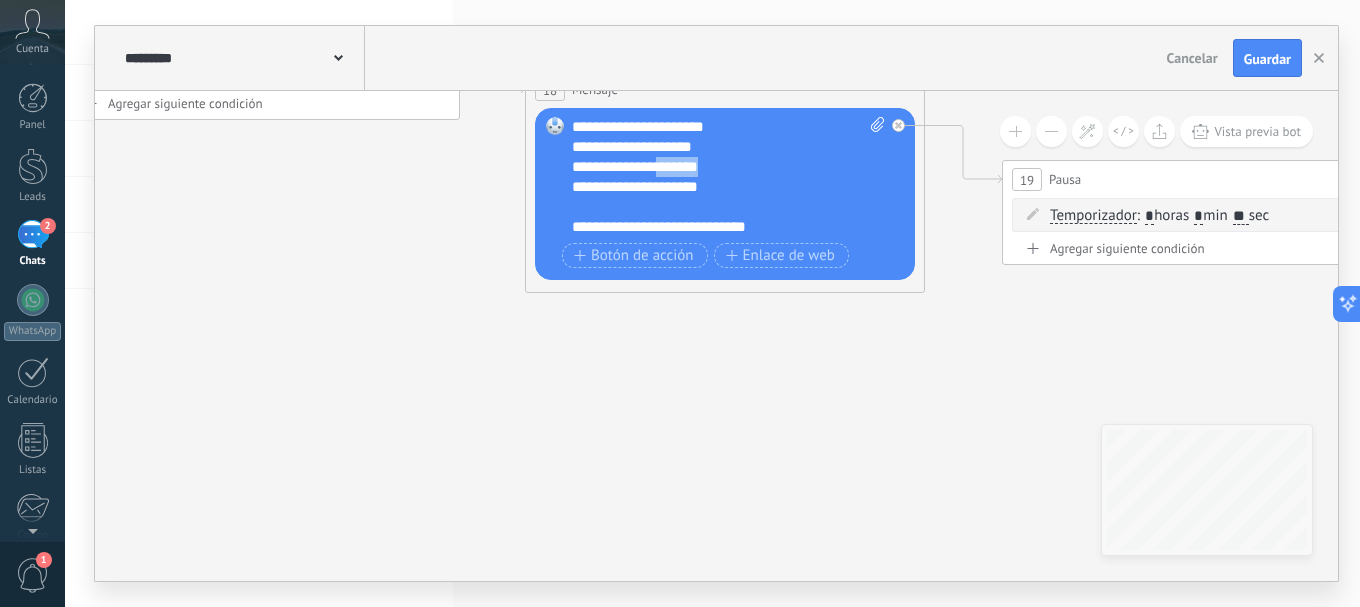 click on "**********" at bounding box center [711, 167] 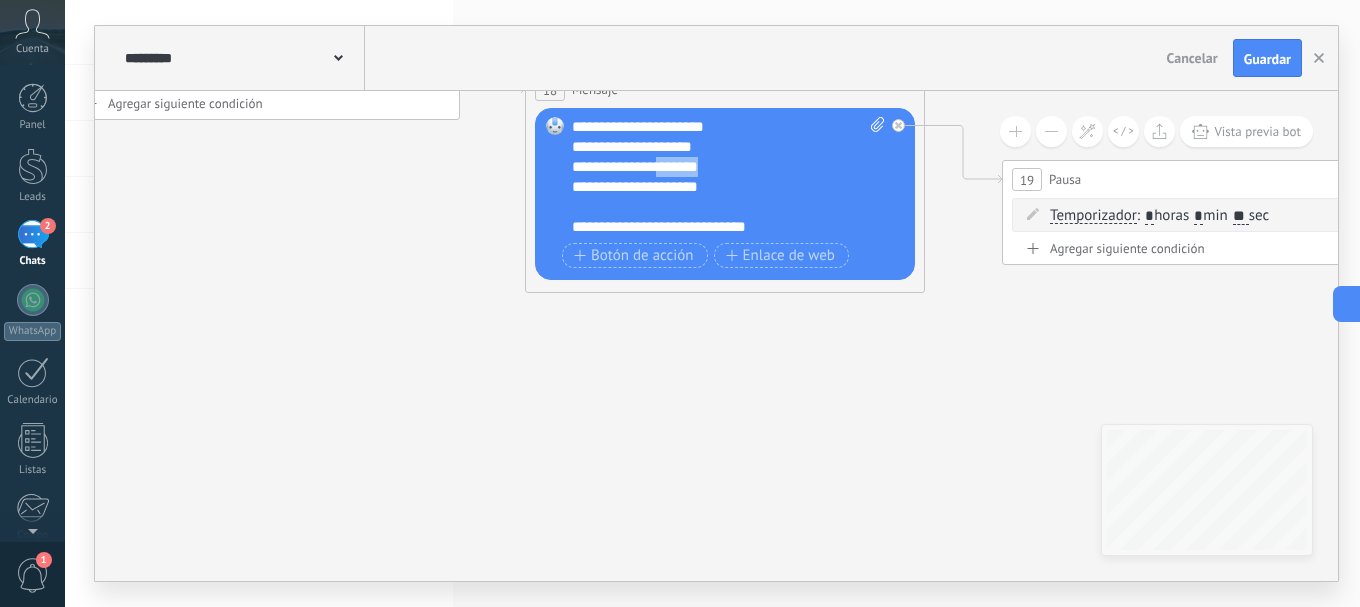 click on "**********" at bounding box center [711, 167] 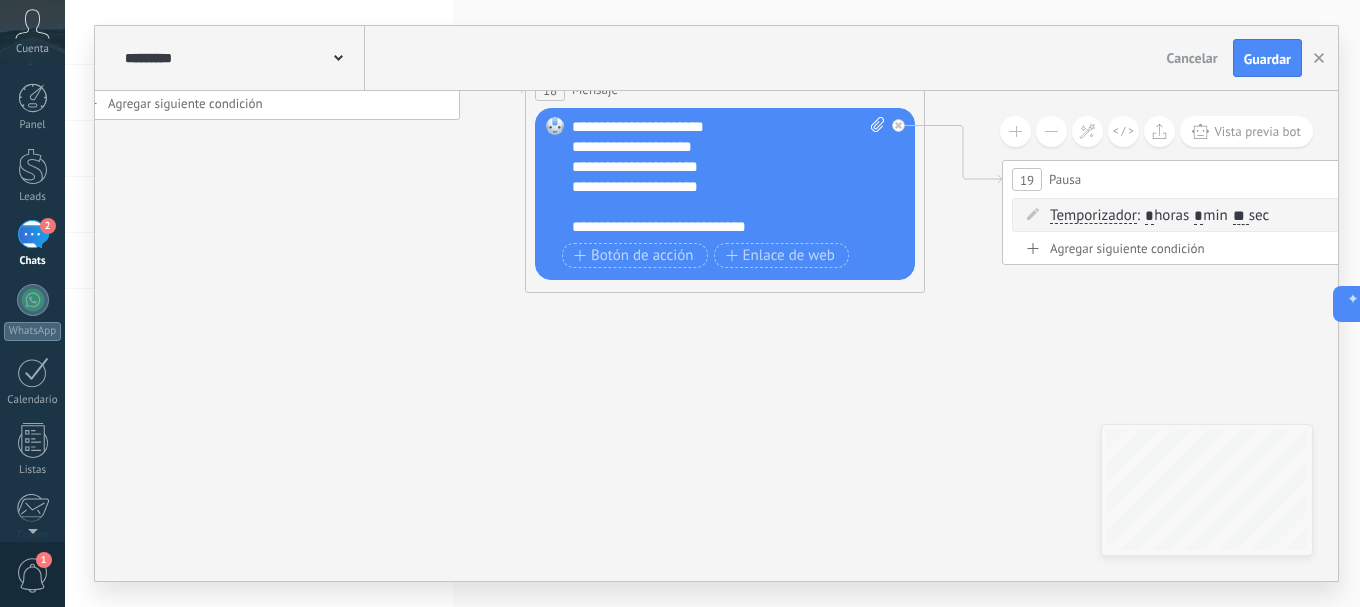 click on "**********" at bounding box center [711, 167] 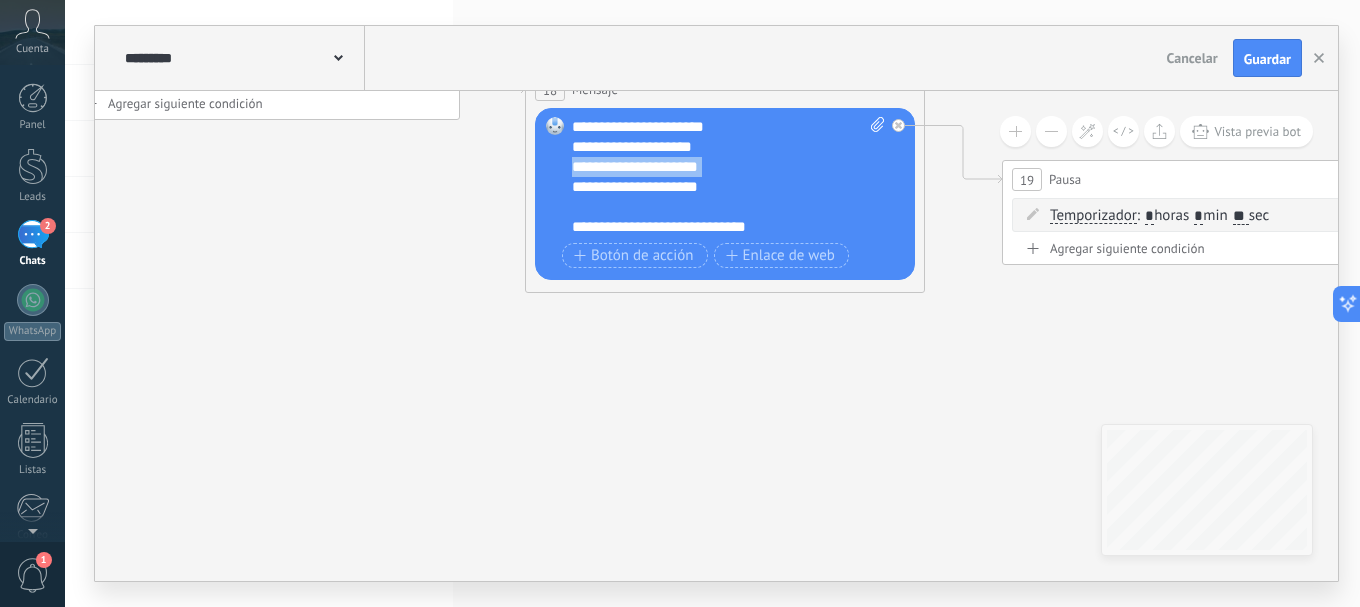 click on "**********" at bounding box center (711, 167) 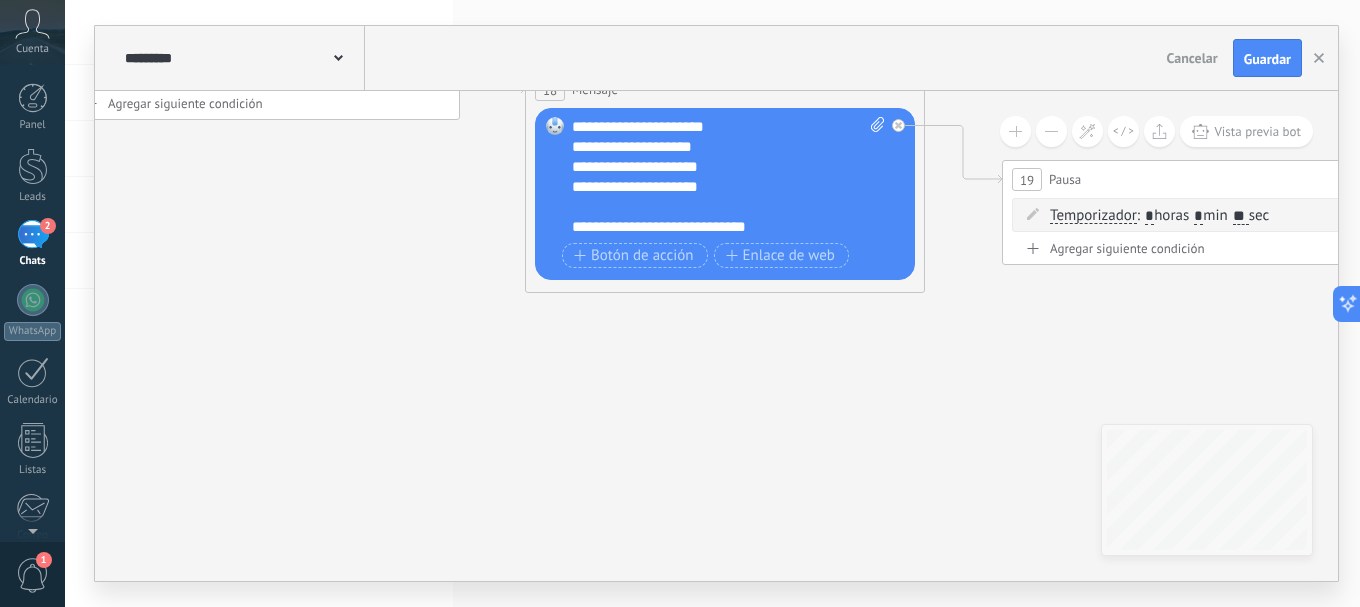 click on "**********" at bounding box center (711, 167) 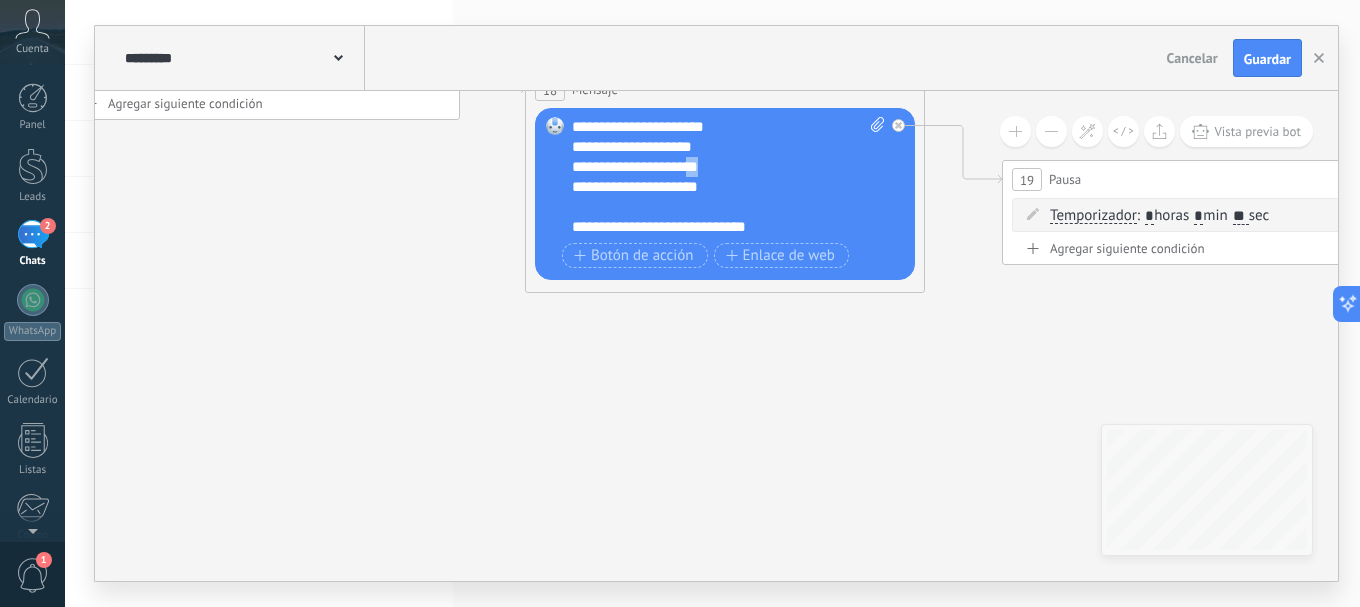drag, startPoint x: 709, startPoint y: 166, endPoint x: 727, endPoint y: 166, distance: 18 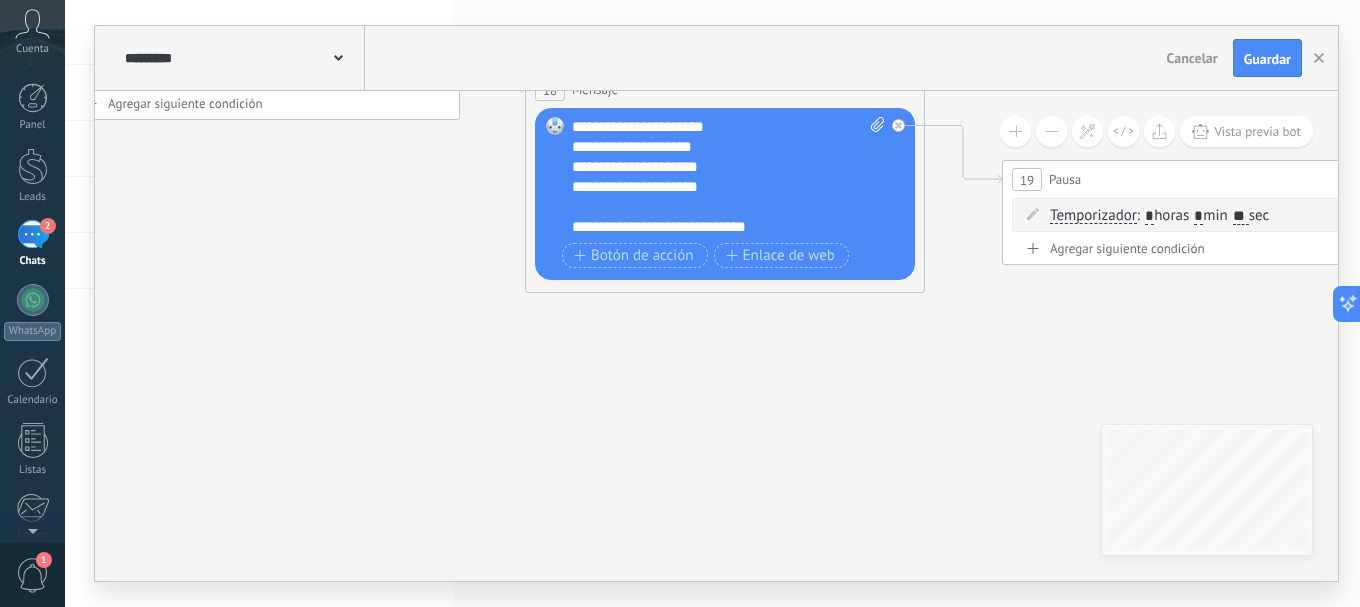 click on "**********" at bounding box center [711, 147] 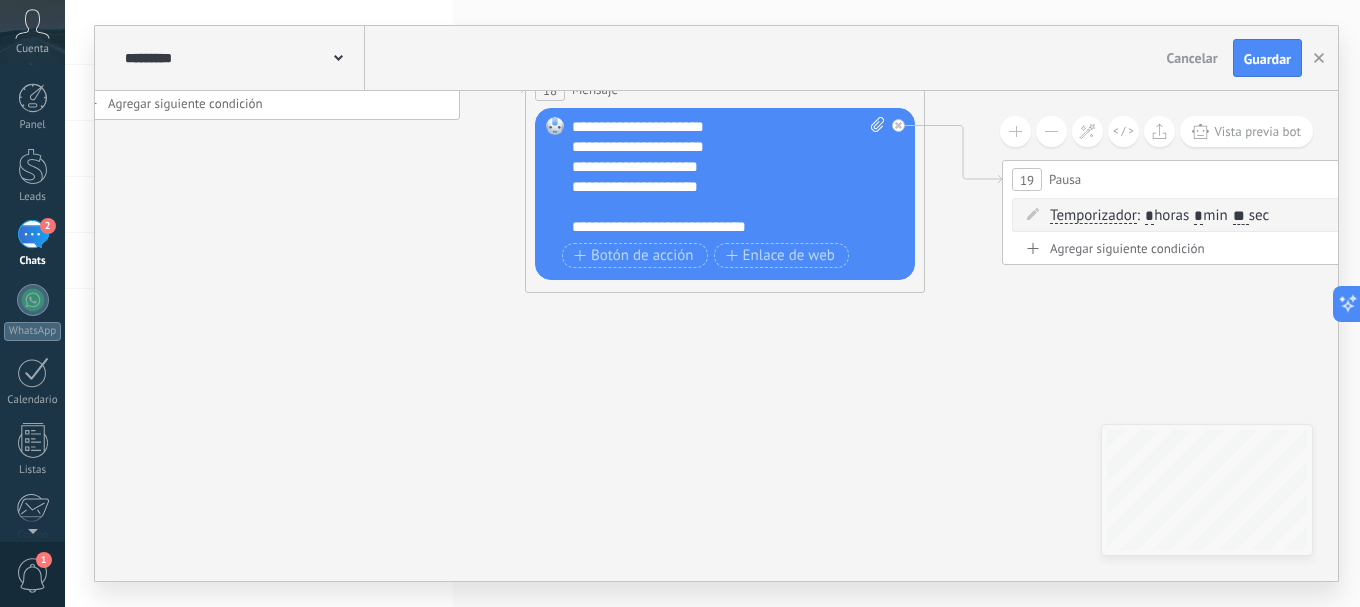 drag, startPoint x: 580, startPoint y: 161, endPoint x: 595, endPoint y: 156, distance: 15.811388 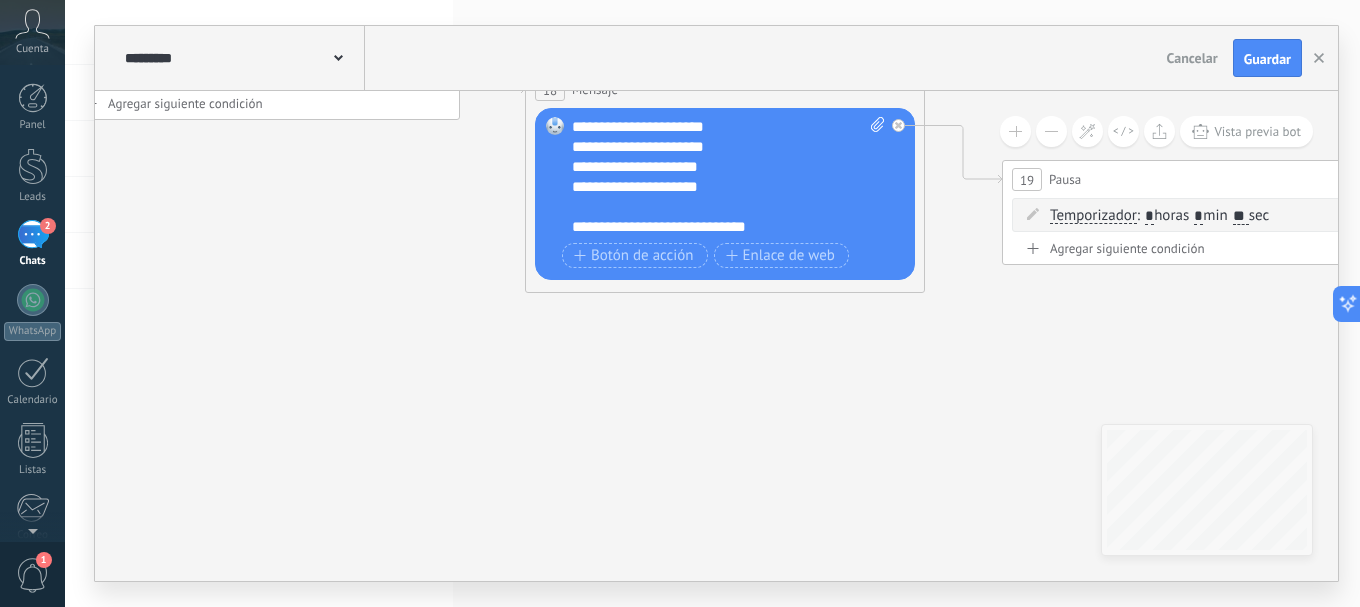click on "**********" at bounding box center [711, 147] 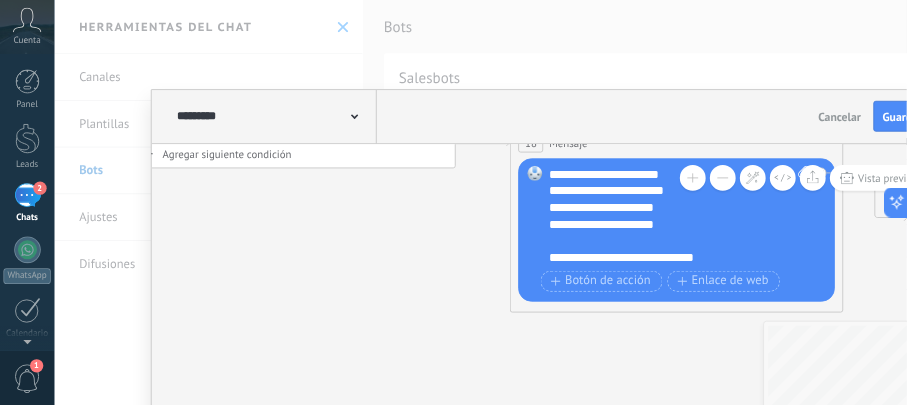 scroll, scrollTop: 360, scrollLeft: 0, axis: vertical 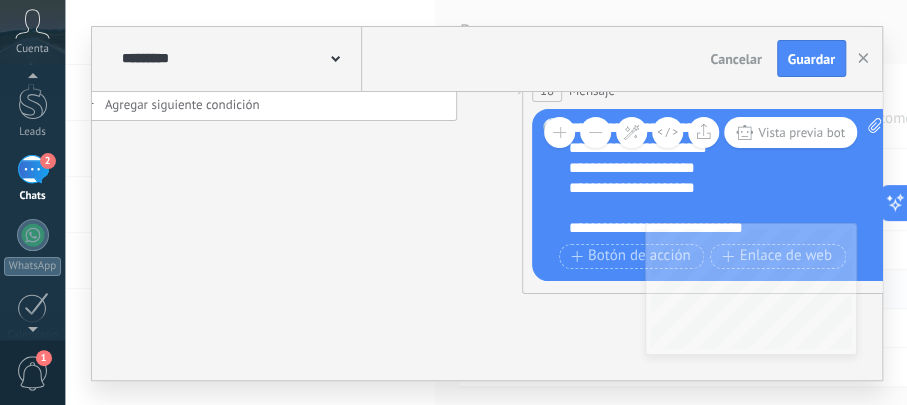 click 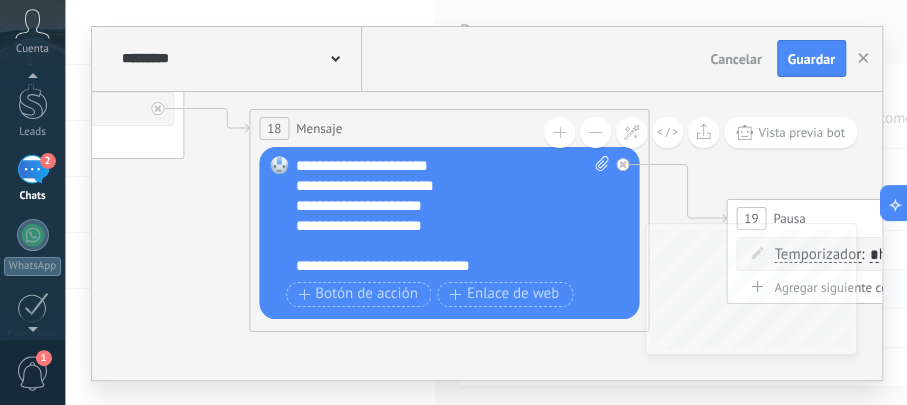 drag, startPoint x: 452, startPoint y: 220, endPoint x: 179, endPoint y: 254, distance: 275.10907 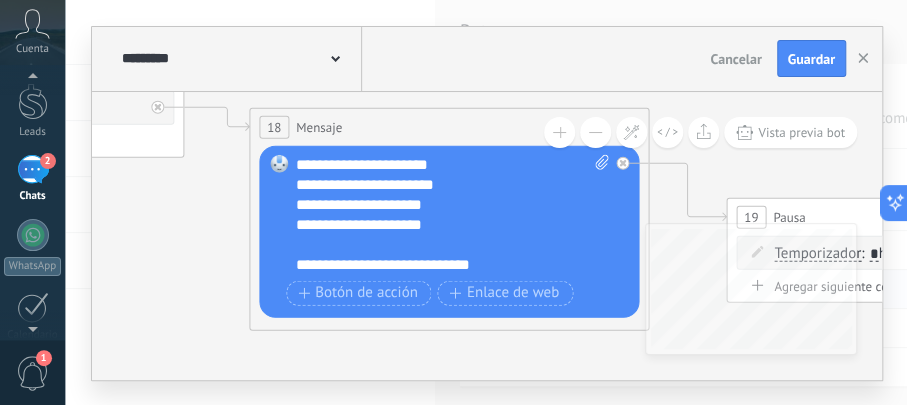 click on "**********" at bounding box center (443, 204) 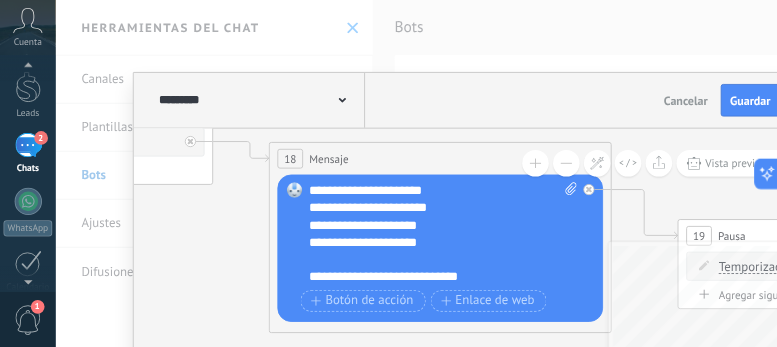 scroll, scrollTop: 65, scrollLeft: 0, axis: vertical 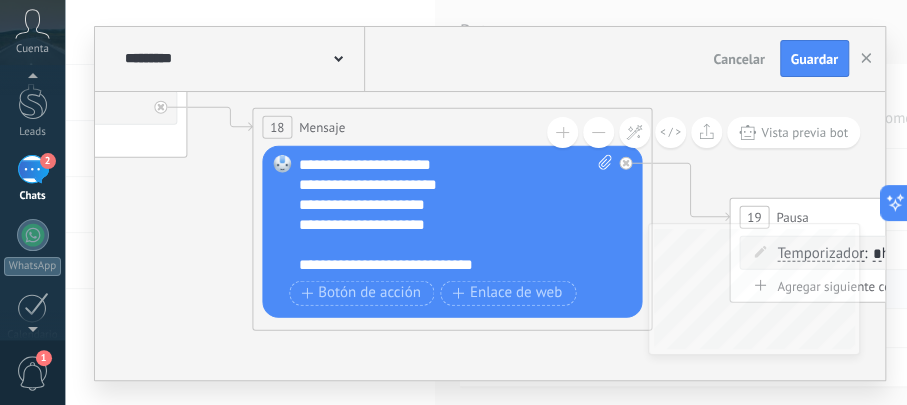 click on "**********" at bounding box center [362, 203] 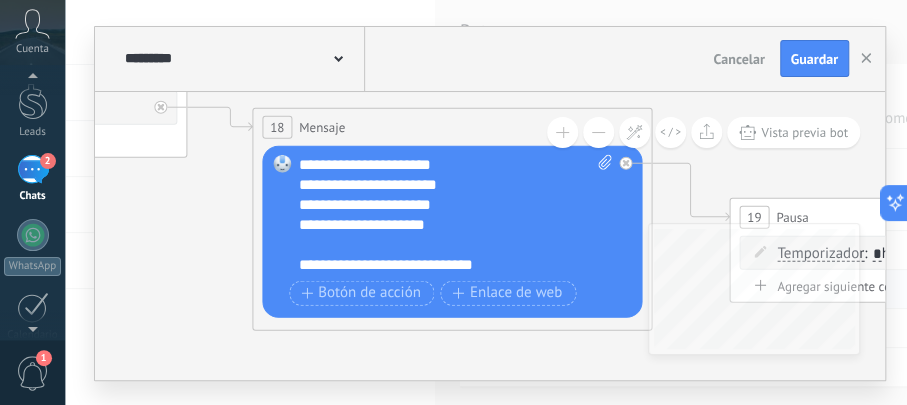 click on "**********" at bounding box center [446, 204] 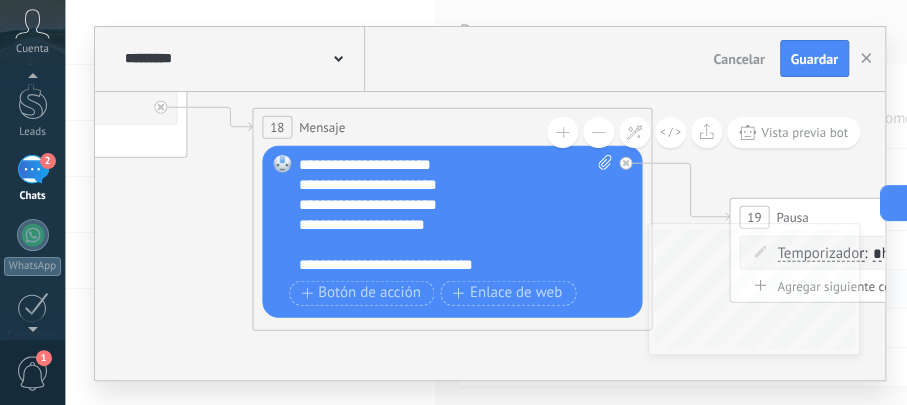 click on "**********" at bounding box center (441, 224) 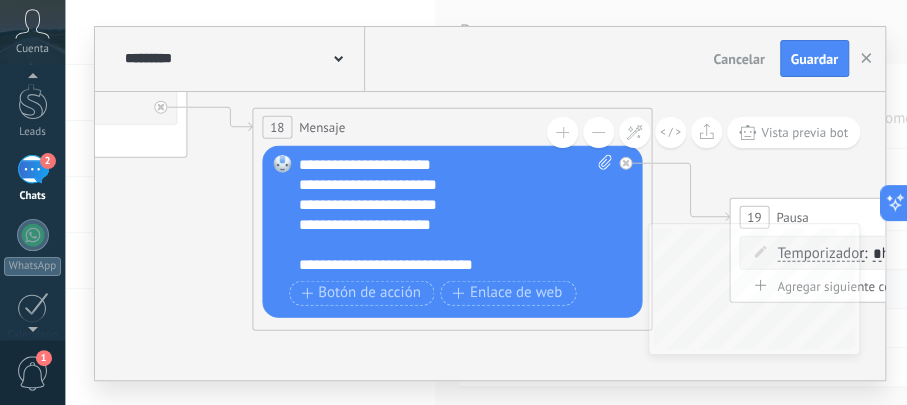 click on "Reemplazar
Quitar
Convertir a mensaje de voz
Arrastre la imagen aquí para adjuntarla.
Añadir imagen
Subir
Arrastrar y soltar
Archivo no encontrado
Escribe tu mensaje..." at bounding box center [452, 231] 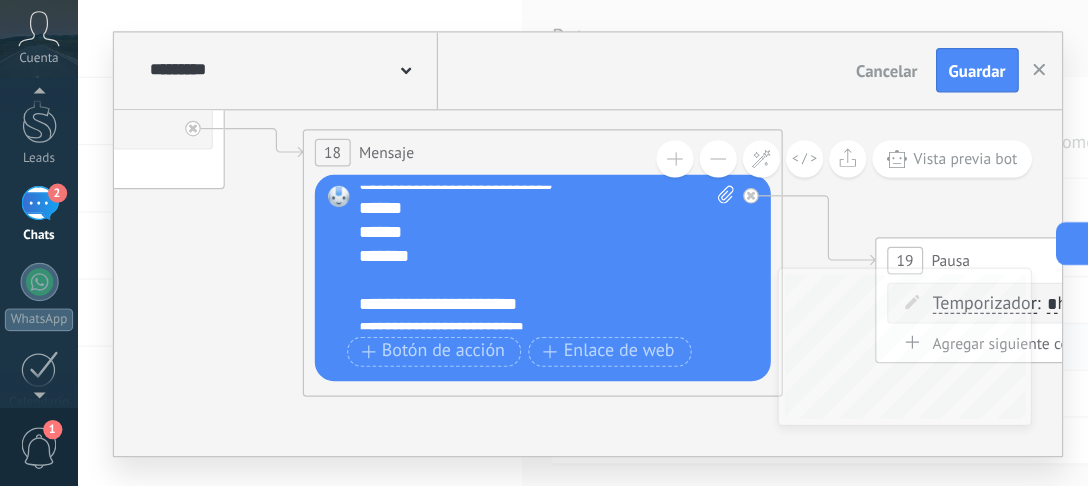 scroll, scrollTop: 360, scrollLeft: 0, axis: vertical 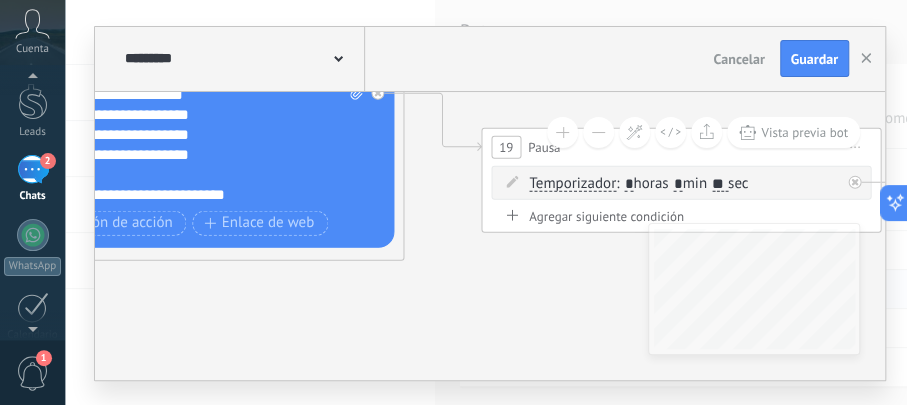 drag, startPoint x: 566, startPoint y: 373, endPoint x: 252, endPoint y: 294, distance: 323.78543 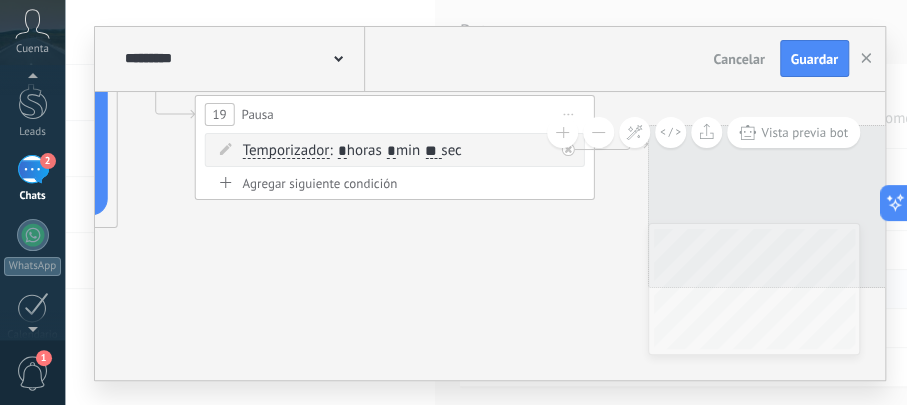 drag, startPoint x: 530, startPoint y: 331, endPoint x: 314, endPoint y: 294, distance: 219.14607 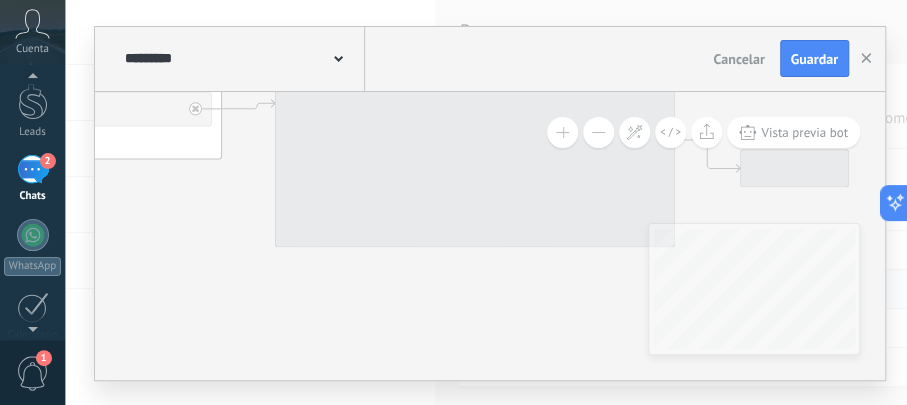 drag, startPoint x: 511, startPoint y: 302, endPoint x: 234, endPoint y: 266, distance: 279.32956 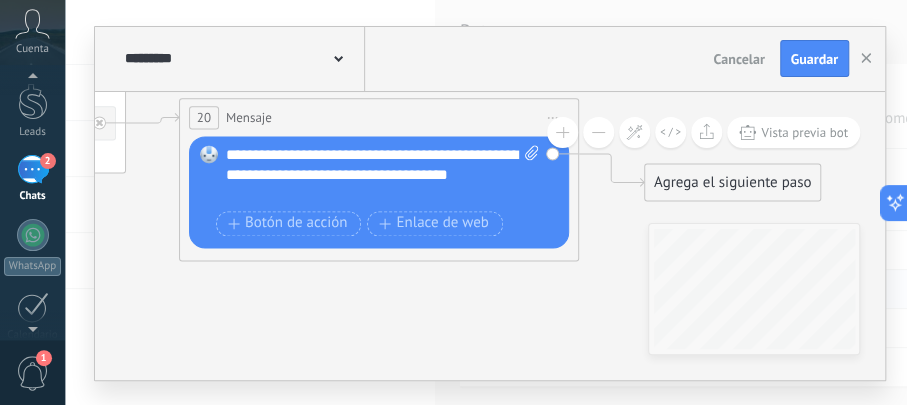 drag, startPoint x: 483, startPoint y: 340, endPoint x: 344, endPoint y: 288, distance: 148.40822 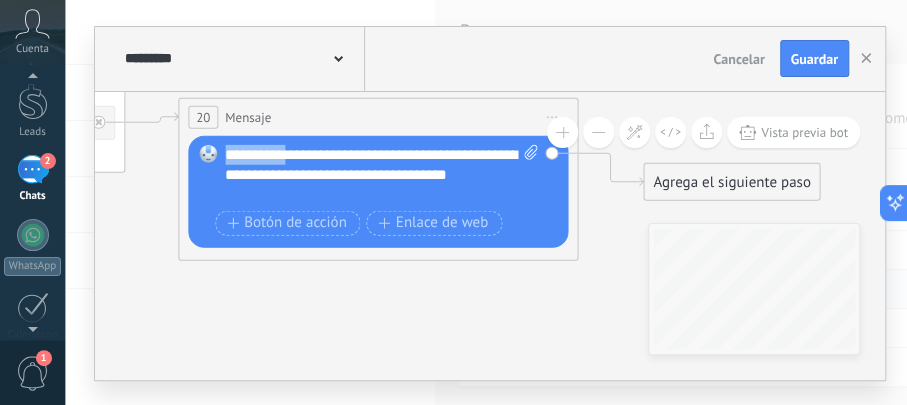 drag, startPoint x: 296, startPoint y: 162, endPoint x: 227, endPoint y: 157, distance: 69.18092 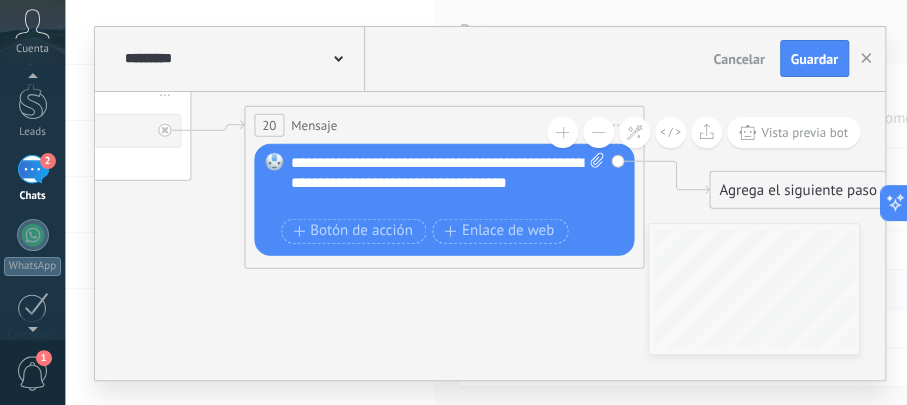 drag, startPoint x: 372, startPoint y: 310, endPoint x: 526, endPoint y: 270, distance: 159.11003 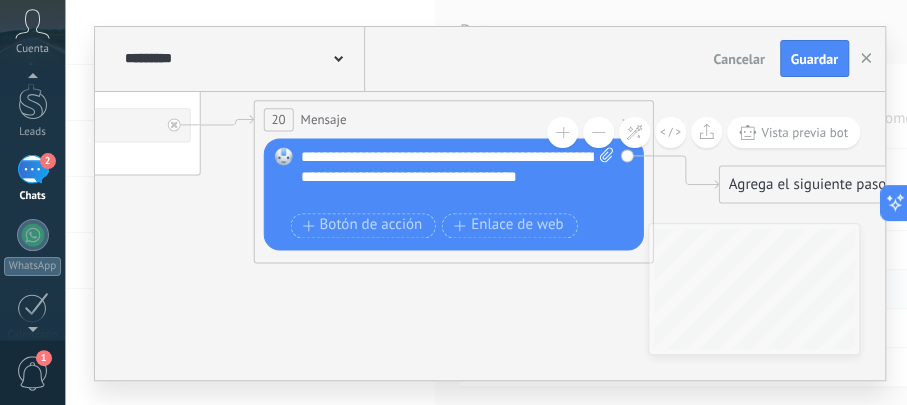 drag, startPoint x: 811, startPoint y: 66, endPoint x: 788, endPoint y: 84, distance: 29.206163 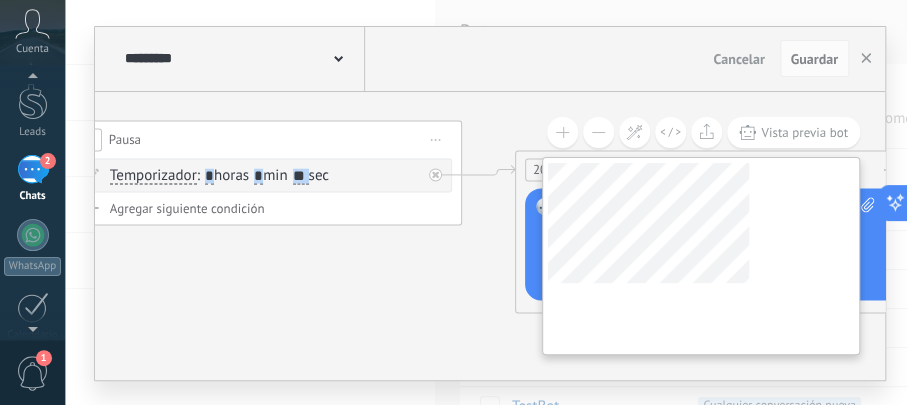 click on "**********" at bounding box center (490, 236) 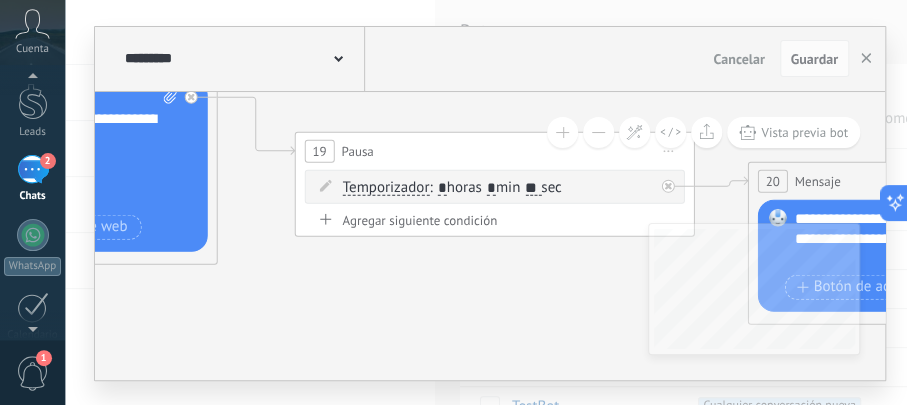 drag, startPoint x: 335, startPoint y: 325, endPoint x: 600, endPoint y: 328, distance: 265.01697 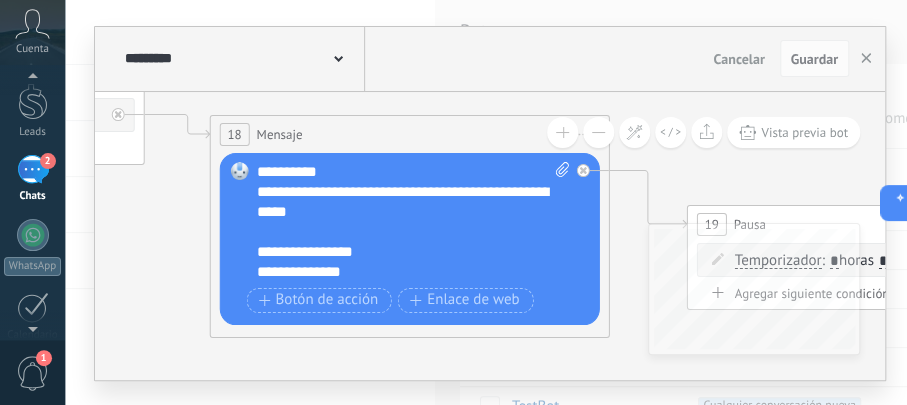 drag, startPoint x: 276, startPoint y: 325, endPoint x: 518, endPoint y: 394, distance: 251.64459 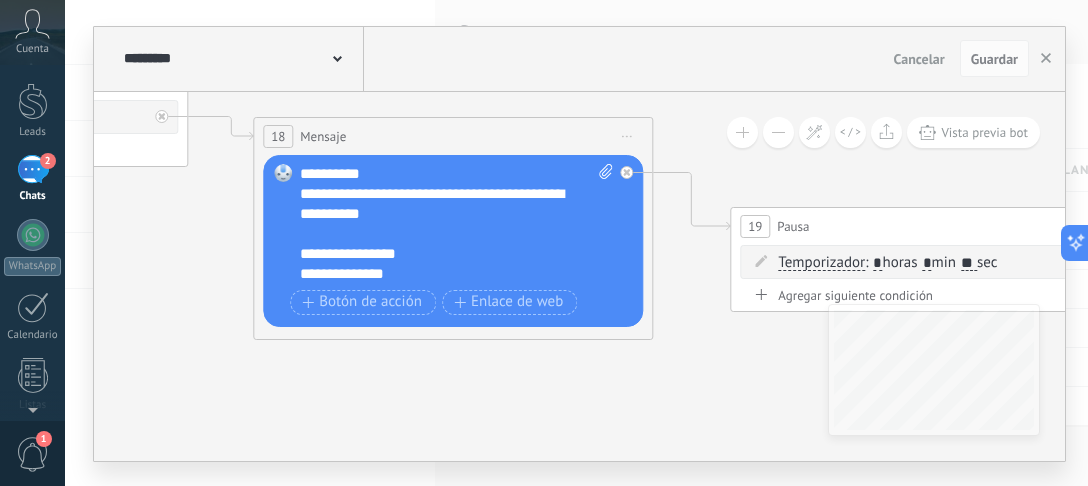 scroll, scrollTop: 0, scrollLeft: 0, axis: both 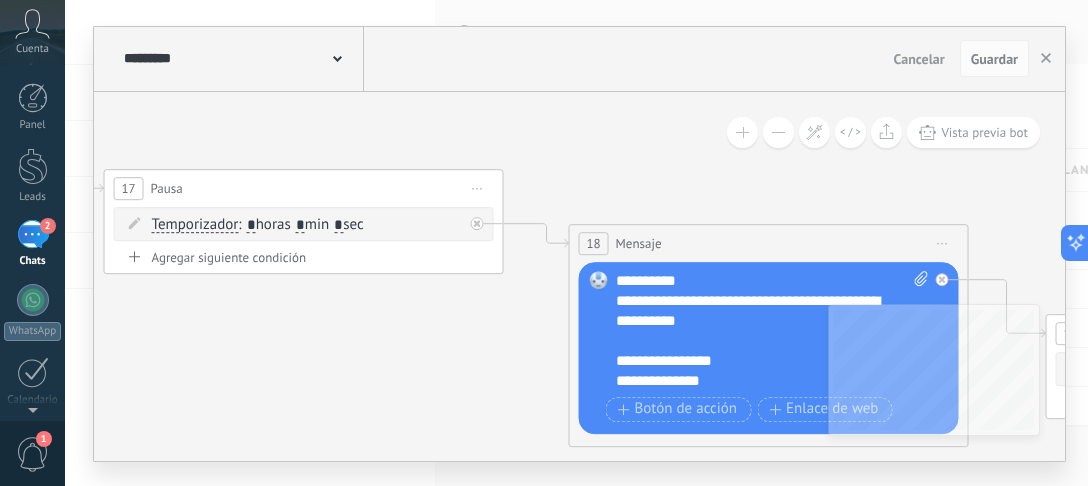 drag, startPoint x: 162, startPoint y: 340, endPoint x: 600, endPoint y: 473, distance: 457.74774 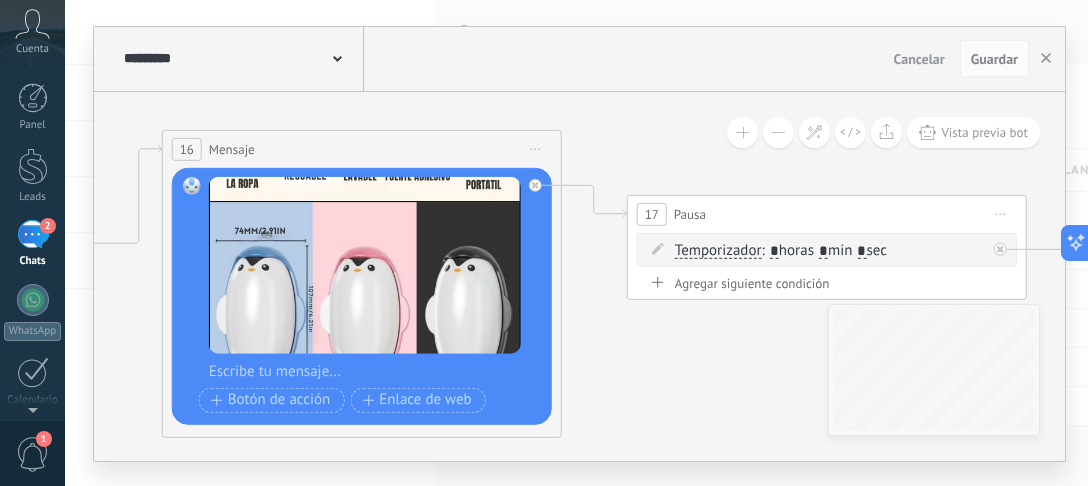 drag, startPoint x: 344, startPoint y: 396, endPoint x: 758, endPoint y: 398, distance: 414.00482 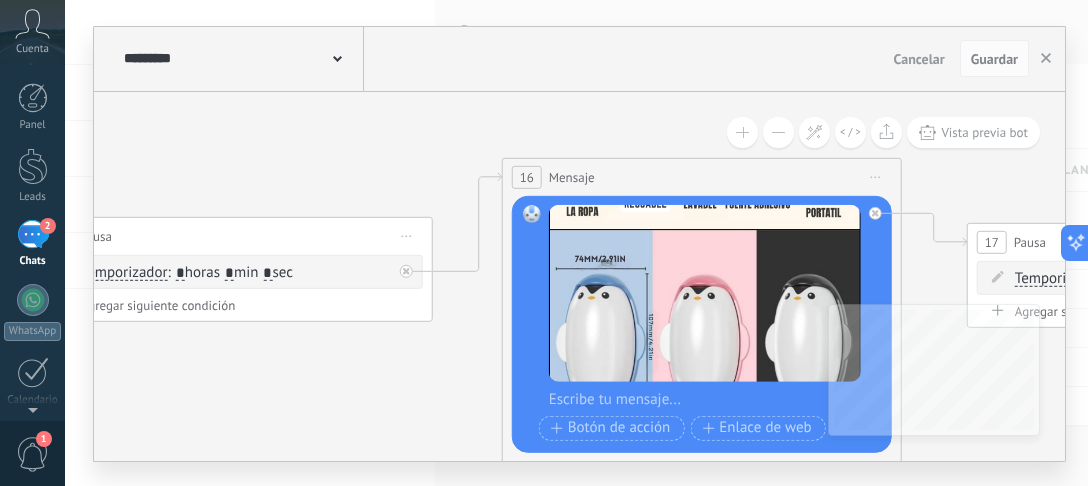drag, startPoint x: 132, startPoint y: 356, endPoint x: 664, endPoint y: 370, distance: 532.1842 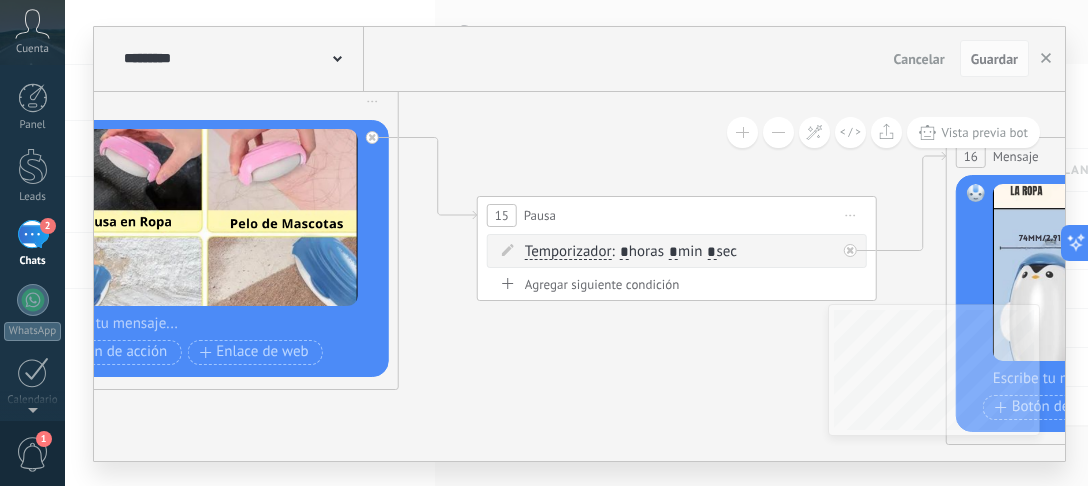 drag, startPoint x: 326, startPoint y: 376, endPoint x: 737, endPoint y: 377, distance: 411.00122 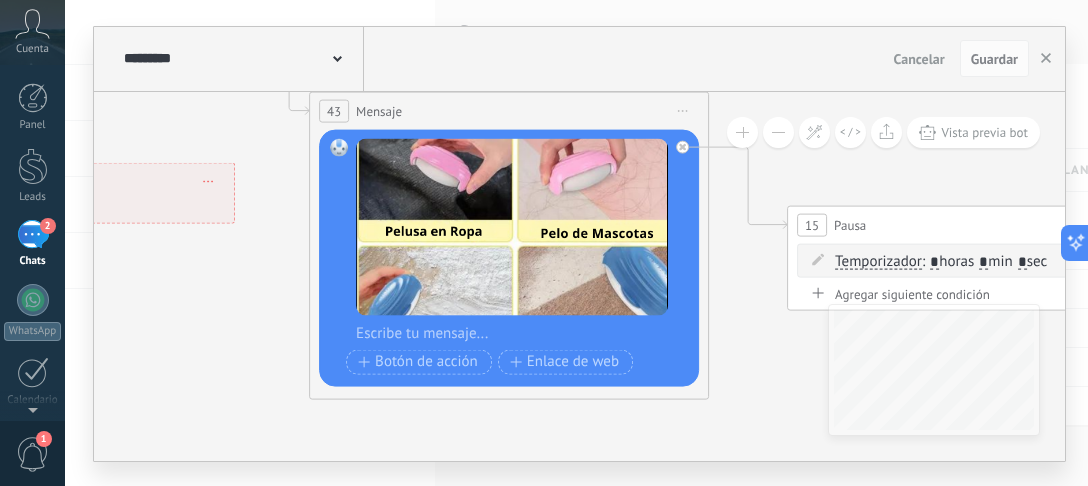 drag, startPoint x: 180, startPoint y: 340, endPoint x: 714, endPoint y: 377, distance: 535.2803 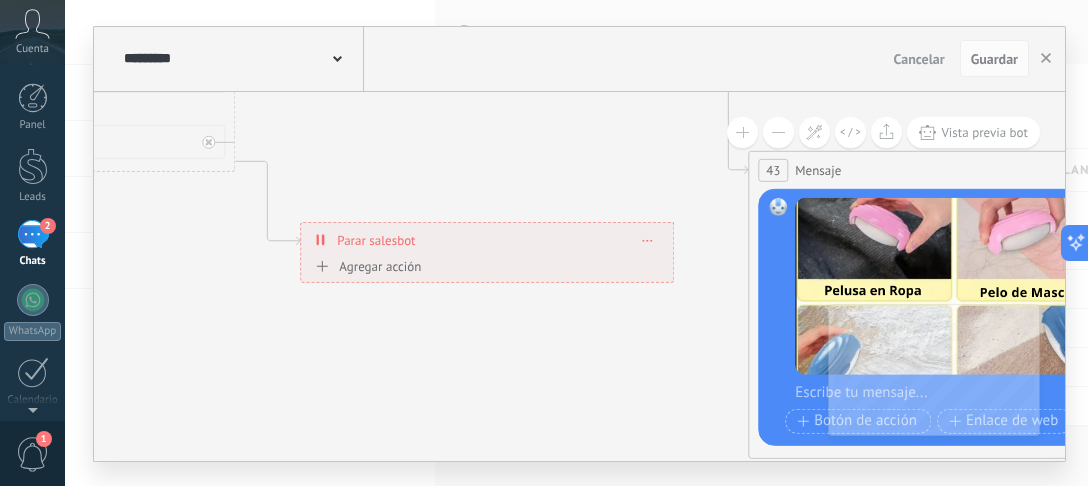 drag, startPoint x: 306, startPoint y: 368, endPoint x: 423, endPoint y: 460, distance: 148.83884 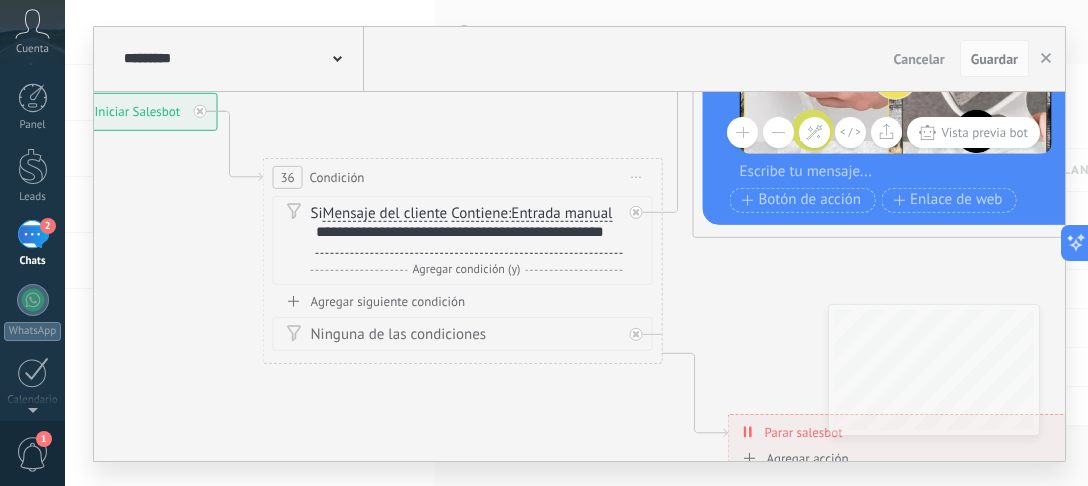 drag, startPoint x: 236, startPoint y: 332, endPoint x: 612, endPoint y: 434, distance: 389.58954 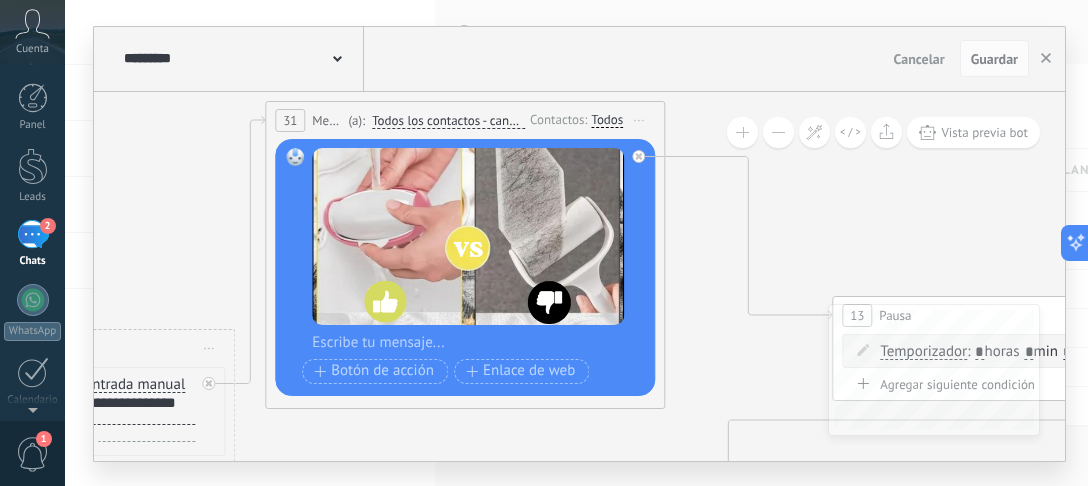 drag, startPoint x: 810, startPoint y: 319, endPoint x: 304, endPoint y: 340, distance: 506.43558 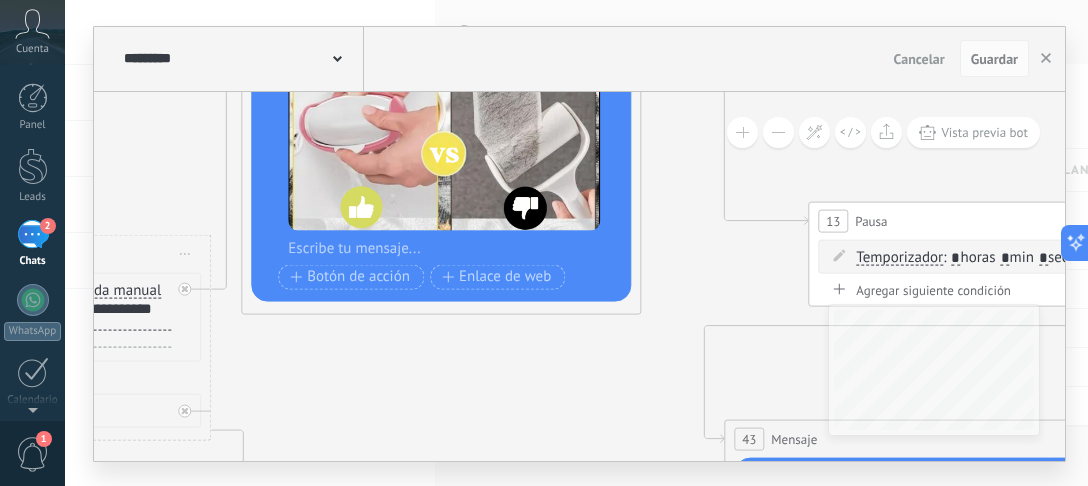 scroll, scrollTop: 0, scrollLeft: 0, axis: both 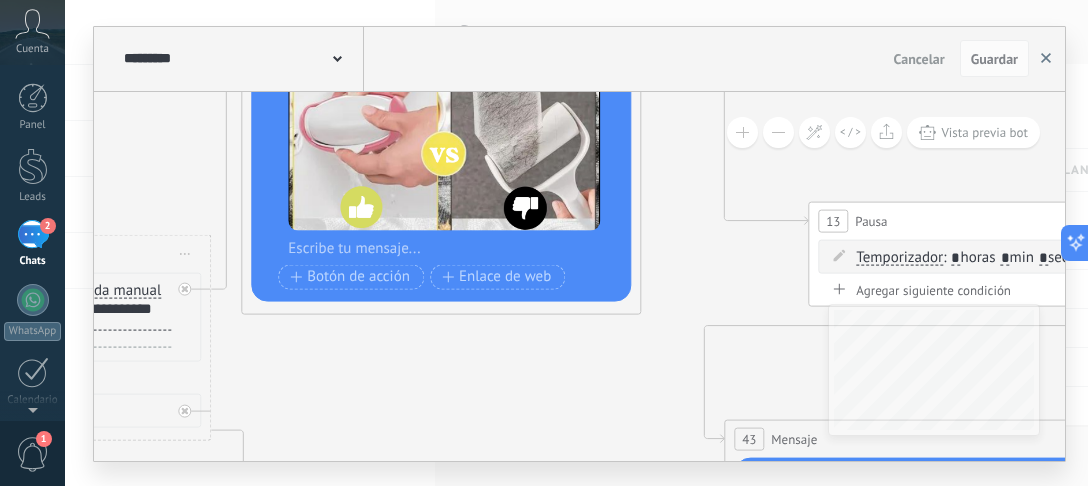 click 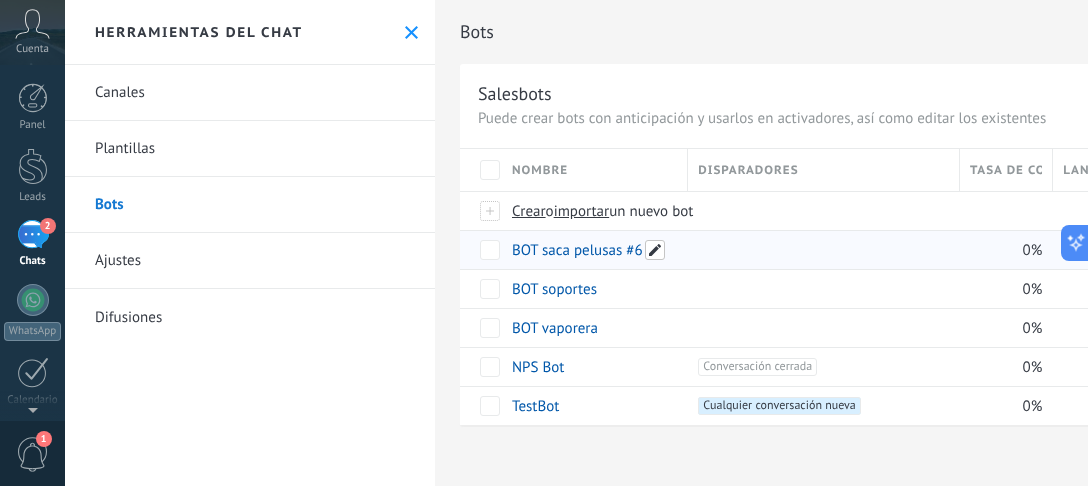 click at bounding box center (655, 250) 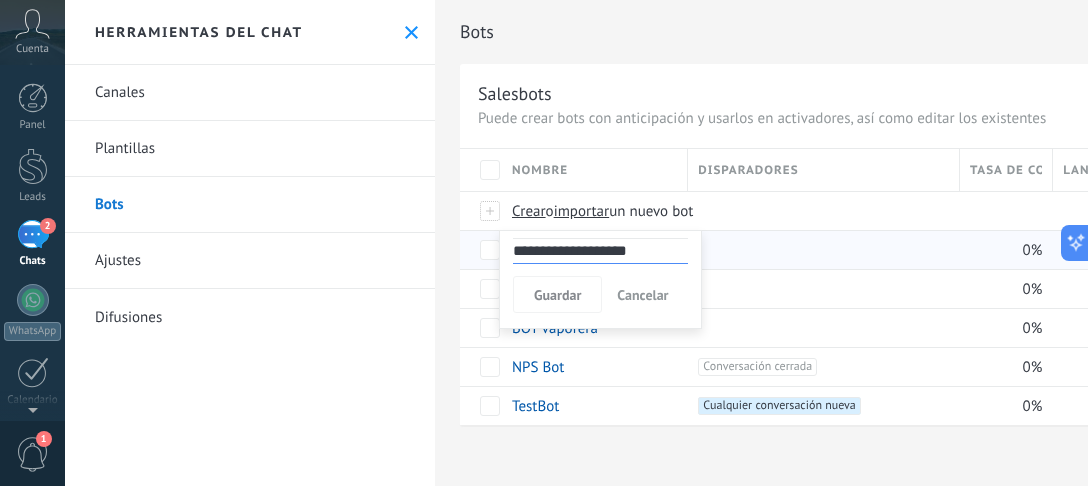 drag, startPoint x: 648, startPoint y: 252, endPoint x: 623, endPoint y: 259, distance: 25.96151 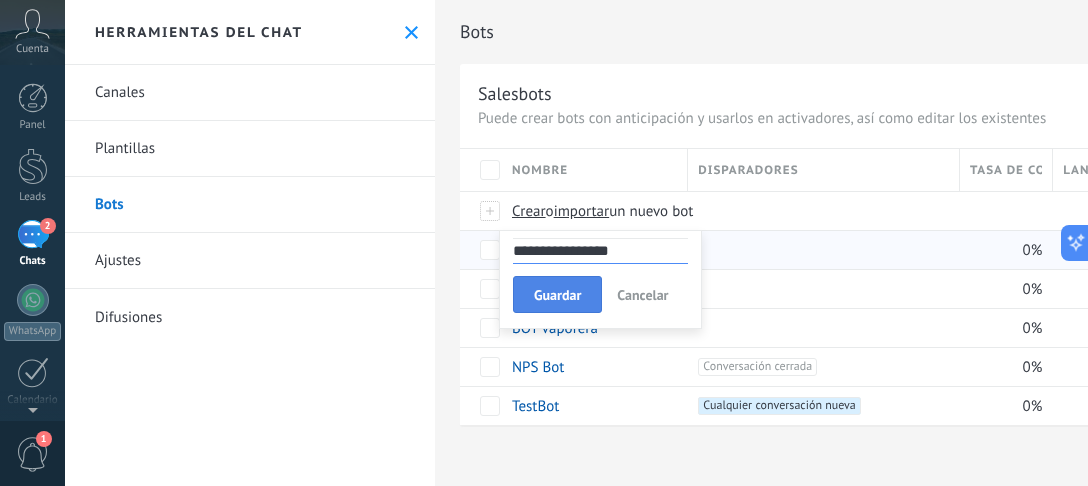 type on "**********" 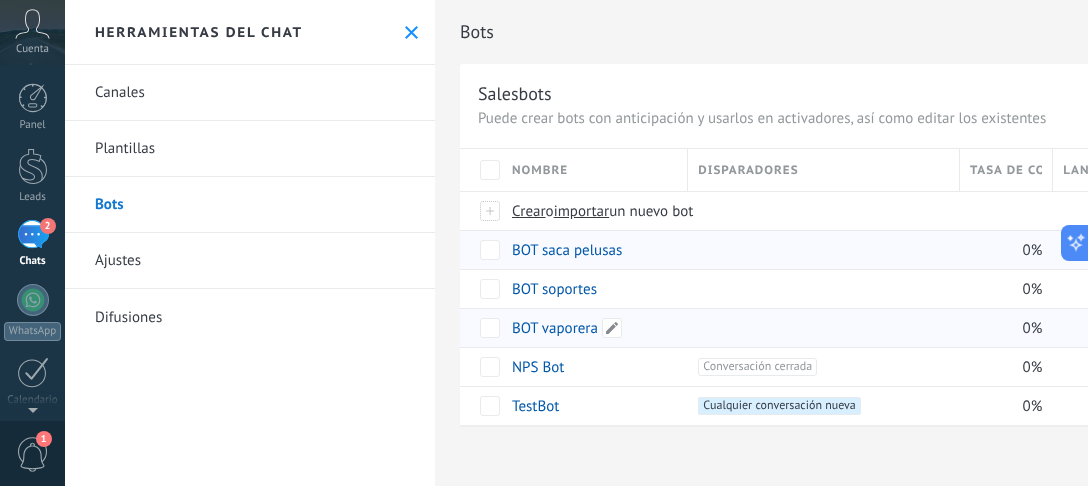 click on "BOT vaporera" at bounding box center (555, 328) 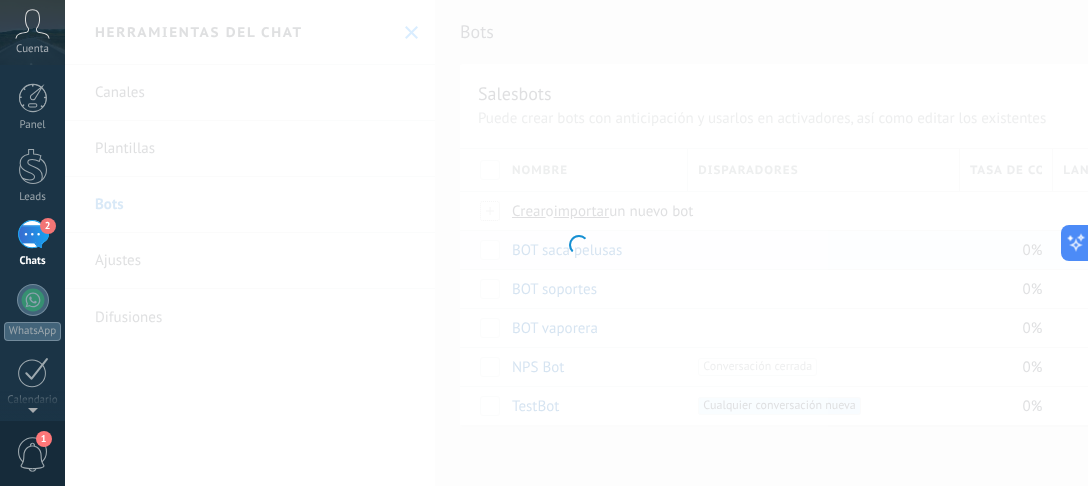 type on "**********" 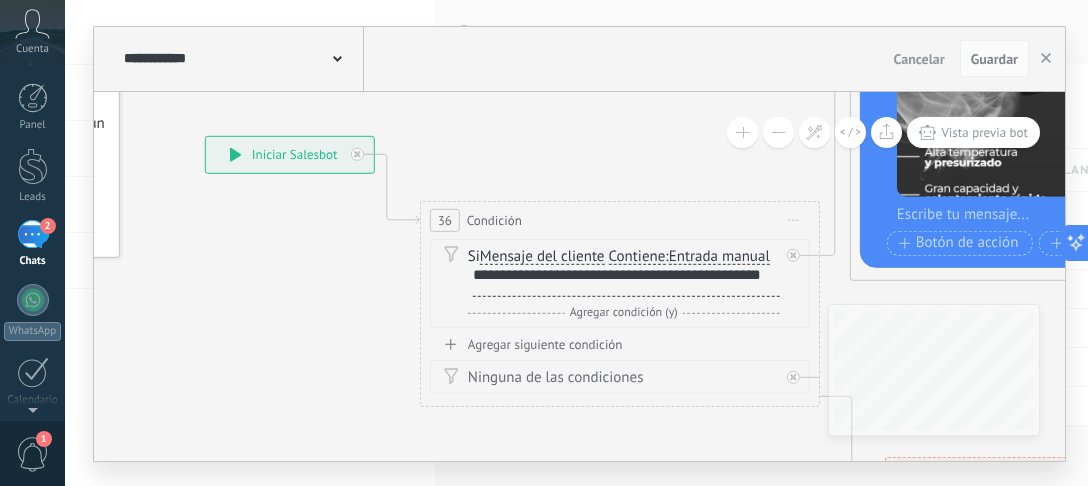 drag, startPoint x: 594, startPoint y: 418, endPoint x: 311, endPoint y: 252, distance: 328.093 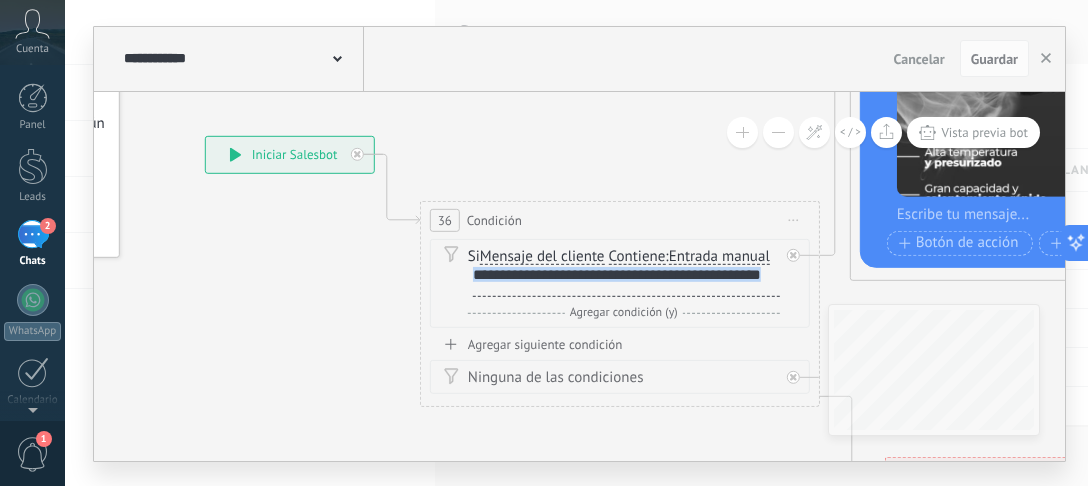 scroll, scrollTop: 1, scrollLeft: 0, axis: vertical 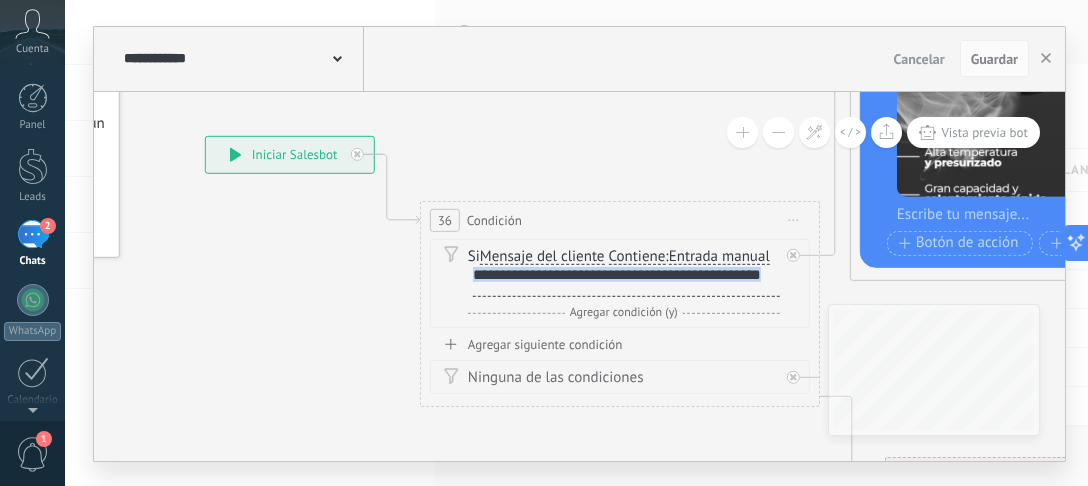 drag, startPoint x: 481, startPoint y: 295, endPoint x: 536, endPoint y: 312, distance: 57.567352 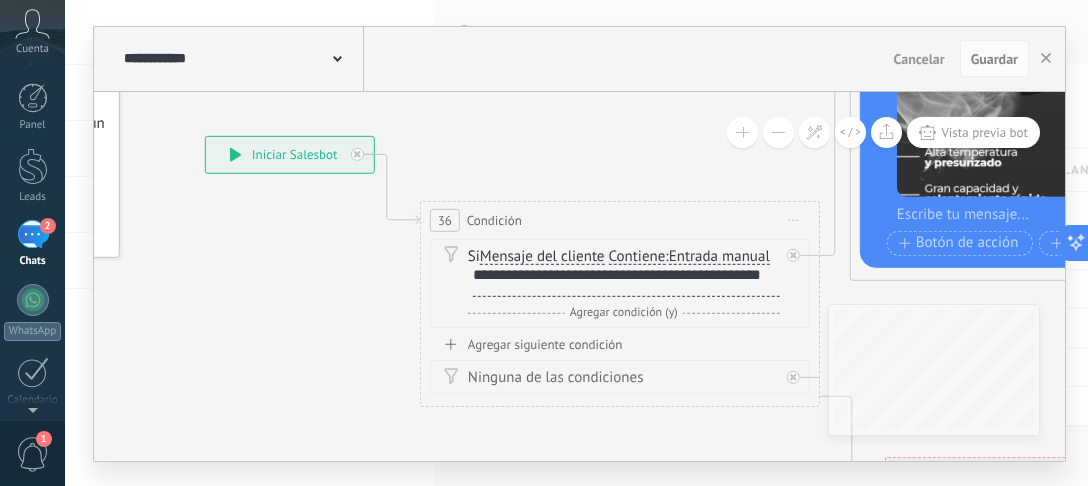 scroll, scrollTop: 0, scrollLeft: 0, axis: both 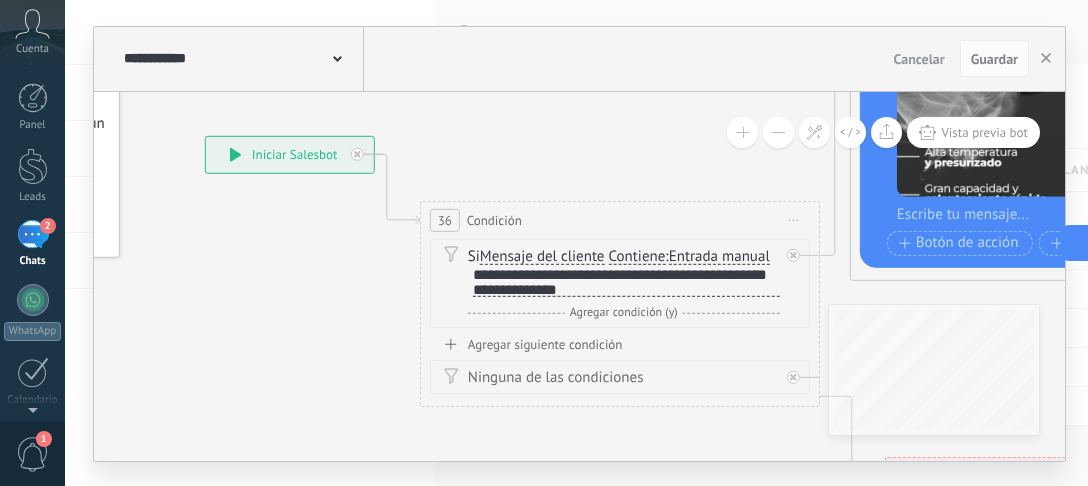 click 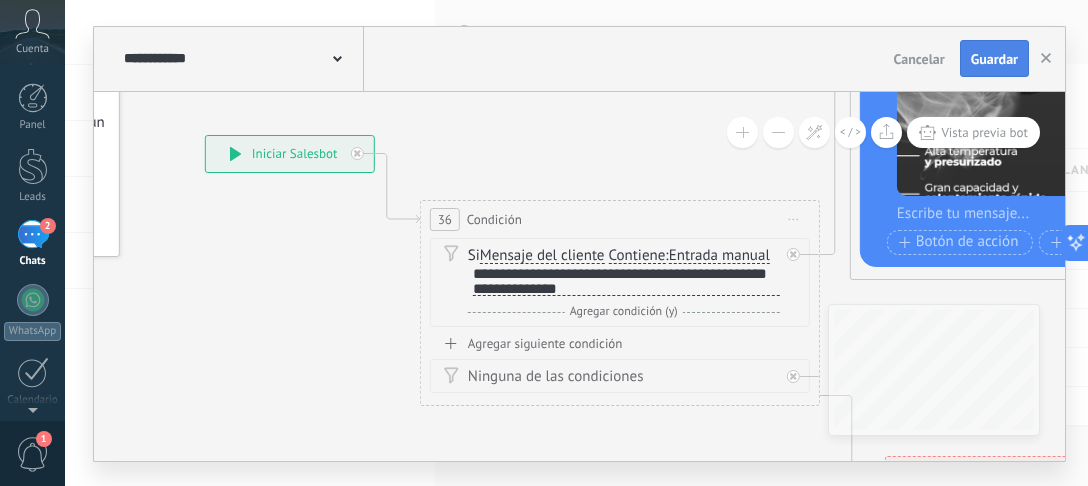 click on "Guardar" at bounding box center (994, 59) 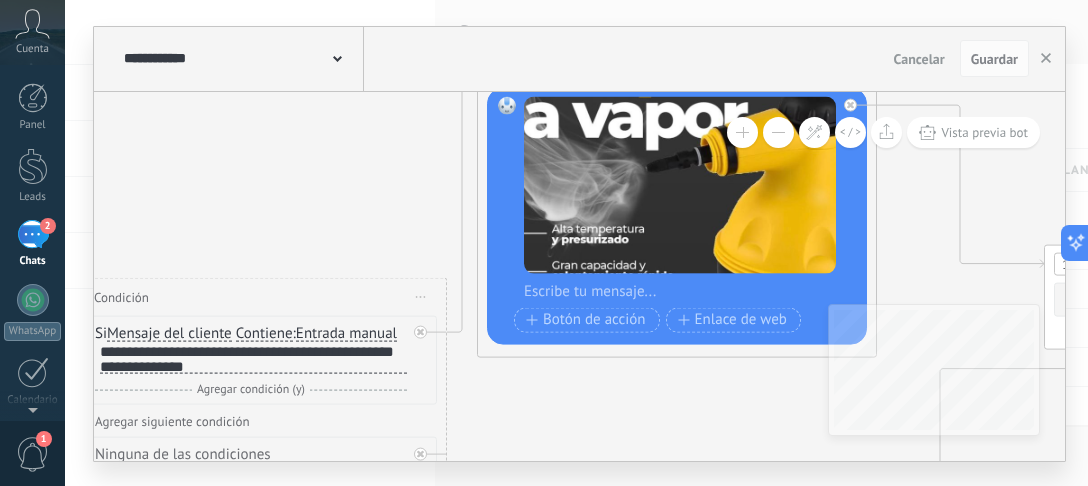 drag, startPoint x: 687, startPoint y: 171, endPoint x: 384, endPoint y: 243, distance: 311.43698 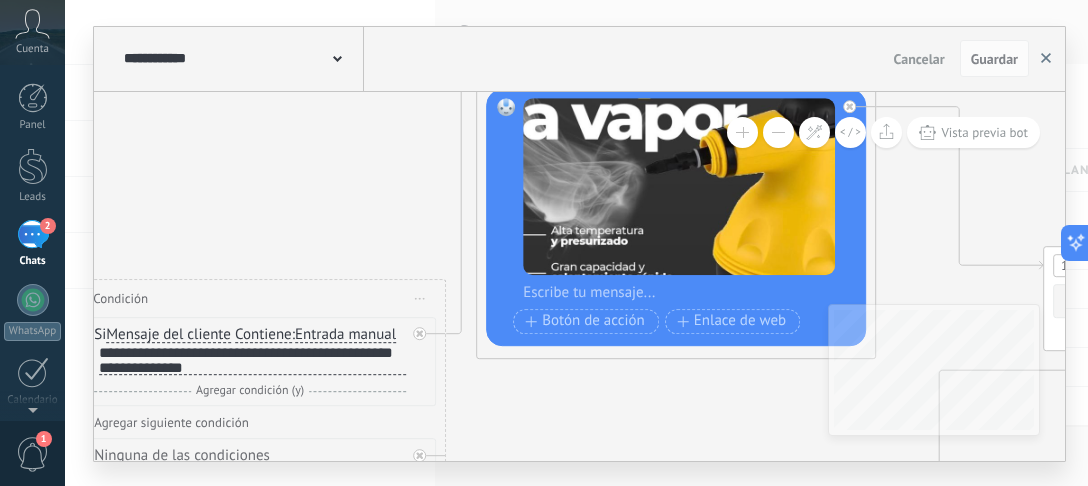 click 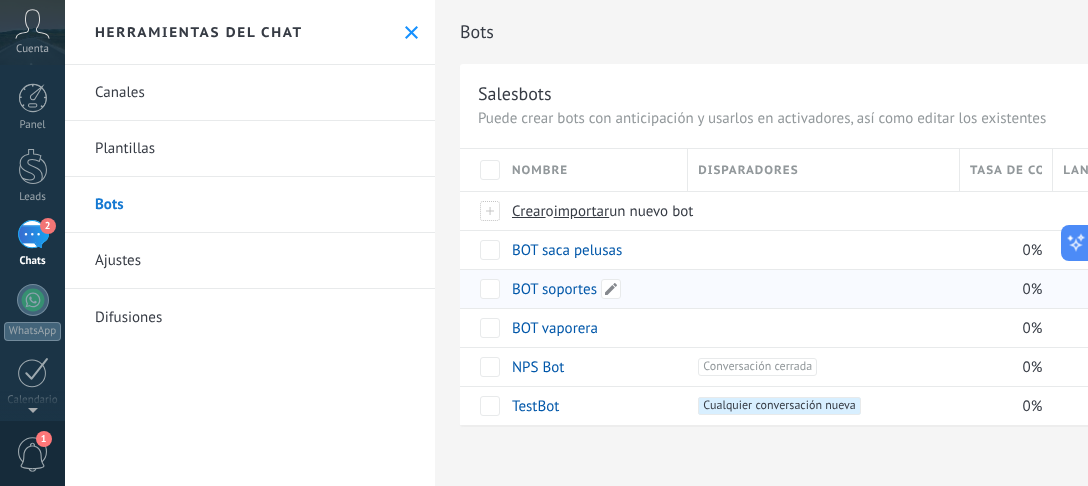 click on "BOT soportes" at bounding box center (554, 289) 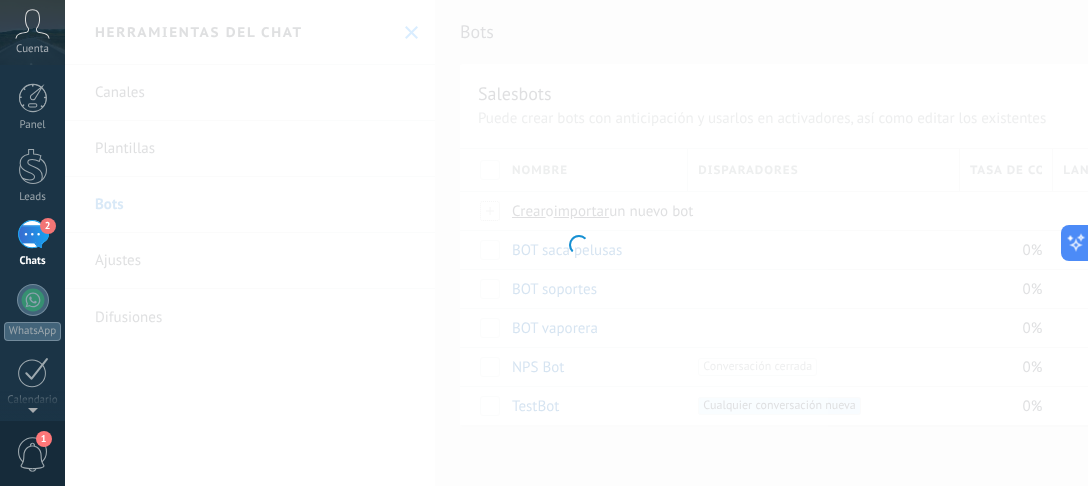 type on "**********" 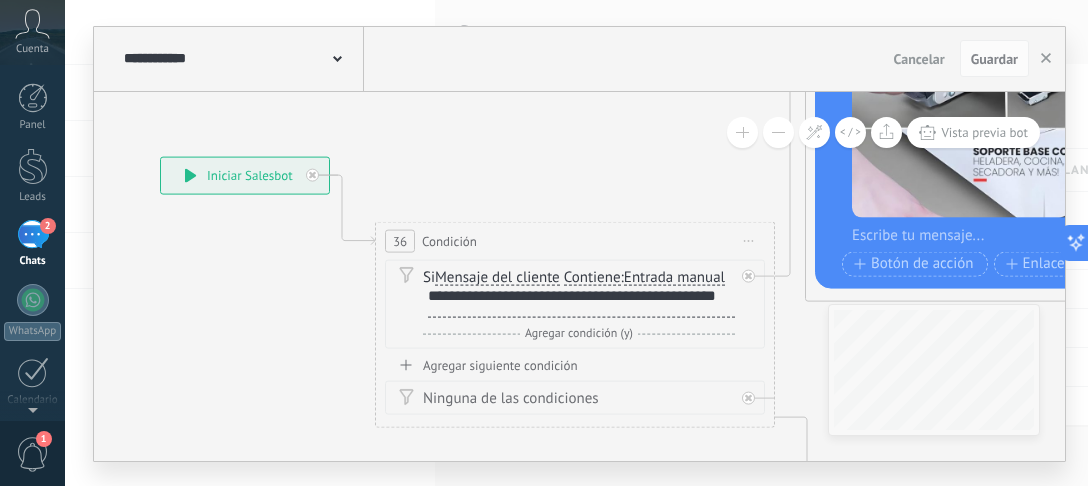 drag, startPoint x: 500, startPoint y: 345, endPoint x: 276, endPoint y: 233, distance: 250.43962 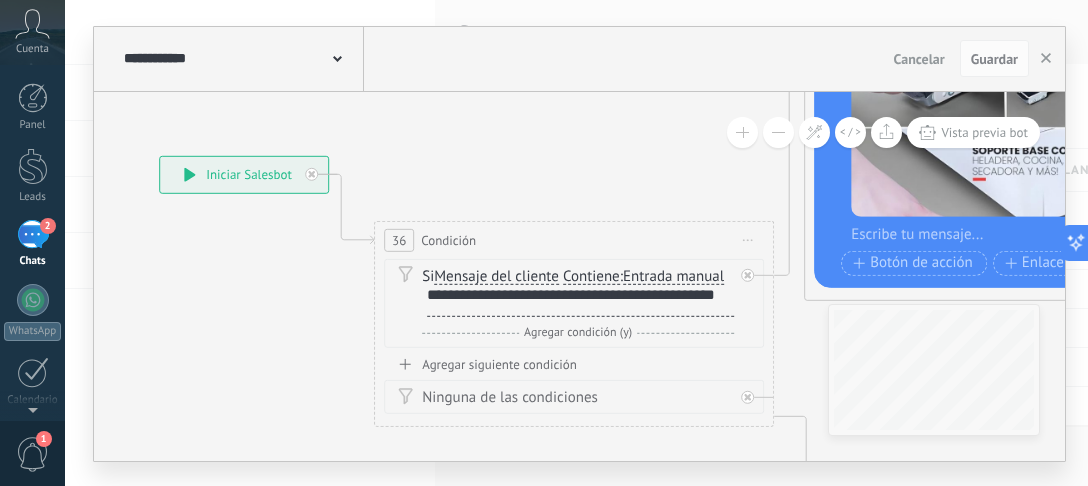 click on "**********" at bounding box center (578, 302) 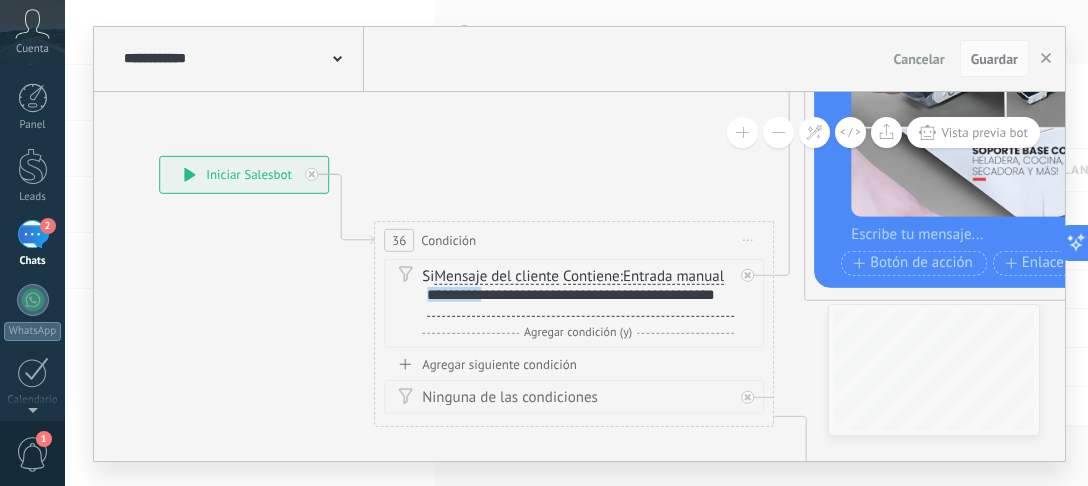 scroll, scrollTop: 1, scrollLeft: 0, axis: vertical 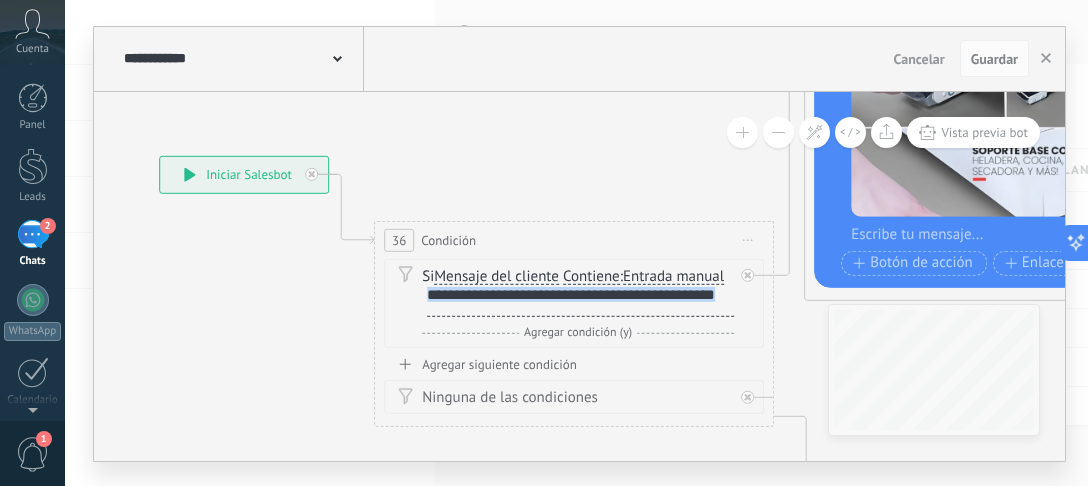 drag, startPoint x: 426, startPoint y: 311, endPoint x: 485, endPoint y: 328, distance: 61.400326 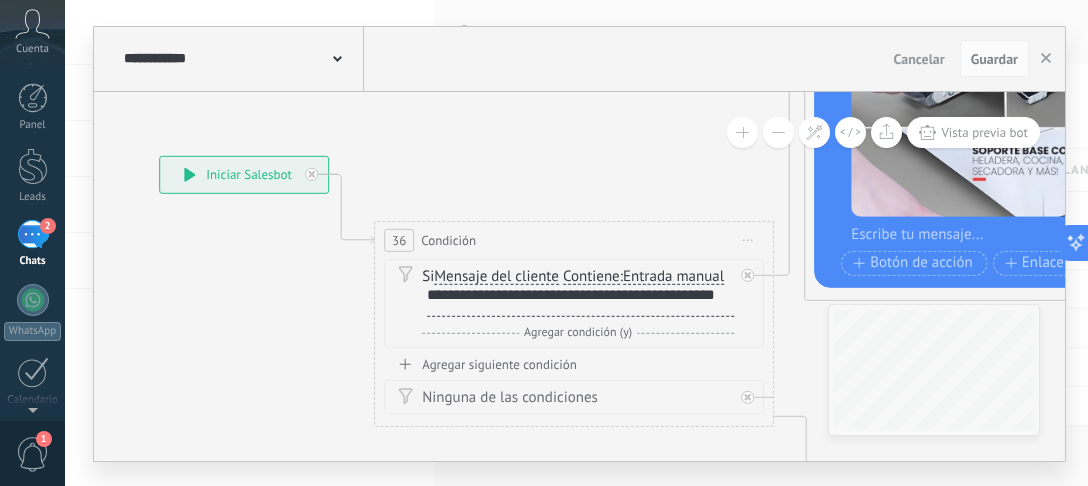 scroll, scrollTop: 0, scrollLeft: 0, axis: both 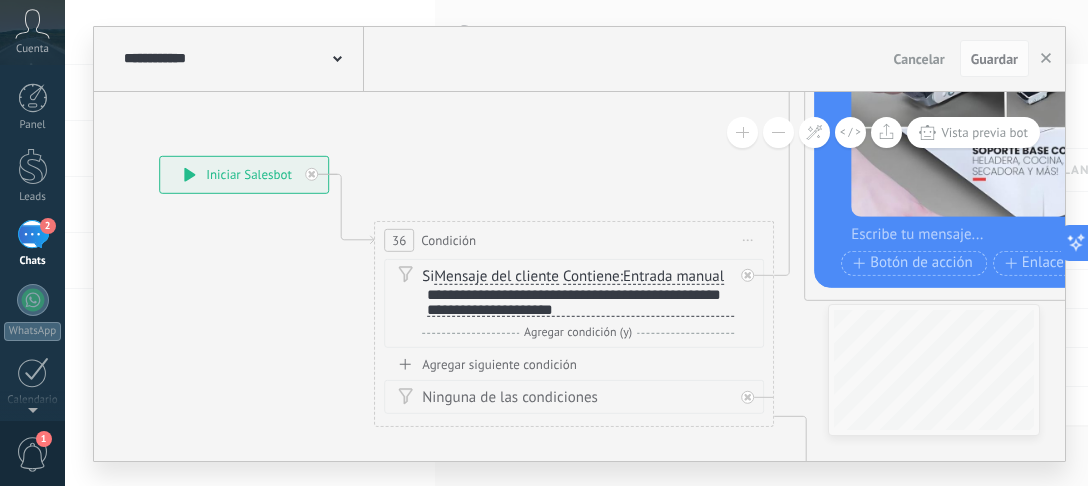 click 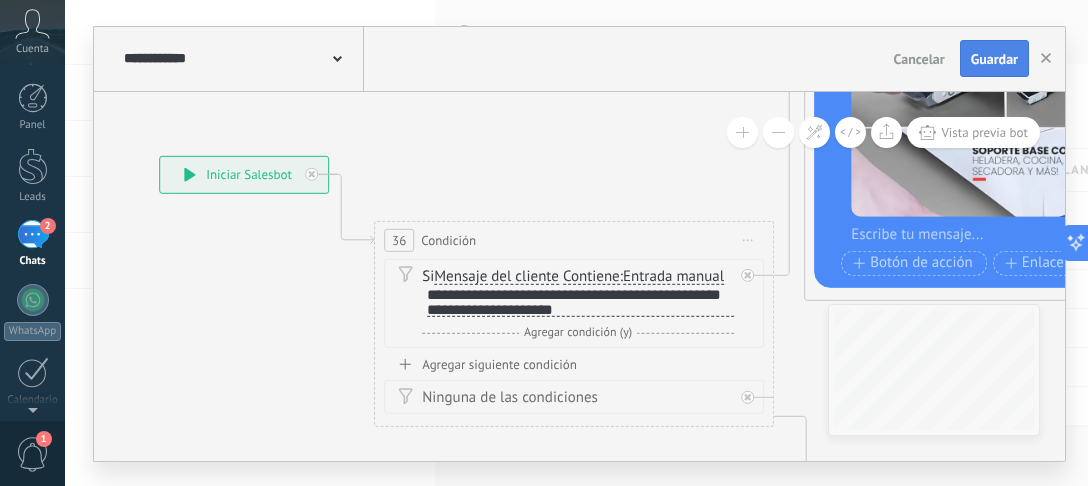 click on "Guardar" at bounding box center [994, 59] 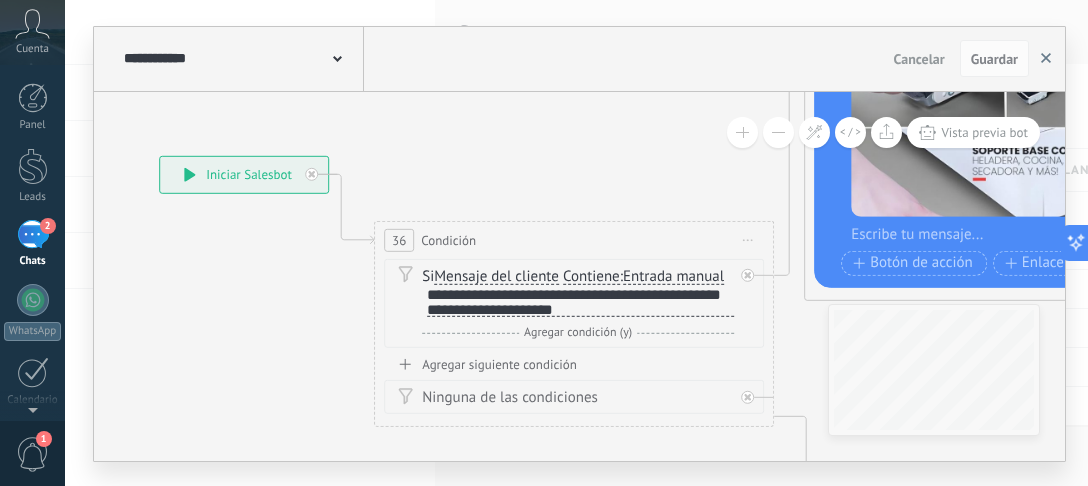 click 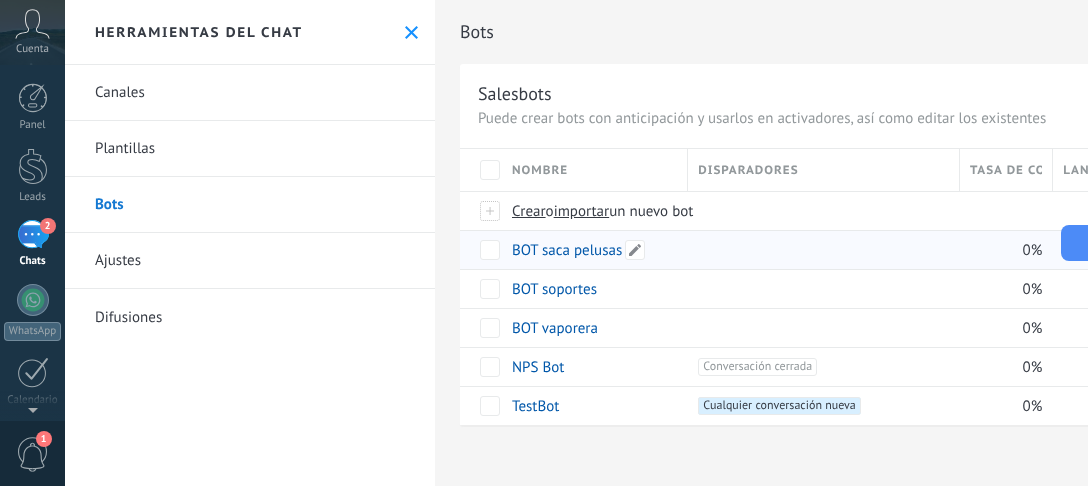 click on "BOT saca pelusas" at bounding box center (567, 250) 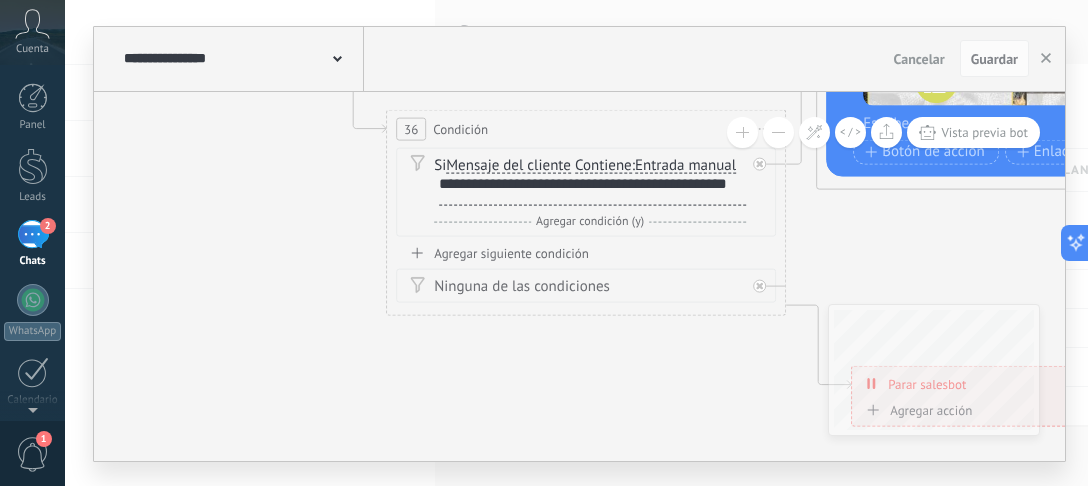 drag, startPoint x: 576, startPoint y: 416, endPoint x: 249, endPoint y: 159, distance: 415.90625 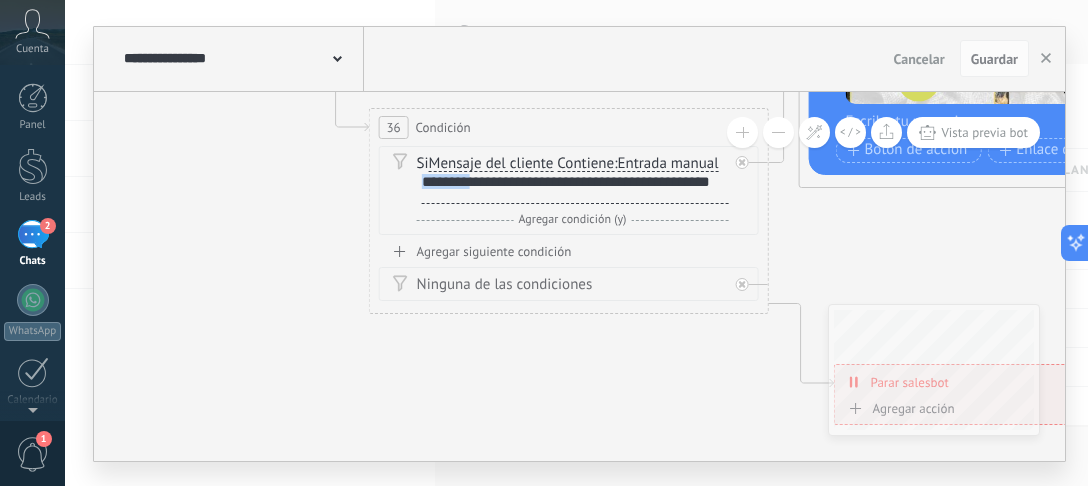 scroll, scrollTop: 1, scrollLeft: 0, axis: vertical 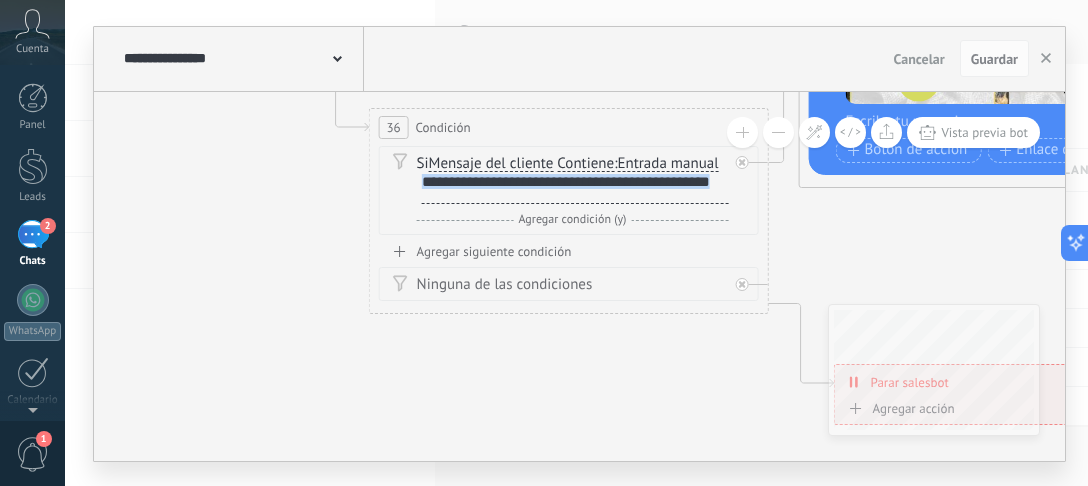 drag, startPoint x: 421, startPoint y: 195, endPoint x: 481, endPoint y: 216, distance: 63.56886 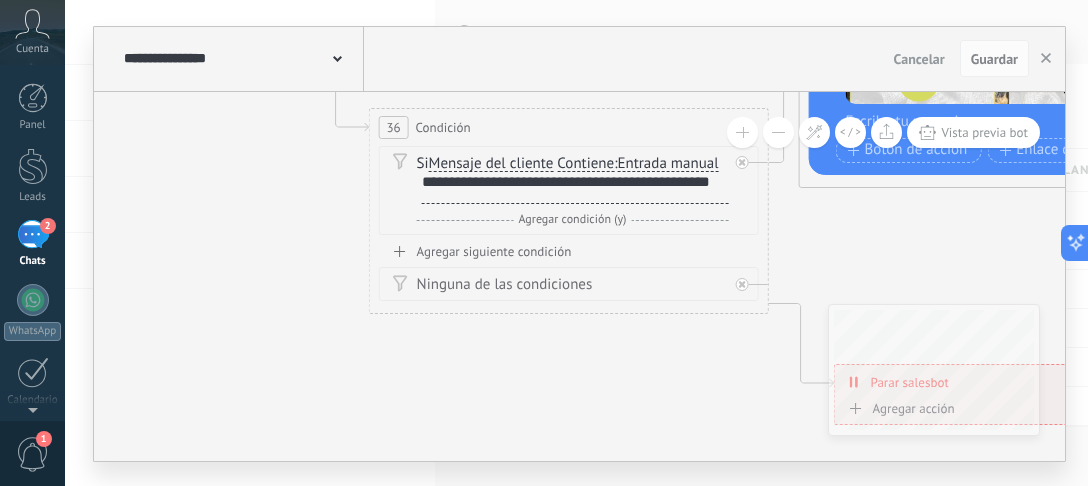 scroll, scrollTop: 0, scrollLeft: 0, axis: both 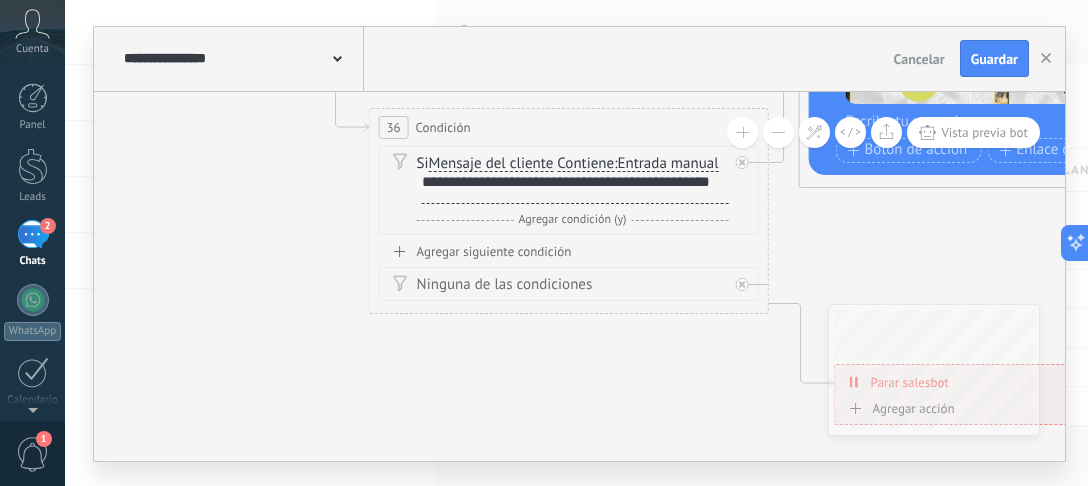 click 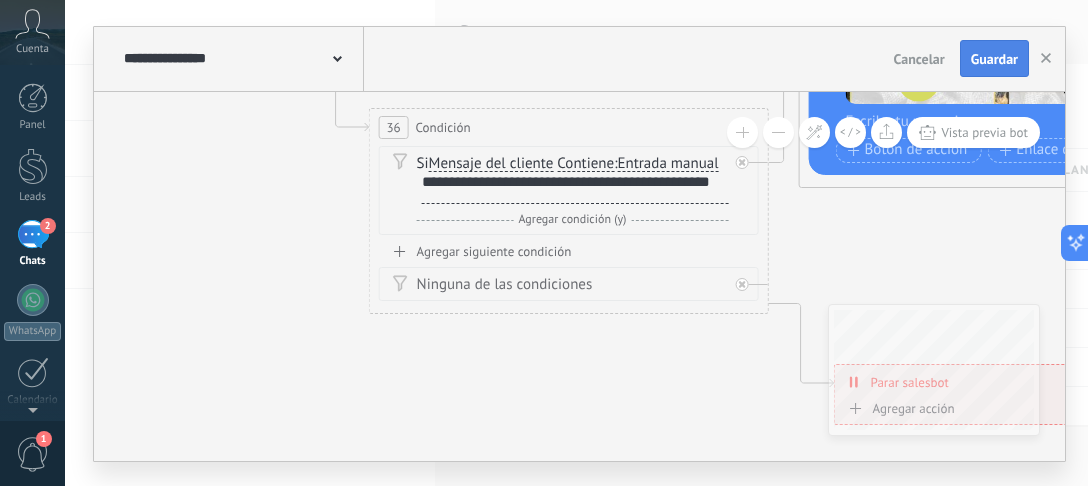 click on "Guardar" at bounding box center (994, 59) 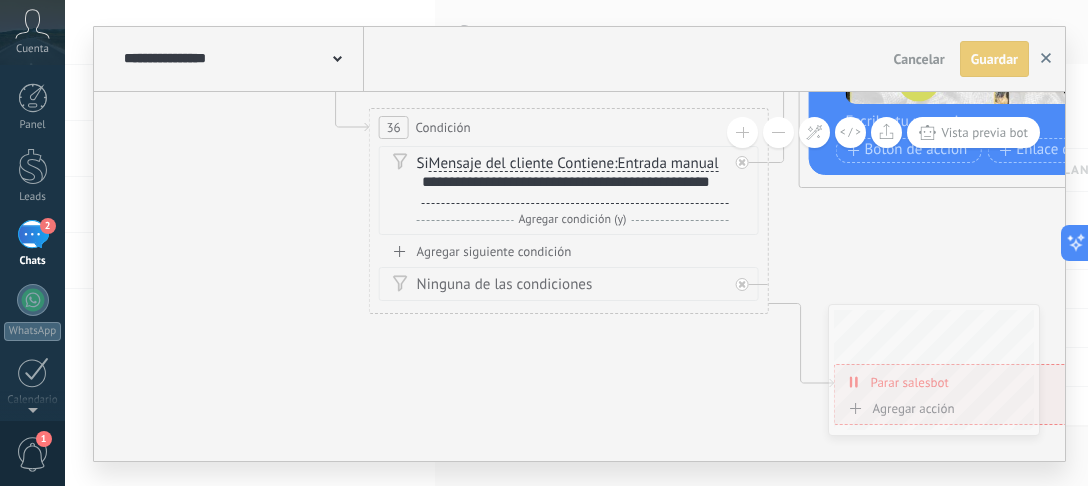 click 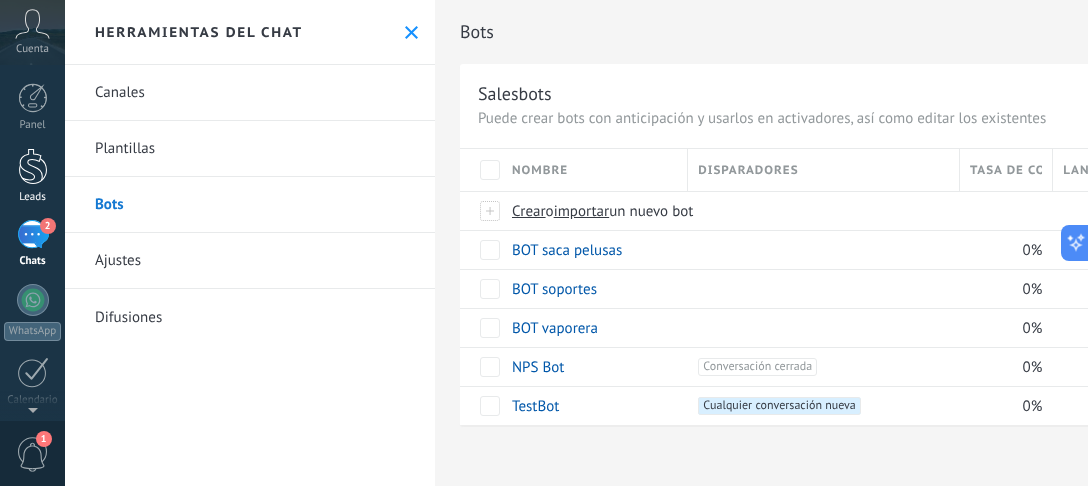 click at bounding box center [33, 166] 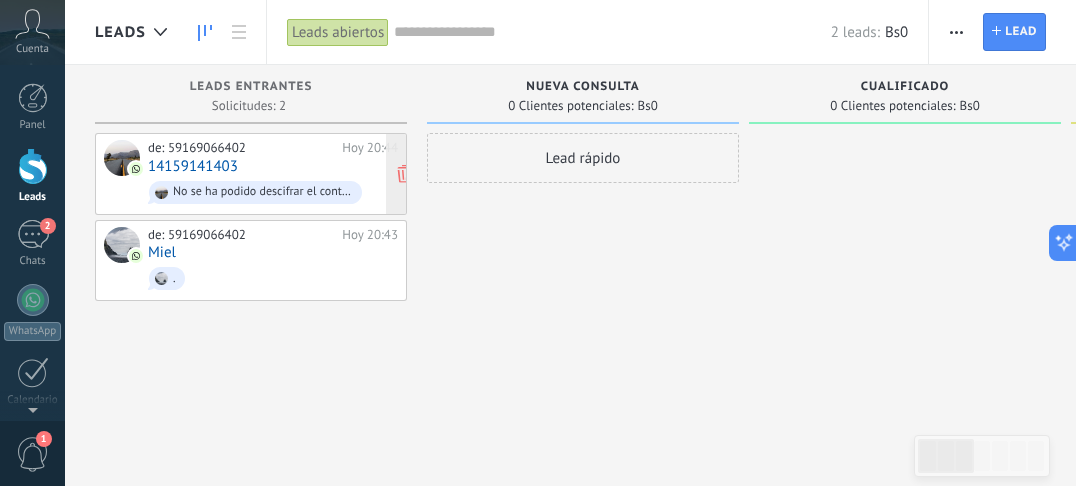 click on "No se ha podido descifrar el contenido del mensaje. El mensaje no puede leerse aquí. Por favor, visualízalo en la aplicación móvil de WhatsApp." at bounding box center [273, 192] 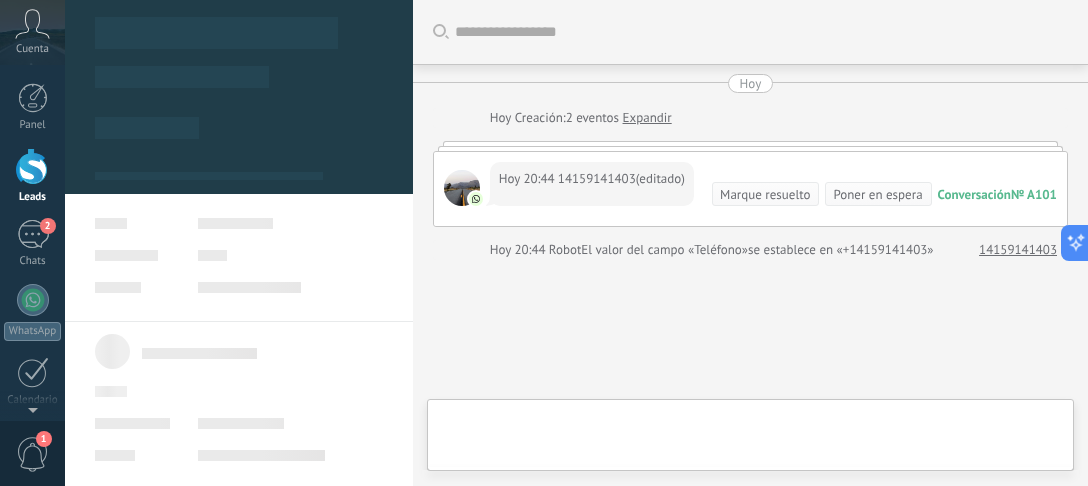 scroll, scrollTop: 122, scrollLeft: 0, axis: vertical 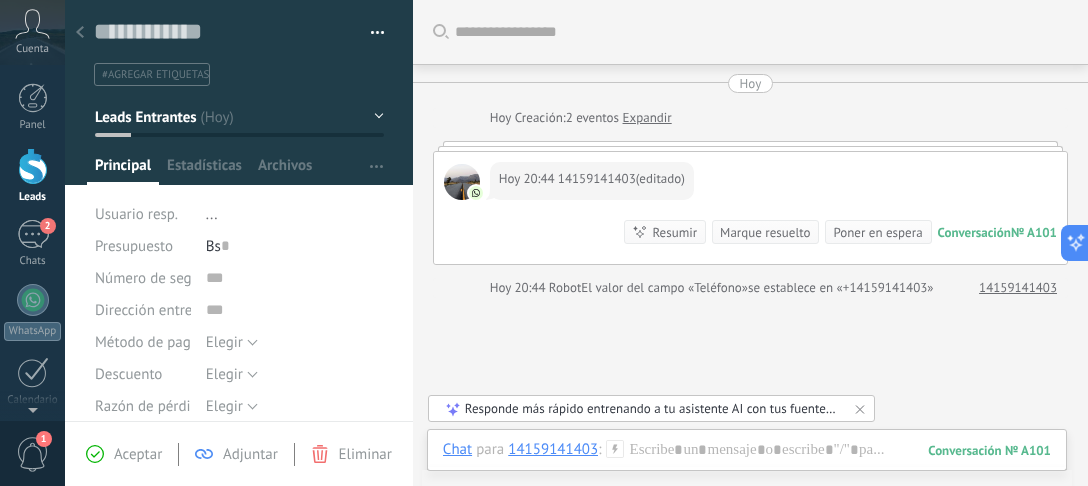 click on "Leads Entrantes" at bounding box center [239, 117] 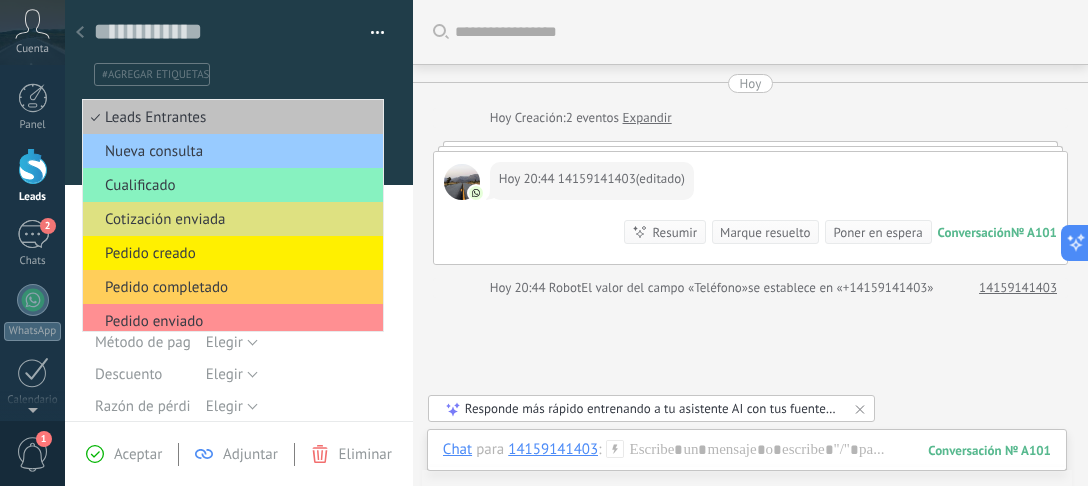 click on "Buscar Carga más Hoy Hoy Creación:  2  eventos   Expandir Hoy 20:44 14159141403  (editado) editado hoy 20:44 Conversación  № A101 Conversación № A101 Resumir Resumir Marque resuelto Poner en espera Hoy 20:44 Robot  El valor del campo «Teléfono»  se establece en «+14159141403» 14159141403 Hoy 20:44 14159141403: Nuevo mensaje Conversación № A101 No hay tareas.  Crear una Participantes:  0 Agregar usuario Bots:  0" at bounding box center [750, 317] 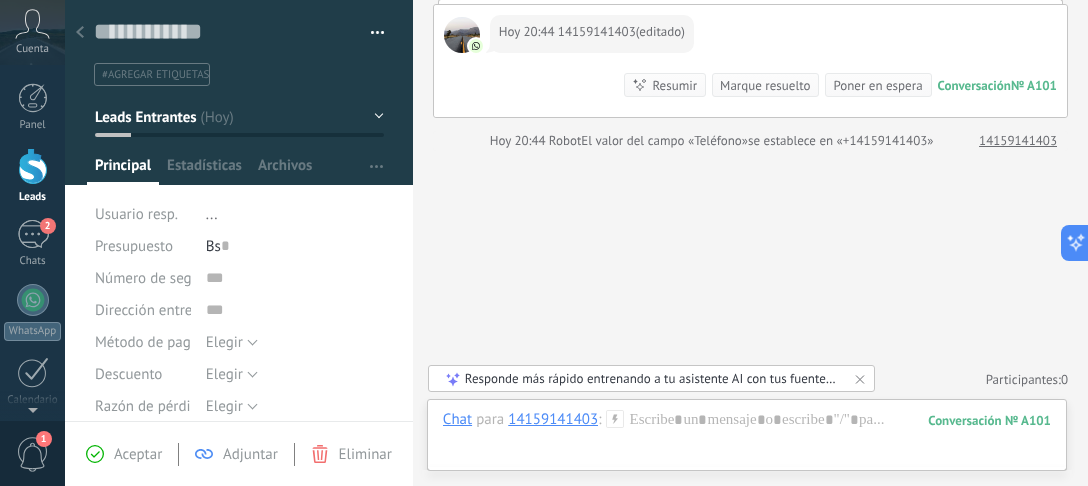 scroll, scrollTop: 0, scrollLeft: 0, axis: both 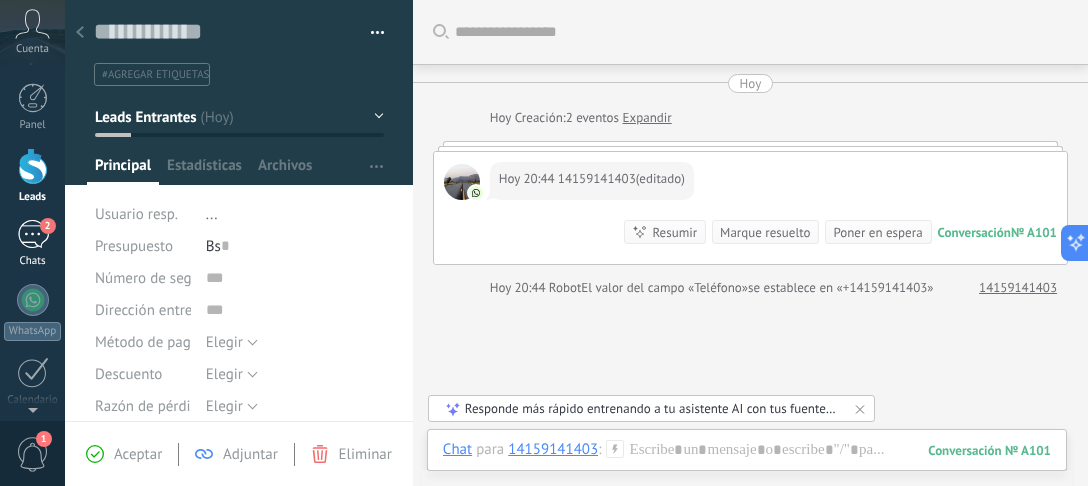 click on "2" at bounding box center (33, 234) 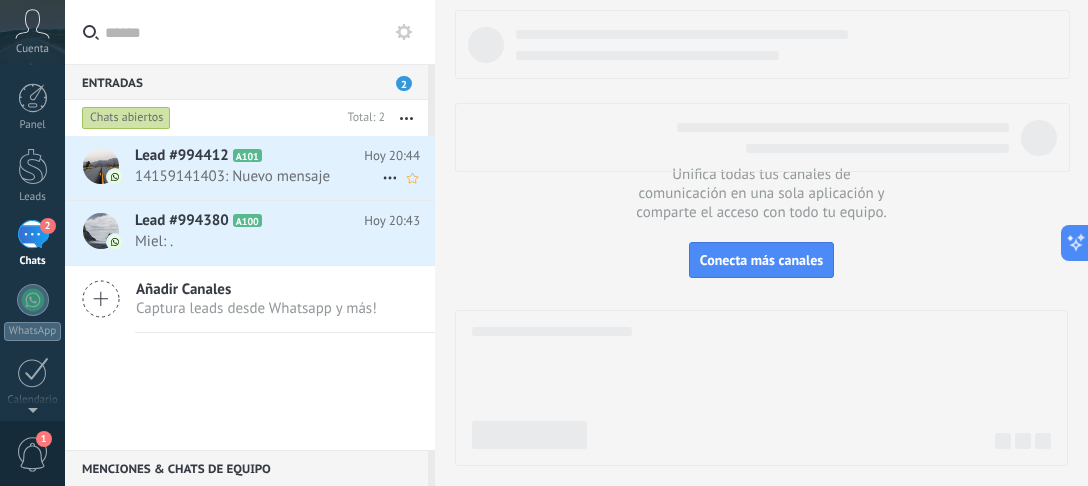 drag, startPoint x: 310, startPoint y: 177, endPoint x: 333, endPoint y: 178, distance: 23.021729 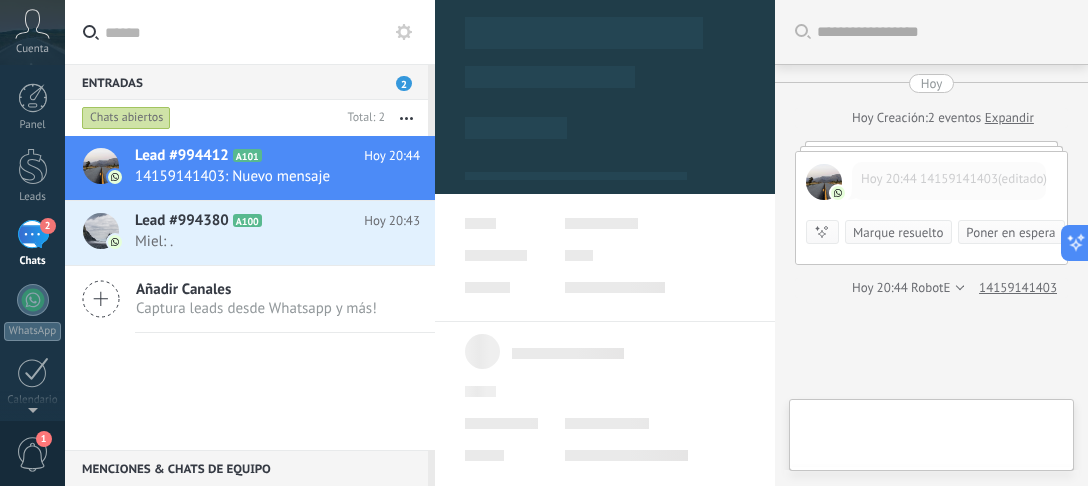 scroll, scrollTop: 29, scrollLeft: 0, axis: vertical 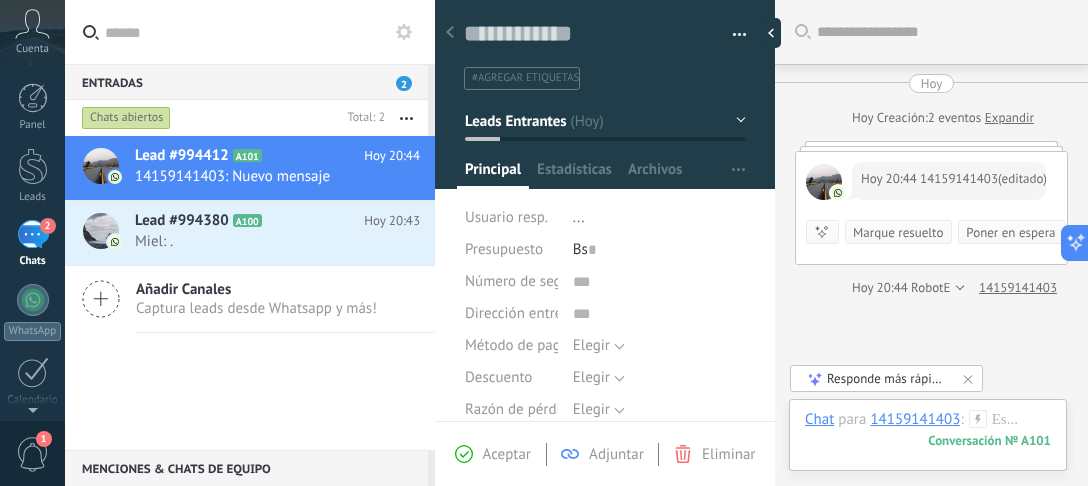 click on "Leads Entrantes" at bounding box center [605, 121] 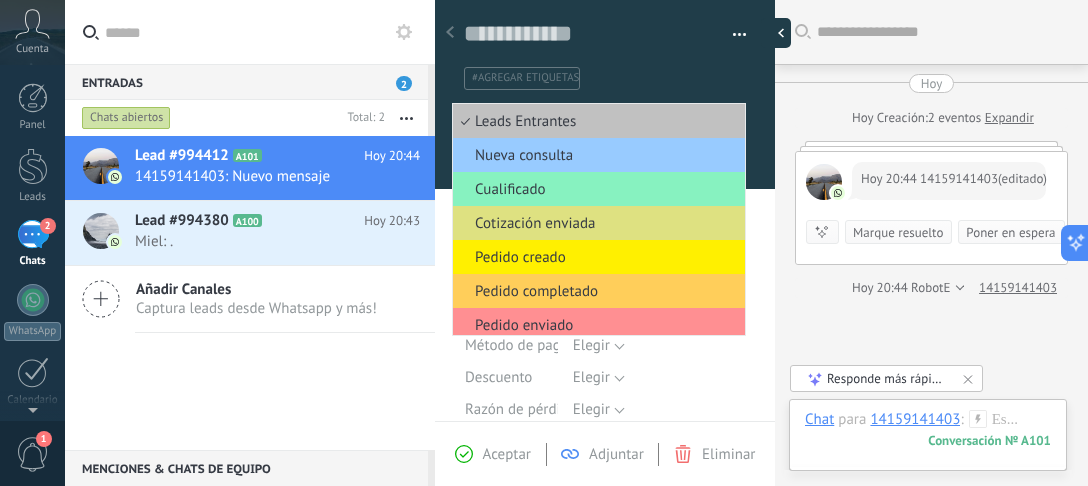 click at bounding box center (776, 33) 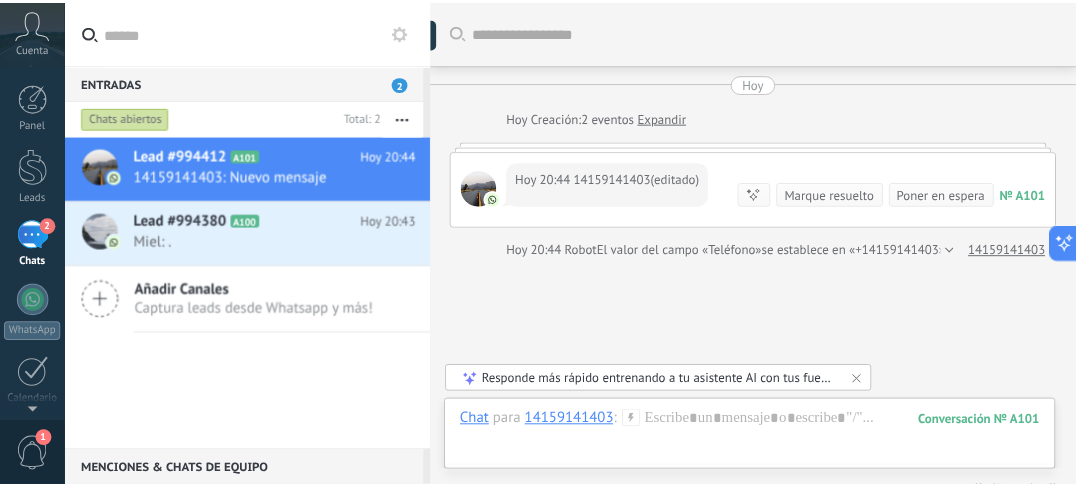 scroll, scrollTop: 19, scrollLeft: 0, axis: vertical 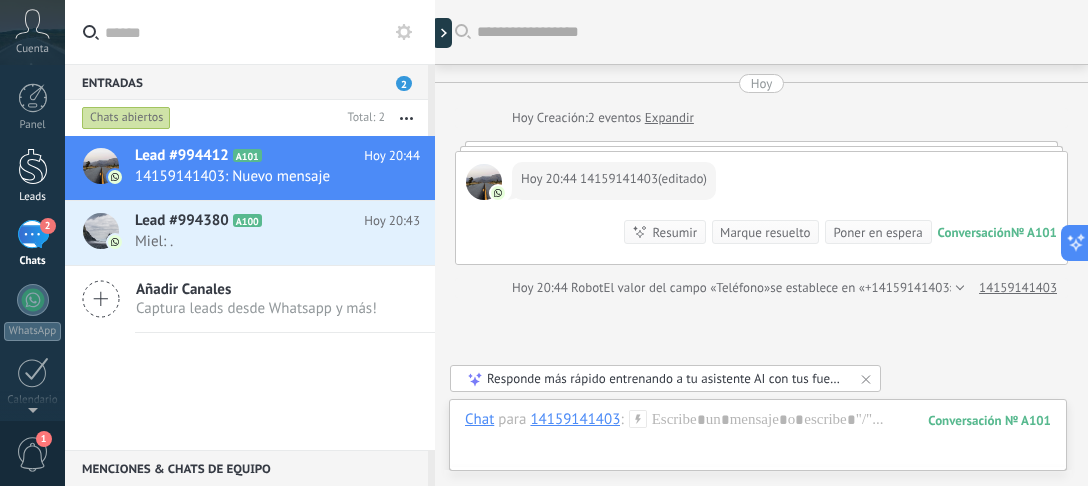 click at bounding box center (33, 166) 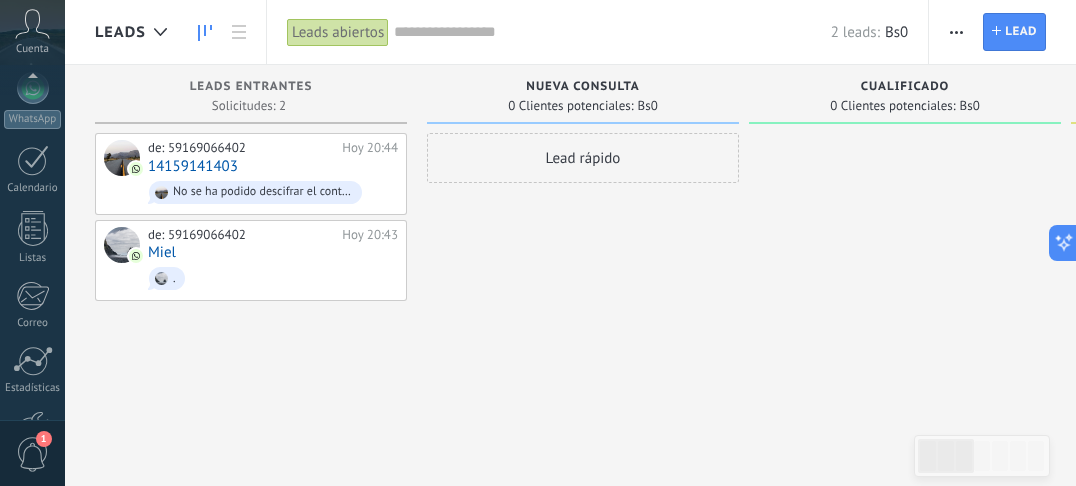 scroll, scrollTop: 345, scrollLeft: 0, axis: vertical 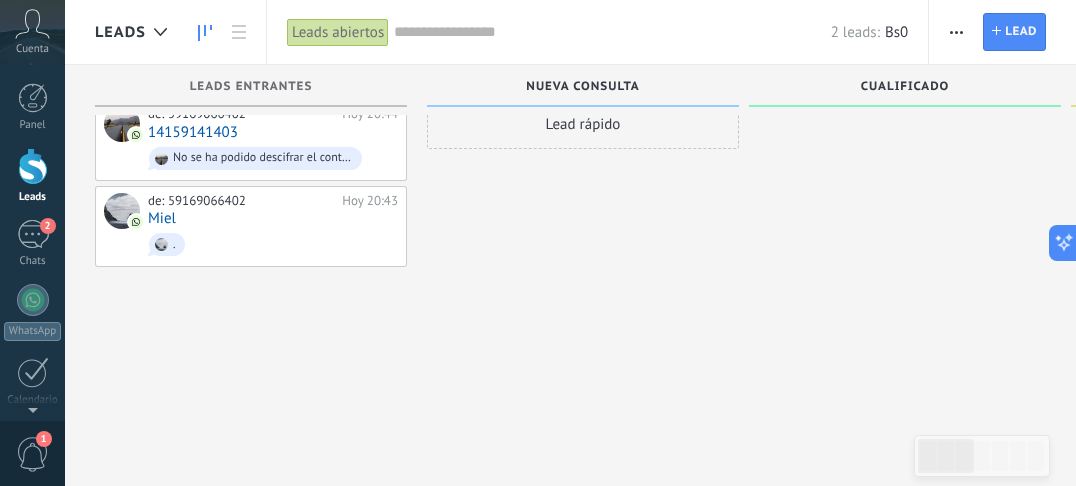 click 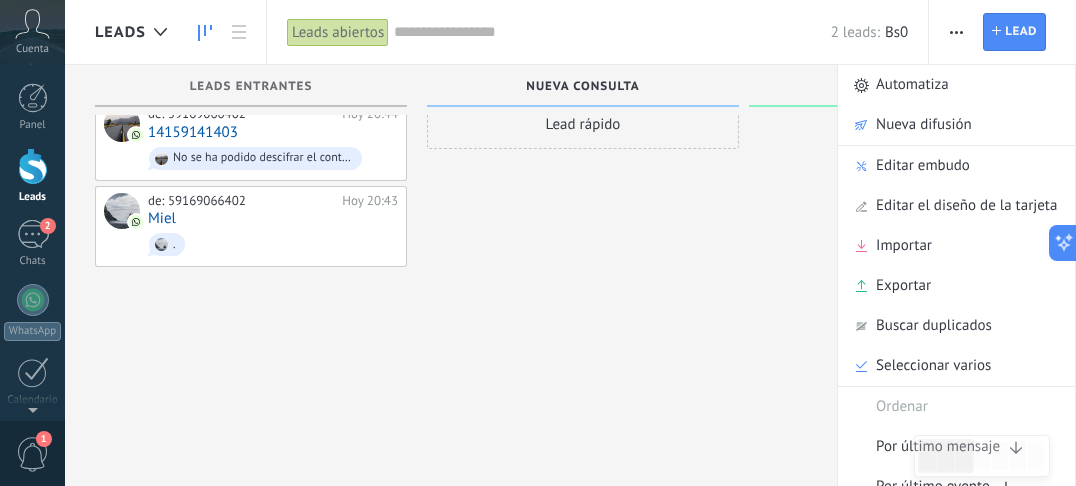 click at bounding box center (956, 32) 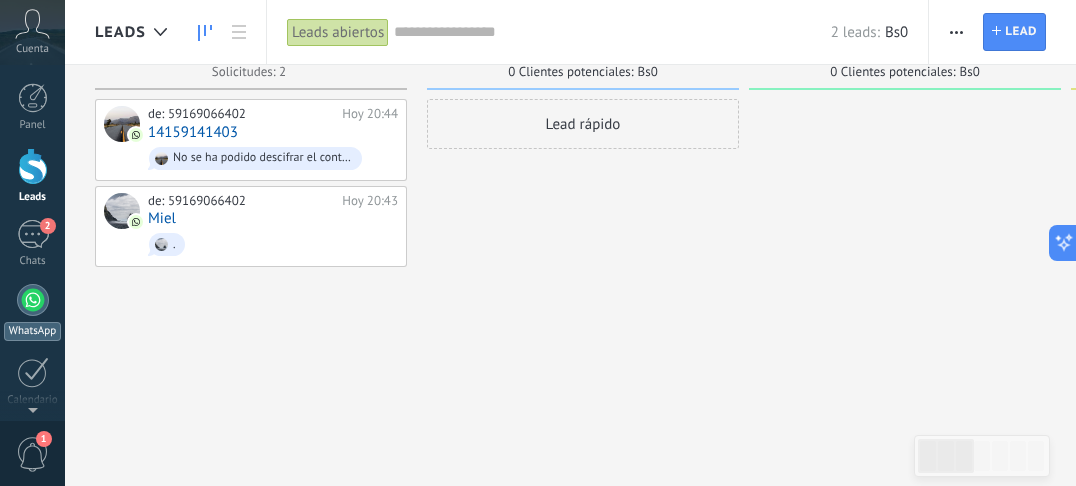 scroll, scrollTop: 0, scrollLeft: 0, axis: both 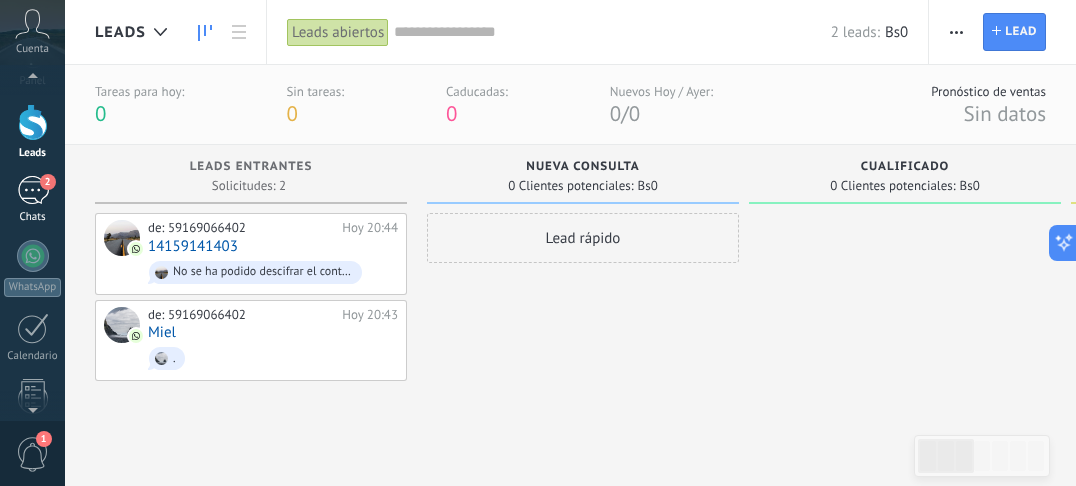 click on "2" at bounding box center [33, 190] 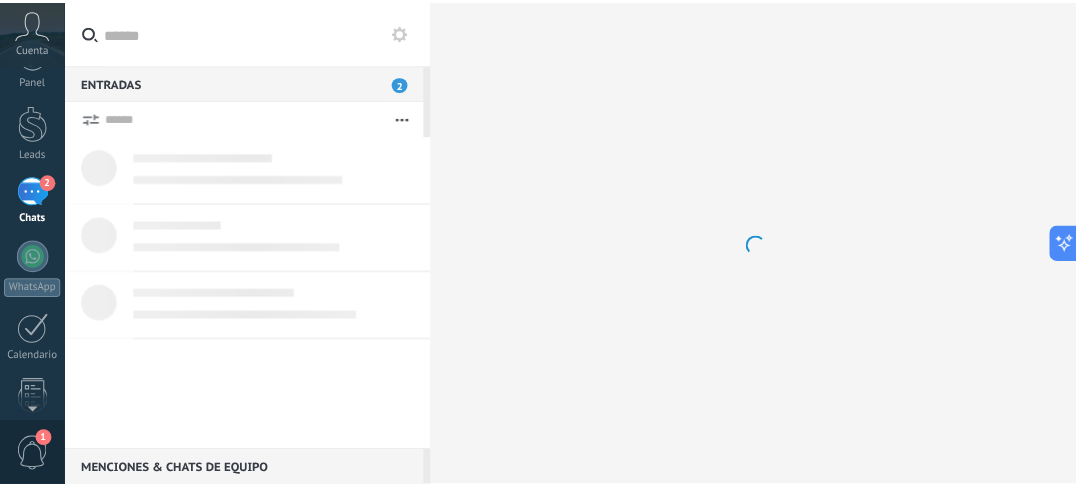 scroll, scrollTop: 0, scrollLeft: 0, axis: both 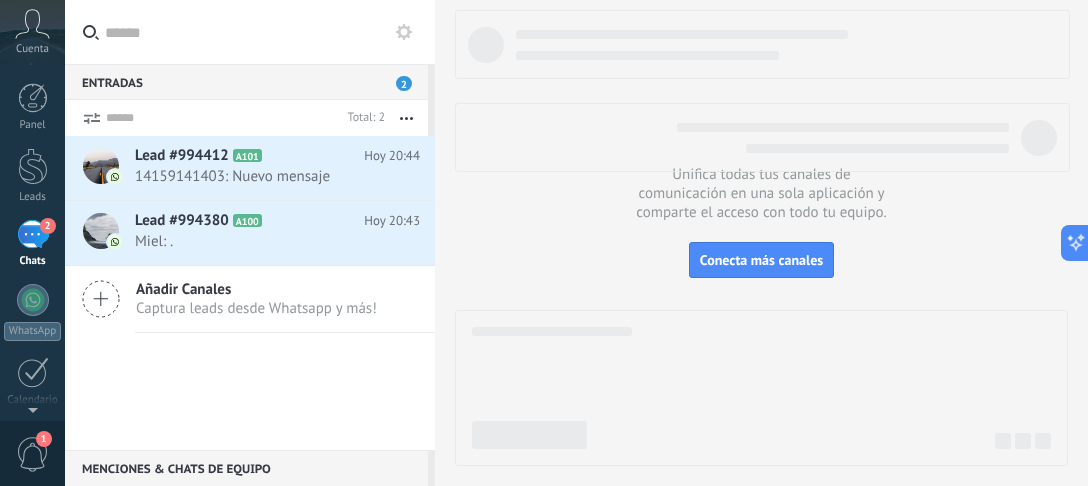 click 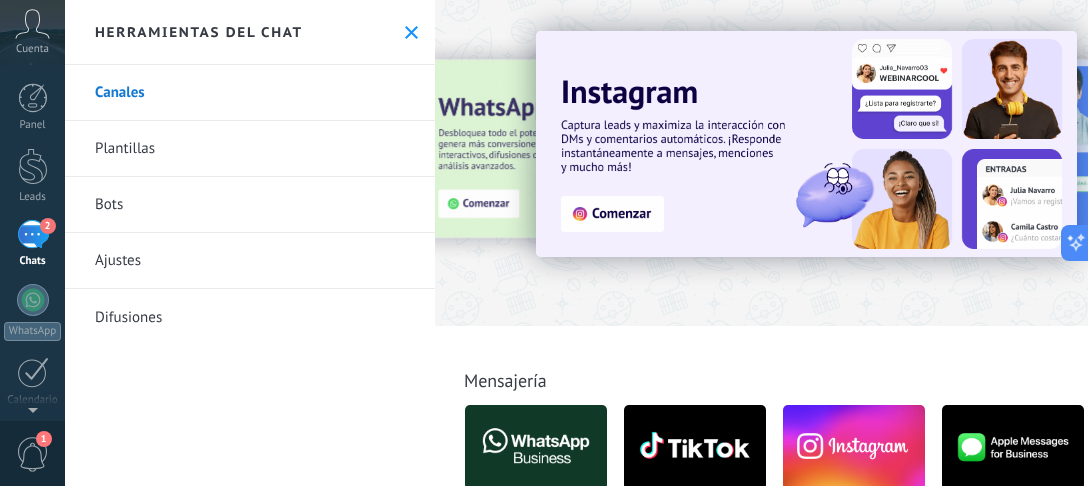 click on "Bots" at bounding box center (250, 205) 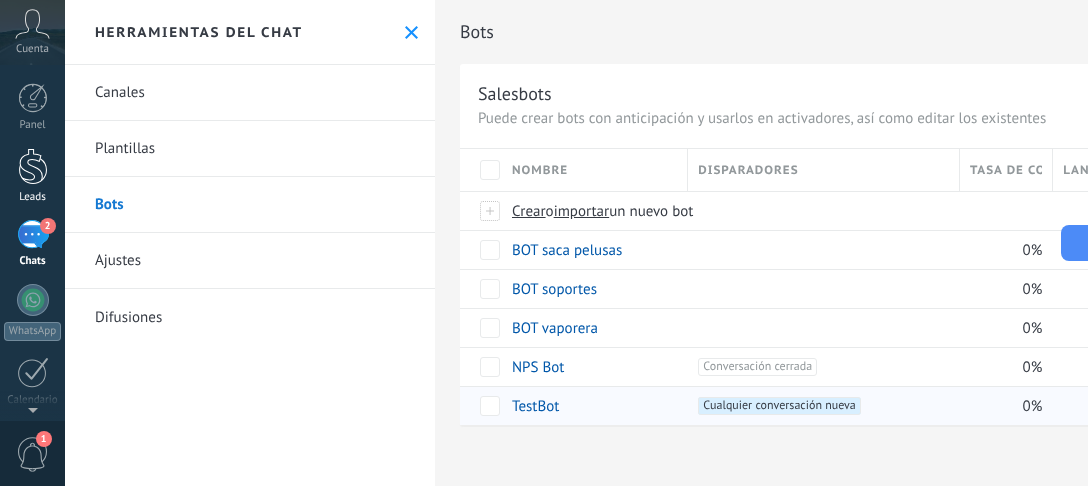 click on "Leads" at bounding box center (32, 176) 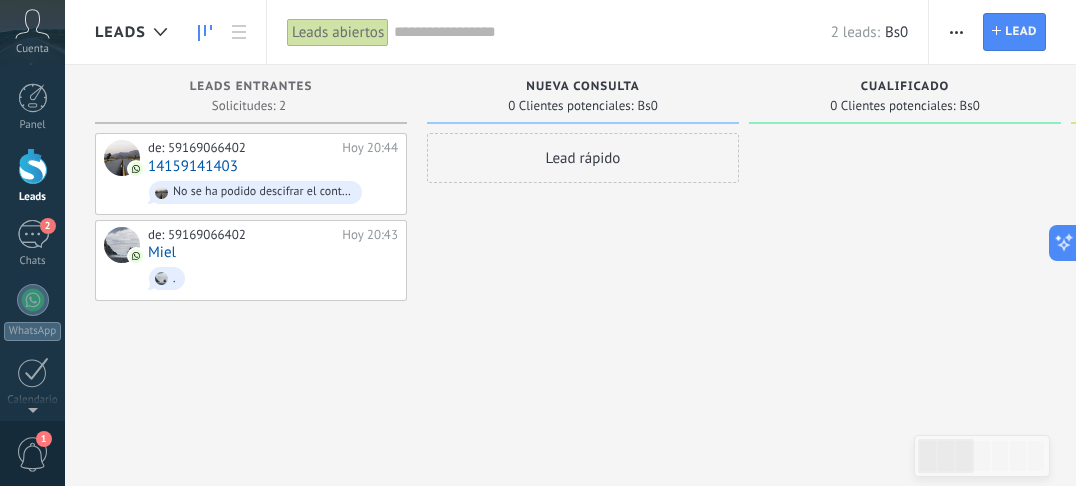 click at bounding box center [956, 32] 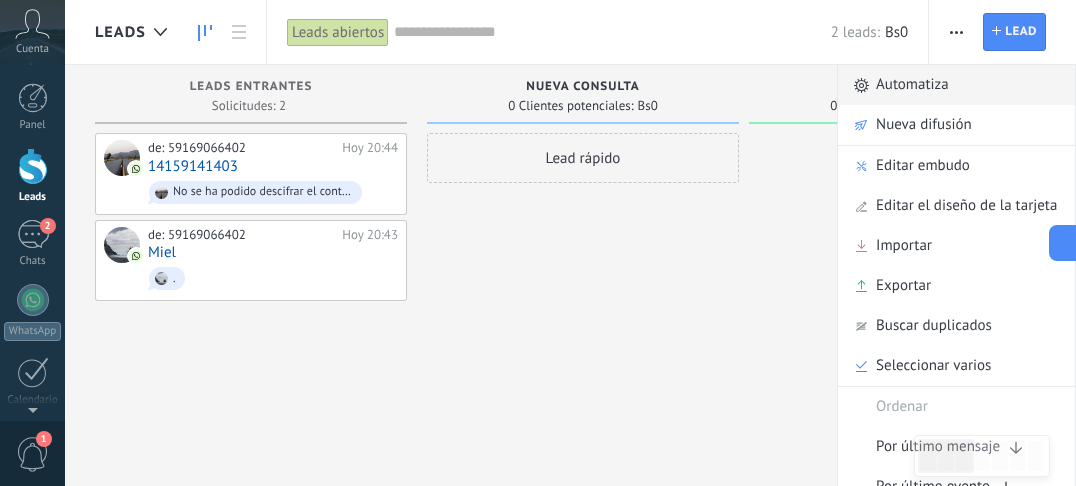 click on "Automatiza" at bounding box center (956, 85) 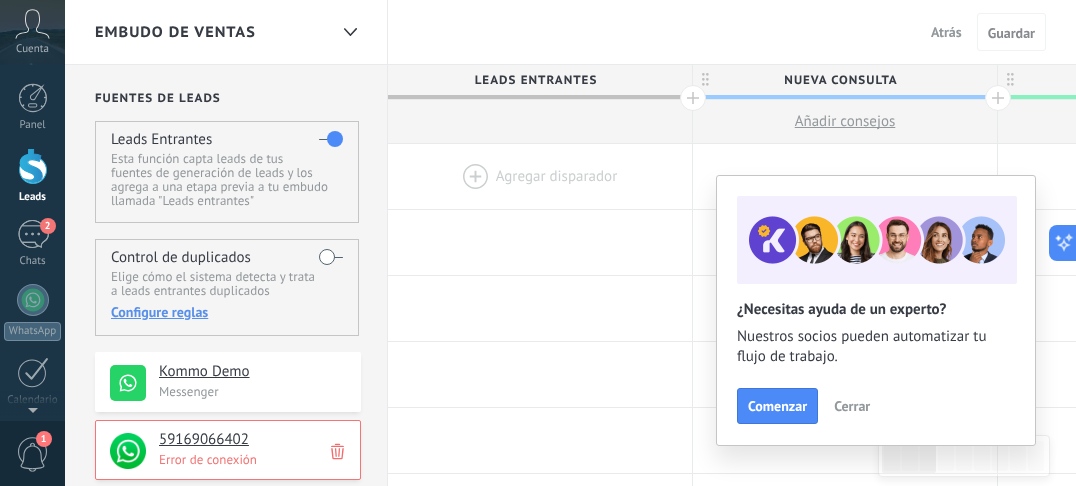 click on "Cerrar" at bounding box center (852, 406) 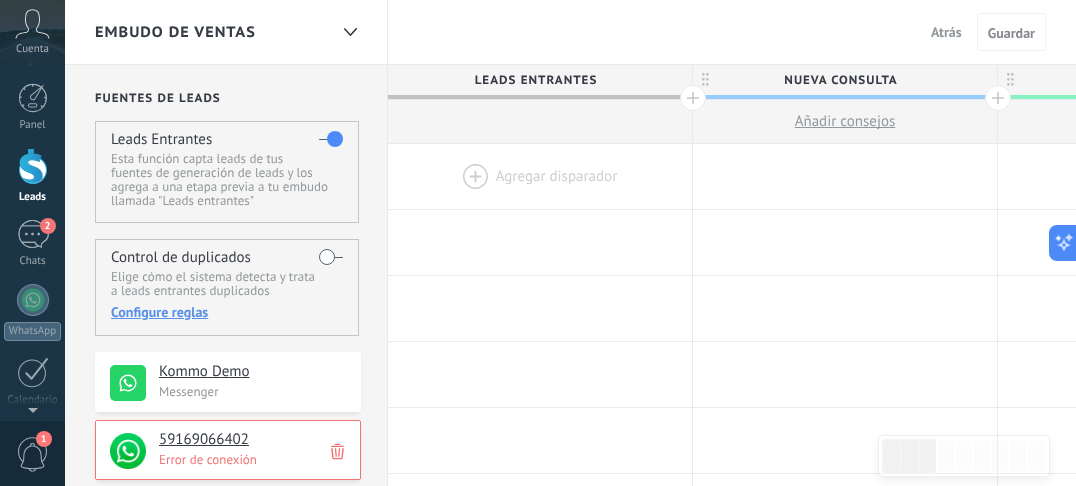 click at bounding box center [540, 176] 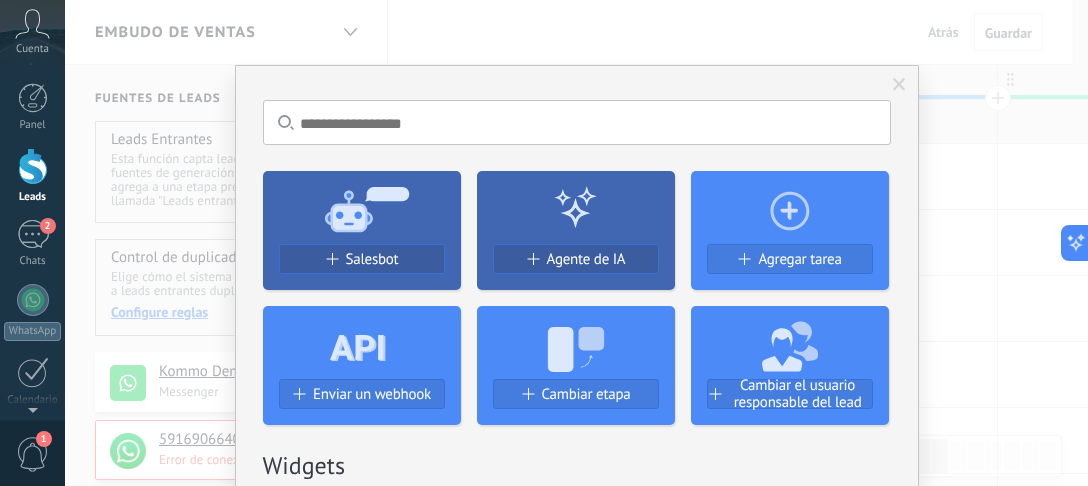 click on "Salesbot" at bounding box center [372, 259] 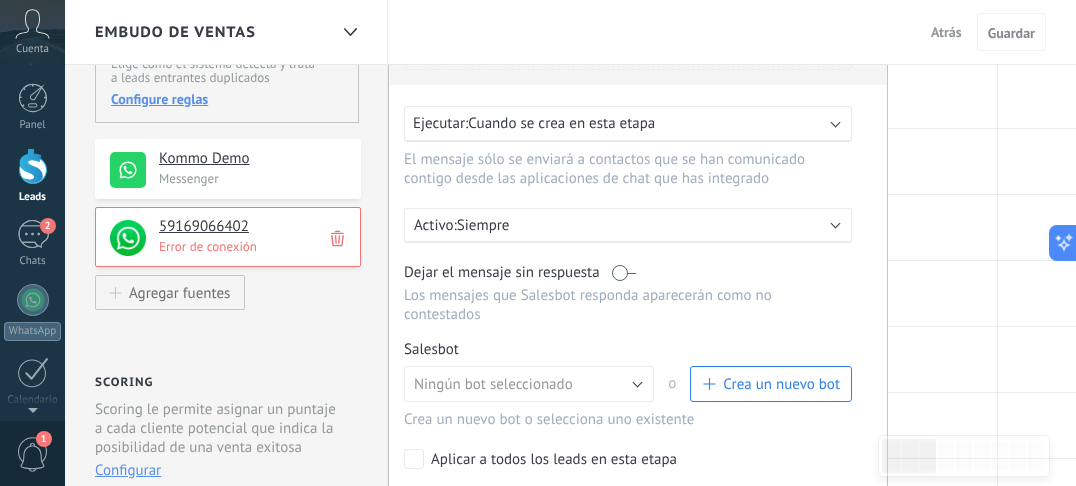 scroll, scrollTop: 320, scrollLeft: 0, axis: vertical 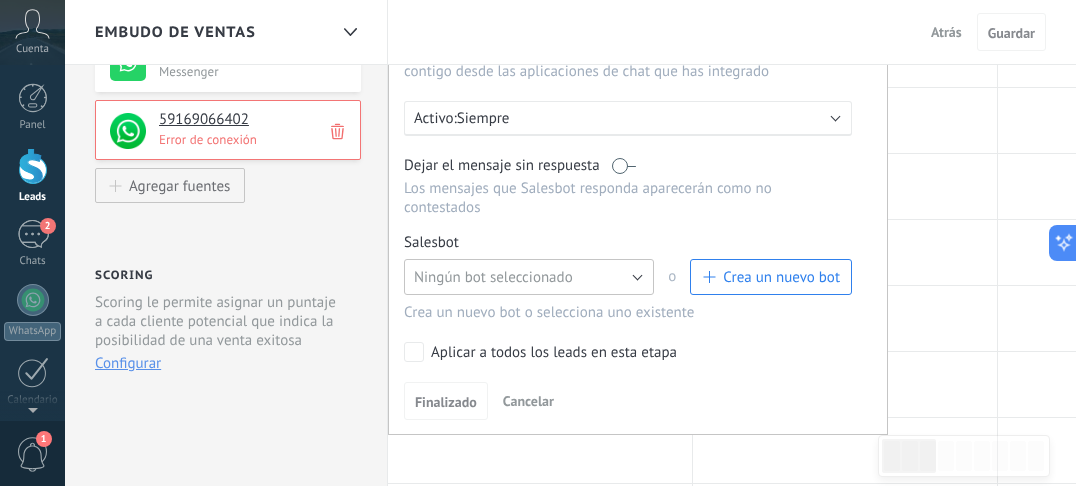 click on "Ningún bot seleccionado" at bounding box center [529, 277] 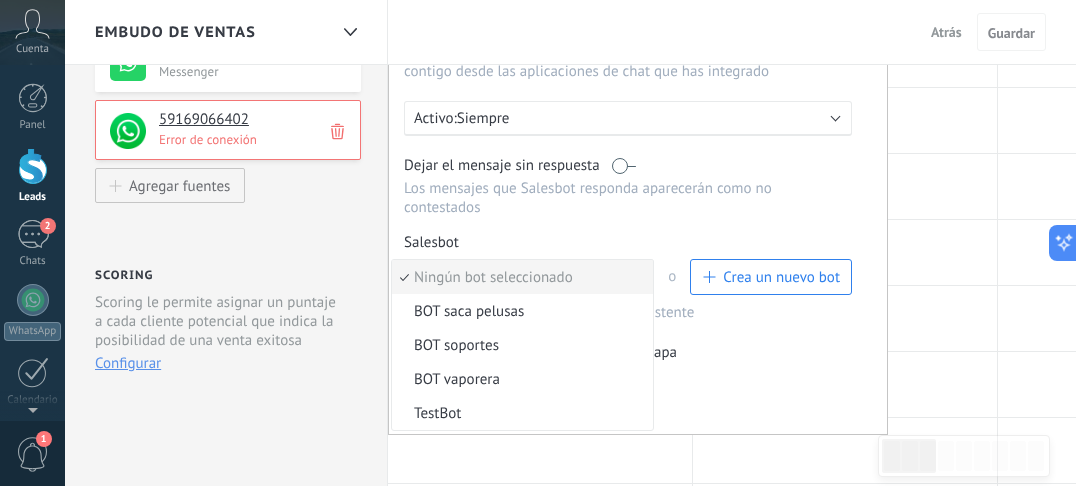 click on "BOT saca pelusas" at bounding box center [519, 311] 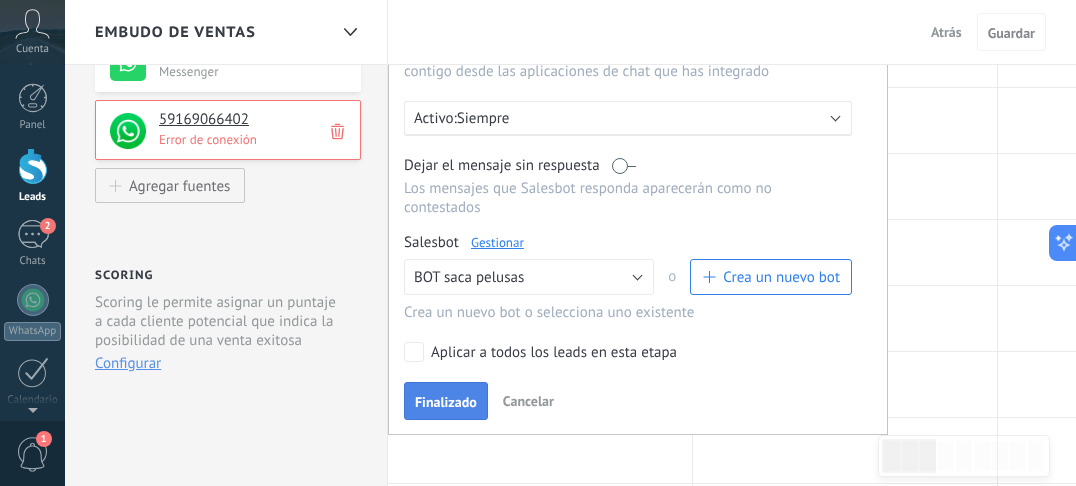 click on "Finalizado" at bounding box center (446, 402) 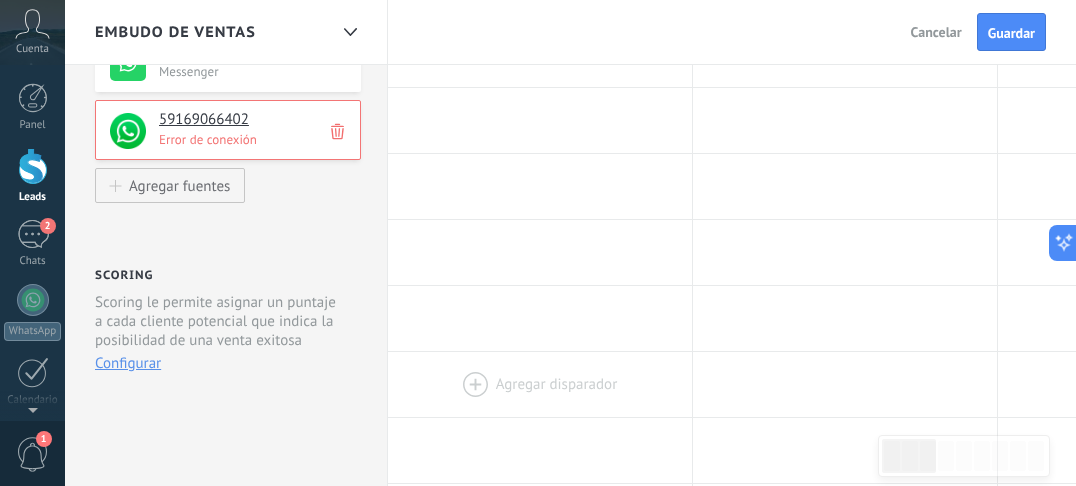 scroll, scrollTop: 0, scrollLeft: 0, axis: both 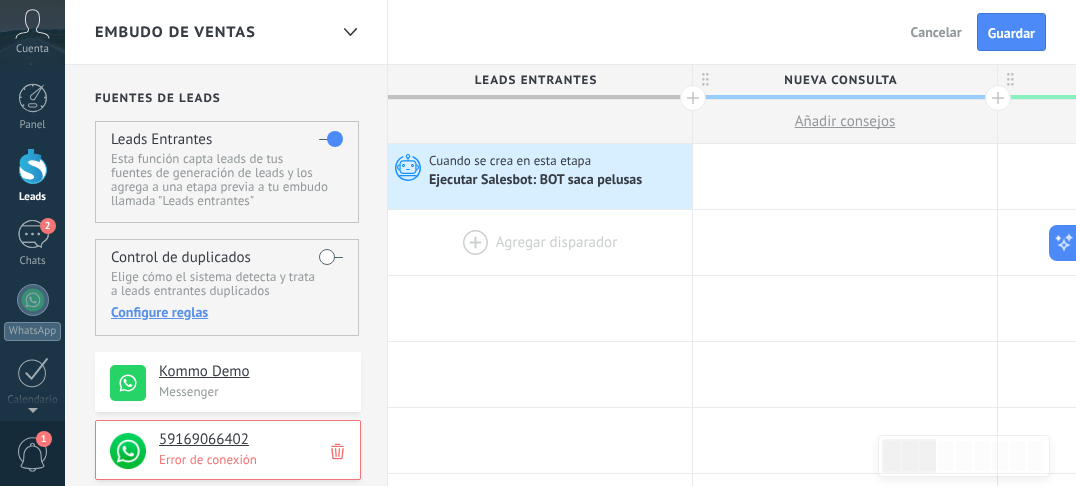 click at bounding box center [540, 242] 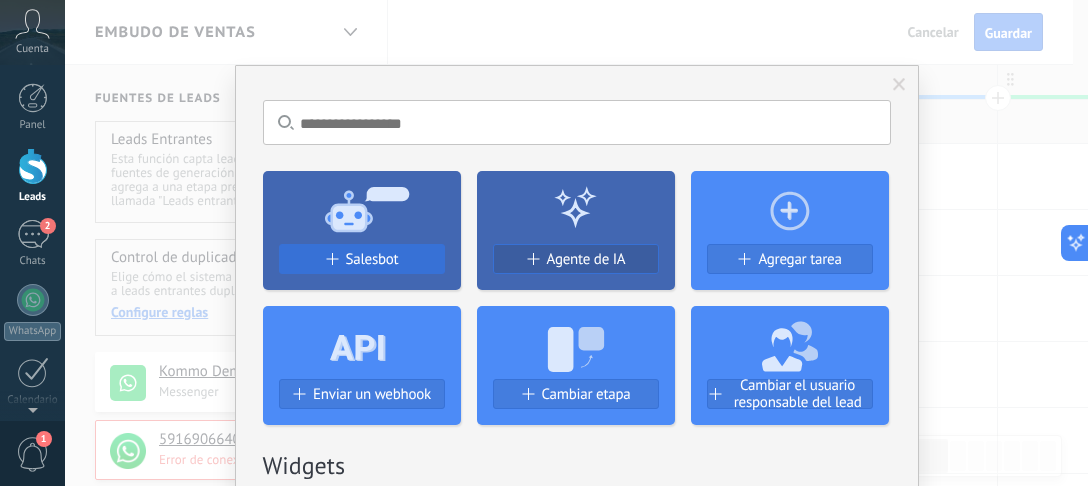 click on "Salesbot" at bounding box center (372, 259) 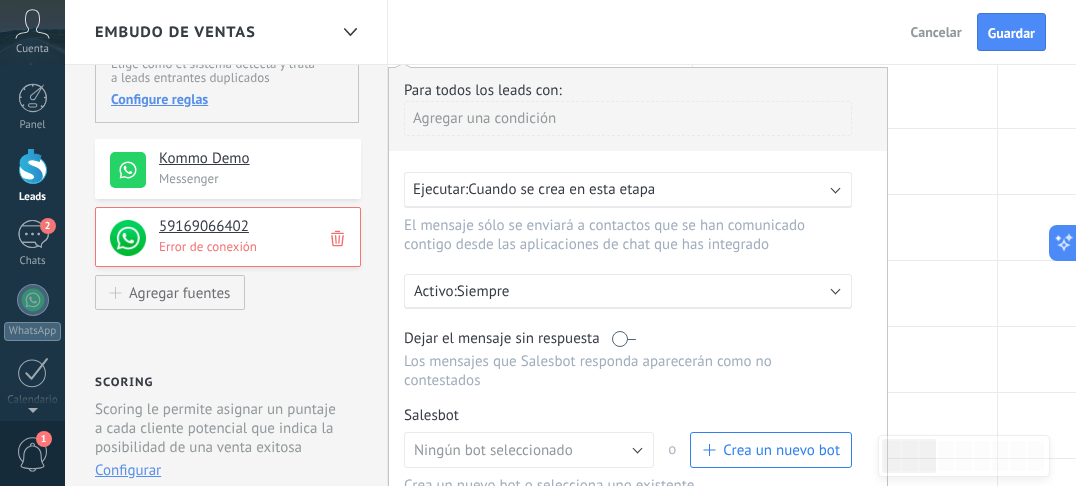 scroll, scrollTop: 320, scrollLeft: 0, axis: vertical 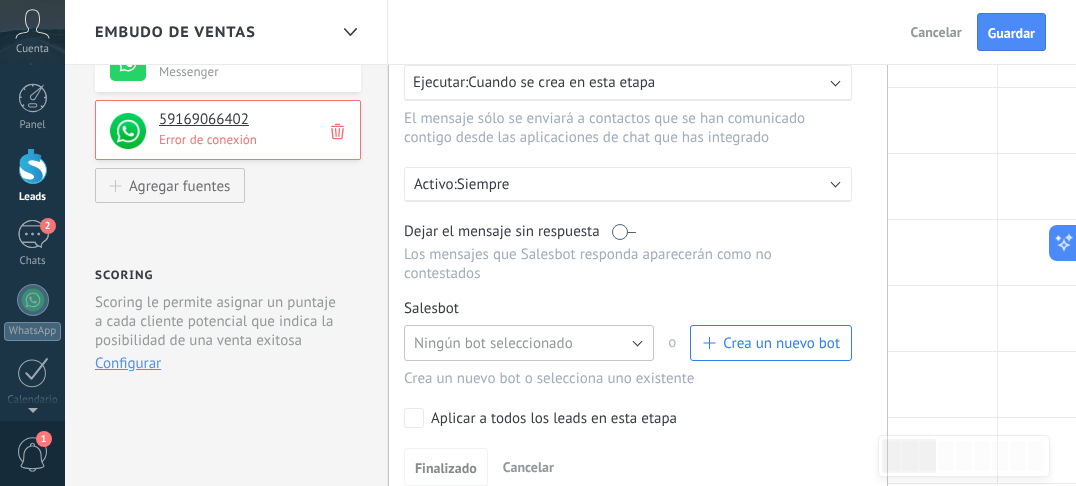 click on "Ningún bot seleccionado" at bounding box center (493, 343) 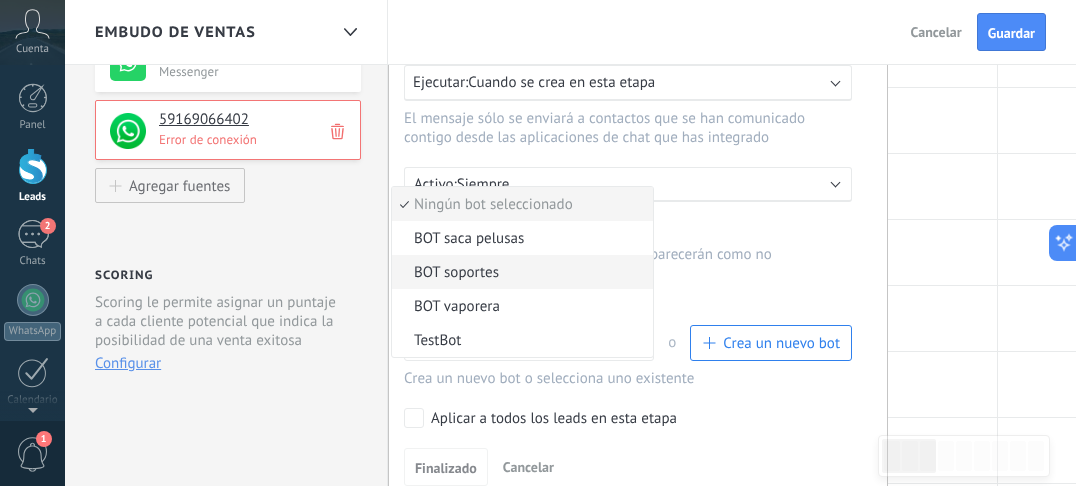 click on "BOT soportes" at bounding box center (519, 272) 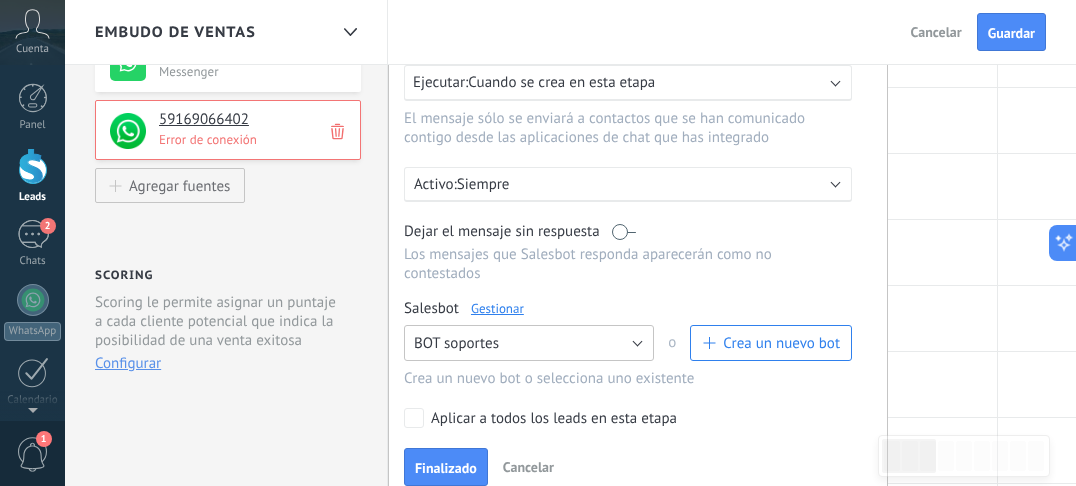 scroll, scrollTop: 426, scrollLeft: 0, axis: vertical 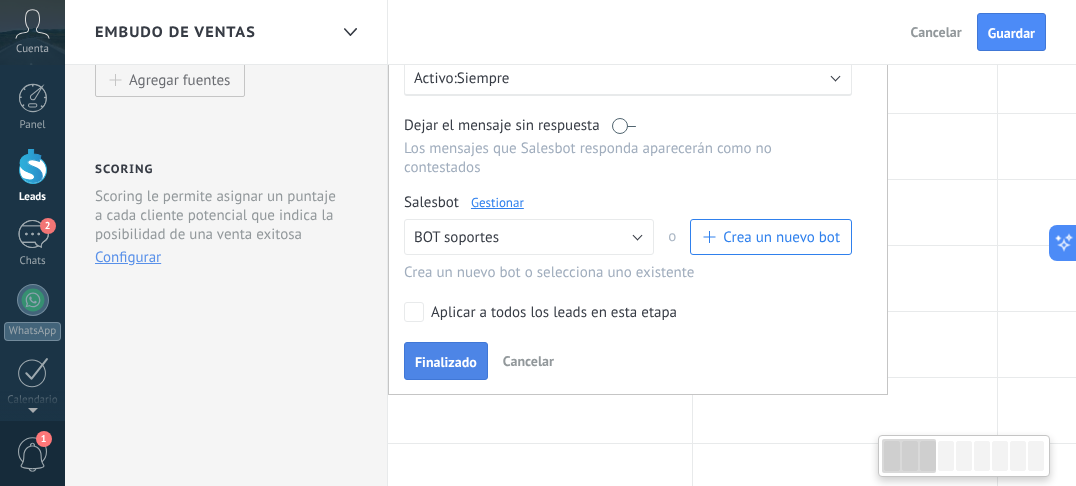click on "Finalizado" at bounding box center (446, 361) 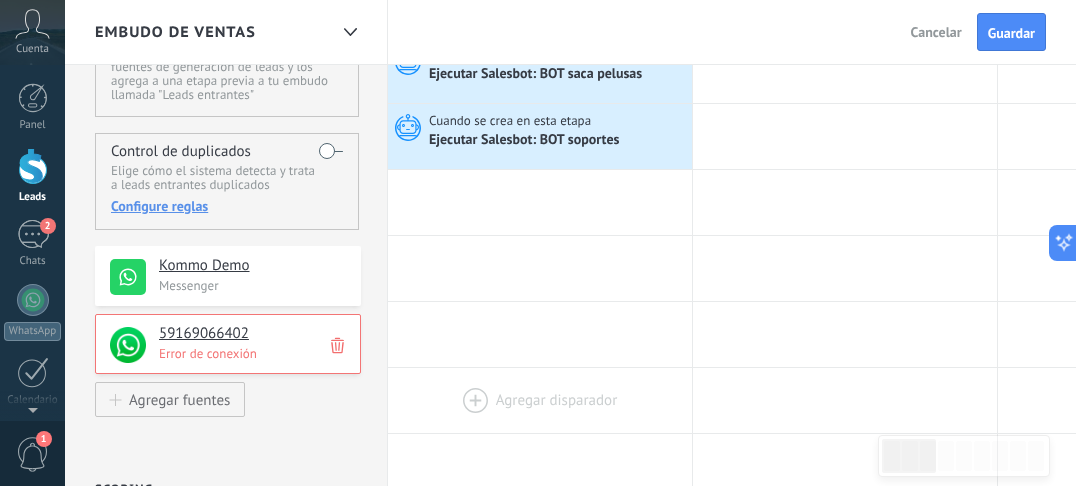 scroll, scrollTop: 0, scrollLeft: 0, axis: both 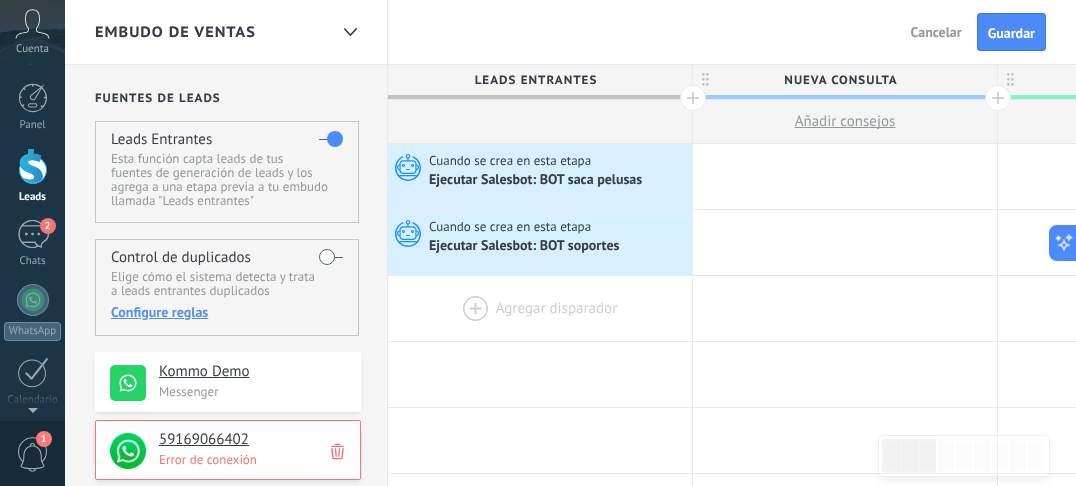 click at bounding box center [540, 308] 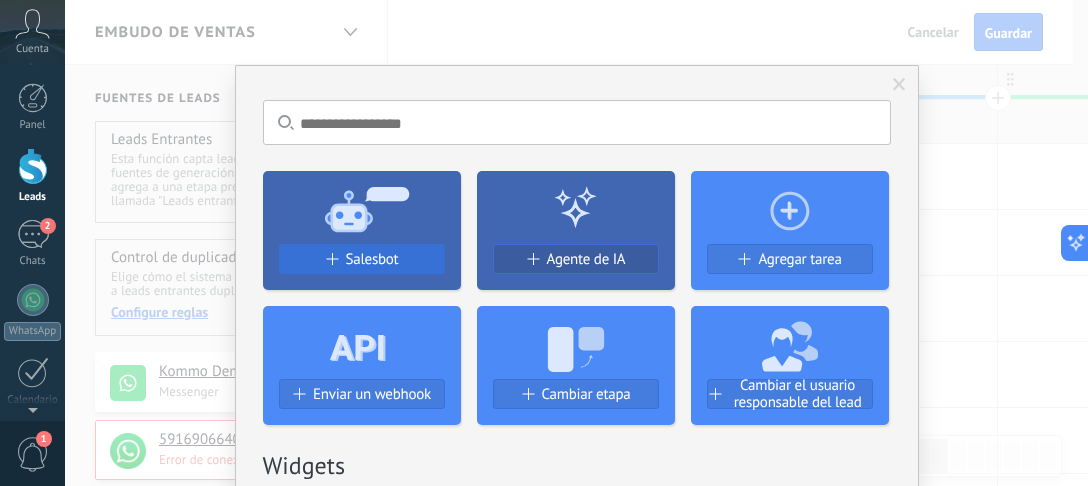 click on "Salesbot" at bounding box center [372, 259] 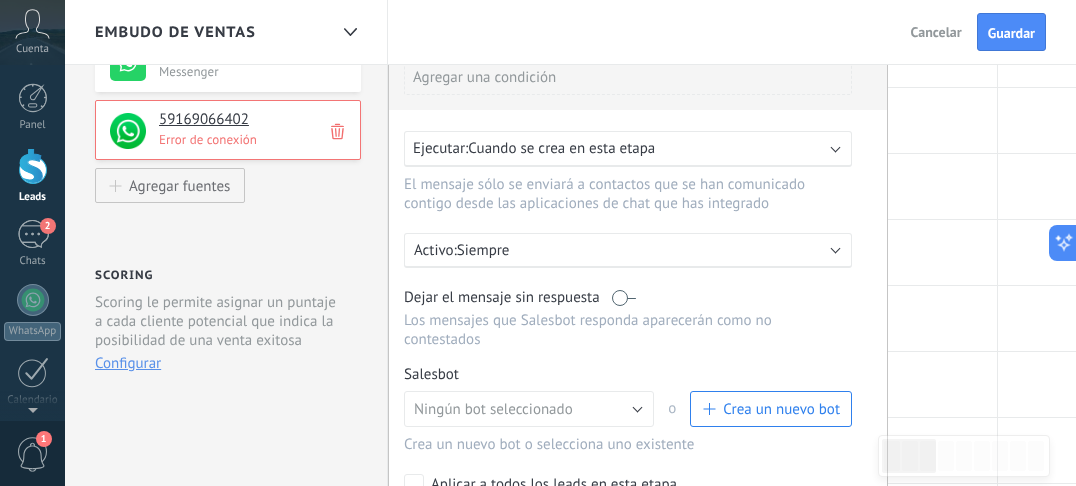 scroll, scrollTop: 426, scrollLeft: 0, axis: vertical 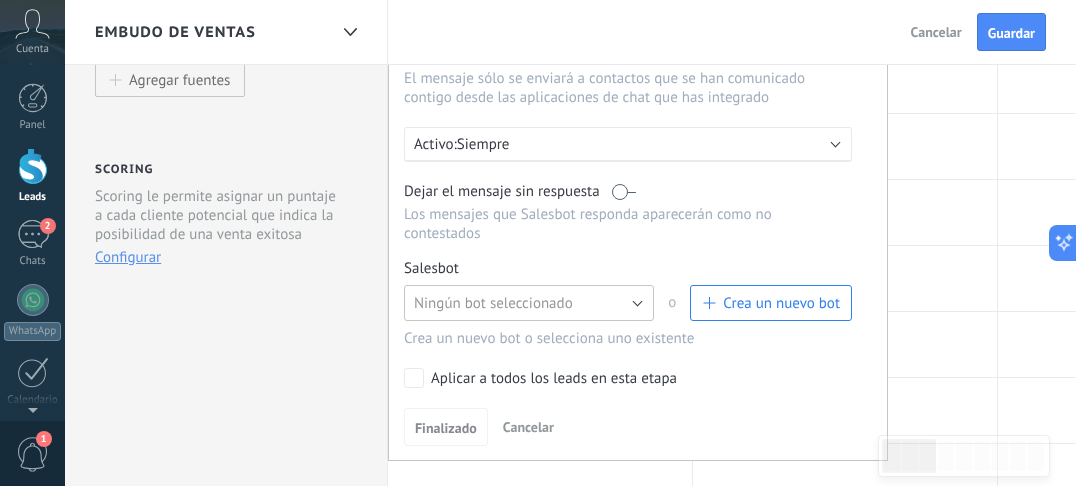 click on "Ningún bot seleccionado" at bounding box center [493, 303] 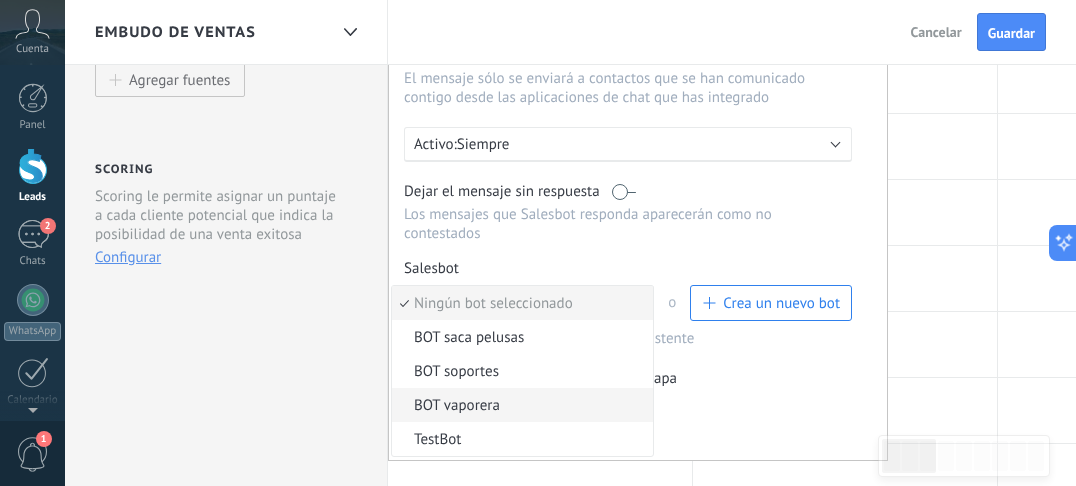 click on "BOT vaporera" at bounding box center [519, 405] 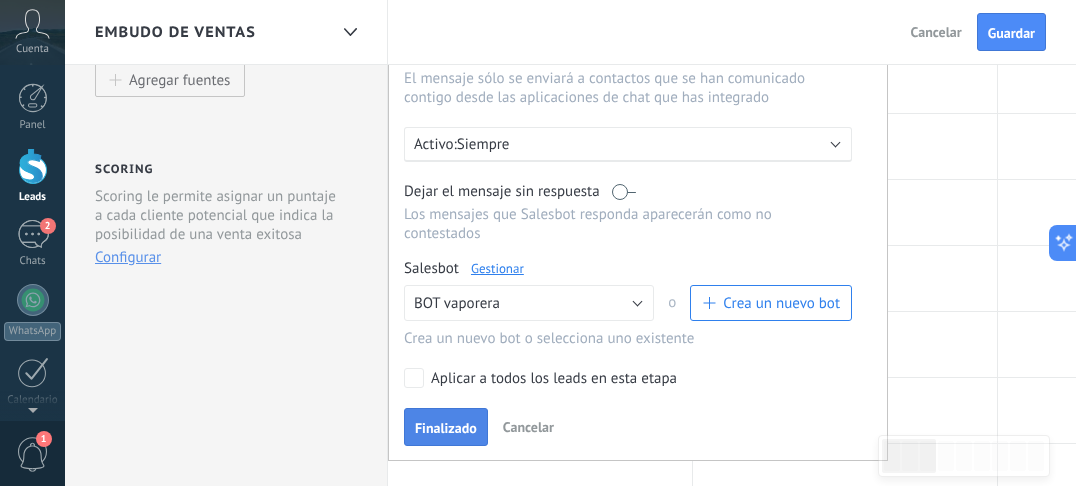 click on "Finalizado" at bounding box center [446, 428] 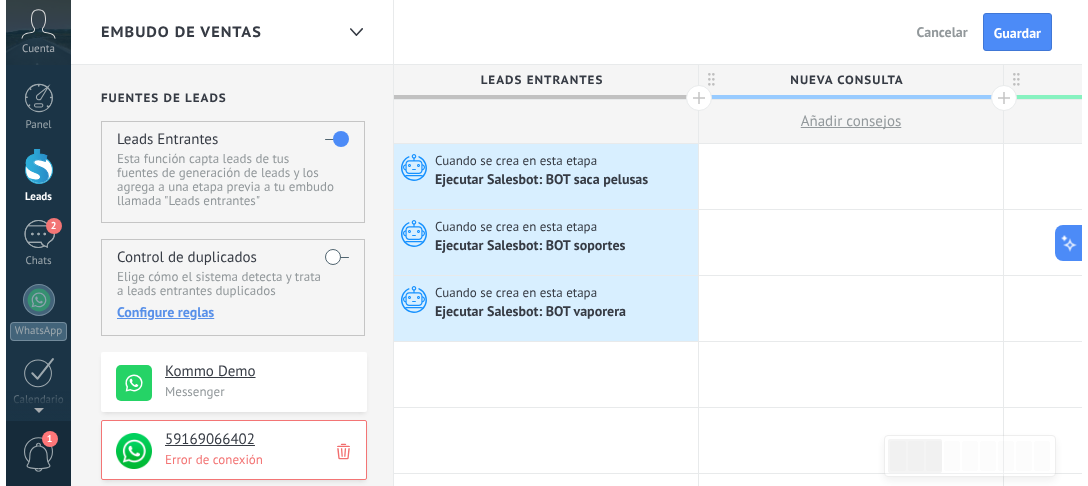 scroll, scrollTop: 106, scrollLeft: 0, axis: vertical 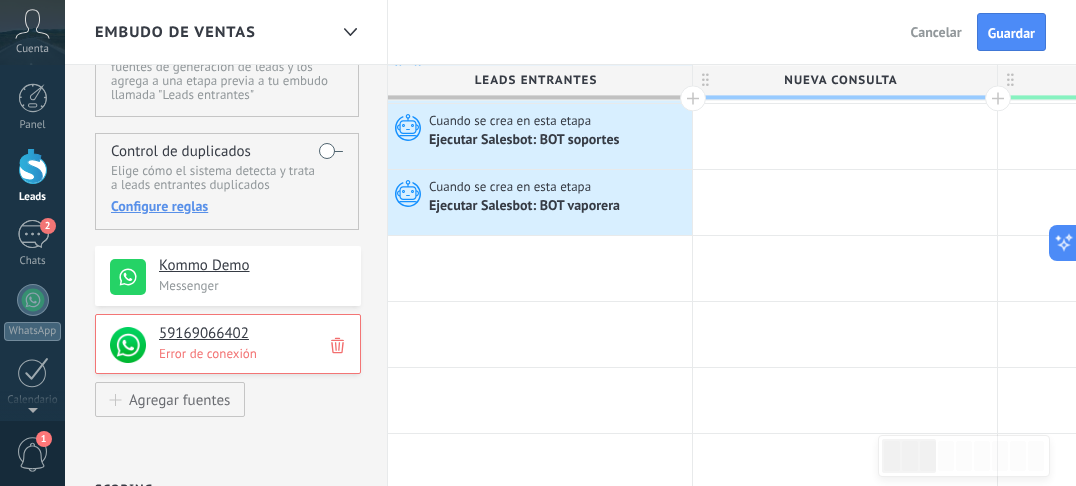 click on "Error de conexión" at bounding box center [254, 353] 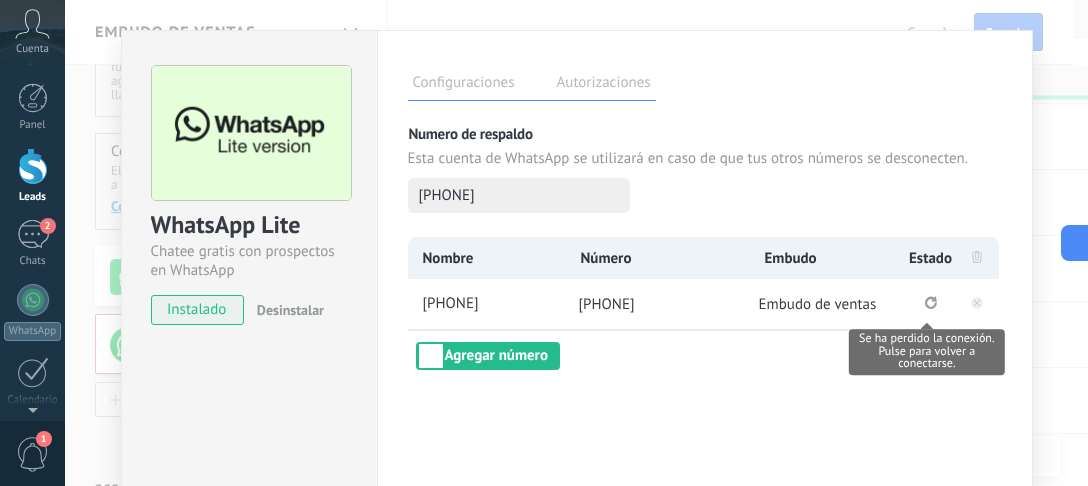 click 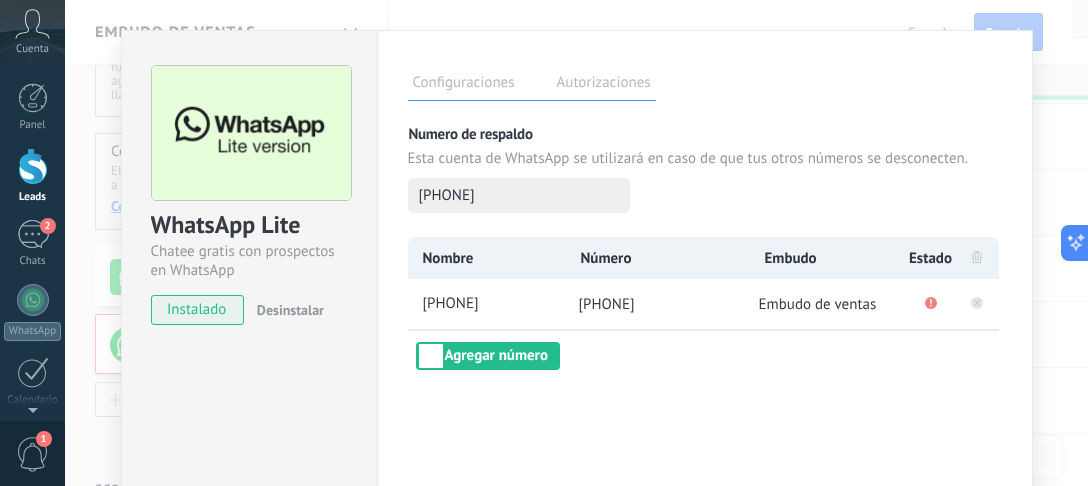 click 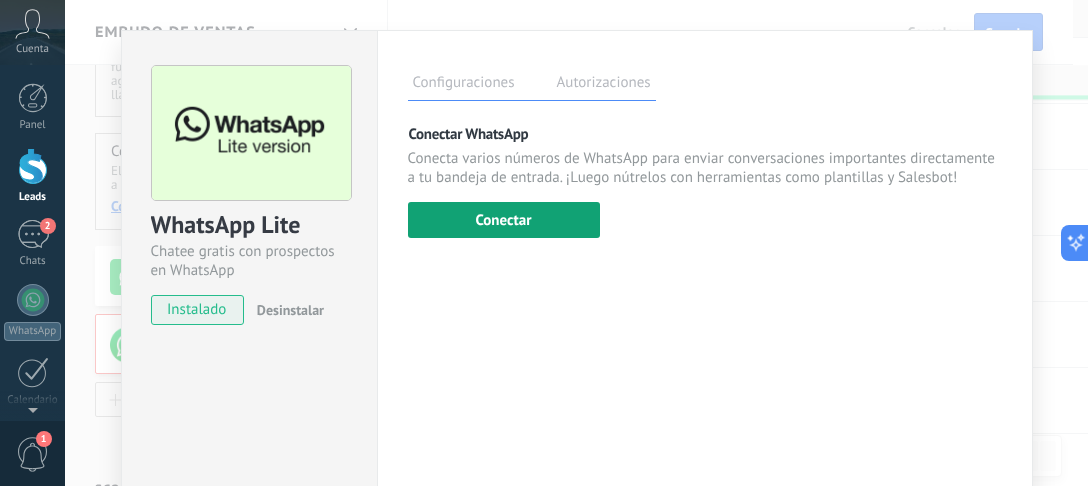 click on "Conectar" at bounding box center [504, 220] 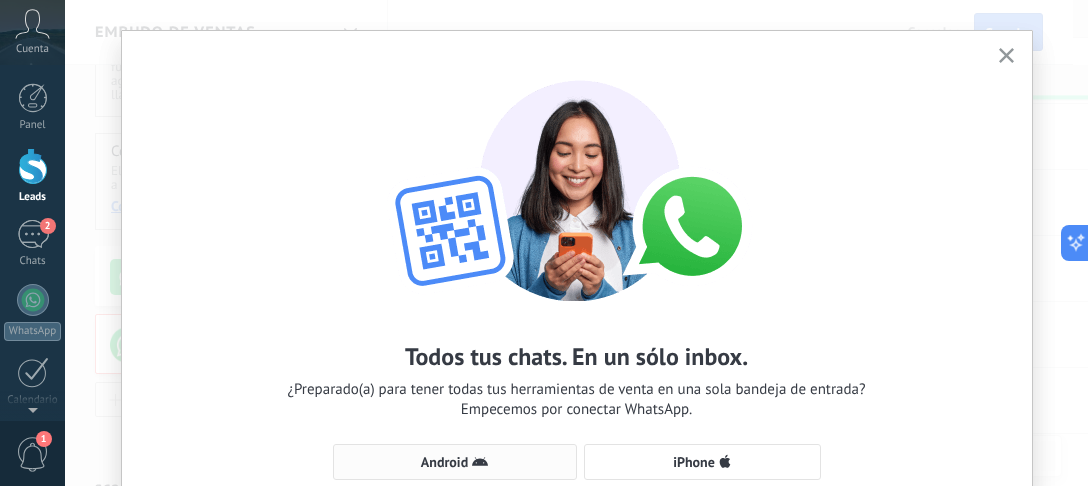 click on "Android" at bounding box center [444, 462] 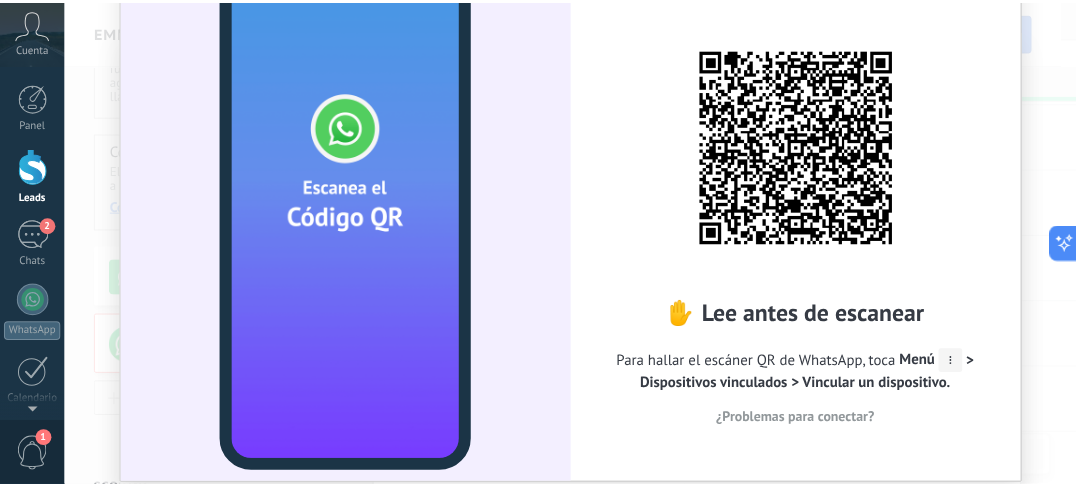 scroll, scrollTop: 0, scrollLeft: 0, axis: both 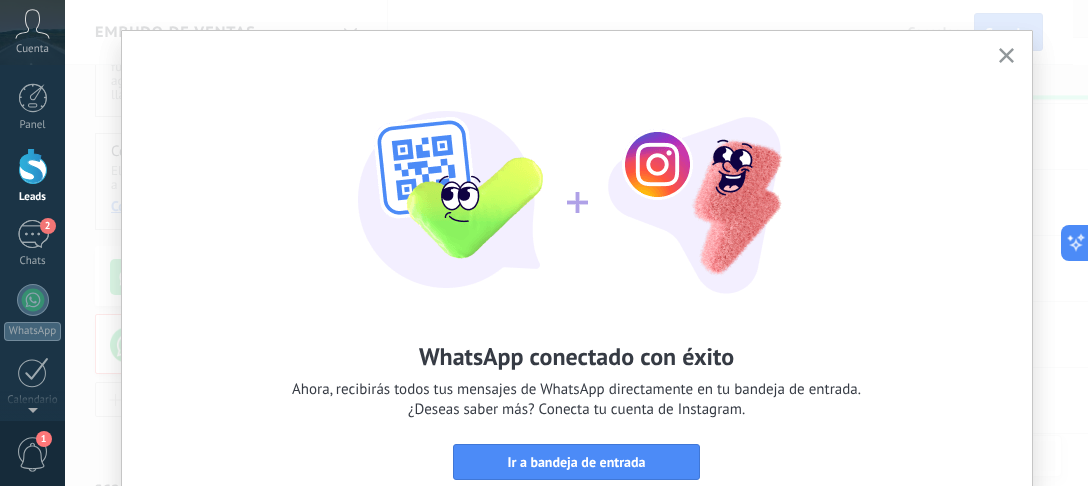 click at bounding box center (1006, 56) 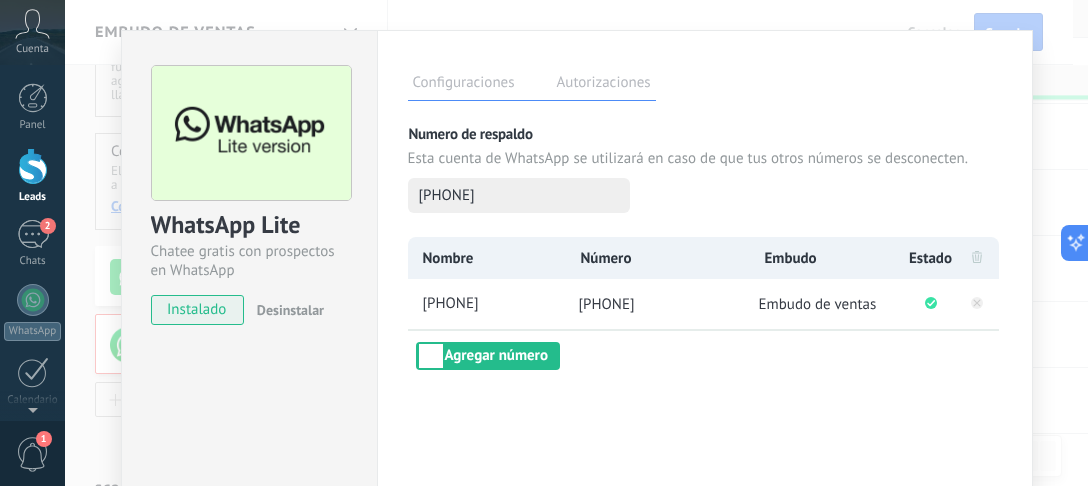 click on "WhatsApp Lite Chatee gratis con prospectos en WhatsApp instalado Desinstalar" at bounding box center [249, 327] 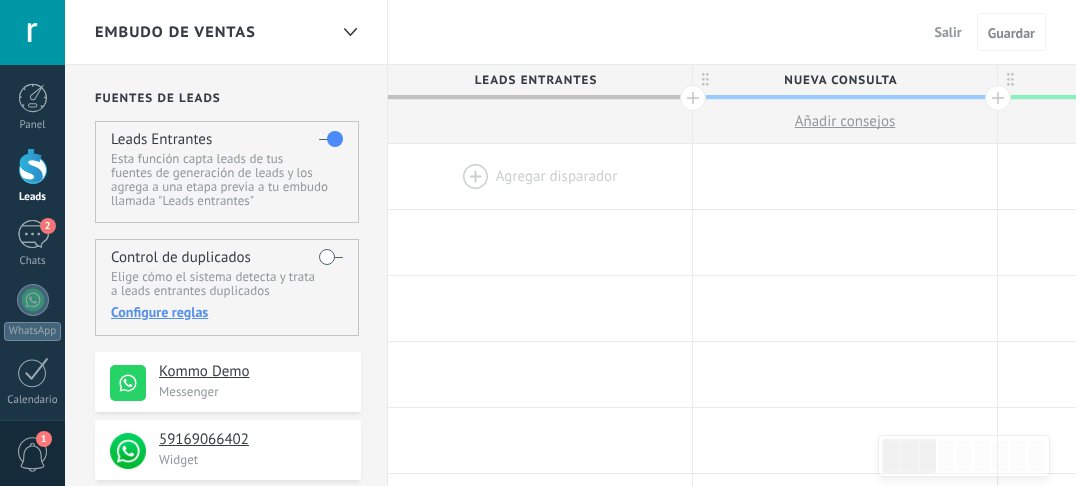 scroll, scrollTop: 0, scrollLeft: 0, axis: both 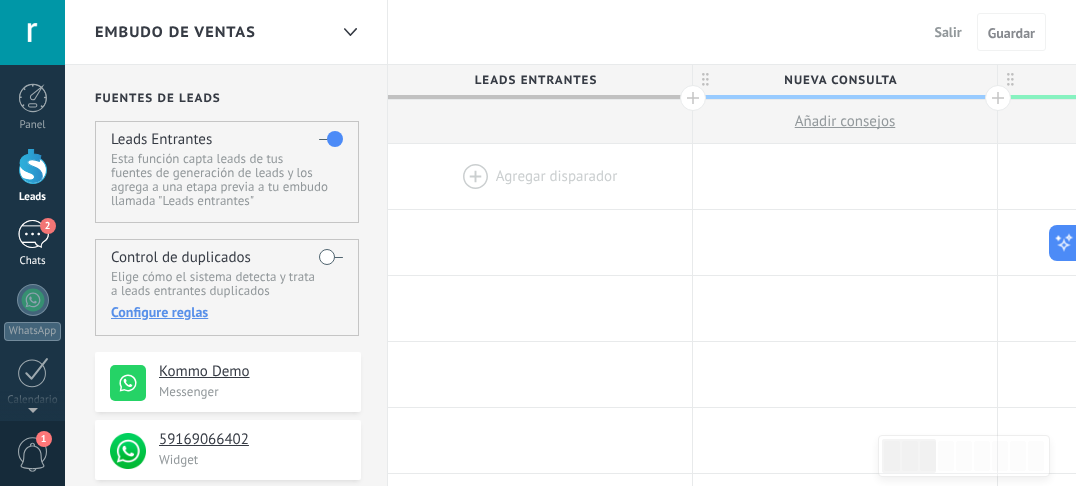 click on "2" at bounding box center (33, 234) 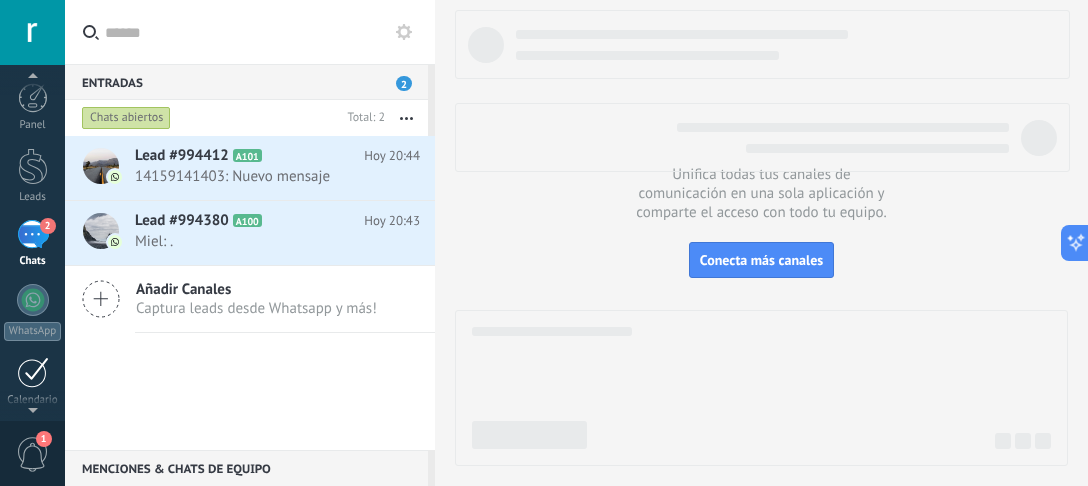 scroll, scrollTop: 9, scrollLeft: 0, axis: vertical 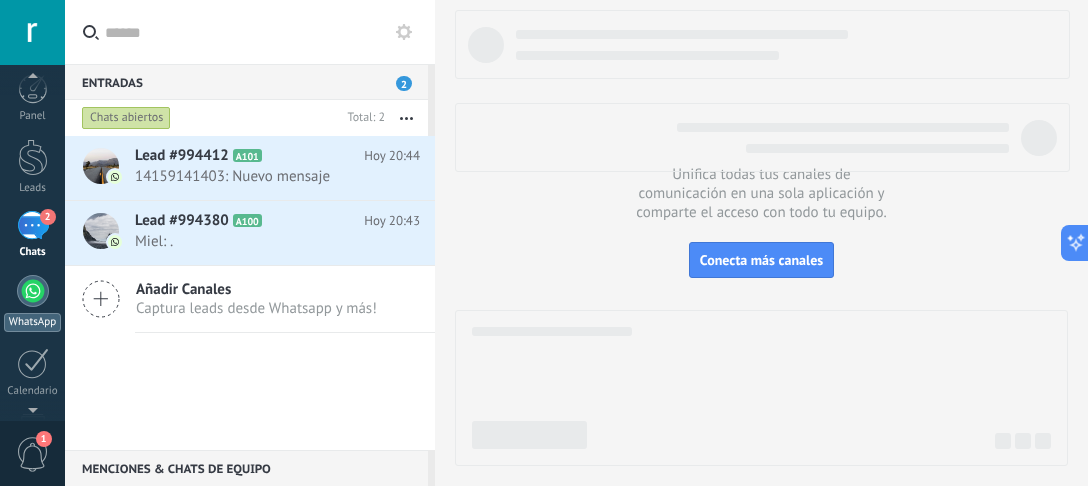 click at bounding box center (33, 291) 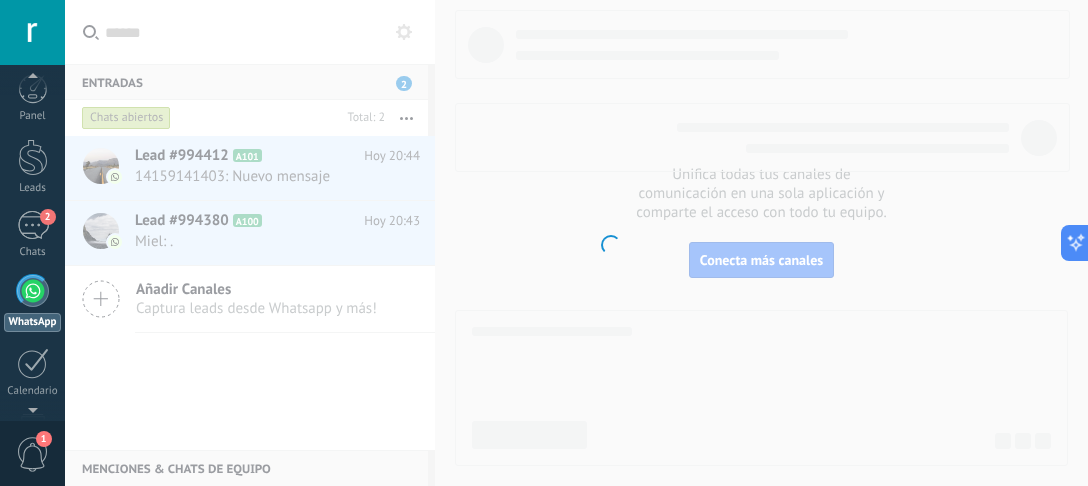 scroll, scrollTop: 56, scrollLeft: 0, axis: vertical 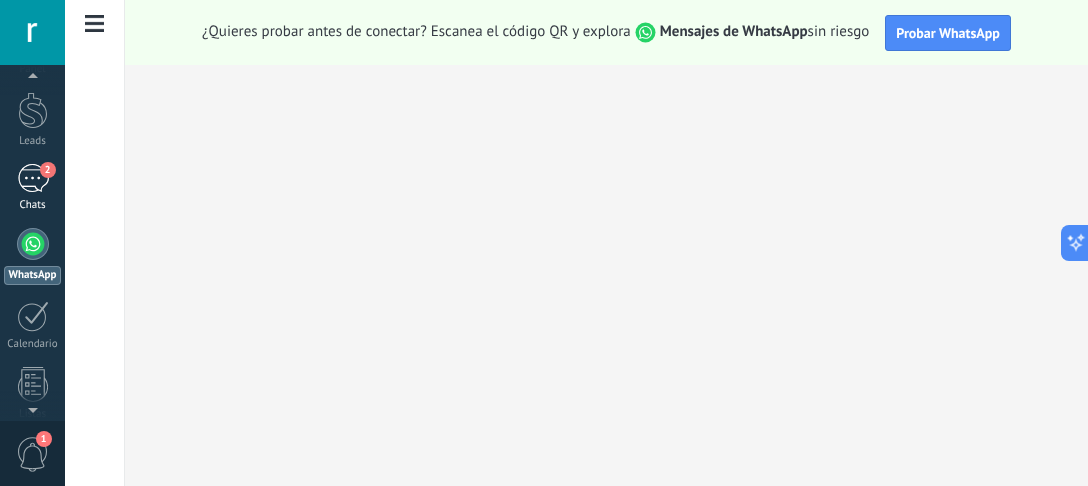 click on "2
Chats" at bounding box center (32, 188) 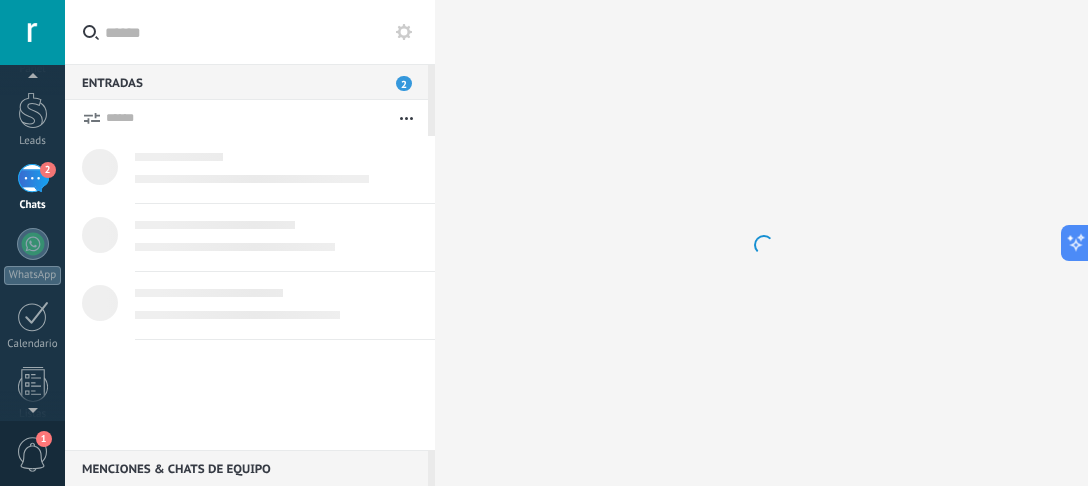 scroll, scrollTop: 0, scrollLeft: 0, axis: both 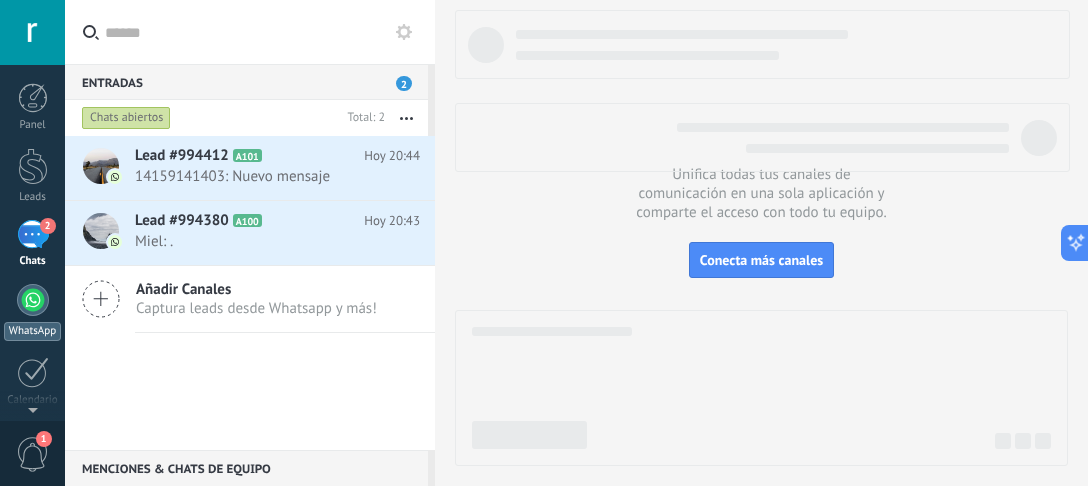 click at bounding box center [33, 300] 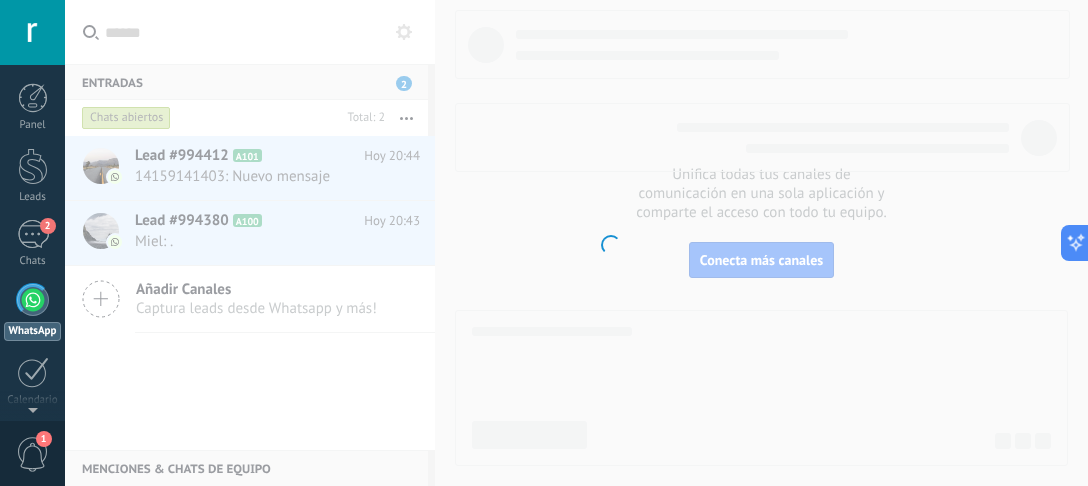 scroll, scrollTop: 56, scrollLeft: 0, axis: vertical 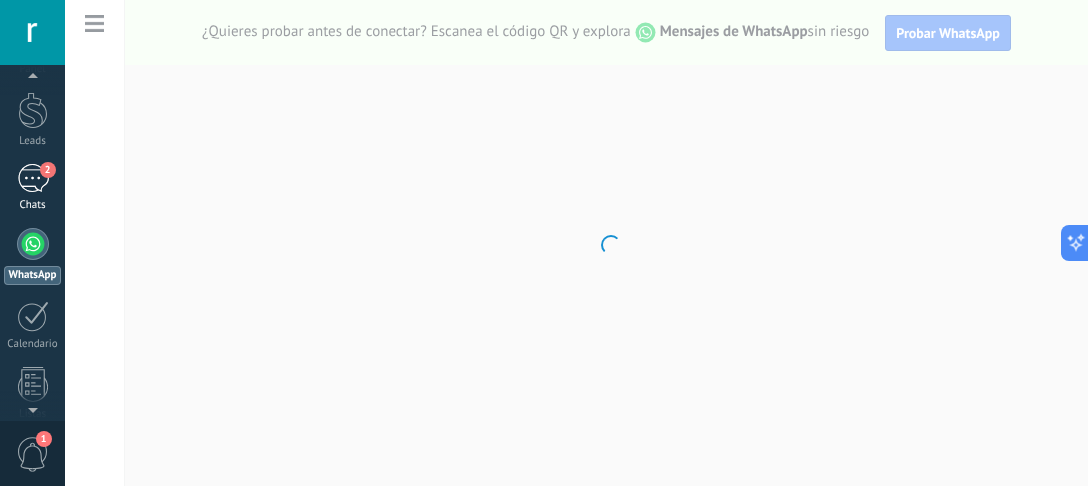 click on "Chats" at bounding box center [33, 205] 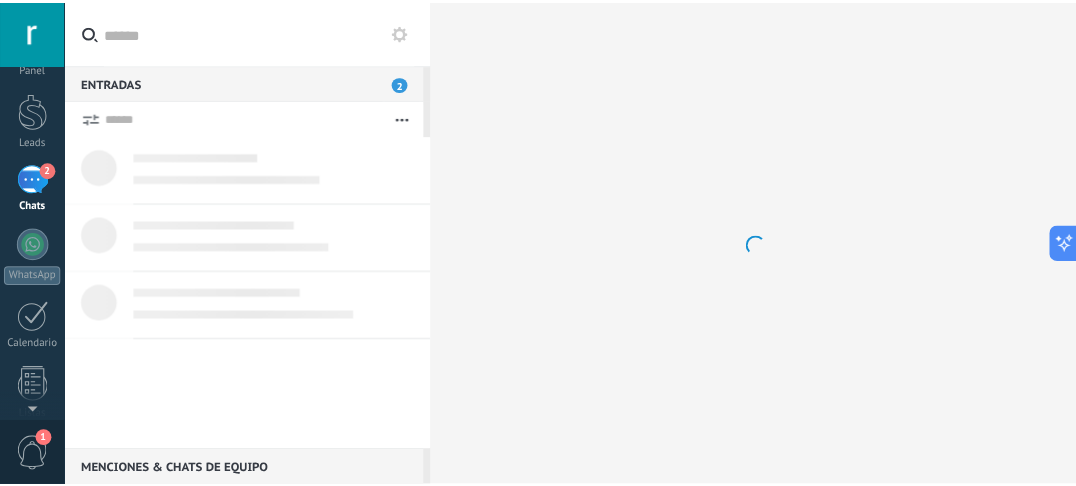 scroll, scrollTop: 0, scrollLeft: 0, axis: both 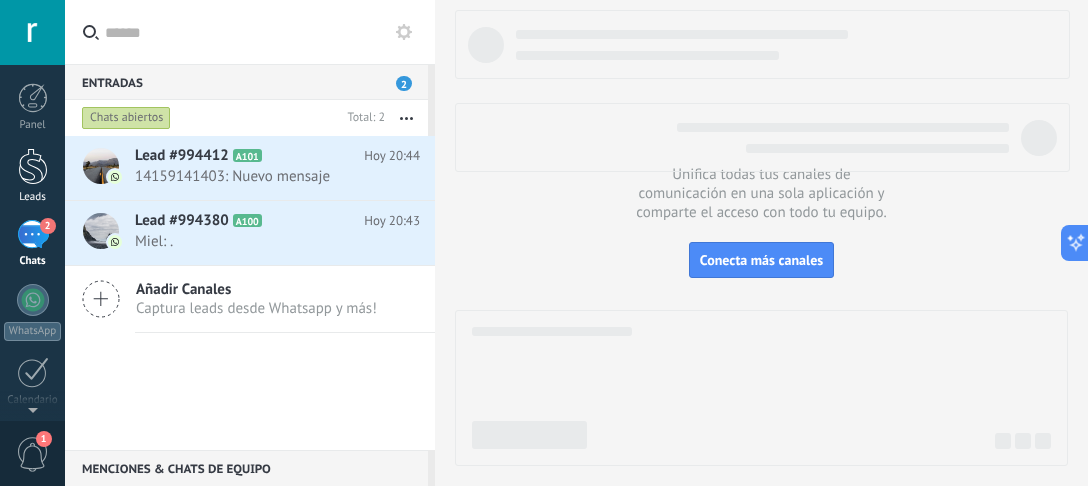 click at bounding box center [33, 166] 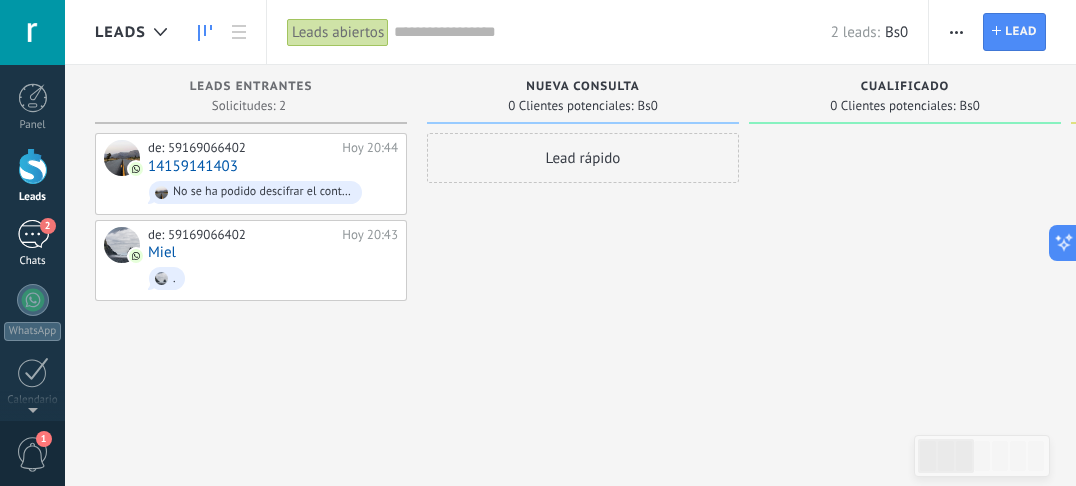 click on "Chats" at bounding box center (33, 261) 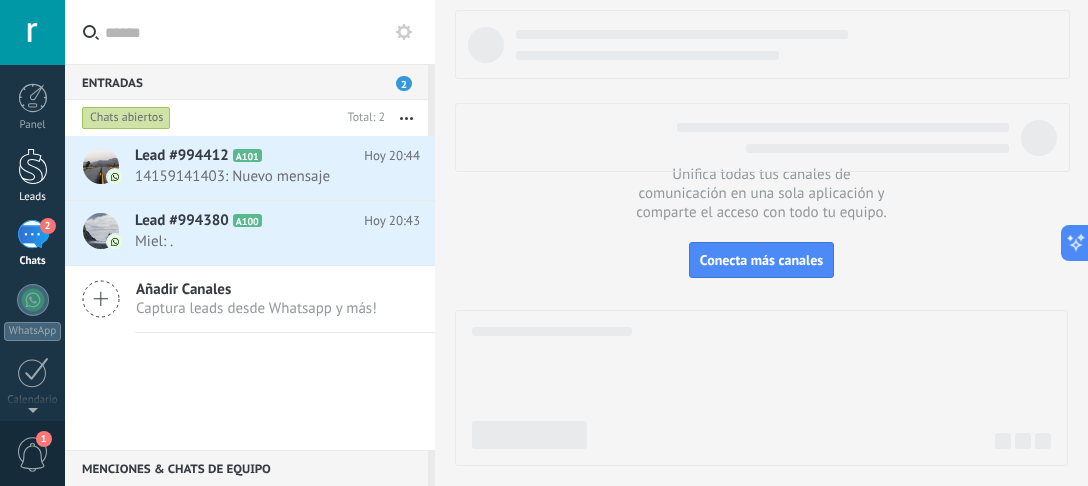 click on "Leads" at bounding box center [33, 197] 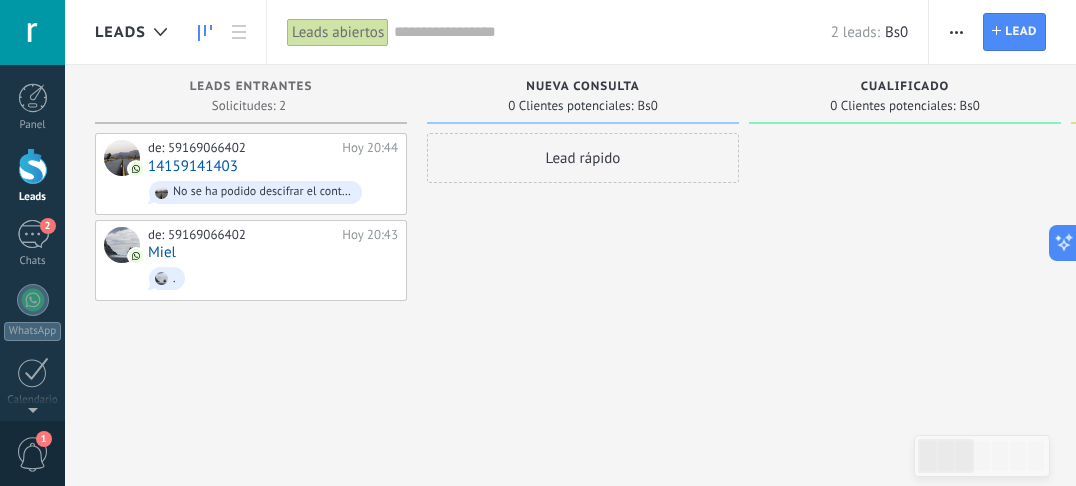 click at bounding box center [956, 32] 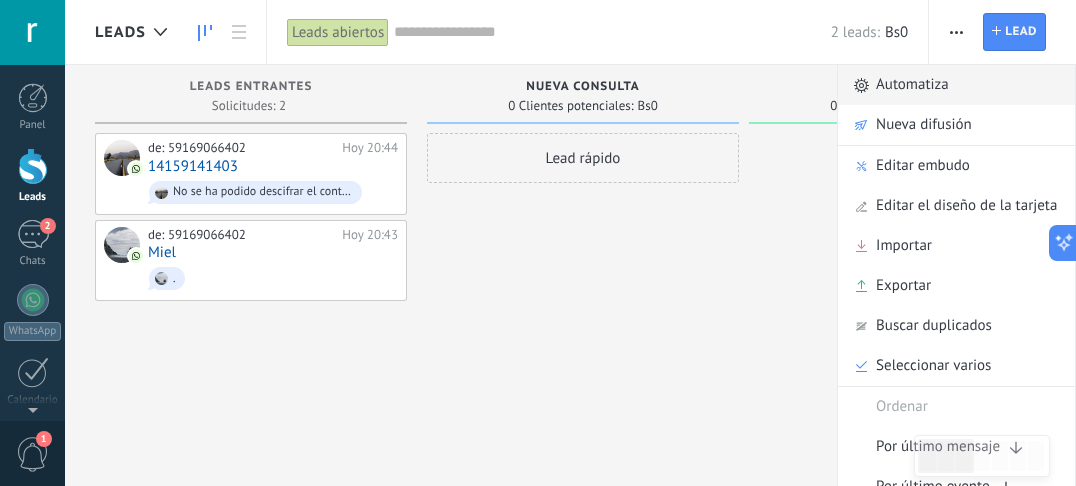 click on "Automatiza" at bounding box center [912, 85] 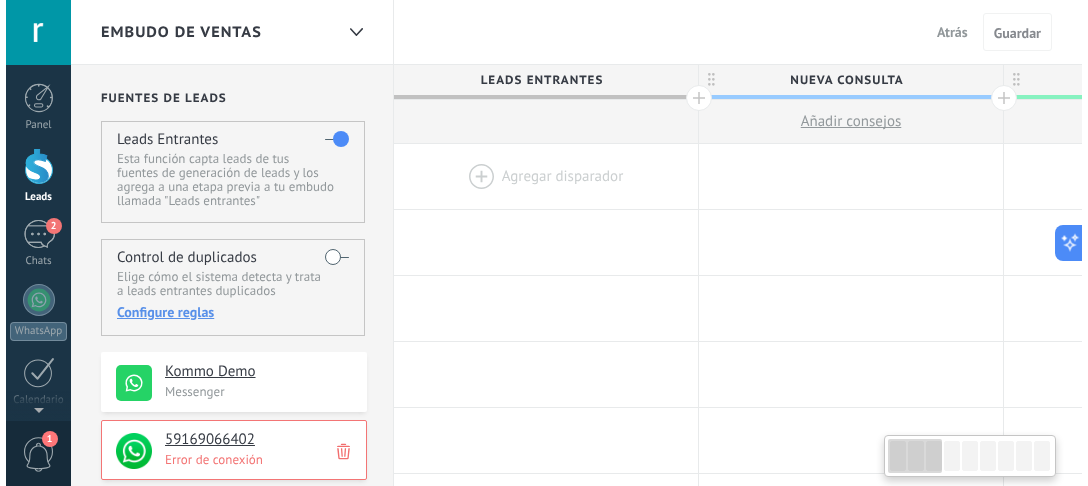 scroll, scrollTop: 106, scrollLeft: 0, axis: vertical 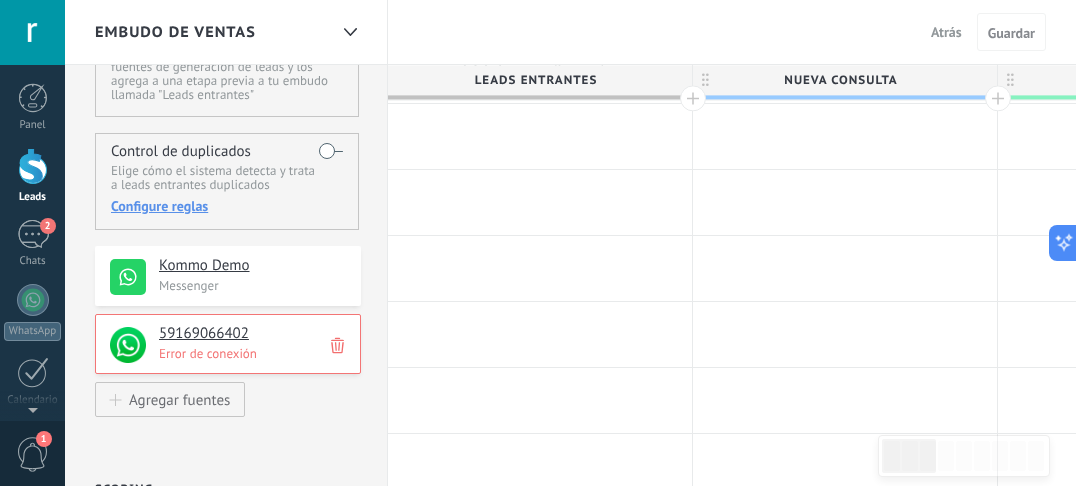 click on "Error de conexión" at bounding box center [254, 353] 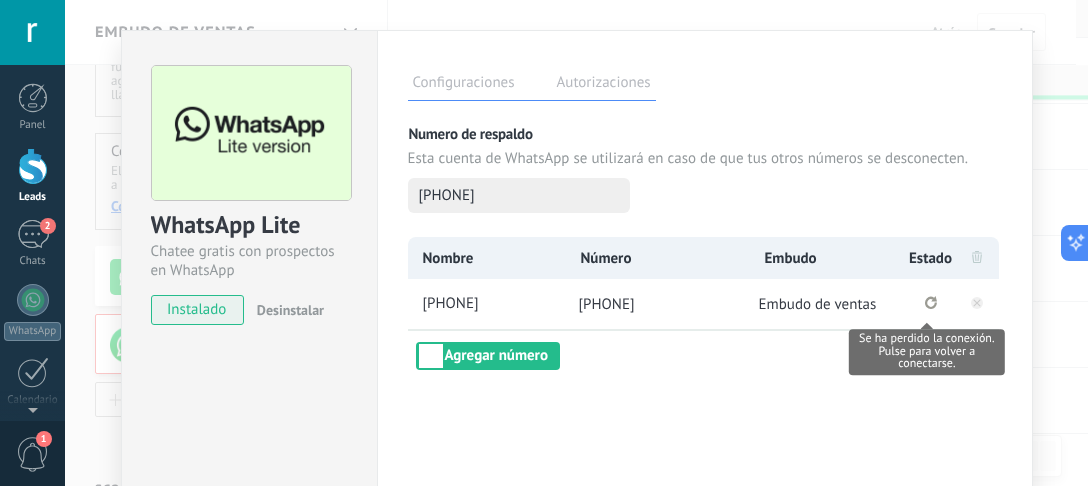 click 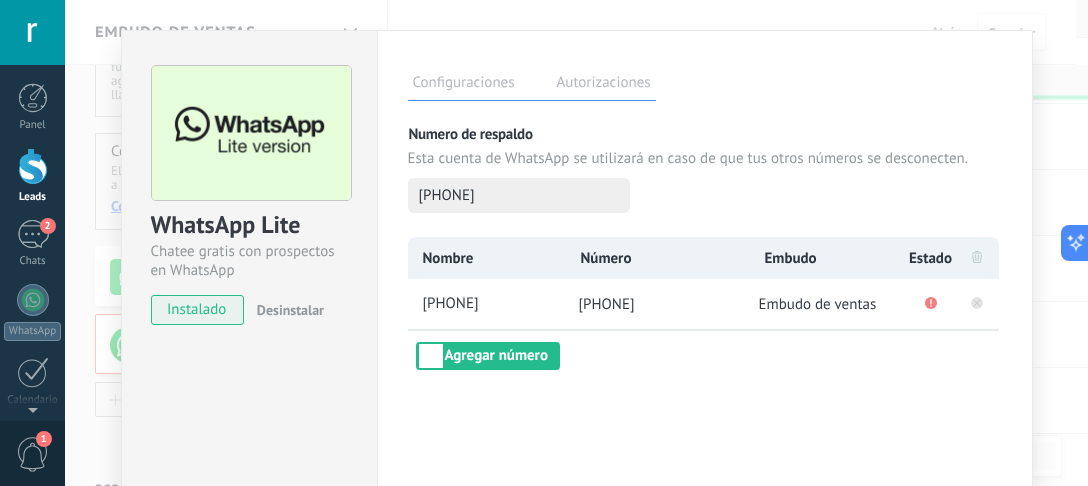 click 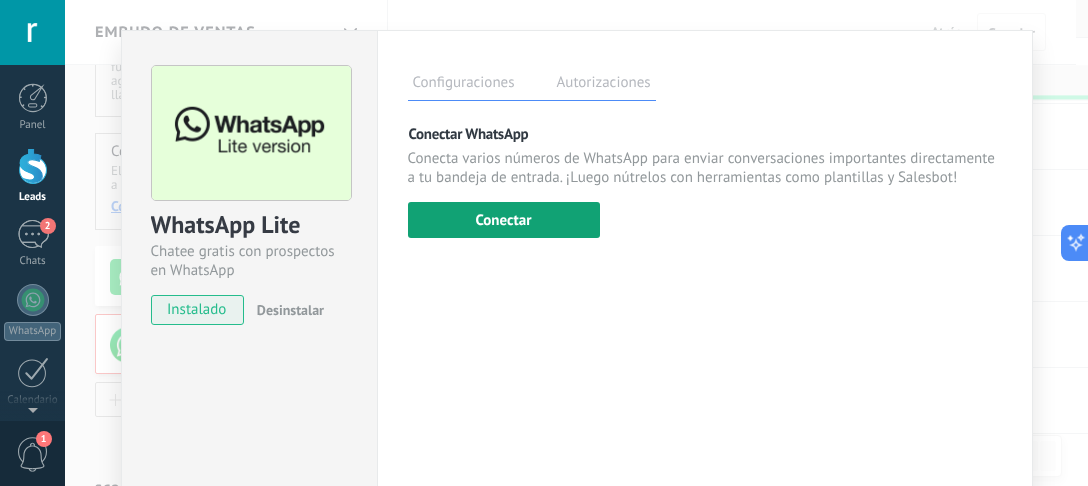 click on "Conectar" at bounding box center [504, 220] 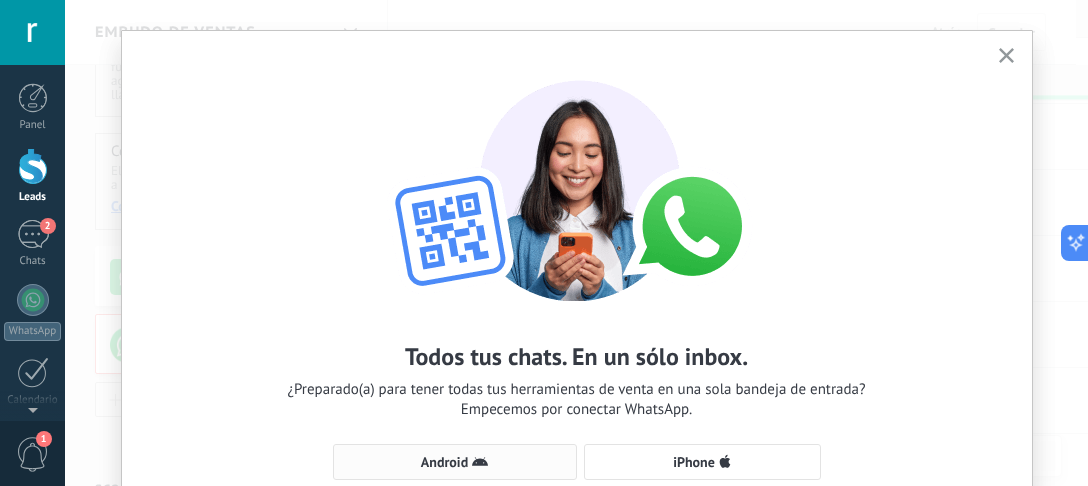 click 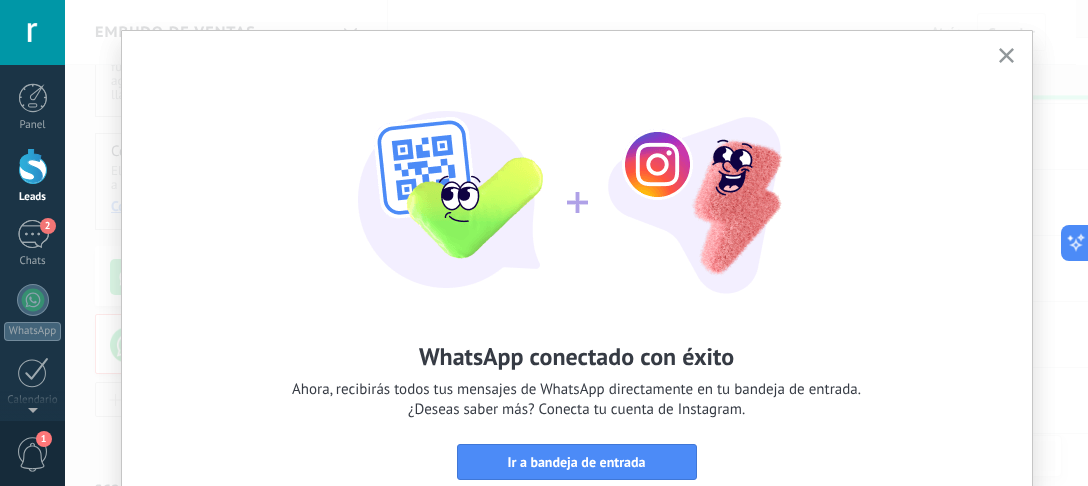 scroll, scrollTop: 345, scrollLeft: 0, axis: vertical 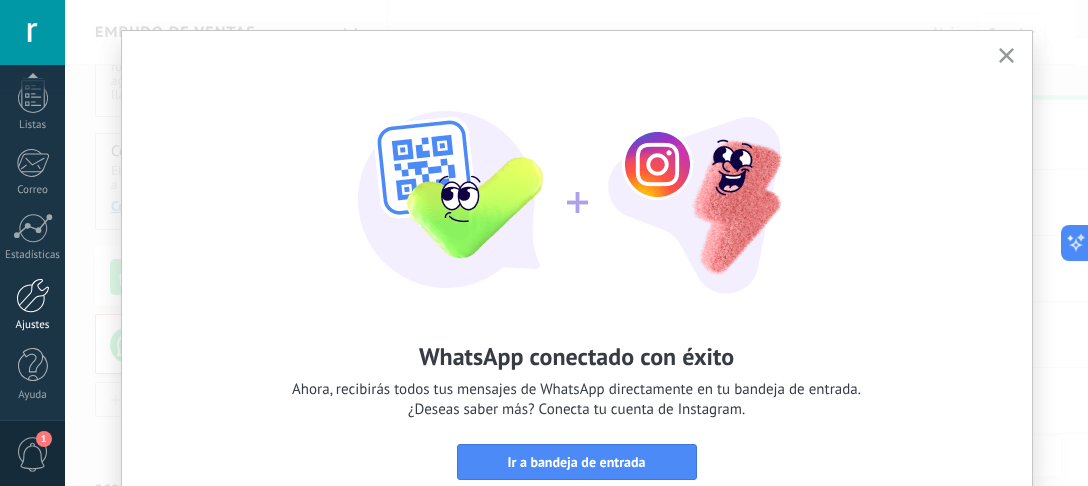 click on "Ajustes" at bounding box center [32, 305] 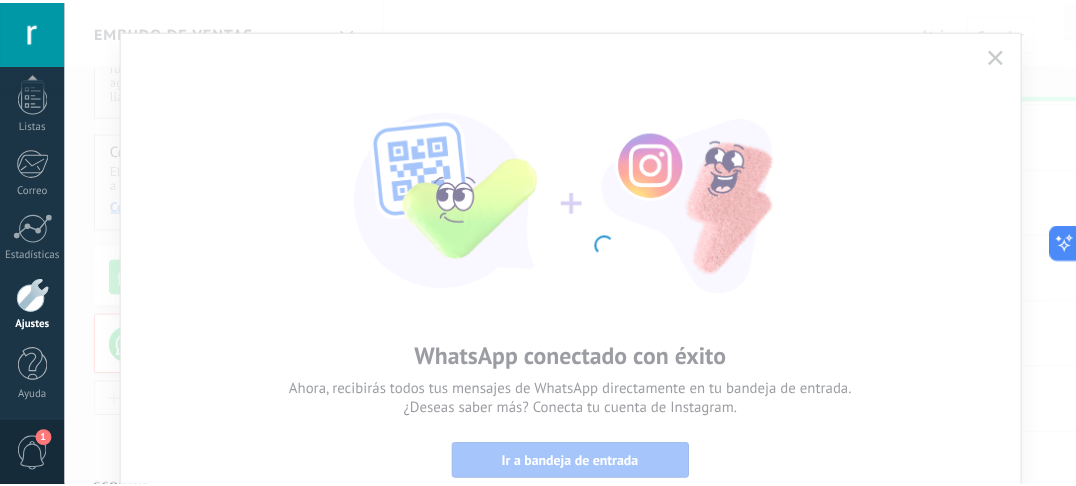 scroll, scrollTop: 0, scrollLeft: 0, axis: both 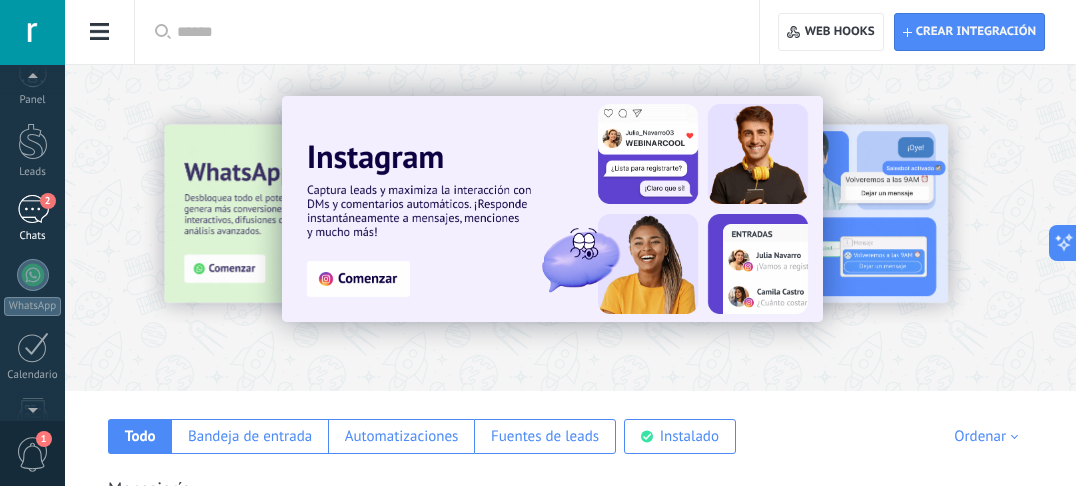 click on "2
Chats" at bounding box center [32, 219] 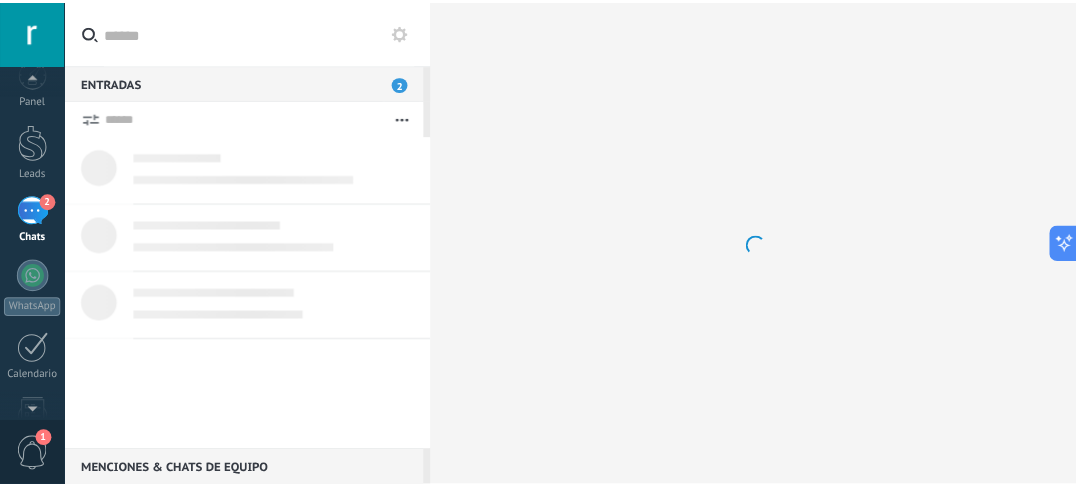 scroll, scrollTop: 0, scrollLeft: 0, axis: both 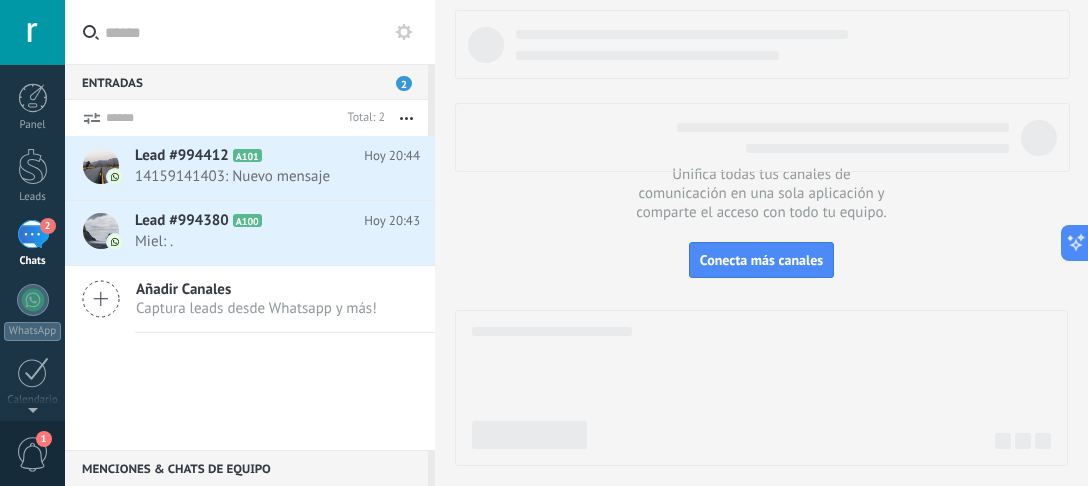 click at bounding box center (404, 32) 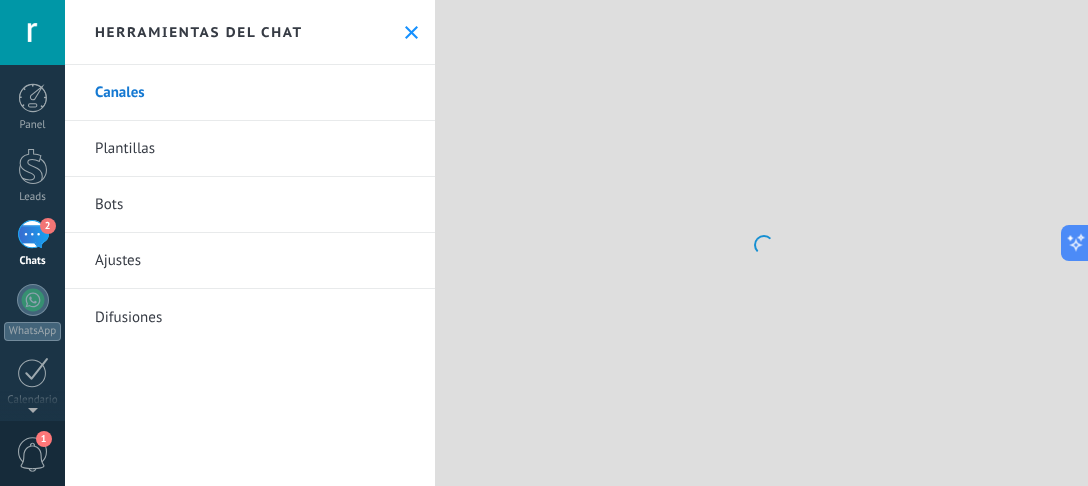click on "Bots" at bounding box center [250, 205] 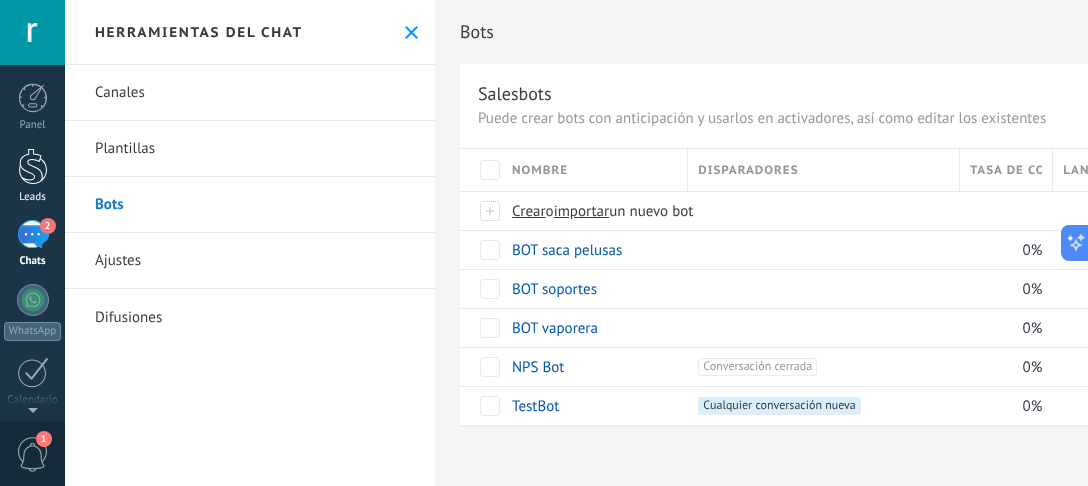 click on "Leads" at bounding box center (32, 176) 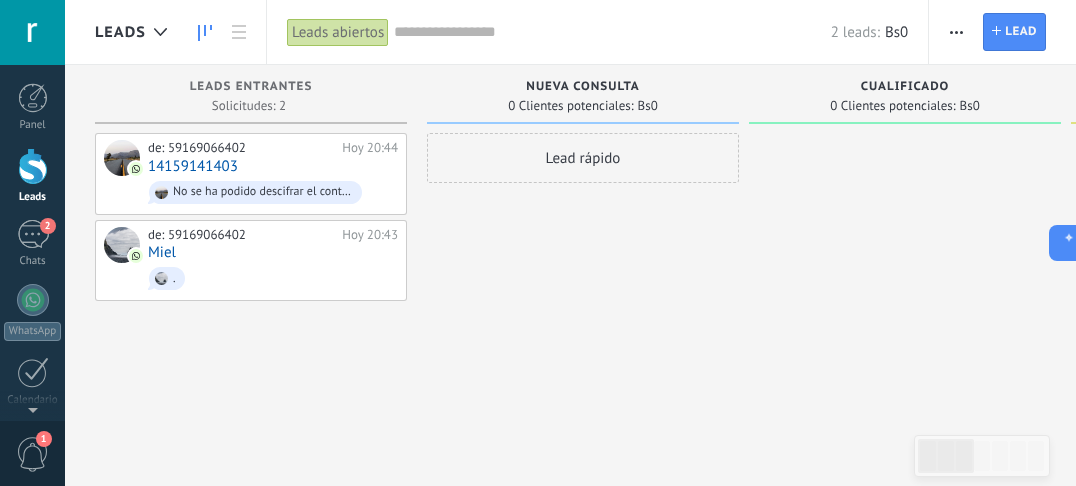 click at bounding box center (956, 32) 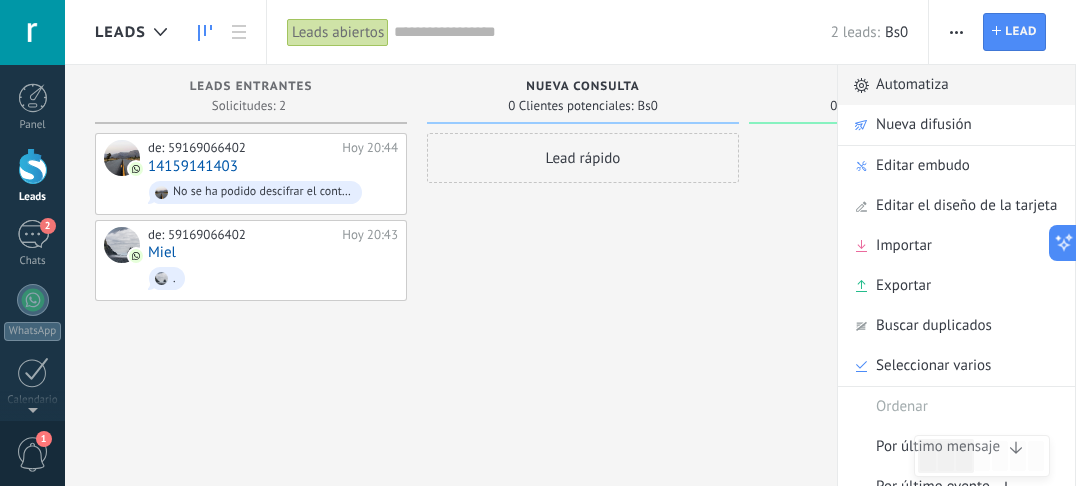 click on "Automatiza" at bounding box center (912, 85) 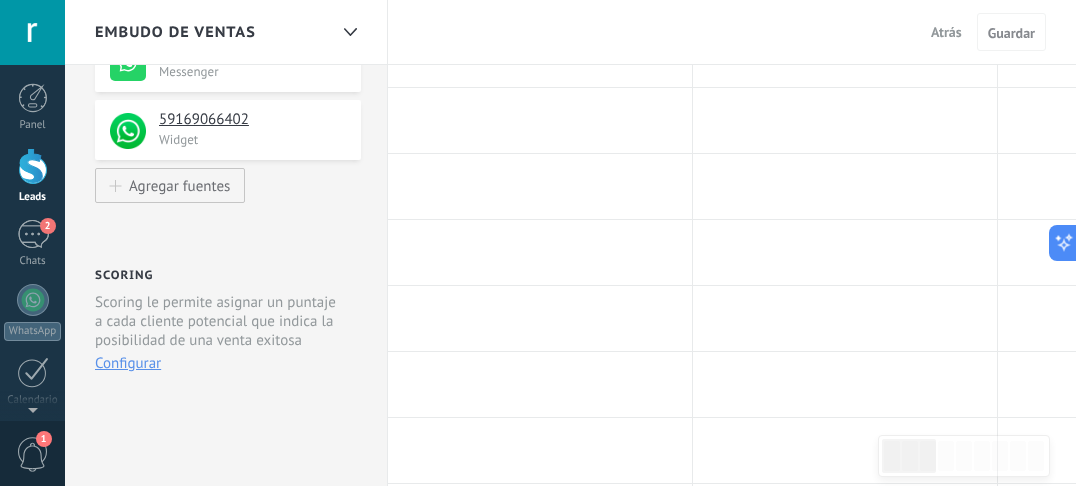 scroll, scrollTop: 0, scrollLeft: 0, axis: both 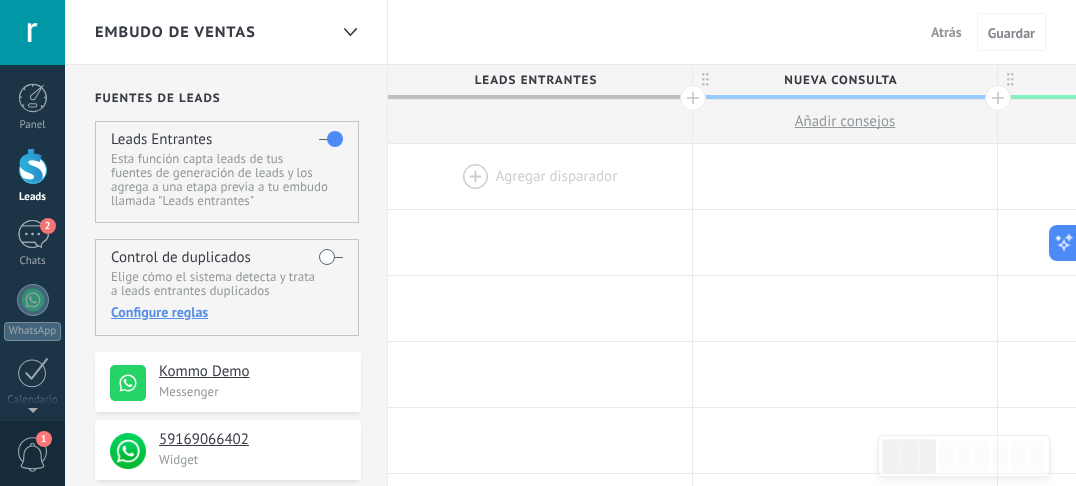 click at bounding box center [540, 176] 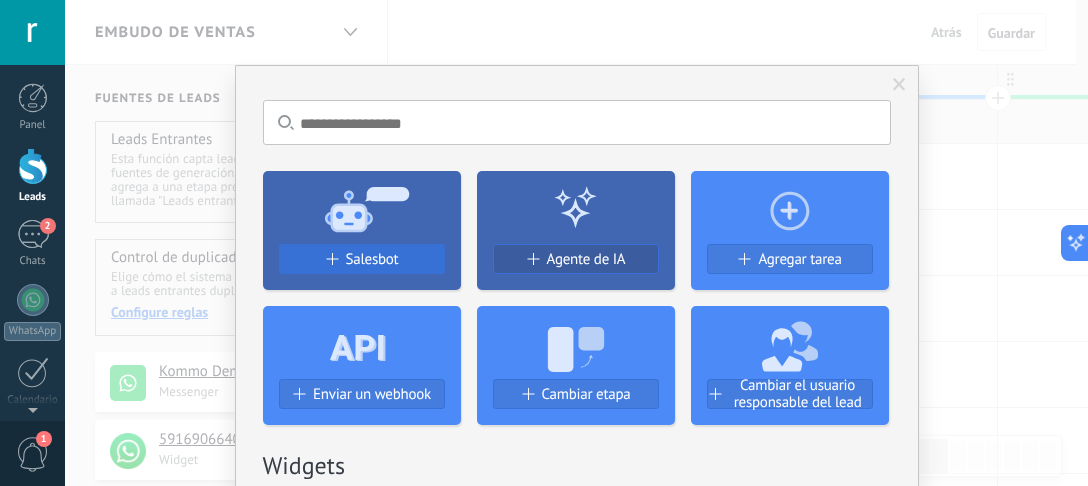 click on "Salesbot" at bounding box center (372, 259) 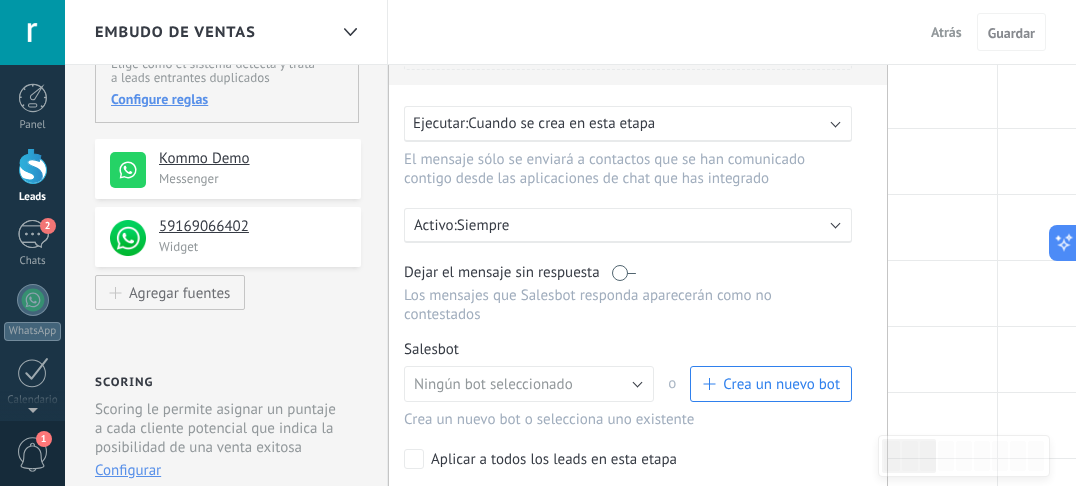 scroll, scrollTop: 320, scrollLeft: 0, axis: vertical 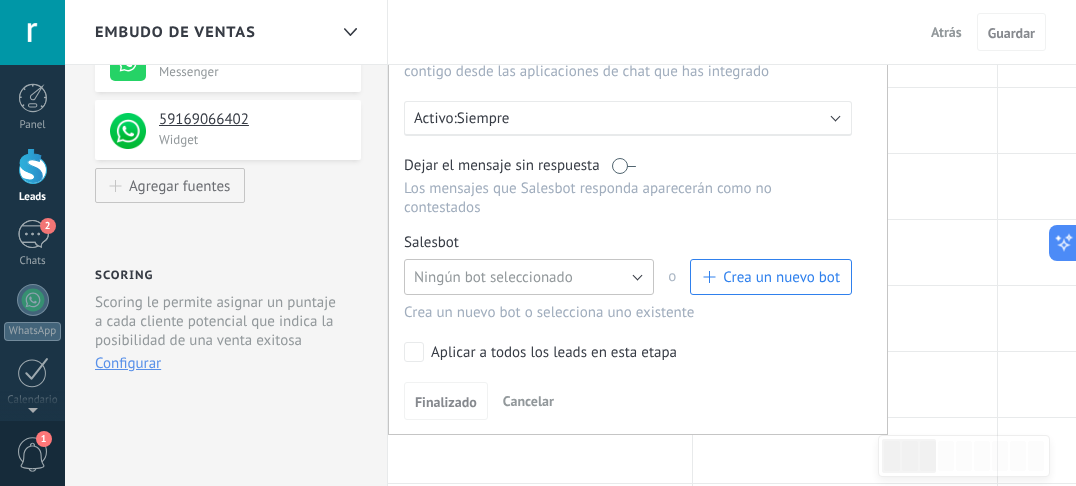 click on "Ningún bot seleccionado" at bounding box center (529, 277) 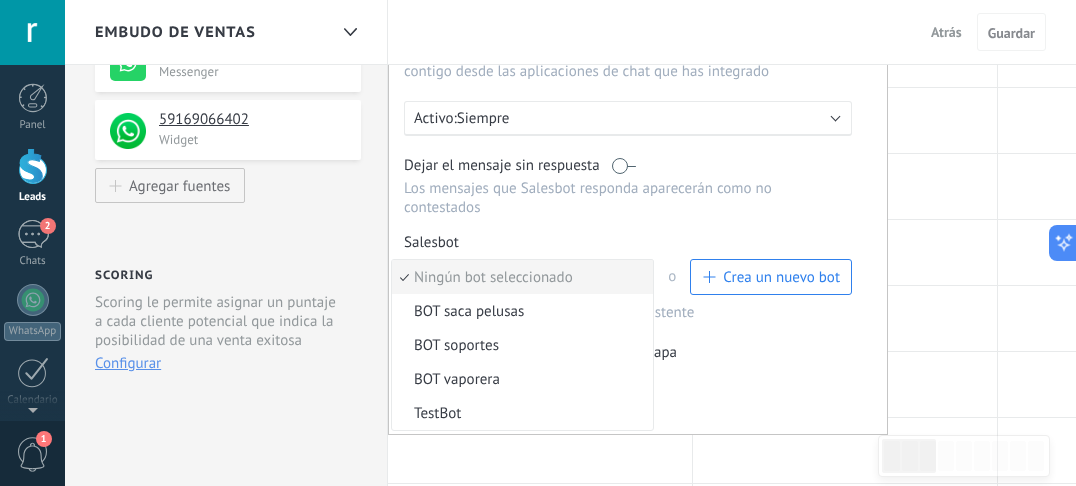 click on "BOT saca pelusas" at bounding box center [519, 311] 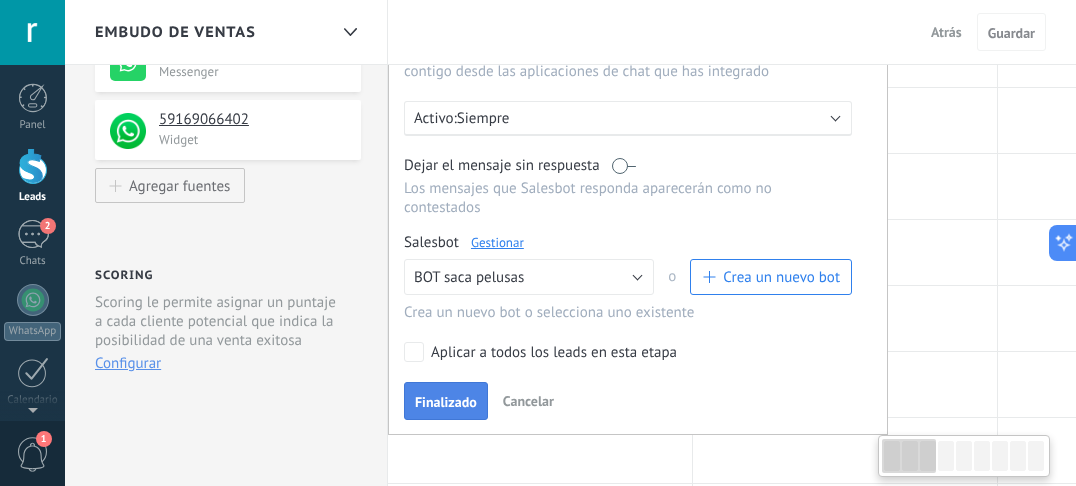 click on "Finalizado" at bounding box center (446, 402) 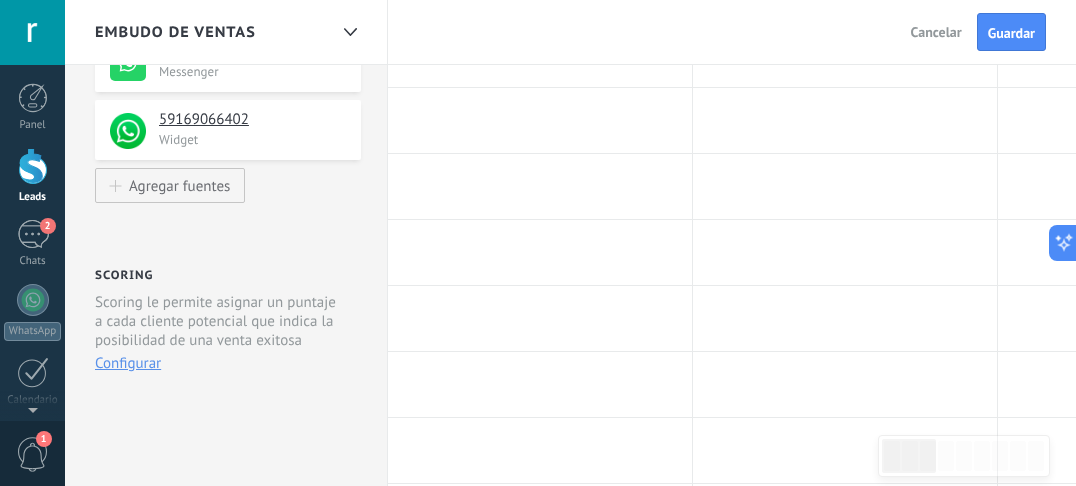 scroll, scrollTop: 0, scrollLeft: 0, axis: both 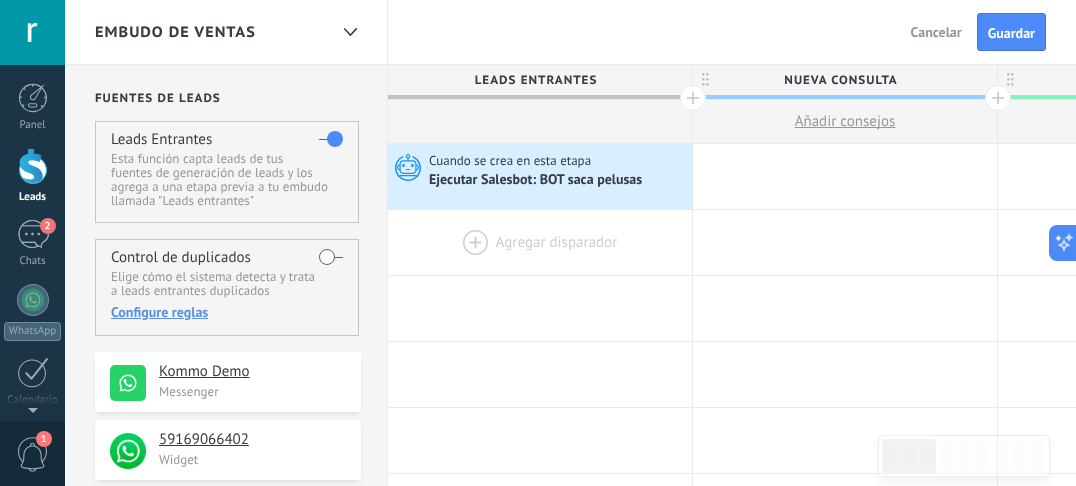 click at bounding box center [540, 242] 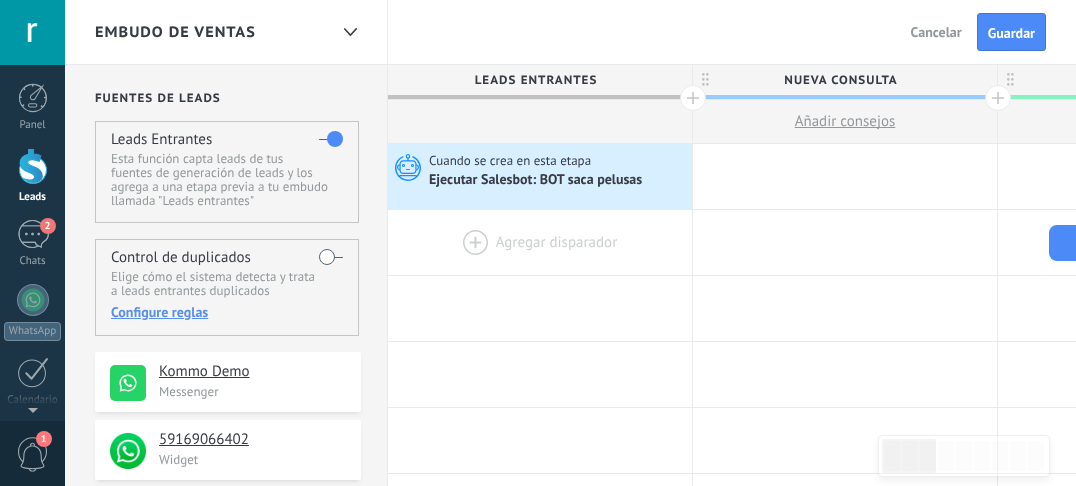 click at bounding box center [540, 242] 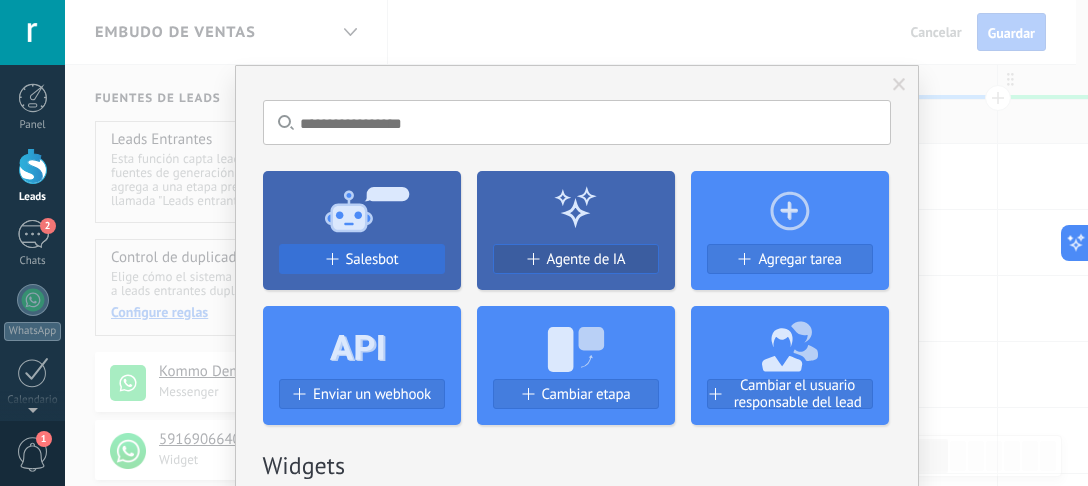 click on "Salesbot" at bounding box center [372, 259] 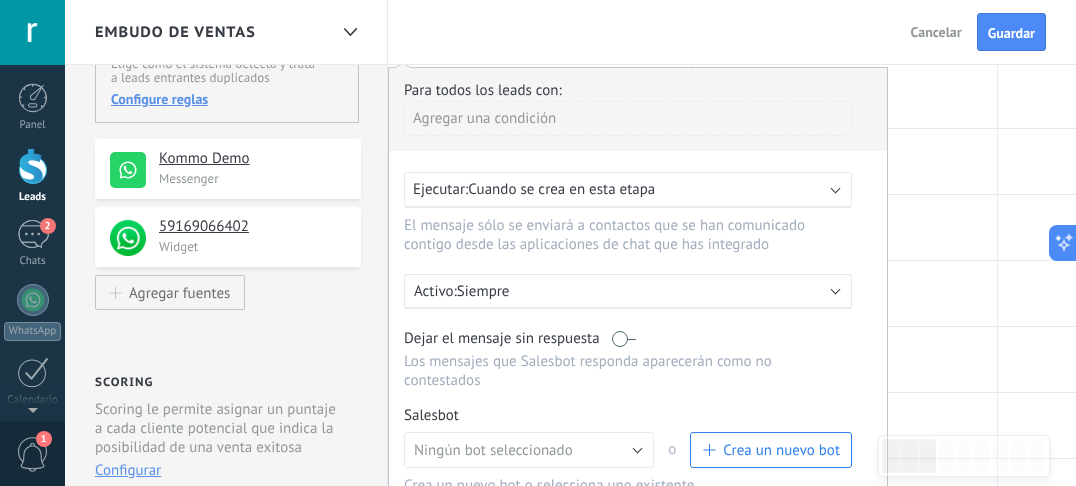 scroll, scrollTop: 320, scrollLeft: 0, axis: vertical 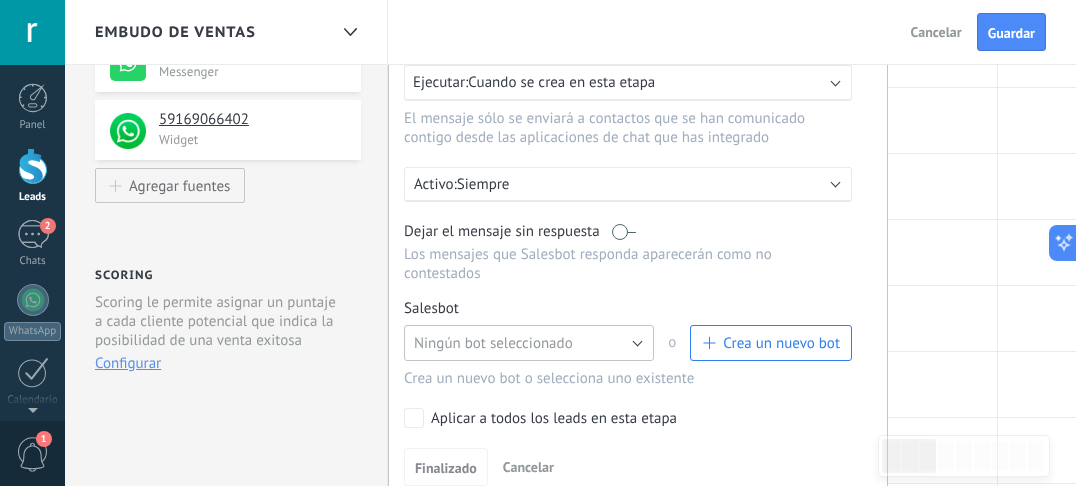 click on "Ningún bot seleccionado" at bounding box center [493, 343] 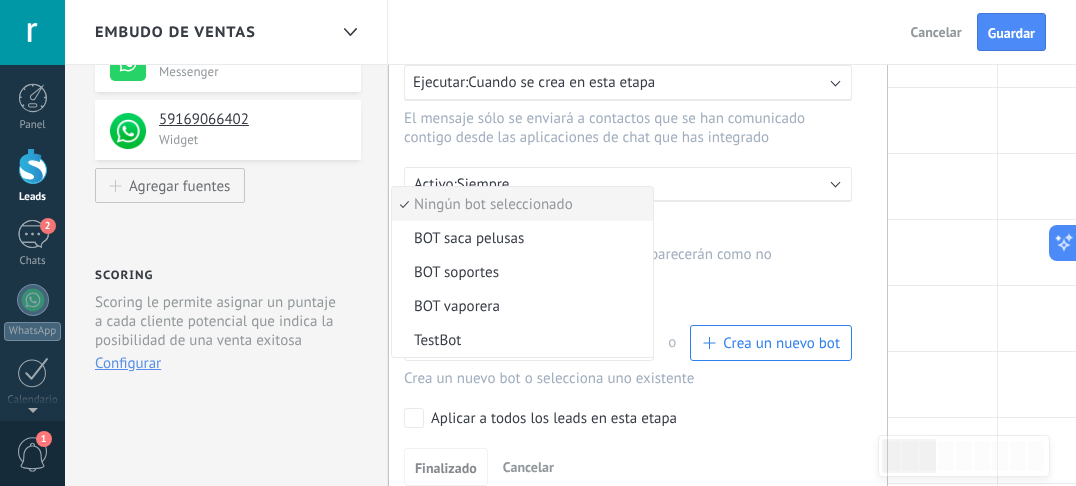 click on "BOT soportes" at bounding box center [519, 272] 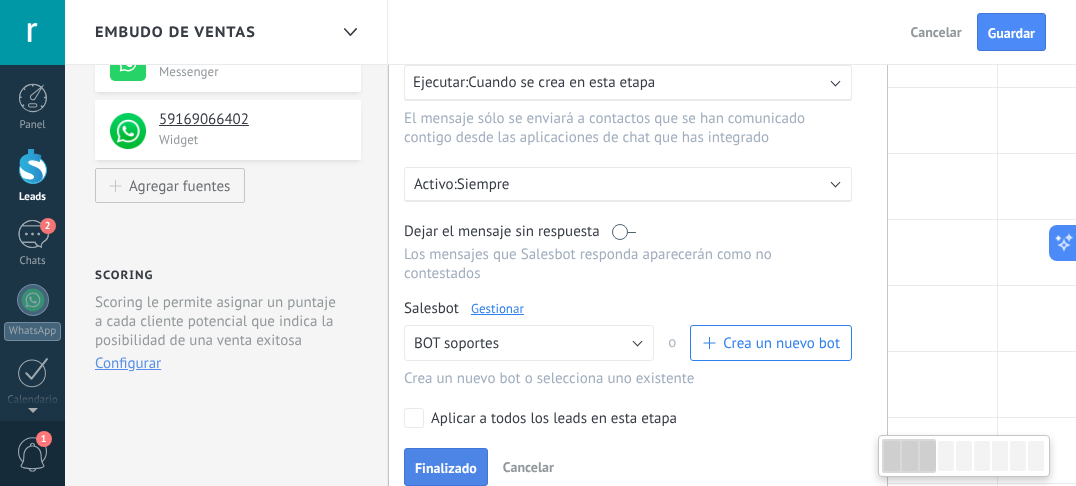 click on "Finalizado" at bounding box center [446, 468] 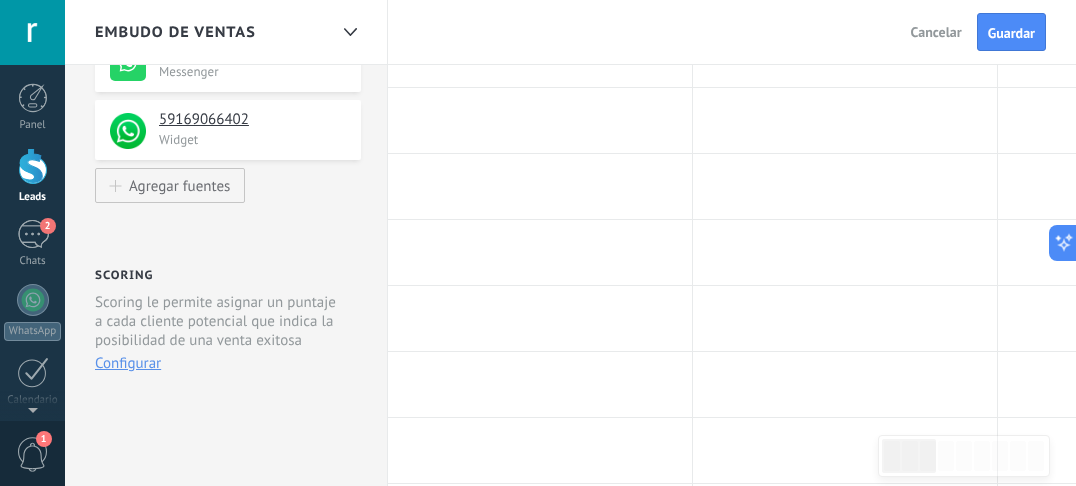 scroll, scrollTop: 0, scrollLeft: 0, axis: both 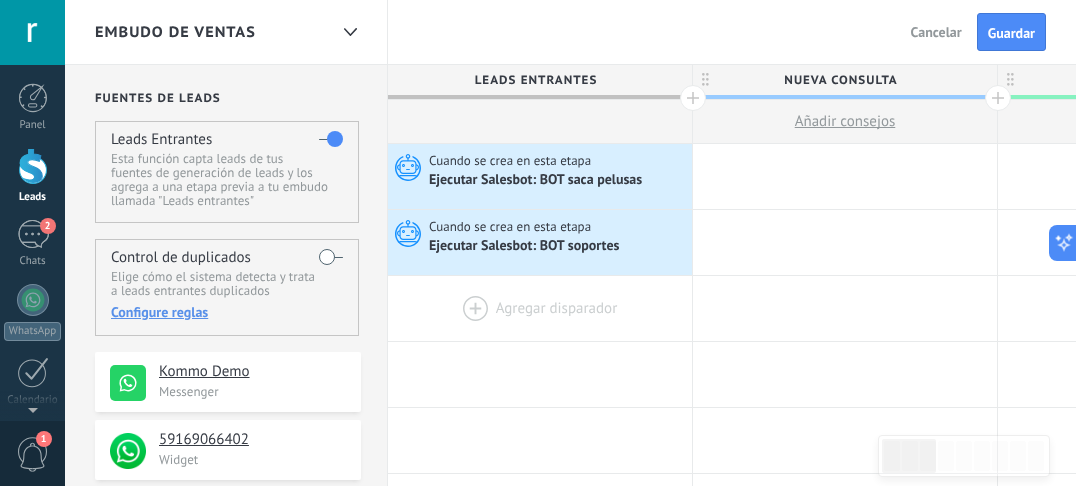 click at bounding box center [540, 308] 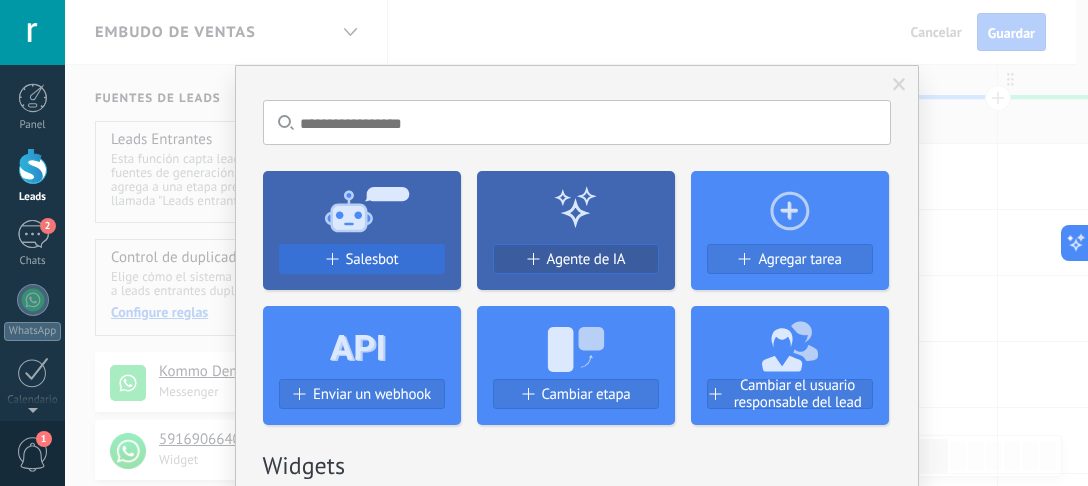 click on "Salesbot" at bounding box center (372, 259) 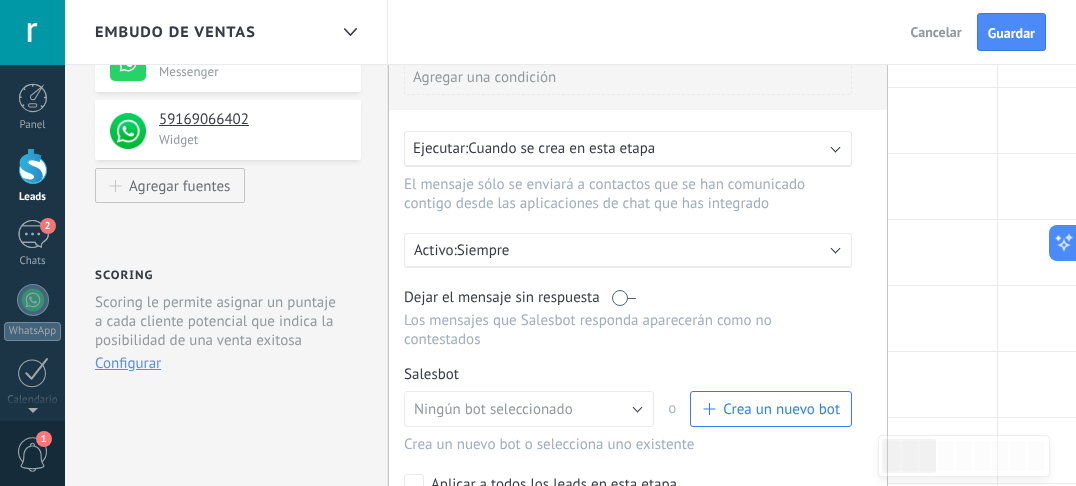 scroll, scrollTop: 533, scrollLeft: 0, axis: vertical 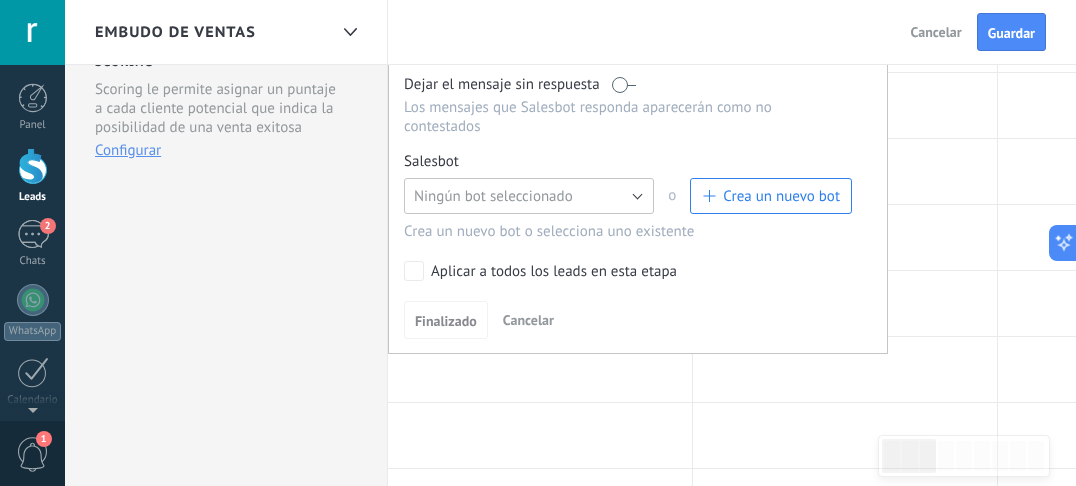 click on "Ningún bot seleccionado" at bounding box center [493, 196] 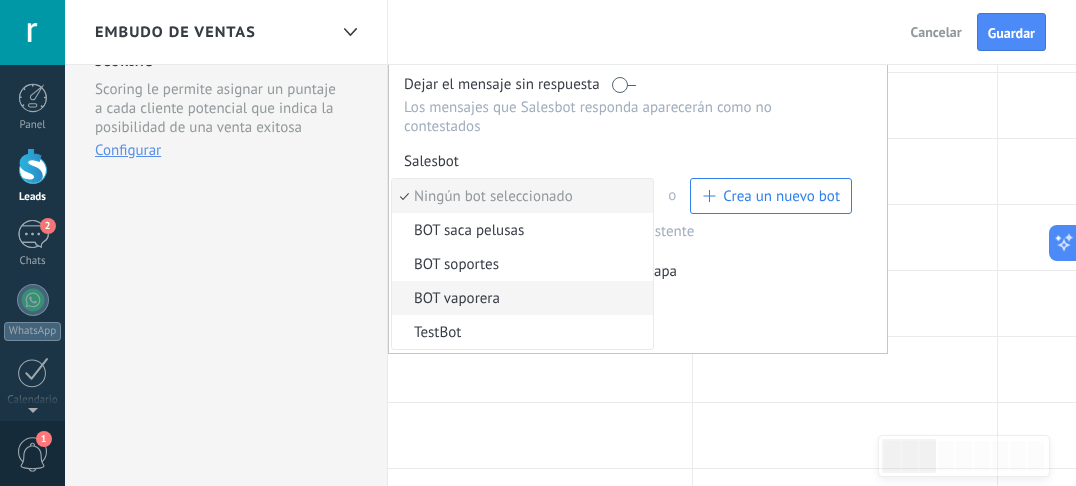 click on "BOT vaporera" at bounding box center (519, 298) 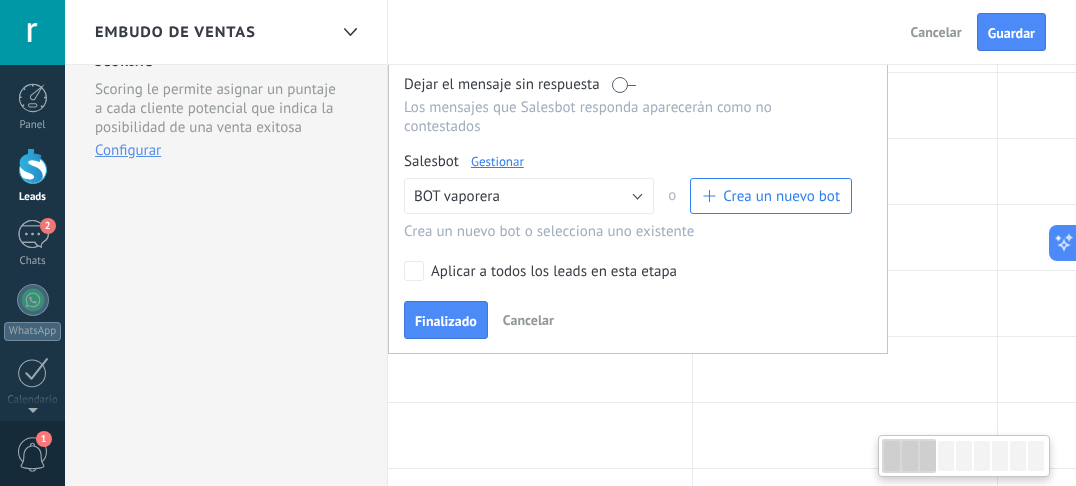drag, startPoint x: 455, startPoint y: 324, endPoint x: 480, endPoint y: 320, distance: 25.317978 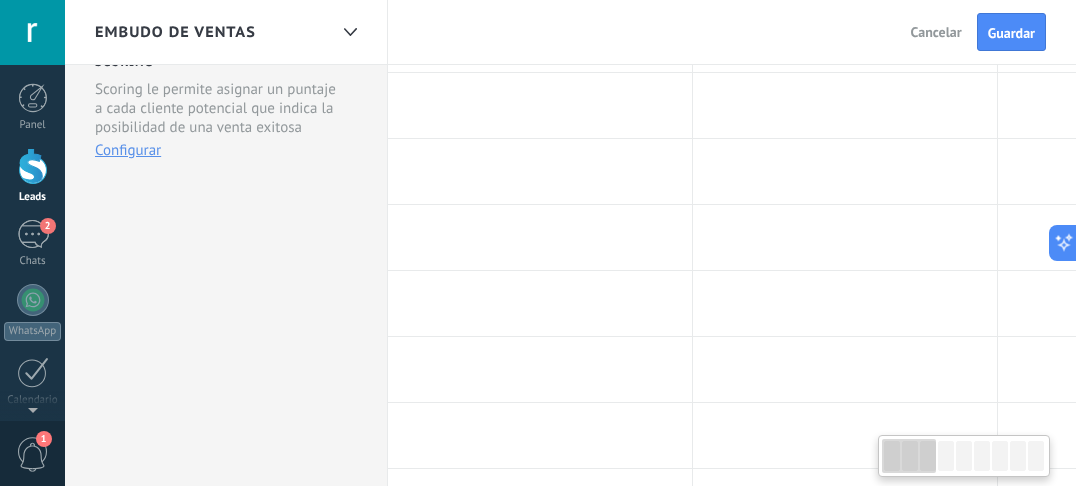 scroll, scrollTop: 0, scrollLeft: 0, axis: both 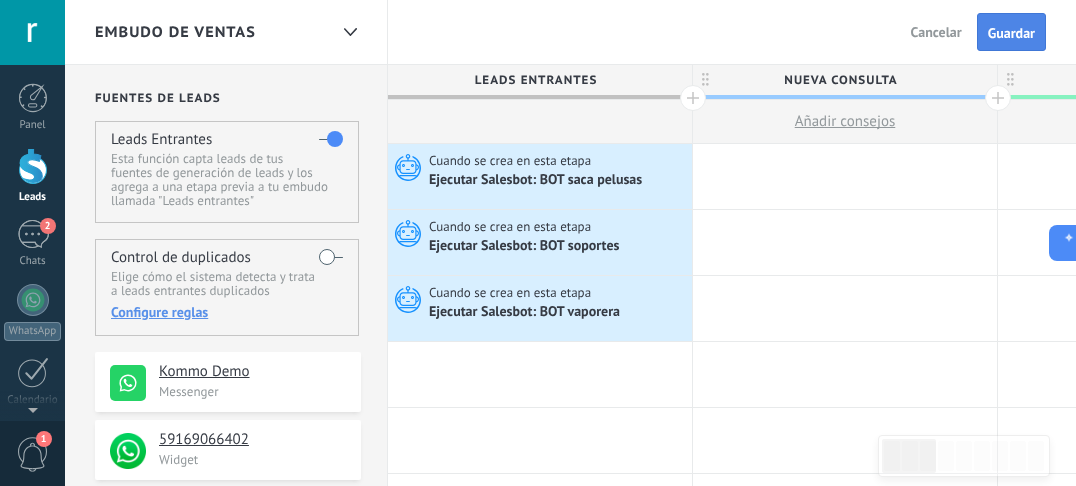 click on "Guardar" at bounding box center (1011, 33) 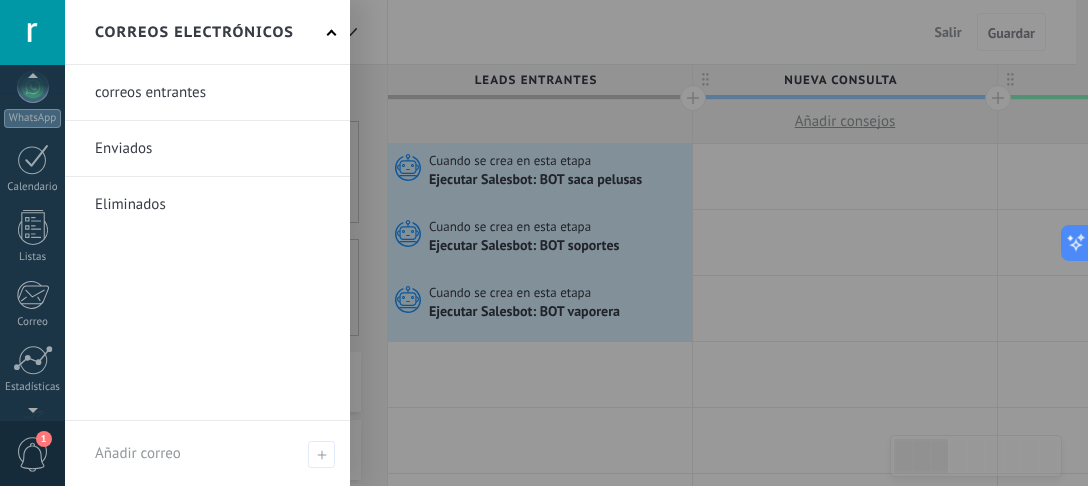 scroll, scrollTop: 0, scrollLeft: 0, axis: both 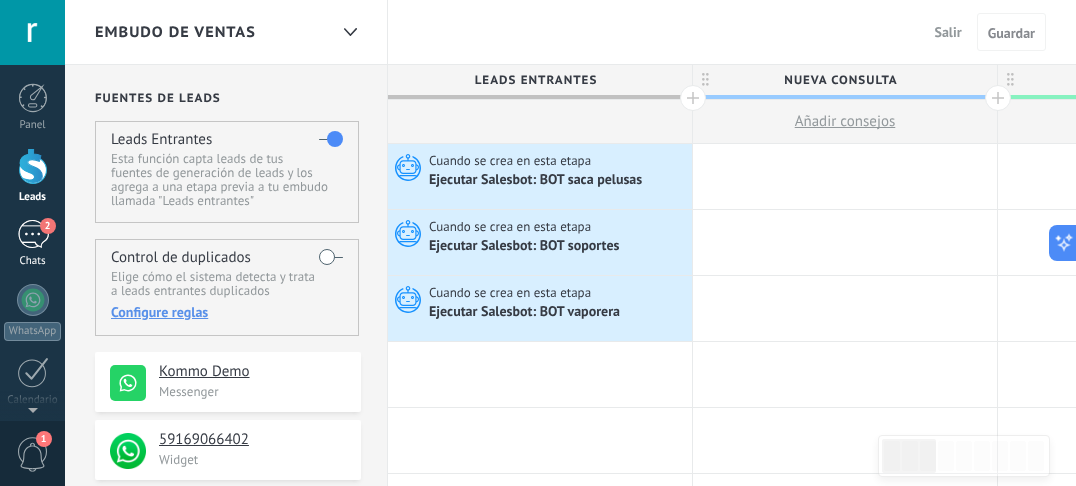 click on "Chats" at bounding box center [33, 261] 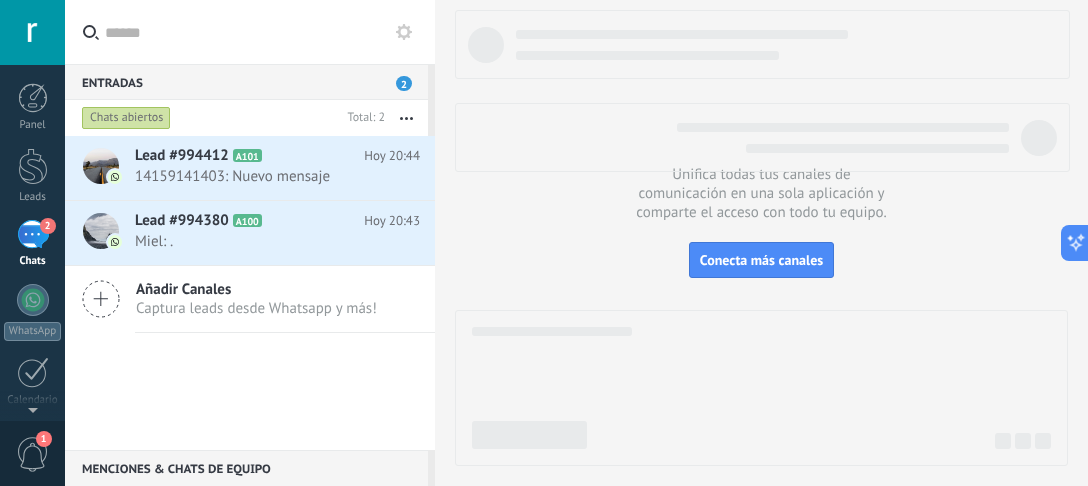 click 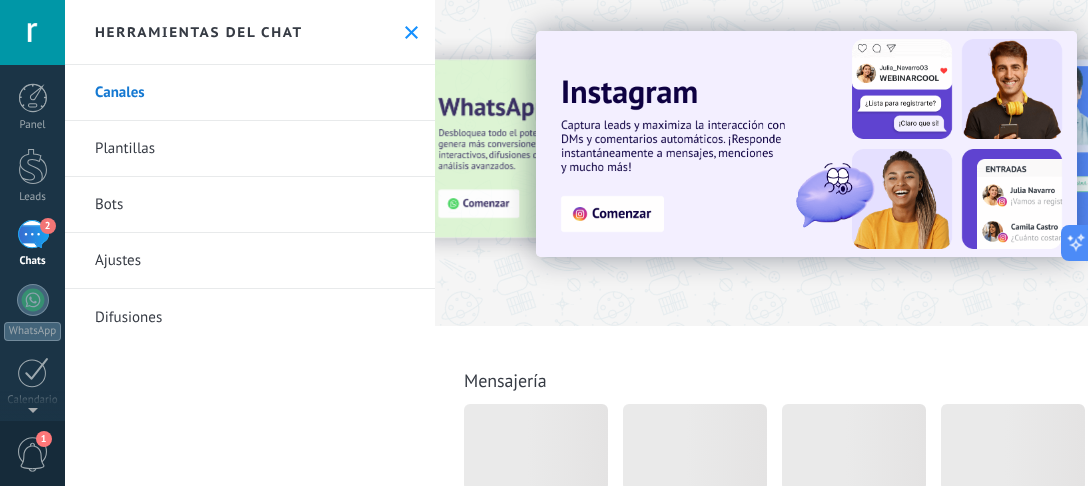 click on "Bots" at bounding box center [250, 205] 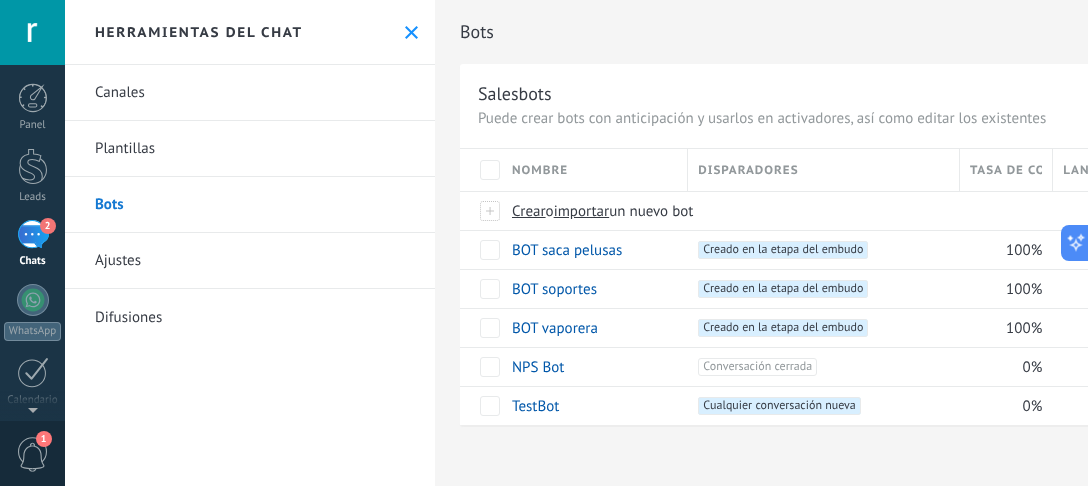 click on "Chats" at bounding box center [33, 261] 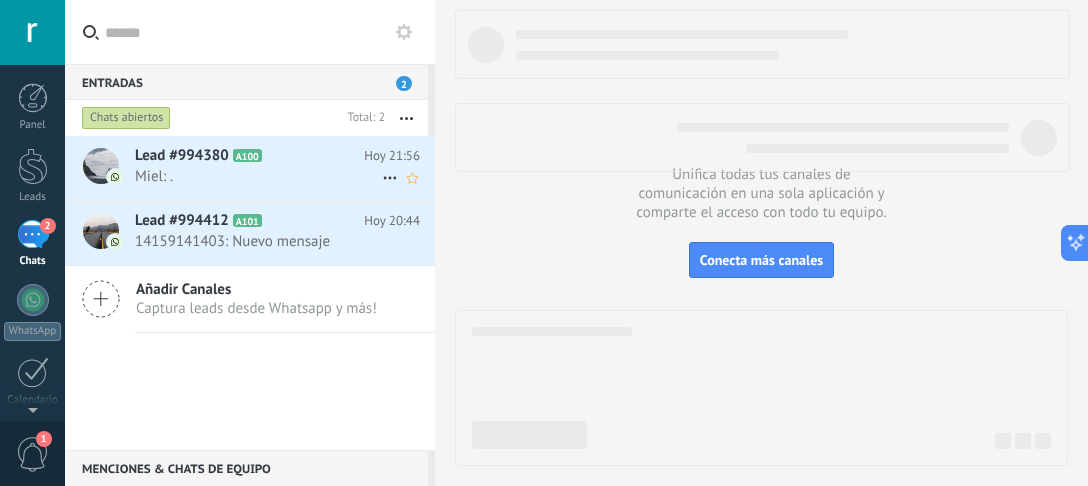 click 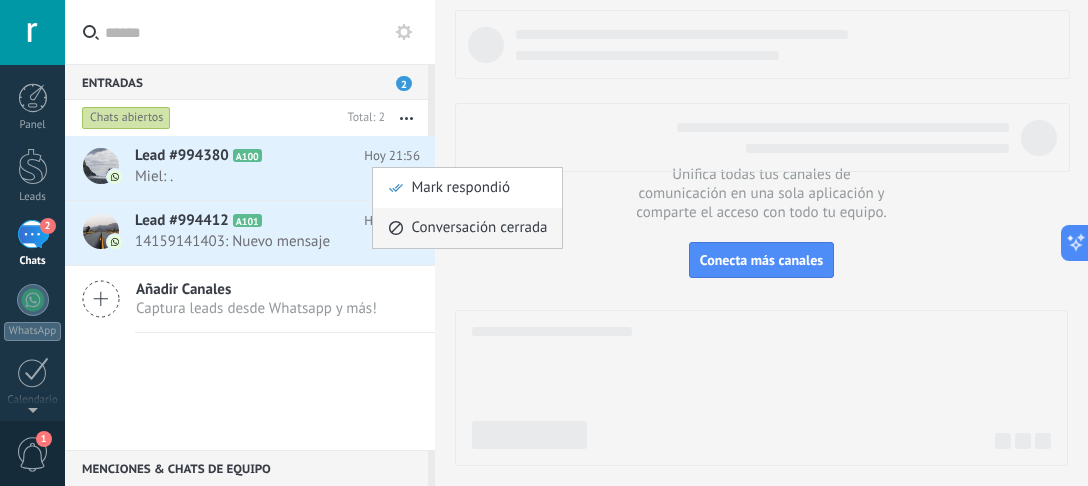 click on "Conversación cerrada" at bounding box center [479, 228] 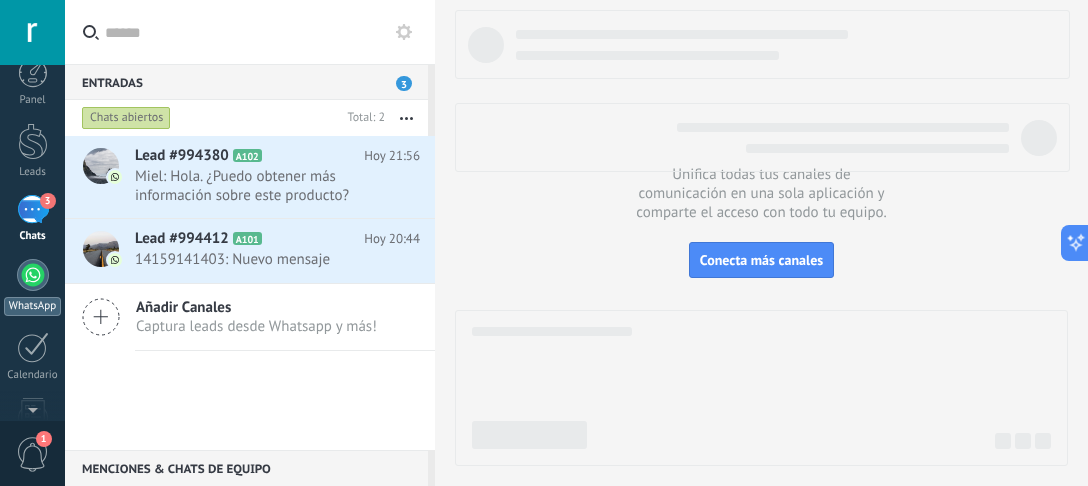 scroll, scrollTop: 0, scrollLeft: 0, axis: both 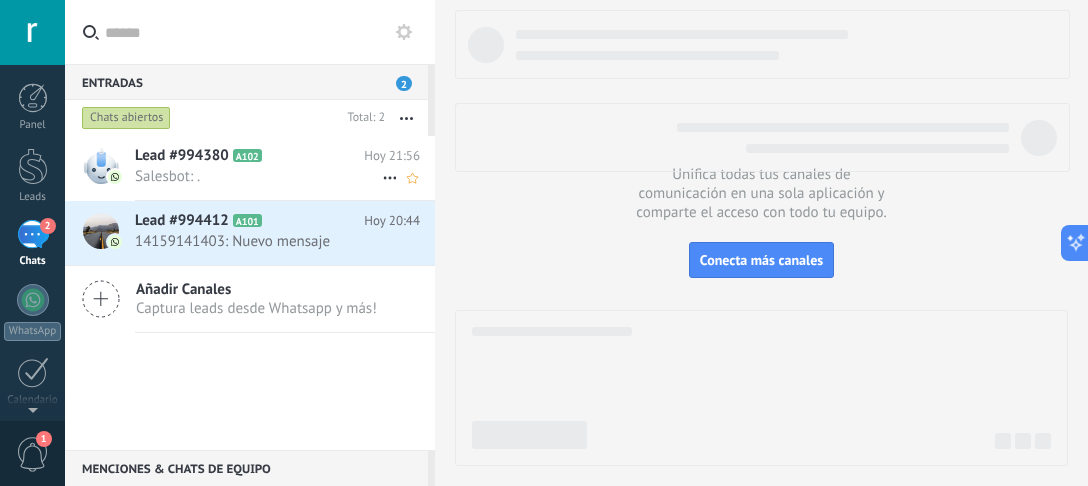 click on "Salesbot: ." at bounding box center [258, 176] 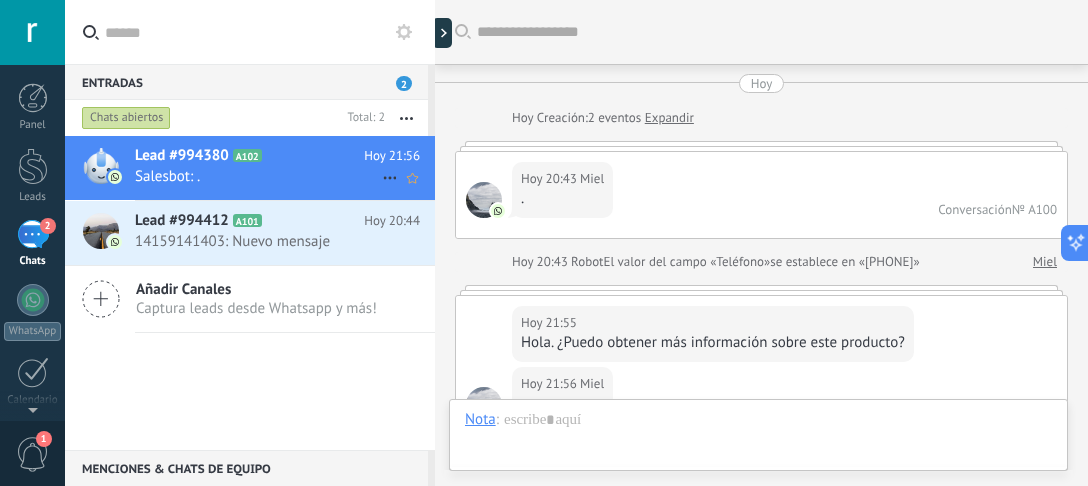 scroll, scrollTop: 560, scrollLeft: 0, axis: vertical 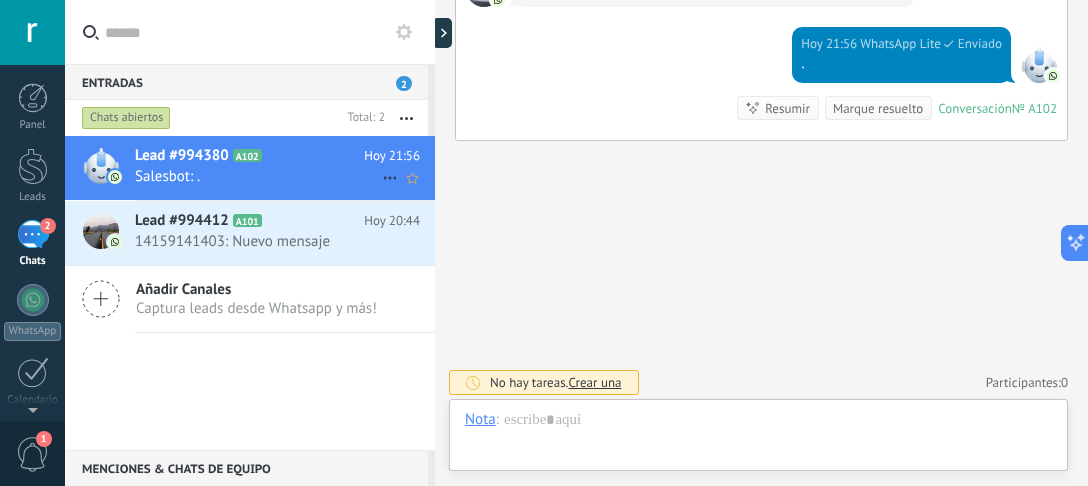 click 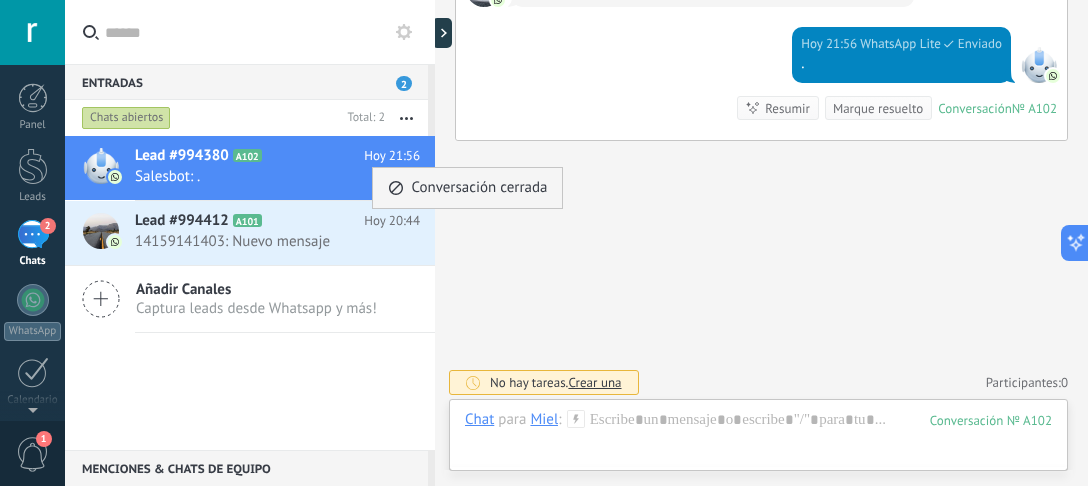 click on "Conversación cerrada" at bounding box center [479, 188] 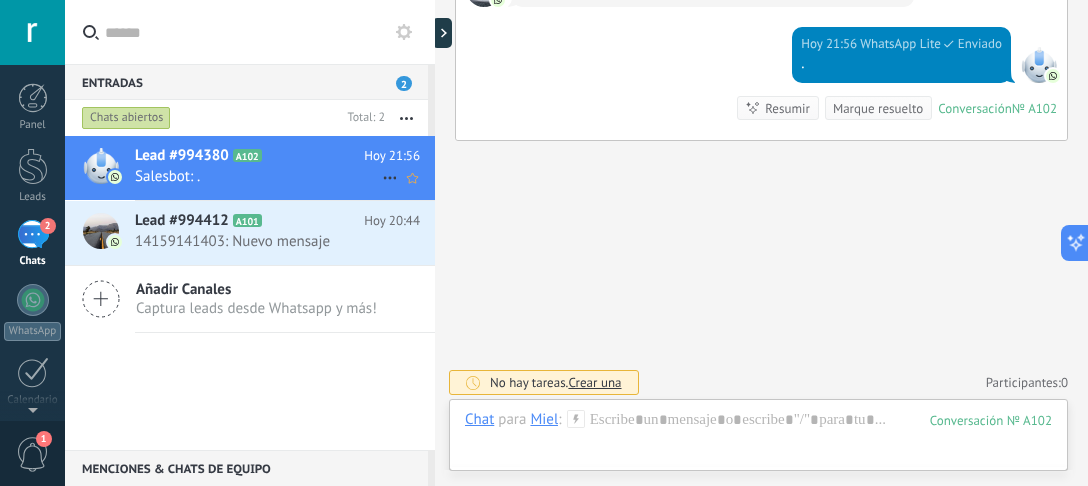 scroll, scrollTop: 594, scrollLeft: 0, axis: vertical 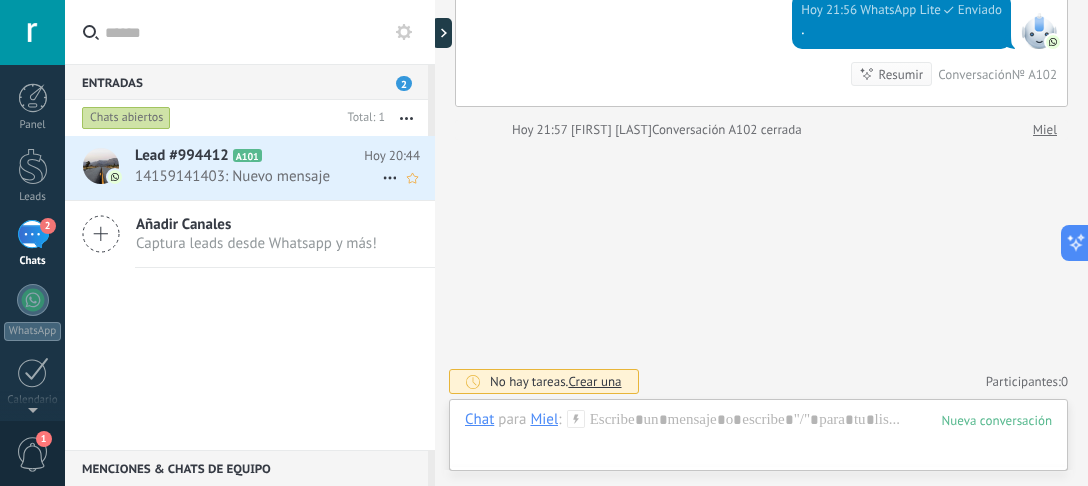 click 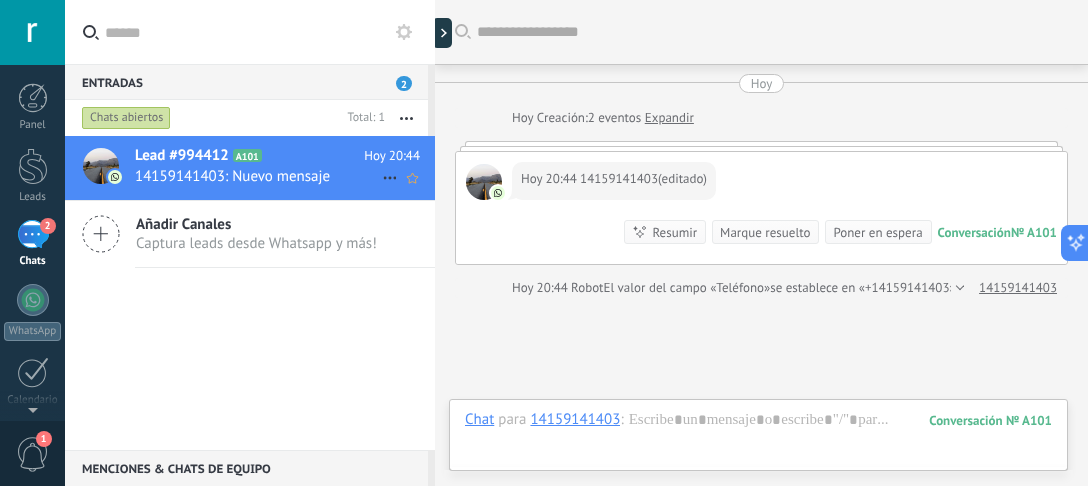 click 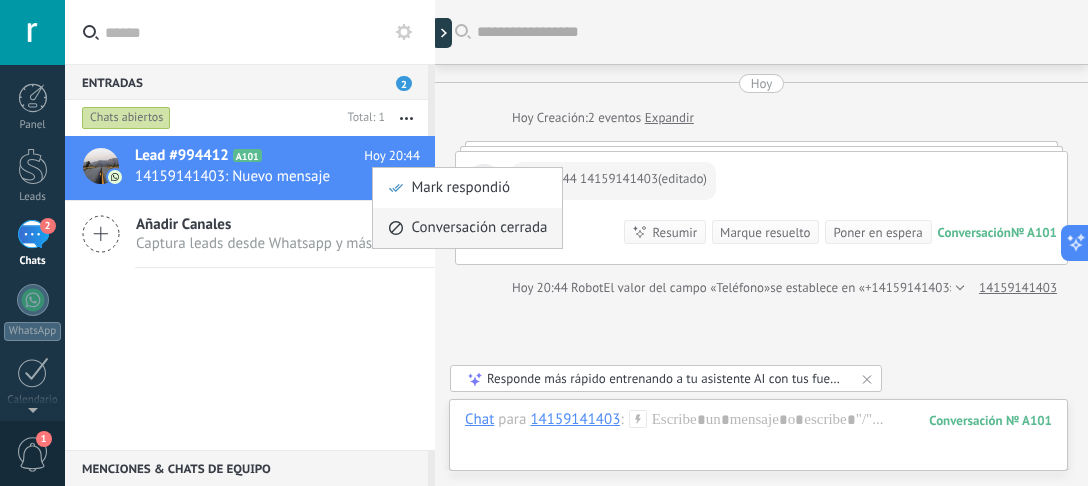 click on "Conversación cerrada" at bounding box center [467, 228] 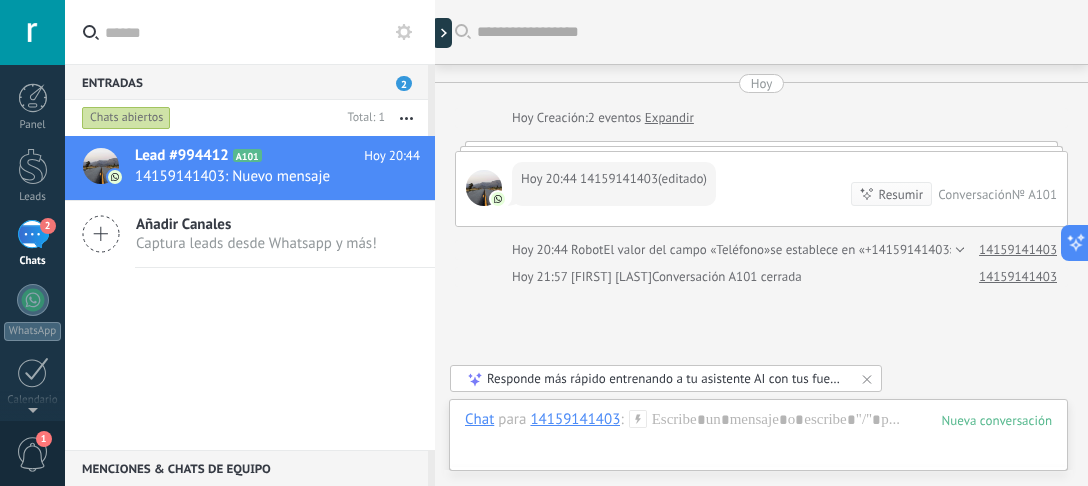 scroll, scrollTop: 27, scrollLeft: 0, axis: vertical 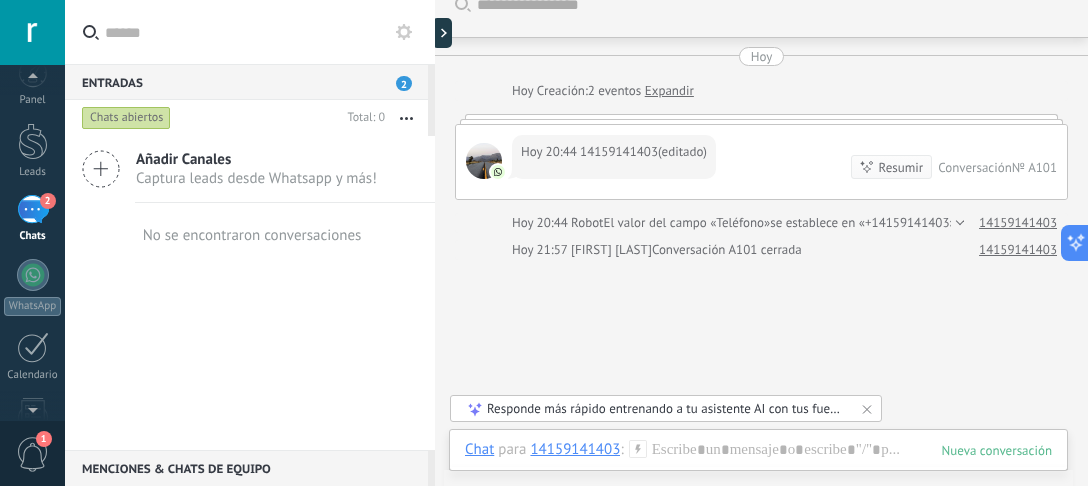 drag, startPoint x: 16, startPoint y: 214, endPoint x: 38, endPoint y: 191, distance: 31.827662 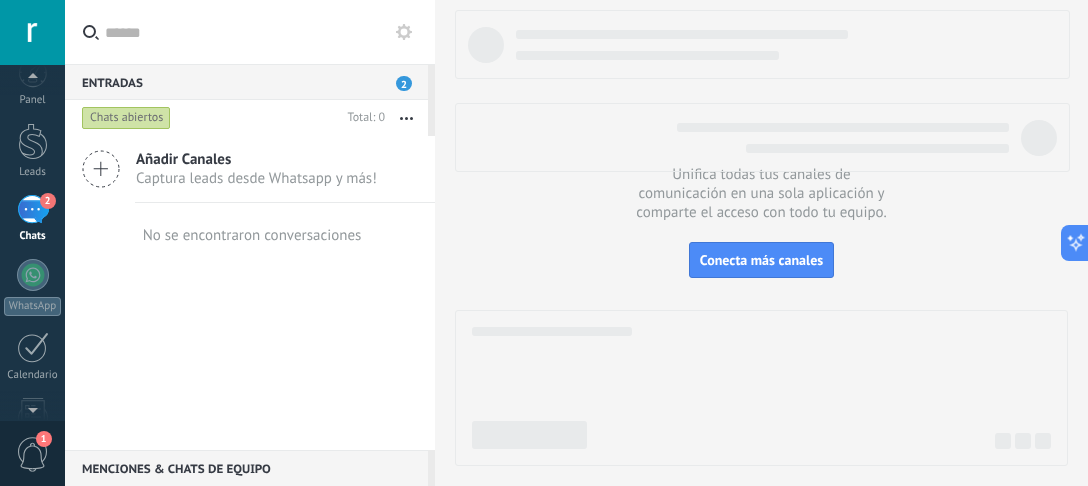 scroll, scrollTop: 0, scrollLeft: 0, axis: both 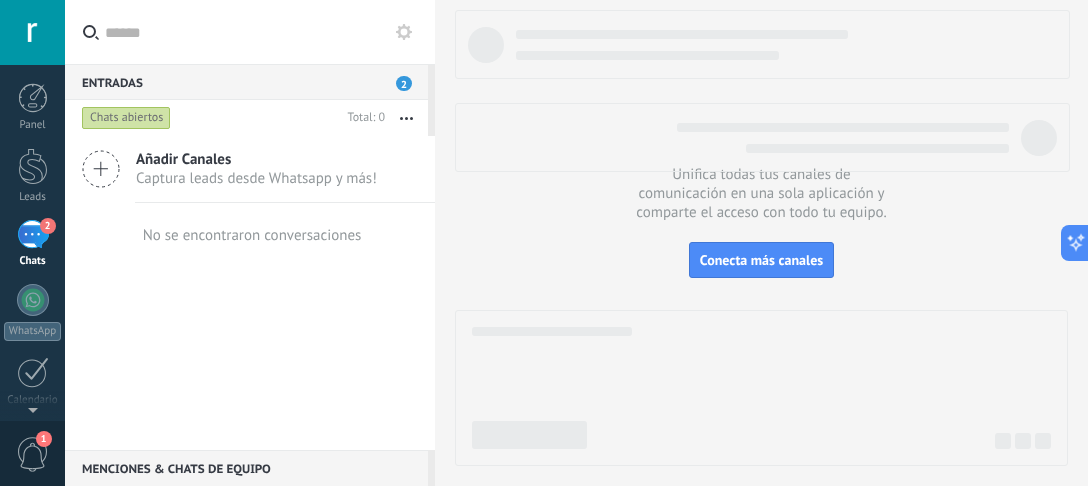 click 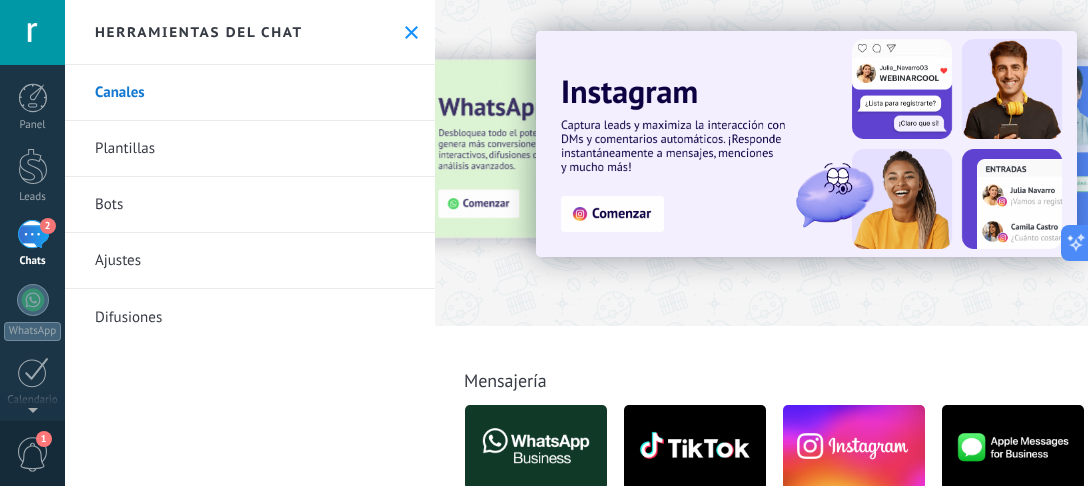 click on "Bots" at bounding box center [250, 205] 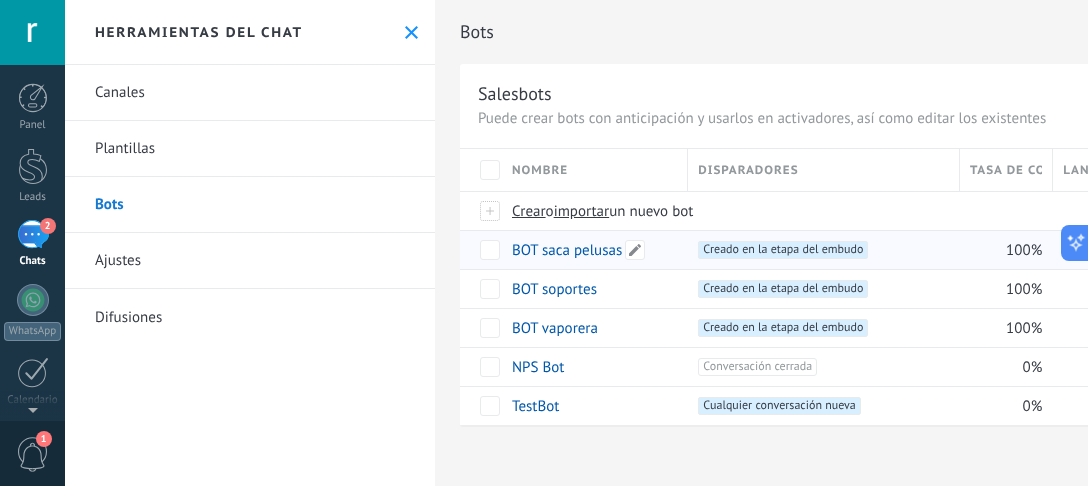 click on "BOT saca pelusas" at bounding box center [567, 250] 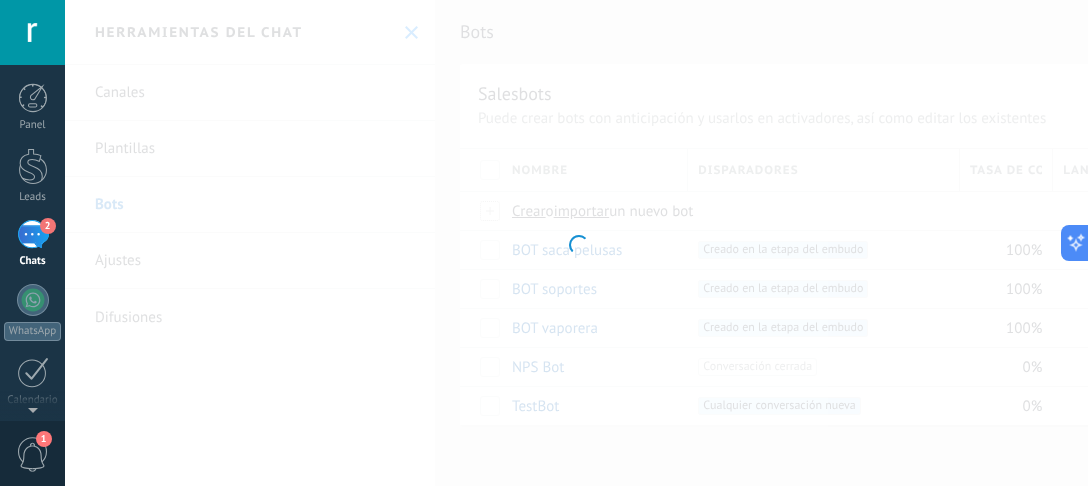 type on "**********" 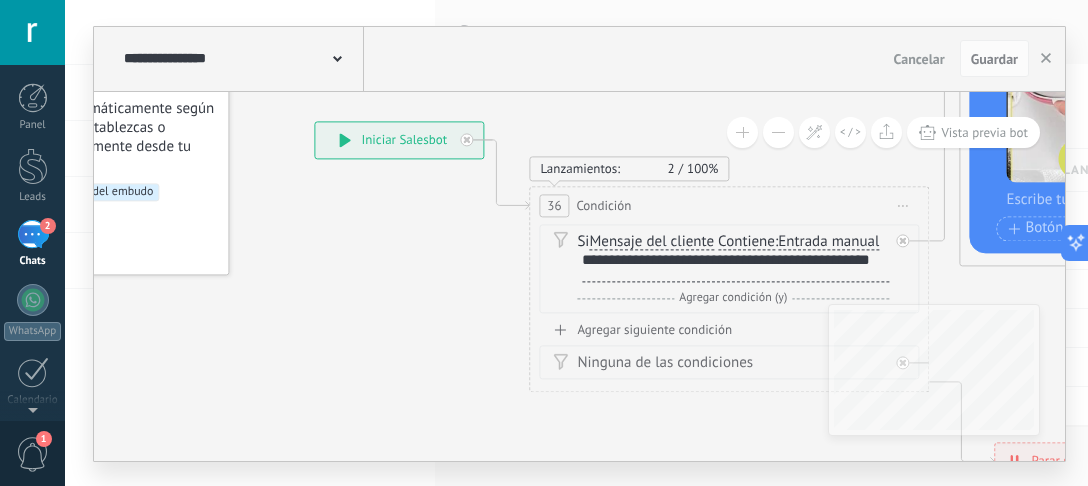 drag, startPoint x: 652, startPoint y: 437, endPoint x: 459, endPoint y: 260, distance: 261.87402 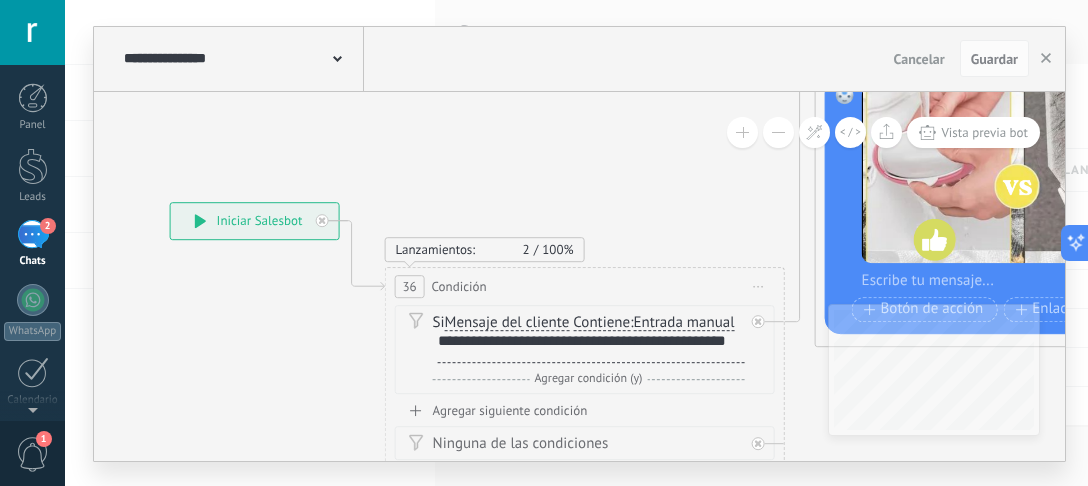 drag, startPoint x: 493, startPoint y: 335, endPoint x: 354, endPoint y: 415, distance: 160.37769 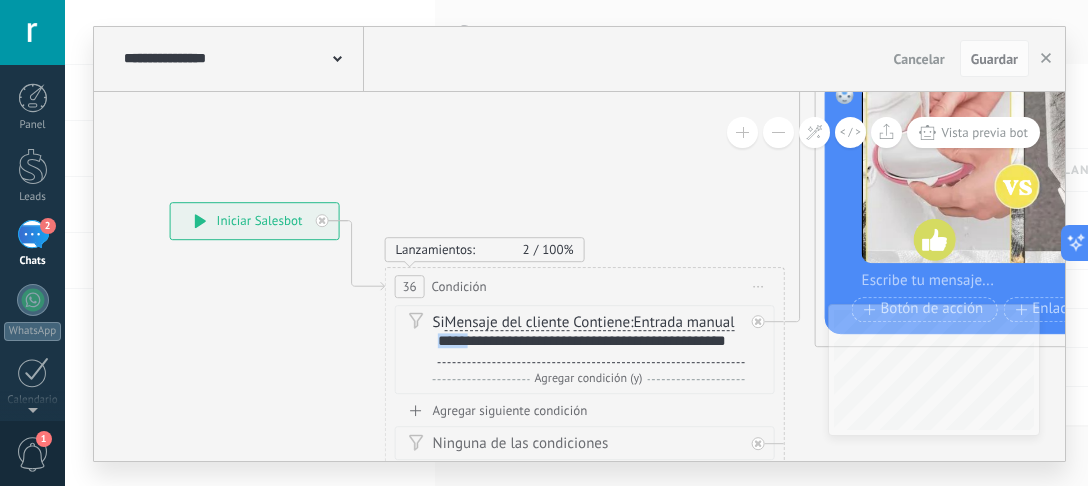 scroll, scrollTop: 1, scrollLeft: 0, axis: vertical 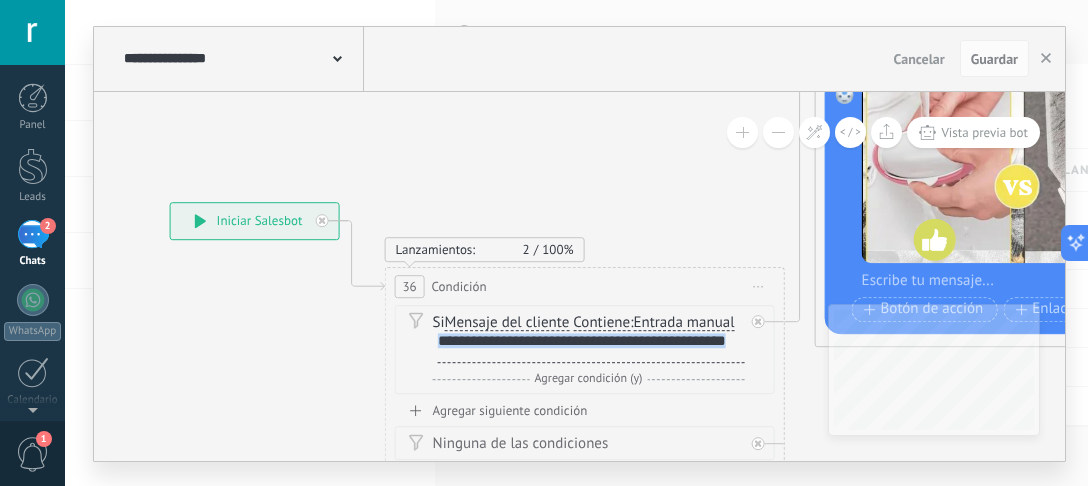 drag, startPoint x: 437, startPoint y: 356, endPoint x: 471, endPoint y: 373, distance: 38.013157 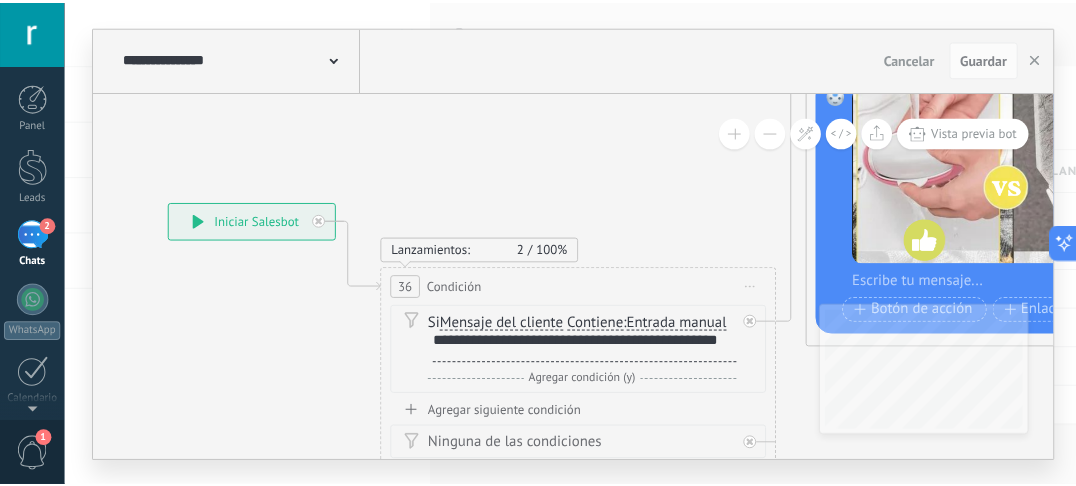 scroll, scrollTop: 0, scrollLeft: 0, axis: both 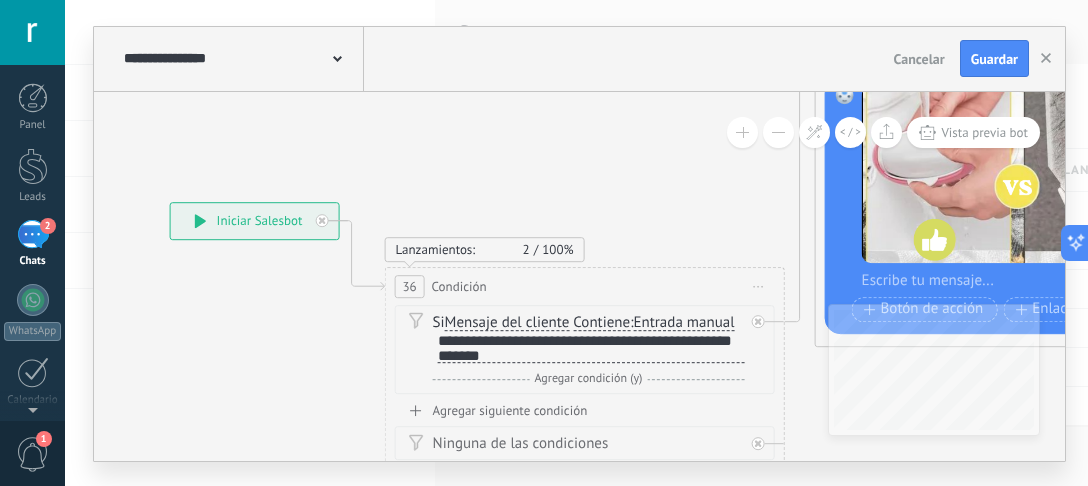 drag, startPoint x: 691, startPoint y: 233, endPoint x: 735, endPoint y: 207, distance: 51.10773 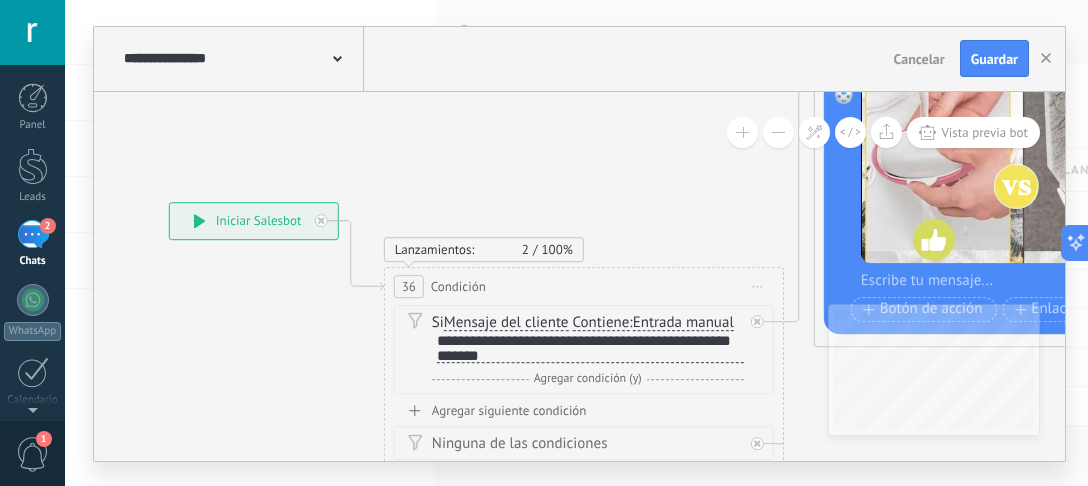 click on "Guardar" at bounding box center (994, 59) 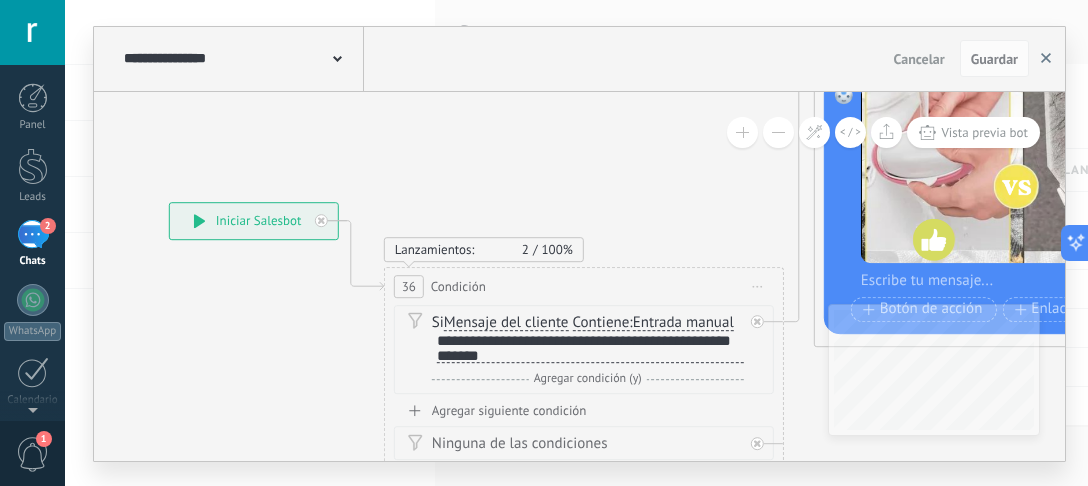 click 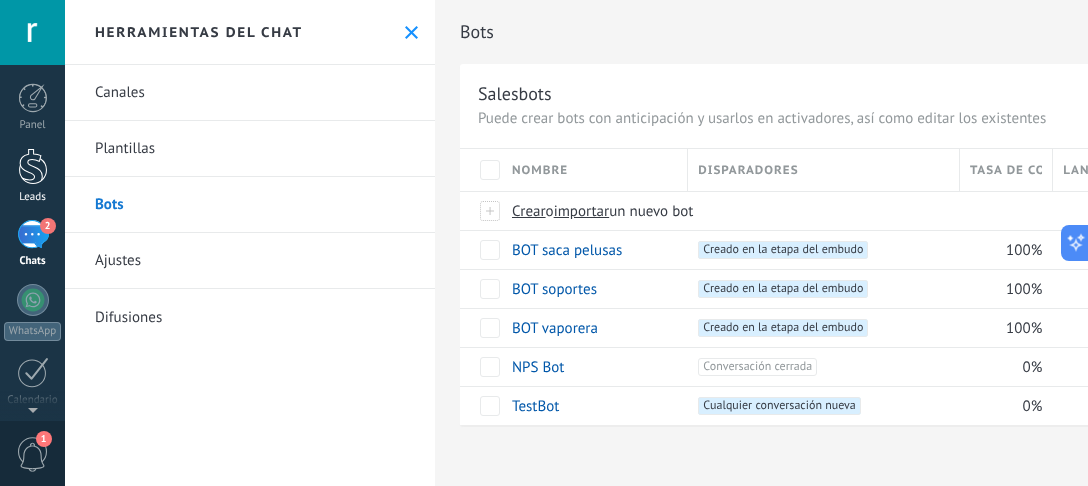 click at bounding box center [33, 166] 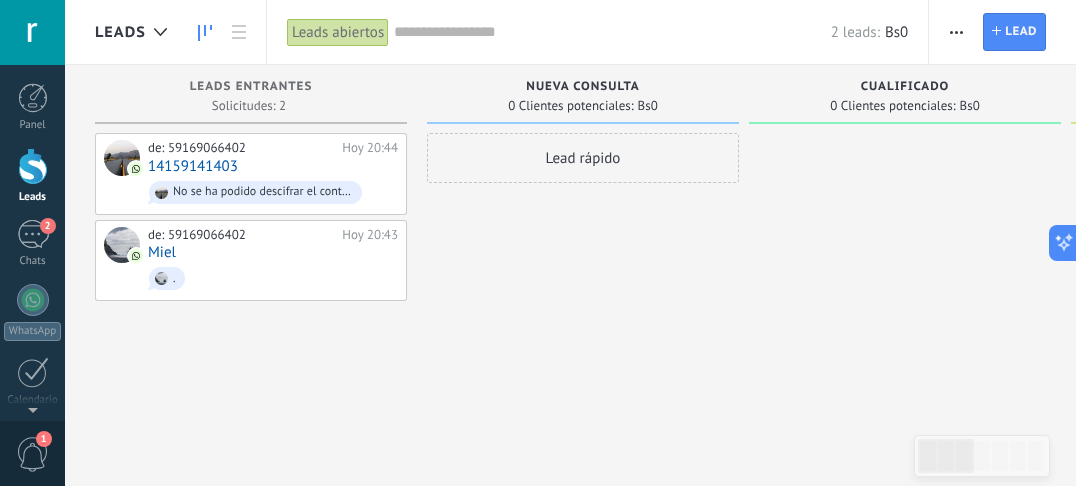 click at bounding box center (956, 32) 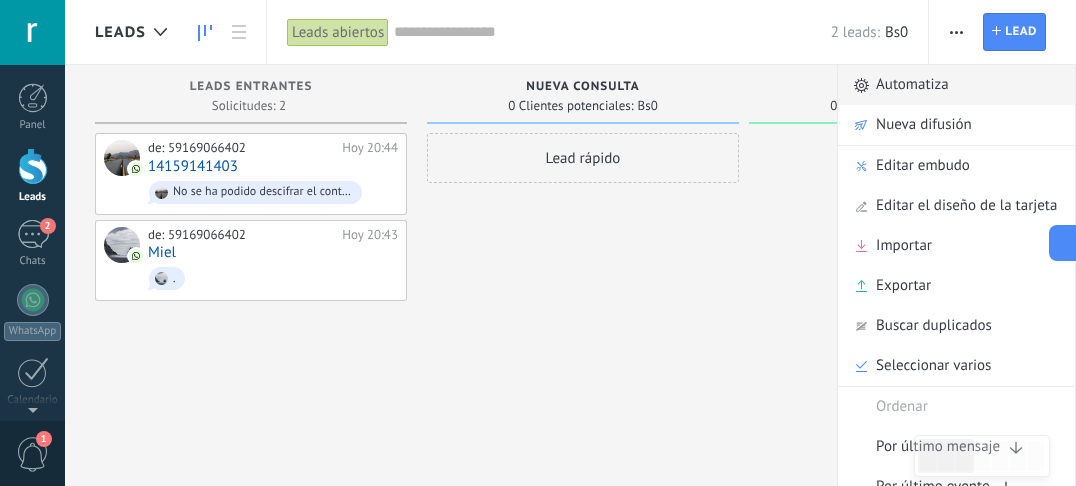 click on "Automatiza" at bounding box center [912, 85] 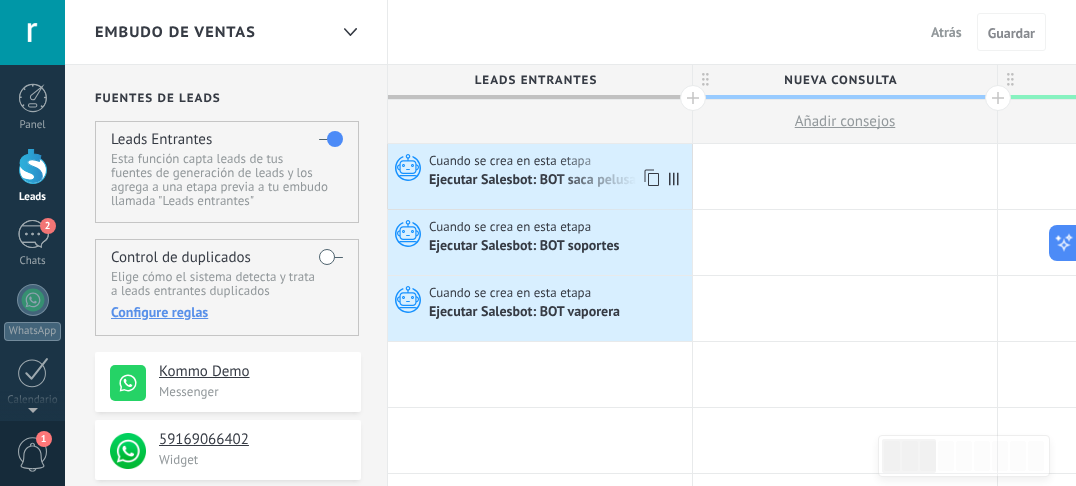 click on "Ejecutar Salesbot: BOT saca pelusas" at bounding box center [537, 181] 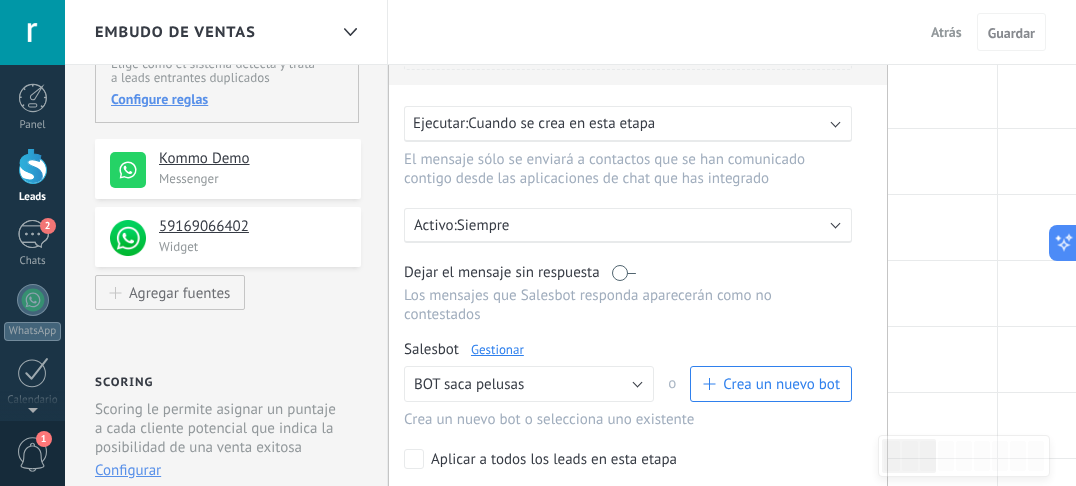 scroll, scrollTop: 320, scrollLeft: 0, axis: vertical 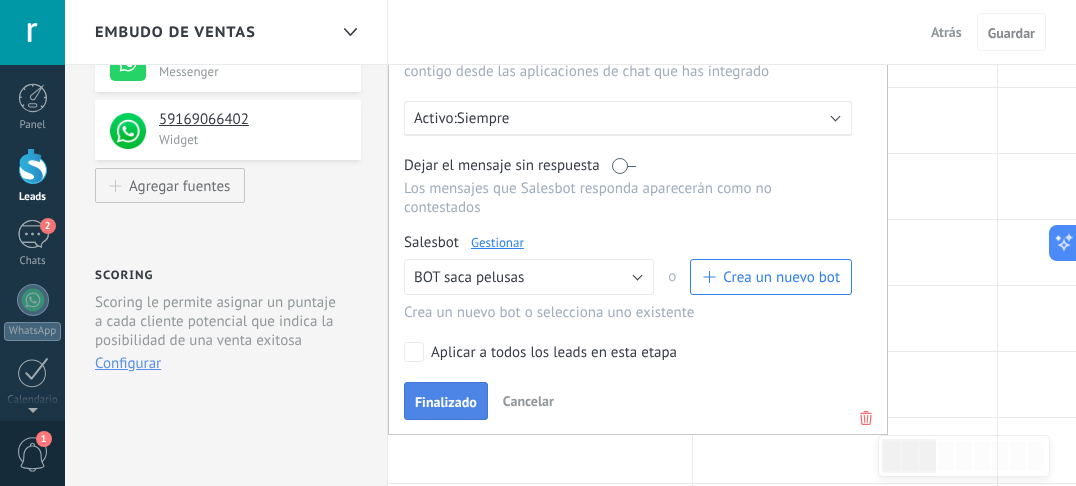 click on "Finalizado" at bounding box center [446, 401] 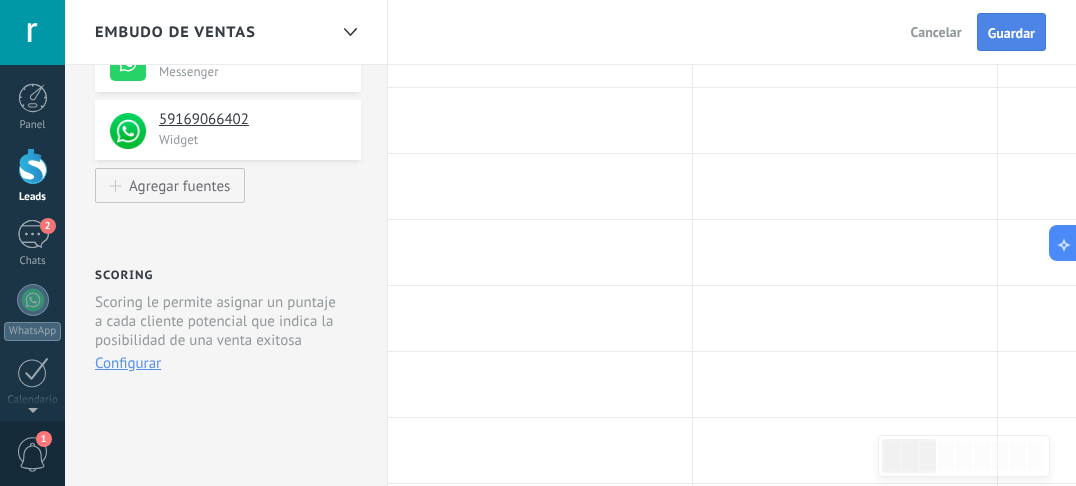 click on "Guardar" at bounding box center (1011, 33) 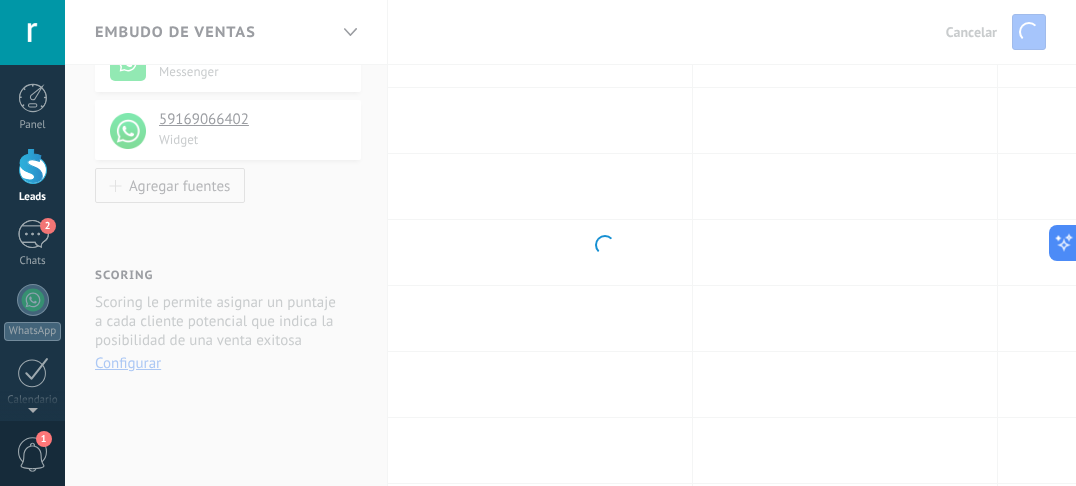 scroll, scrollTop: 0, scrollLeft: 0, axis: both 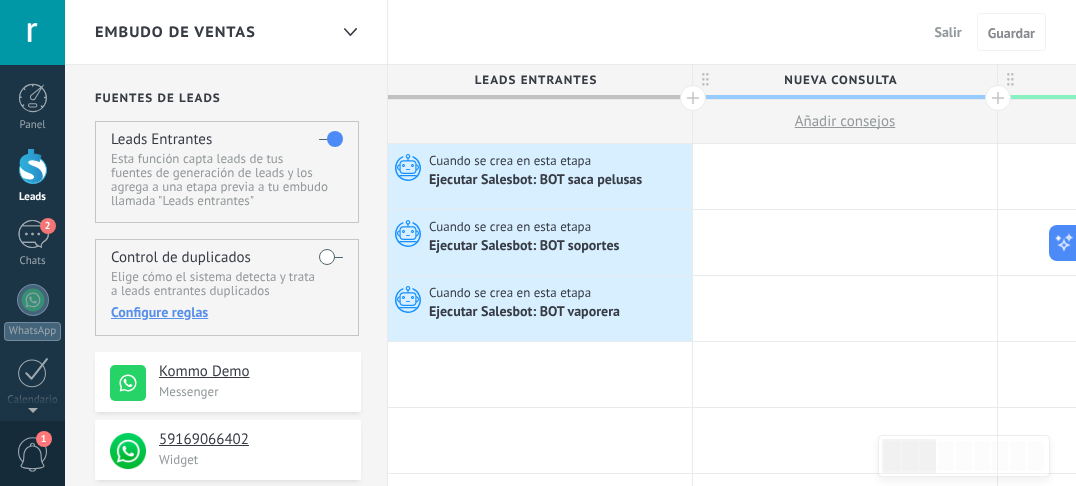 click on "Salir" at bounding box center (948, 32) 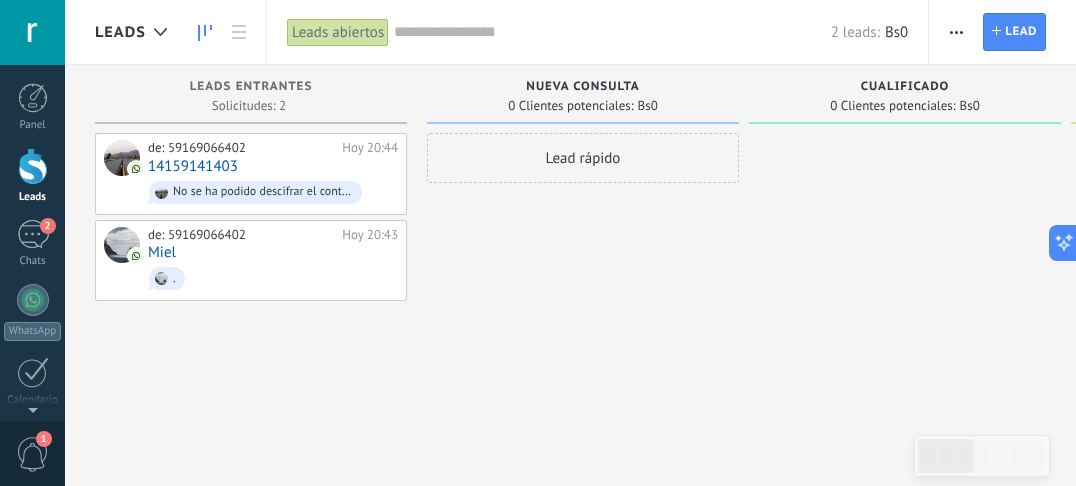 click on "Lead rápido" at bounding box center (583, 158) 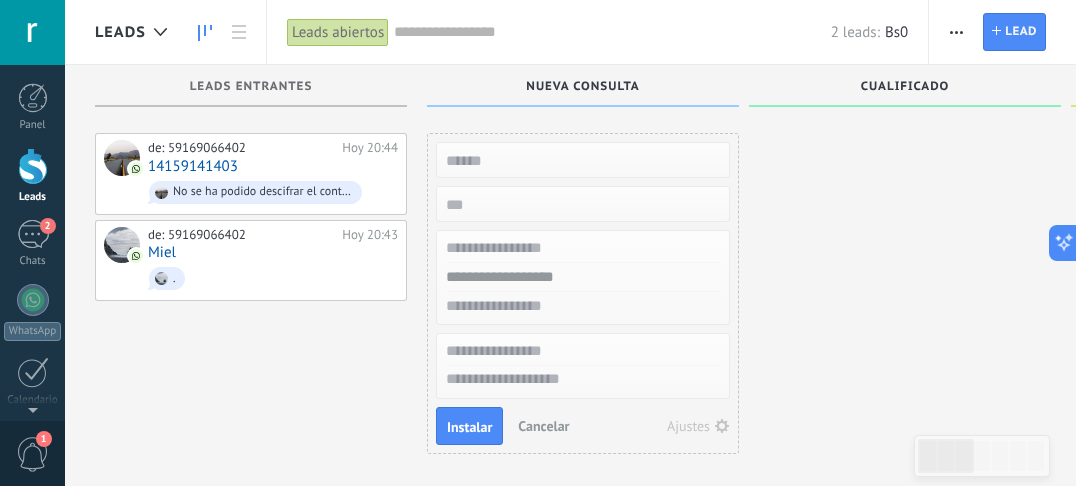 scroll, scrollTop: 34, scrollLeft: 0, axis: vertical 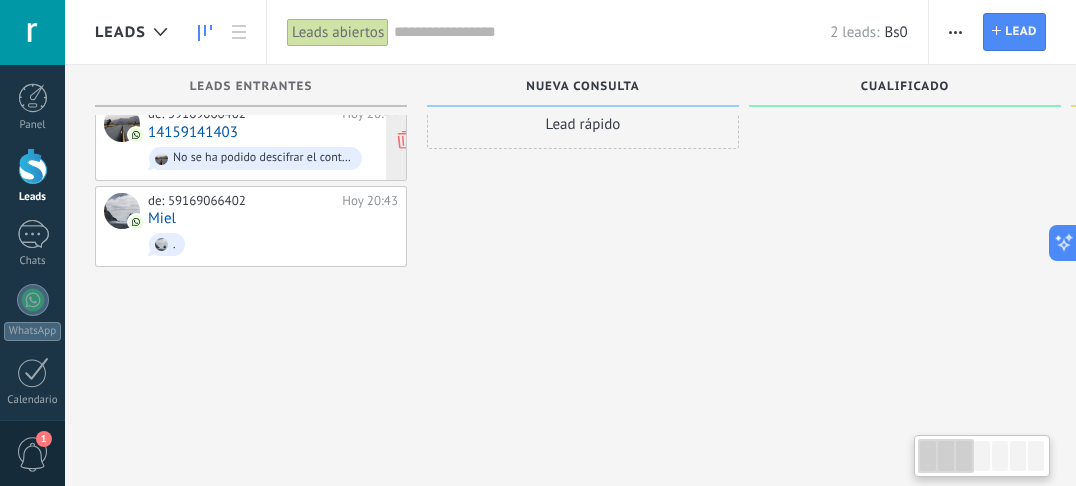 click on "No se ha podido descifrar el contenido del mensaje. El mensaje no puede leerse aquí. Por favor, visualízalo en la aplicación móvil de WhatsApp." at bounding box center (263, 158) 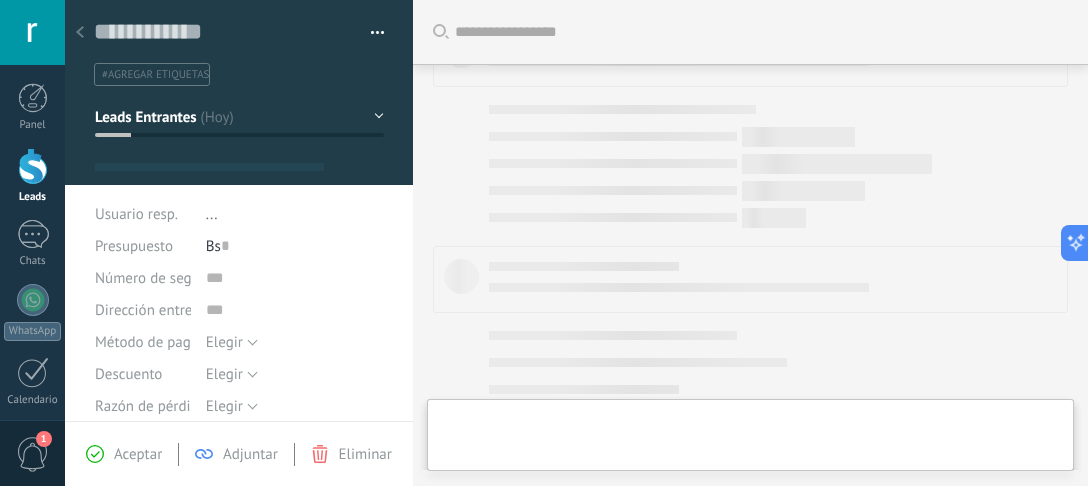 scroll, scrollTop: 0, scrollLeft: 0, axis: both 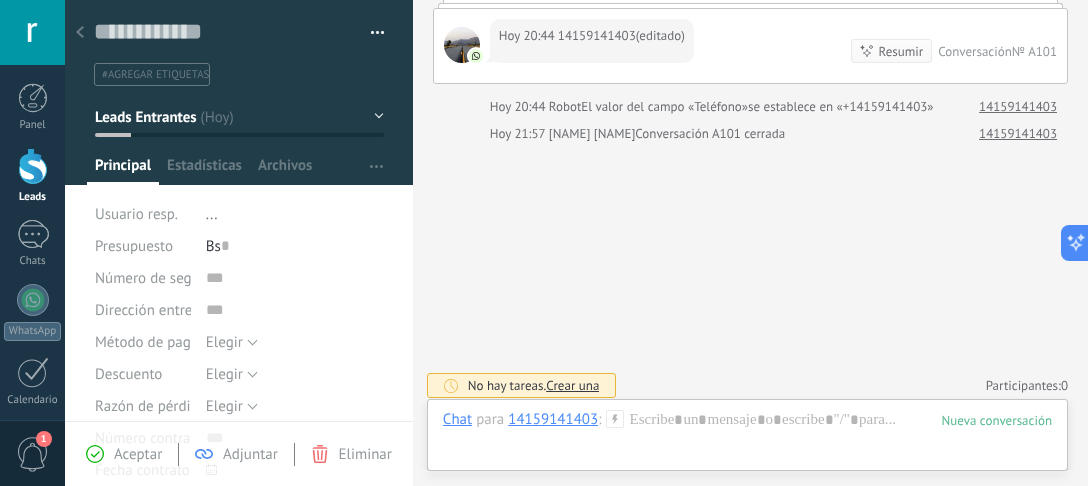 click 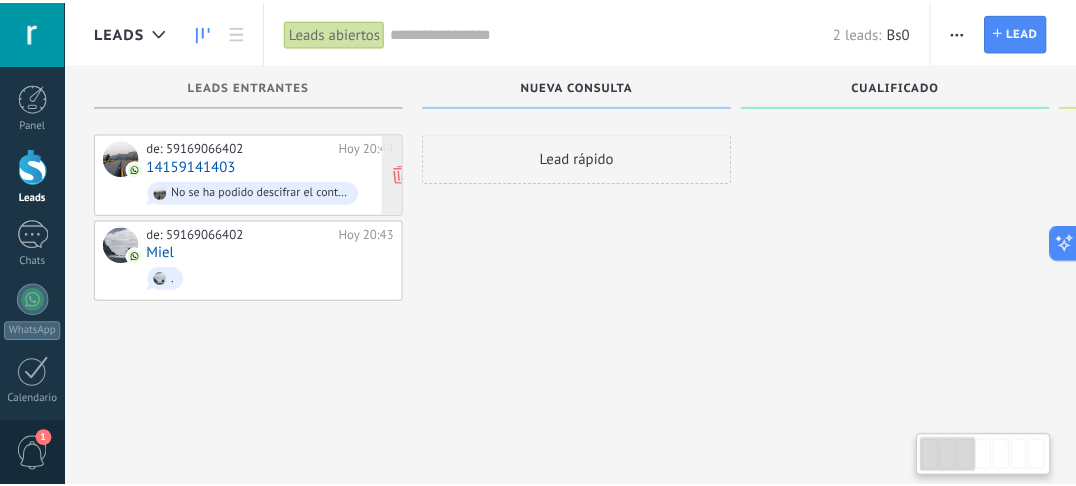 scroll, scrollTop: 34, scrollLeft: 0, axis: vertical 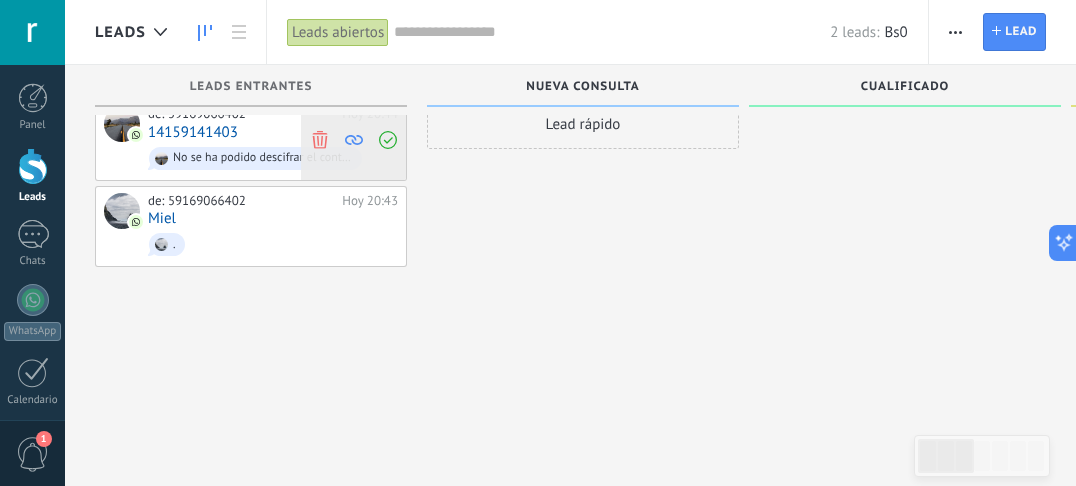 click 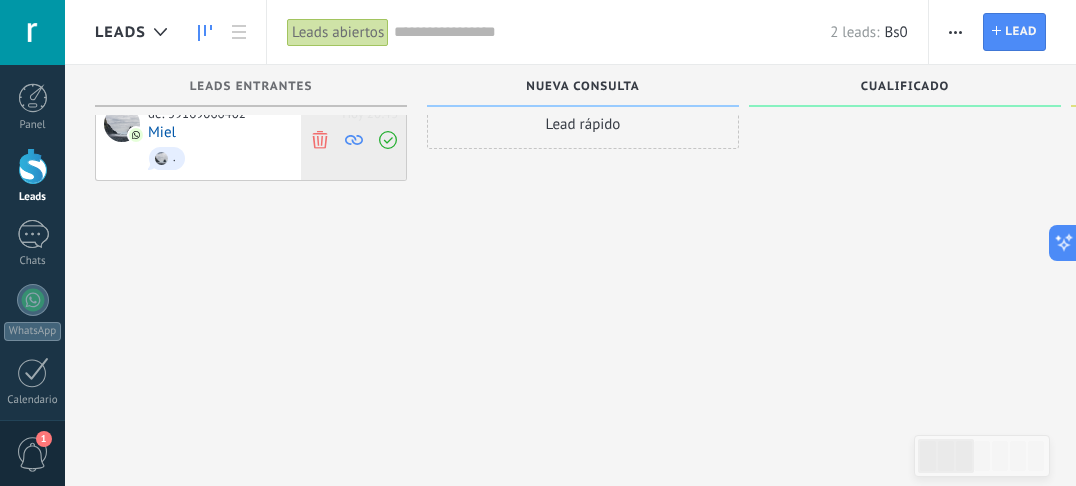 click 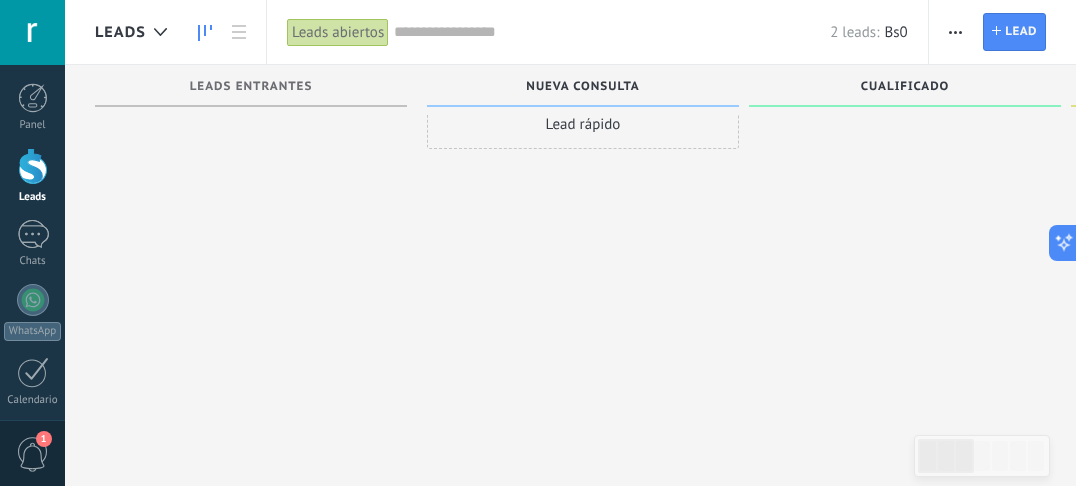 scroll, scrollTop: 0, scrollLeft: 0, axis: both 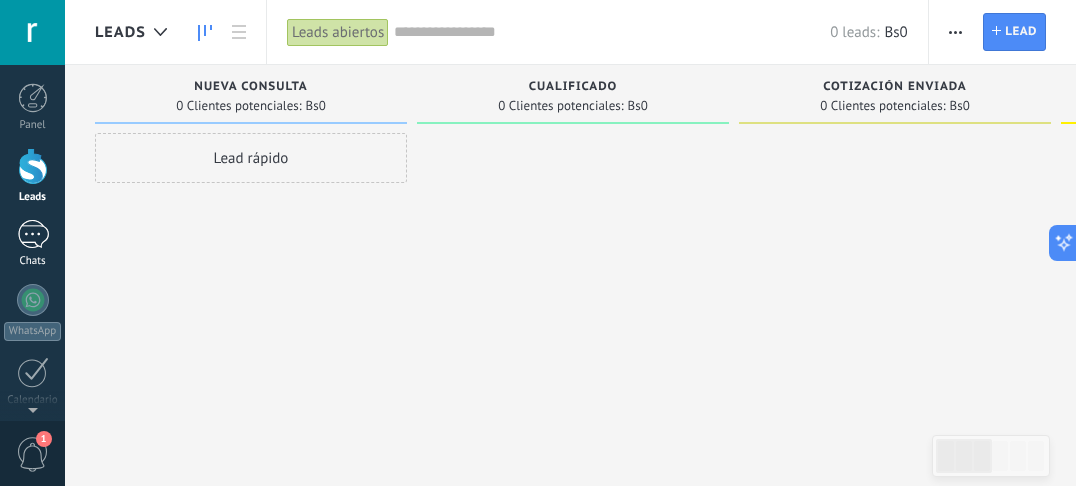 click at bounding box center (33, 234) 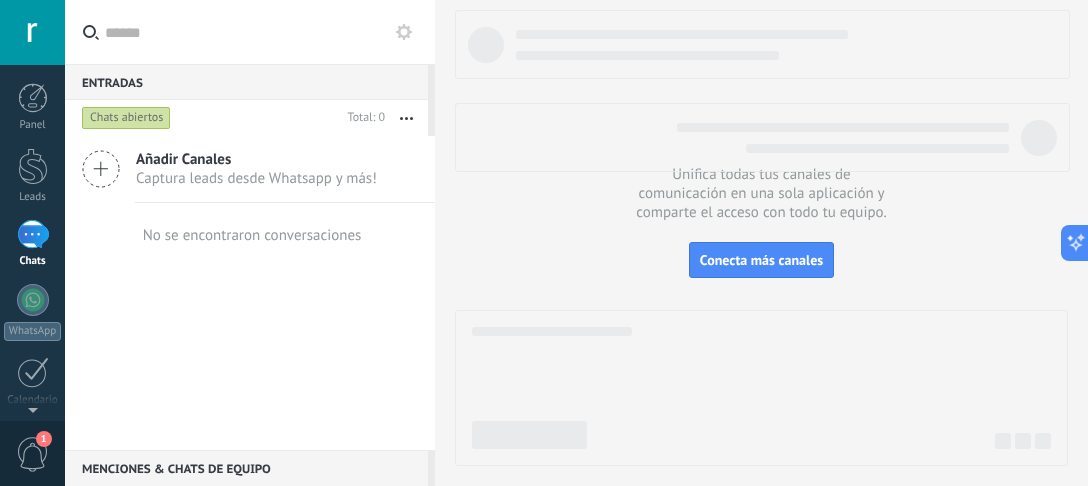 click 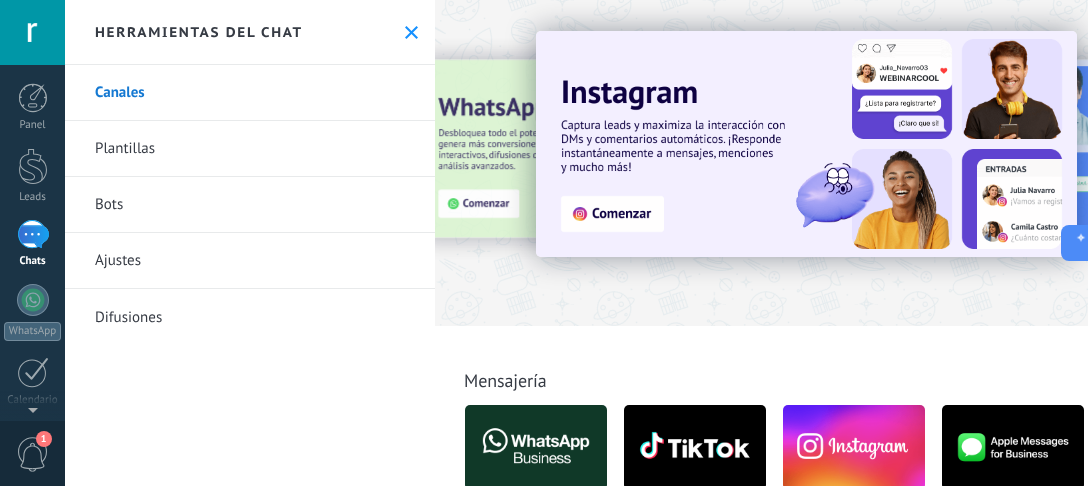 click on "Bots" at bounding box center [250, 205] 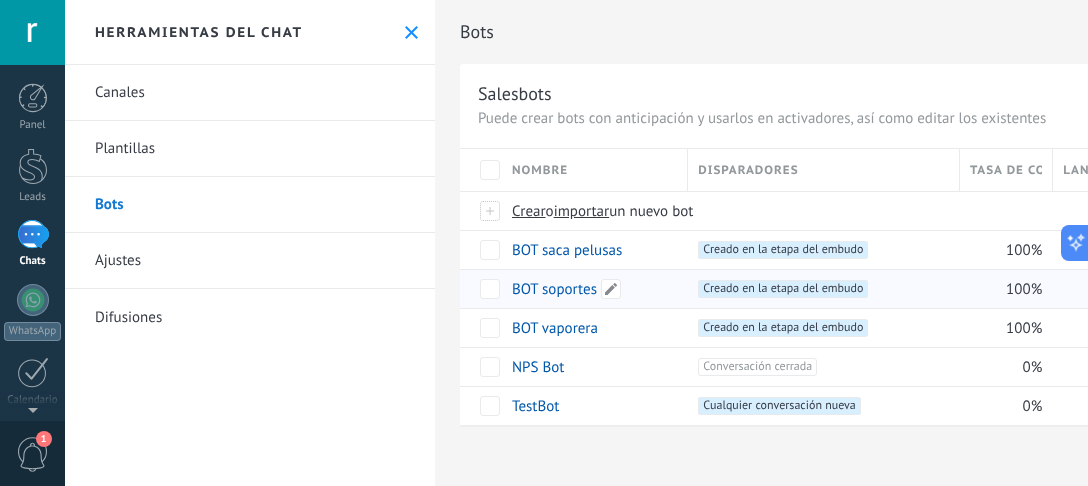 click on "BOT soportes" at bounding box center (554, 289) 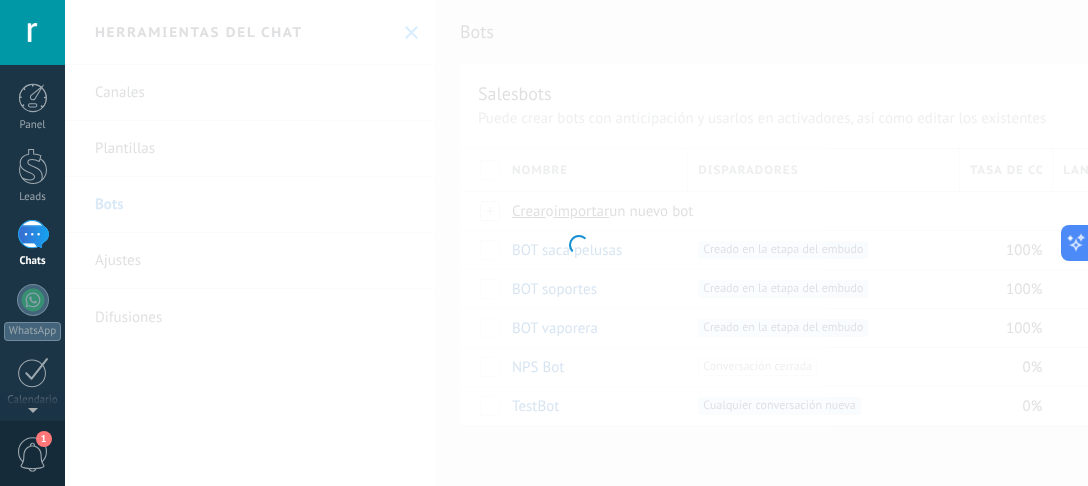 type on "**********" 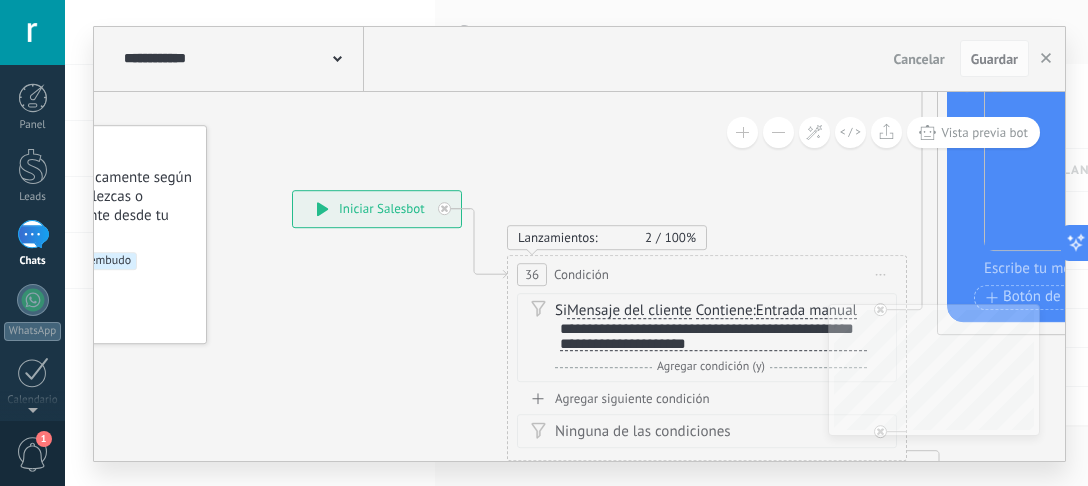 drag, startPoint x: 611, startPoint y: 432, endPoint x: 397, endPoint y: 309, distance: 246.8299 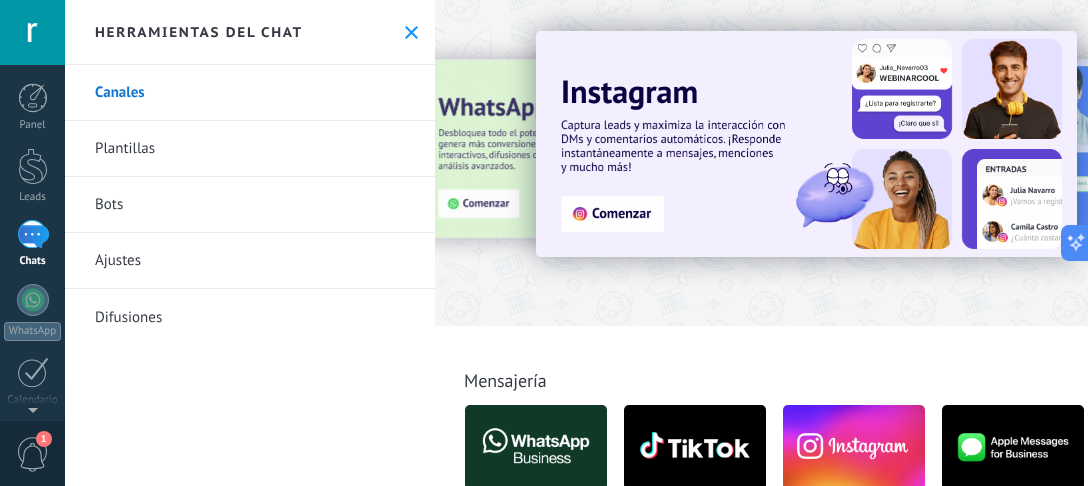 drag, startPoint x: 117, startPoint y: 212, endPoint x: 167, endPoint y: 212, distance: 50 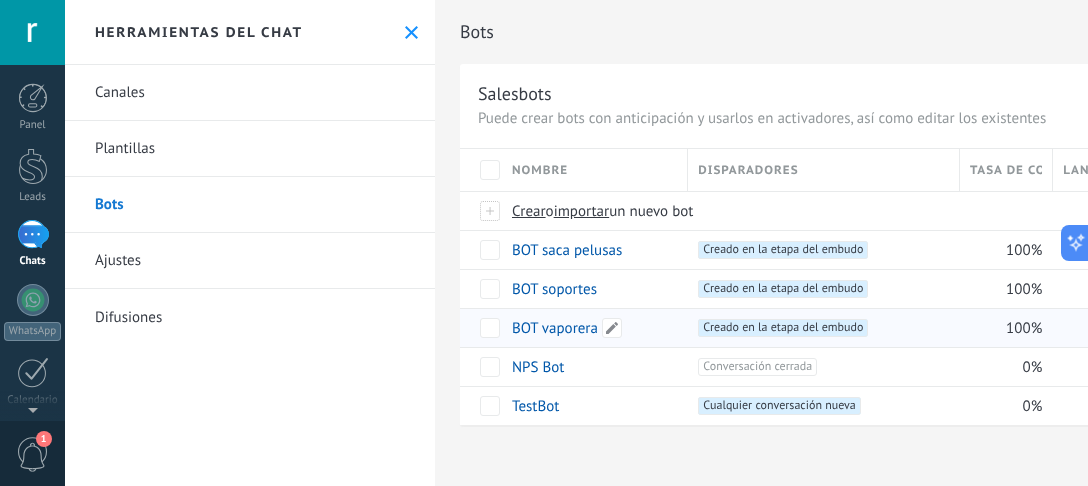 click on "BOT vaporera" at bounding box center [555, 328] 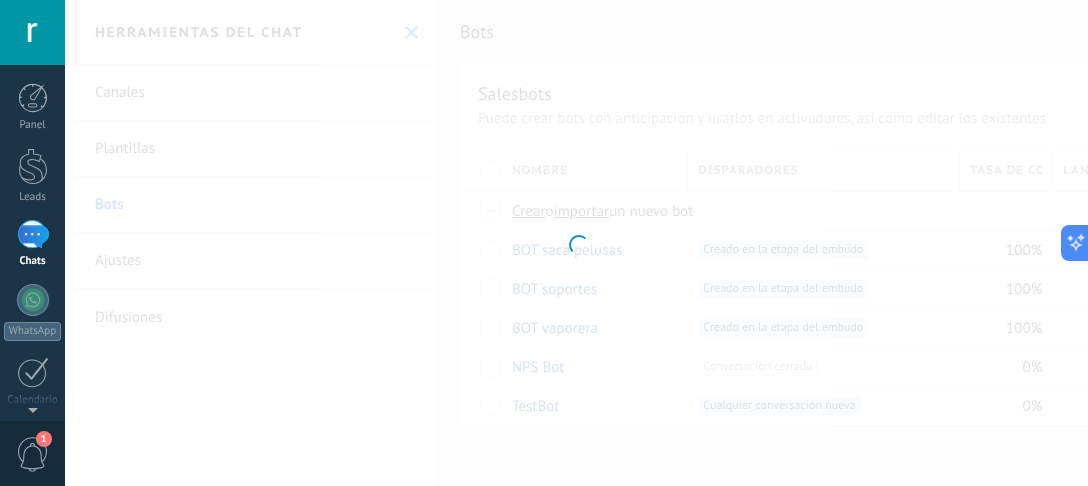 type on "**********" 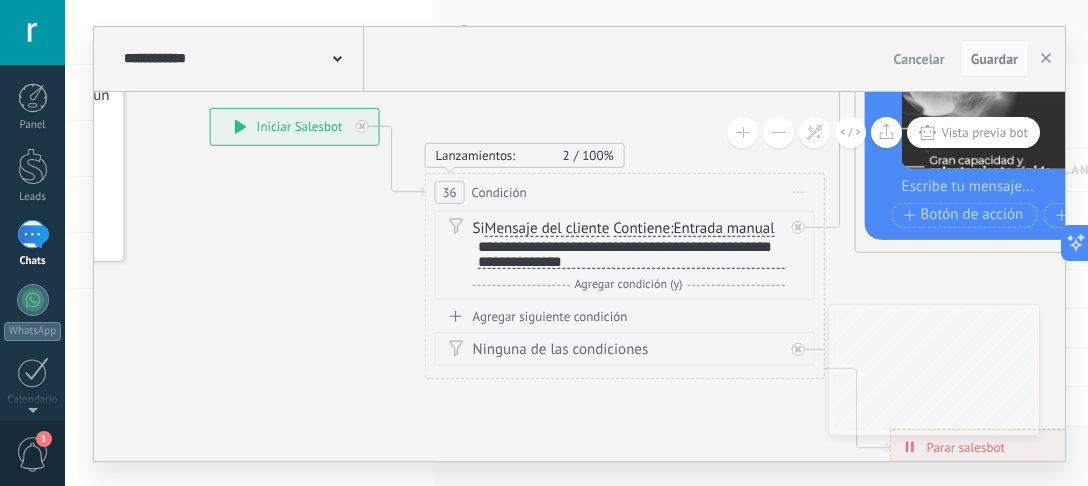 drag, startPoint x: 650, startPoint y: 421, endPoint x: 365, endPoint y: 241, distance: 337.08307 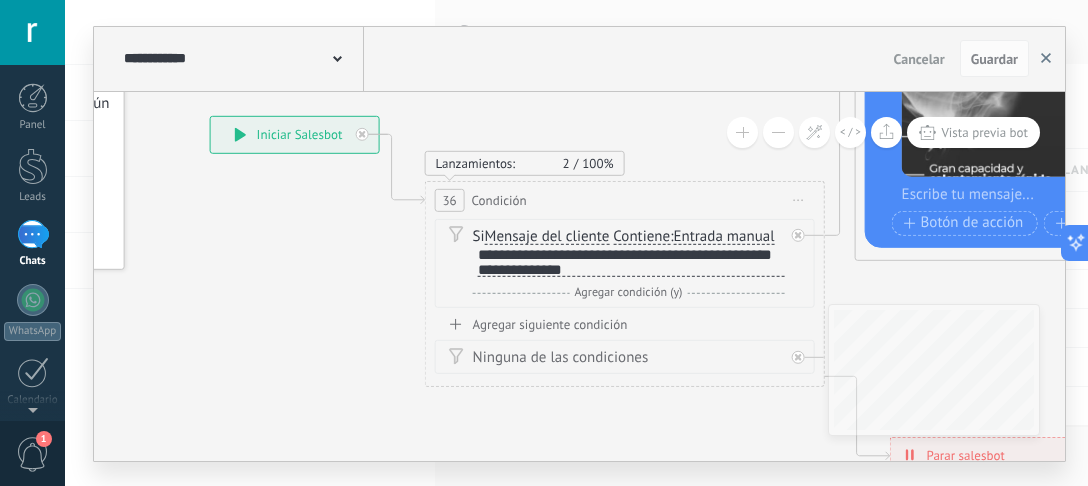 click 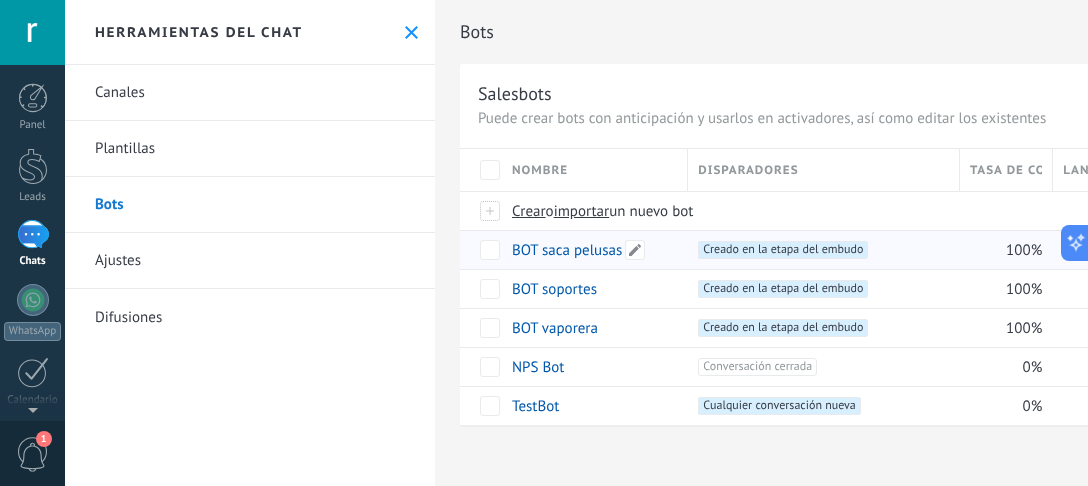 click on "BOT saca pelusas" at bounding box center [567, 250] 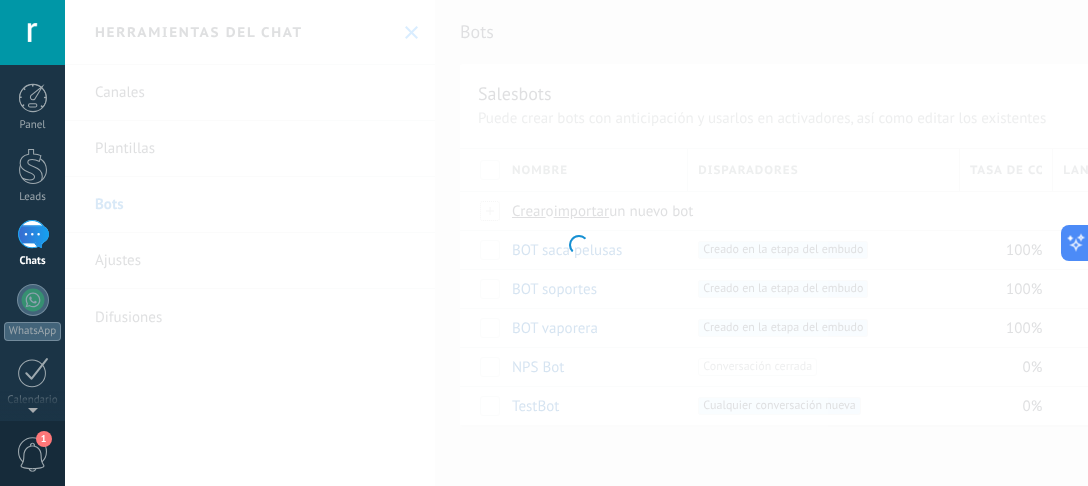type on "**********" 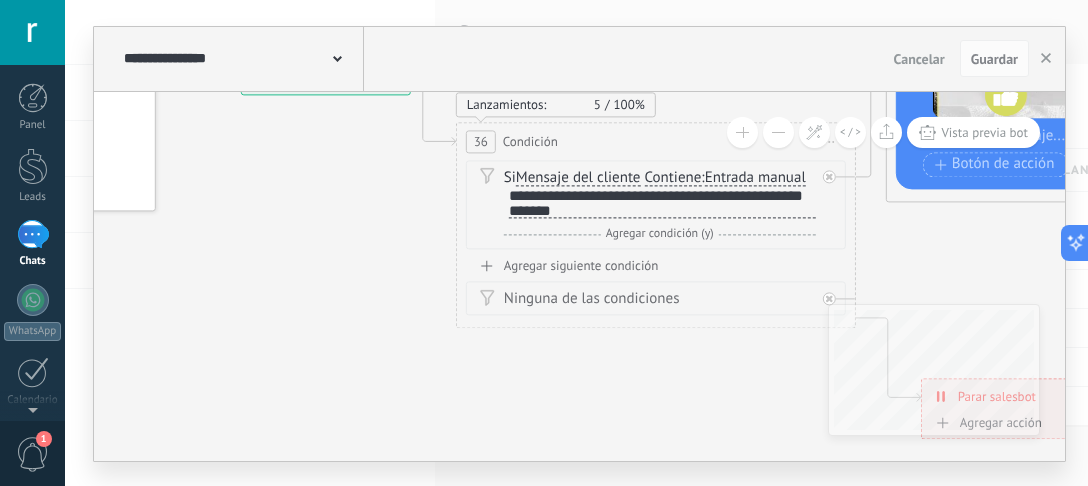 drag, startPoint x: 537, startPoint y: 274, endPoint x: 257, endPoint y: 178, distance: 296 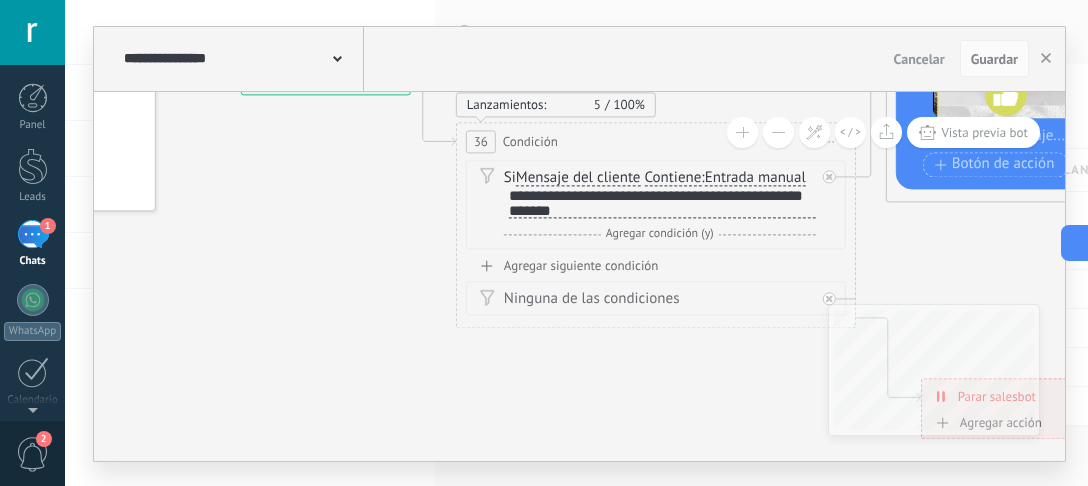 click on "1" at bounding box center [33, 234] 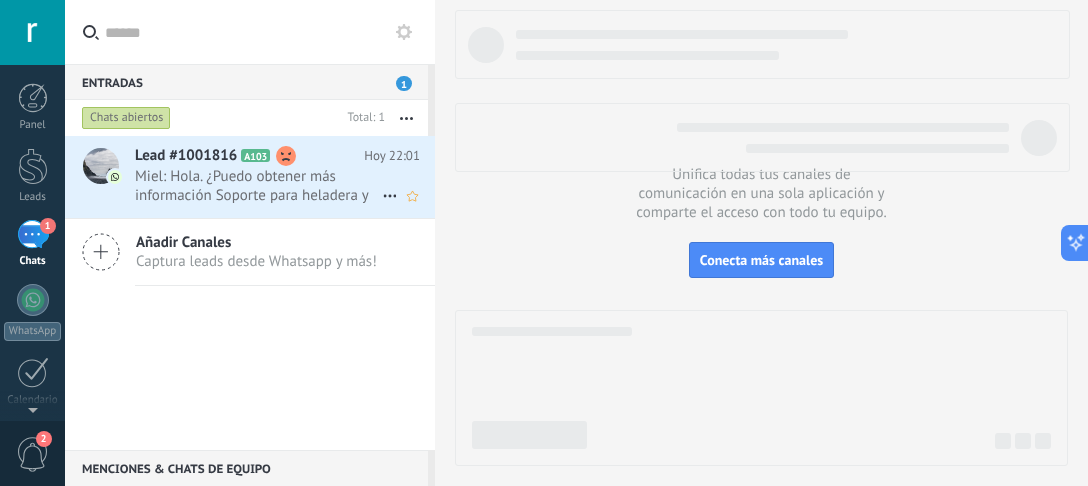 click 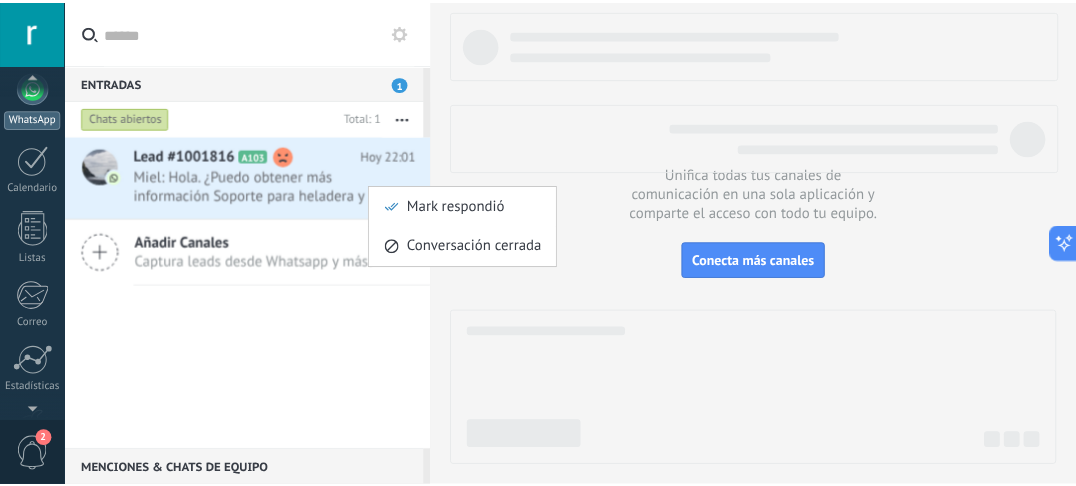 scroll, scrollTop: 345, scrollLeft: 0, axis: vertical 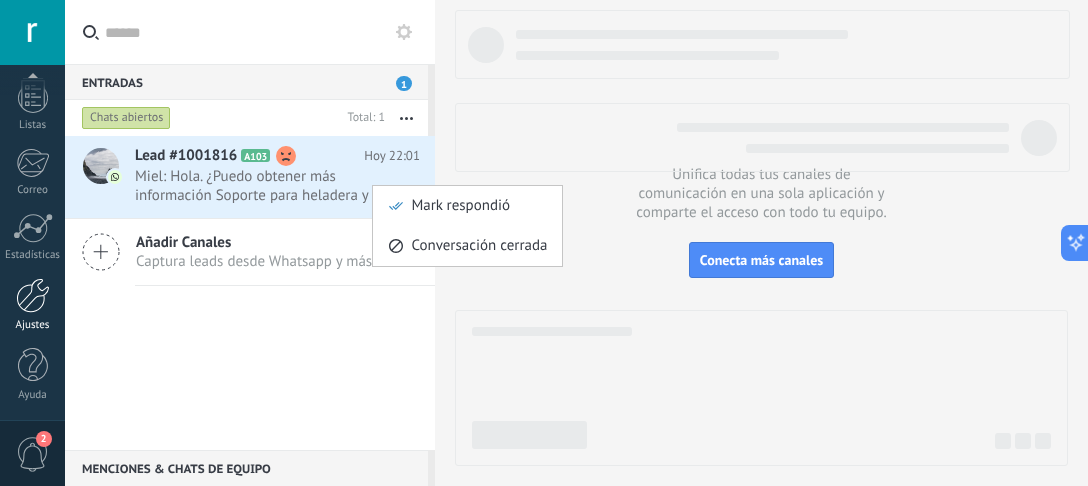 click at bounding box center (33, 295) 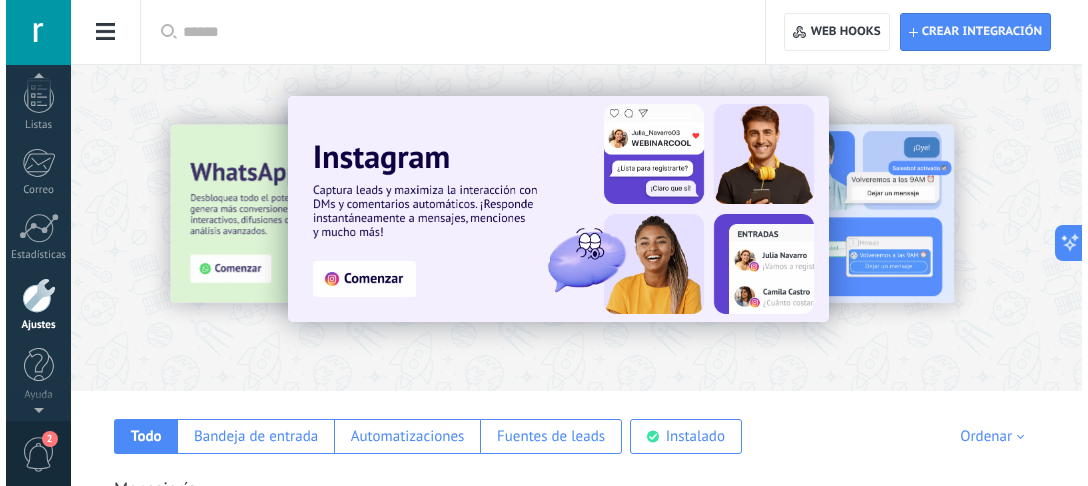 scroll, scrollTop: 25, scrollLeft: 0, axis: vertical 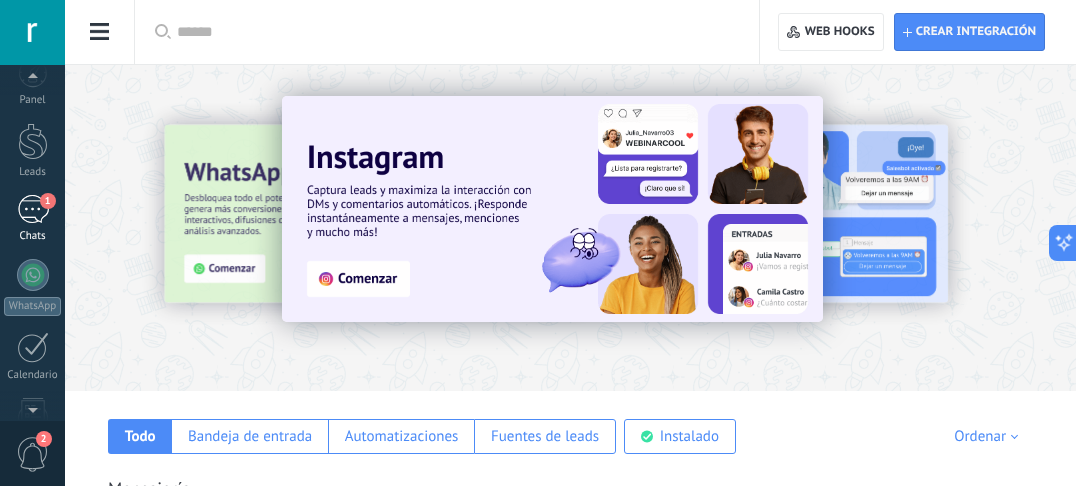 drag, startPoint x: 22, startPoint y: 214, endPoint x: 60, endPoint y: 174, distance: 55.17246 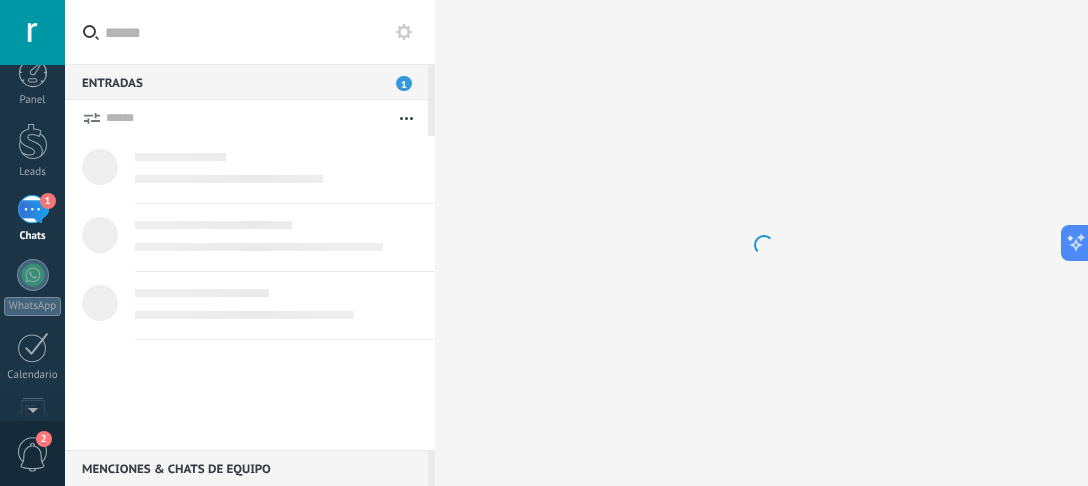 scroll, scrollTop: 0, scrollLeft: 0, axis: both 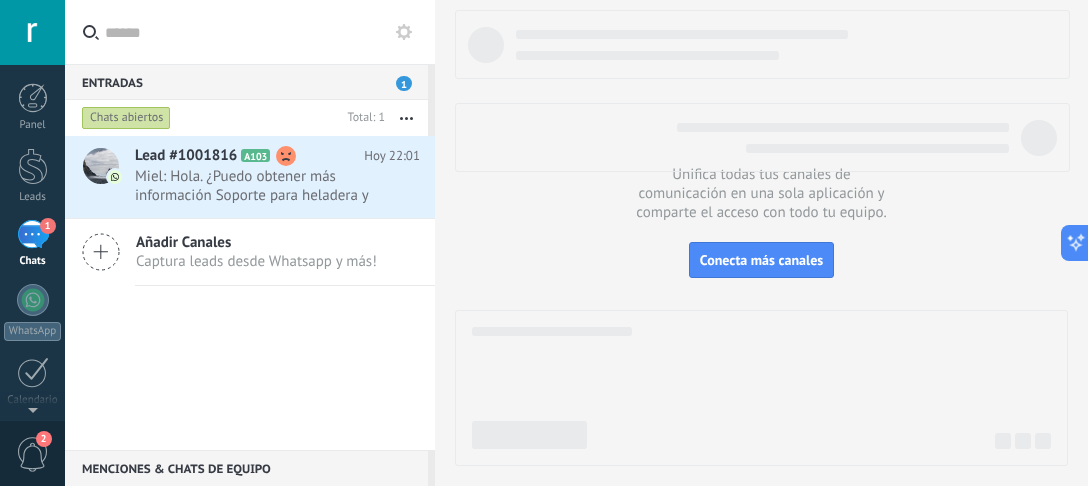 click 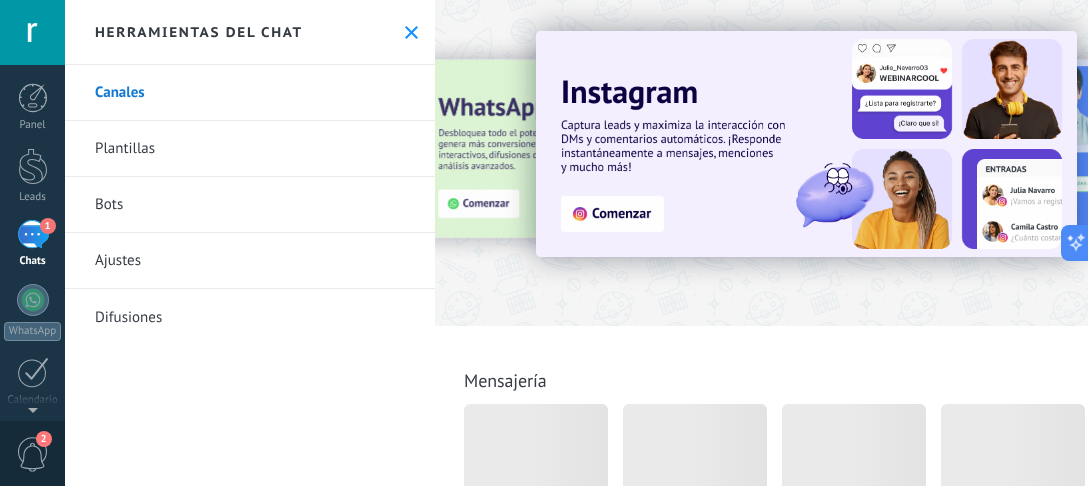 click on "Bots" at bounding box center [250, 205] 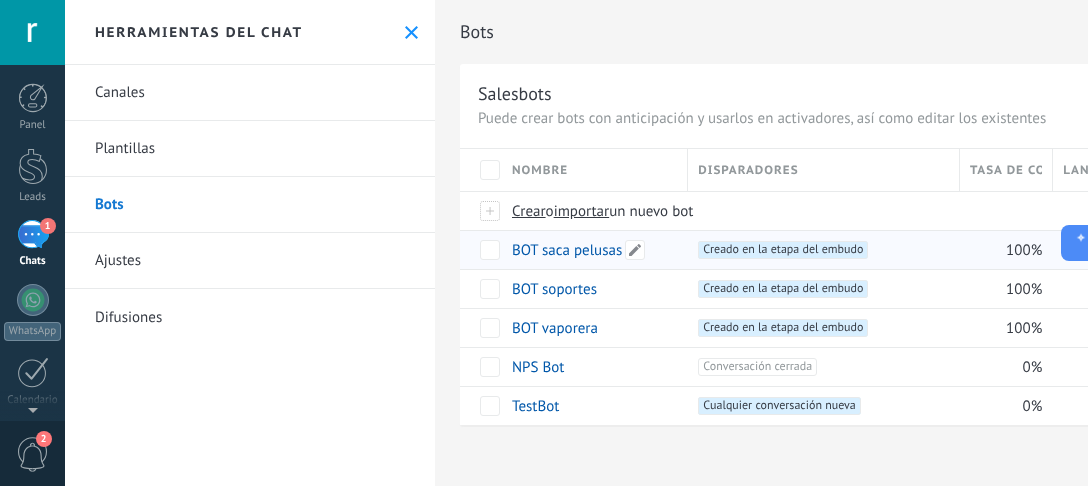 click on "BOT saca pelusas" at bounding box center (567, 250) 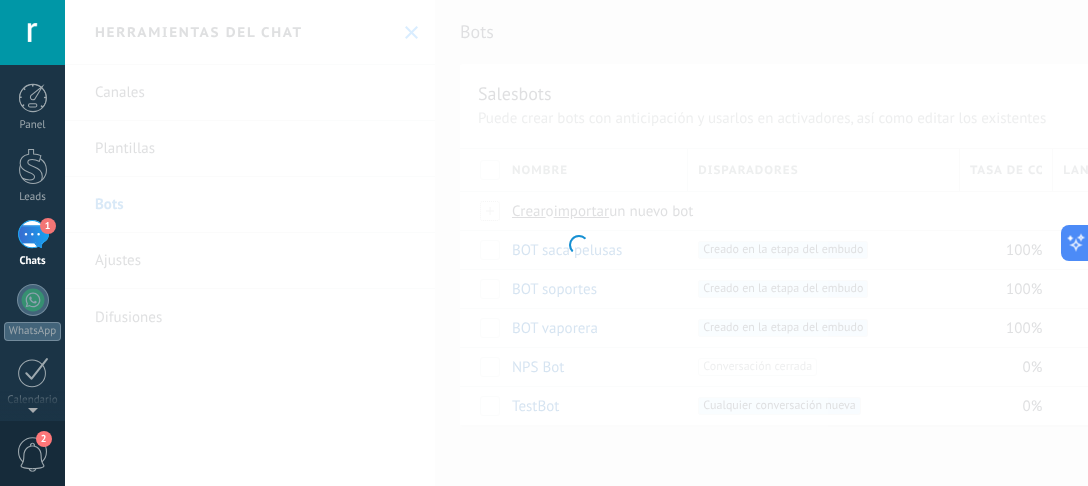 type on "**********" 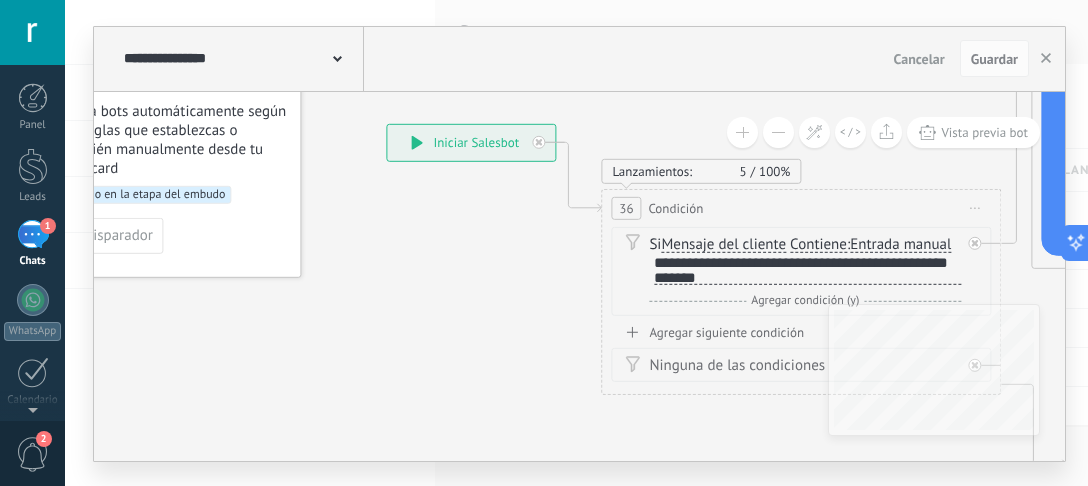 drag, startPoint x: 688, startPoint y: 437, endPoint x: 549, endPoint y: 256, distance: 228.21481 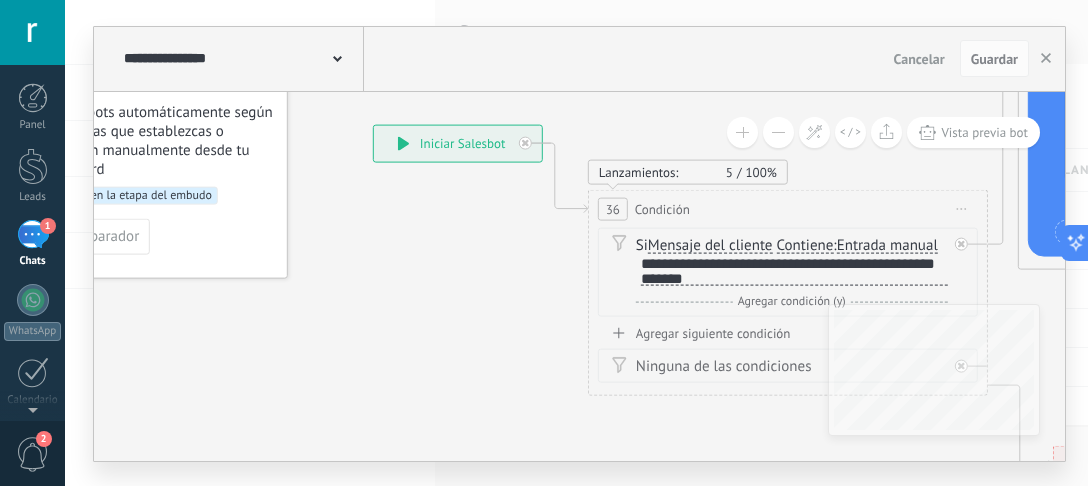 drag, startPoint x: 636, startPoint y: 282, endPoint x: 693, endPoint y: 304, distance: 61.09828 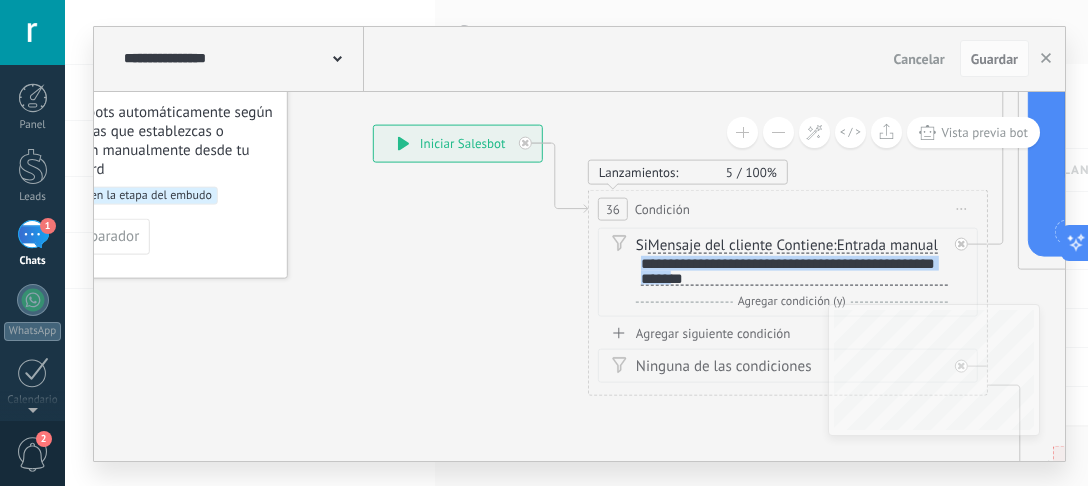 scroll, scrollTop: 1, scrollLeft: 0, axis: vertical 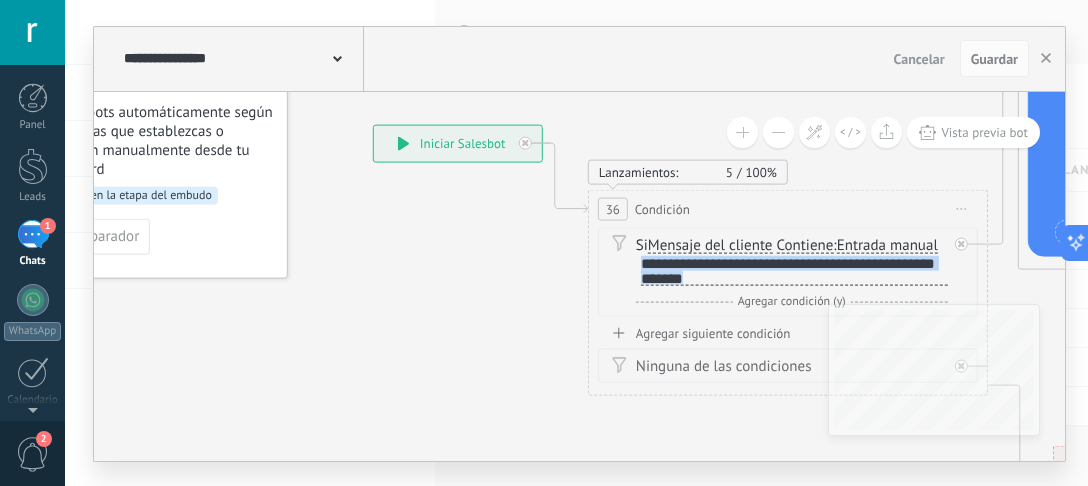 drag, startPoint x: 641, startPoint y: 280, endPoint x: 734, endPoint y: 296, distance: 94.36631 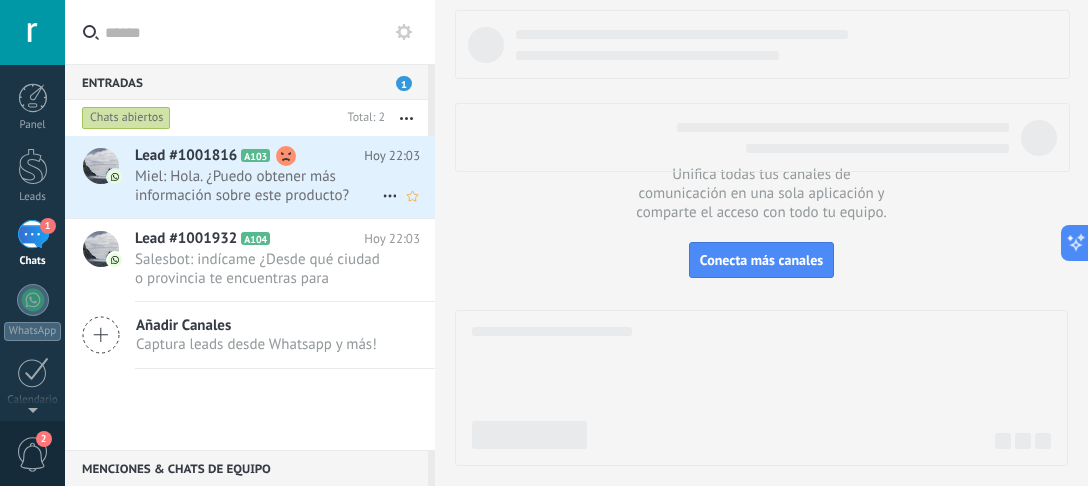 click 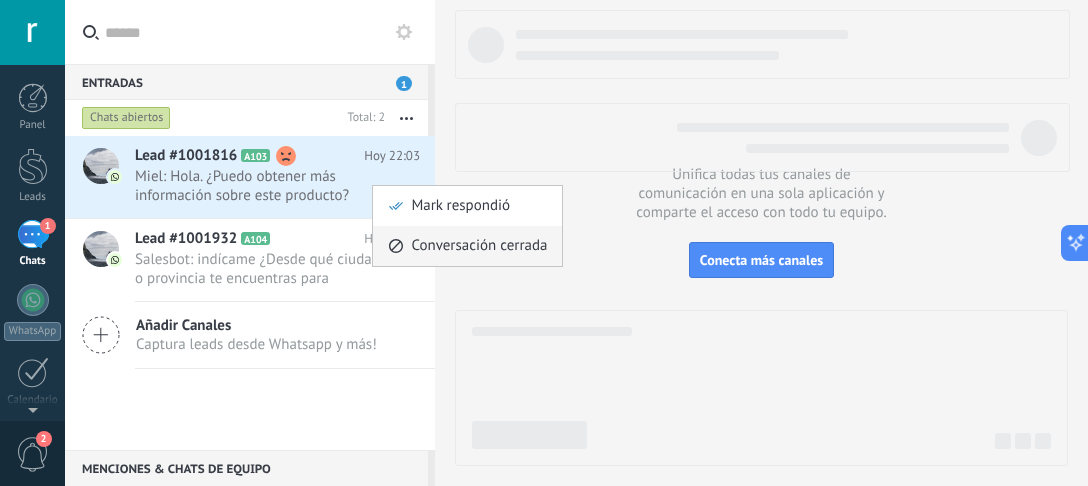 click on "Conversación cerrada" at bounding box center (467, 246) 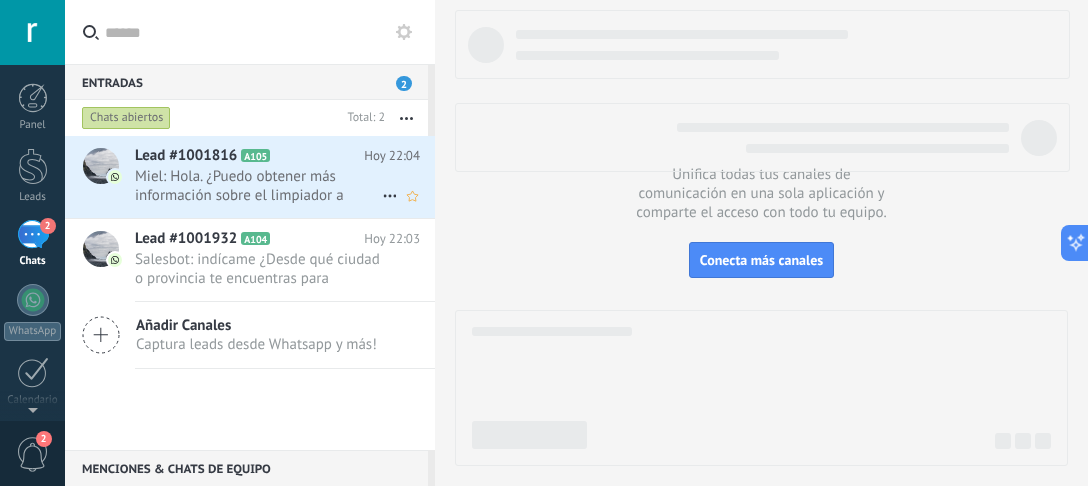click 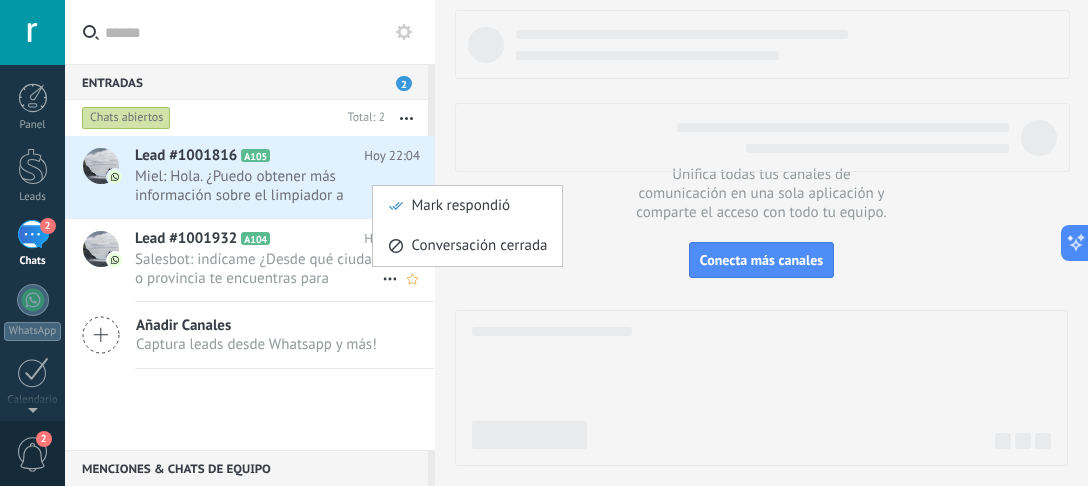 drag, startPoint x: 444, startPoint y: 245, endPoint x: 426, endPoint y: 246, distance: 18.027756 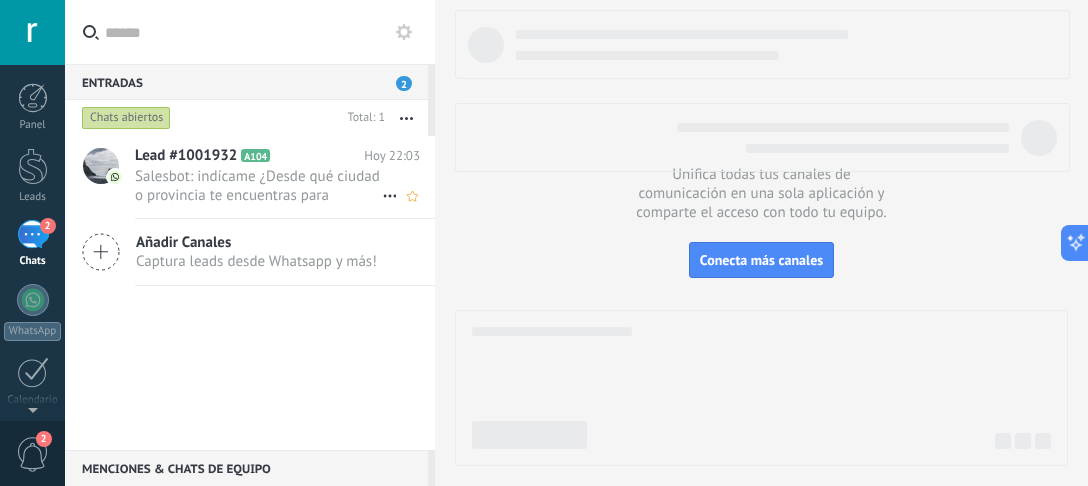 click 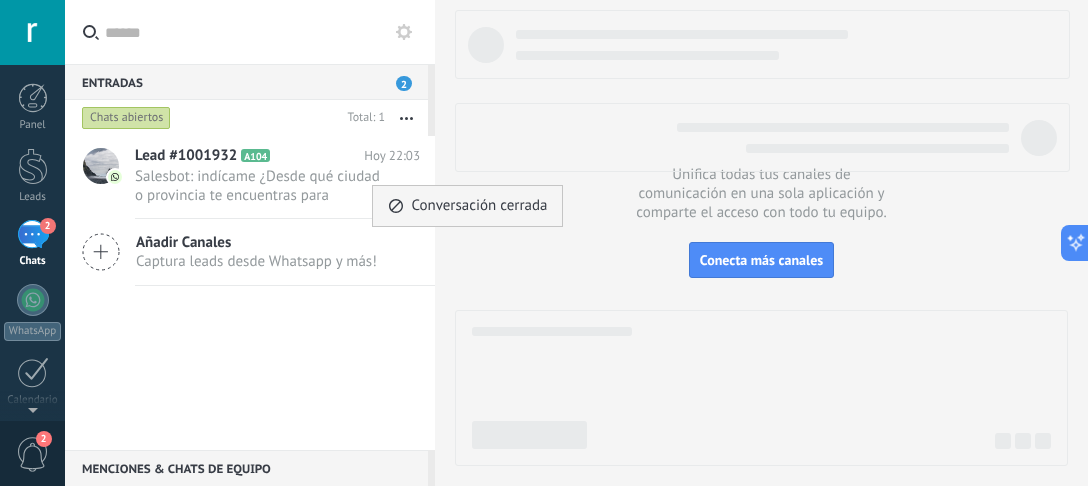 click on "Conversación cerrada" at bounding box center (479, 206) 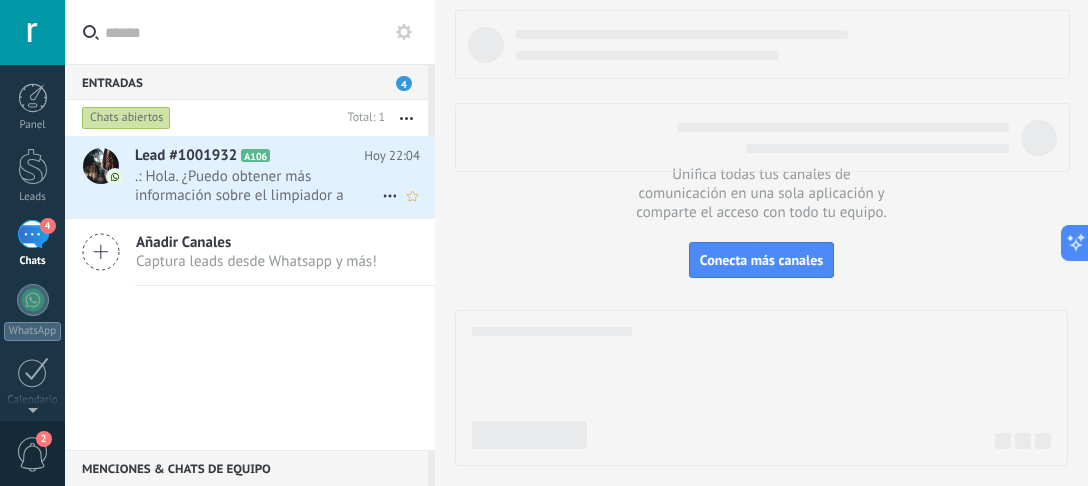 click on ".: Hola. ¿Puedo obtener más información sobre el limpiador a vapor?" at bounding box center [258, 186] 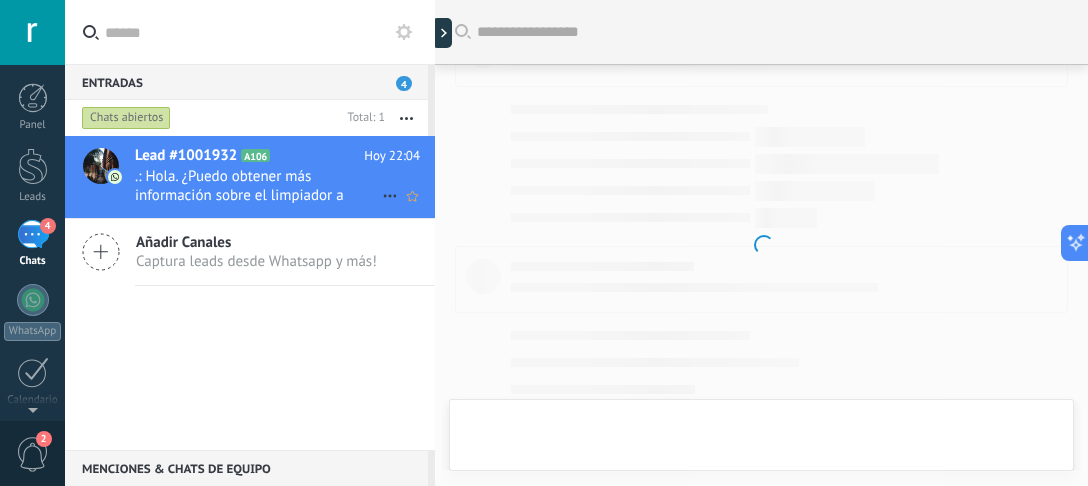 scroll, scrollTop: 1433, scrollLeft: 0, axis: vertical 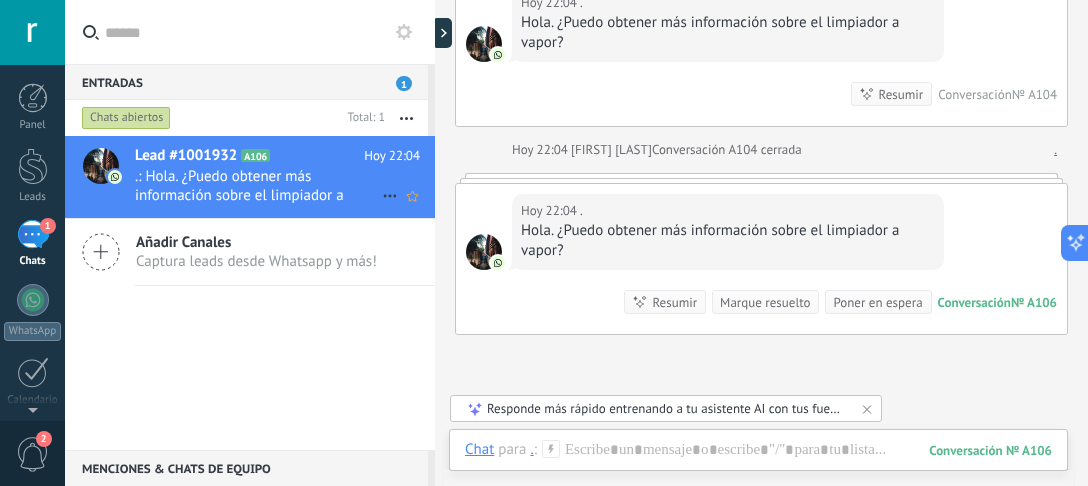 click 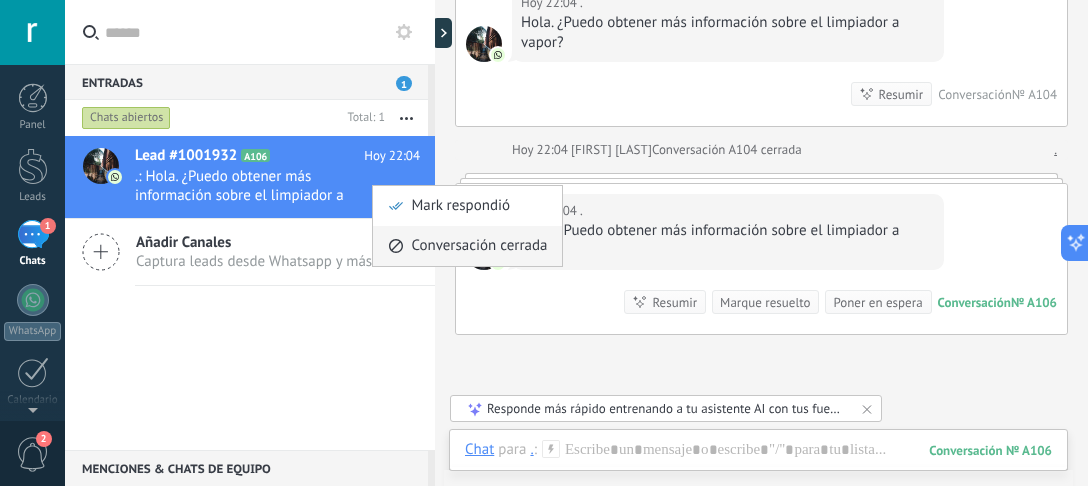 click on "Conversación cerrada" at bounding box center (479, 246) 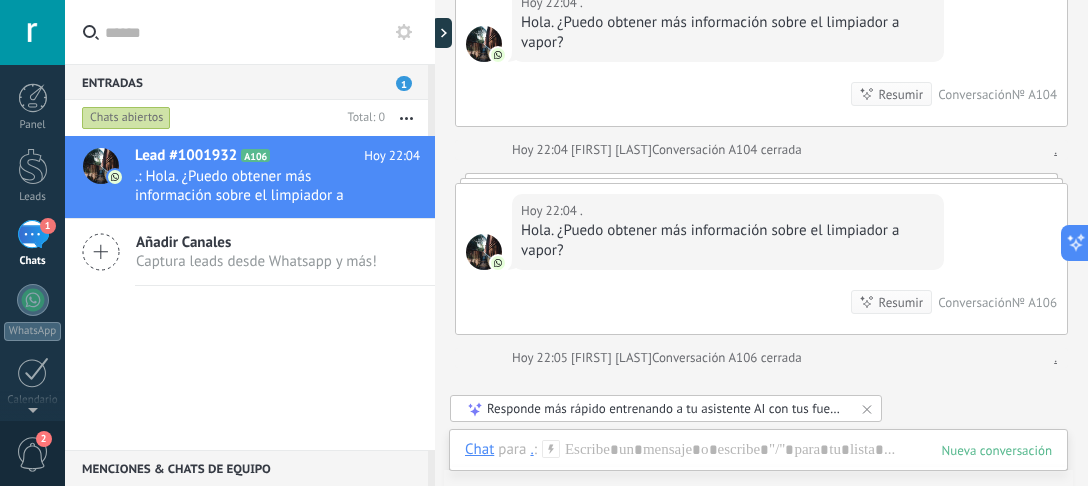 scroll, scrollTop: 1467, scrollLeft: 0, axis: vertical 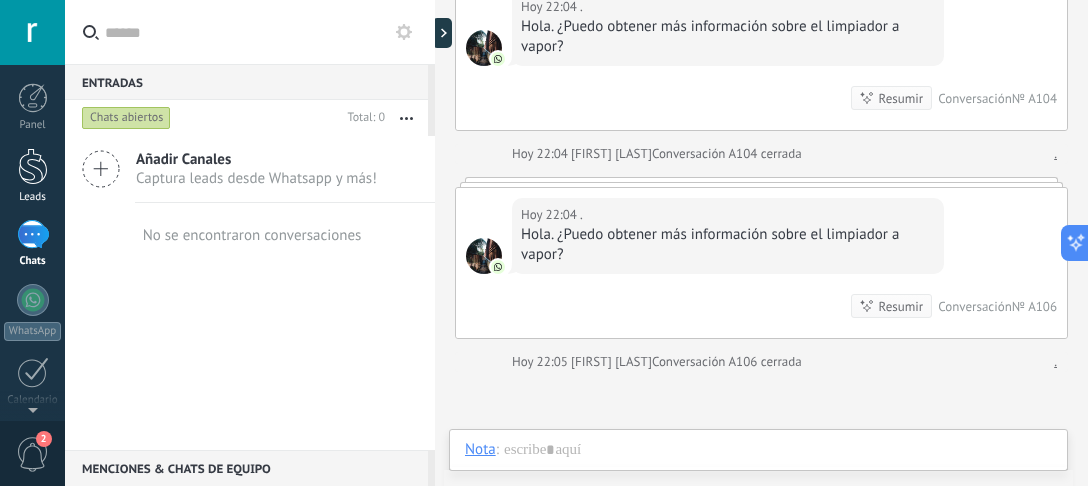 click at bounding box center (33, 166) 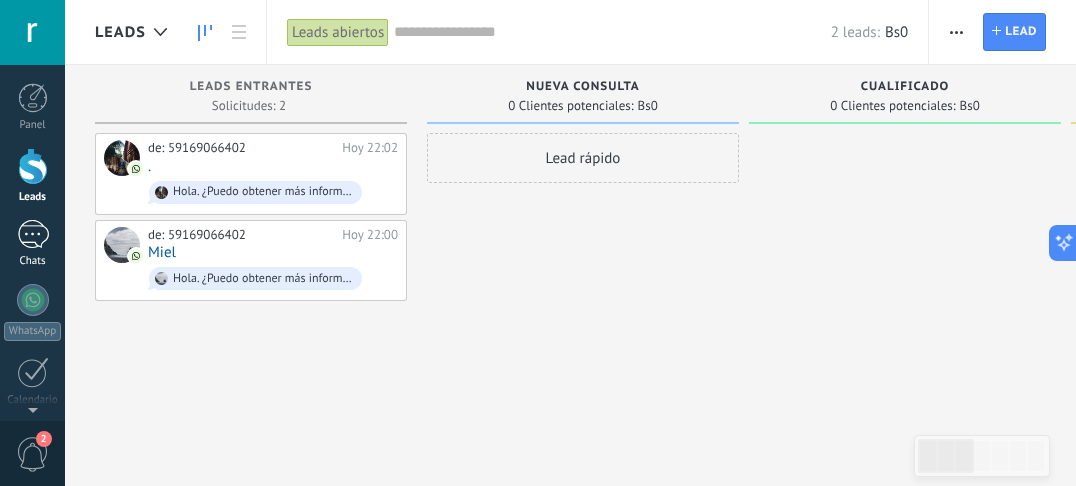 click at bounding box center [33, 234] 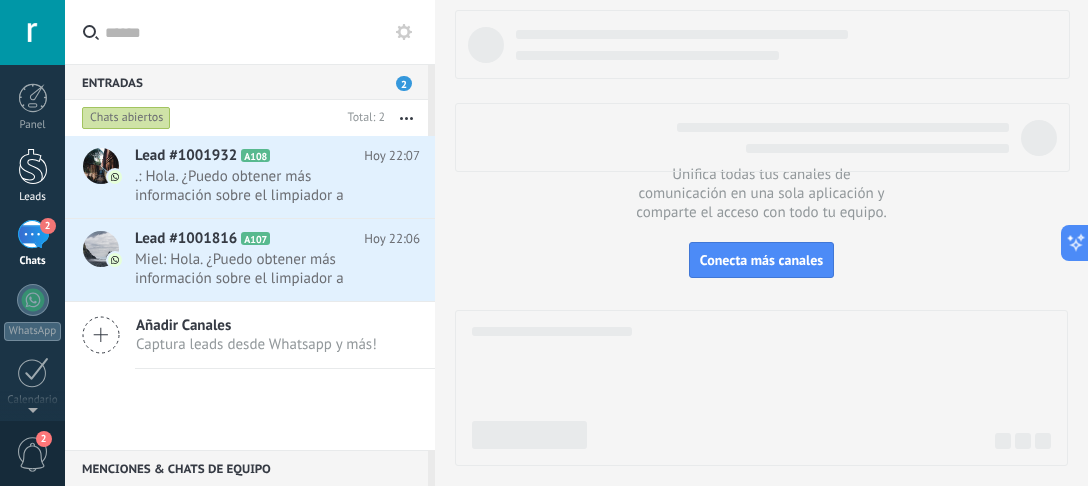 drag, startPoint x: 31, startPoint y: 163, endPoint x: 35, endPoint y: 173, distance: 10.770329 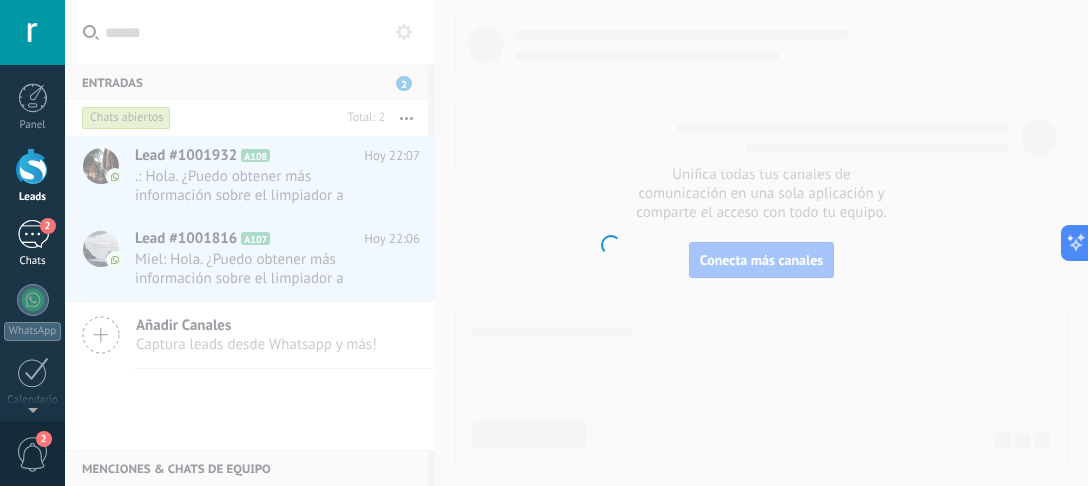 click on "2" at bounding box center (33, 234) 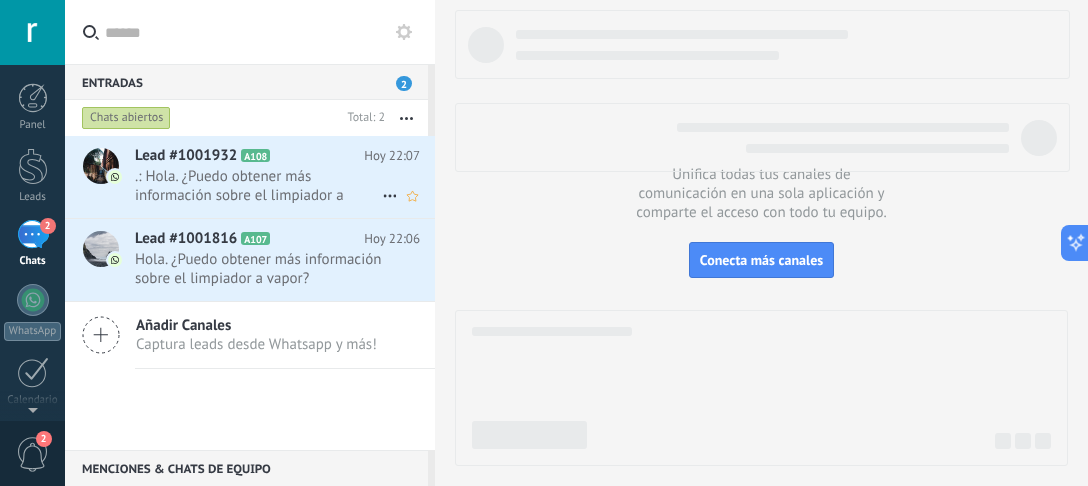 click 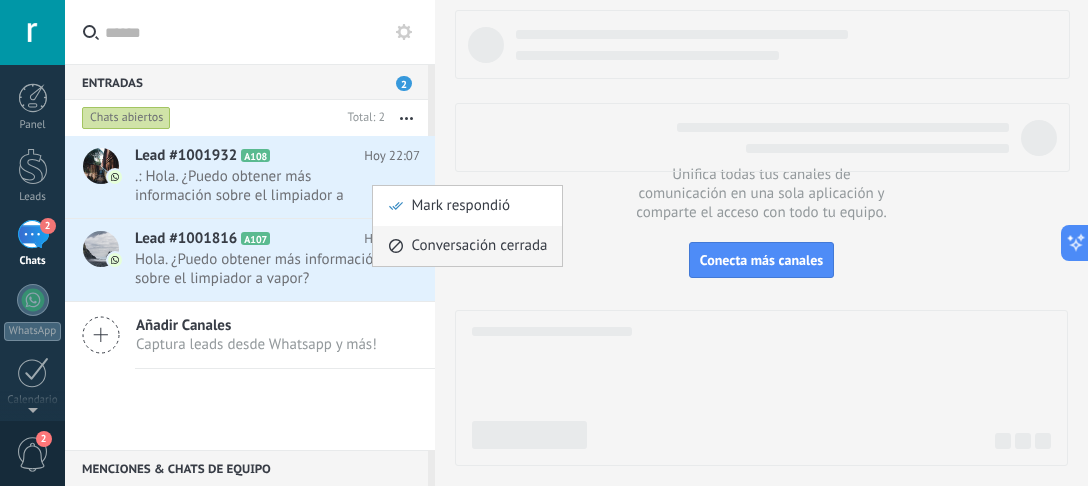 click 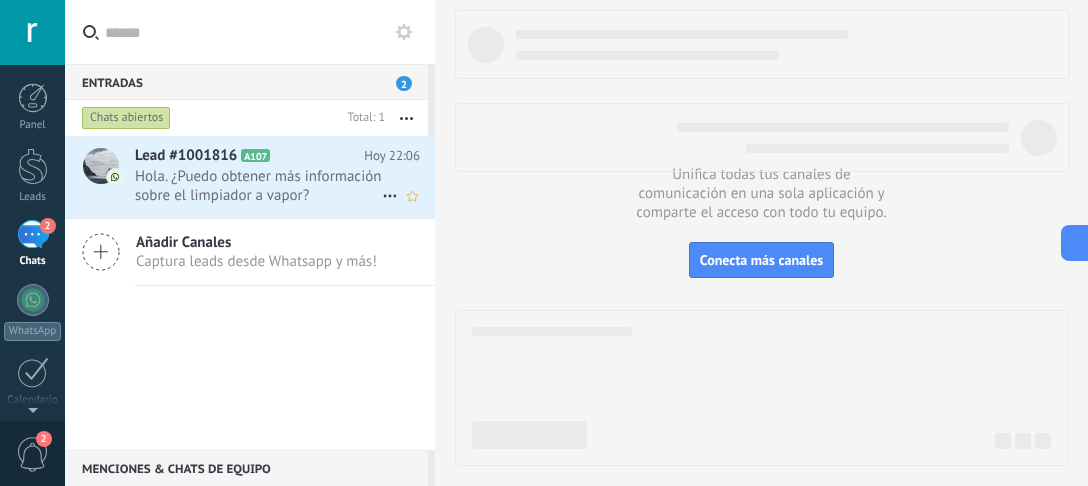 click 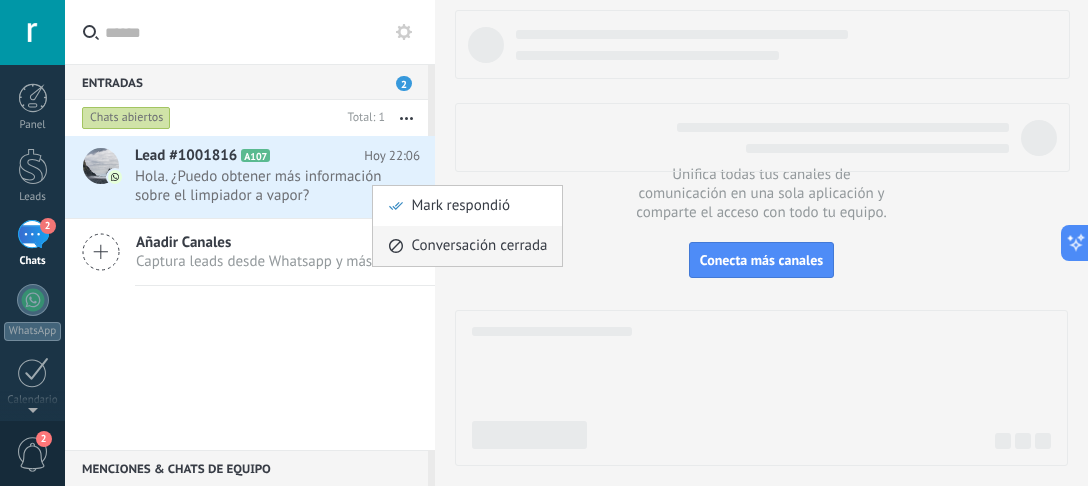 click 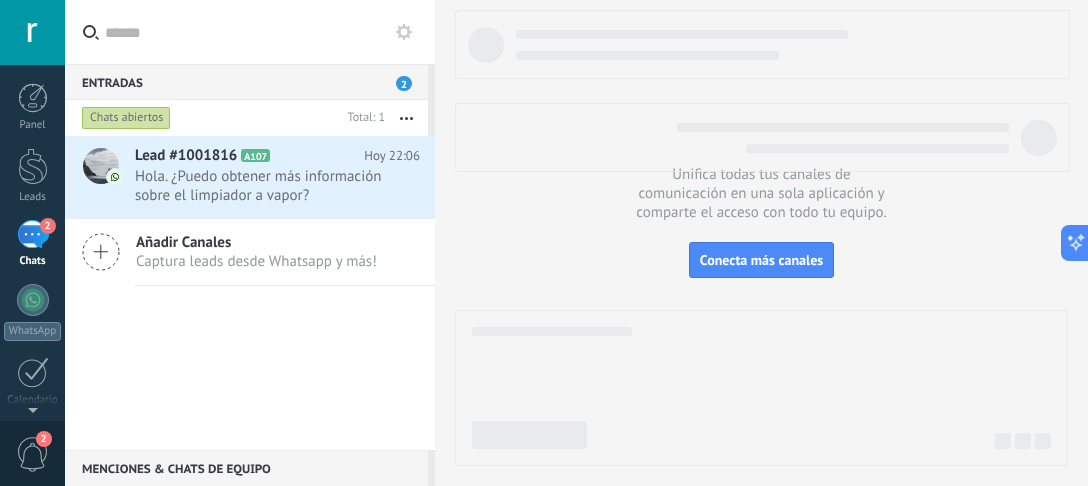 click 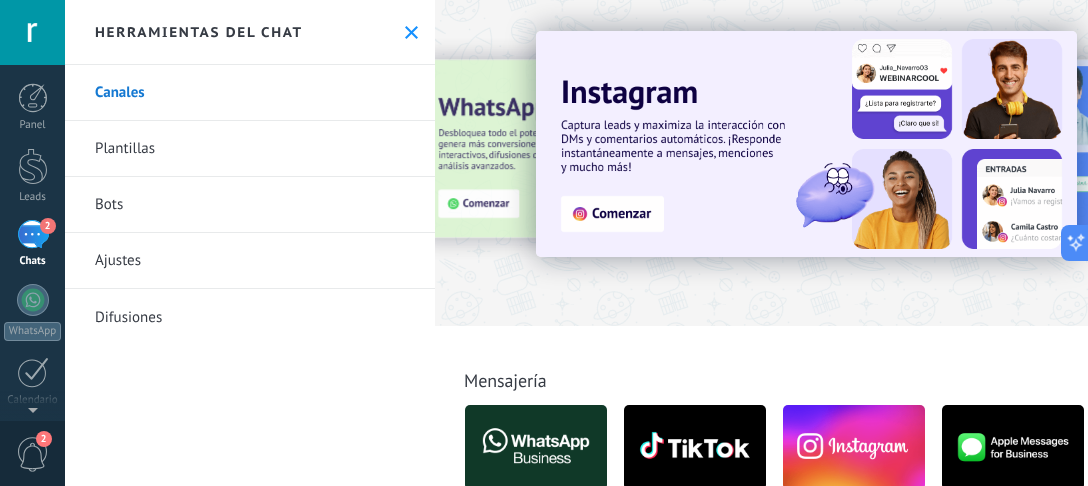 click on "Bots" at bounding box center (250, 205) 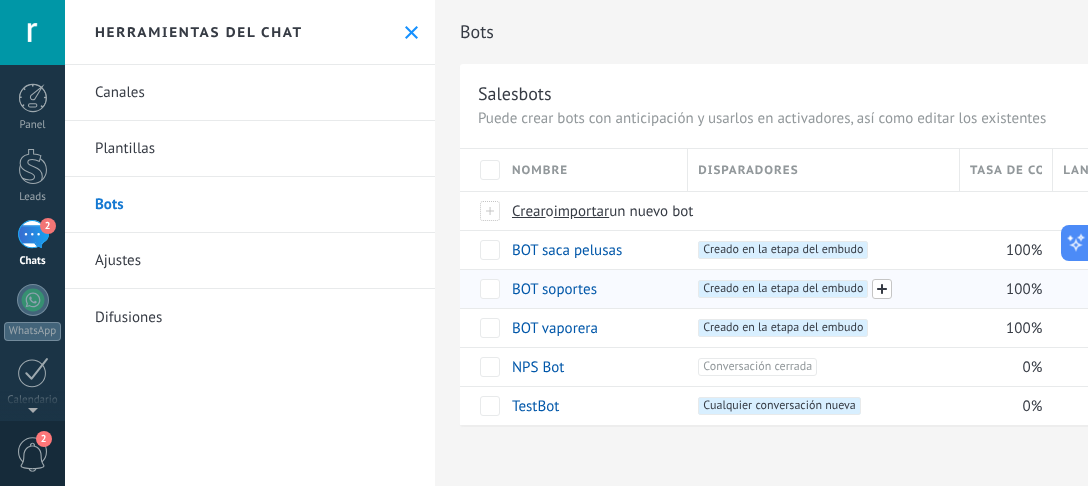 click at bounding box center (882, 289) 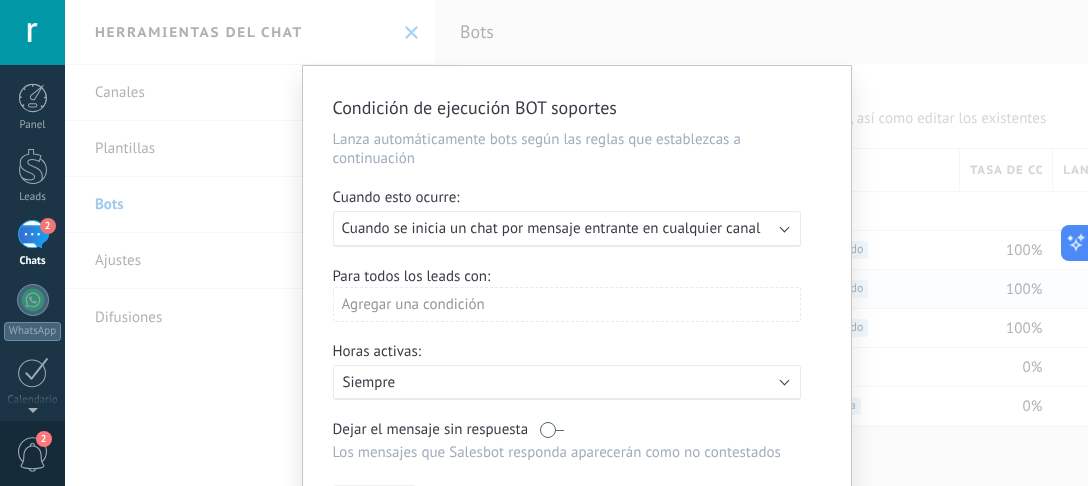 click on "Cuando se inicia un chat por mensaje entrante en cualquier canal" at bounding box center [551, 228] 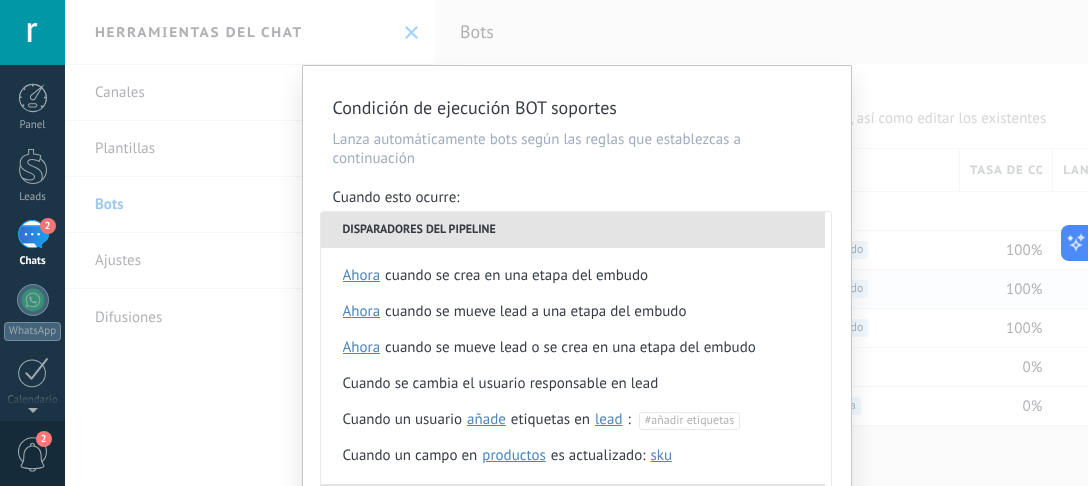 click on "Disparadores del pipeline" at bounding box center [573, 230] 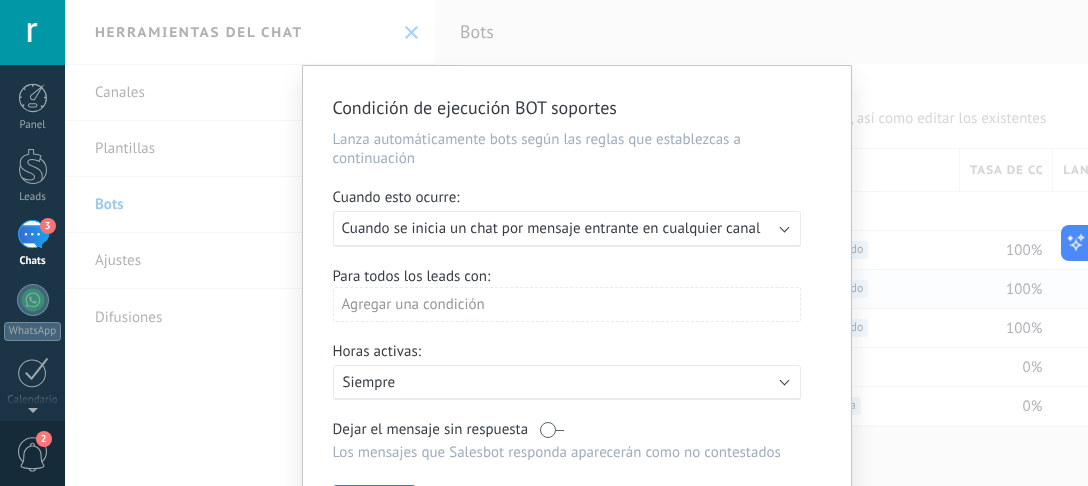 click on "Cuando se inicia un chat por mensaje entrante en cualquier canal" at bounding box center [551, 228] 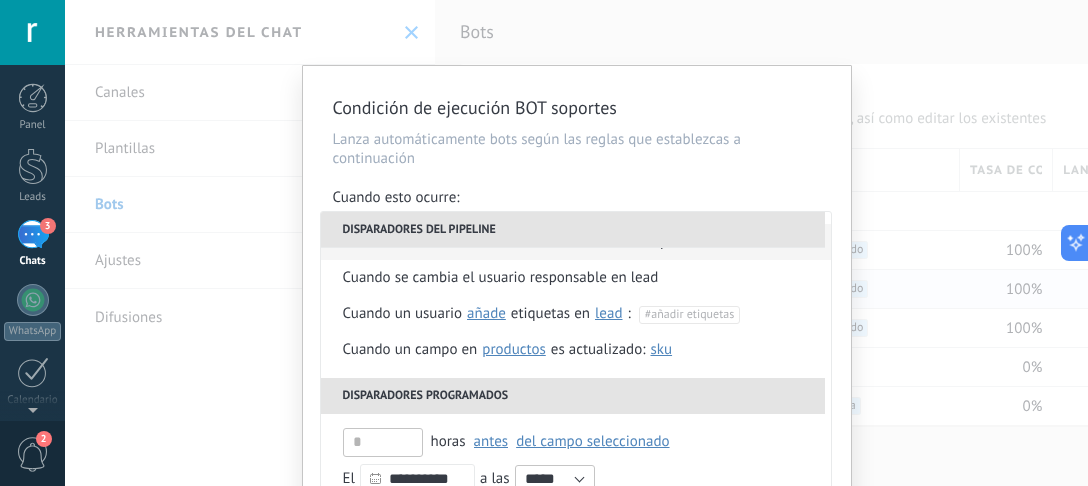 scroll, scrollTop: 0, scrollLeft: 0, axis: both 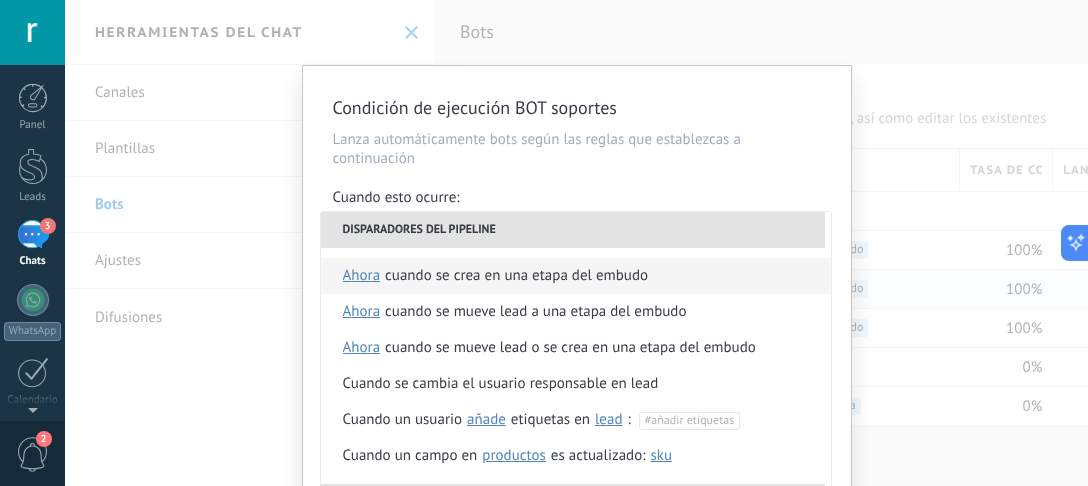 click on "ahora" at bounding box center [362, 276] 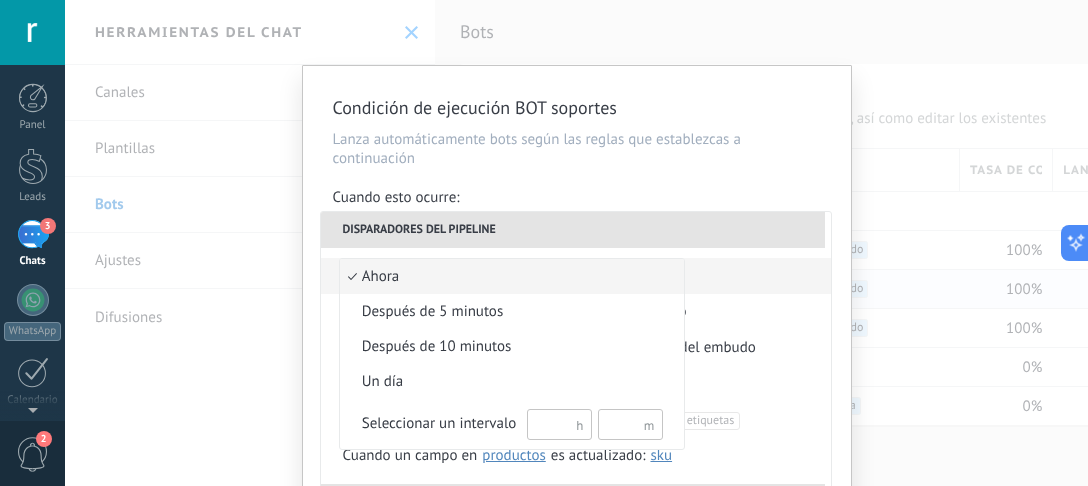 click at bounding box center [544, 243] 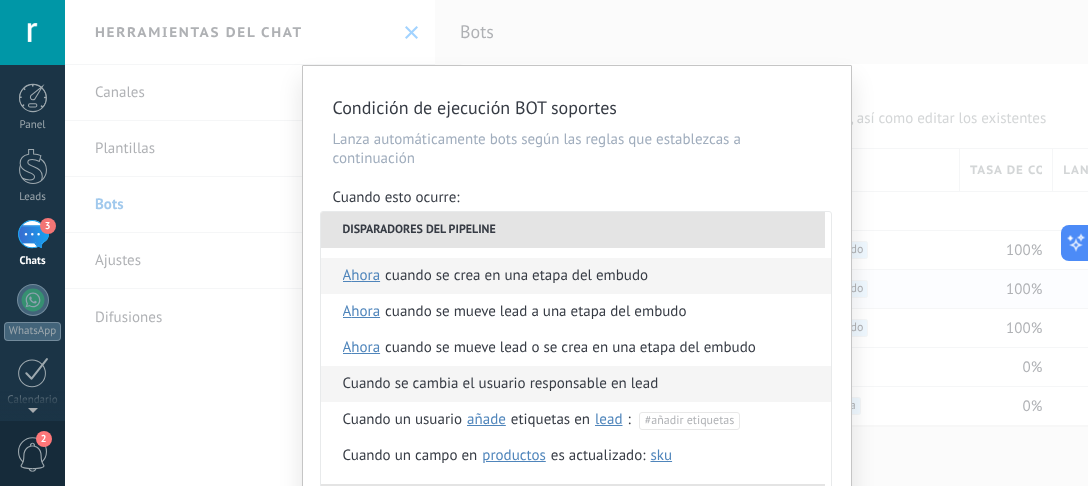 click on "Cuando se cambia el usuario responsable en lead" at bounding box center [501, 384] 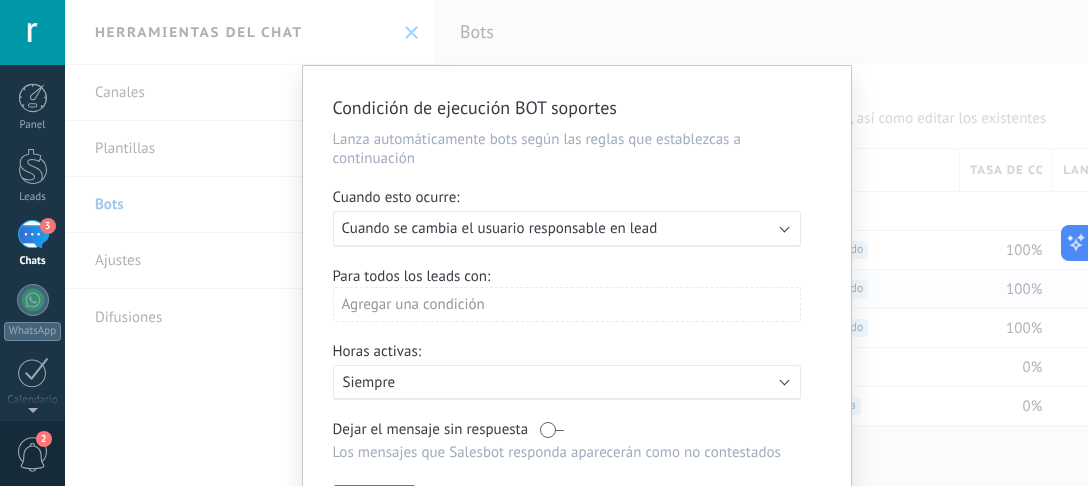 click on "Cuando se cambia el usuario responsable en lead" at bounding box center (500, 228) 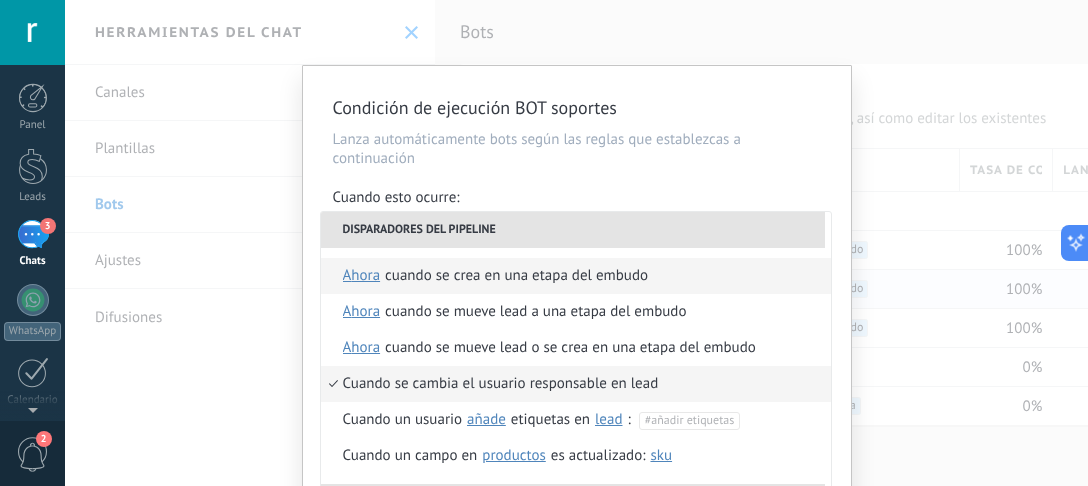 click on "Cuando se crea en una etapa del embudo" at bounding box center [516, 276] 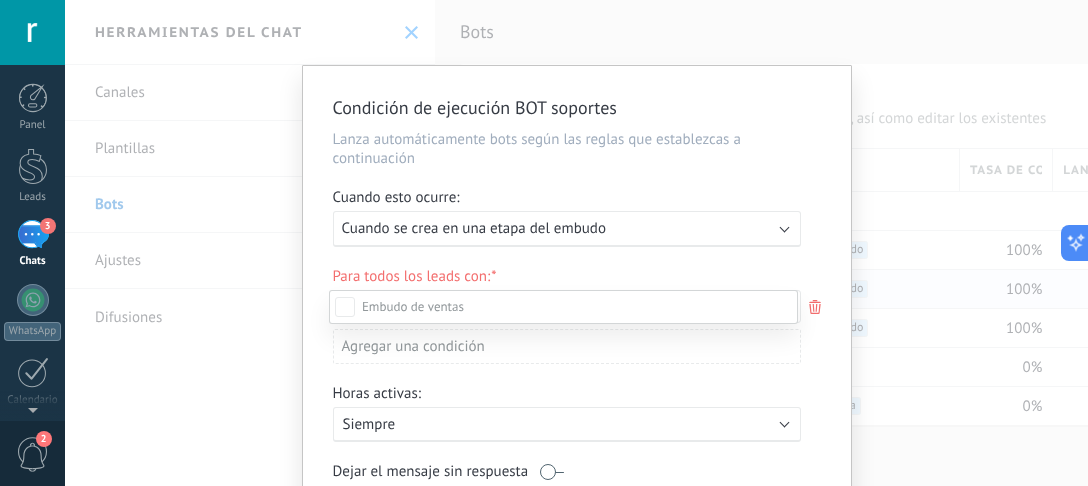 click at bounding box center [576, 243] 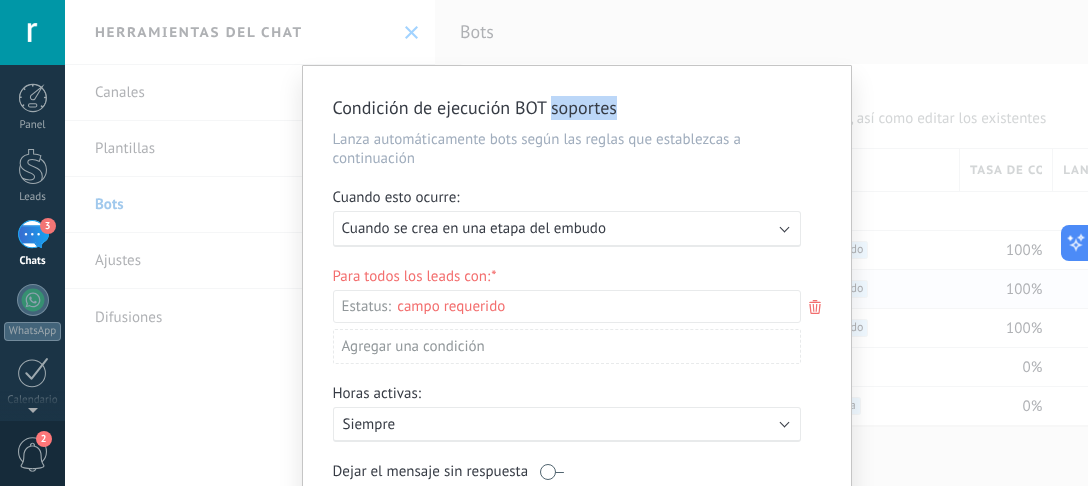 click on "Condición de ejecución BOT soportes Lanza automáticamente bots según las reglas que establezcas a continuación Cuando esto ocurre: Ejecutar:  Cuando se crea en una etapa del embudo  Para todos los leads con: Estatus: Leads Entrantes Nueva consulta Cualificado Cotización enviada Pedido creado Pedido completado Pedido enviado Pedido enviado – ganado Pedido cancelado – perdido Agregar una condición Horas activas: Activo:  Siempre Dejar el mensaje sin respuesta Los mensajes que Salesbot responda aparecerán como no contestados Aplicar a todos los leads en esta etapa Finalizado Cancelar" at bounding box center [576, 243] 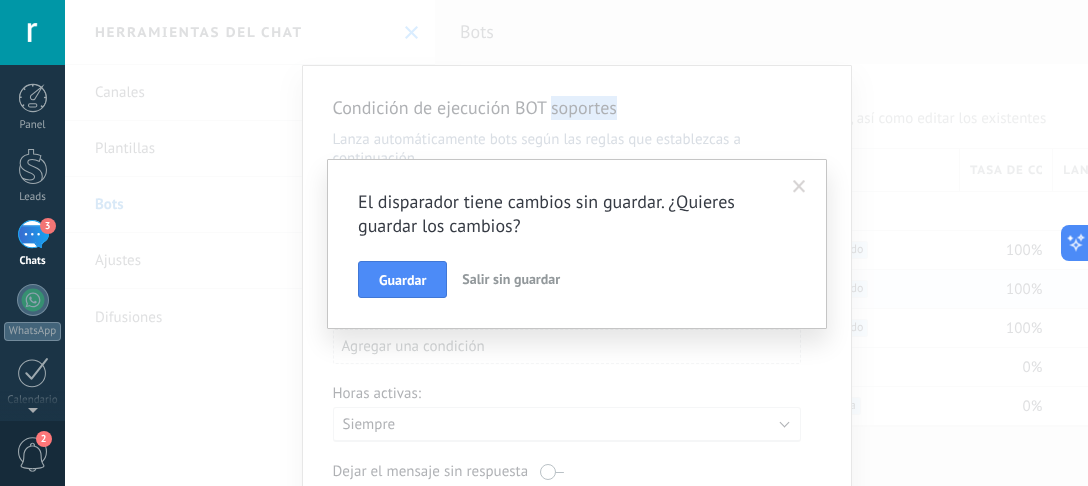click on "Salir sin guardar" at bounding box center [511, 279] 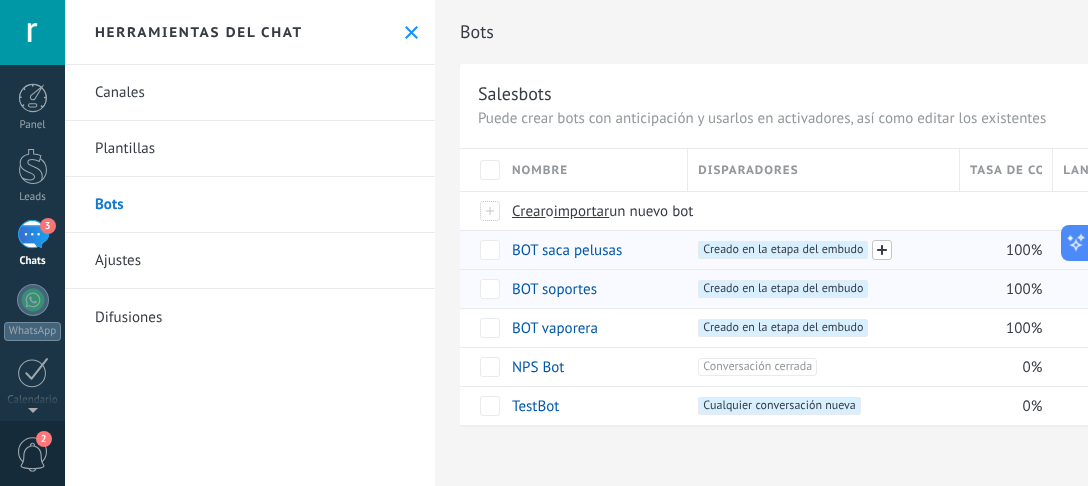 click at bounding box center (882, 250) 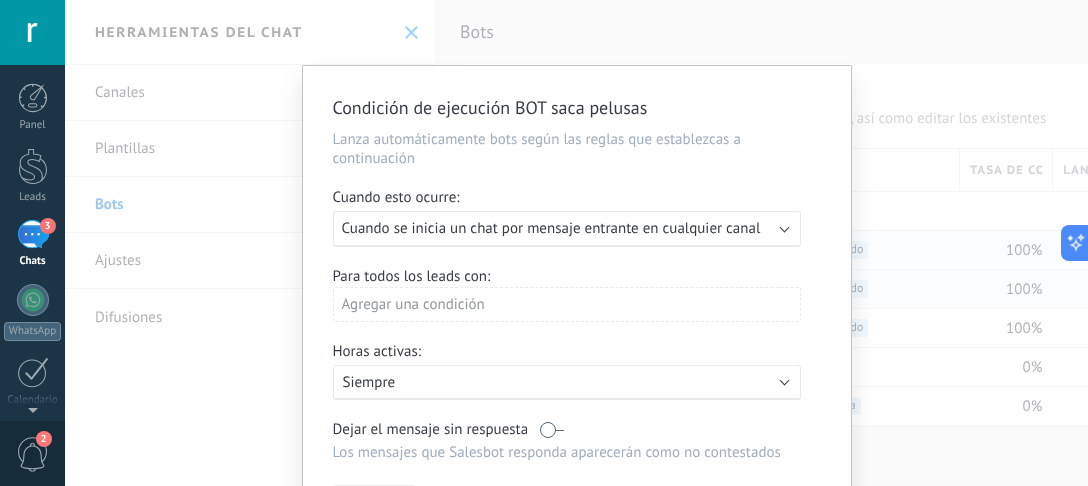scroll, scrollTop: 106, scrollLeft: 0, axis: vertical 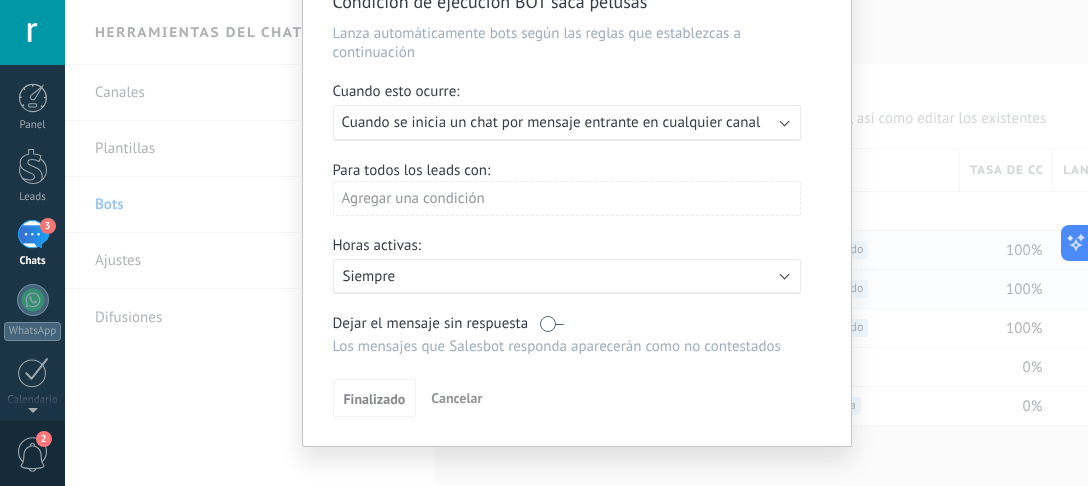 click on "Siempre" at bounding box center [518, 276] 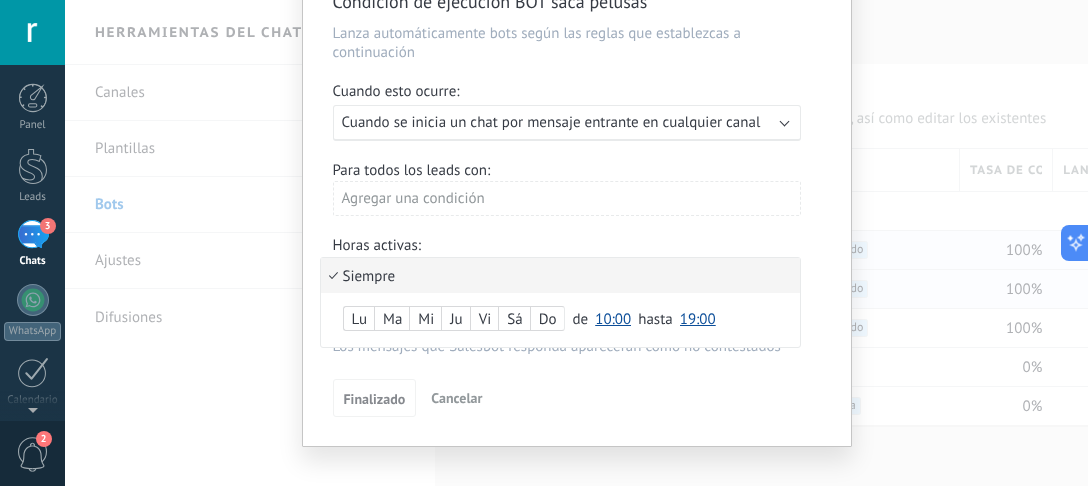 click on "Lu" at bounding box center (359, 320) 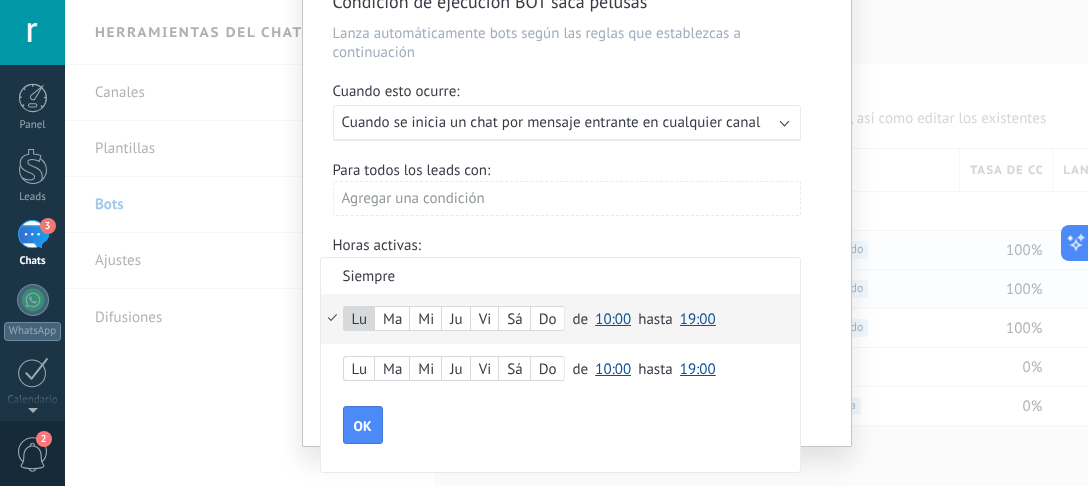 scroll, scrollTop: 0, scrollLeft: 0, axis: both 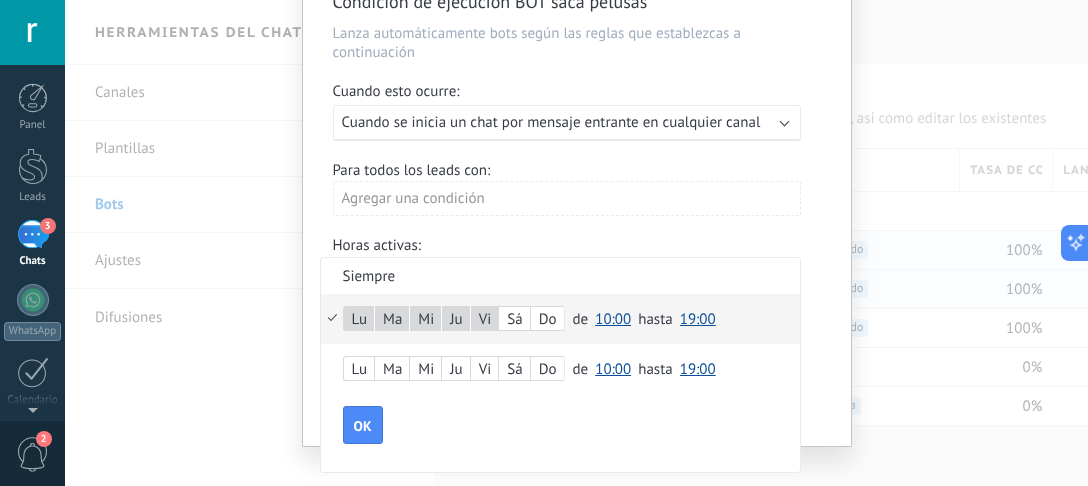 click on "Sá" at bounding box center [514, 320] 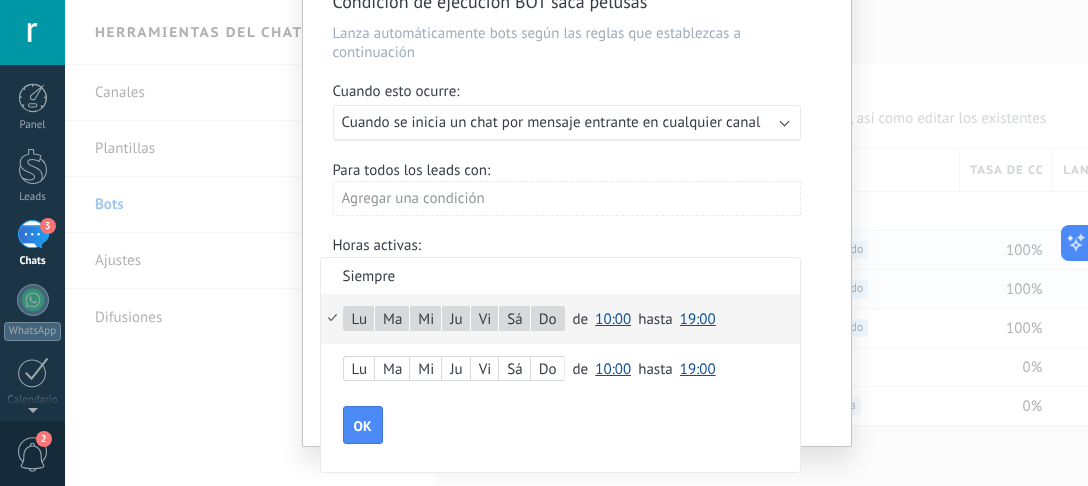 click on "10:00" at bounding box center (613, 319) 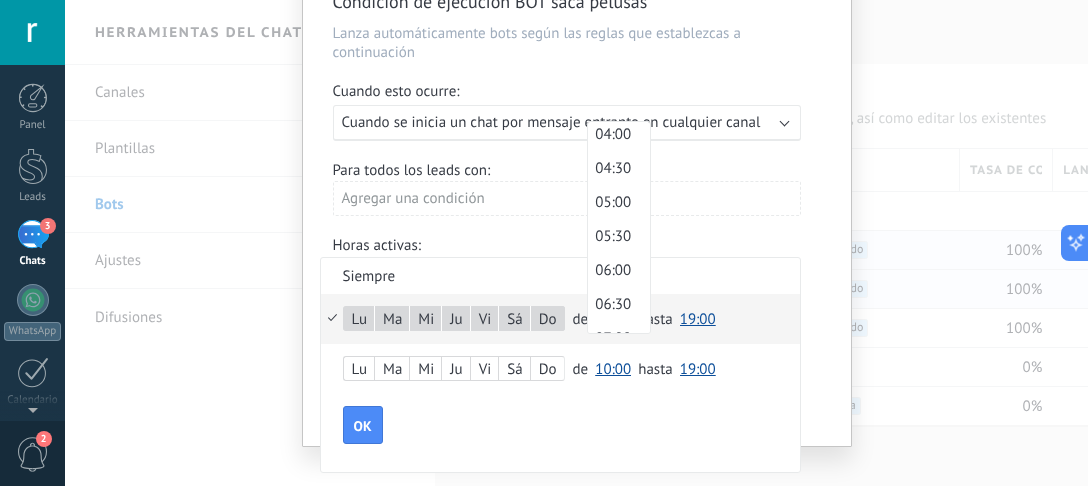 scroll, scrollTop: 0, scrollLeft: 0, axis: both 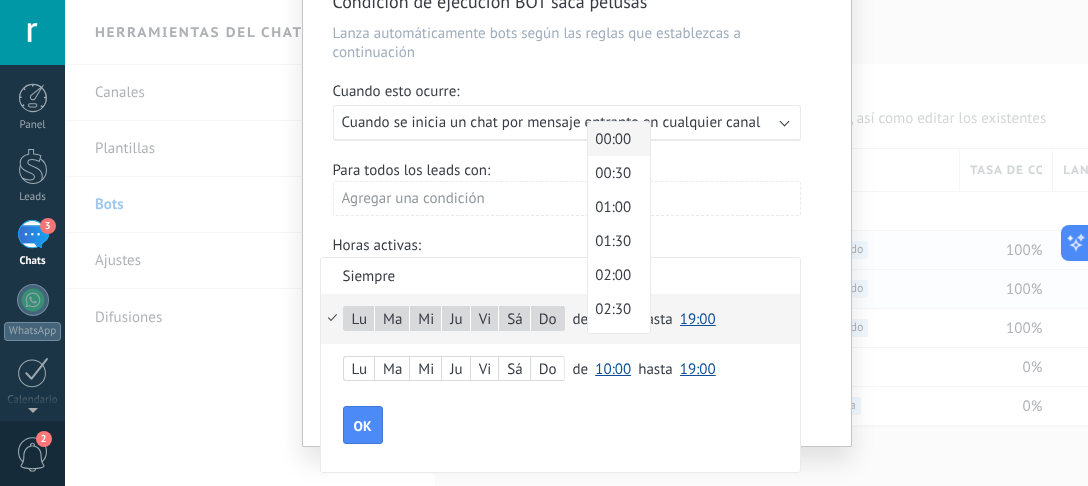 click on "00:00" at bounding box center (616, 139) 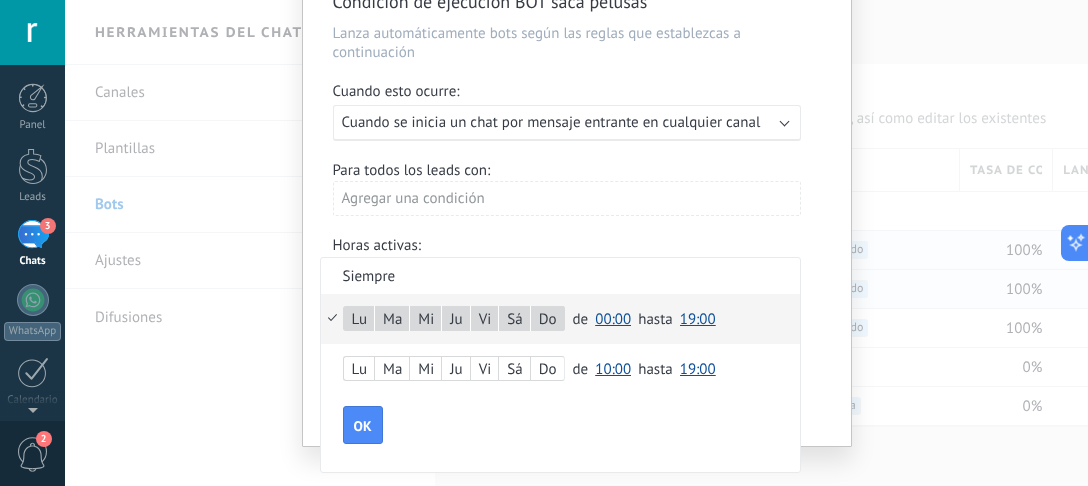 click on "19:00" at bounding box center (698, 319) 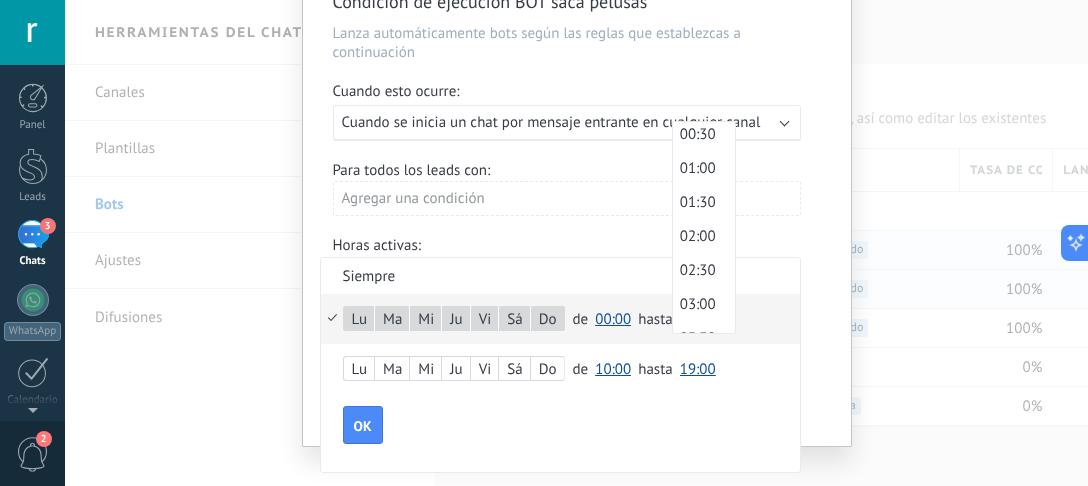scroll, scrollTop: 0, scrollLeft: 0, axis: both 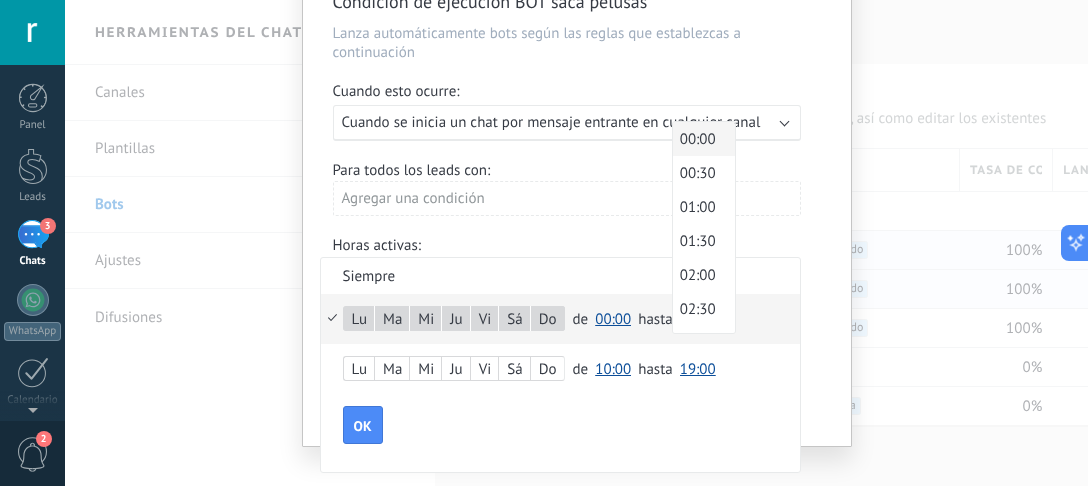 click on "00:00" at bounding box center (701, 139) 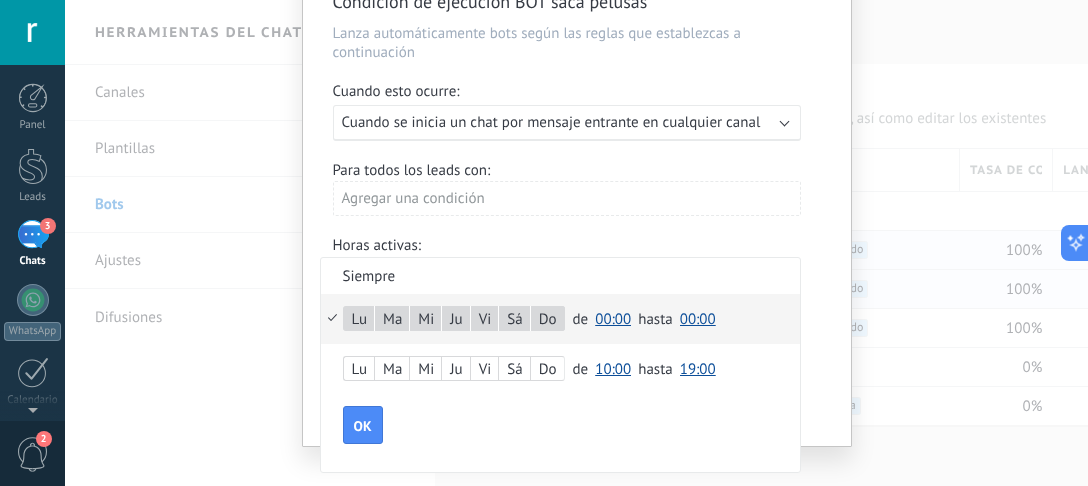 scroll, scrollTop: 132, scrollLeft: 0, axis: vertical 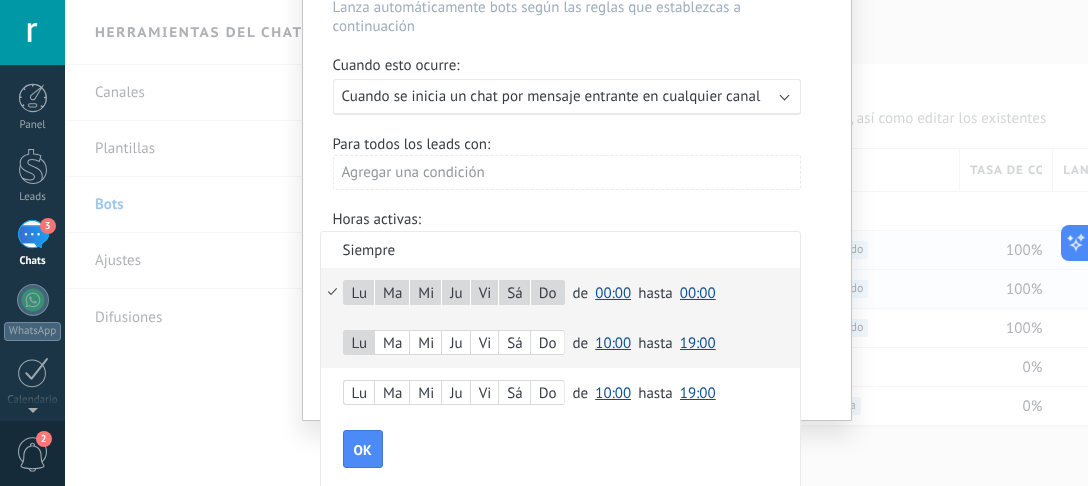click on "Ma" at bounding box center (392, 344) 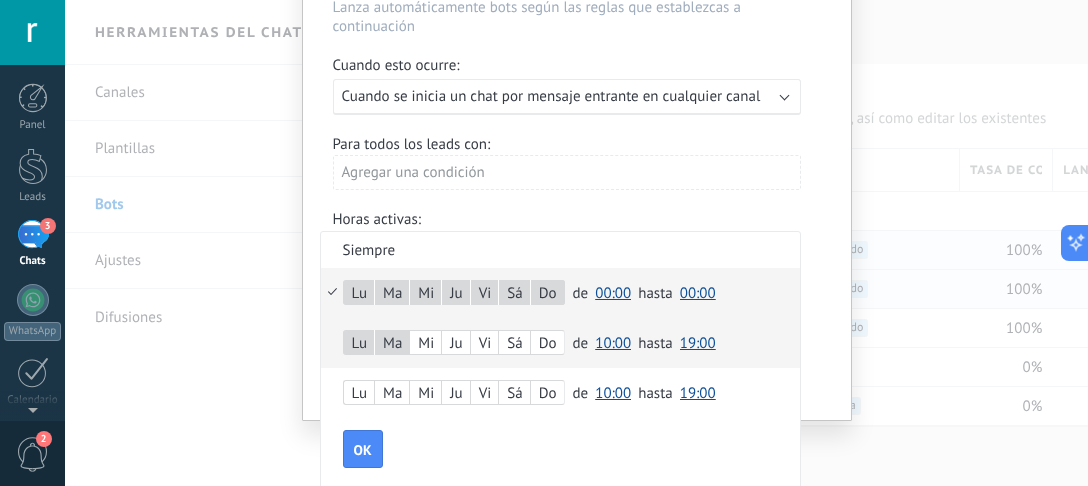 click on "Mi" at bounding box center [425, 344] 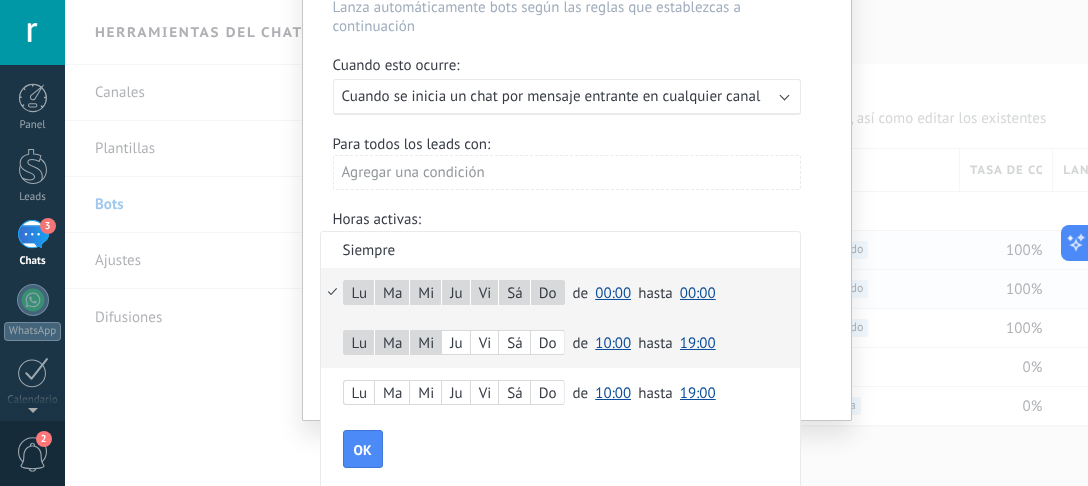 click on "Ju" at bounding box center (455, 344) 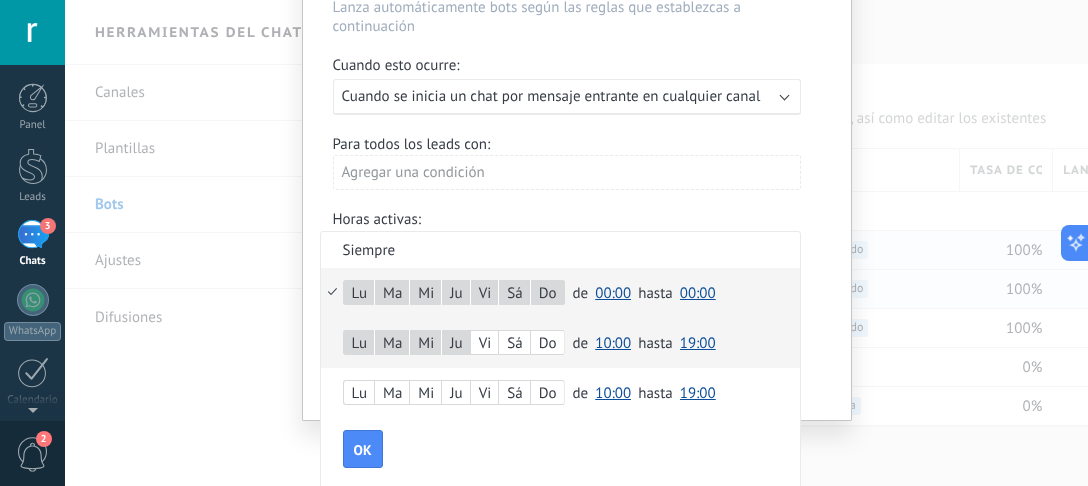 click on "Vi" at bounding box center (485, 344) 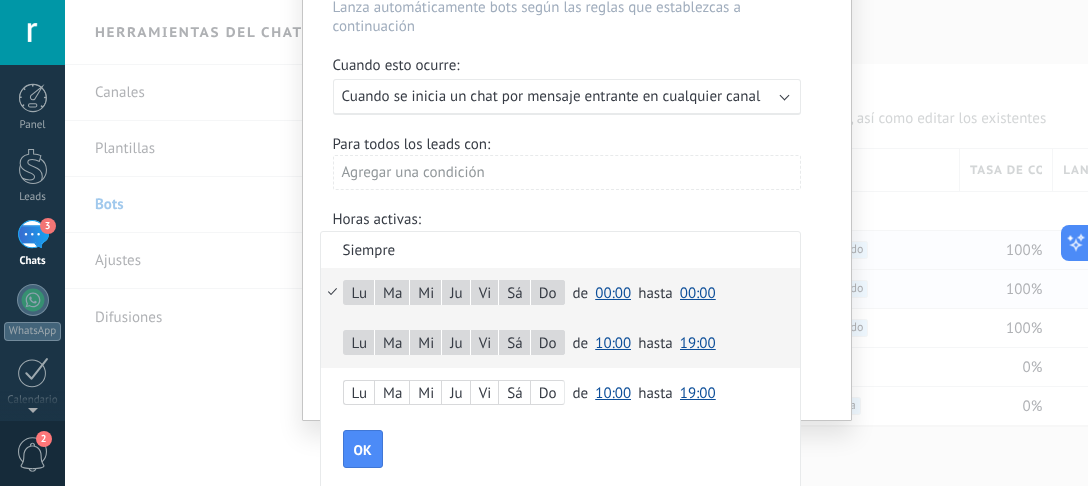click on "Do" at bounding box center (547, 344) 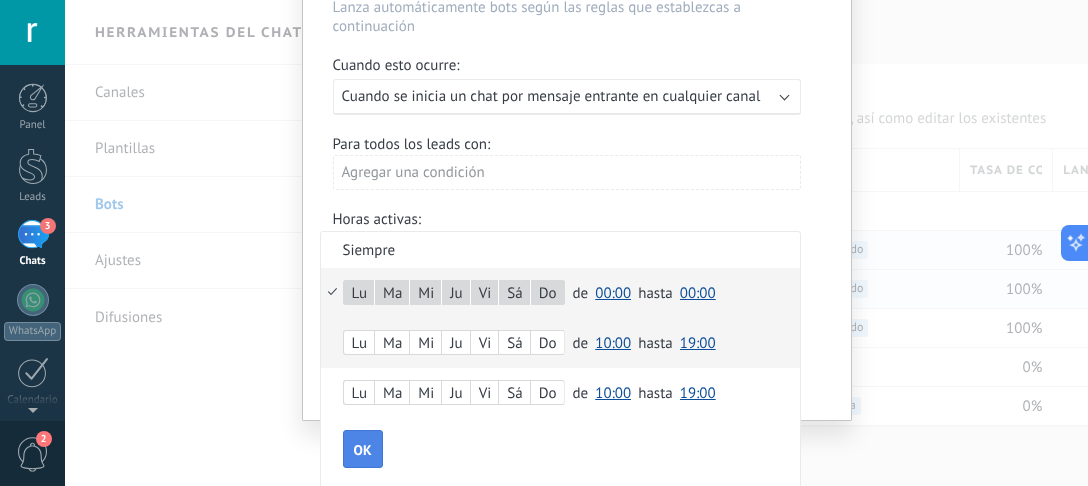 click on "OK" at bounding box center (363, 450) 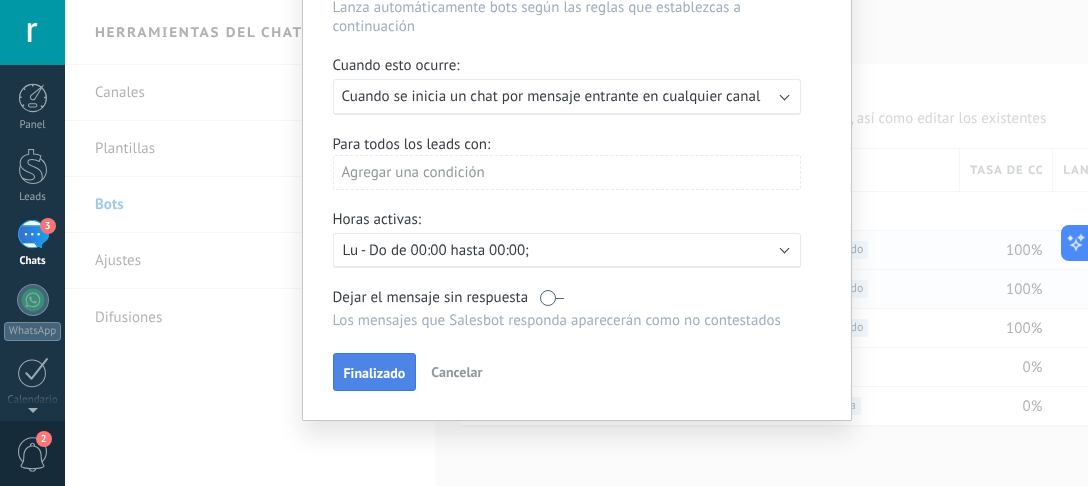 click on "Finalizado" at bounding box center (375, 373) 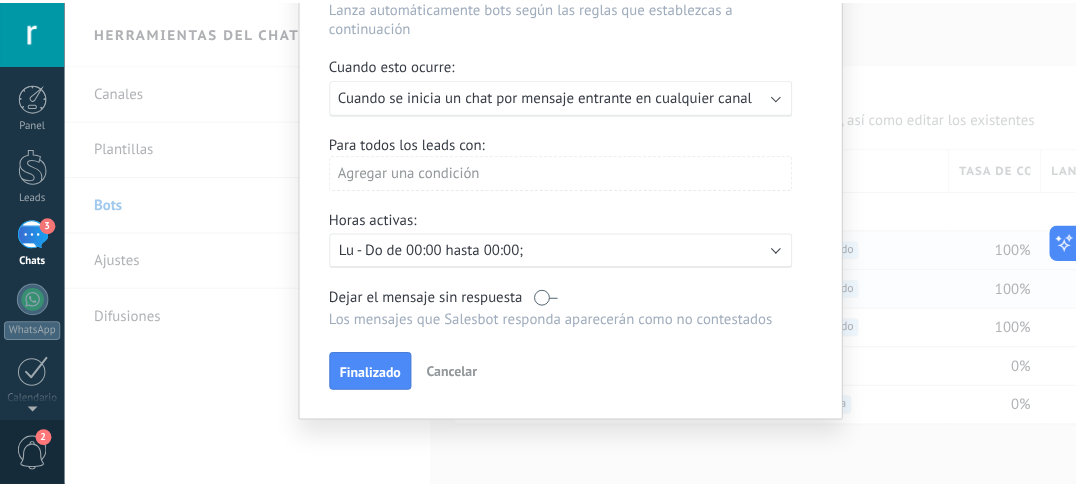 scroll, scrollTop: 0, scrollLeft: 0, axis: both 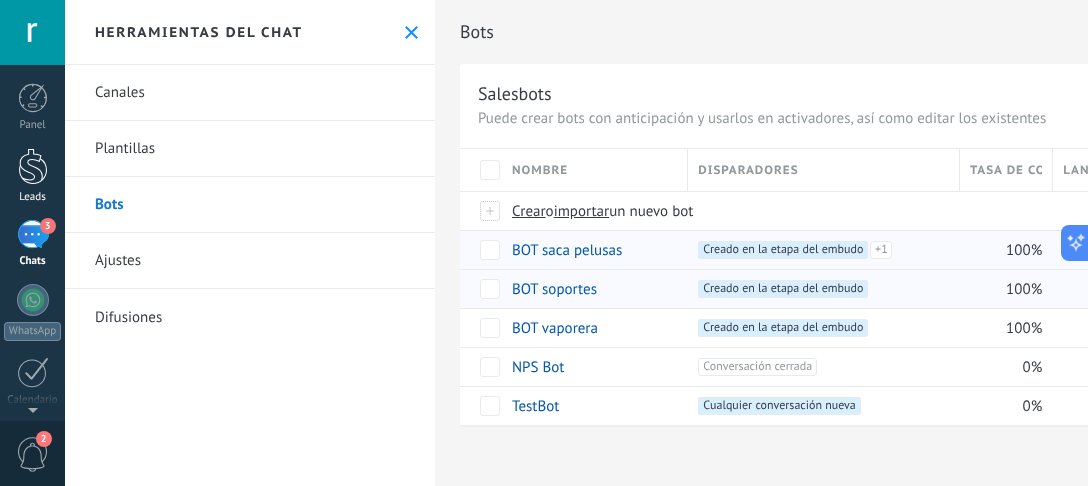 click at bounding box center (33, 166) 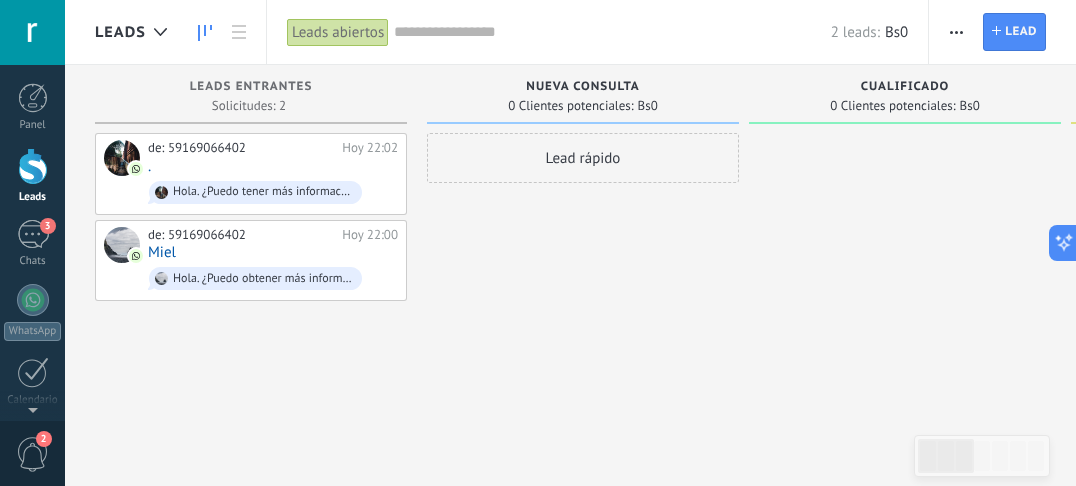 click at bounding box center (956, 32) 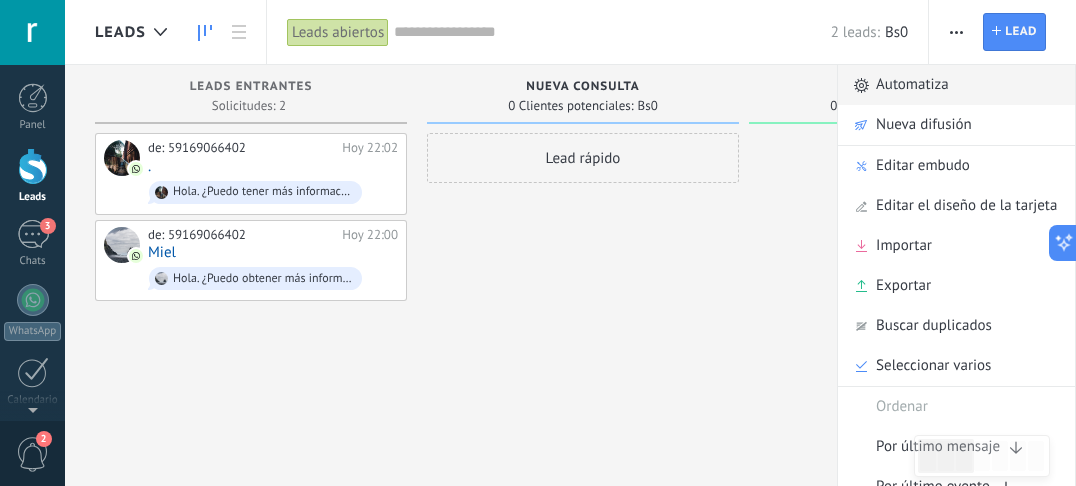 click on "Automatiza" at bounding box center [912, 85] 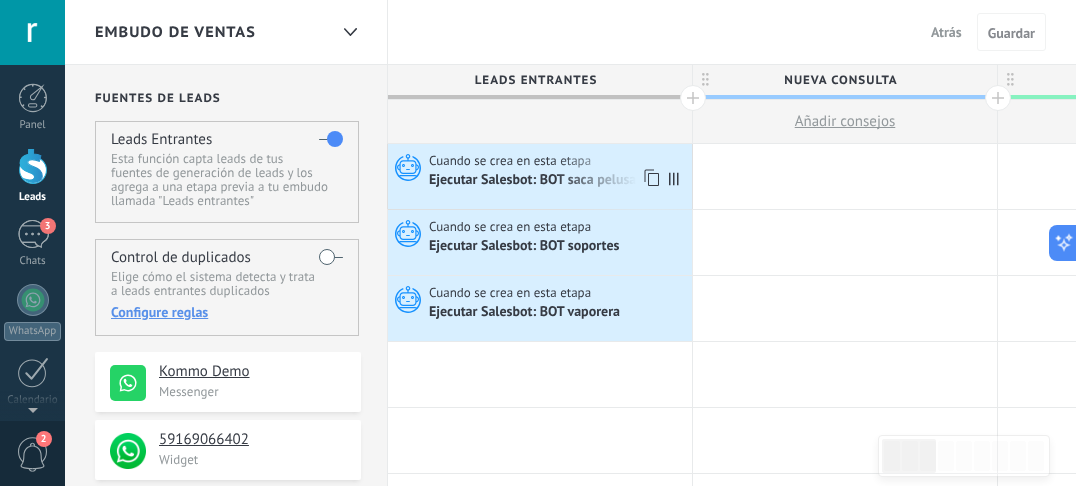 click on "Ejecutar Salesbot: BOT saca pelusas" at bounding box center [537, 181] 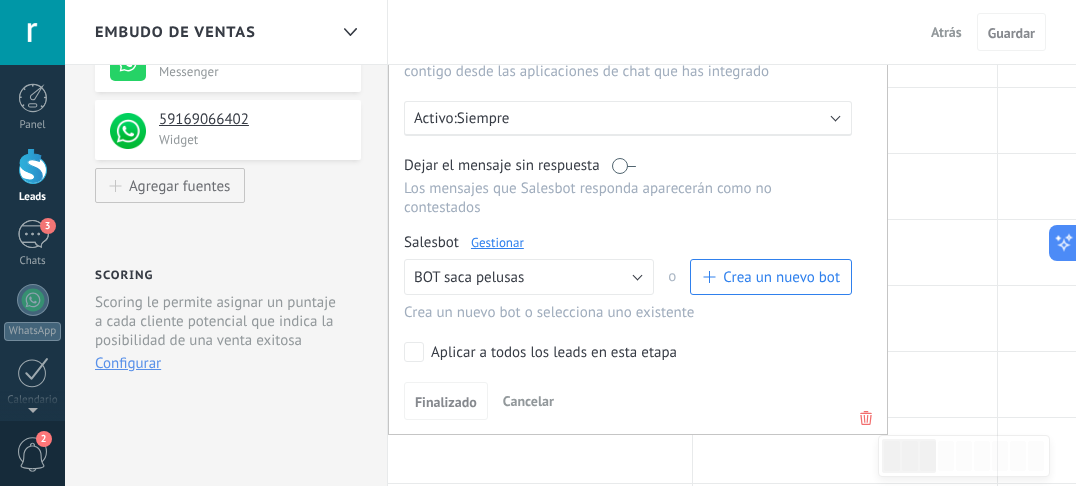 scroll, scrollTop: 426, scrollLeft: 0, axis: vertical 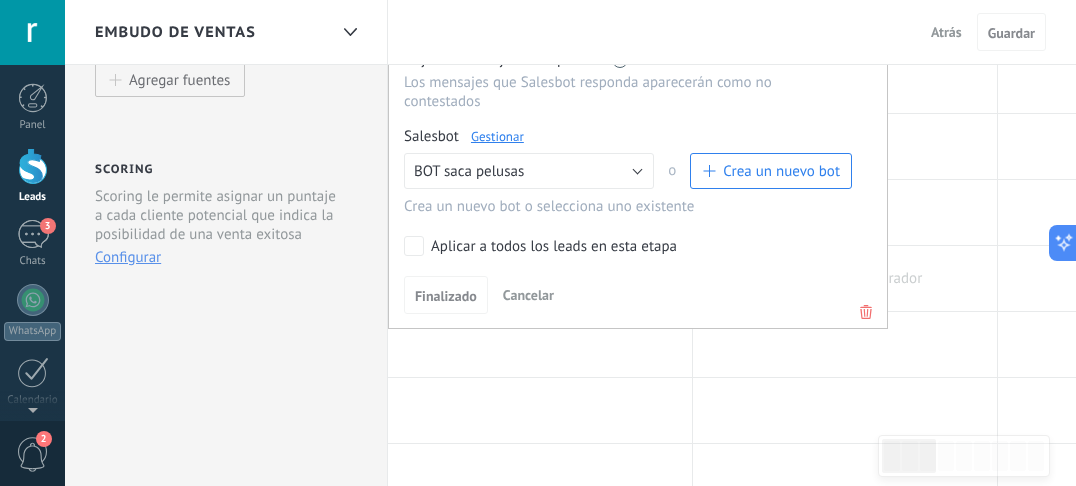 drag, startPoint x: 865, startPoint y: 313, endPoint x: 816, endPoint y: 284, distance: 56.938564 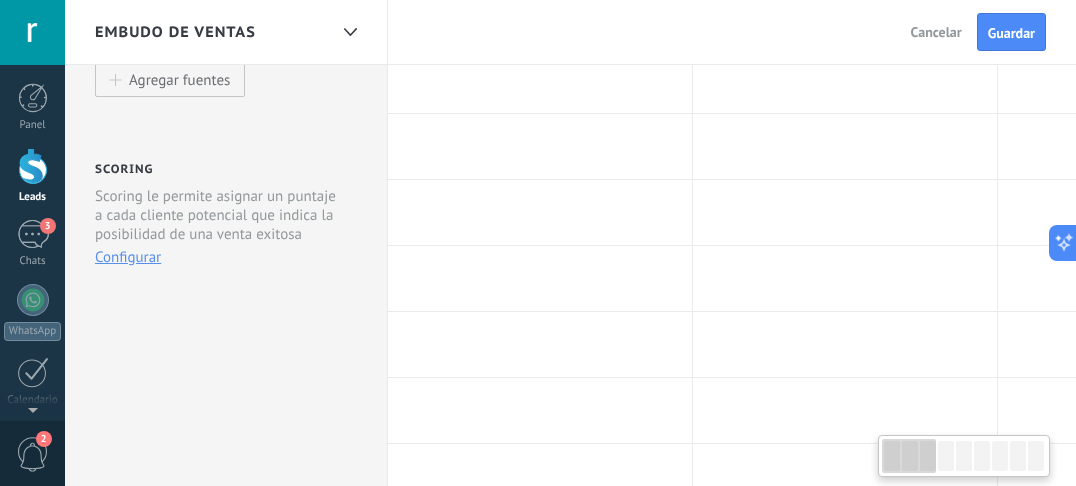 scroll, scrollTop: 106, scrollLeft: 0, axis: vertical 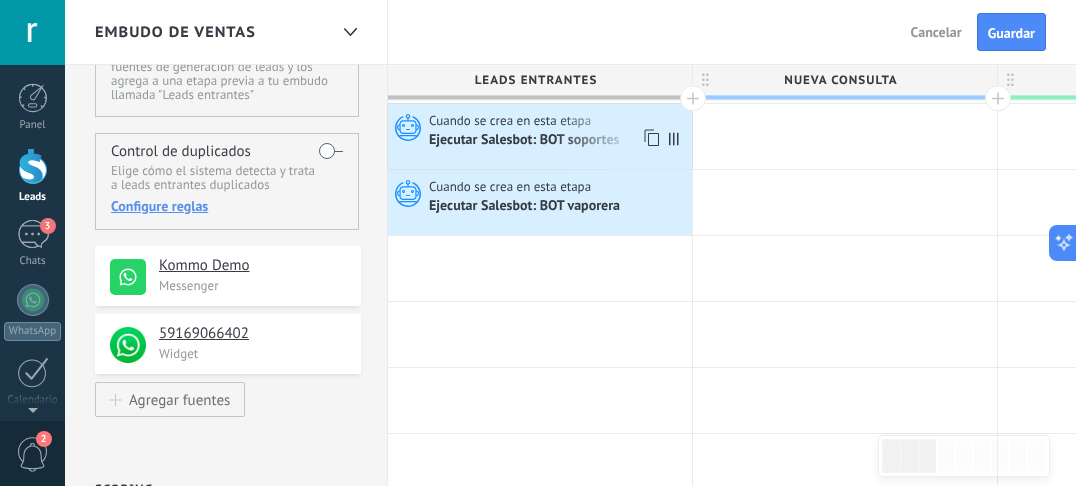 click on "Ejecutar Salesbot: BOT soportes" at bounding box center [525, 141] 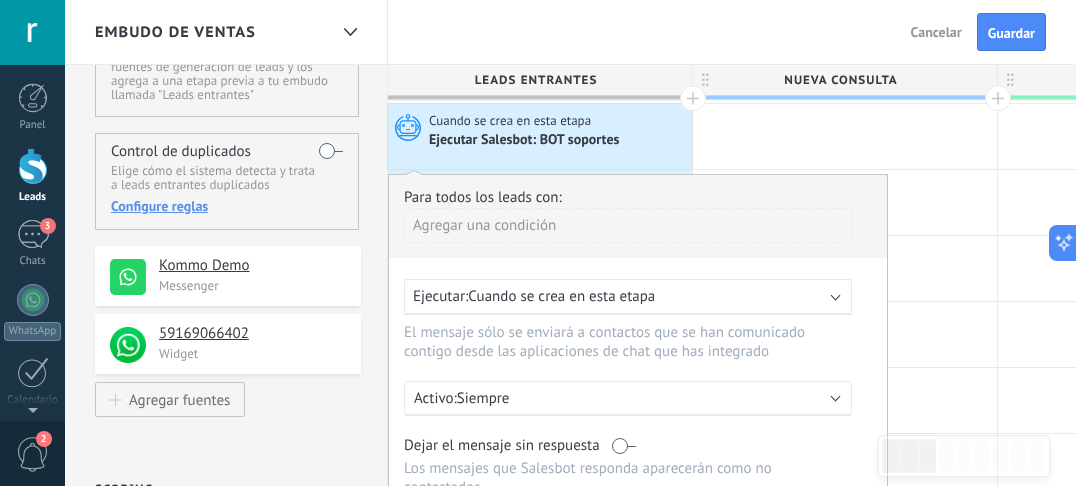 scroll, scrollTop: 640, scrollLeft: 0, axis: vertical 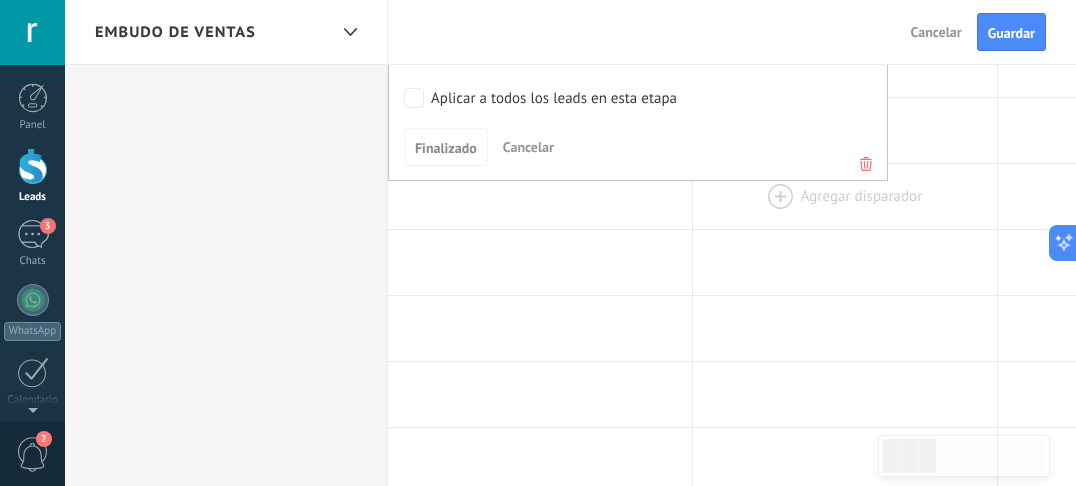 click 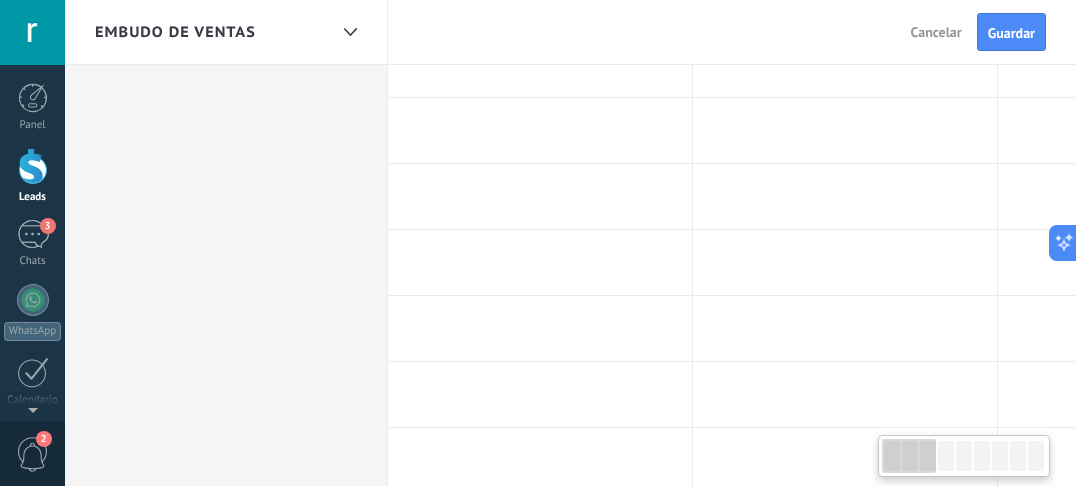 scroll, scrollTop: 213, scrollLeft: 0, axis: vertical 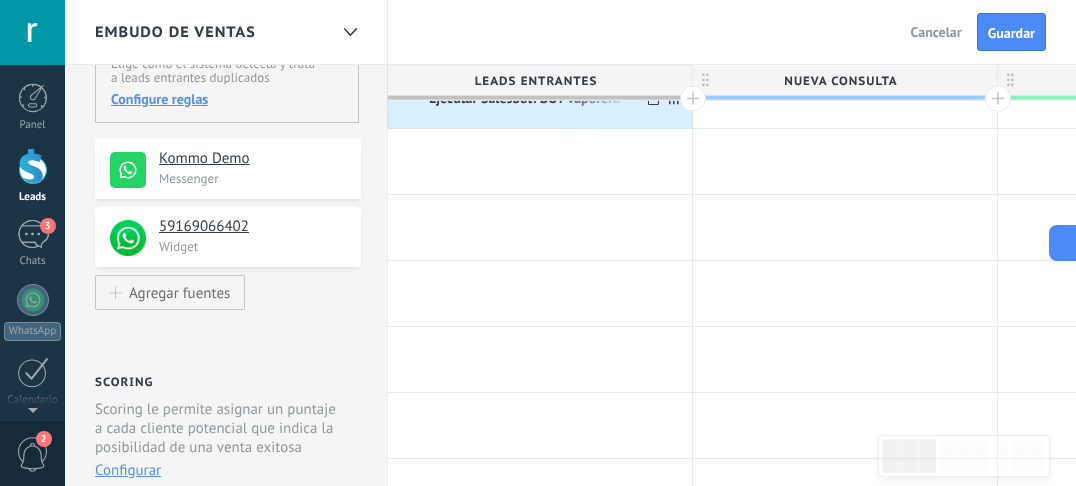 click on "**********" at bounding box center (1760, 650) 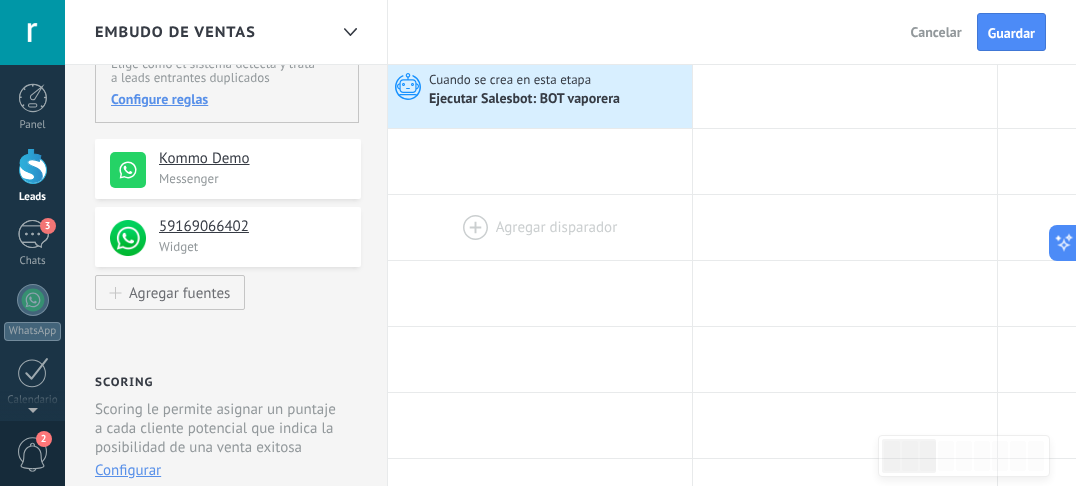 scroll, scrollTop: 0, scrollLeft: 0, axis: both 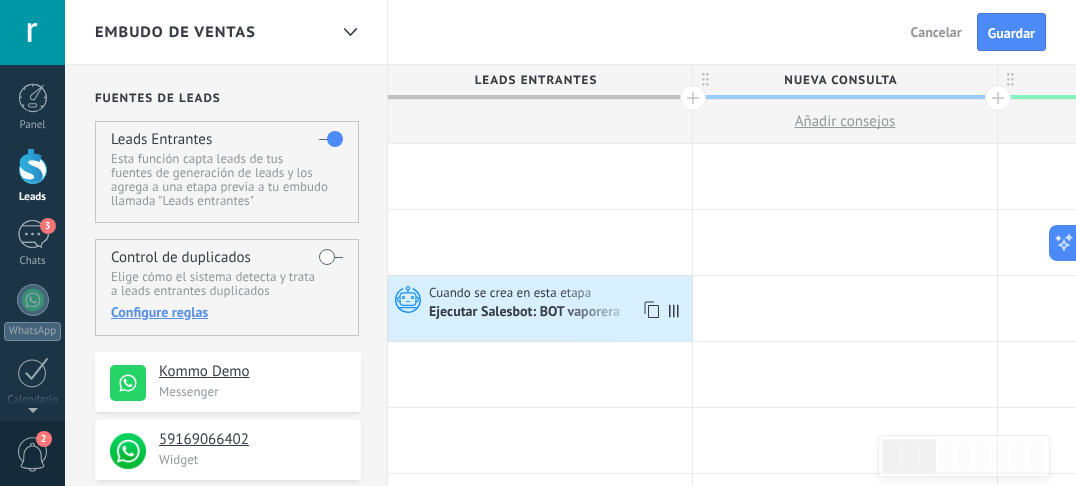 click on "Ejecutar Salesbot: BOT vaporera" at bounding box center [526, 313] 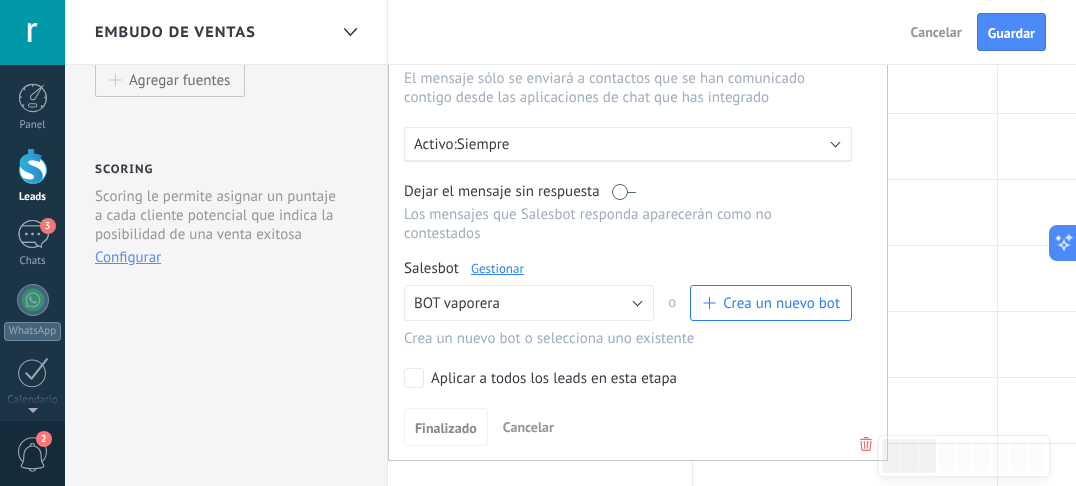 scroll, scrollTop: 533, scrollLeft: 0, axis: vertical 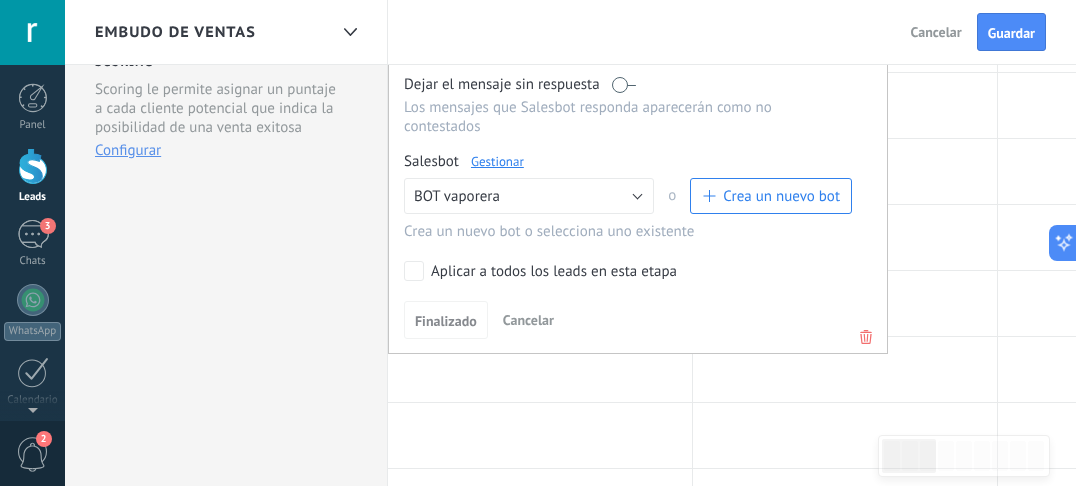 click 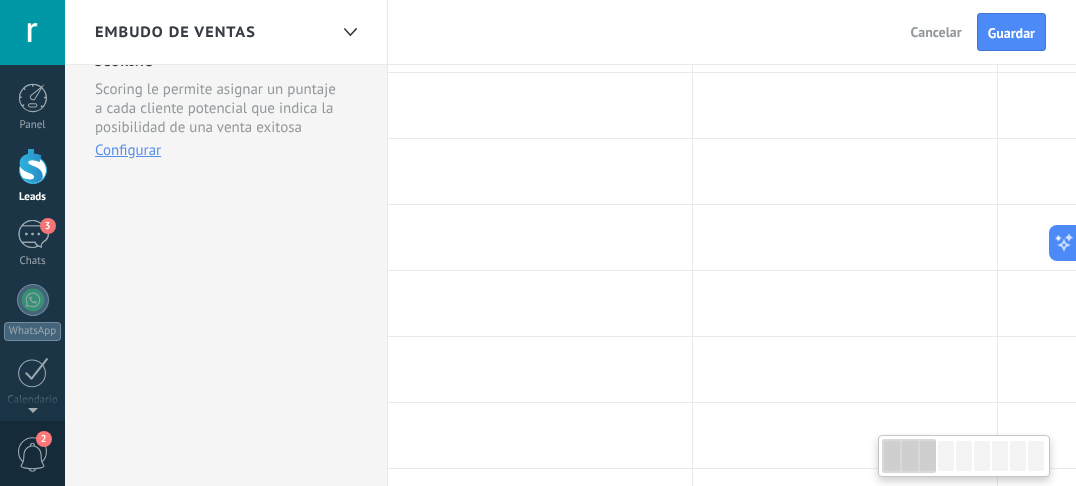 scroll, scrollTop: 0, scrollLeft: 0, axis: both 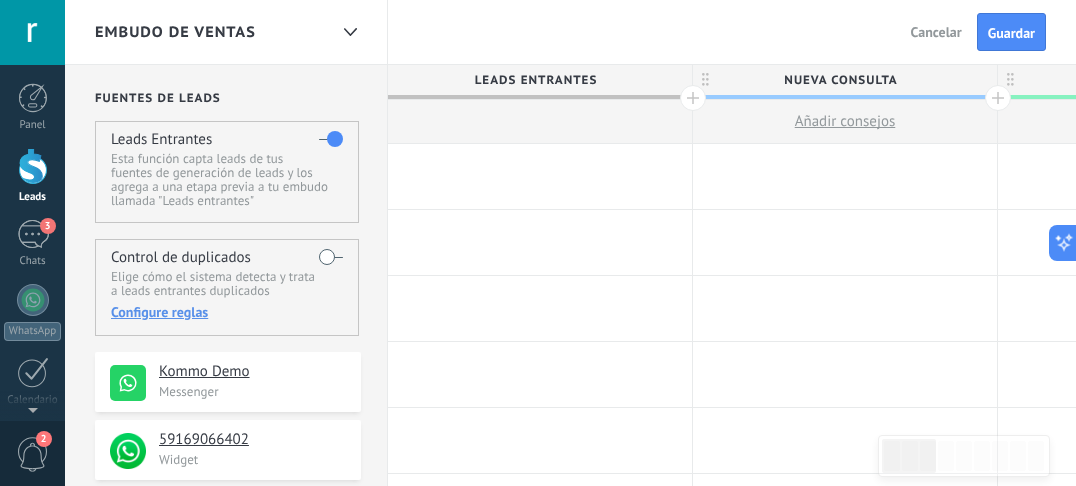 click at bounding box center (540, 176) 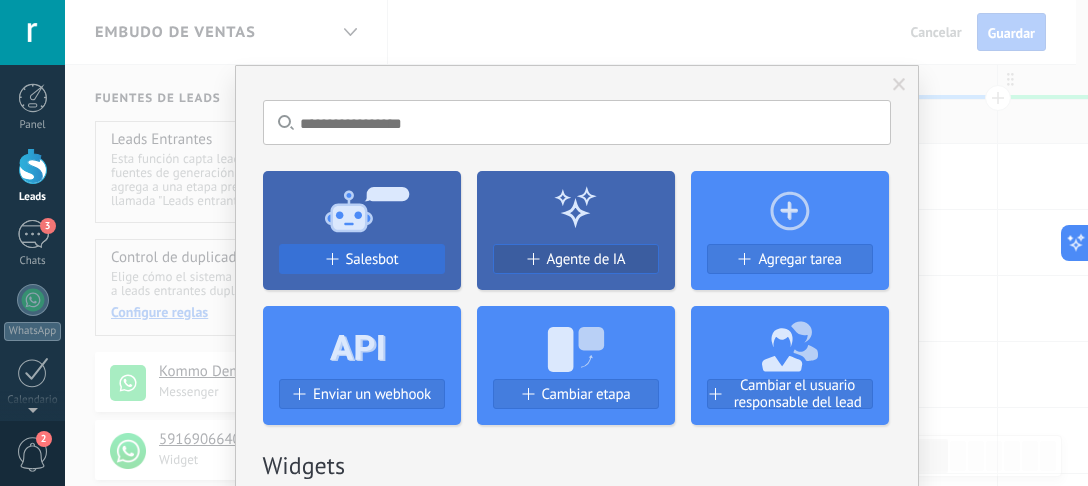 click on "Salesbot" at bounding box center [372, 259] 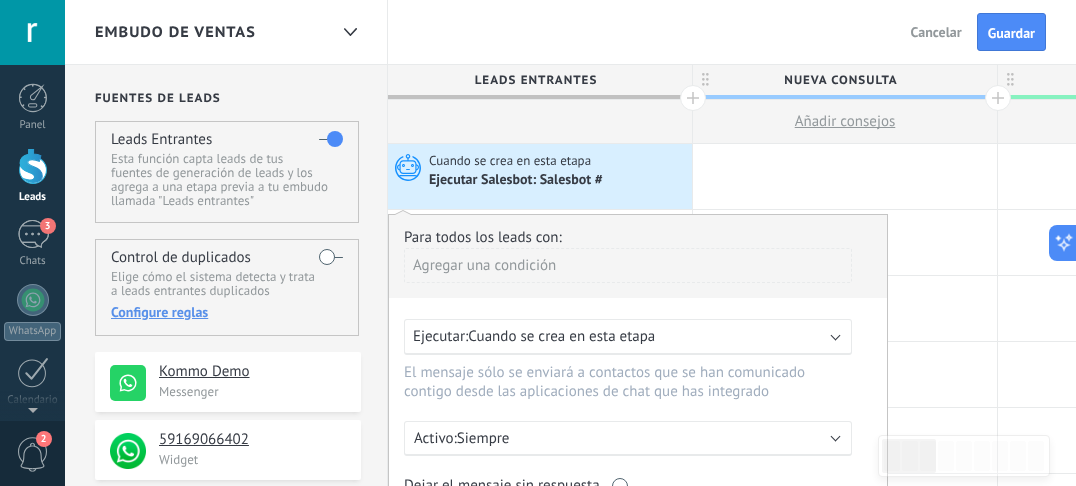 scroll, scrollTop: 213, scrollLeft: 0, axis: vertical 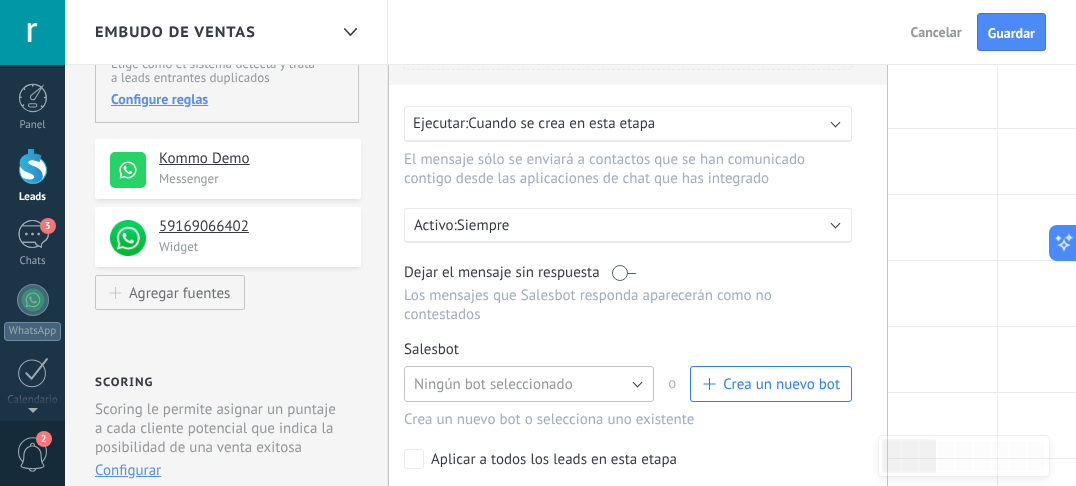 drag, startPoint x: 543, startPoint y: 391, endPoint x: 560, endPoint y: 388, distance: 17.262676 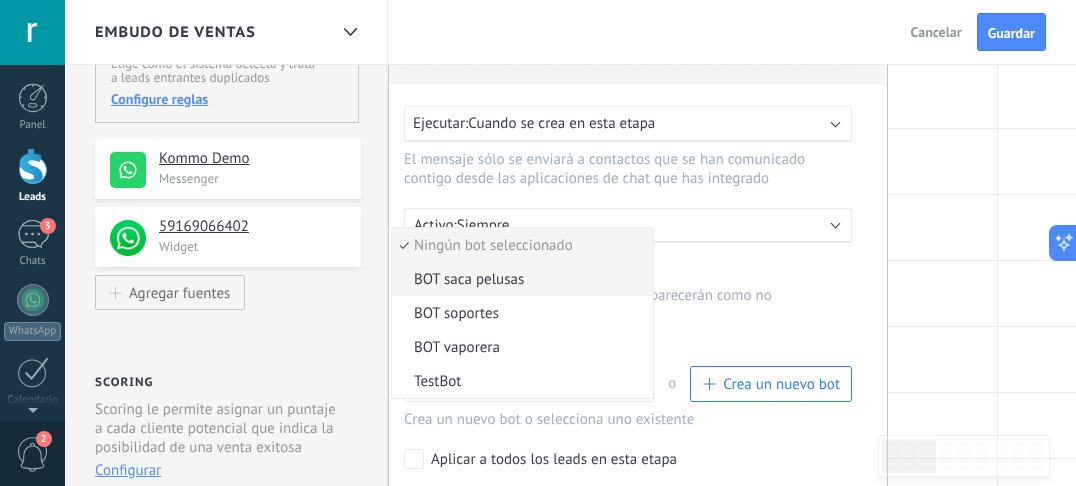 click on "BOT saca pelusas" at bounding box center (519, 279) 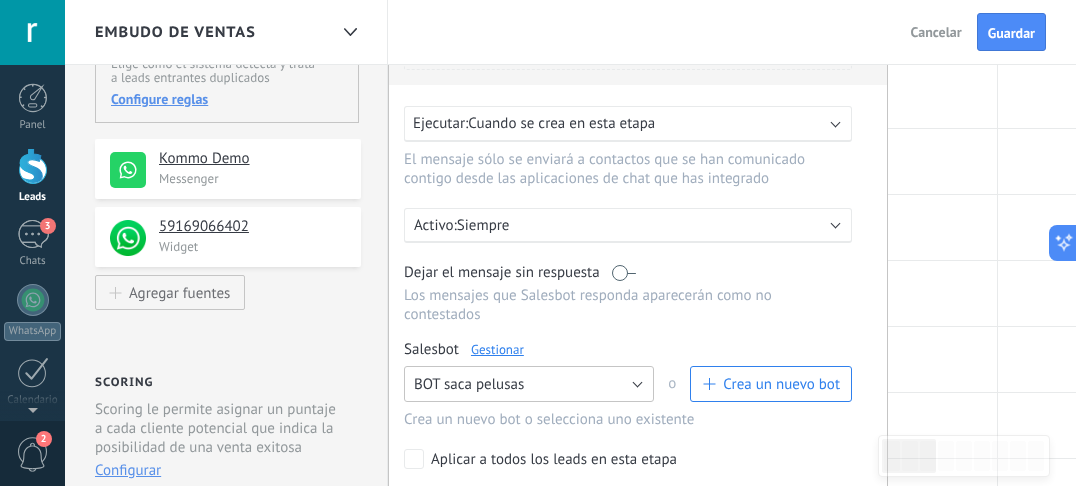 scroll, scrollTop: 320, scrollLeft: 0, axis: vertical 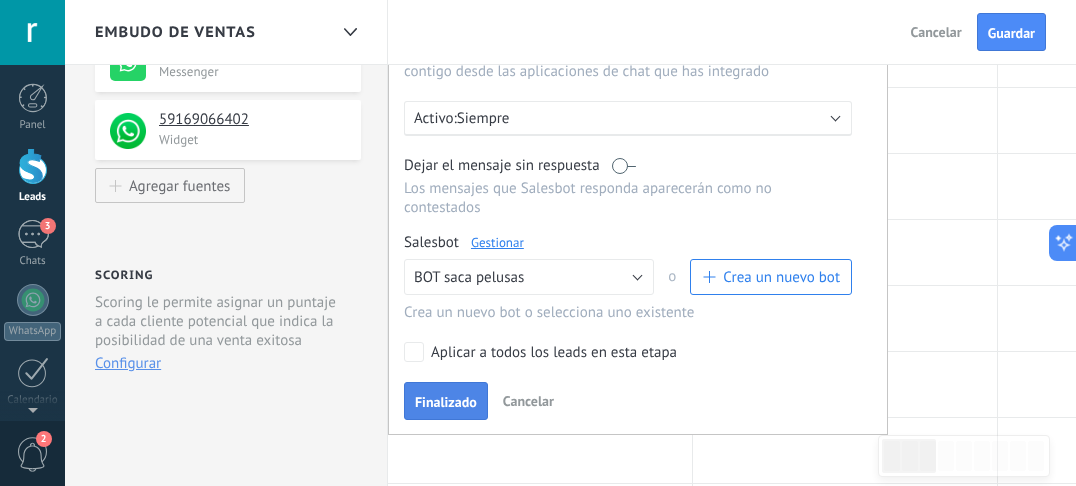 click on "Finalizado" at bounding box center (446, 402) 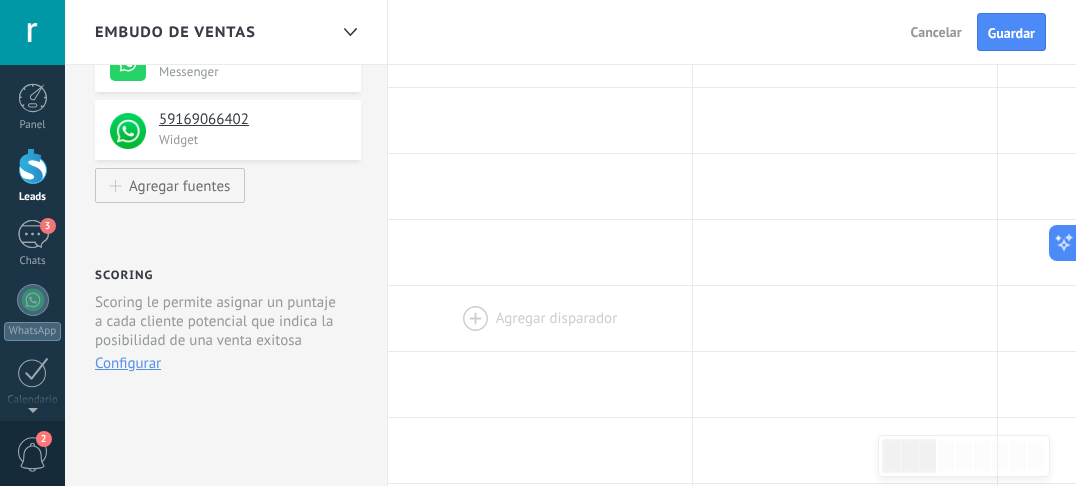 scroll, scrollTop: 0, scrollLeft: 0, axis: both 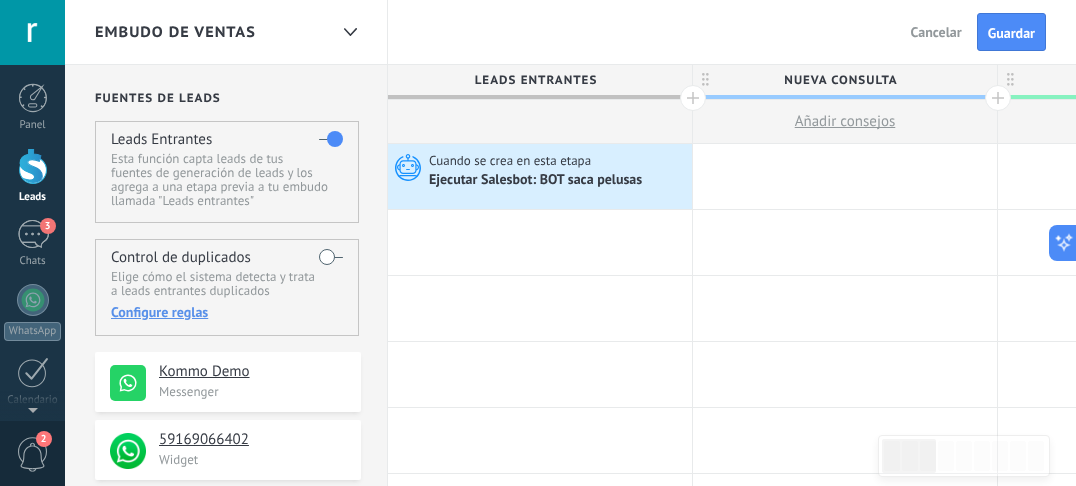 click at bounding box center [540, 242] 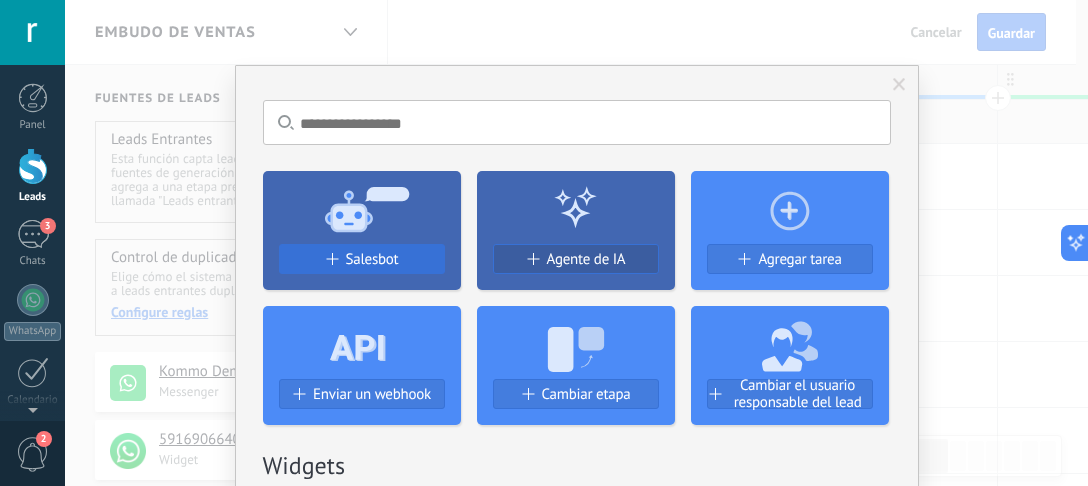 click on "Salesbot" at bounding box center (362, 259) 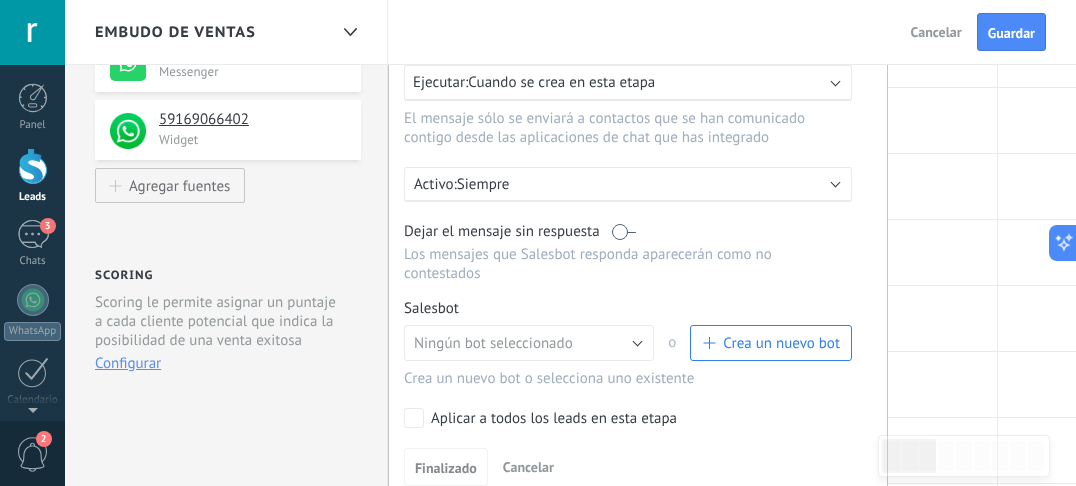 scroll, scrollTop: 426, scrollLeft: 0, axis: vertical 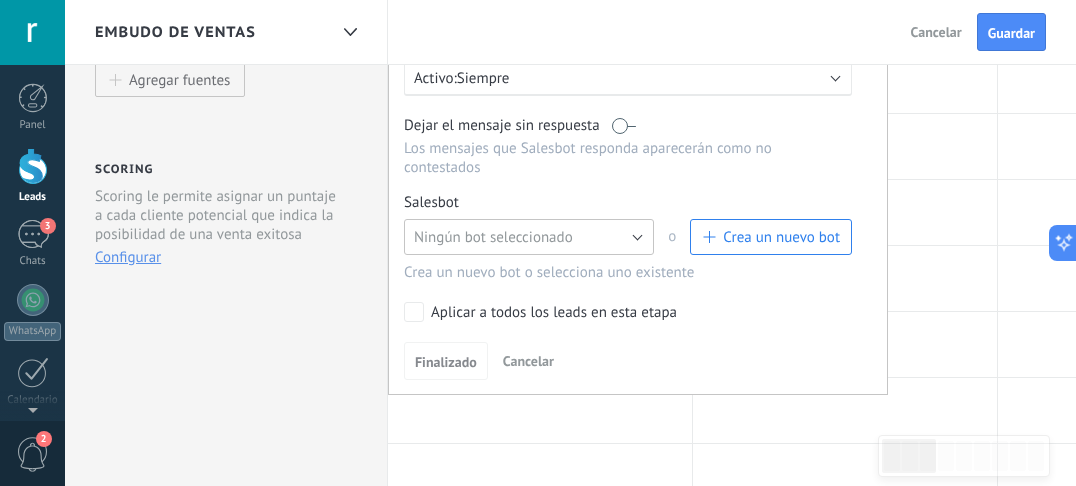 click on "Ningún bot seleccionado" at bounding box center (493, 237) 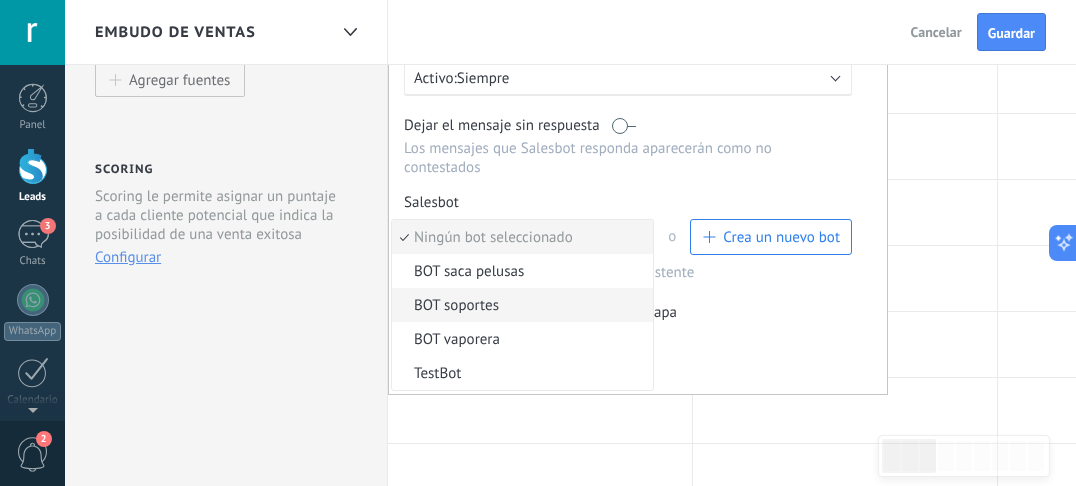 click on "BOT soportes" at bounding box center (519, 305) 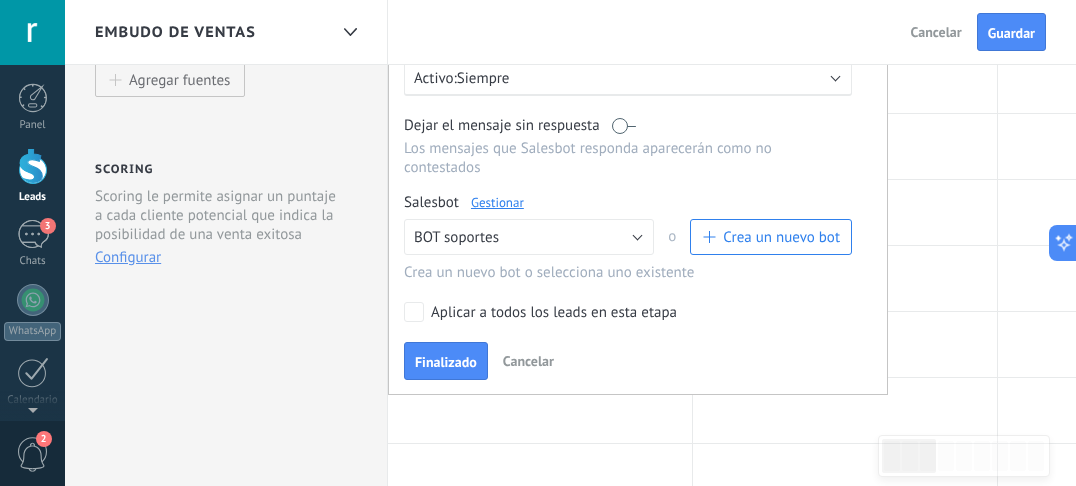 click on "Aplicar a todos los leads en esta etapa" at bounding box center [554, 313] 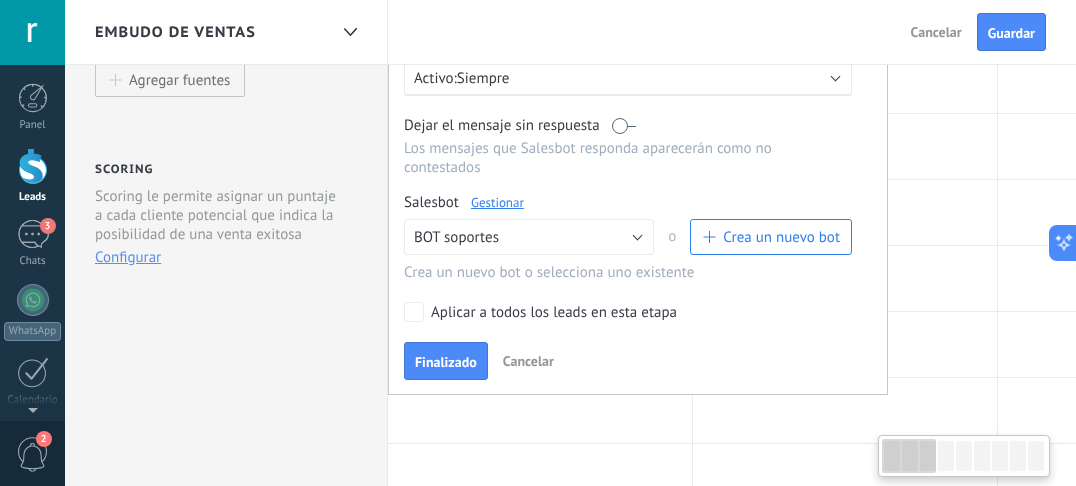 click on "Finalizado" at bounding box center (446, 362) 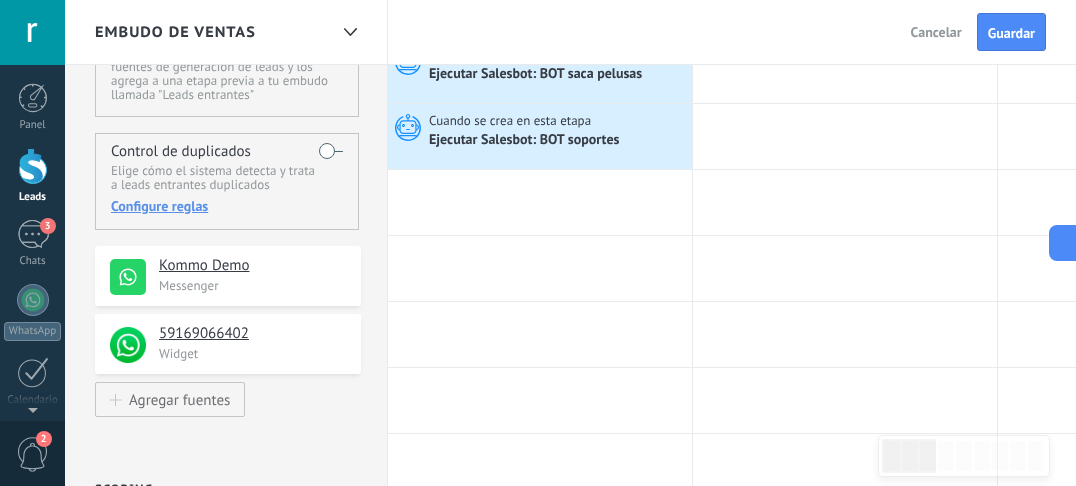 scroll, scrollTop: 0, scrollLeft: 0, axis: both 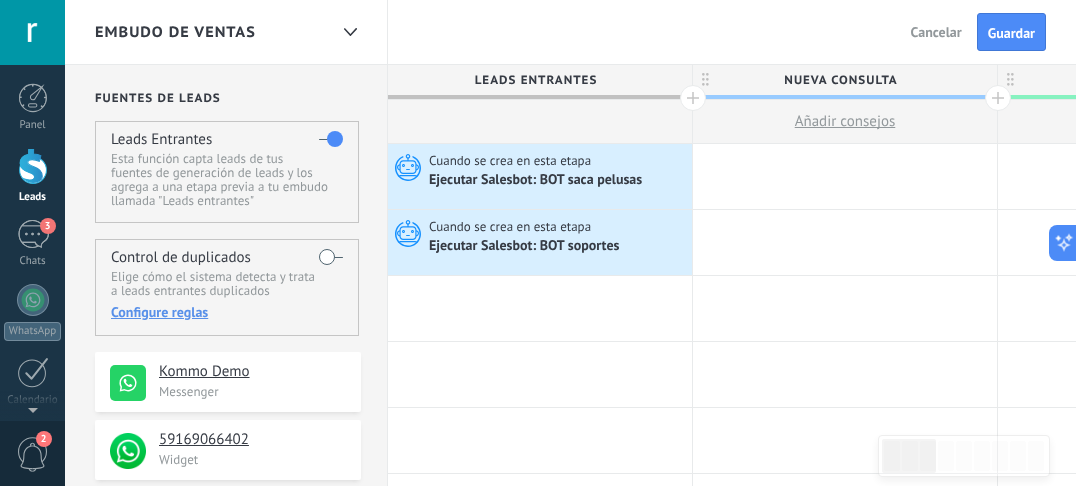 click at bounding box center (540, 308) 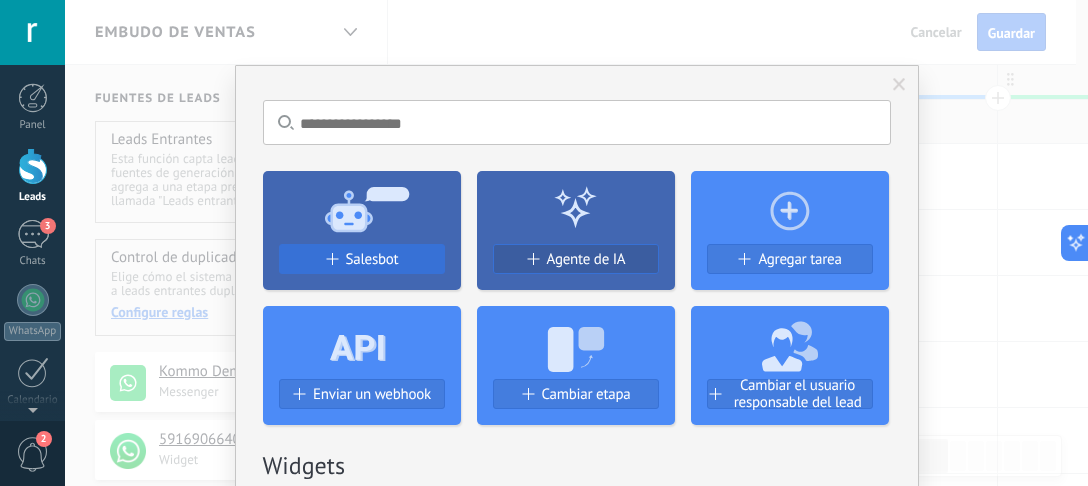 click on "Salesbot" at bounding box center (362, 259) 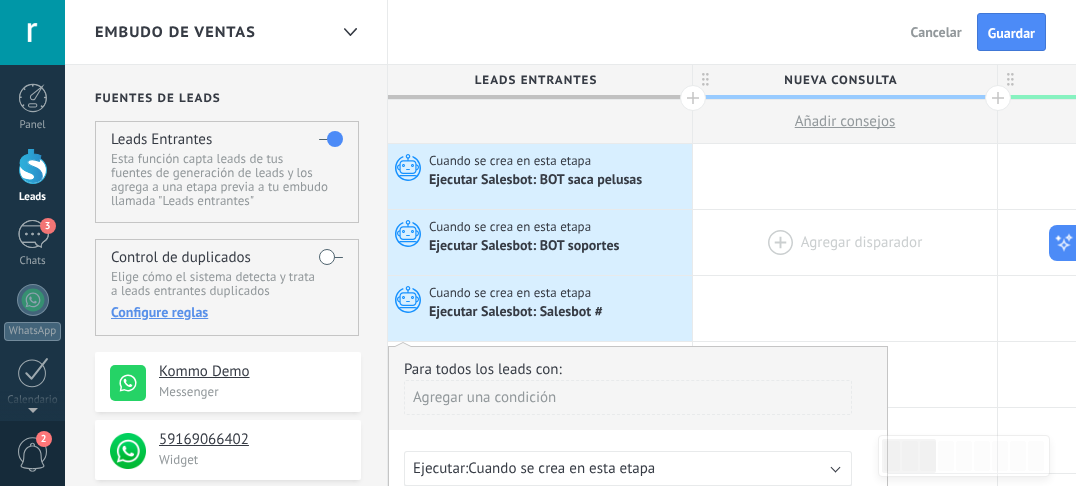 drag, startPoint x: 800, startPoint y: 211, endPoint x: 769, endPoint y: 228, distance: 35.35534 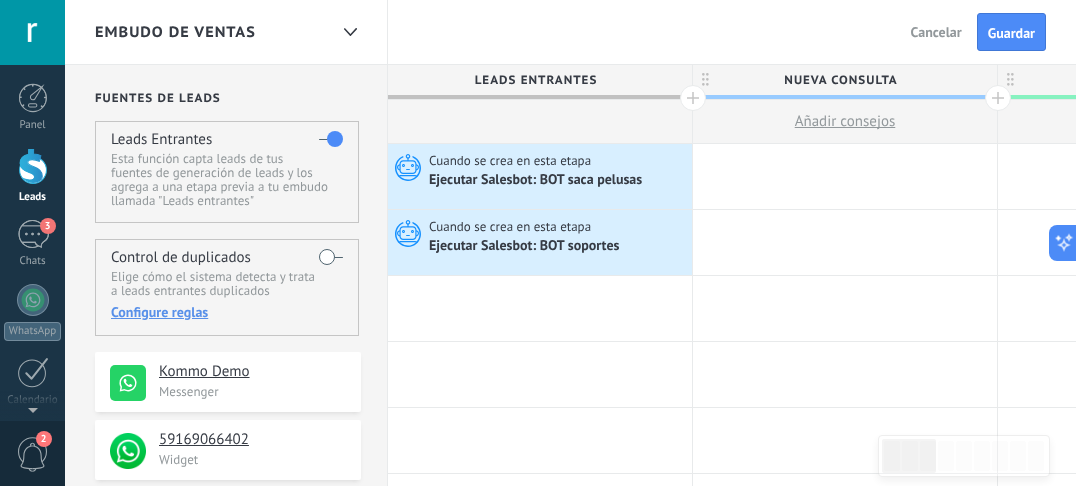 click at bounding box center [540, 308] 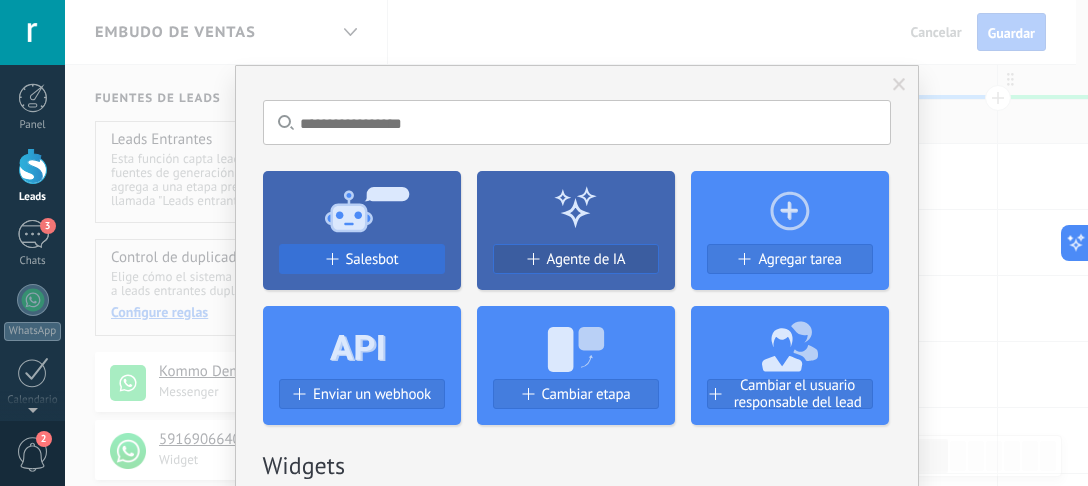 click on "Salesbot" at bounding box center [372, 259] 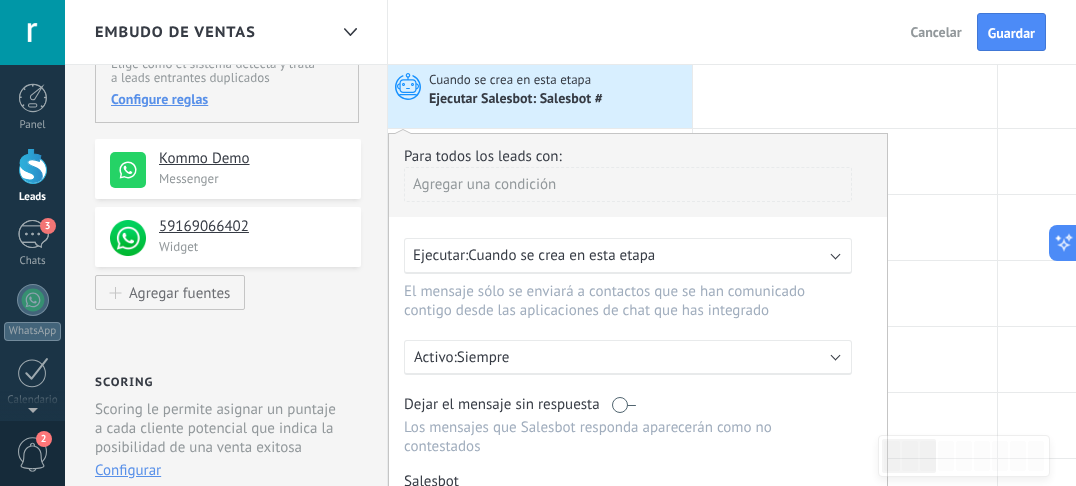 scroll, scrollTop: 426, scrollLeft: 0, axis: vertical 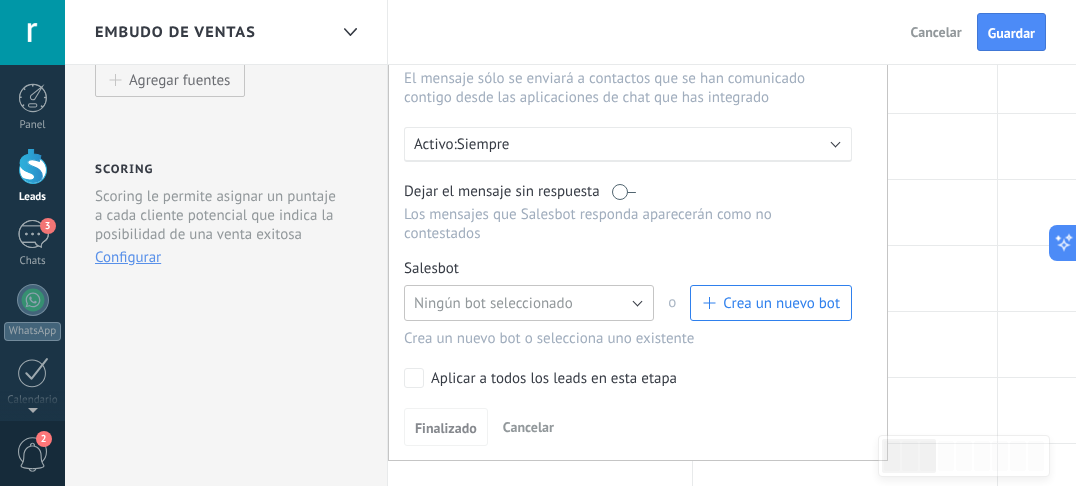 click on "Ningún bot seleccionado" at bounding box center (493, 303) 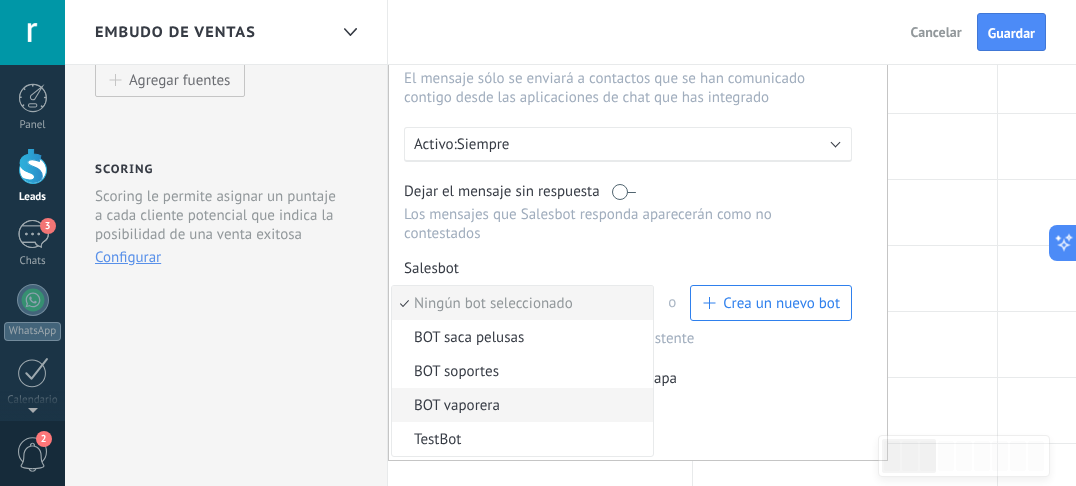 click on "BOT vaporera" at bounding box center (519, 405) 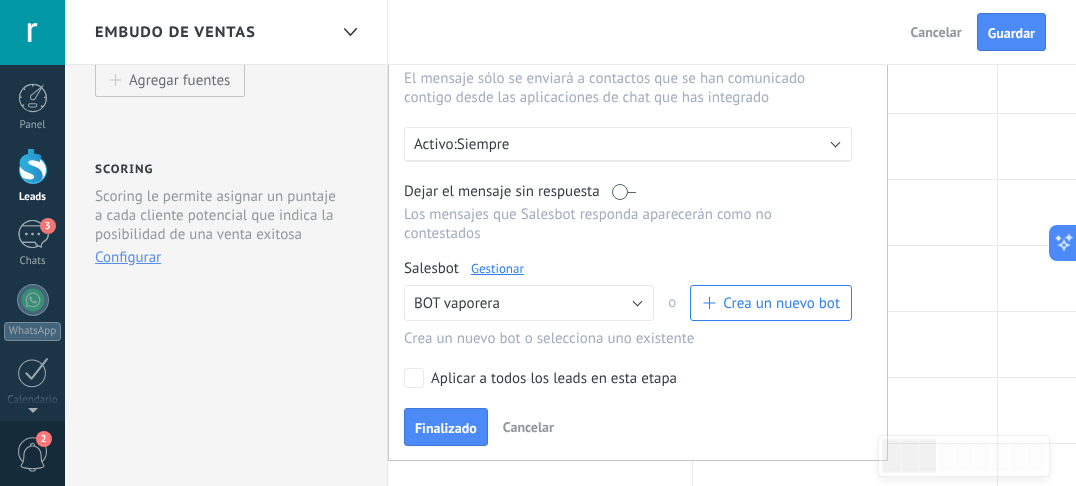 click on "Aplicar a todos los leads en esta etapa" at bounding box center [554, 379] 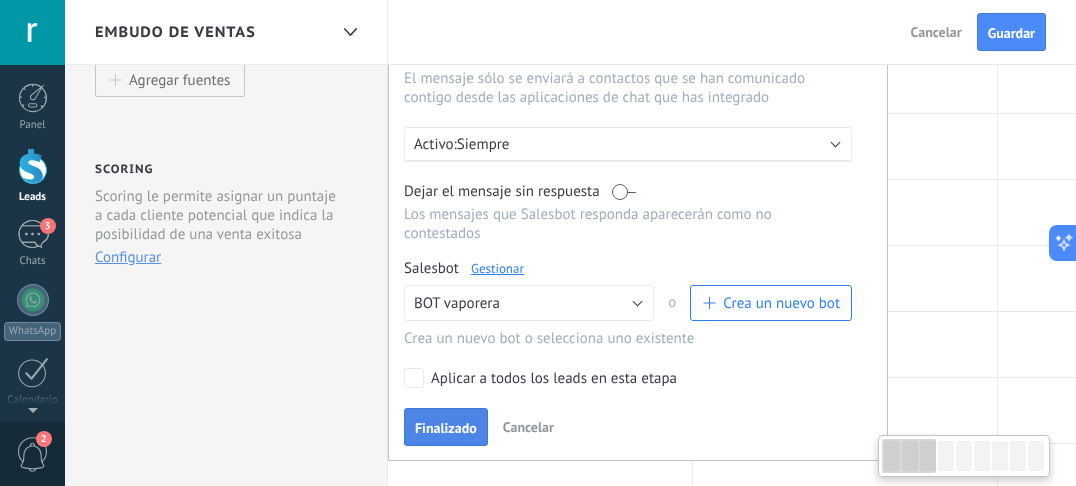 click on "Finalizado" at bounding box center (446, 427) 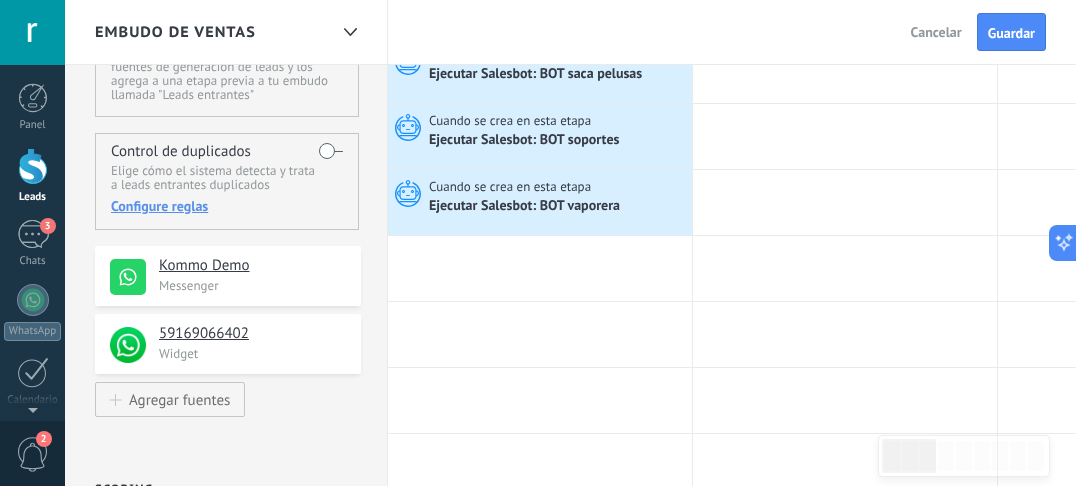 scroll, scrollTop: 0, scrollLeft: 0, axis: both 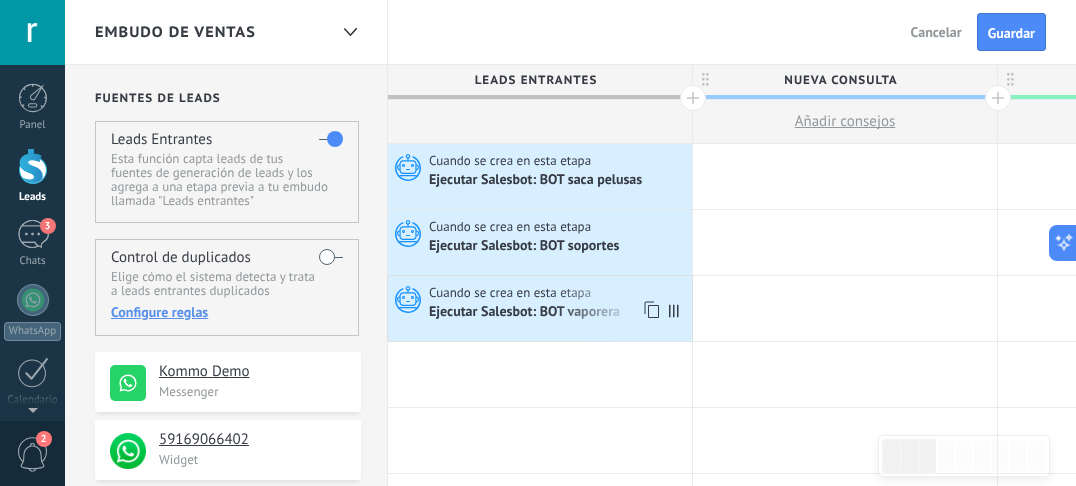 click on "Ejecutar Salesbot: BOT vaporera" at bounding box center [526, 313] 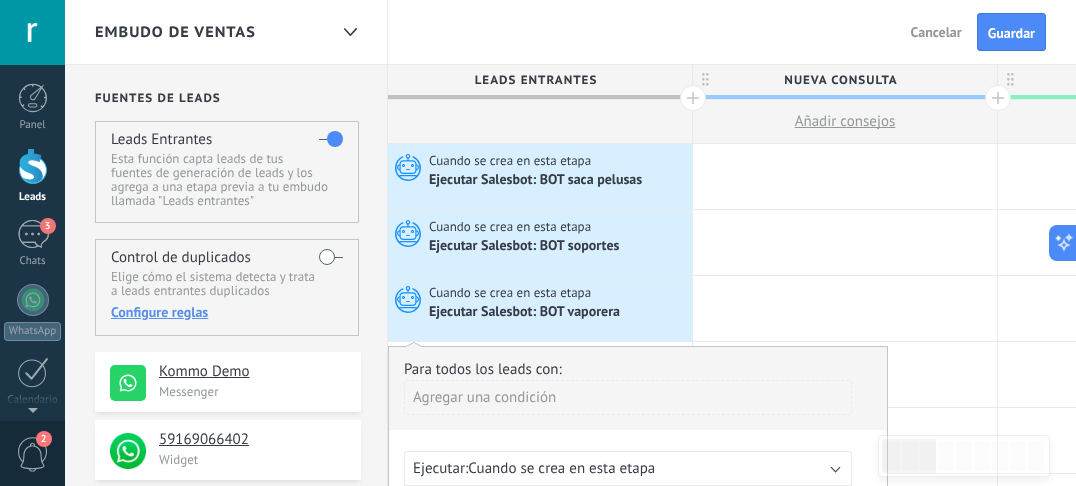 scroll, scrollTop: 533, scrollLeft: 0, axis: vertical 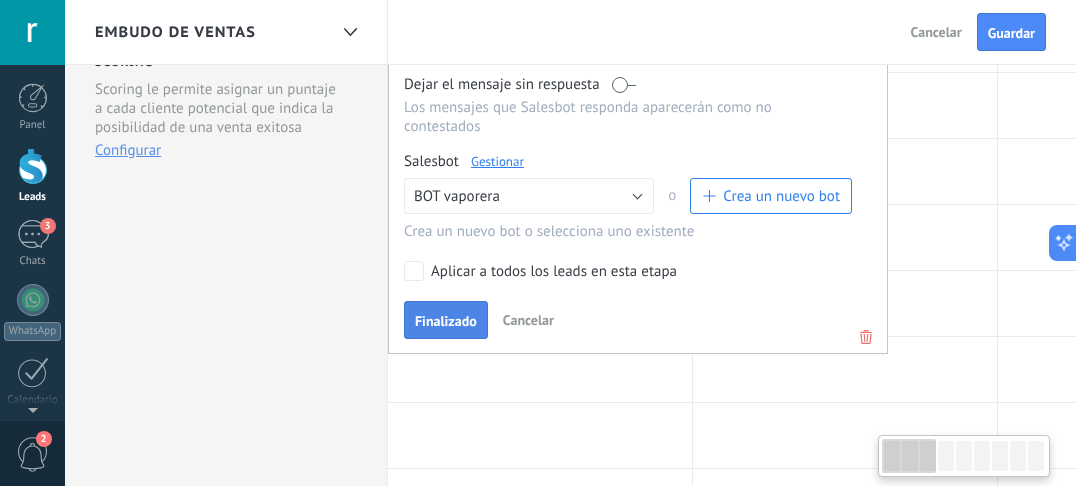 click on "Finalizado" at bounding box center (446, 321) 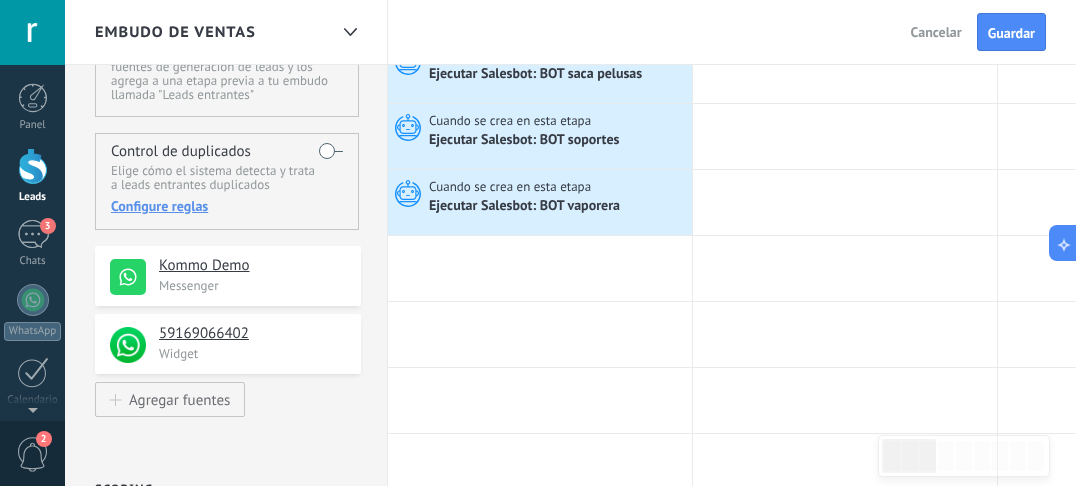 scroll, scrollTop: 0, scrollLeft: 0, axis: both 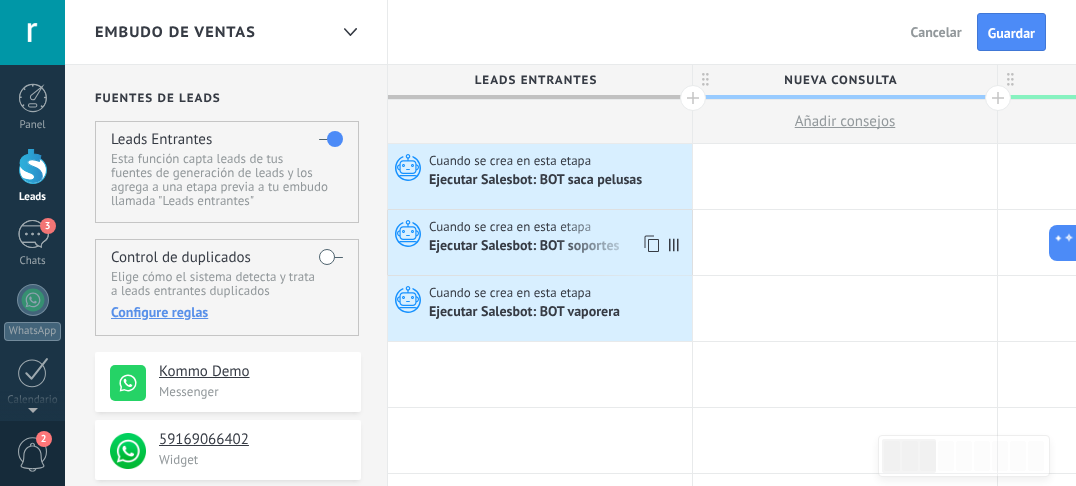 click on "Ejecutar Salesbot: BOT soportes" at bounding box center (525, 247) 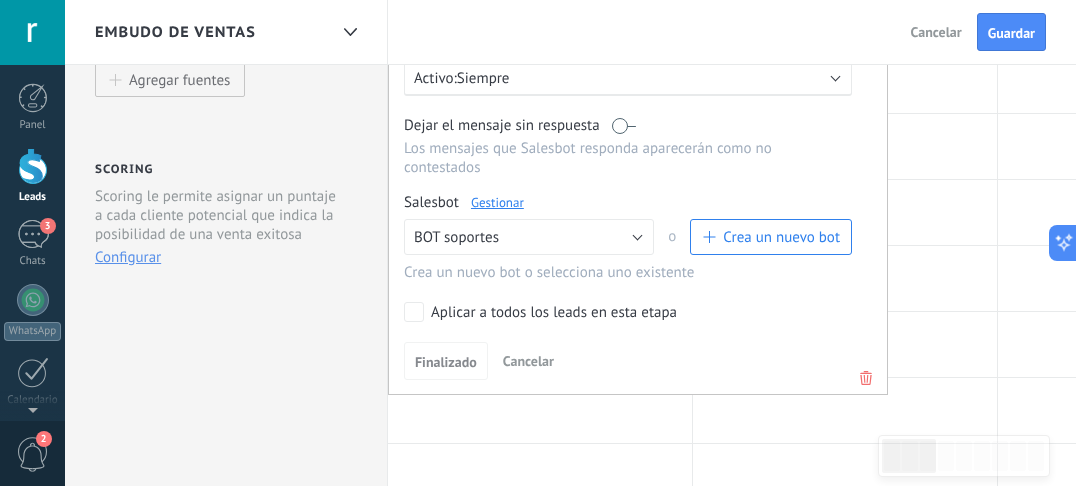 scroll, scrollTop: 533, scrollLeft: 0, axis: vertical 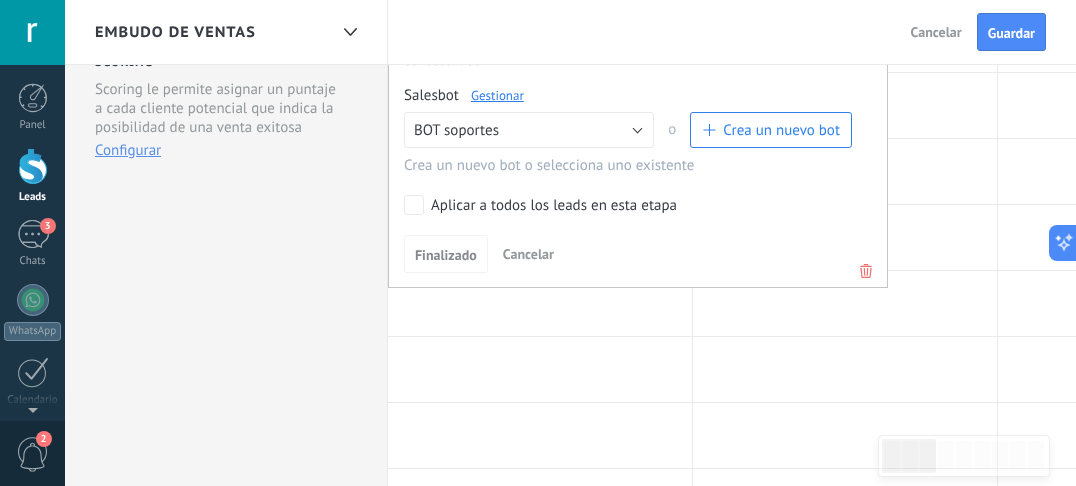 click on "Aplicar a todos los leads en esta etapa" at bounding box center [624, 205] 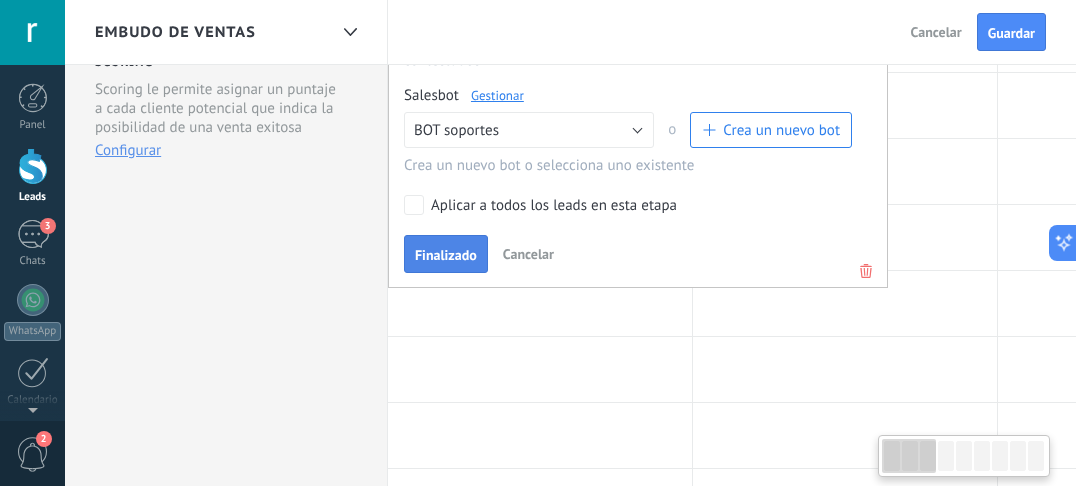 click on "Finalizado" at bounding box center [446, 255] 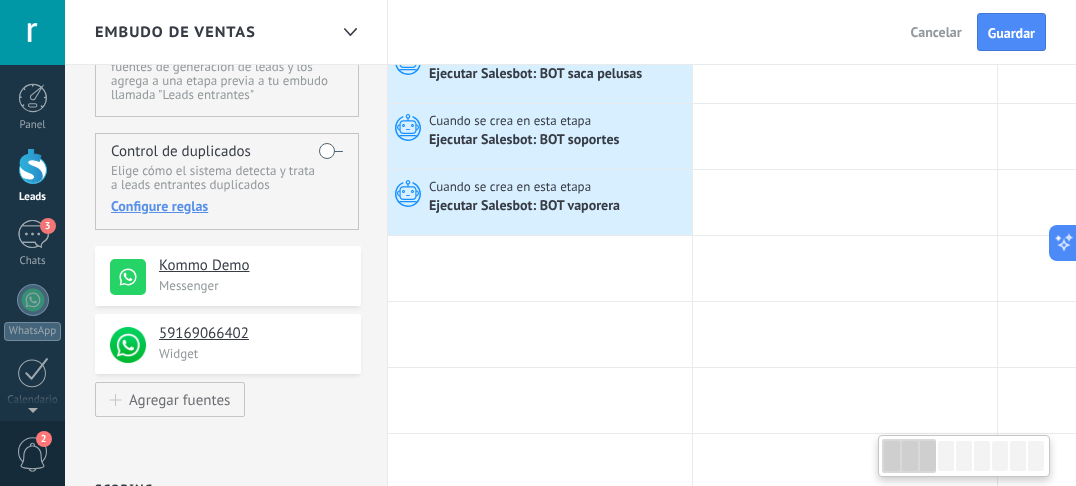 scroll, scrollTop: 0, scrollLeft: 0, axis: both 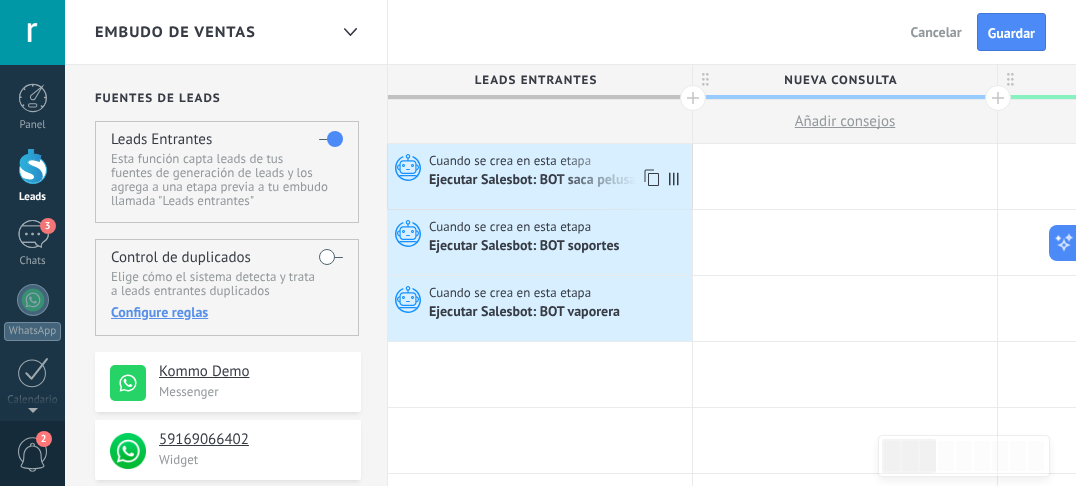 click on "Ejecutar Salesbot: BOT saca pelusas" at bounding box center [537, 181] 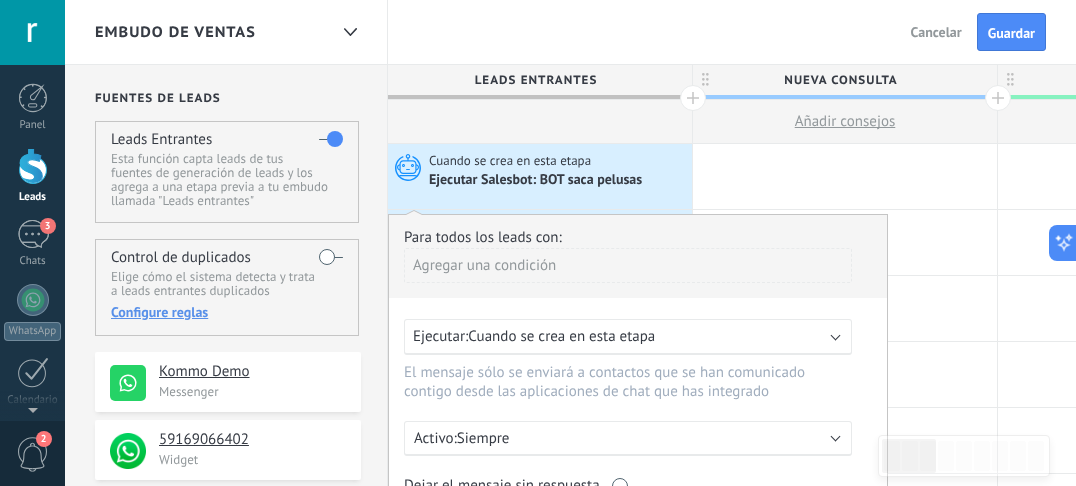 scroll, scrollTop: 320, scrollLeft: 0, axis: vertical 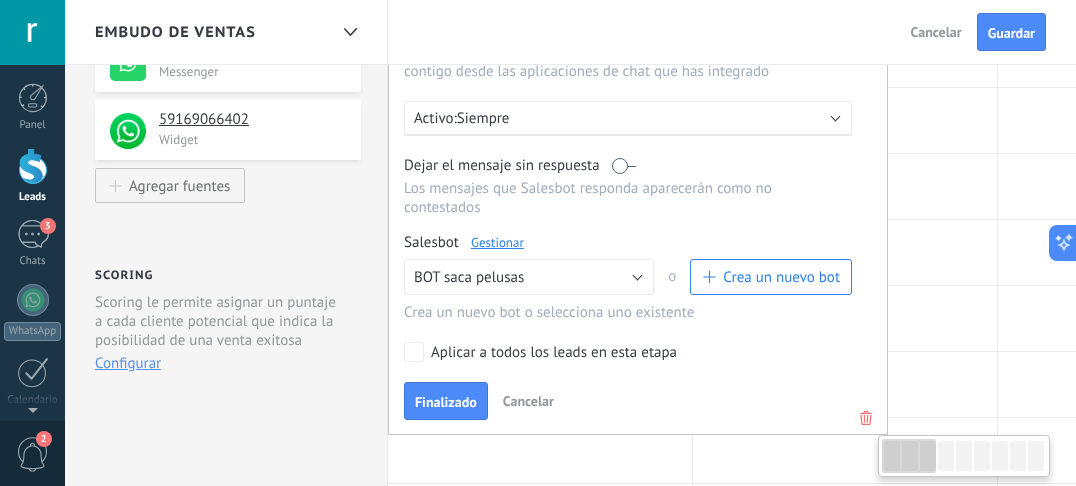 drag, startPoint x: 460, startPoint y: 403, endPoint x: 472, endPoint y: 383, distance: 23.323807 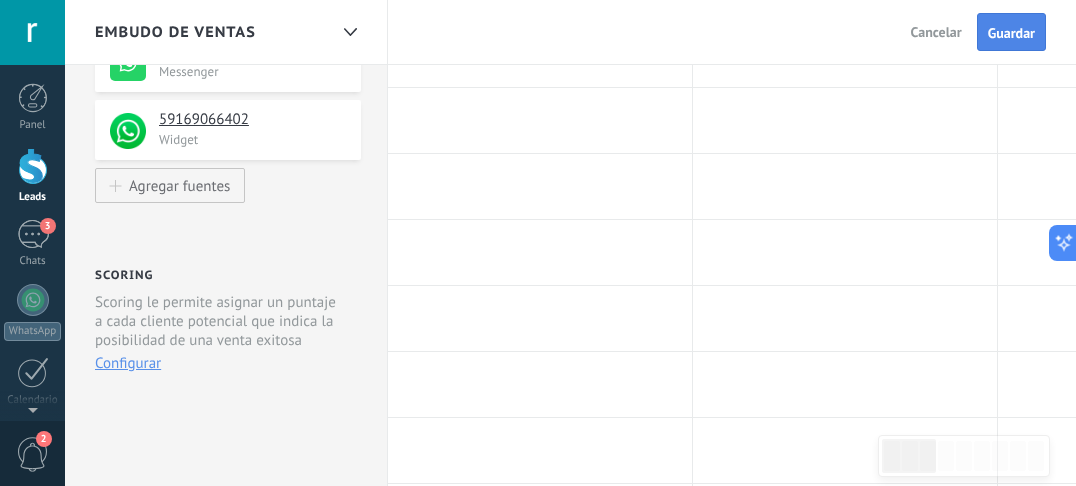 click on "Guardar" at bounding box center [1011, 33] 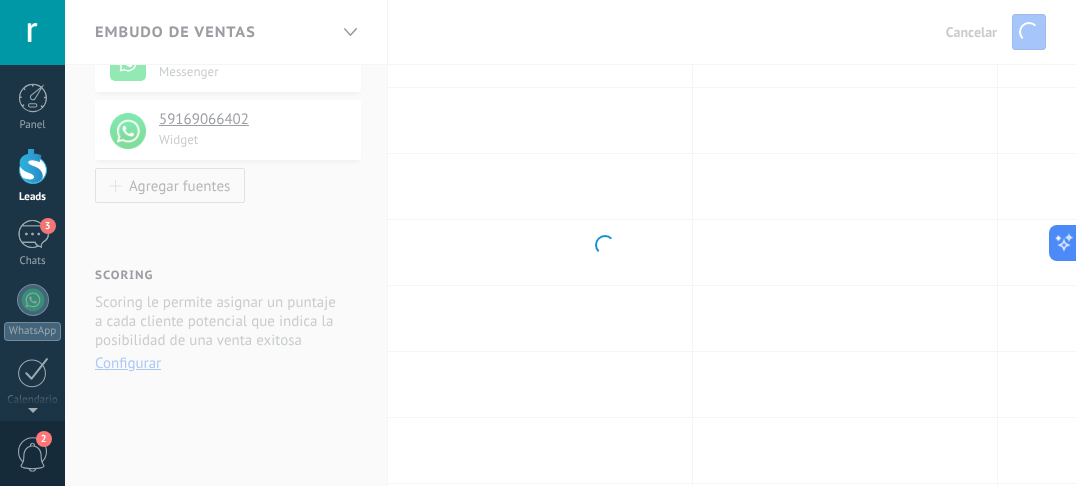 scroll, scrollTop: 0, scrollLeft: 0, axis: both 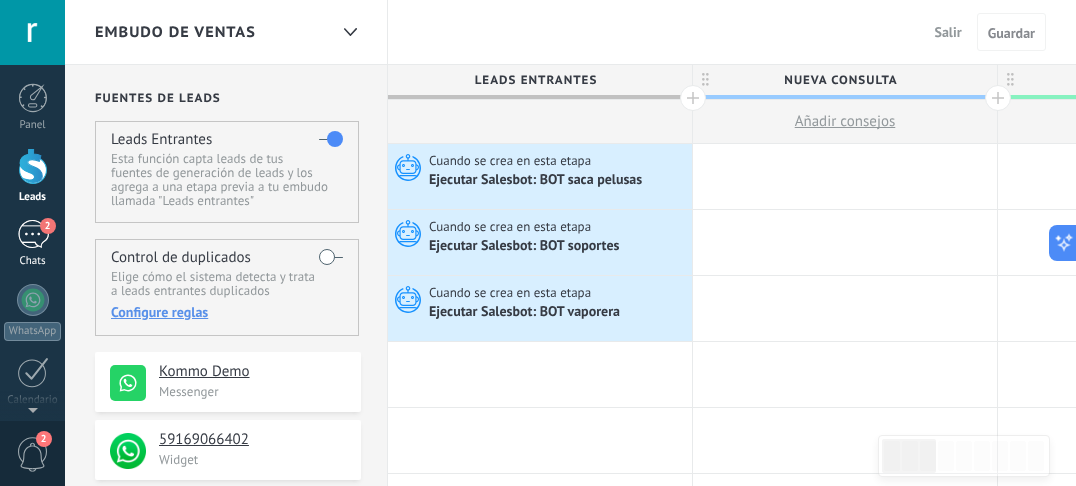 click on "2" at bounding box center (33, 234) 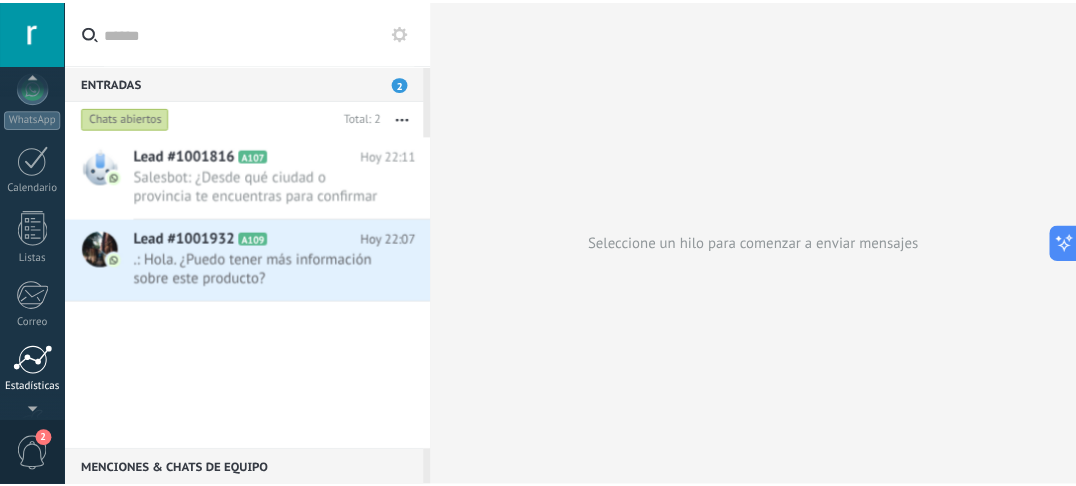 scroll, scrollTop: 345, scrollLeft: 0, axis: vertical 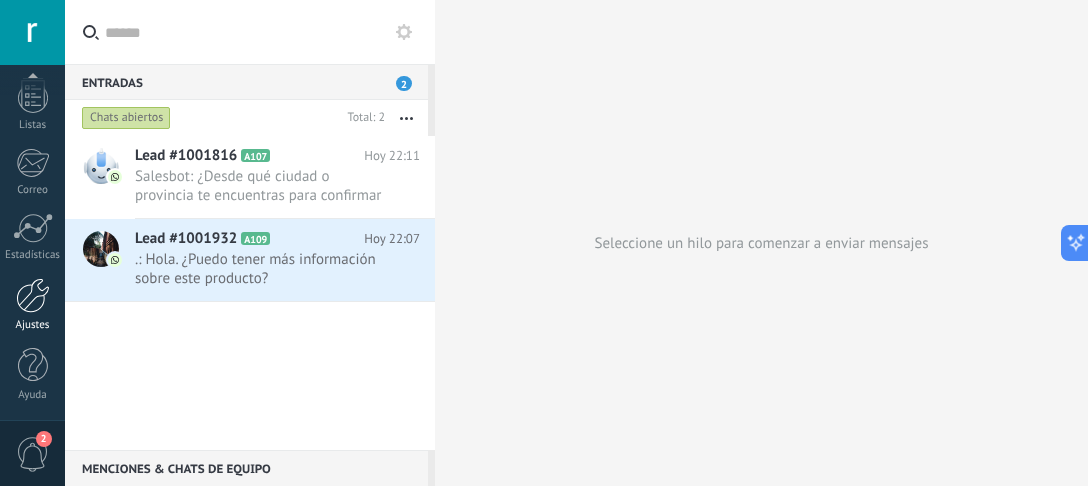 click on "Ajustes" at bounding box center (32, 305) 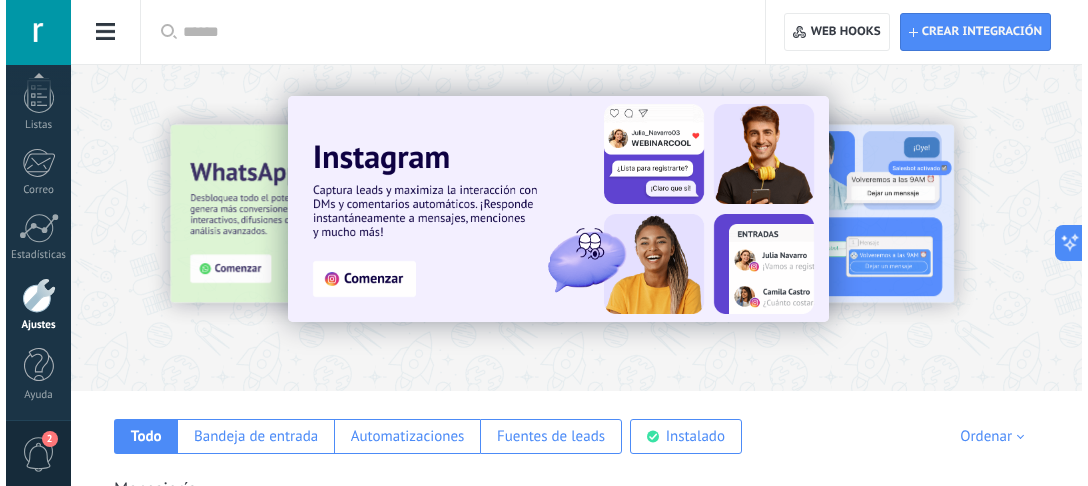 scroll, scrollTop: 25, scrollLeft: 0, axis: vertical 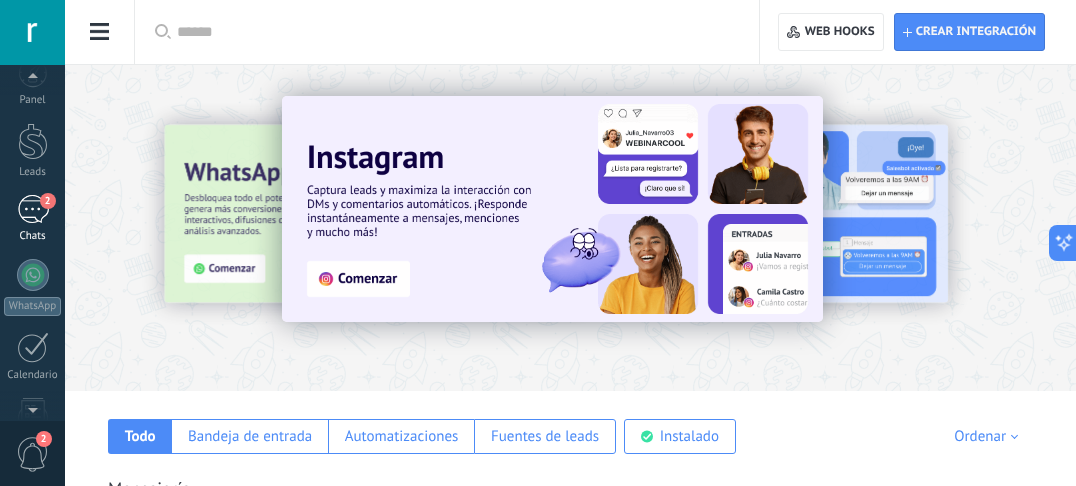 click on "2
Chats" at bounding box center (32, 219) 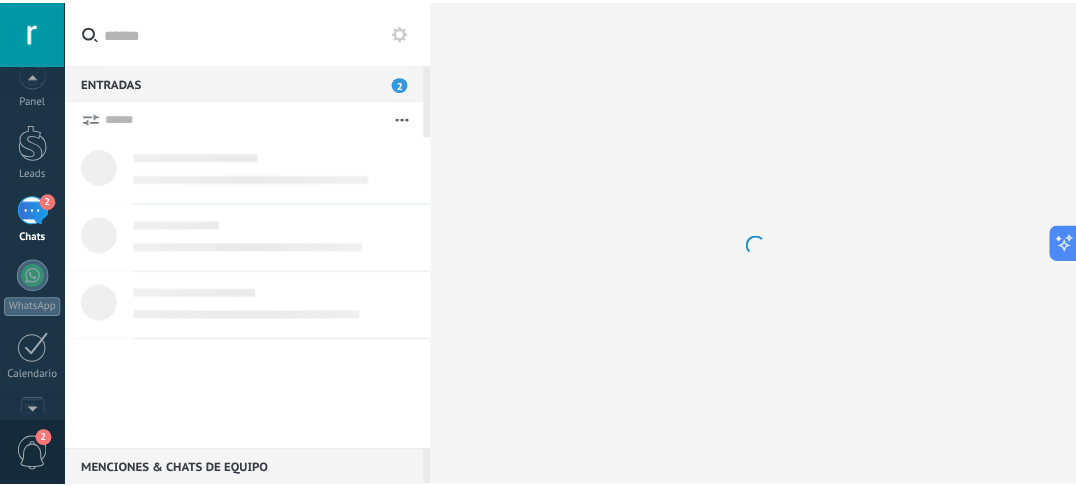 scroll, scrollTop: 0, scrollLeft: 0, axis: both 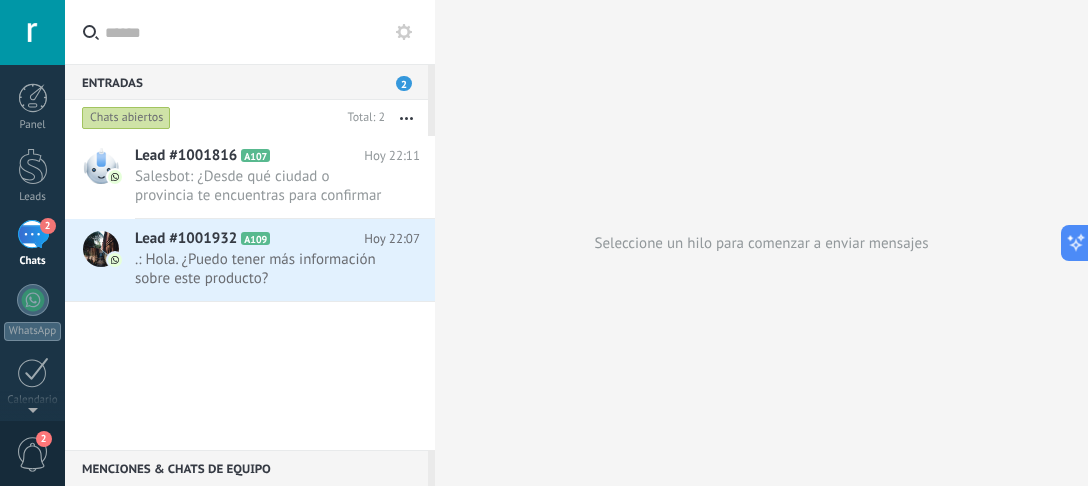 click 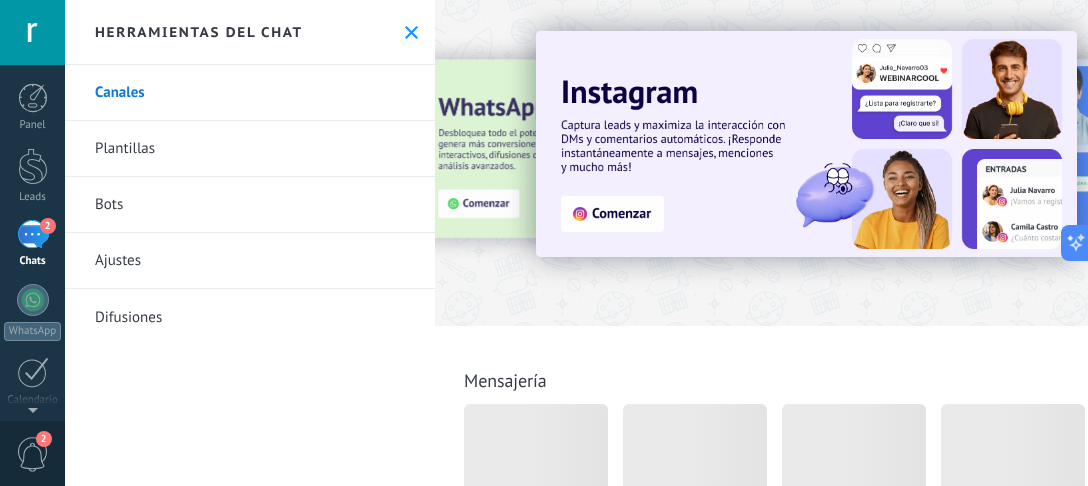 click on "Bots" at bounding box center [250, 205] 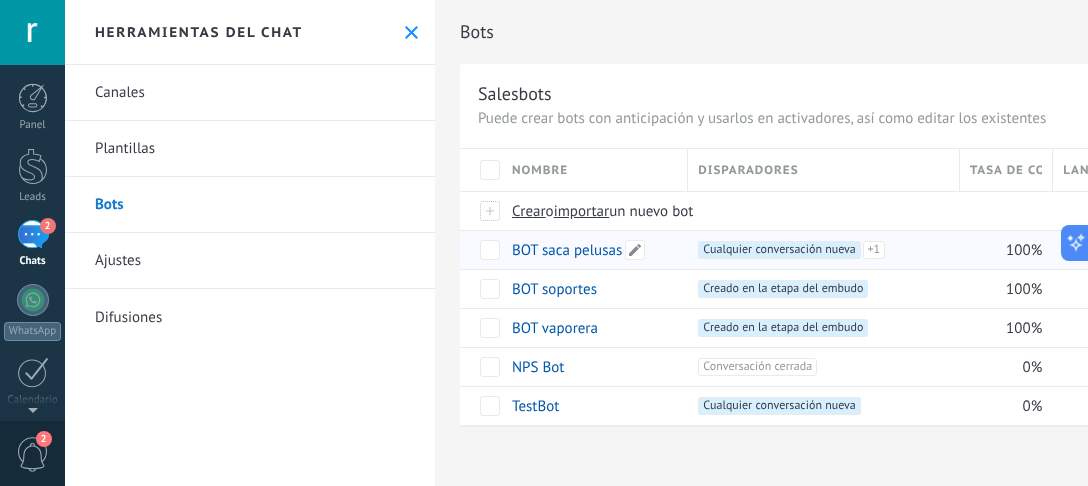 click on "BOT saca pelusas" at bounding box center (567, 250) 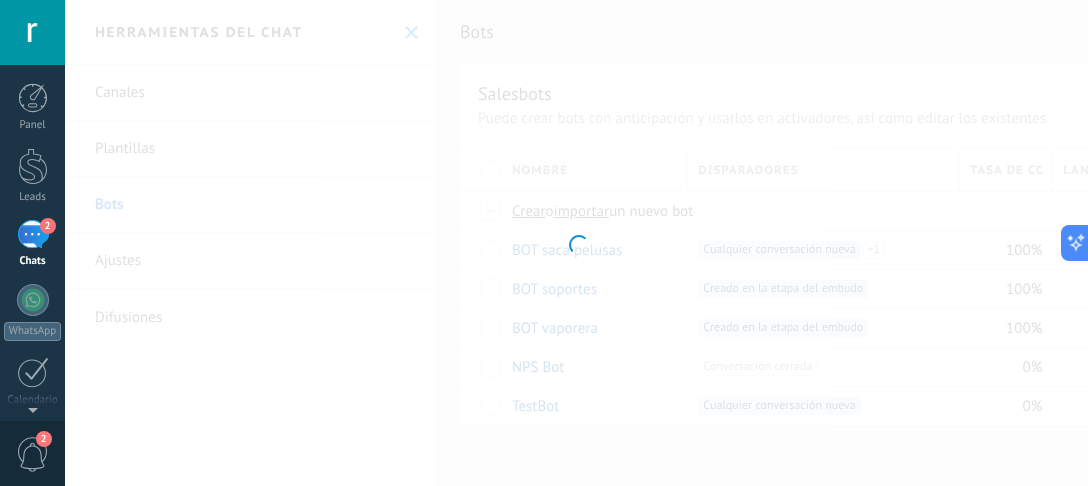 type on "**********" 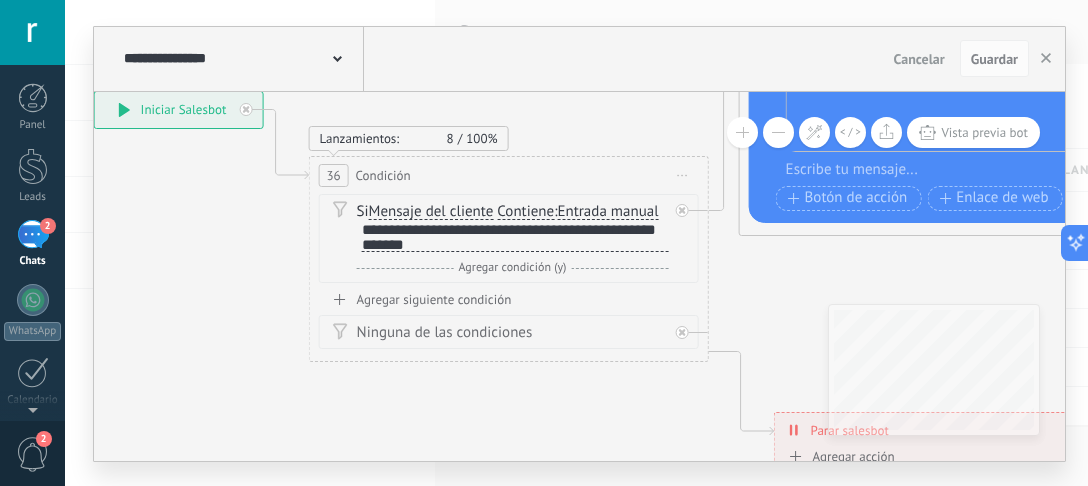 drag, startPoint x: 556, startPoint y: 415, endPoint x: 108, endPoint y: 193, distance: 499.988 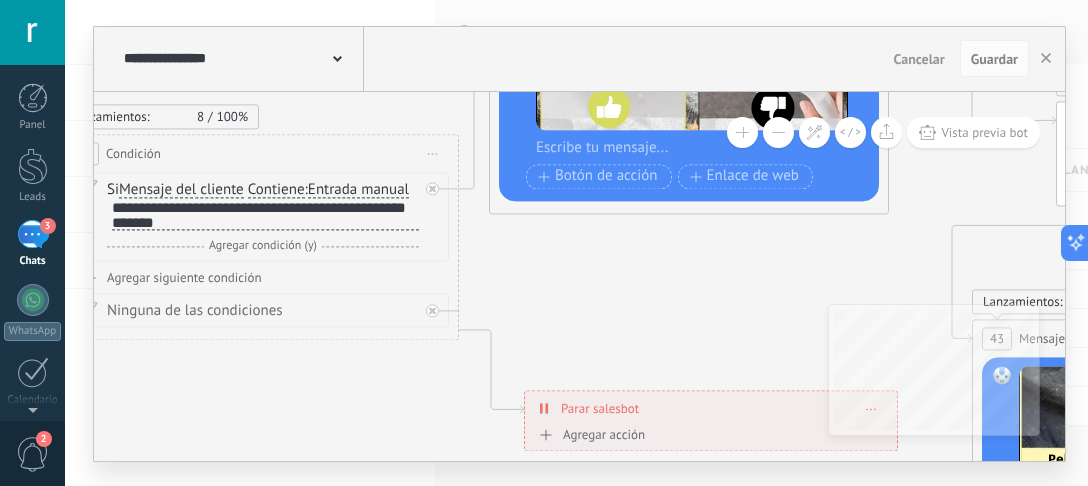 drag, startPoint x: 452, startPoint y: 428, endPoint x: 303, endPoint y: 420, distance: 149.21461 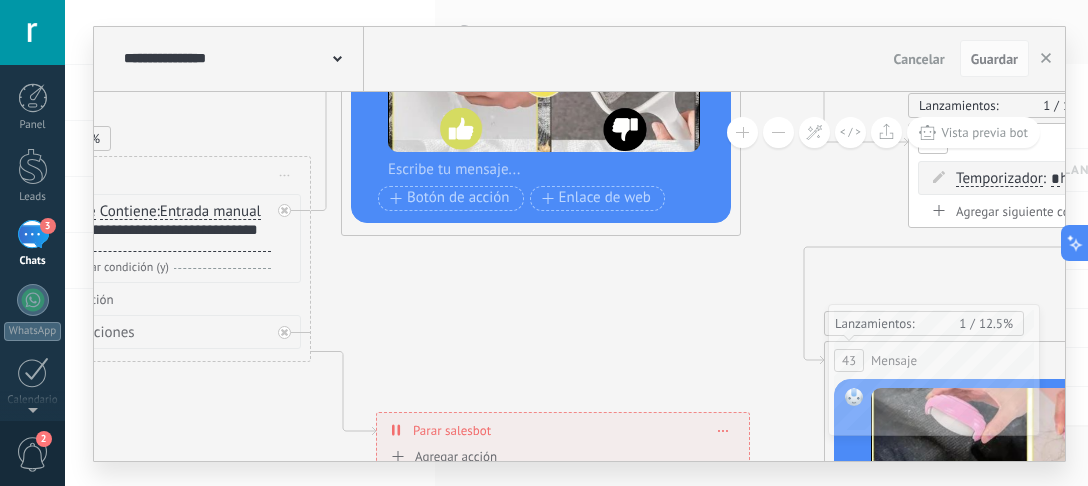 drag, startPoint x: 620, startPoint y: 307, endPoint x: 424, endPoint y: 343, distance: 199.2787 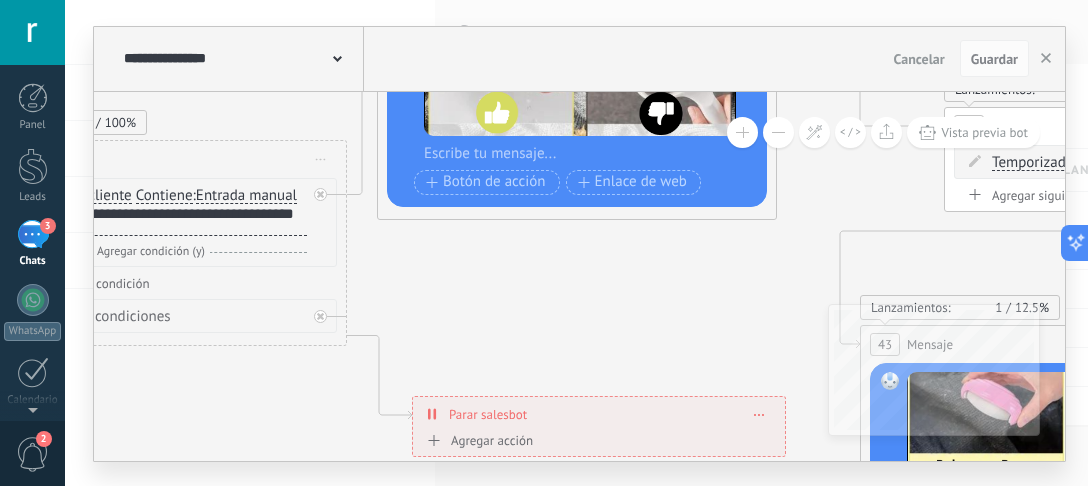 drag, startPoint x: 519, startPoint y: 332, endPoint x: 736, endPoint y: 309, distance: 218.21548 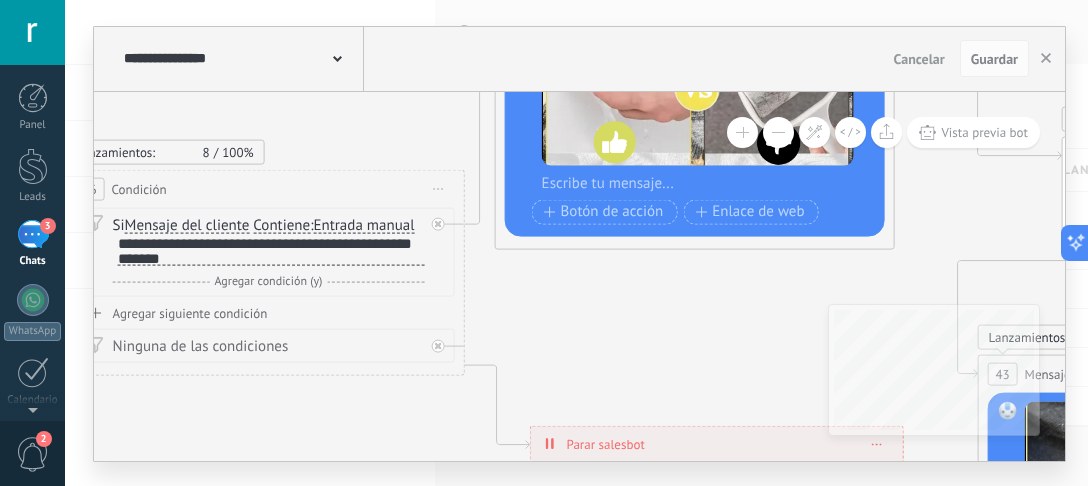 drag, startPoint x: 456, startPoint y: 312, endPoint x: 719, endPoint y: 333, distance: 263.83707 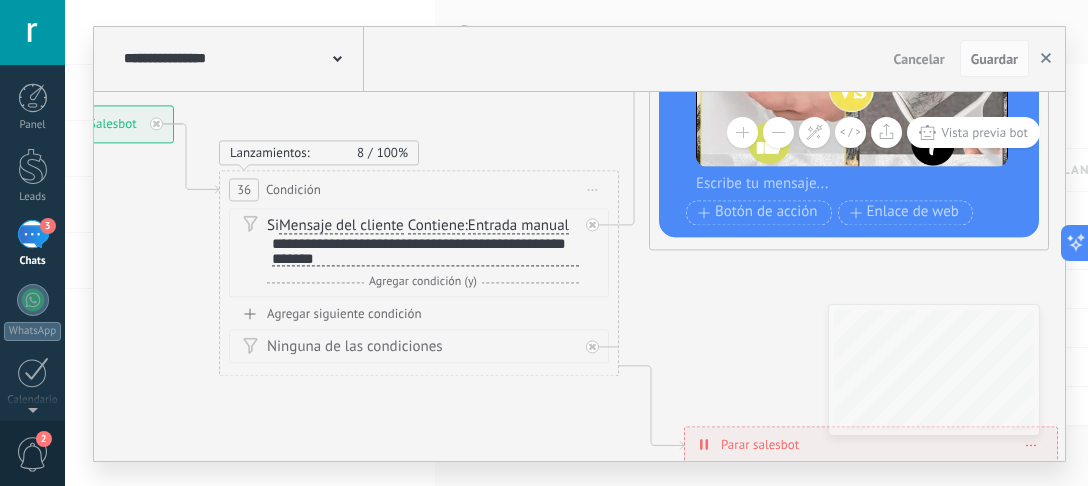 click at bounding box center [1046, 59] 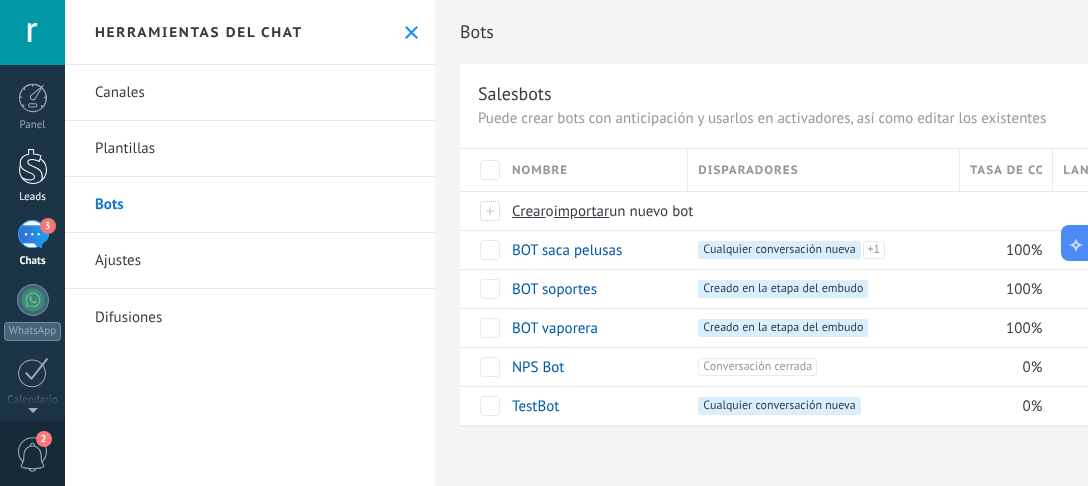 click at bounding box center [33, 166] 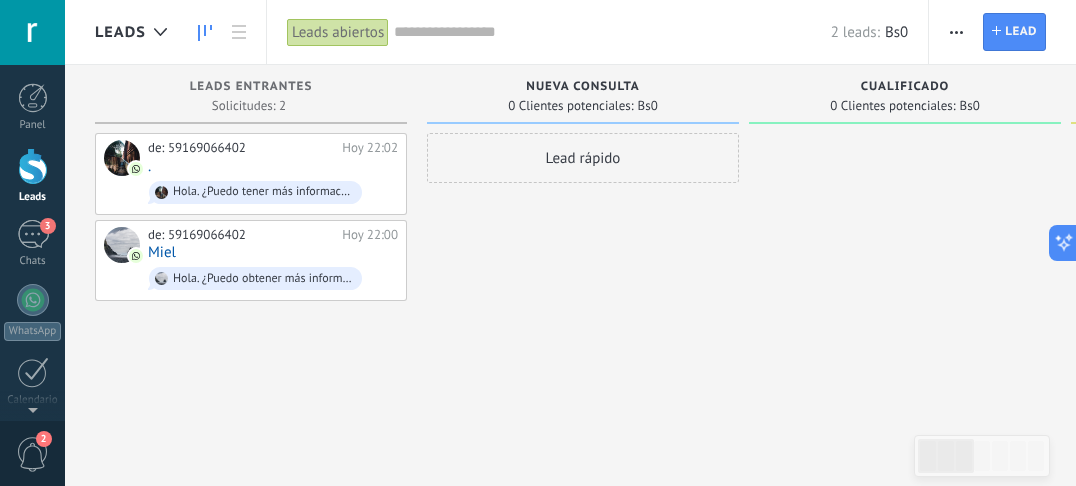 click at bounding box center [956, 32] 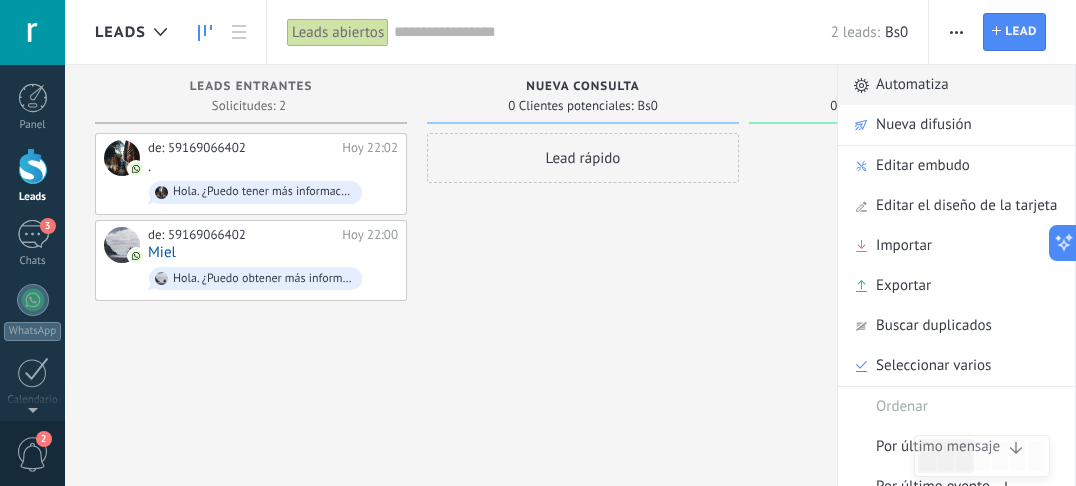 click on "Automatiza" at bounding box center [912, 85] 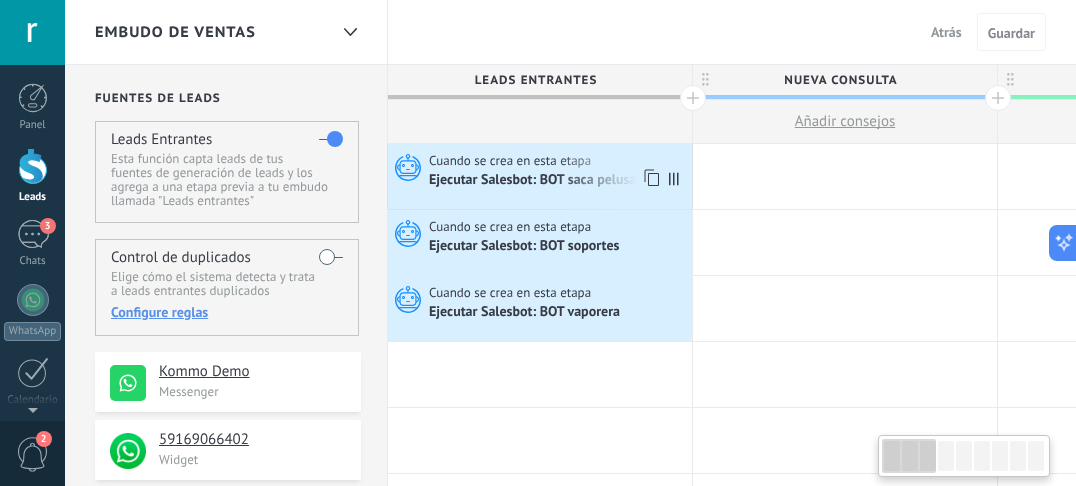 click on "Ejecutar Salesbot: BOT saca pelusas" at bounding box center [537, 181] 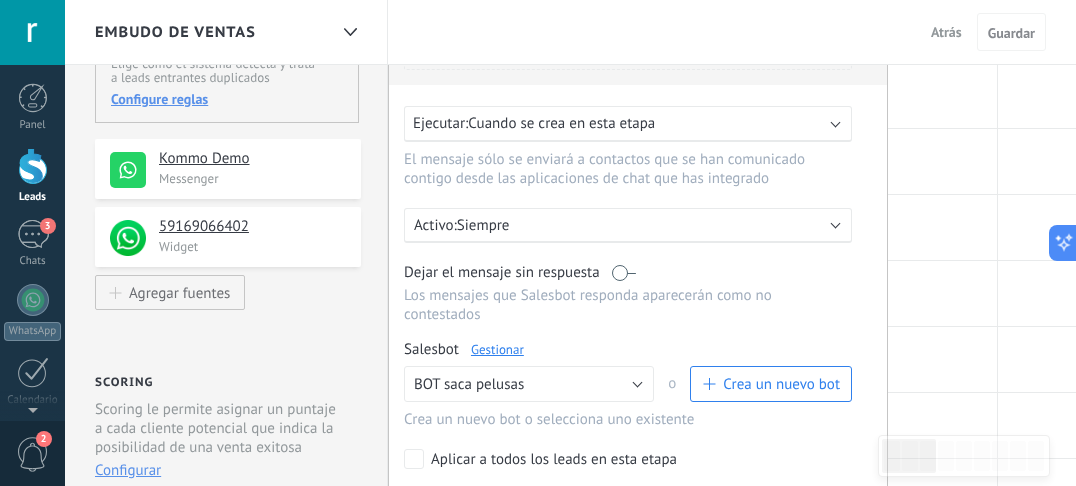 scroll, scrollTop: 320, scrollLeft: 0, axis: vertical 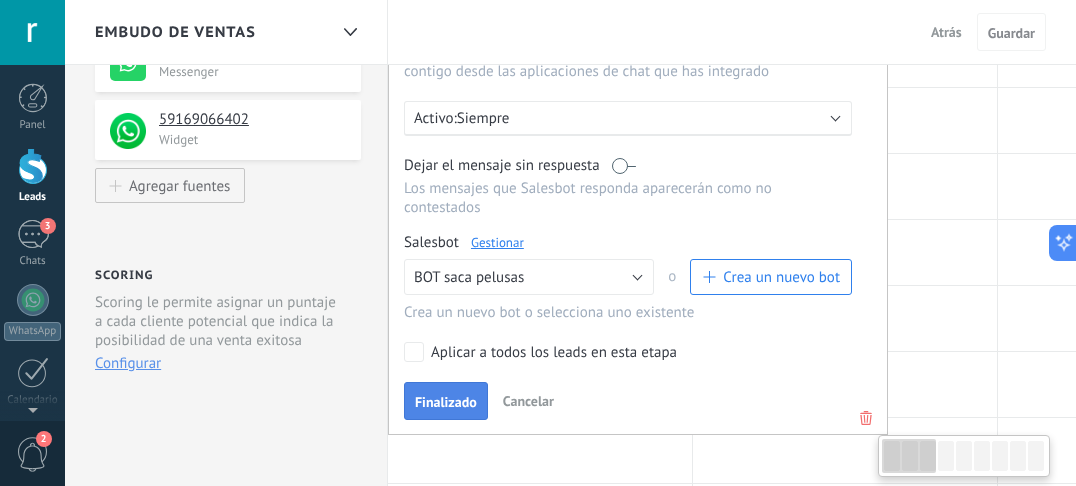 click on "Finalizado" at bounding box center [446, 402] 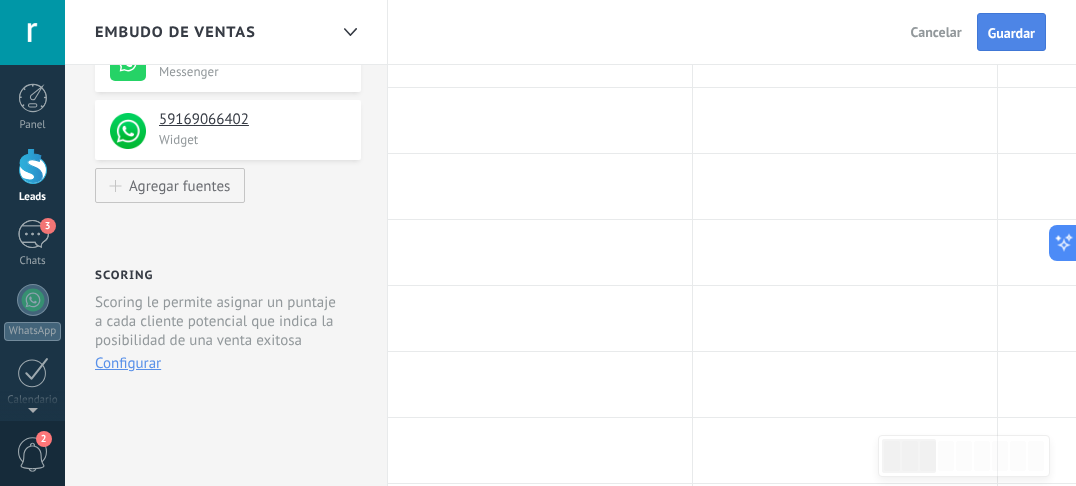 click on "Guardar" at bounding box center (1011, 33) 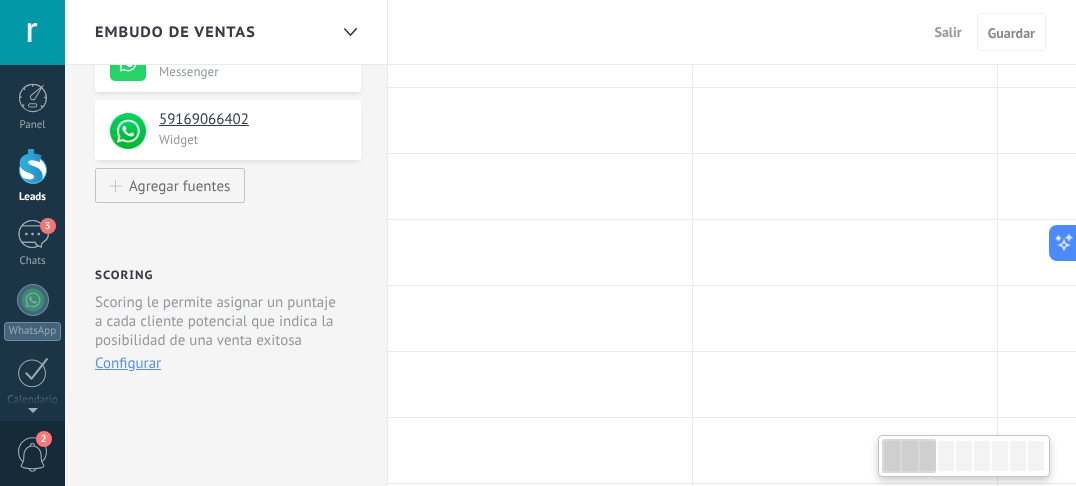 scroll, scrollTop: 0, scrollLeft: 0, axis: both 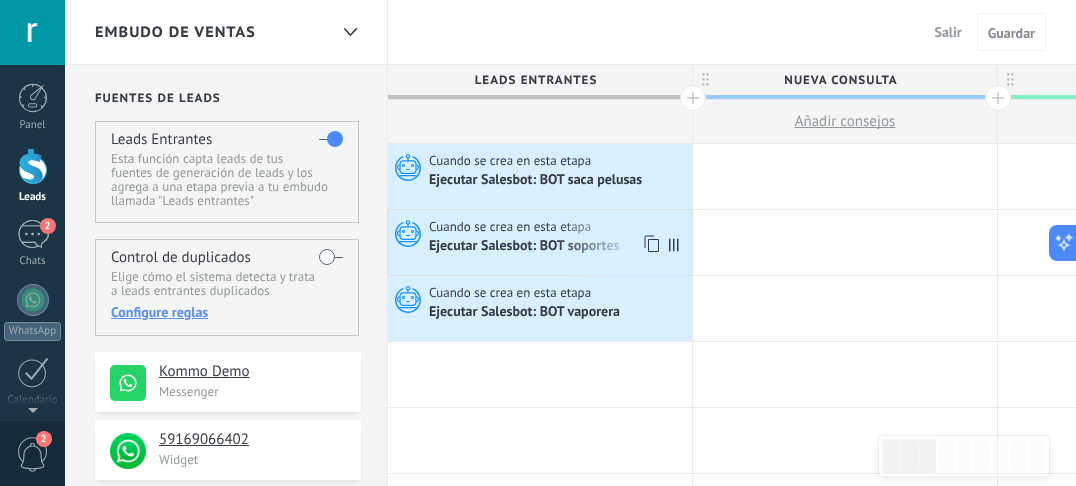 click on "Cuando se crea en esta etapa Ejecutar Salesbot: BOT soportes" at bounding box center (540, 242) 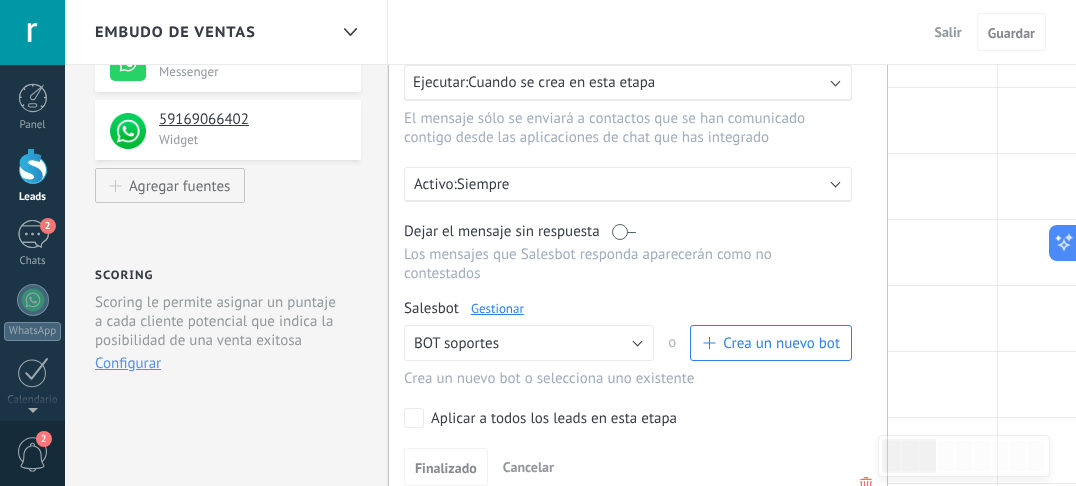 scroll, scrollTop: 426, scrollLeft: 0, axis: vertical 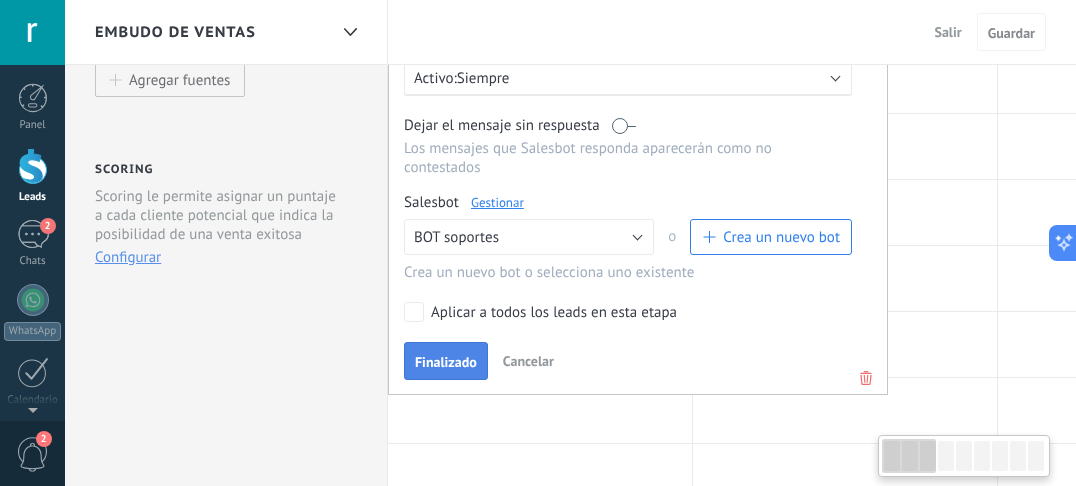 click on "Finalizado" at bounding box center [446, 362] 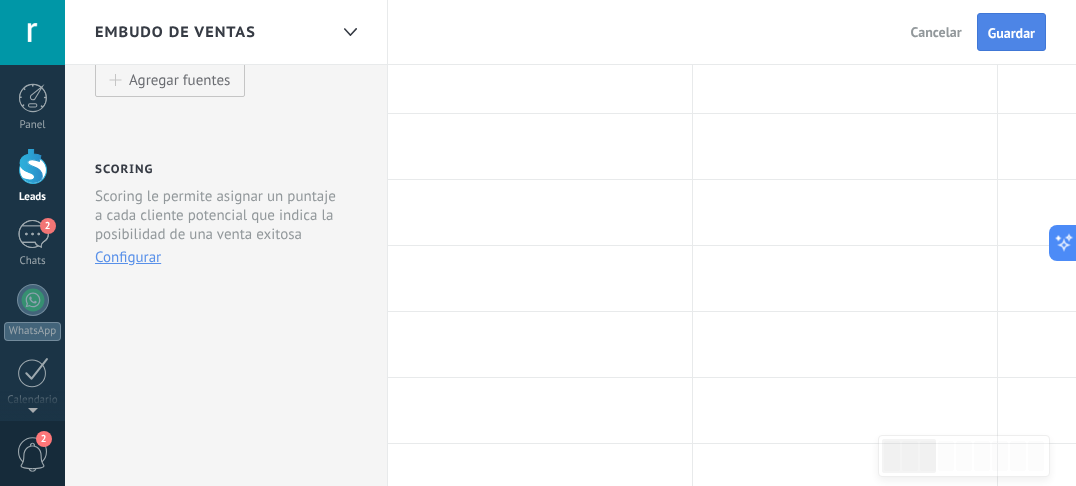 click on "Guardar" at bounding box center [1011, 33] 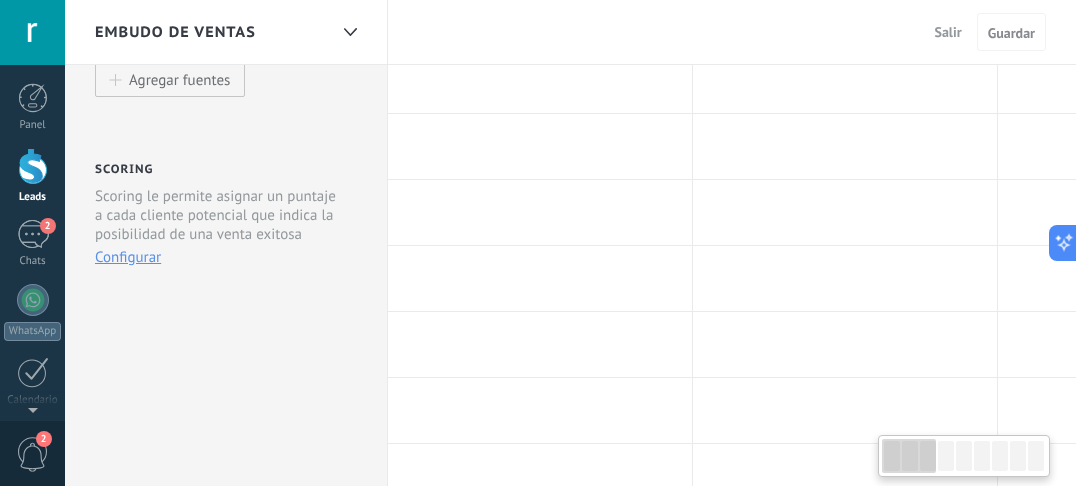 scroll, scrollTop: 0, scrollLeft: 0, axis: both 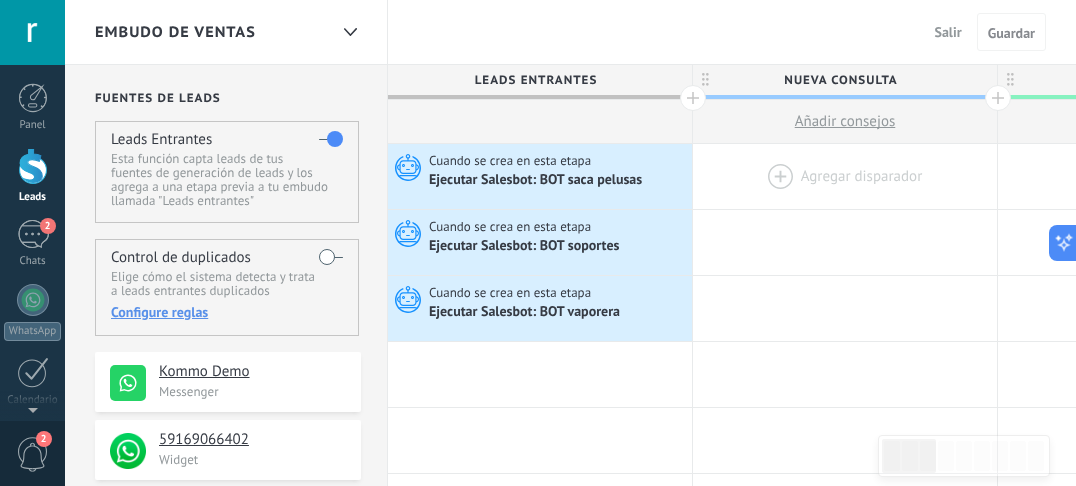 click at bounding box center [845, 176] 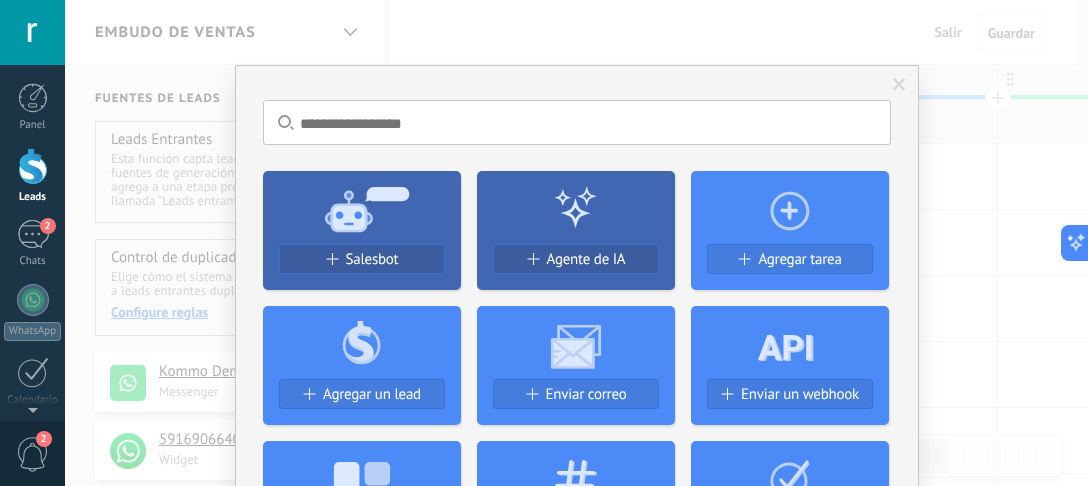 click on "No hay resultados Salesbot Agente de IA Agregar tarea Agregar un lead Enviar correo Enviar un webhook Cambiar etapa Editar etiquetas Cerrar Tareas Generar formulario Cambiar el usuario responsable del lead Cambiar campo Borrar archivos Widgets" at bounding box center (577, 562) 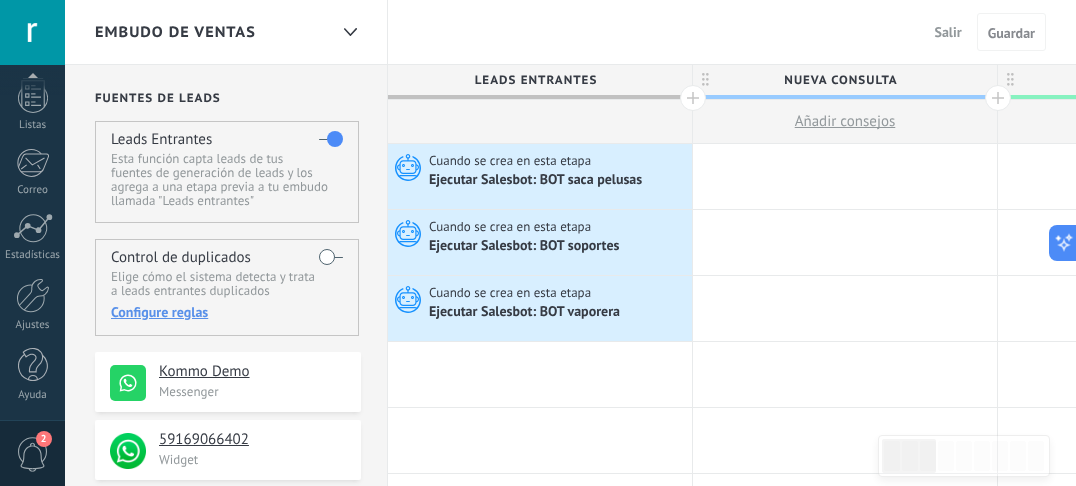 scroll, scrollTop: 0, scrollLeft: 0, axis: both 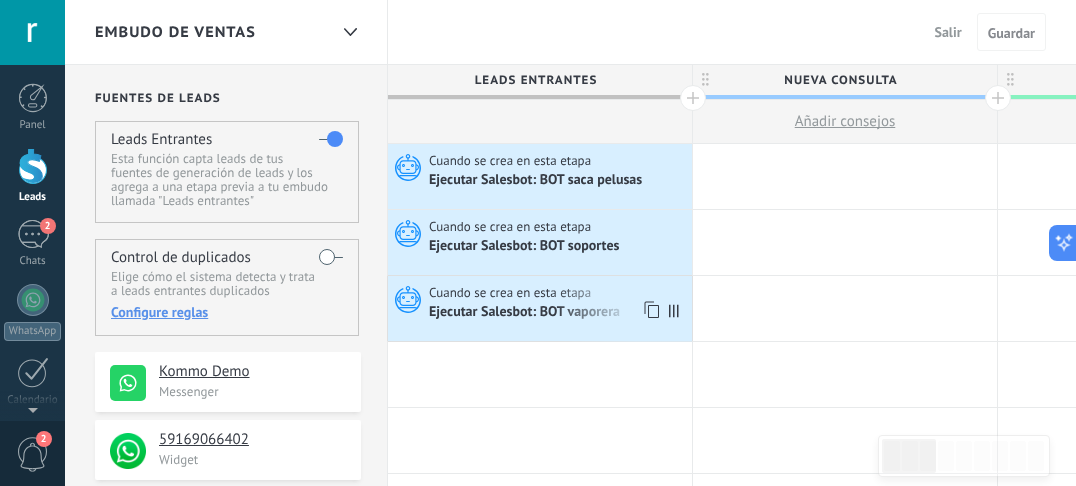 click 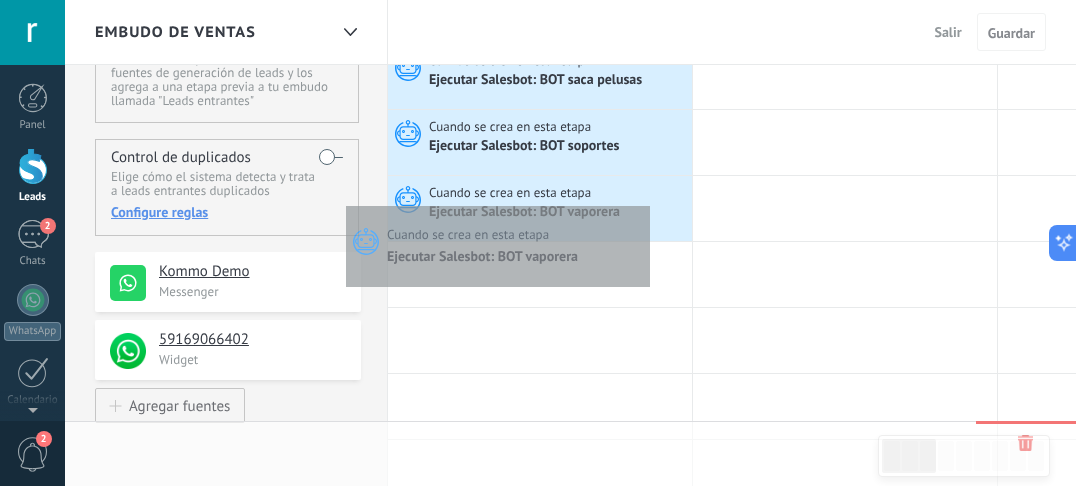 scroll, scrollTop: 0, scrollLeft: 0, axis: both 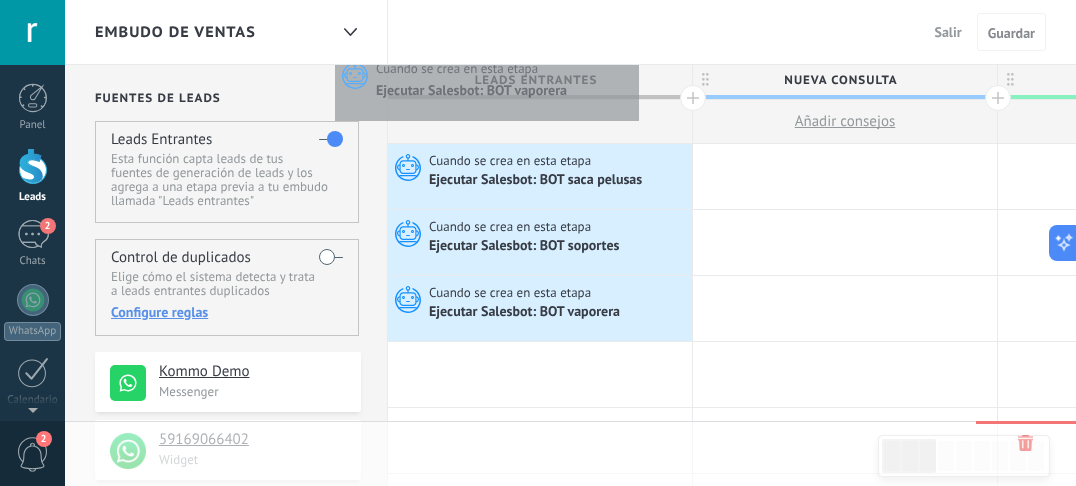 click on "Embudo de ventas Salir Cancelar Guardar" at bounding box center (570, 32) 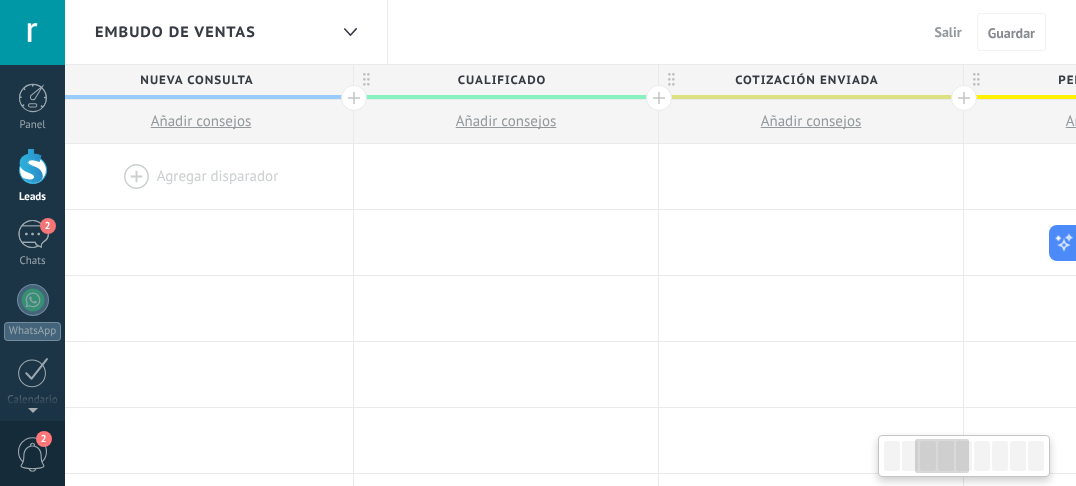 drag, startPoint x: 967, startPoint y: 178, endPoint x: 343, endPoint y: 193, distance: 624.18024 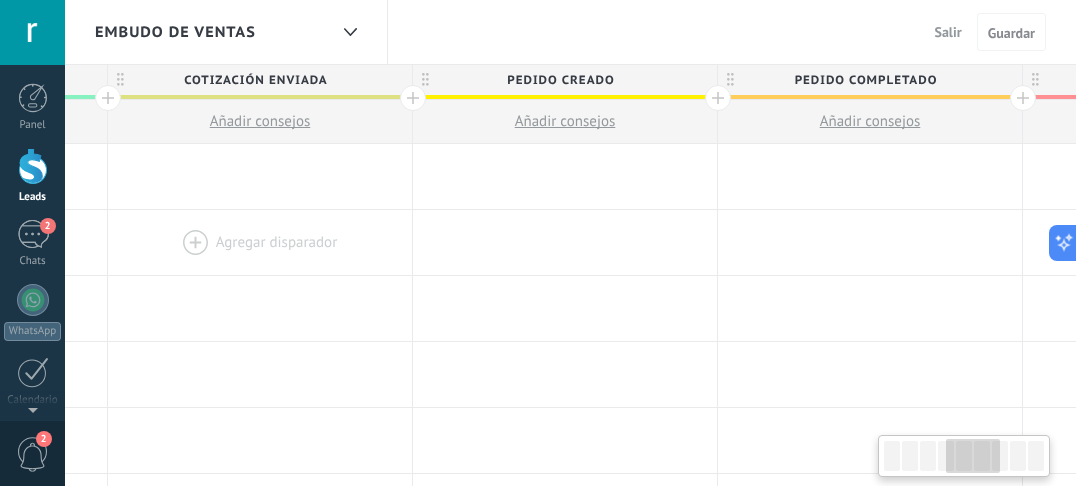 scroll, scrollTop: 0, scrollLeft: 1196, axis: horizontal 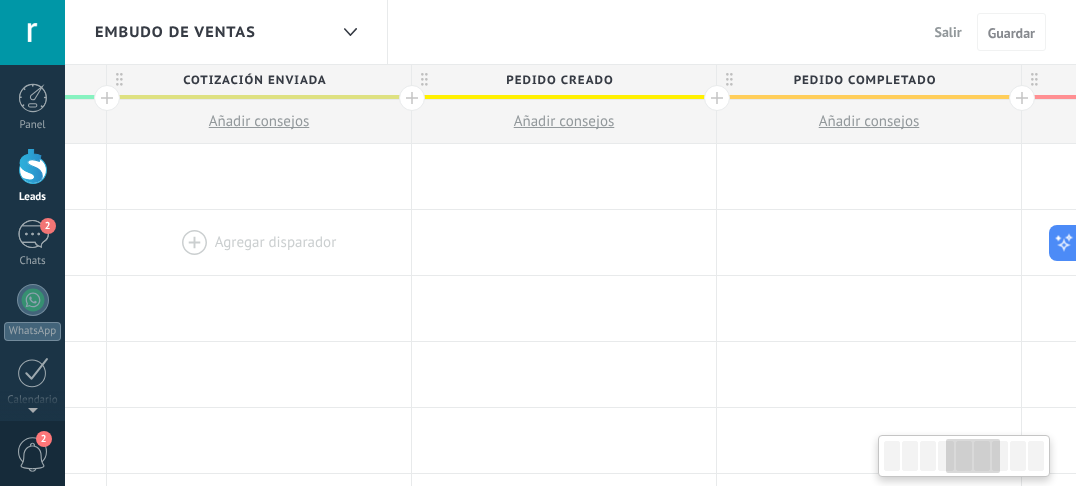 drag, startPoint x: 811, startPoint y: 237, endPoint x: 274, endPoint y: 227, distance: 537.0931 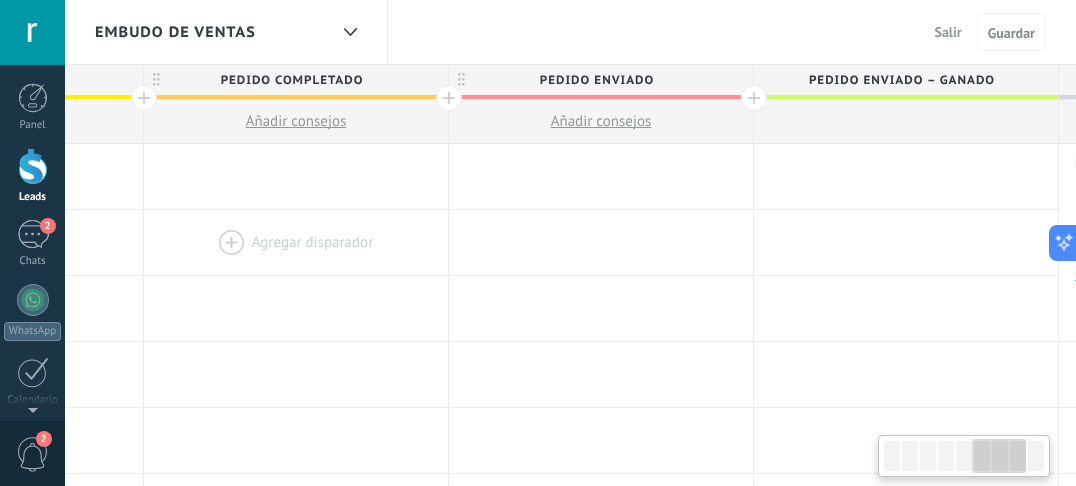 scroll, scrollTop: 0, scrollLeft: 1795, axis: horizontal 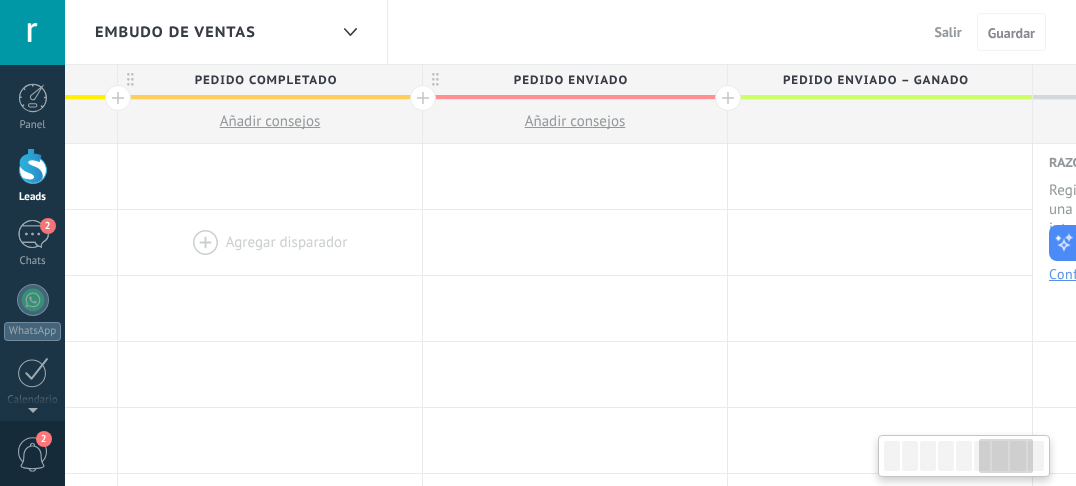 drag, startPoint x: 802, startPoint y: 243, endPoint x: 215, endPoint y: 236, distance: 587.04175 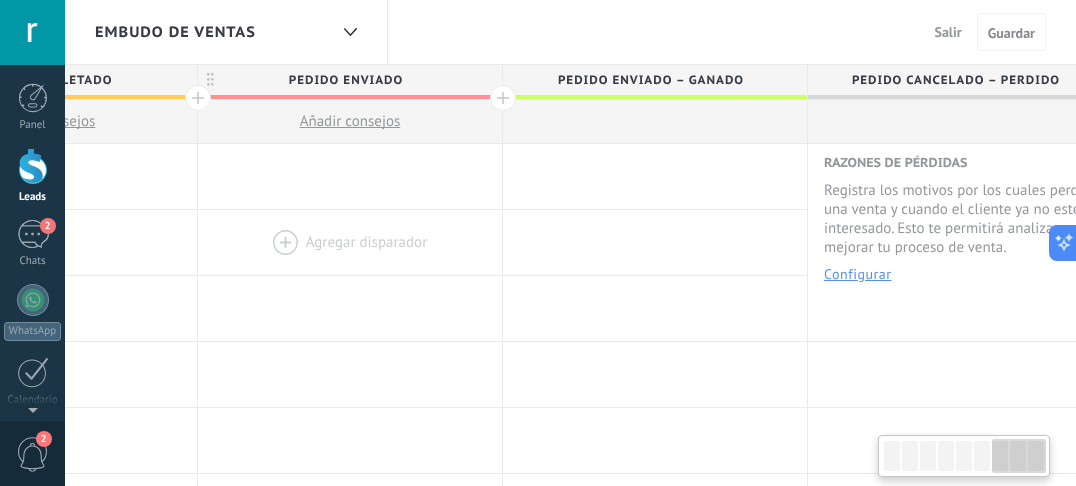scroll, scrollTop: 0, scrollLeft: 2055, axis: horizontal 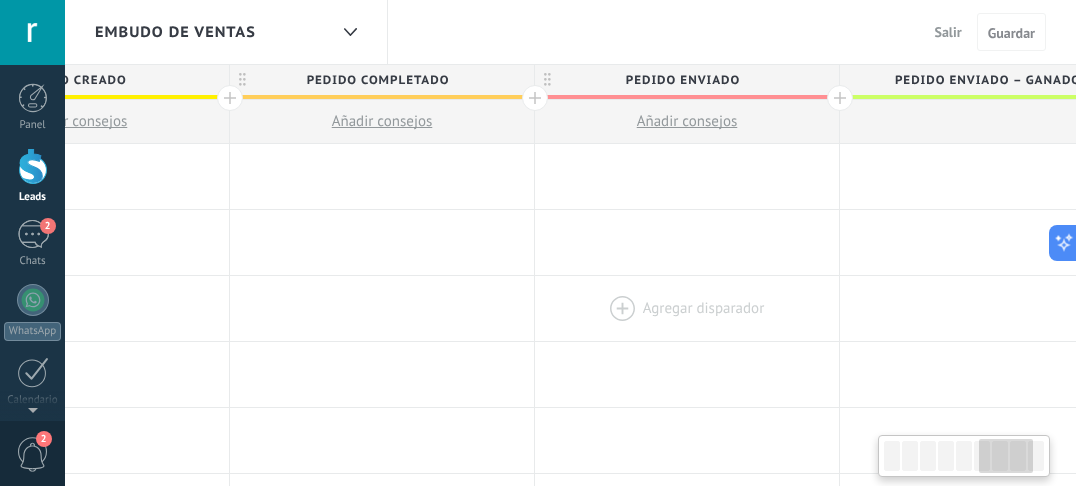 drag, startPoint x: 787, startPoint y: 258, endPoint x: 842, endPoint y: 279, distance: 58.872746 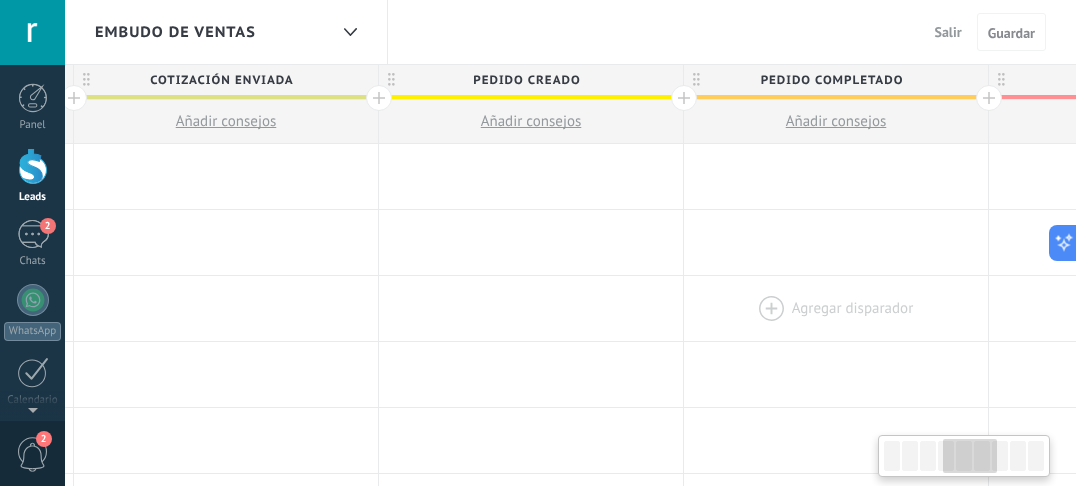 drag, startPoint x: 328, startPoint y: 296, endPoint x: 943, endPoint y: 299, distance: 615.0073 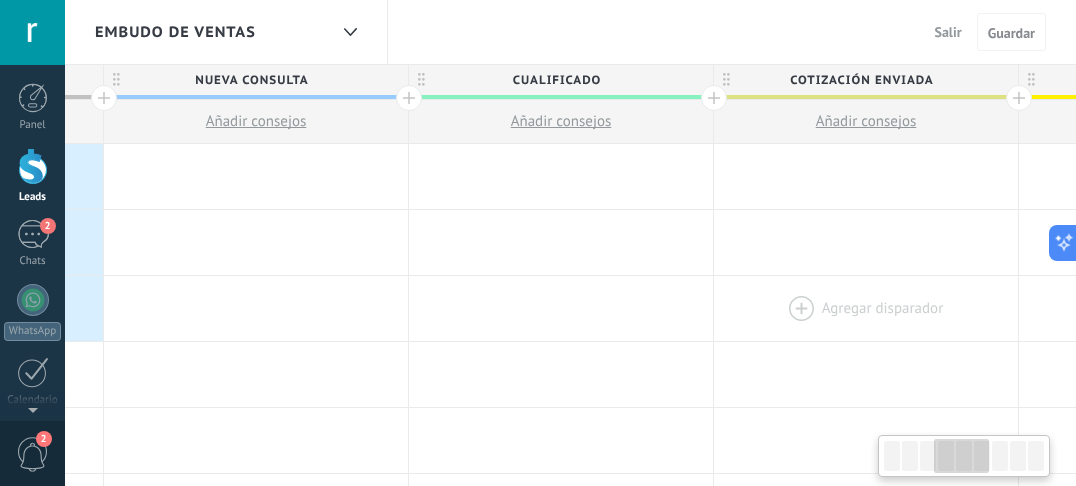 drag, startPoint x: 279, startPoint y: 310, endPoint x: 857, endPoint y: 304, distance: 578.0311 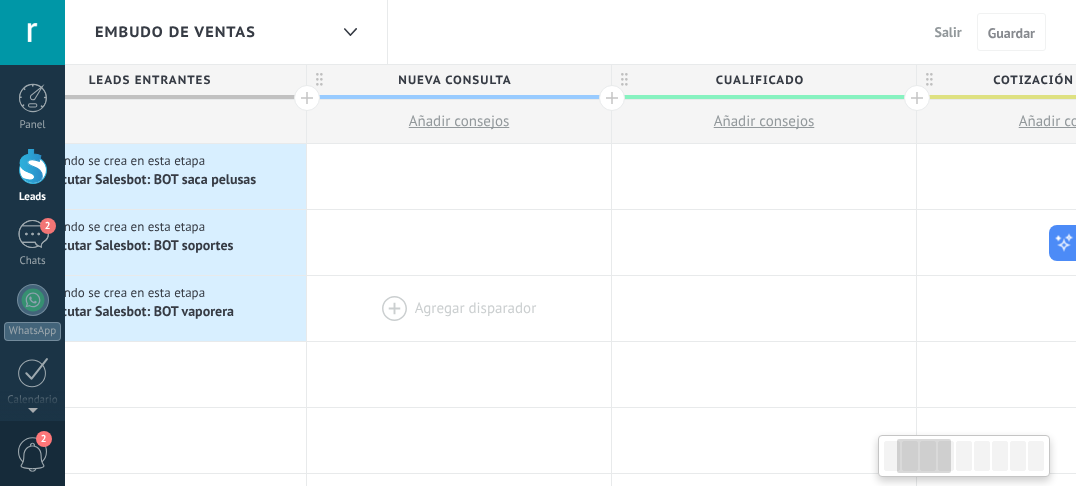 scroll, scrollTop: 0, scrollLeft: 92, axis: horizontal 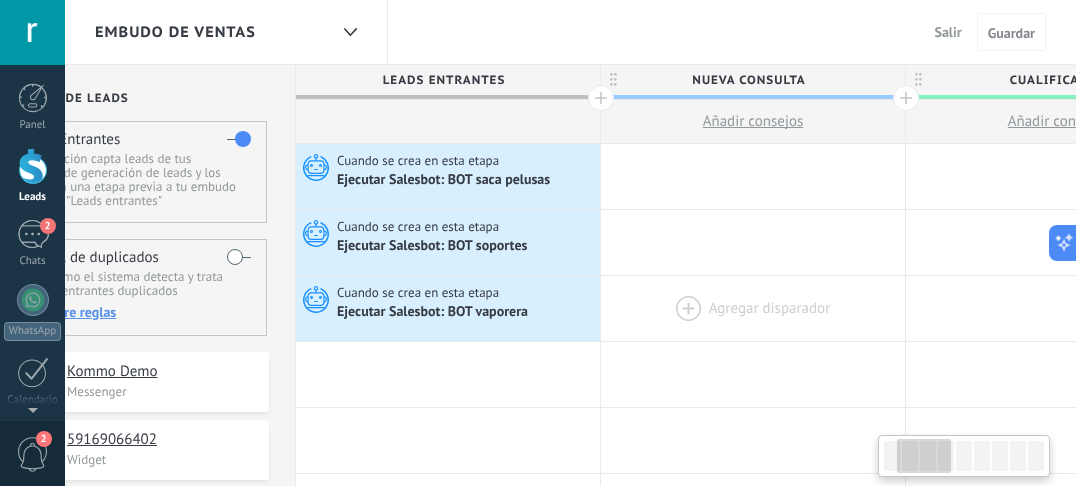 drag, startPoint x: 288, startPoint y: 311, endPoint x: 933, endPoint y: 320, distance: 645.0628 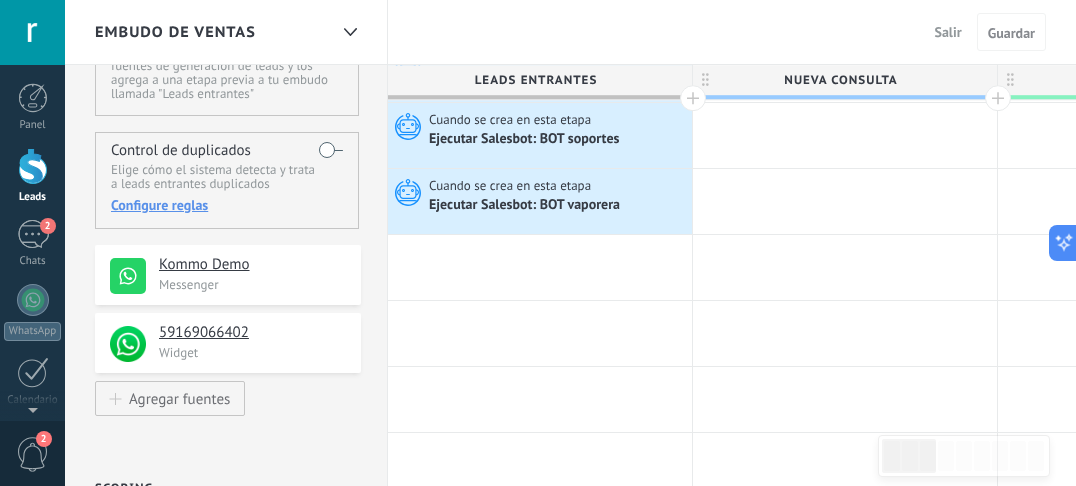 scroll, scrollTop: 0, scrollLeft: 0, axis: both 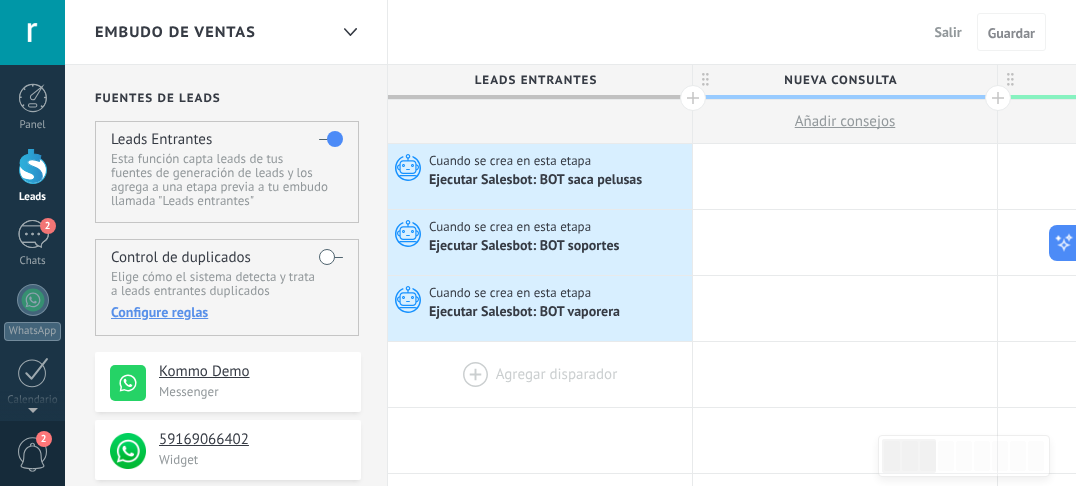 click at bounding box center [540, 374] 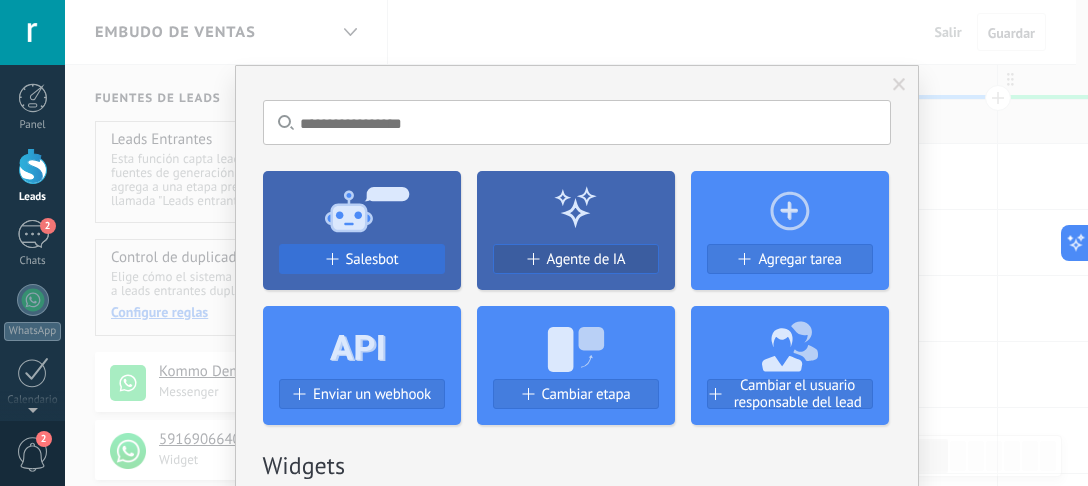 click on "Salesbot" at bounding box center (372, 259) 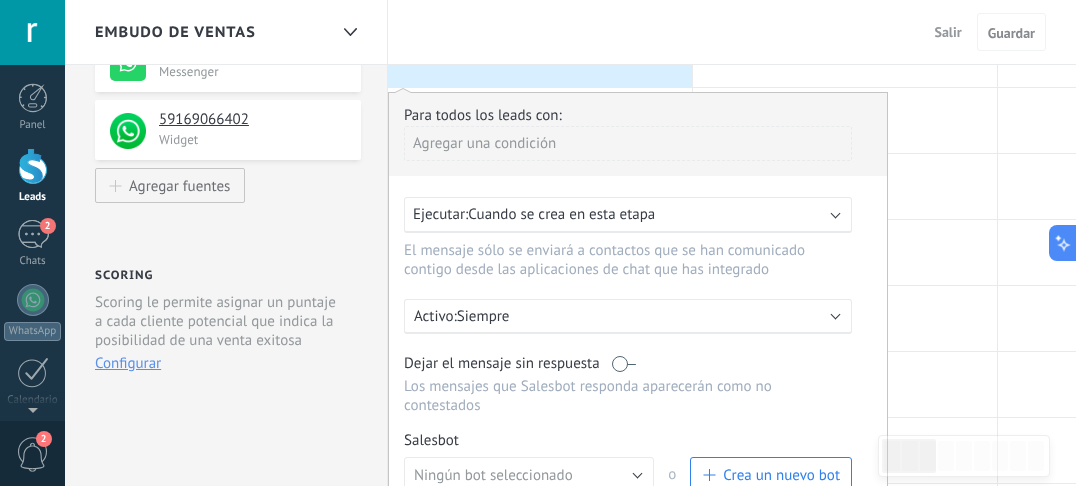 scroll, scrollTop: 427, scrollLeft: 0, axis: vertical 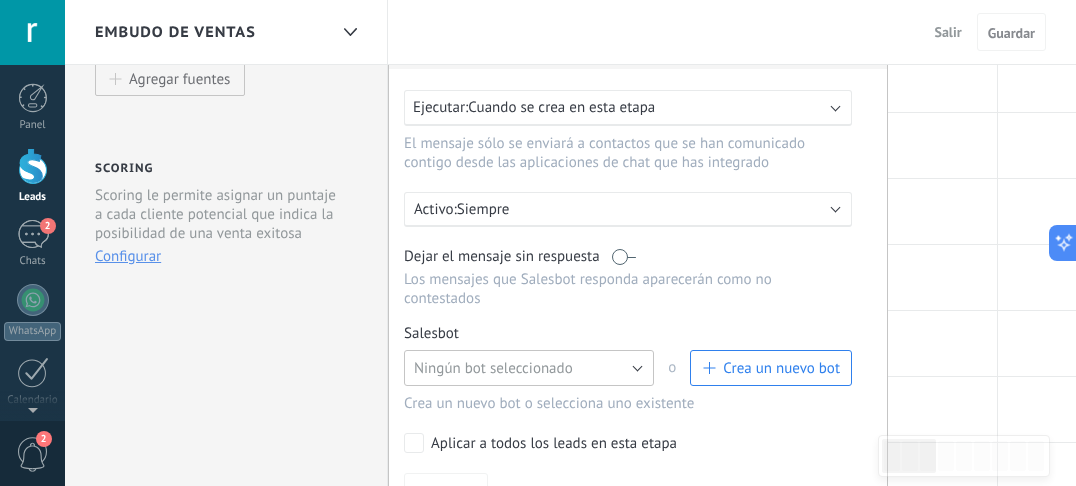 click on "Ningún bot seleccionado" at bounding box center [529, 368] 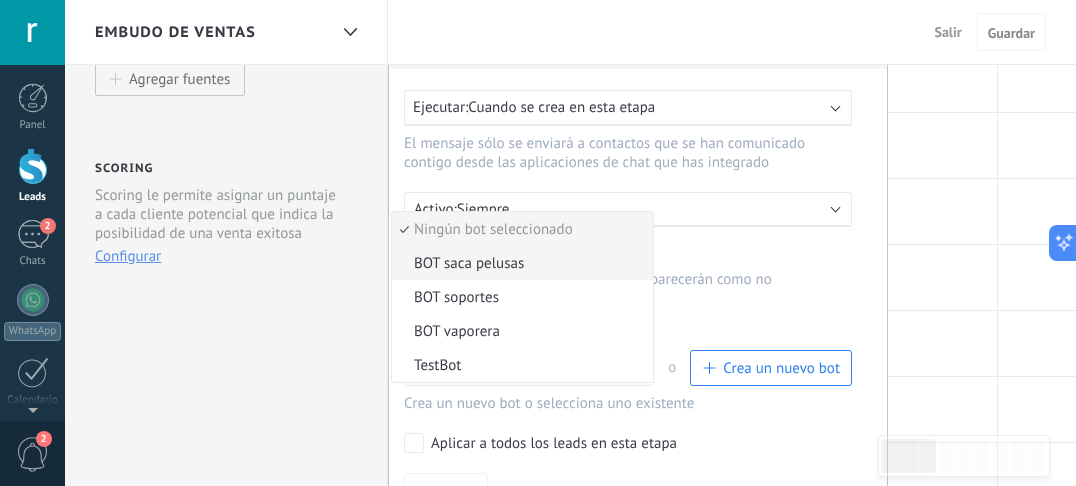 click on "BOT saca pelusas" at bounding box center [522, 263] 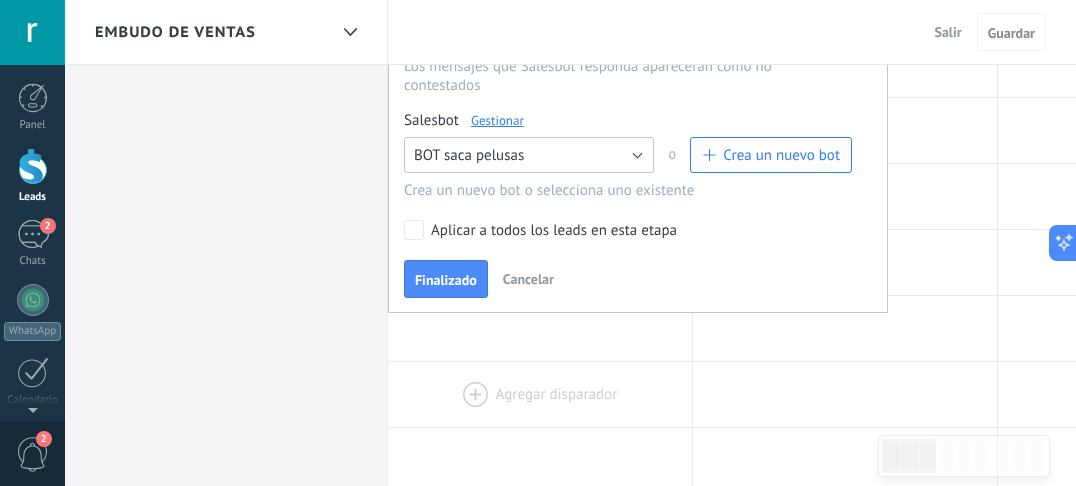scroll, scrollTop: 533, scrollLeft: 0, axis: vertical 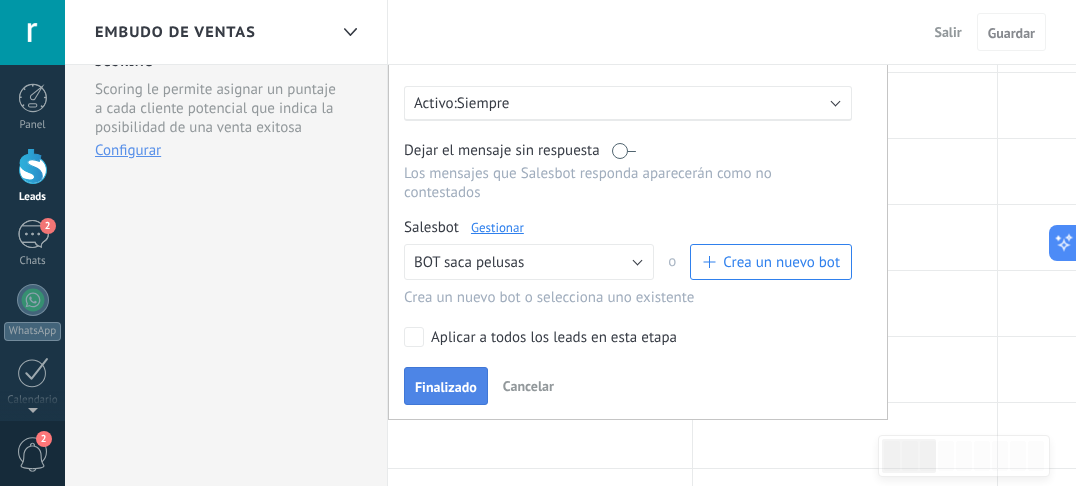 click on "Finalizado" at bounding box center (446, 387) 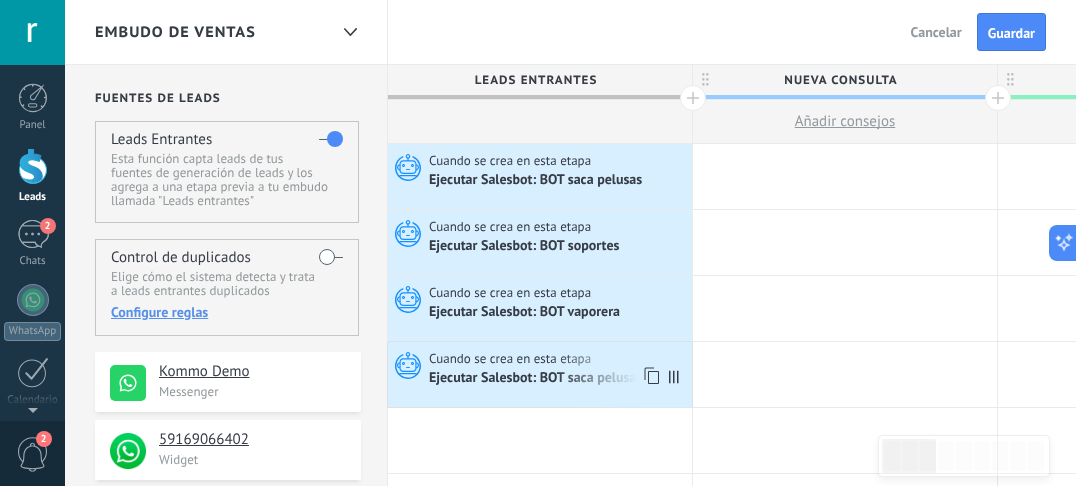 scroll, scrollTop: 106, scrollLeft: 0, axis: vertical 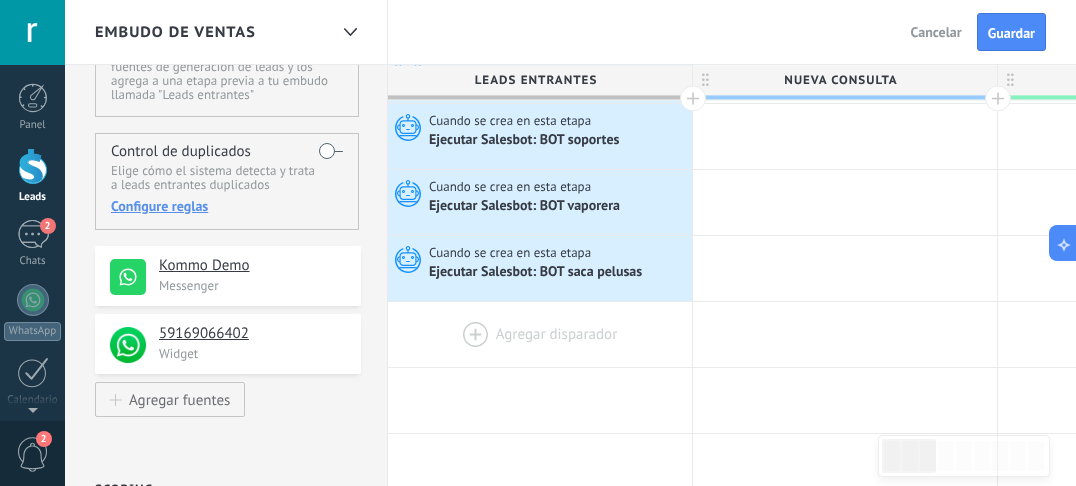 click at bounding box center (540, 334) 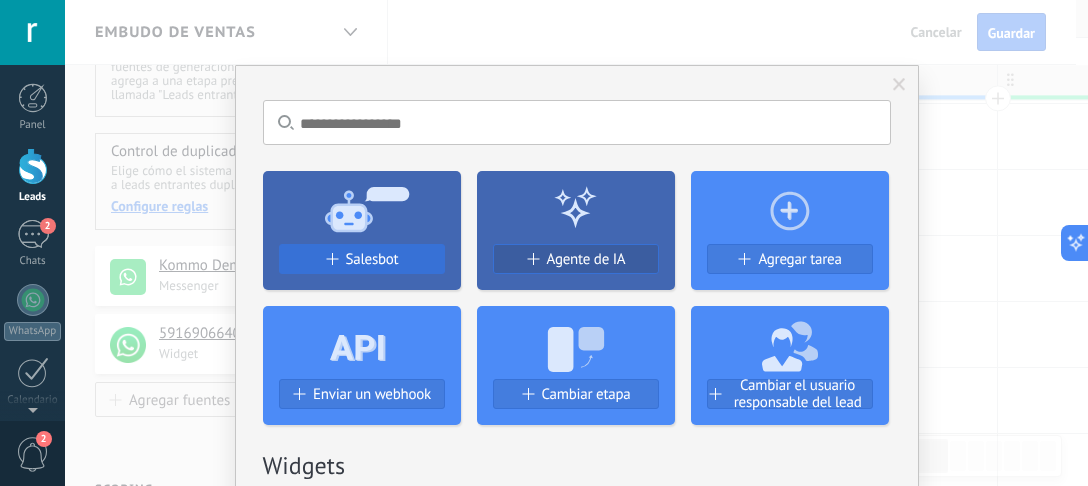 click on "Salesbot" at bounding box center [372, 259] 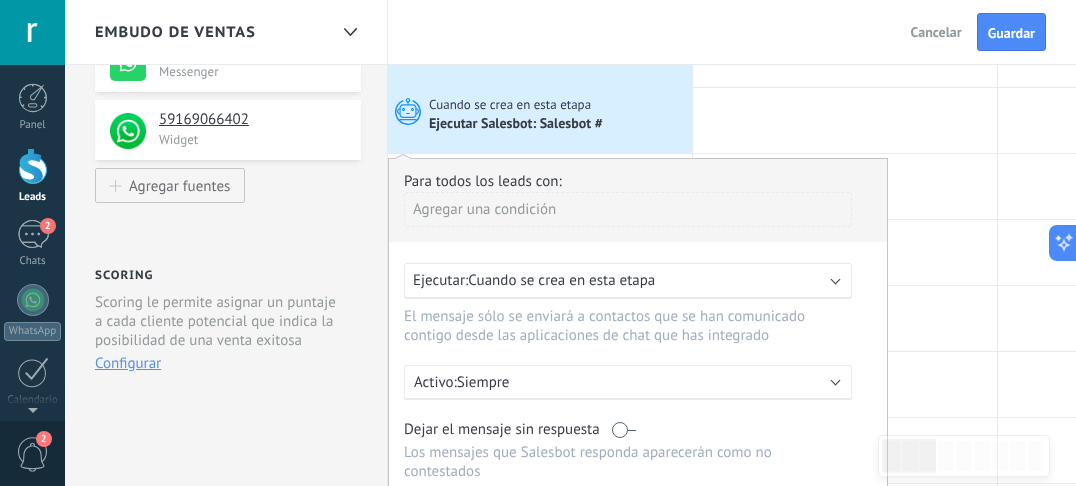scroll, scrollTop: 533, scrollLeft: 0, axis: vertical 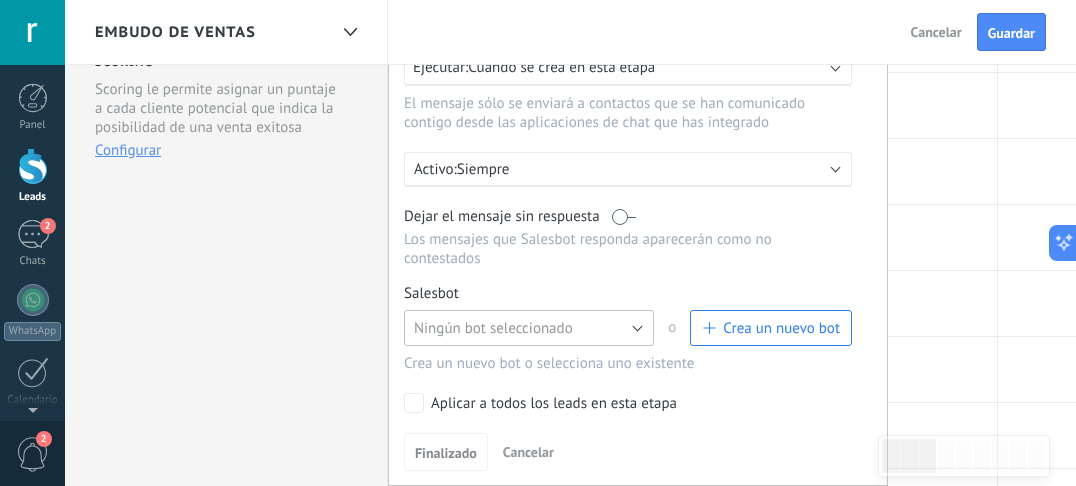 click on "Ningún bot seleccionado" at bounding box center [493, 328] 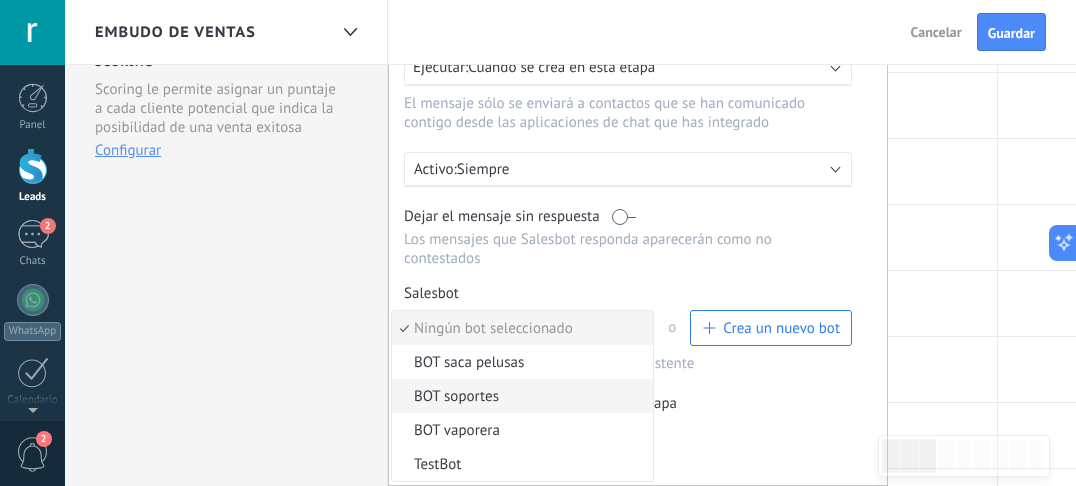 click on "BOT soportes" at bounding box center [519, 396] 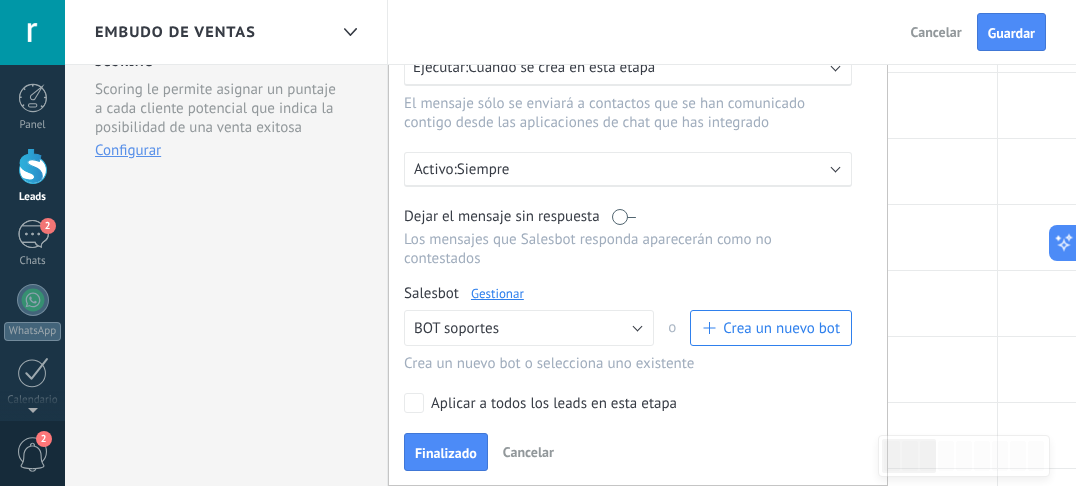 click on "Aplicar a todos los leads en esta etapa" at bounding box center (624, 403) 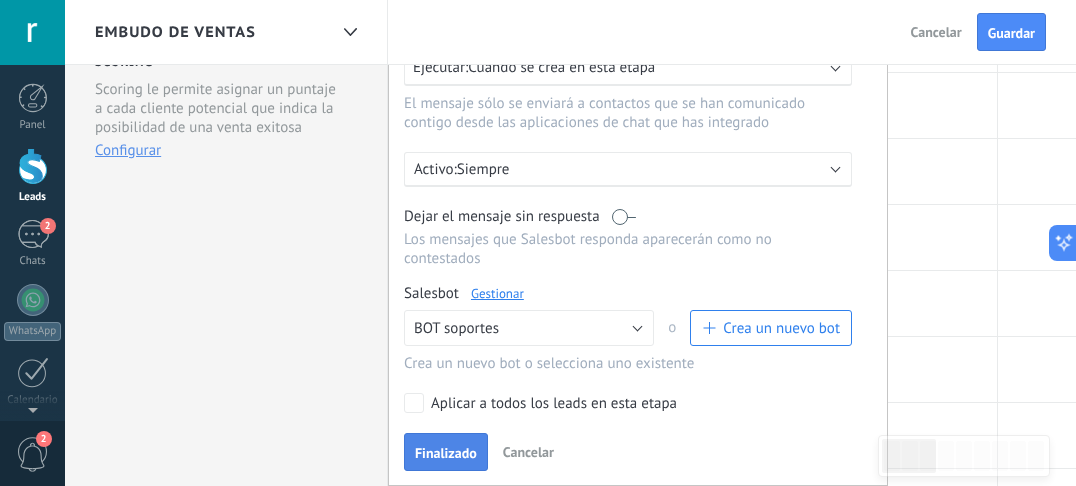 click on "Finalizado" at bounding box center [446, 453] 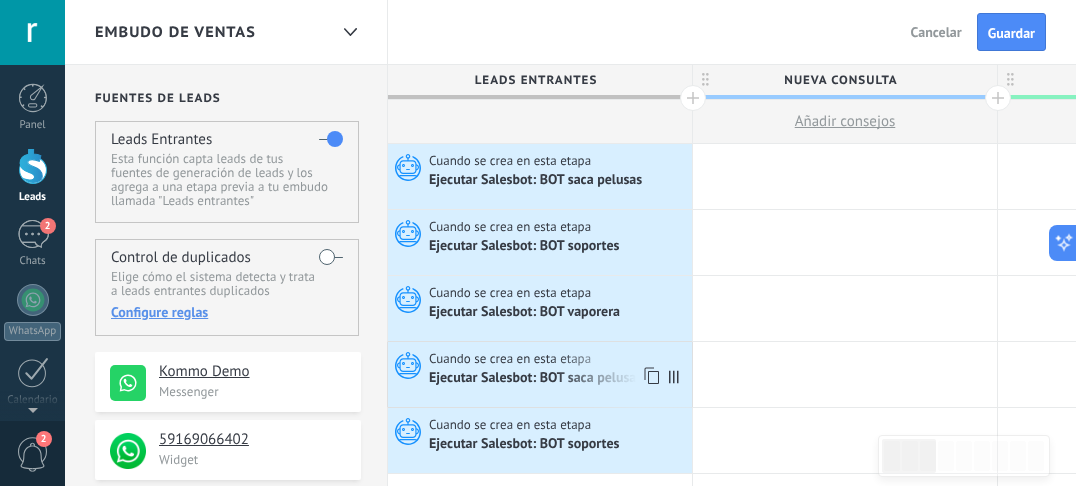 scroll, scrollTop: 106, scrollLeft: 0, axis: vertical 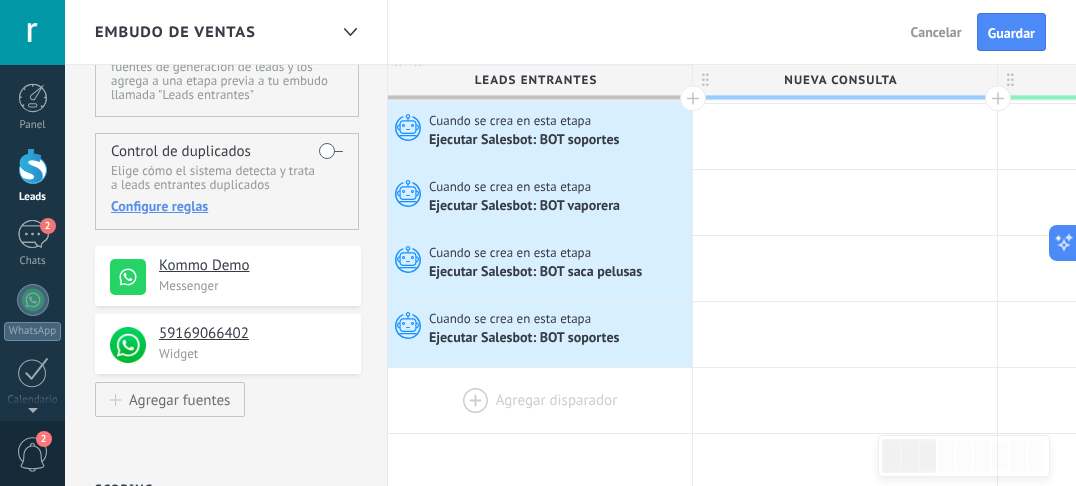 click at bounding box center (540, 400) 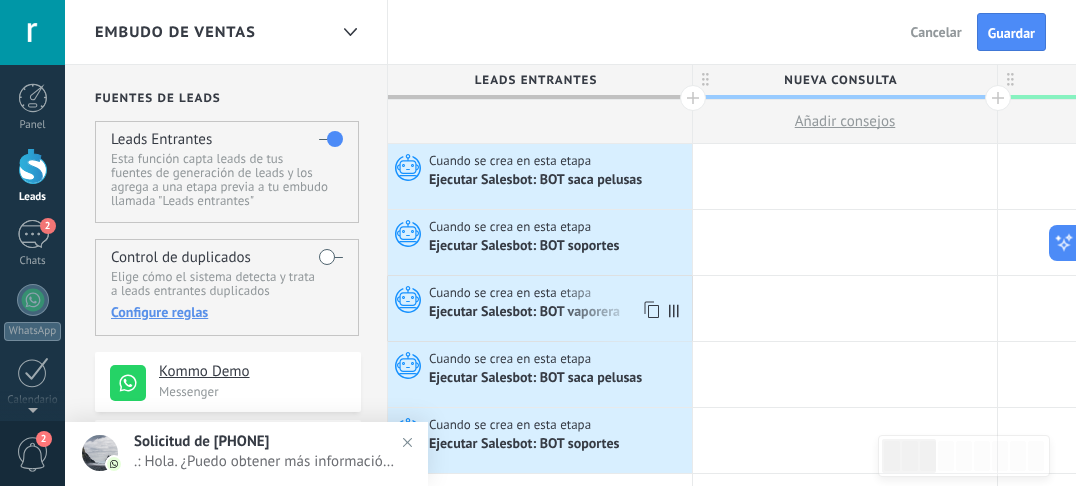 scroll, scrollTop: 106, scrollLeft: 0, axis: vertical 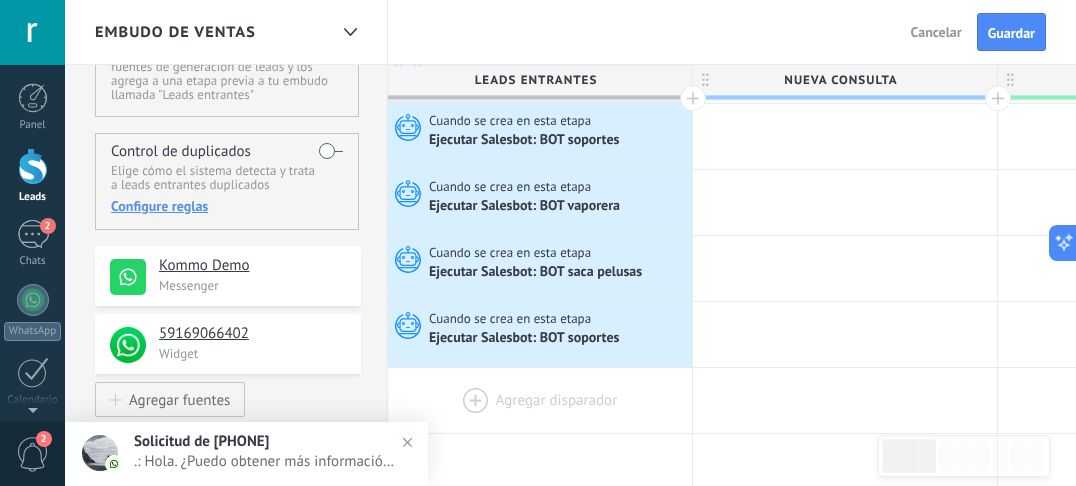 click at bounding box center [540, 400] 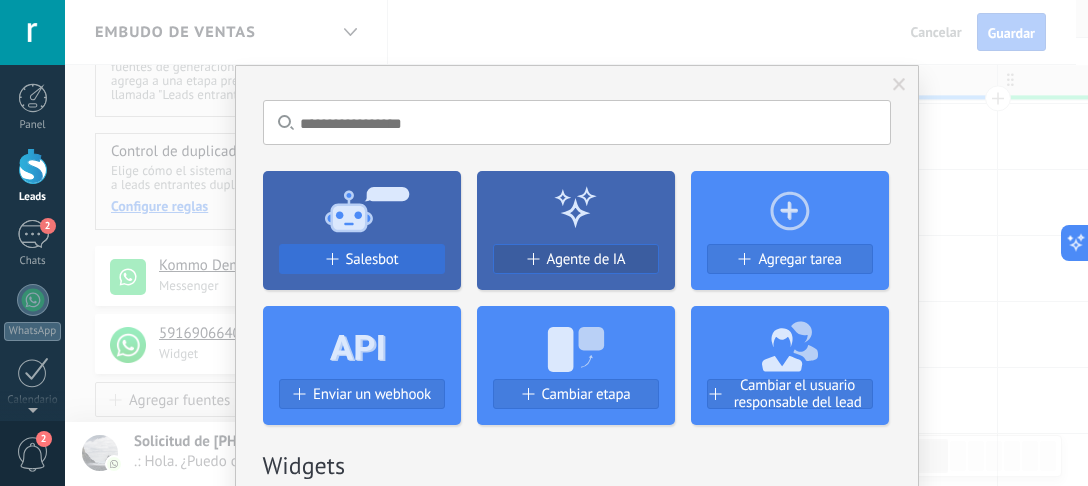 click on "Salesbot" at bounding box center (362, 259) 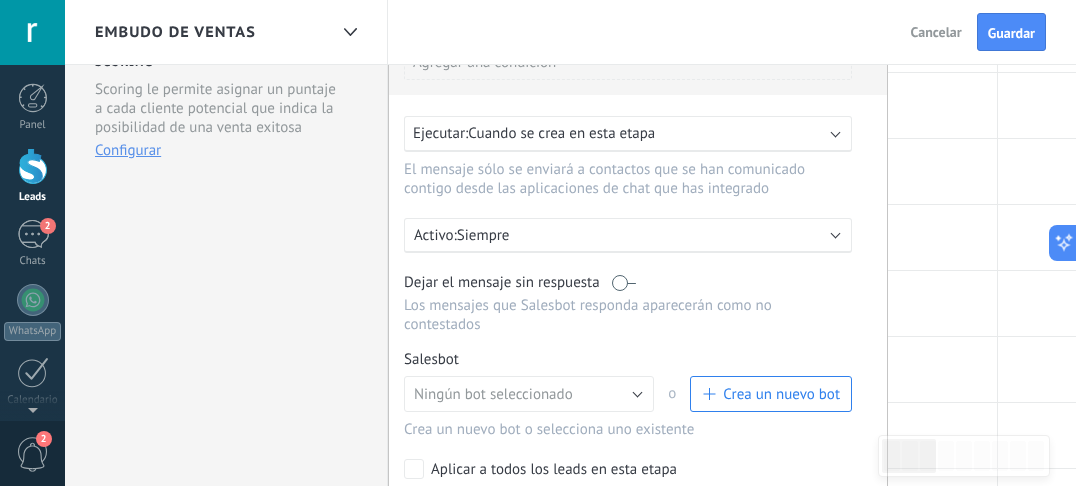 scroll, scrollTop: 746, scrollLeft: 0, axis: vertical 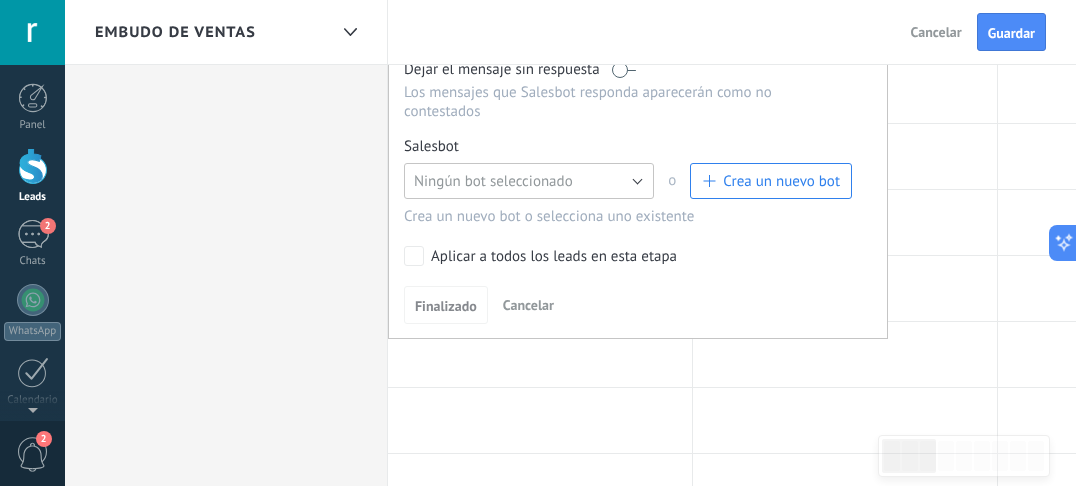 click on "Ningún bot seleccionado" at bounding box center (529, 181) 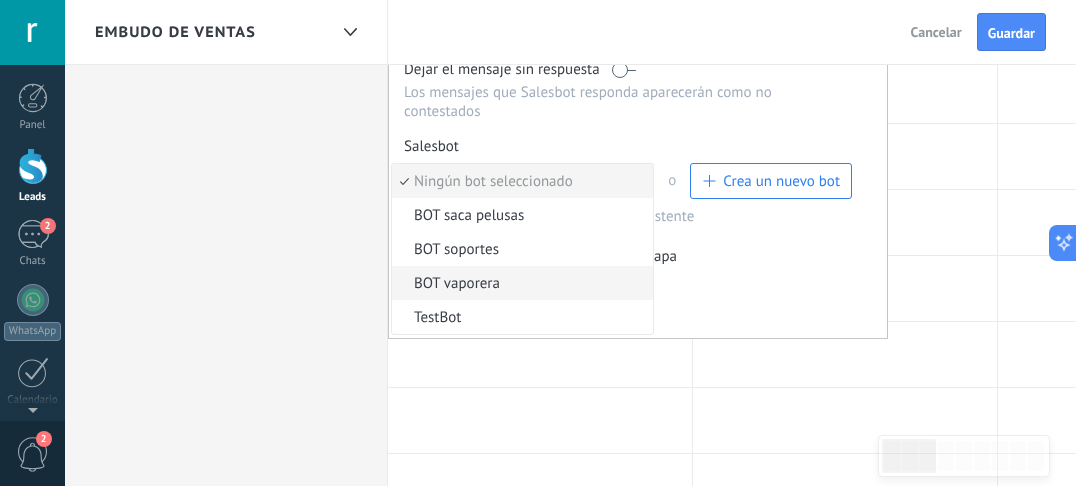 click on "BOT vaporera" at bounding box center [519, 283] 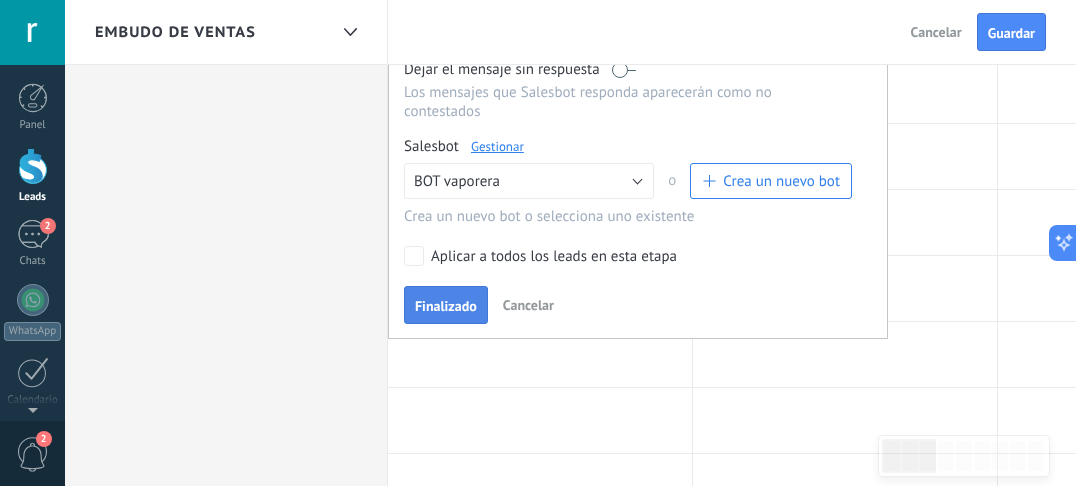click on "Finalizado" at bounding box center (446, 306) 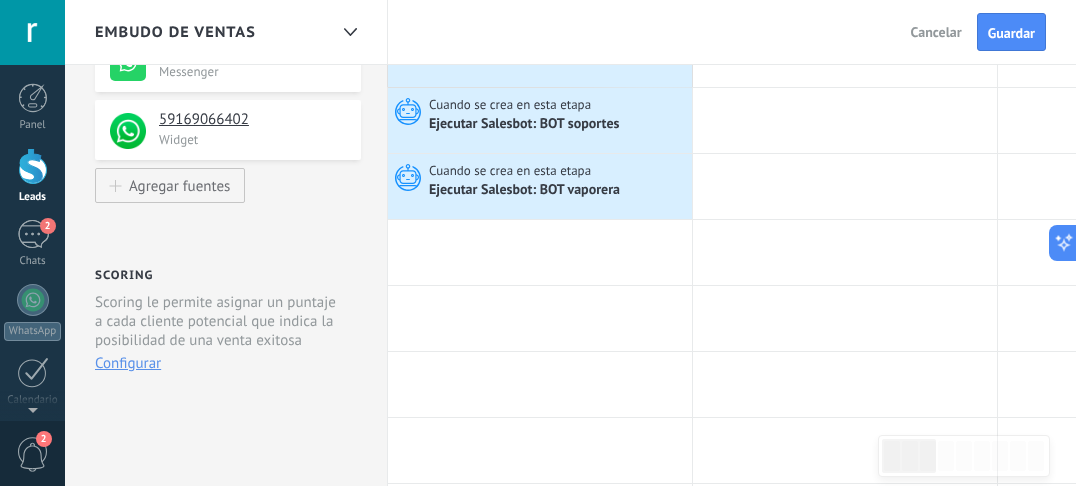 scroll, scrollTop: 0, scrollLeft: 0, axis: both 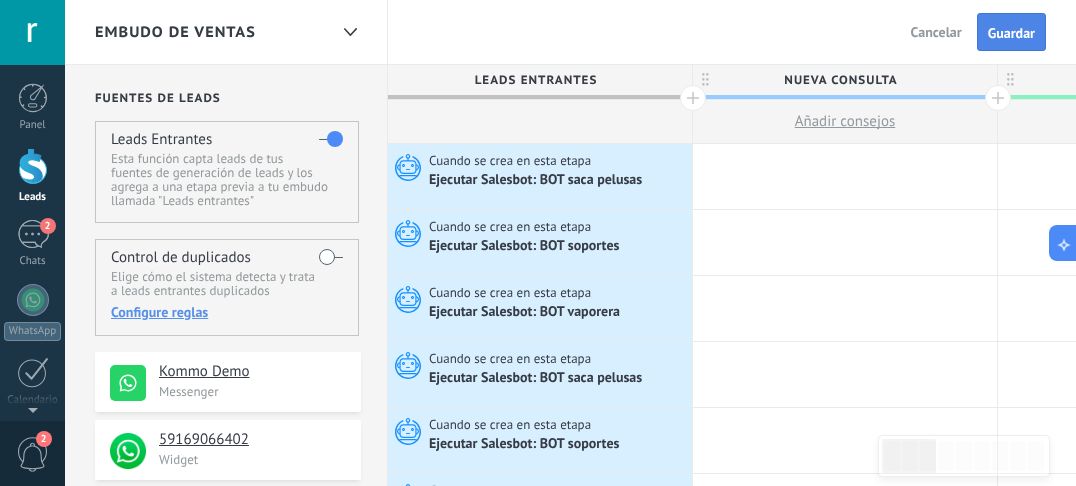 click on "Guardar" at bounding box center (1011, 33) 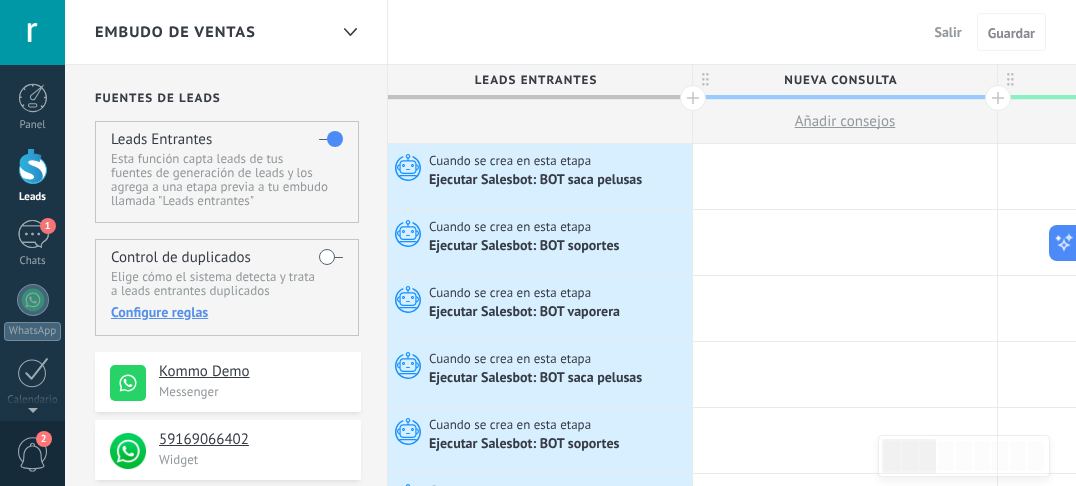 scroll, scrollTop: 106, scrollLeft: 0, axis: vertical 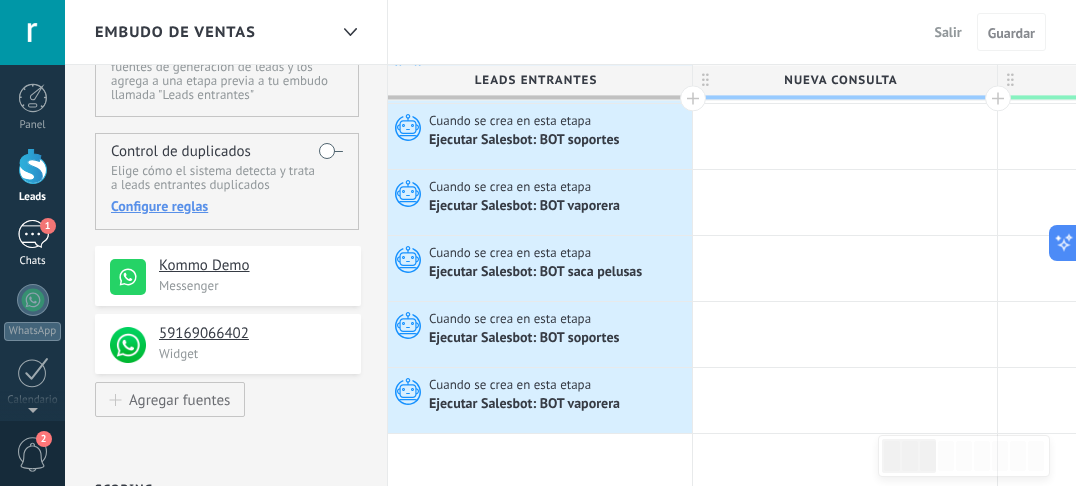 drag, startPoint x: 12, startPoint y: 241, endPoint x: 24, endPoint y: 256, distance: 19.209373 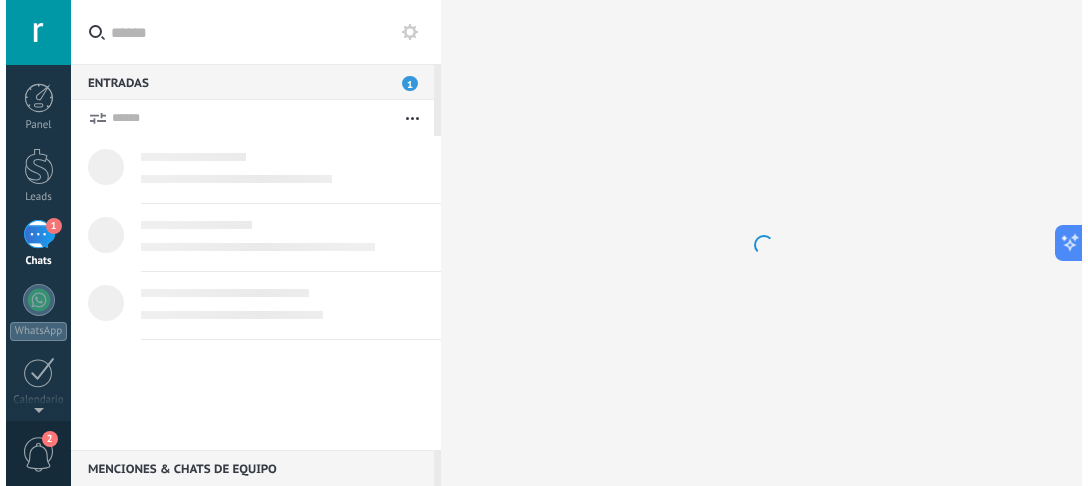scroll, scrollTop: 0, scrollLeft: 0, axis: both 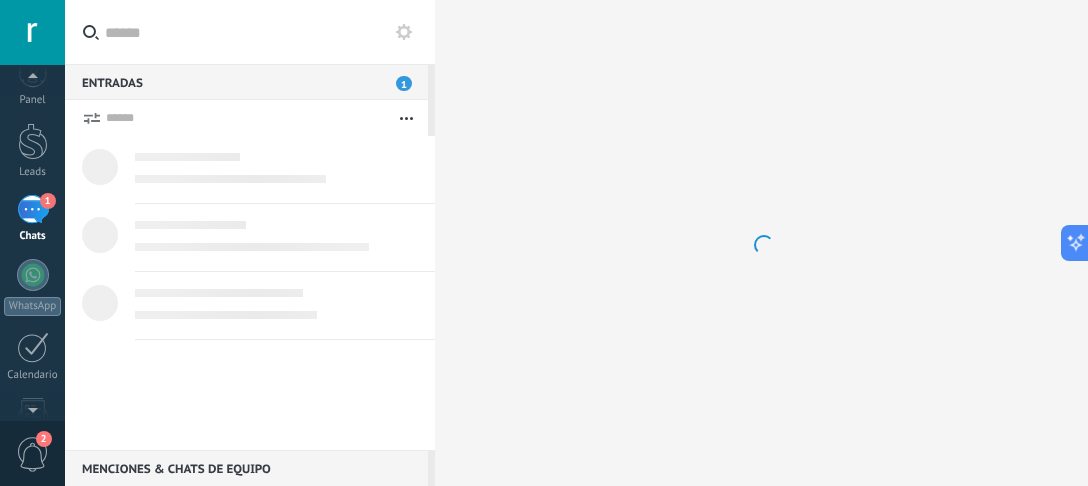click on "2" at bounding box center [33, 454] 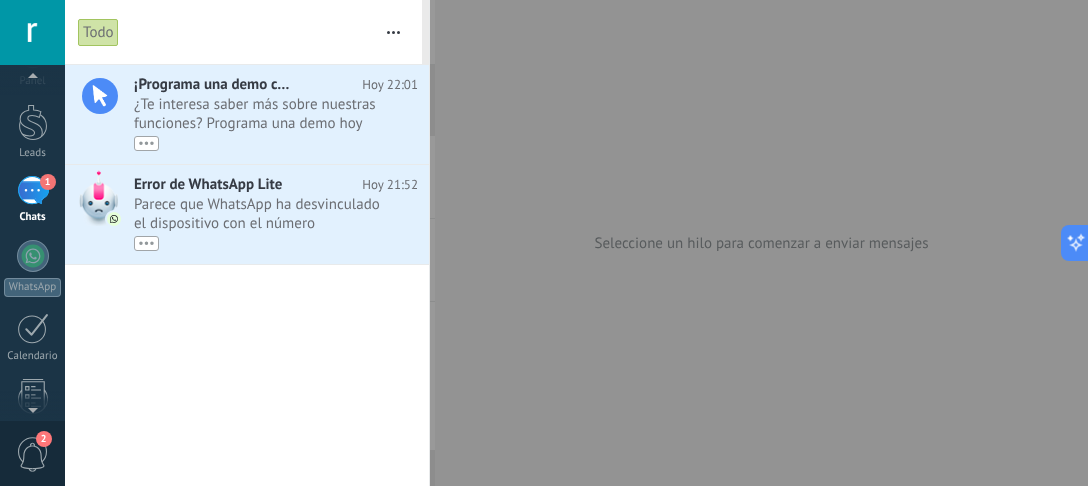 scroll, scrollTop: 0, scrollLeft: 0, axis: both 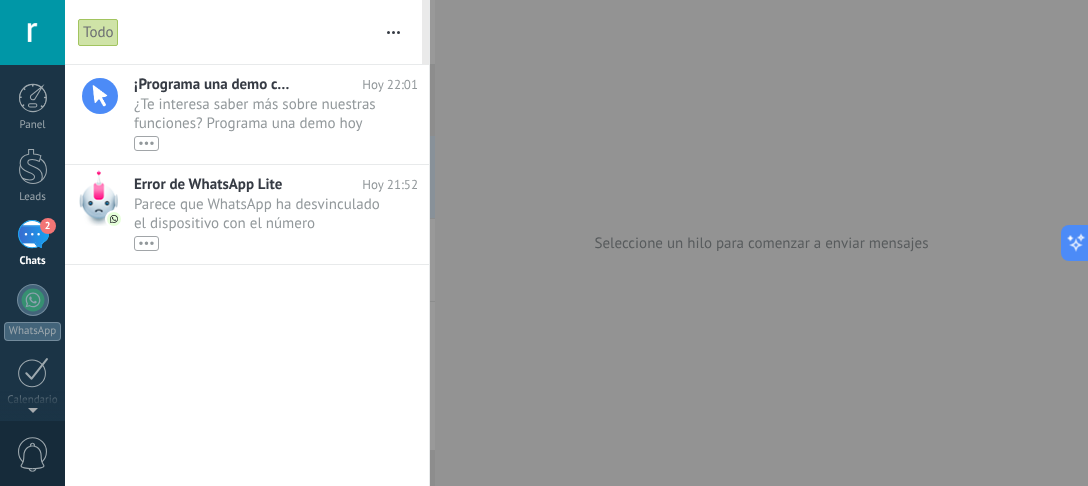 click at bounding box center [544, 243] 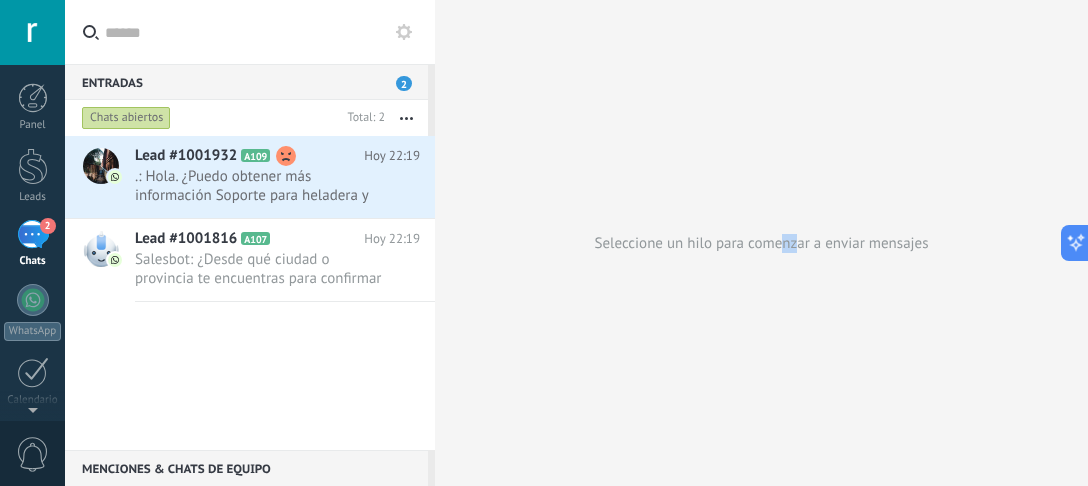 drag, startPoint x: 801, startPoint y: 171, endPoint x: 720, endPoint y: 116, distance: 97.90812 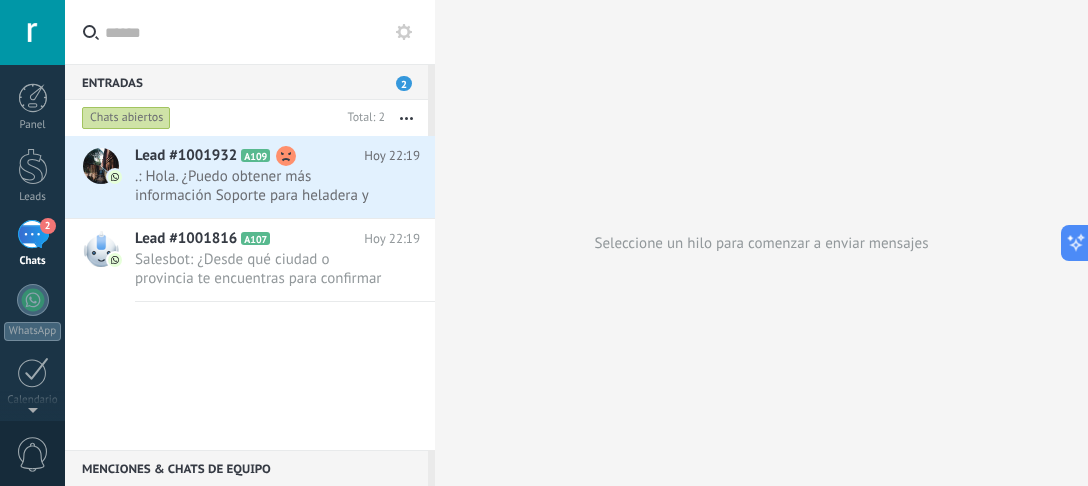 click on "Seleccione un hilo para comenzar a enviar mensajes" at bounding box center [761, 243] 